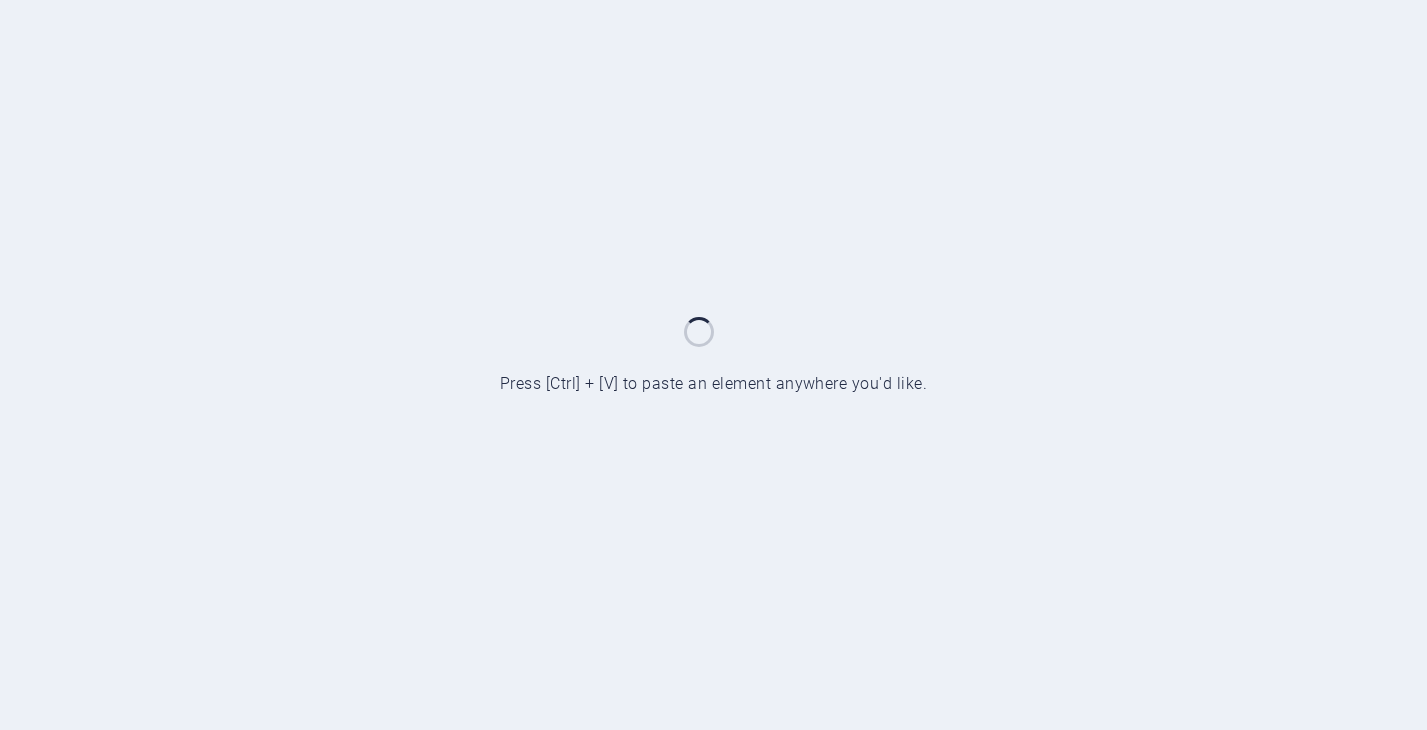scroll, scrollTop: 0, scrollLeft: 0, axis: both 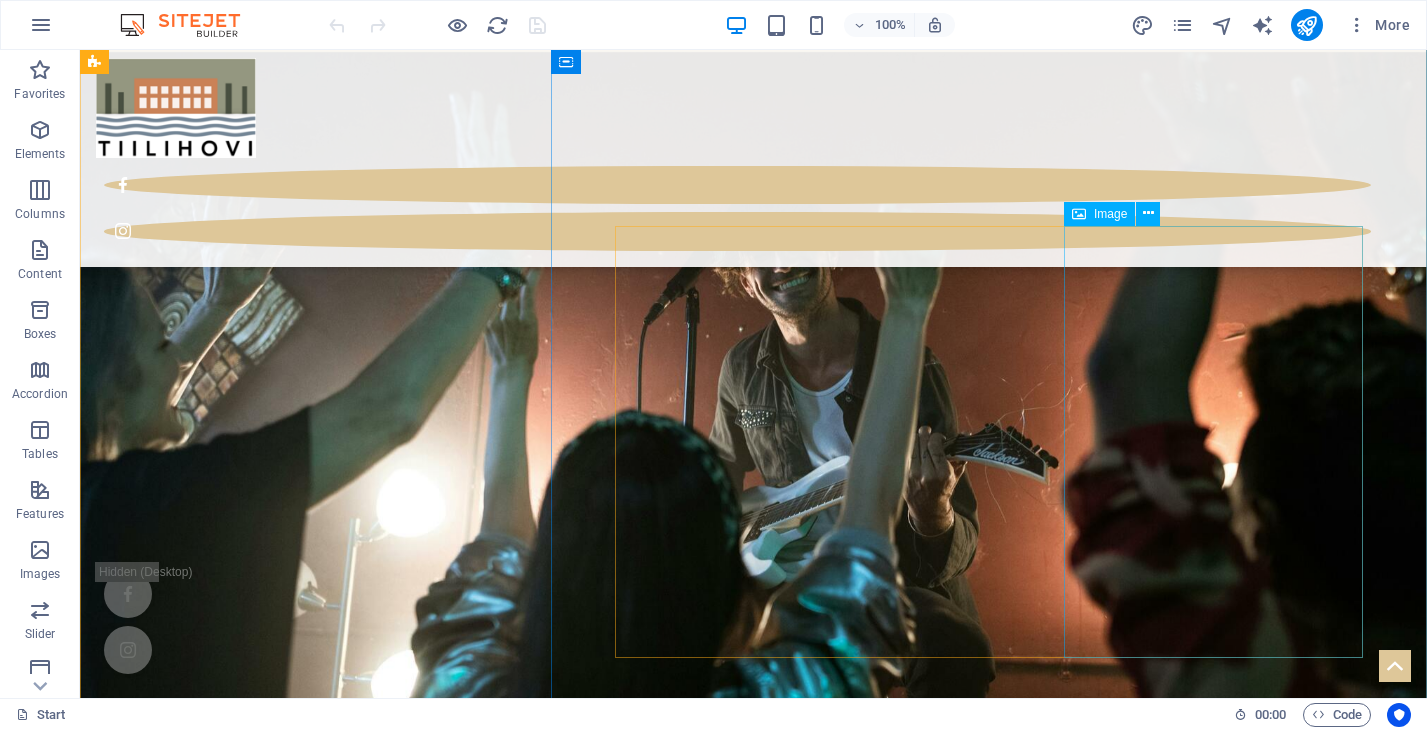 click at bounding box center (753, 5211) 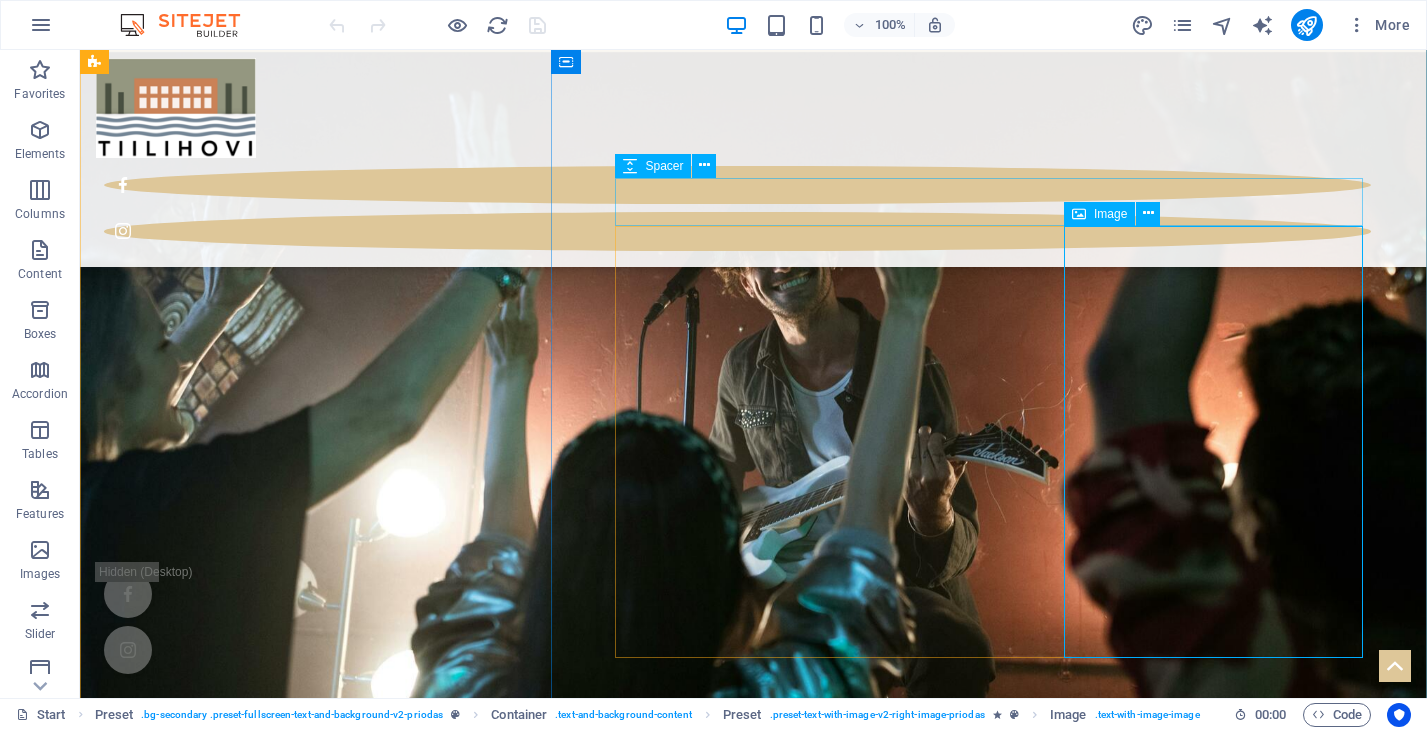click on "Image" at bounding box center (1110, 214) 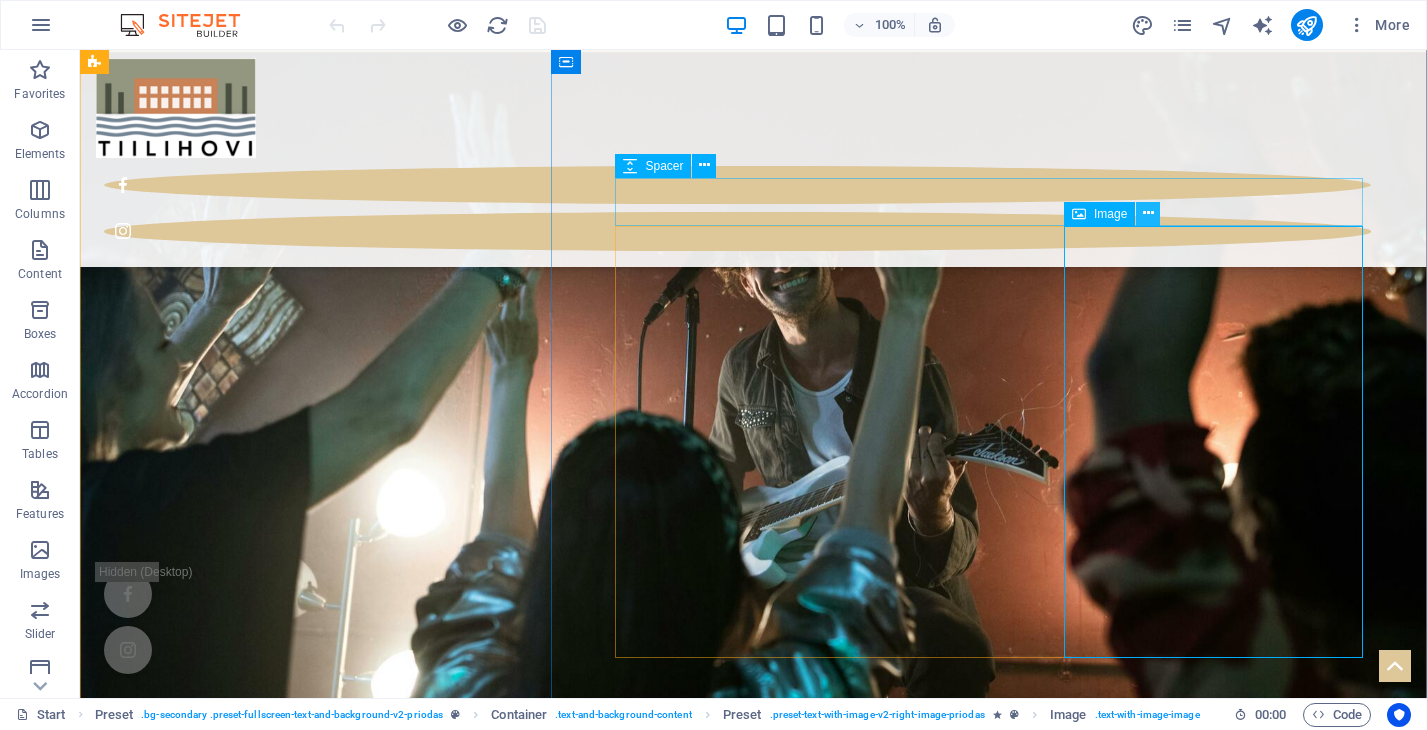 click at bounding box center [1148, 213] 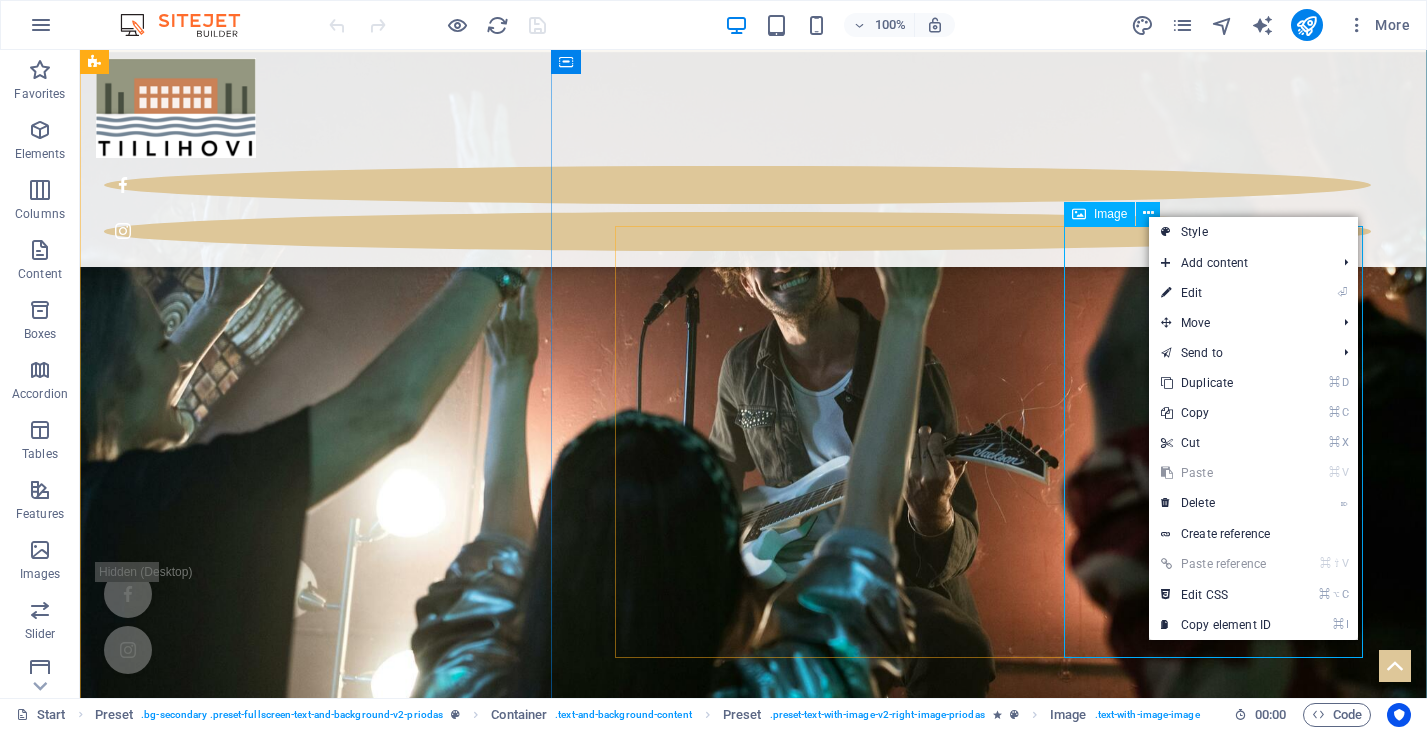 click at bounding box center [753, 5211] 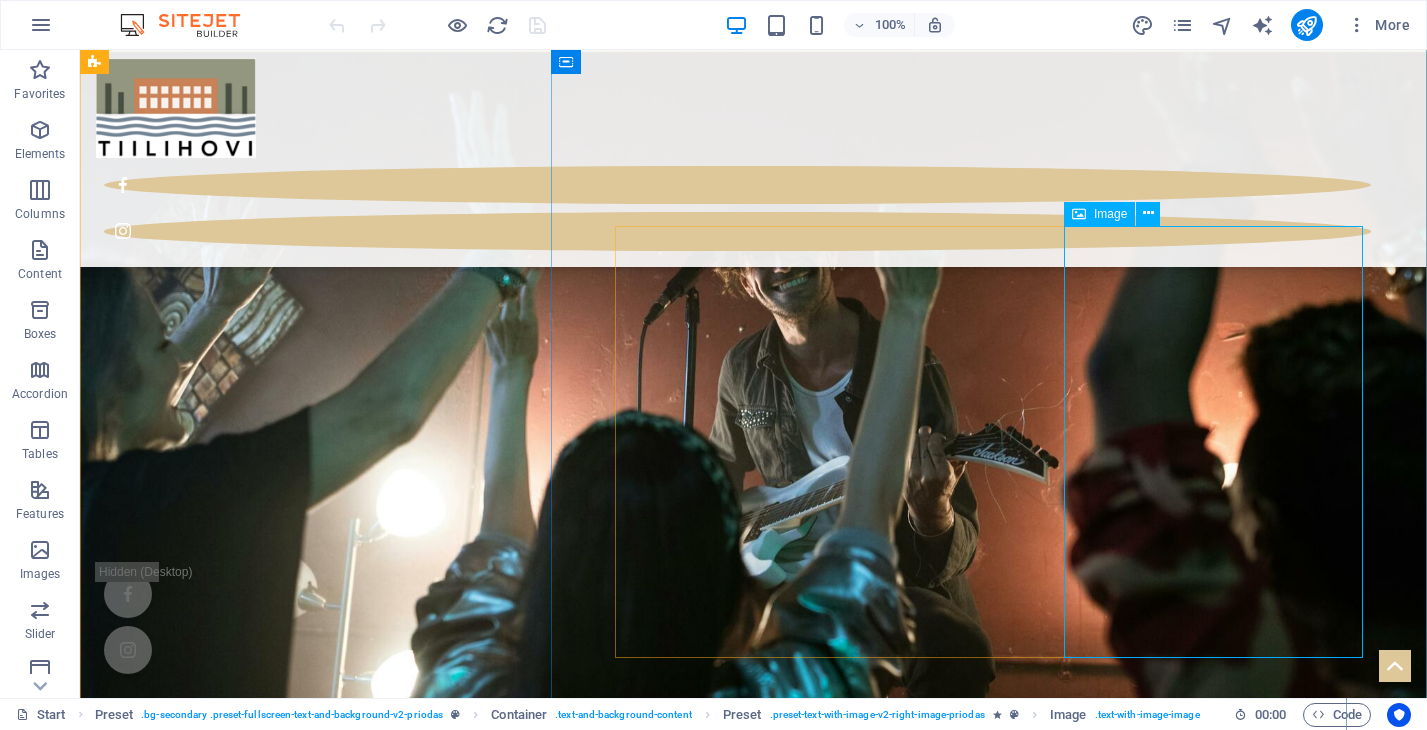 click at bounding box center (753, 5211) 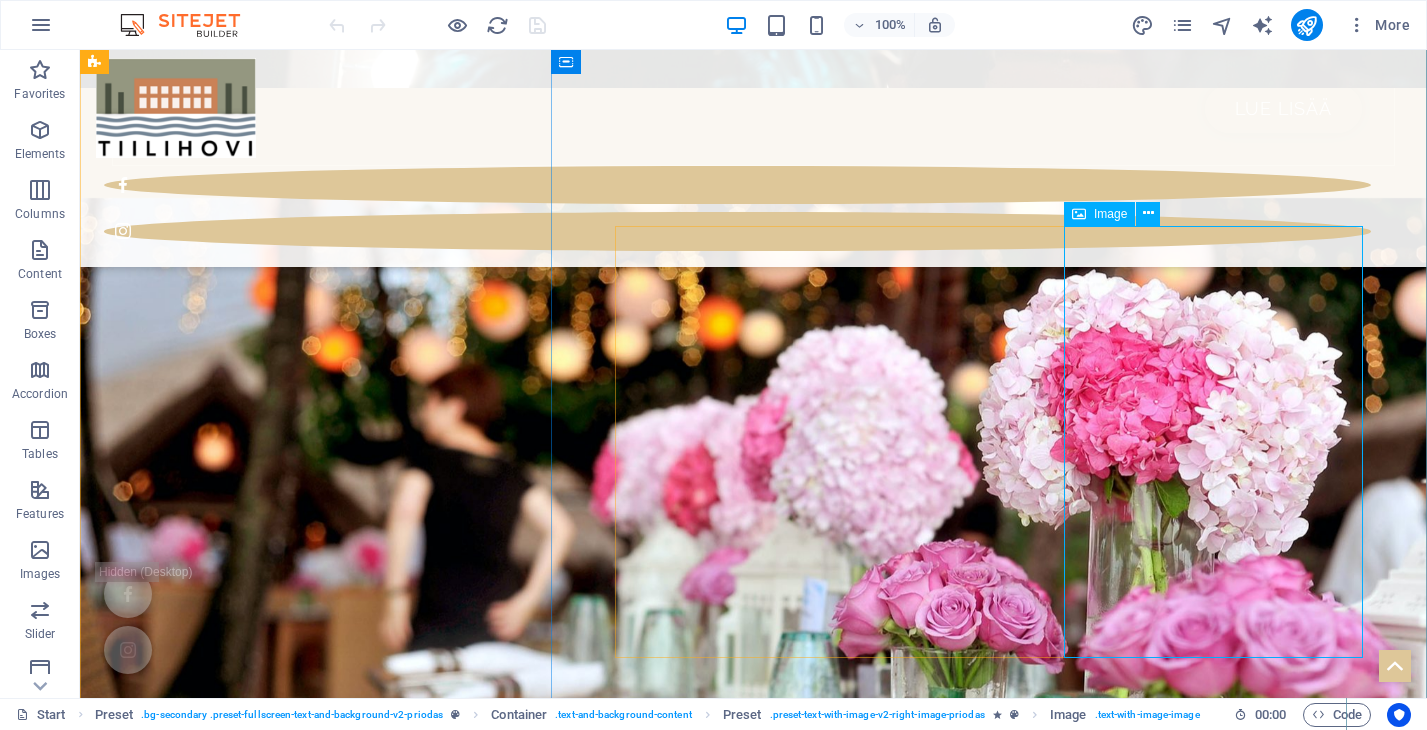 select on "%" 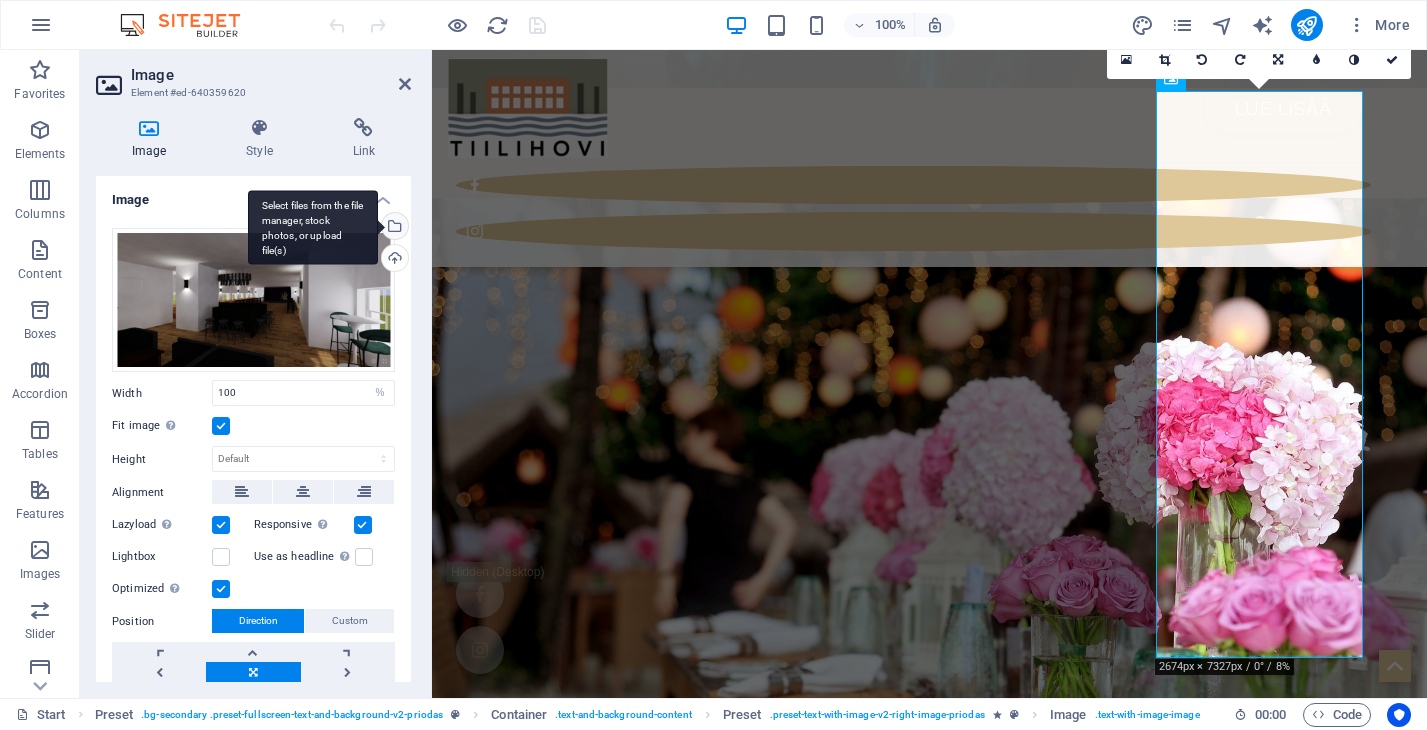 click on "Select files from the file manager, stock photos, or upload file(s)" at bounding box center [393, 228] 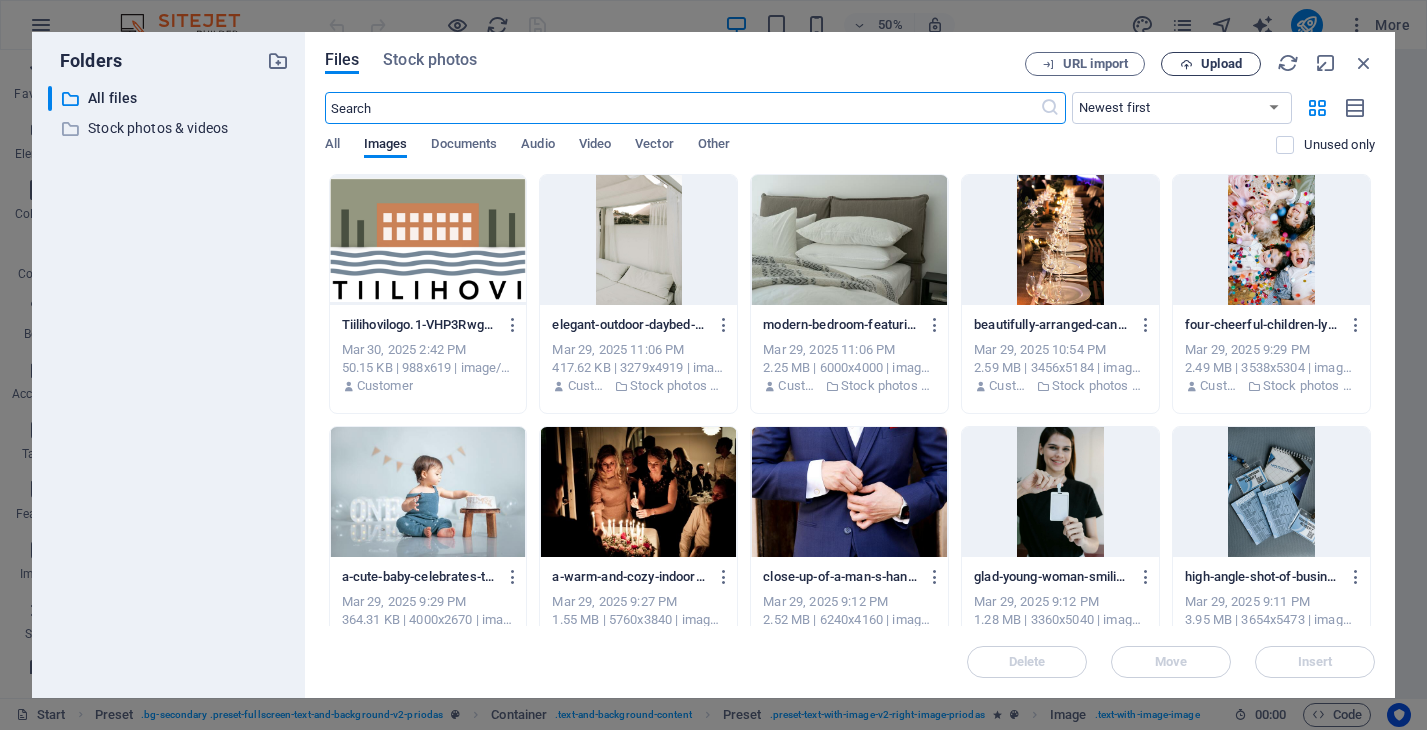 click at bounding box center [1186, 64] 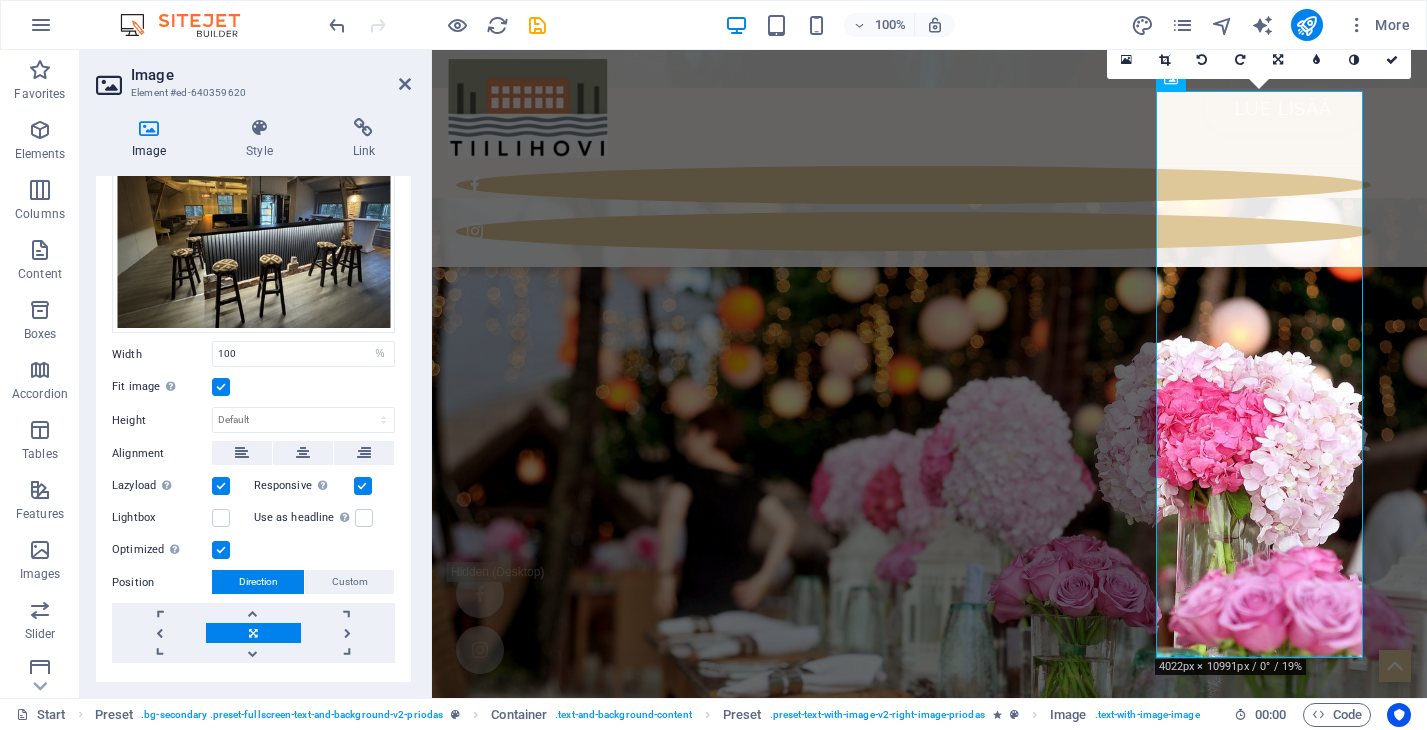 scroll, scrollTop: 111, scrollLeft: 0, axis: vertical 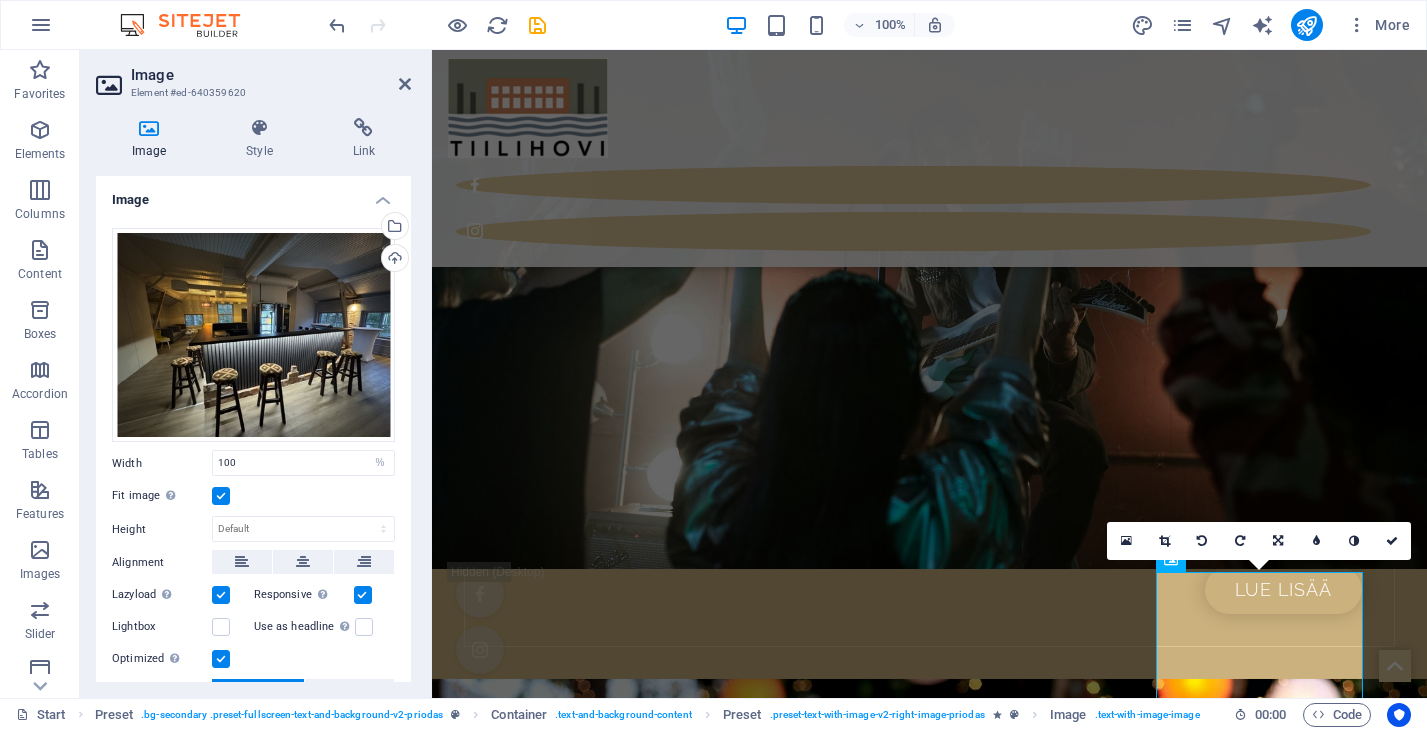 click at bounding box center [429, 374] 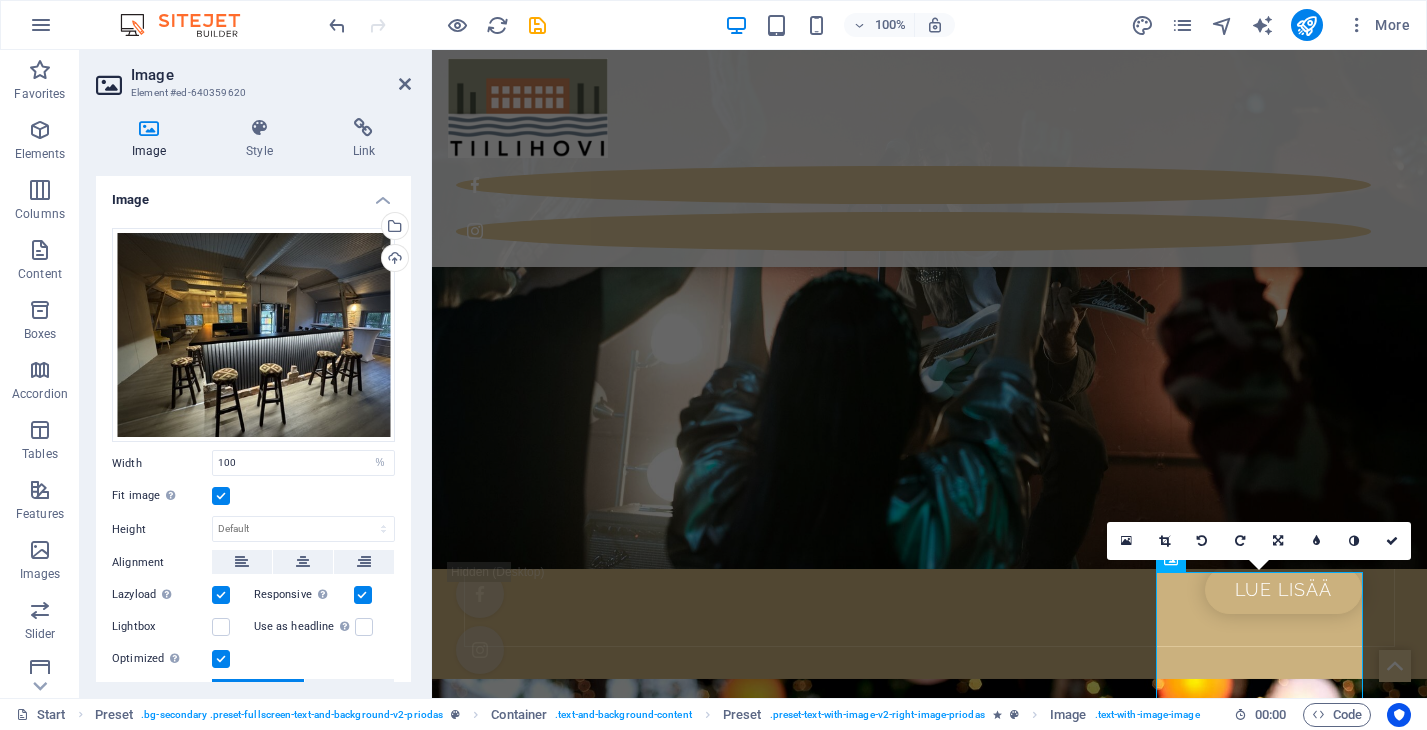 click at bounding box center [429, 374] 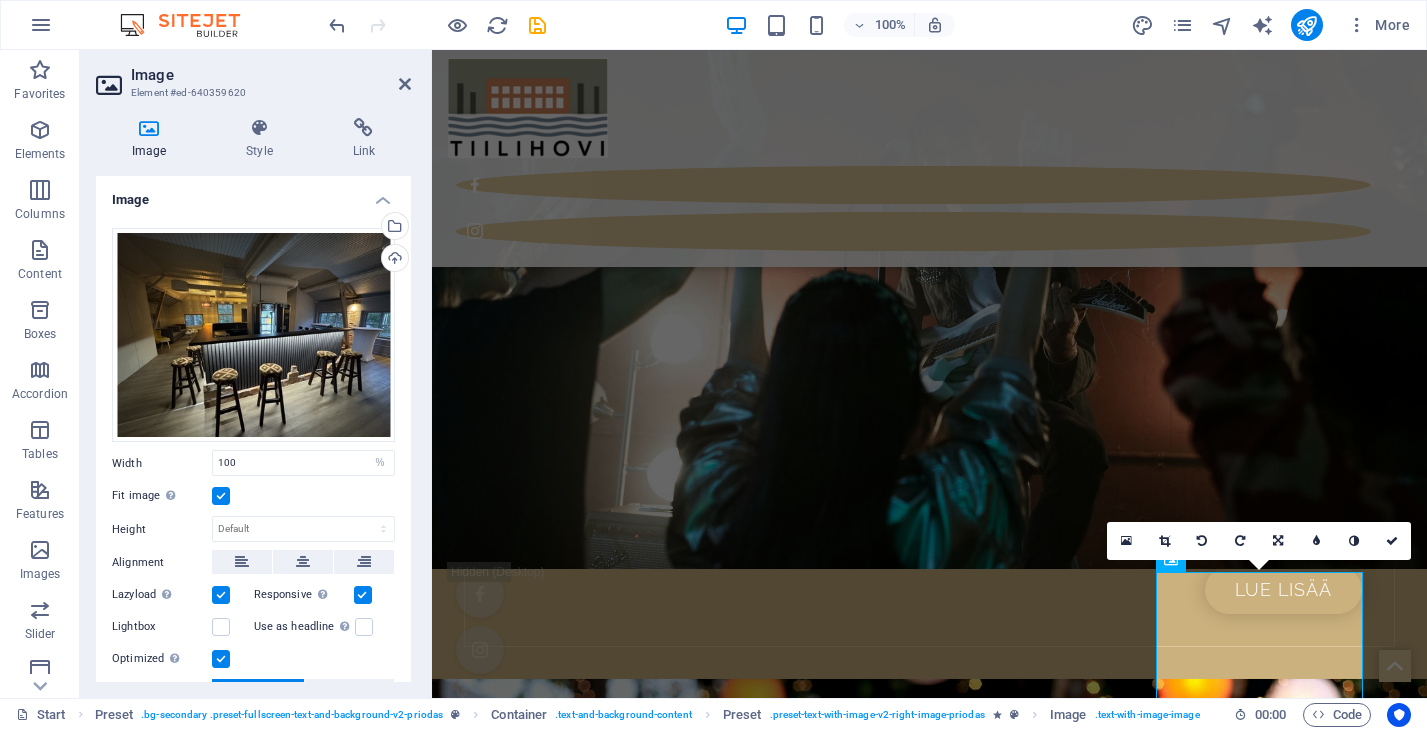 click at bounding box center (429, 374) 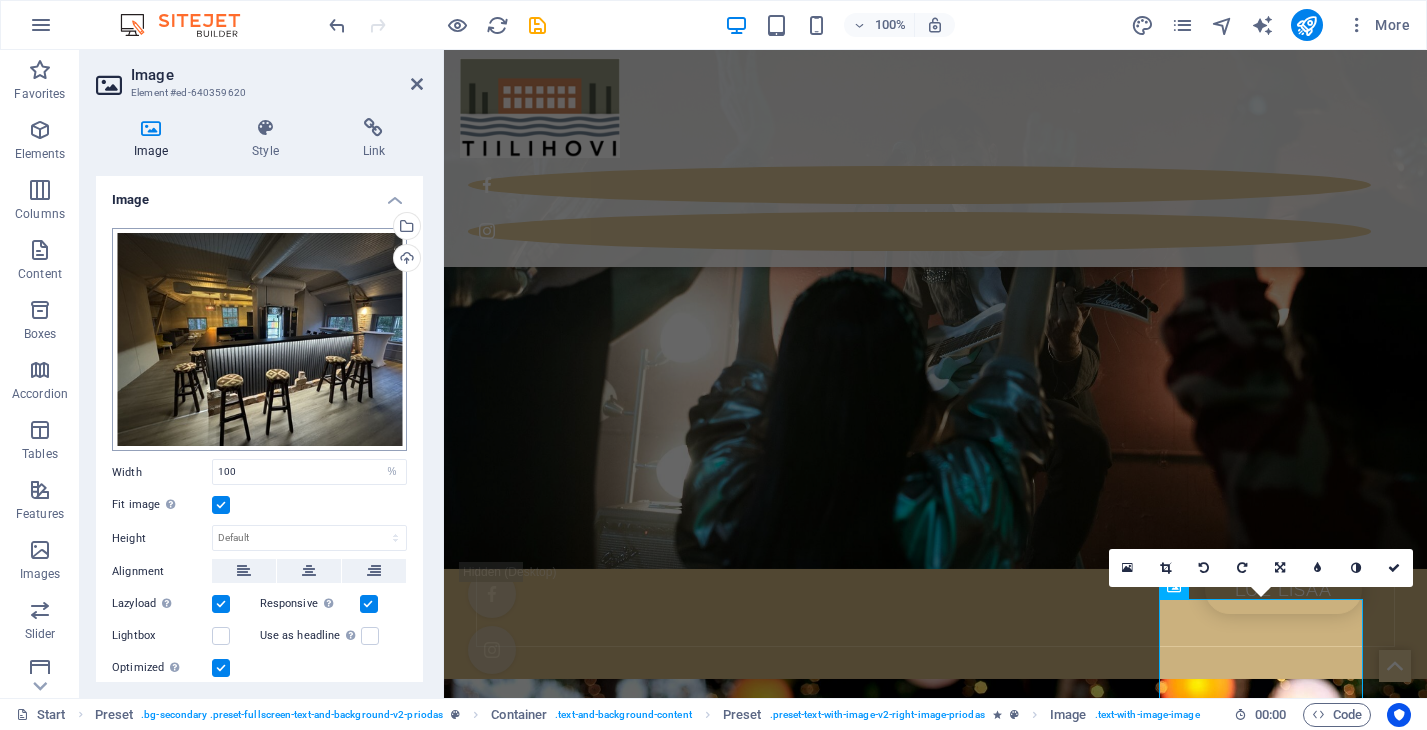 drag, startPoint x: 427, startPoint y: 291, endPoint x: 237, endPoint y: 289, distance: 190.01053 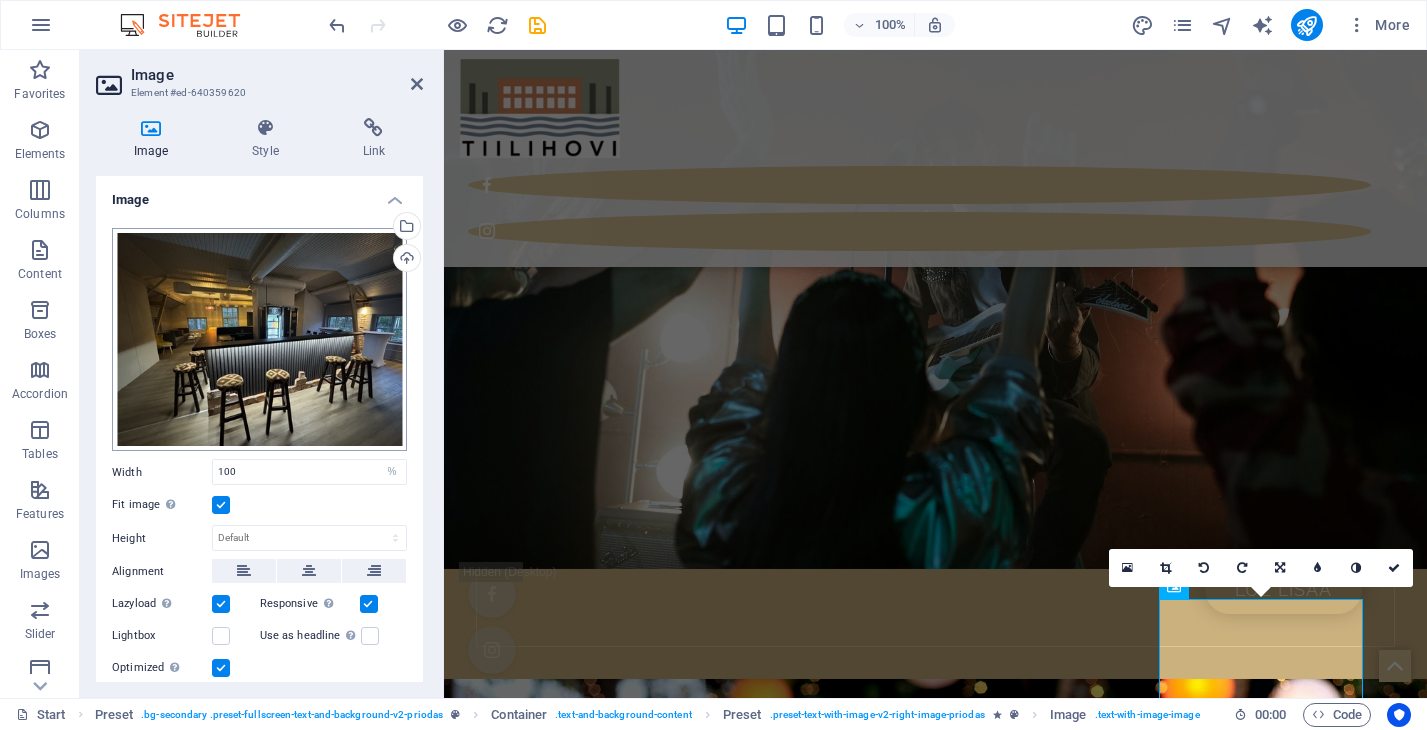 click on "Image Element #ed-640359620 Image Style Link Image Drag files here, click to choose files or select files from Files or our free stock photos & videos Select files from the file manager, stock photos, or upload file(s) Upload Width 100 Default auto px rem % em vh vw Fit image Automatically fit image to a fixed width and height Height Default auto px Alignment Lazyload Loading images after the page loads improves page speed. Responsive Automatically load retina image and smartphone optimized sizes. Lightbox Use as headline The image will be wrapped in an H1 headline tag. Useful for giving alternative text the weight of an H1 headline, e.g. for the logo. Leave unchecked if uncertain. Optimized Images are compressed to improve page speed. Position Direction Custom X offset 50 px rem % vh vw Y offset 50 px rem % vh vw Text Float No float Image left Image right Determine how text should behave around the image. Text Alternative text Image caption Paragraph Format Normal Heading 1 Heading 2 Heading 3 Heading 4 Code" at bounding box center [262, 374] 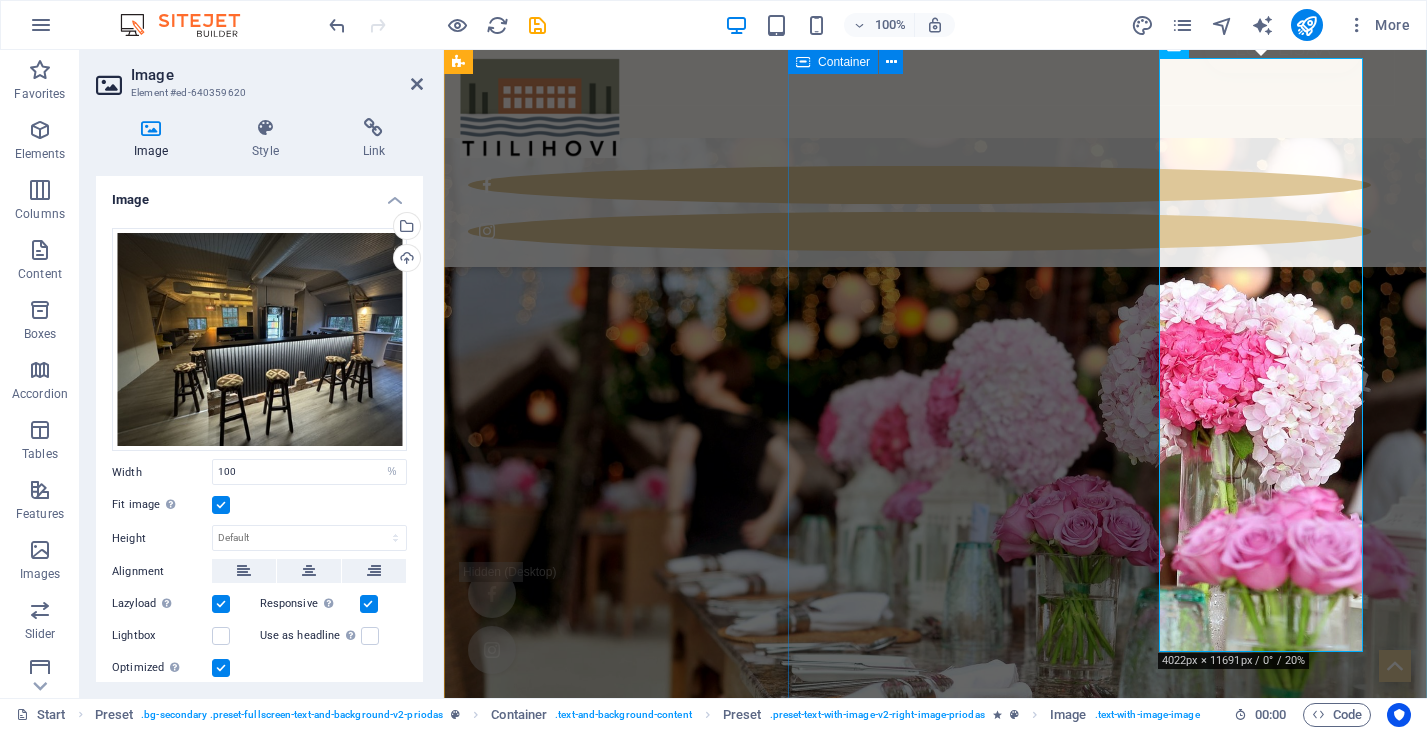 scroll, scrollTop: 4055, scrollLeft: 0, axis: vertical 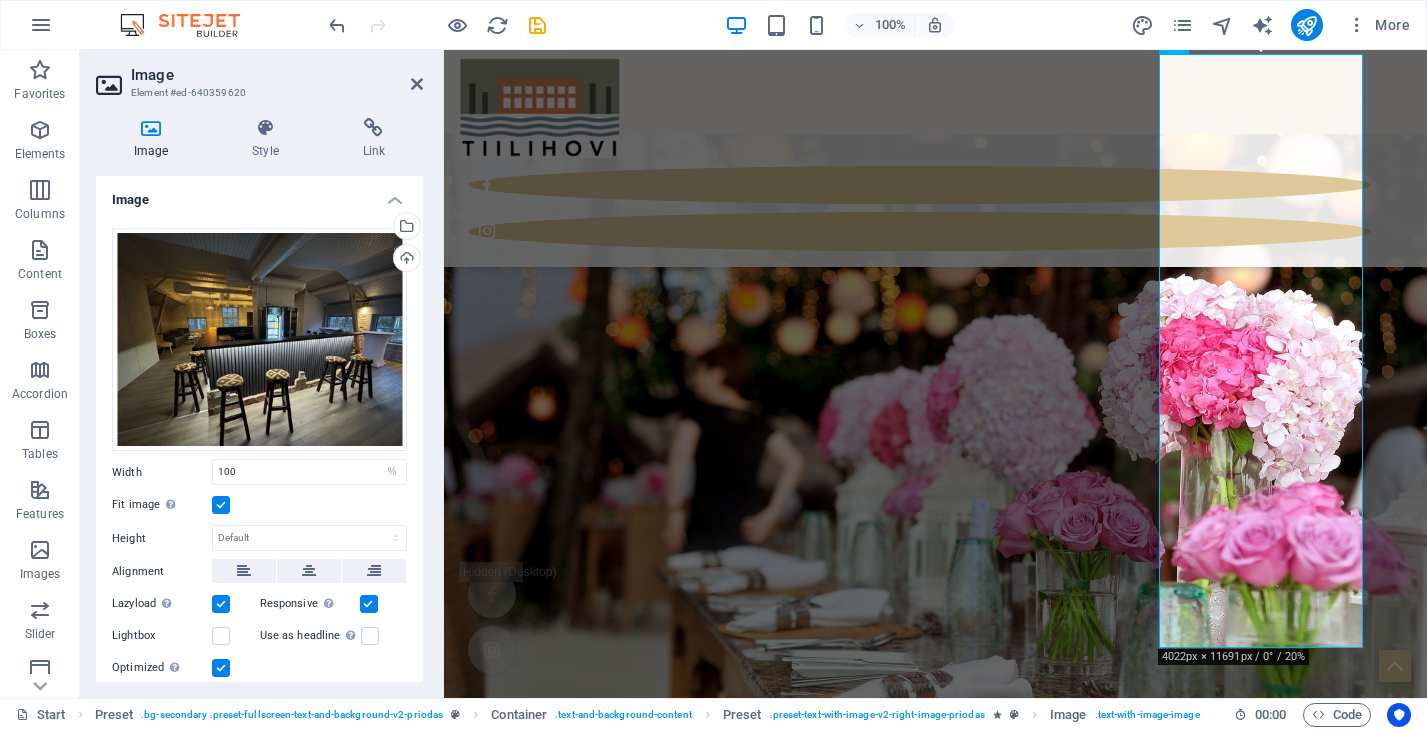 click at bounding box center (151, 128) 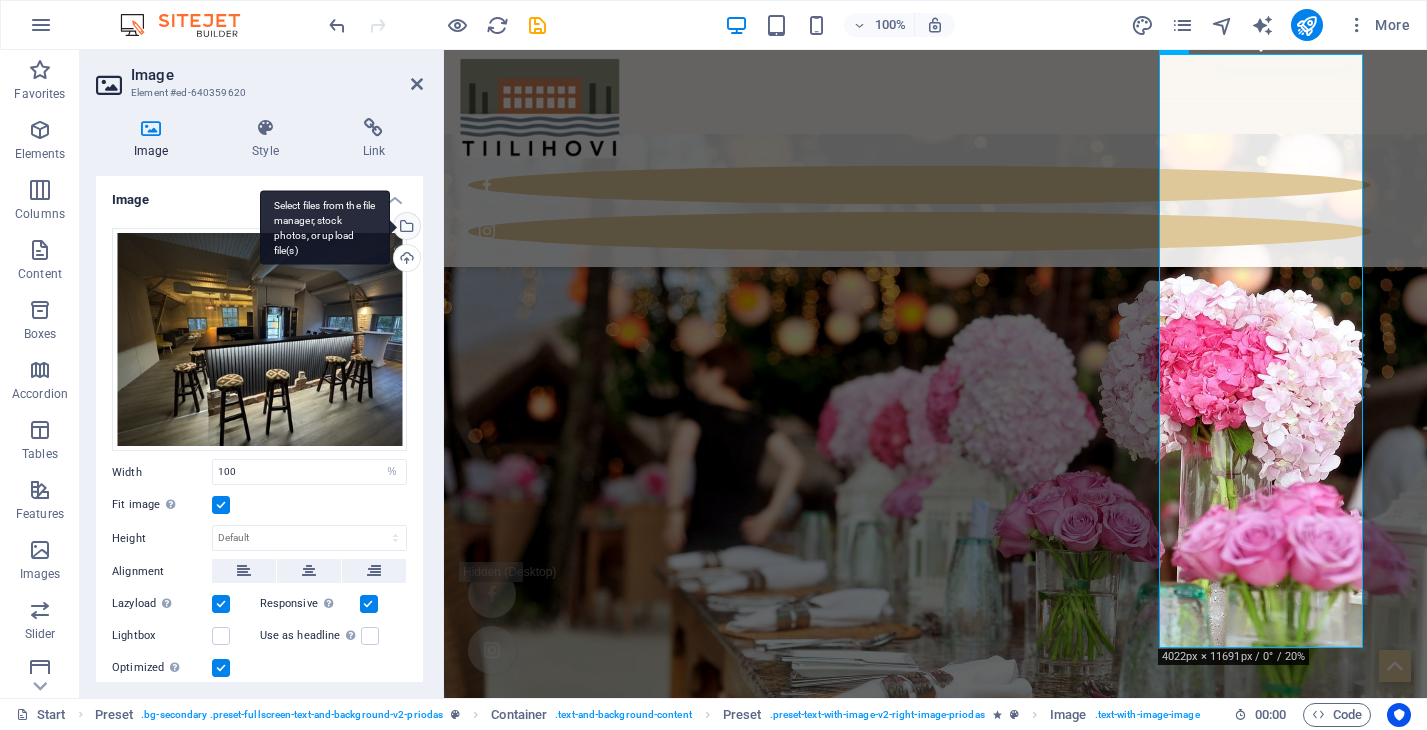 click on "Select files from the file manager, stock photos, or upload file(s)" at bounding box center (405, 228) 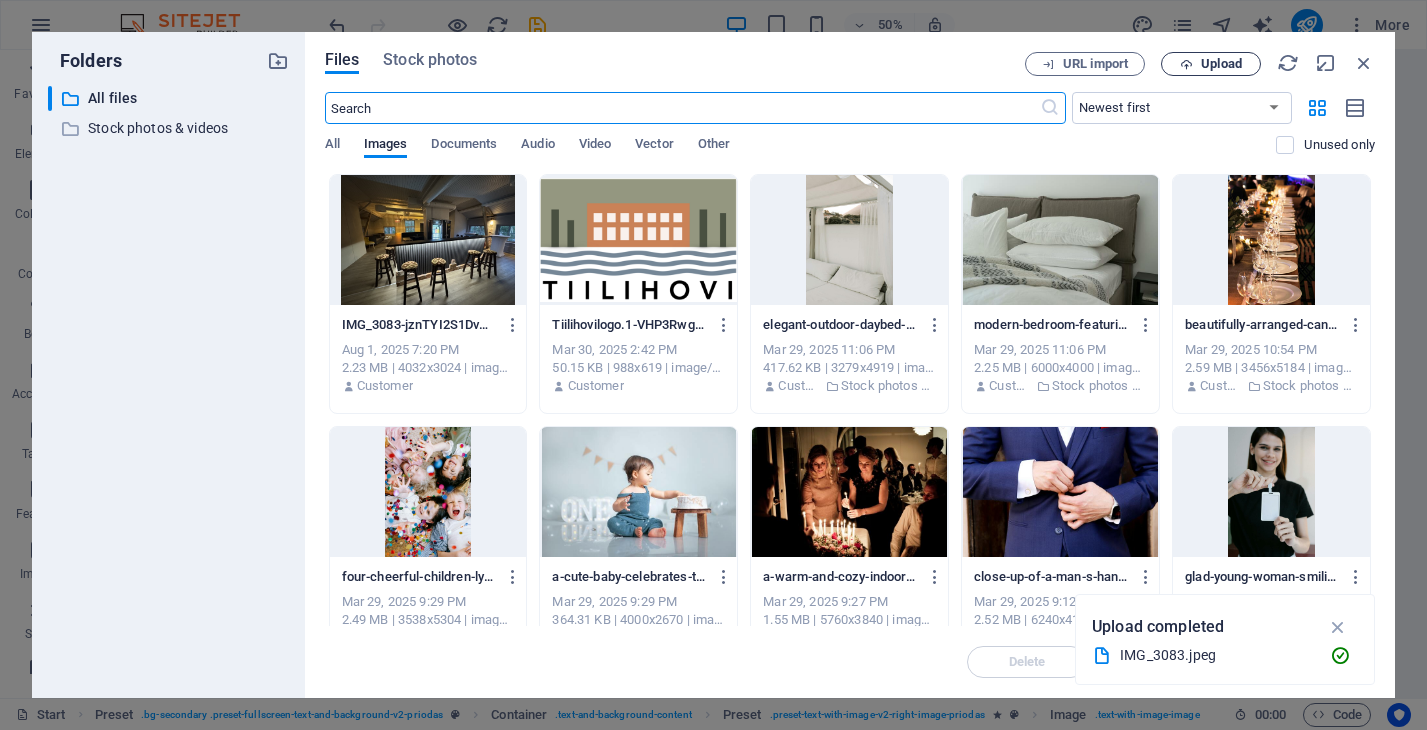 click on "Upload" at bounding box center [1221, 64] 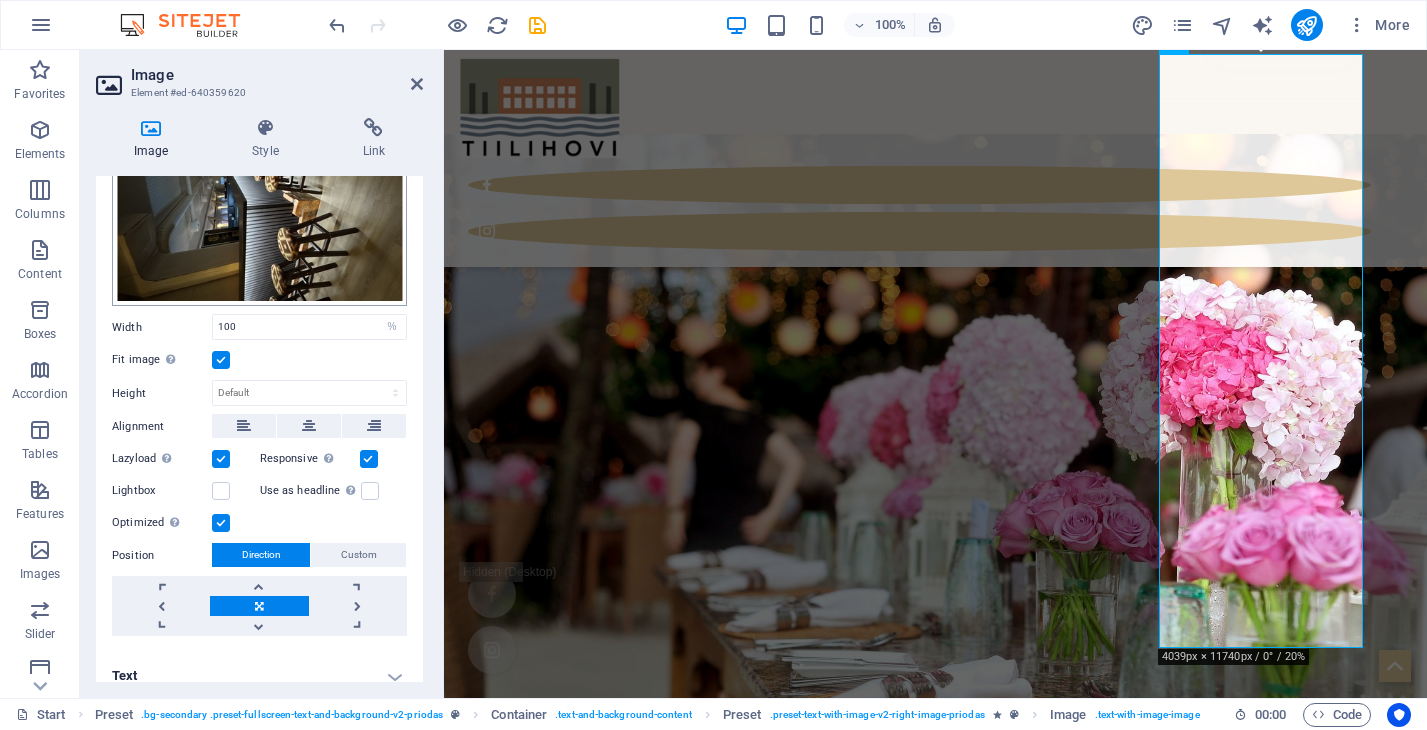 scroll, scrollTop: 147, scrollLeft: 0, axis: vertical 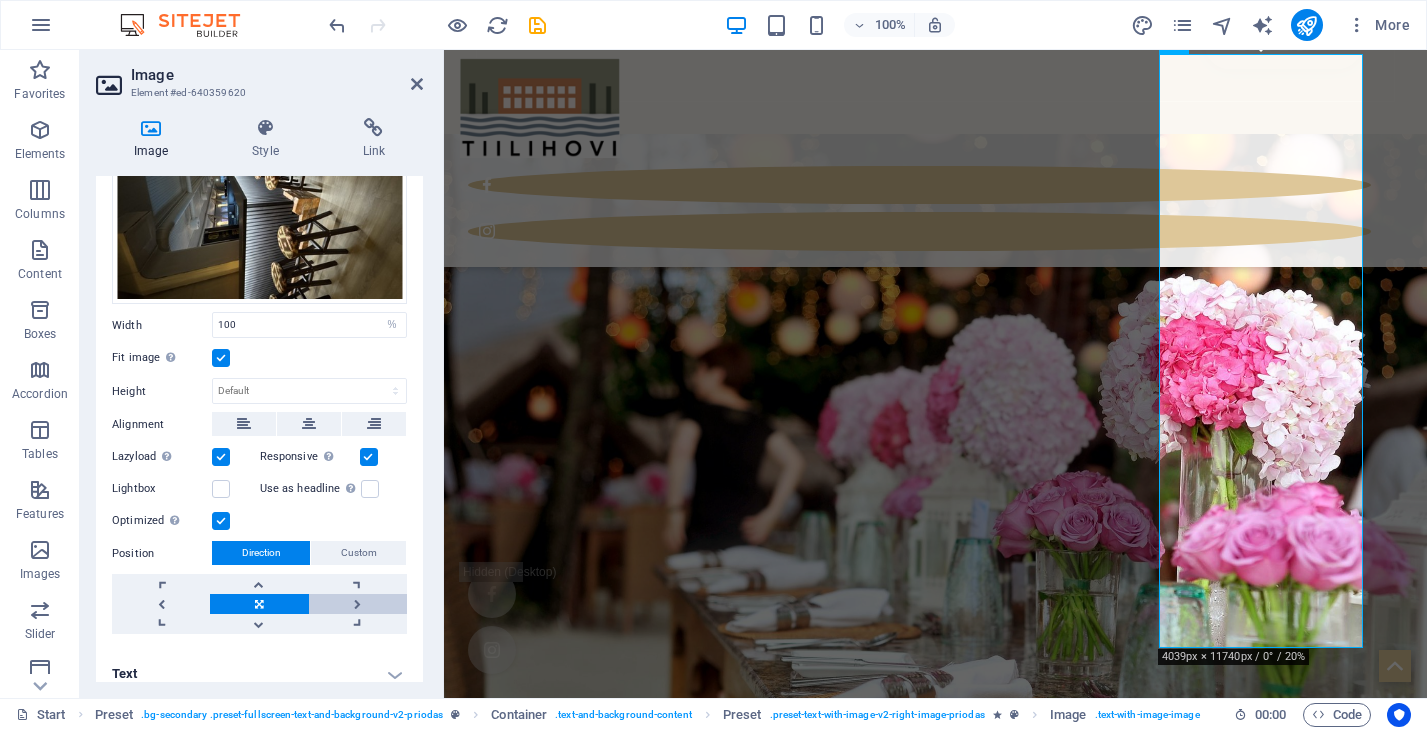 click at bounding box center [358, 604] 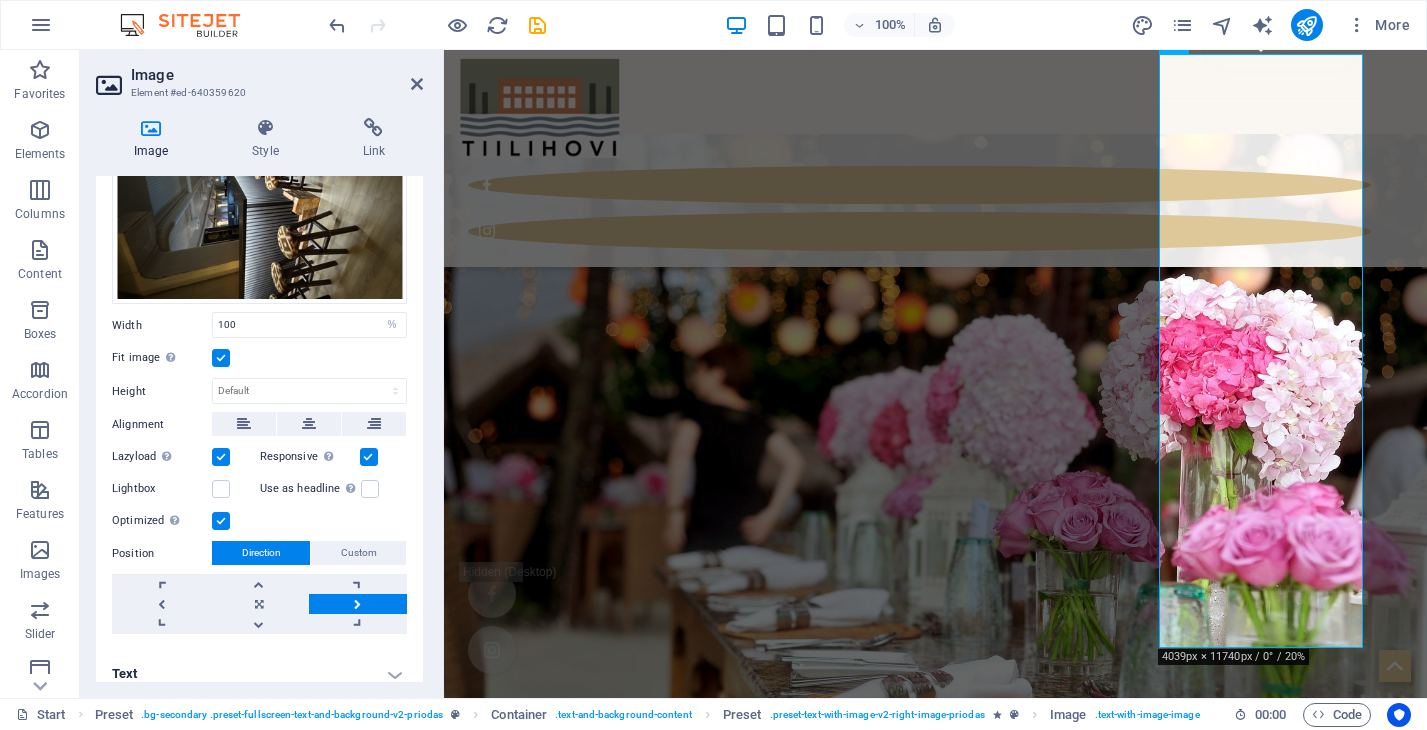 click at bounding box center (358, 604) 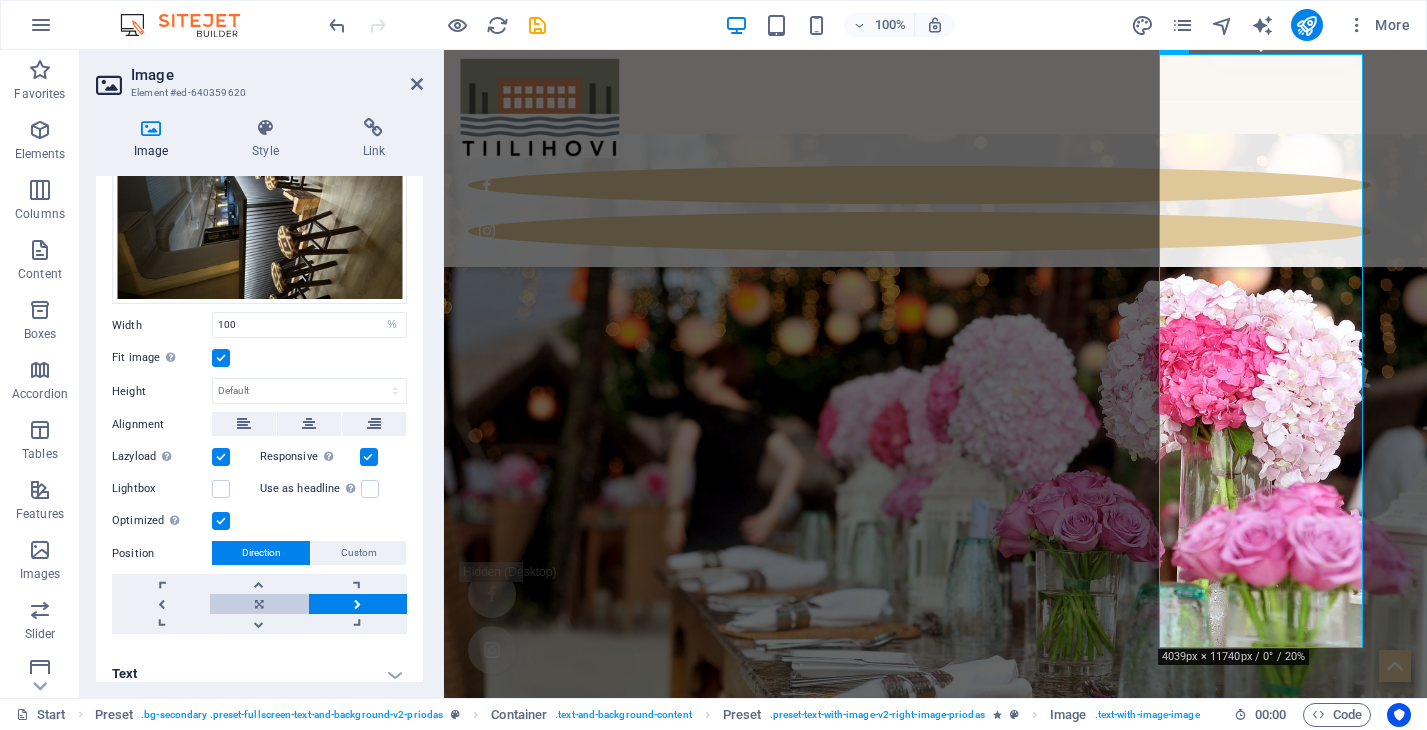 click at bounding box center [259, 604] 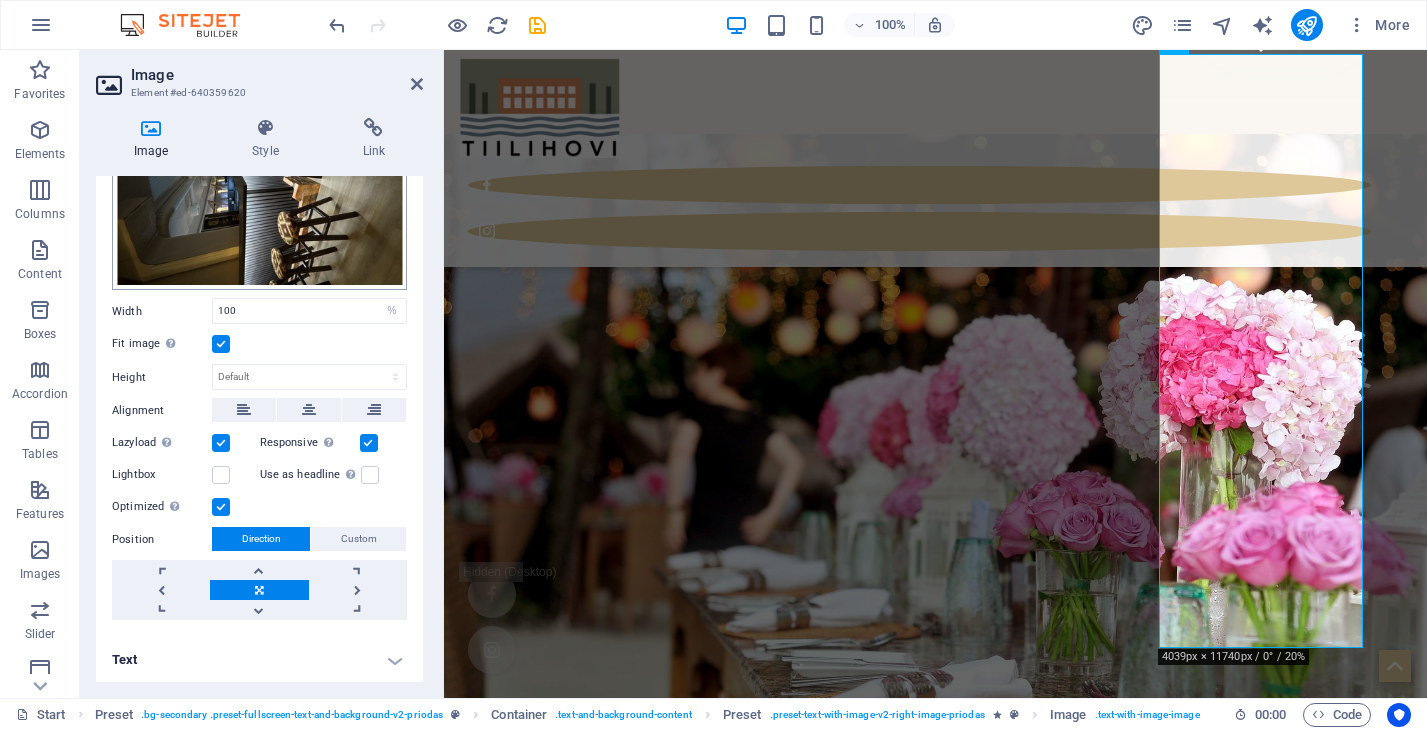 scroll, scrollTop: 160, scrollLeft: 0, axis: vertical 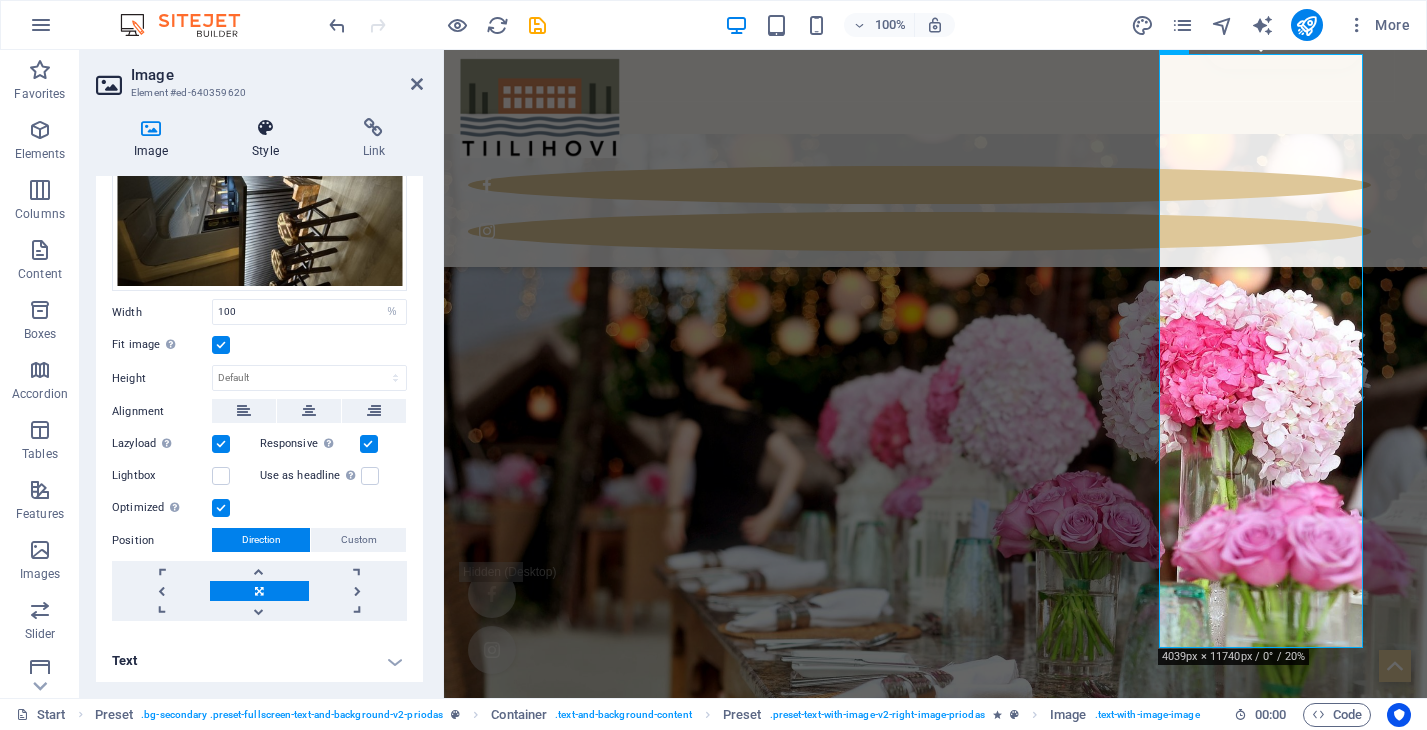 click at bounding box center [265, 128] 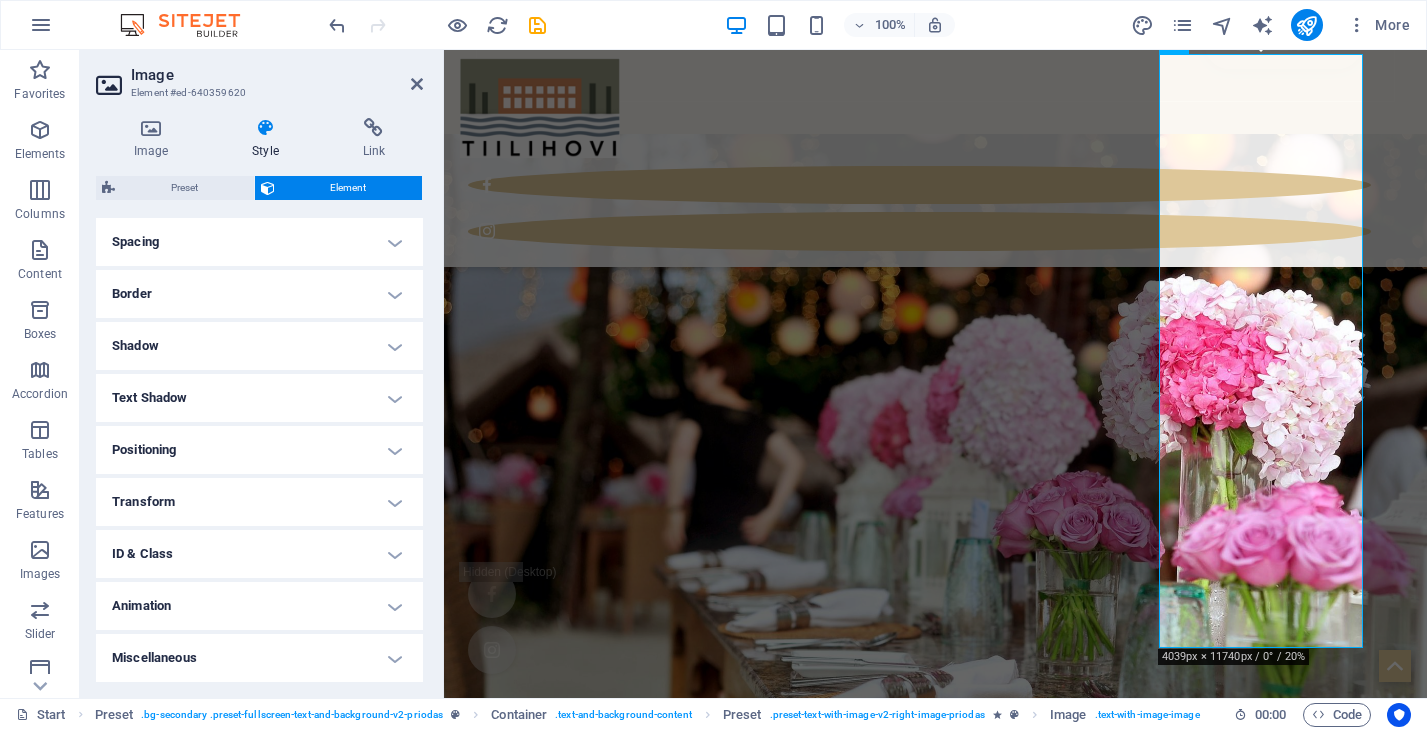 scroll, scrollTop: 379, scrollLeft: 0, axis: vertical 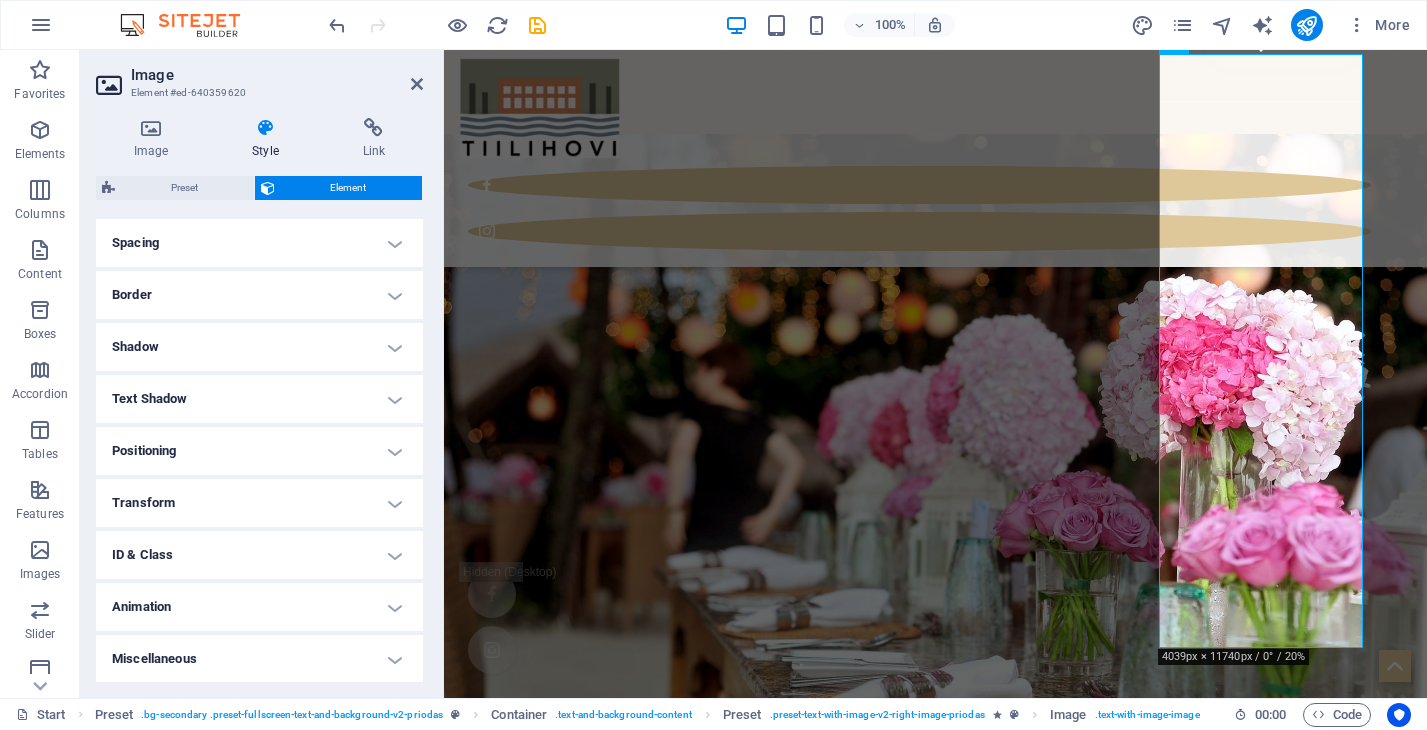 click on "Transform" at bounding box center [259, 503] 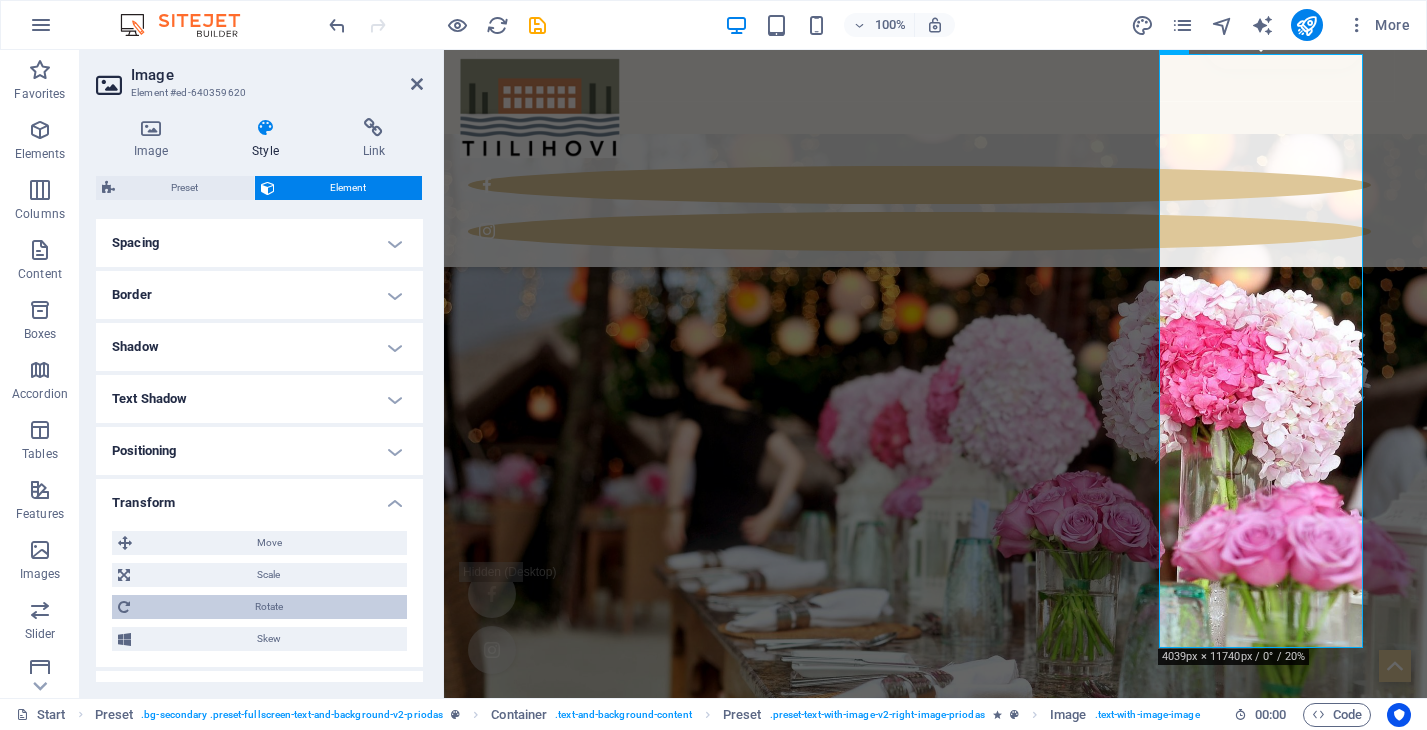 click on "Rotate" at bounding box center [268, 607] 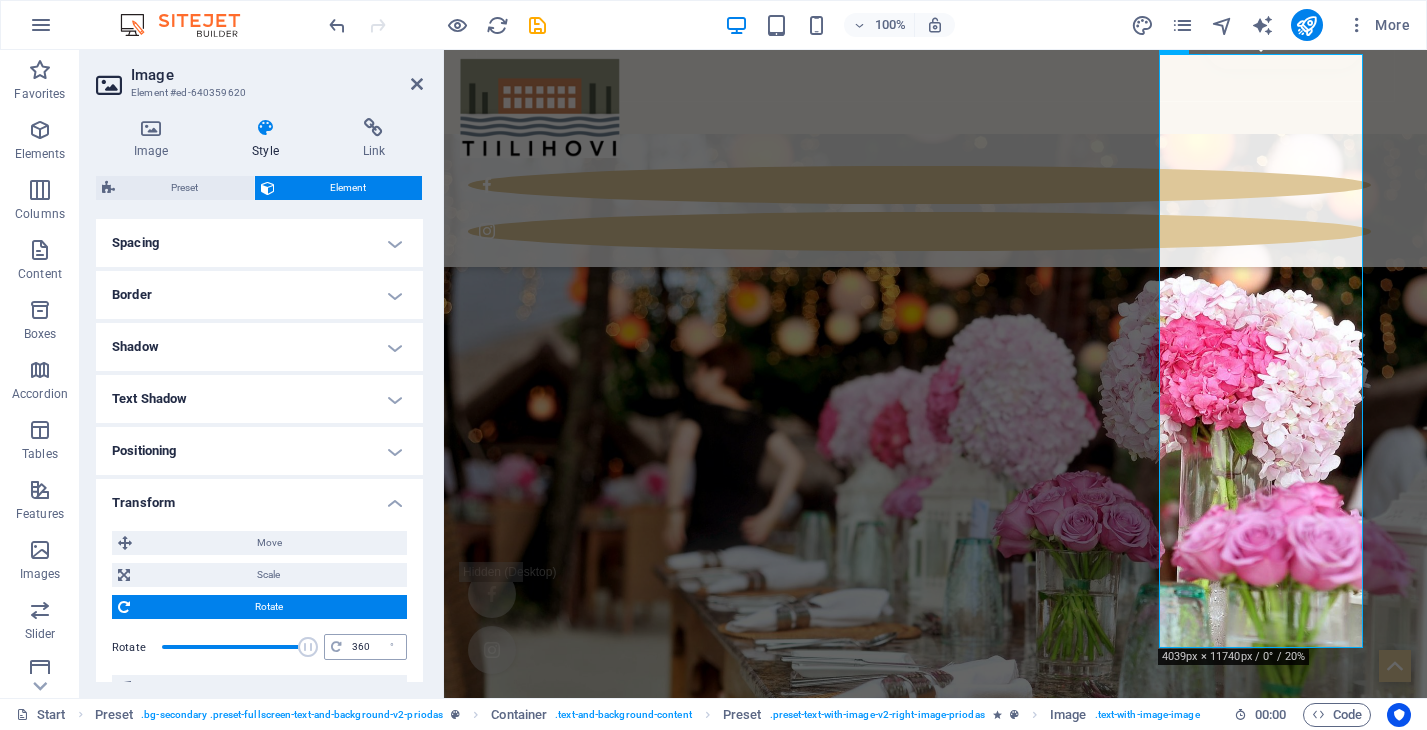 drag, startPoint x: 231, startPoint y: 650, endPoint x: 324, endPoint y: 644, distance: 93.193344 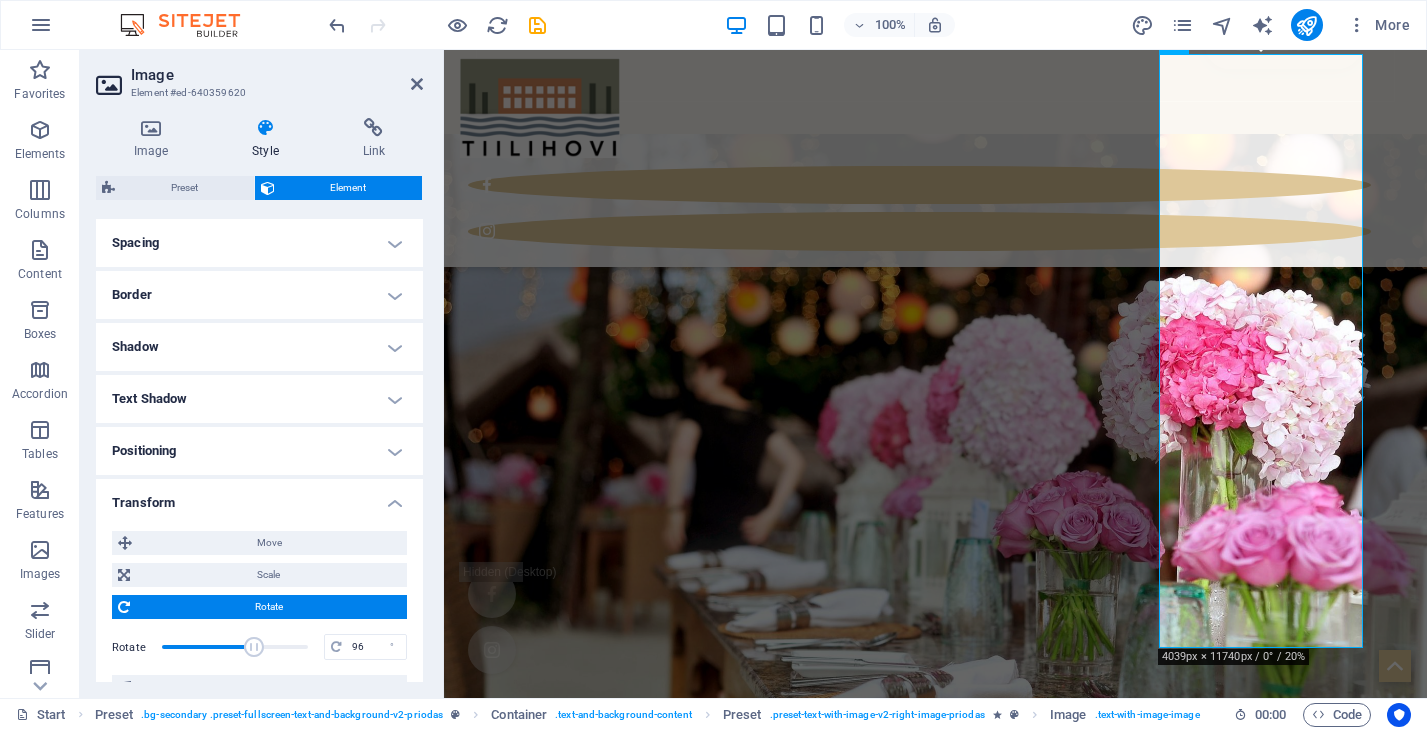 drag, startPoint x: 303, startPoint y: 644, endPoint x: 252, endPoint y: 641, distance: 51.088158 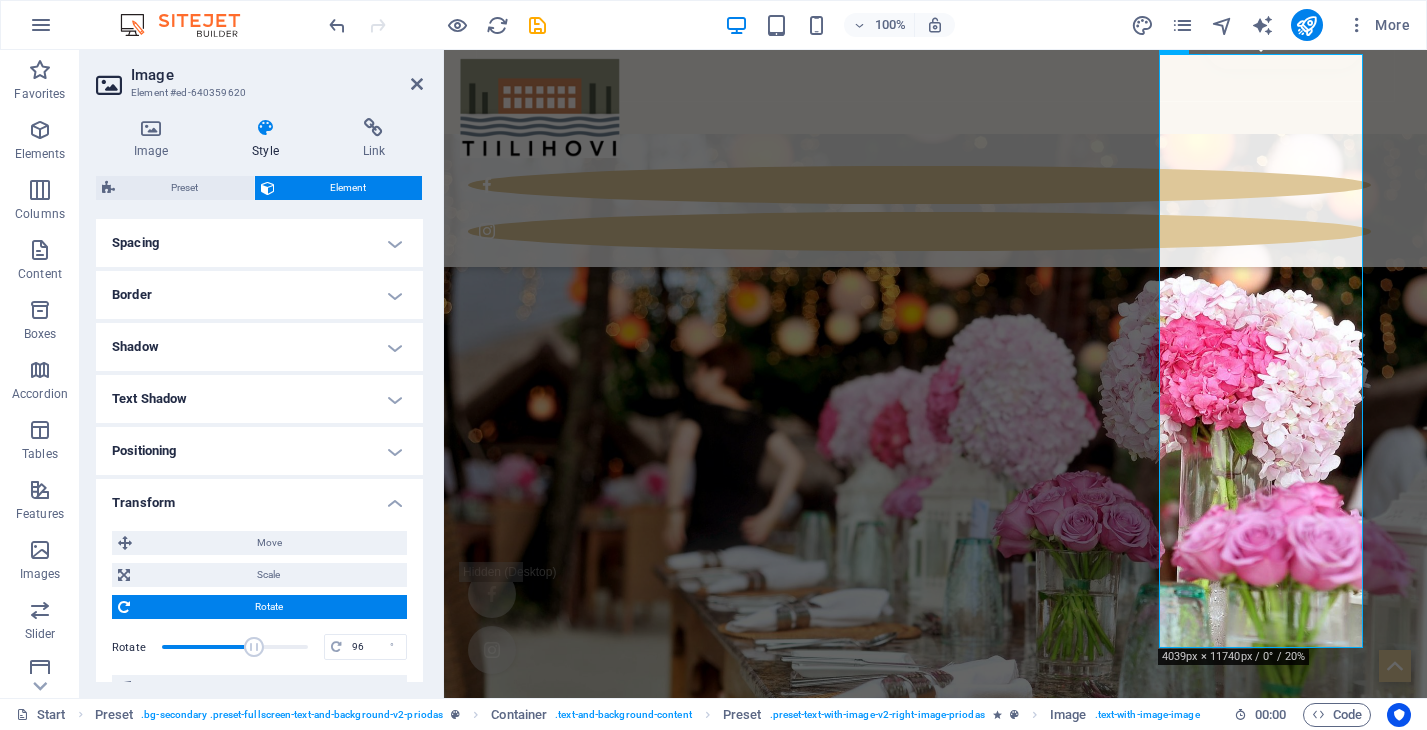 click at bounding box center [254, 647] 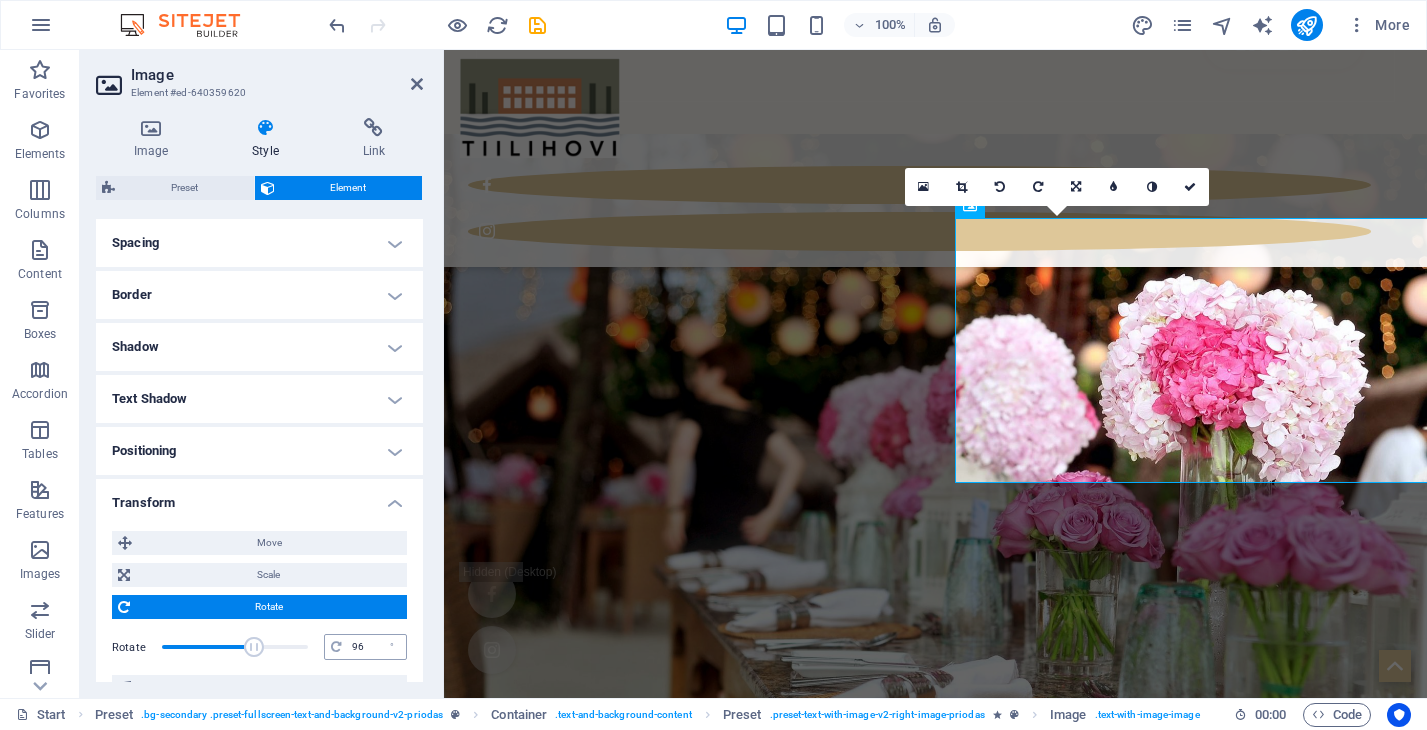 click at bounding box center (336, 647) 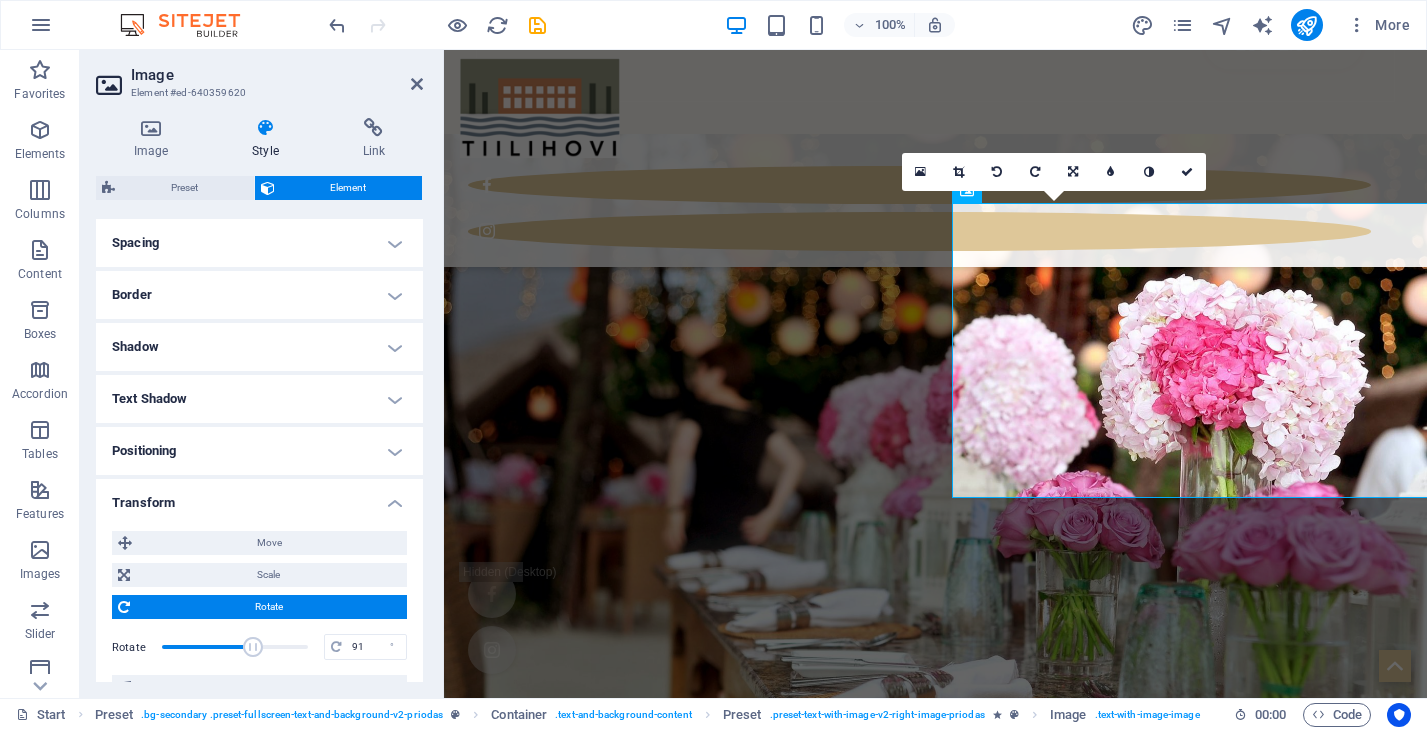 click at bounding box center (253, 647) 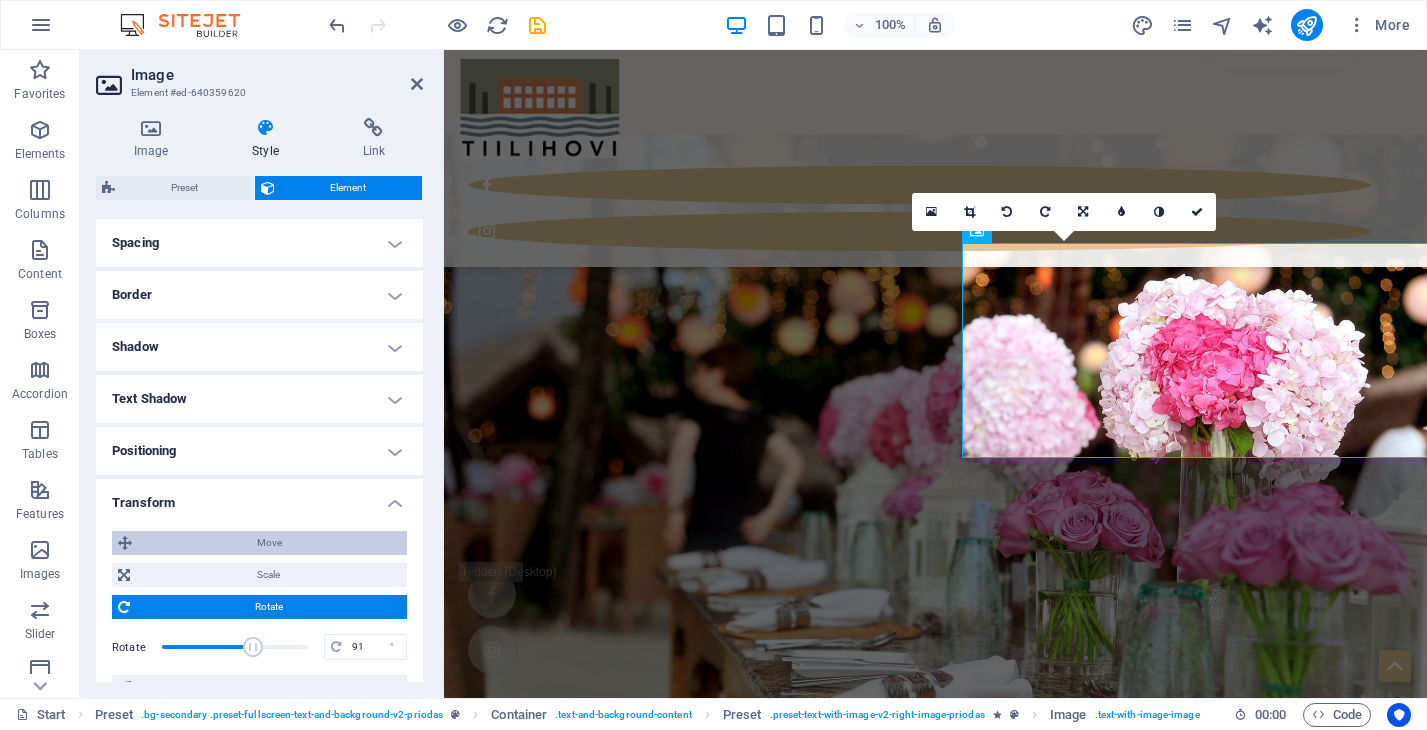 click on "Move" at bounding box center (269, 543) 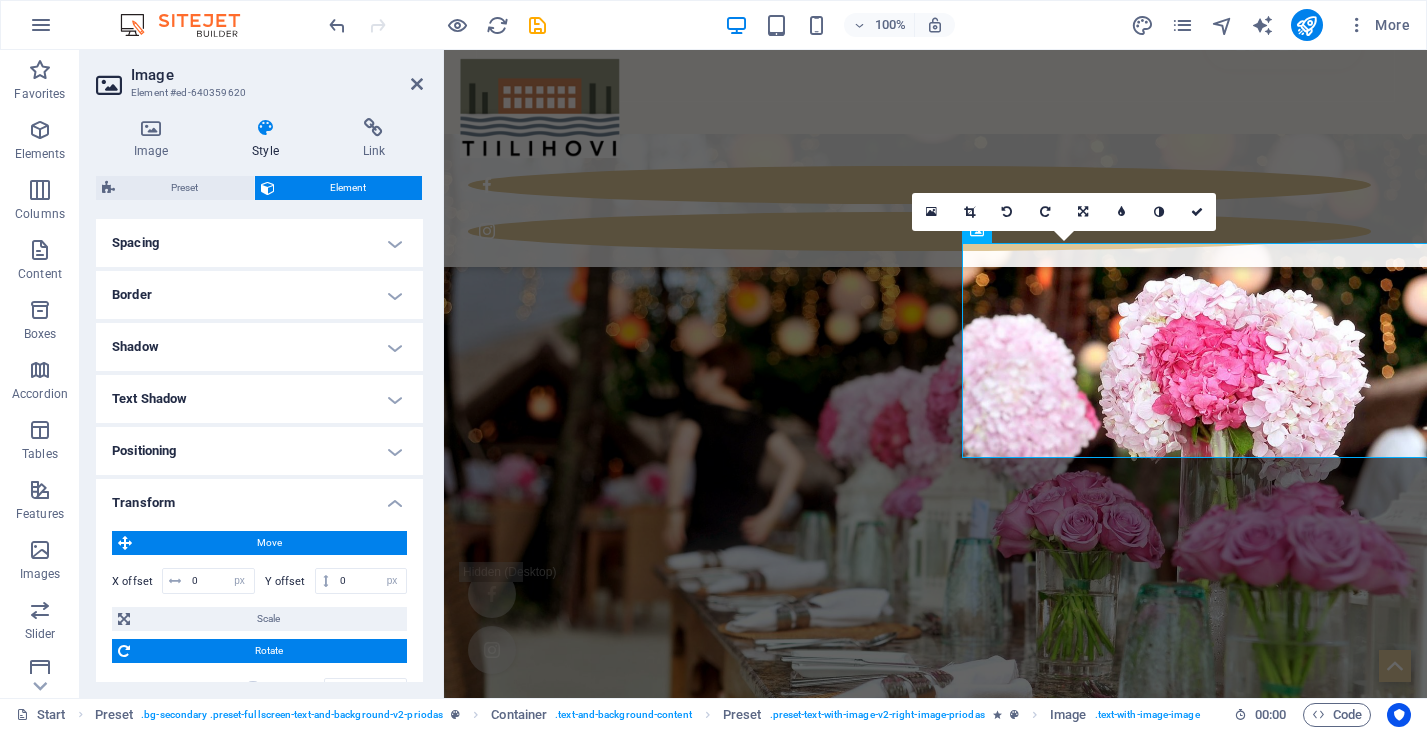 click on "Rotate" at bounding box center [268, 651] 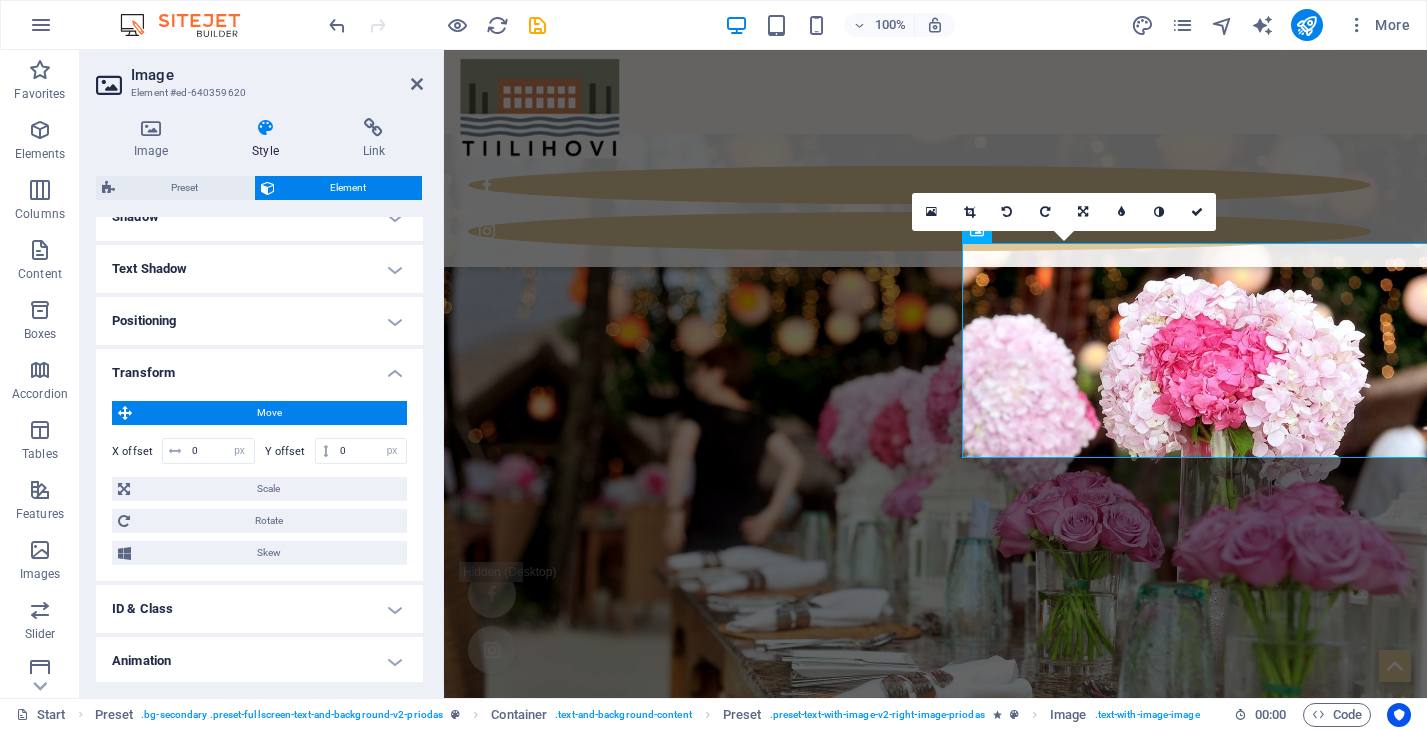 scroll, scrollTop: 514, scrollLeft: 0, axis: vertical 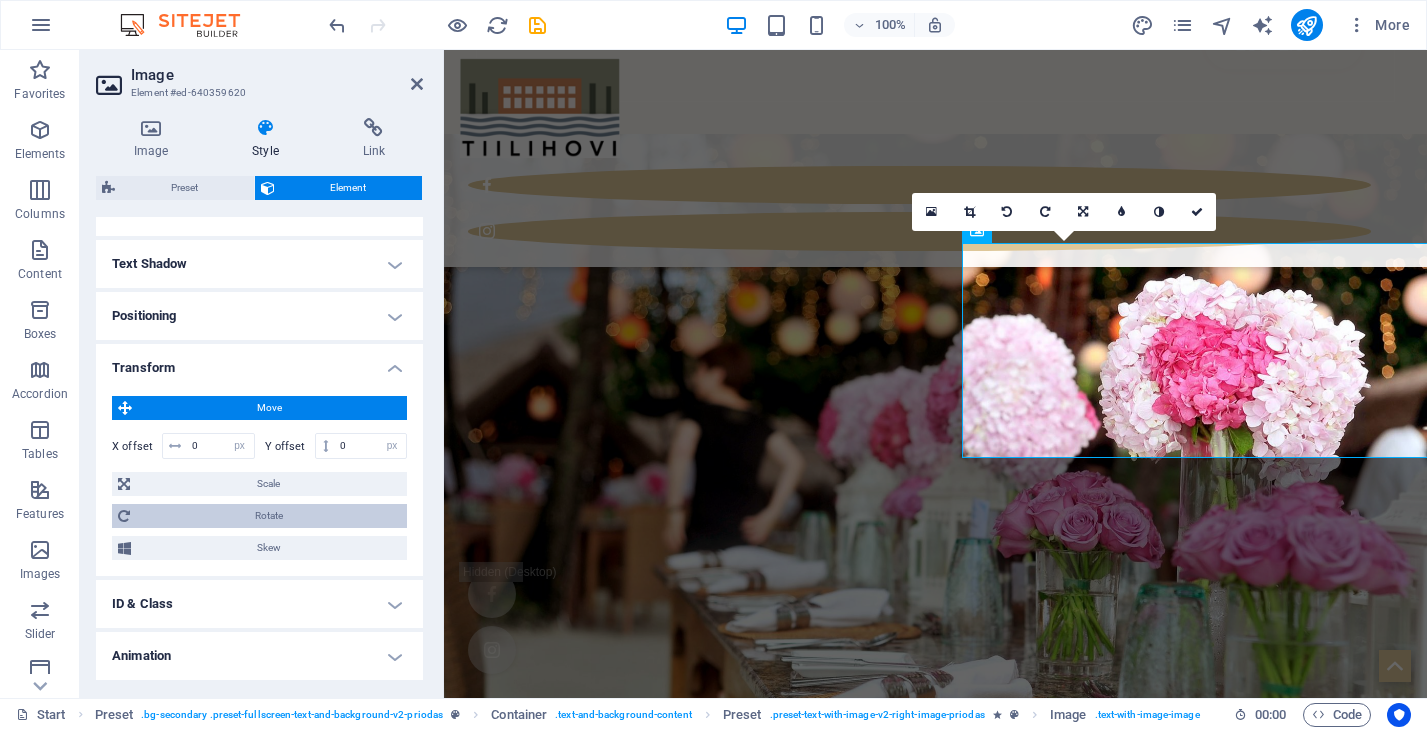 click on "Rotate" at bounding box center (268, 516) 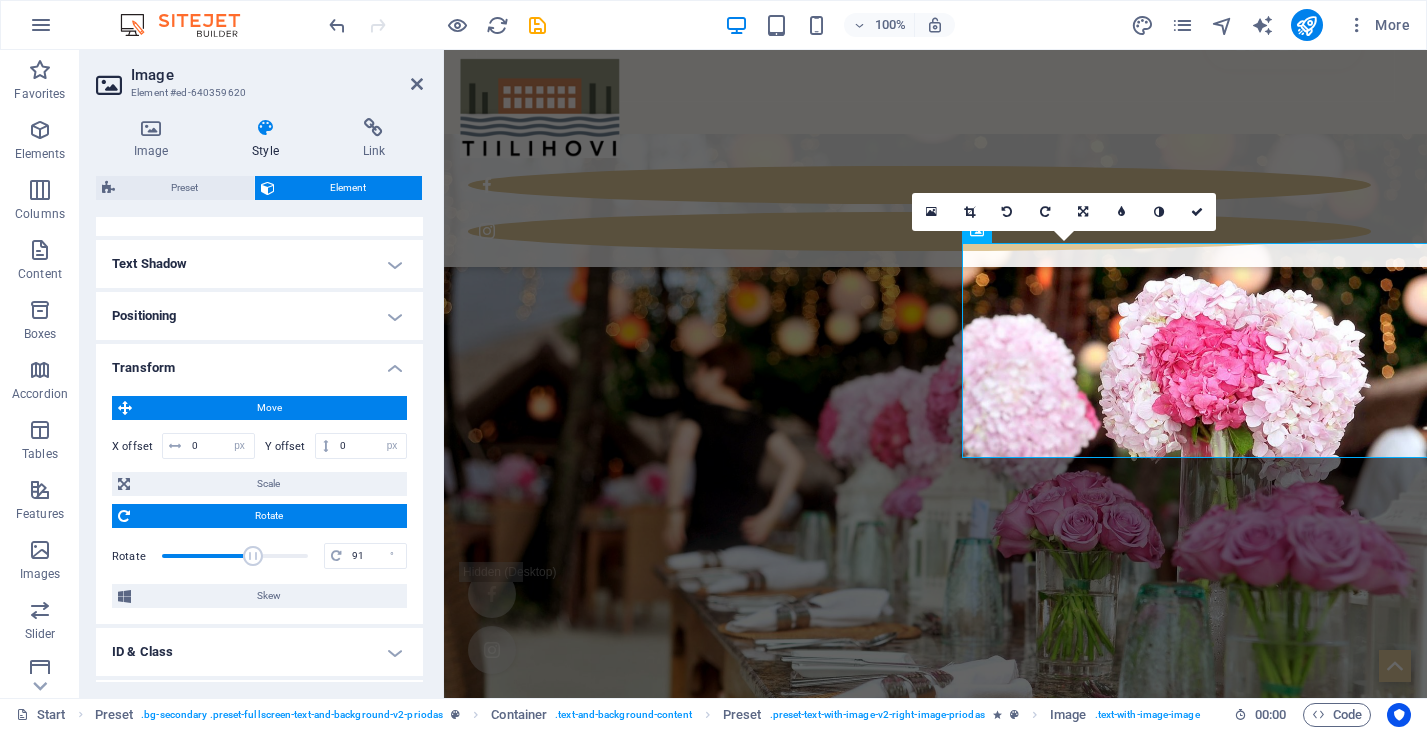 click at bounding box center [253, 556] 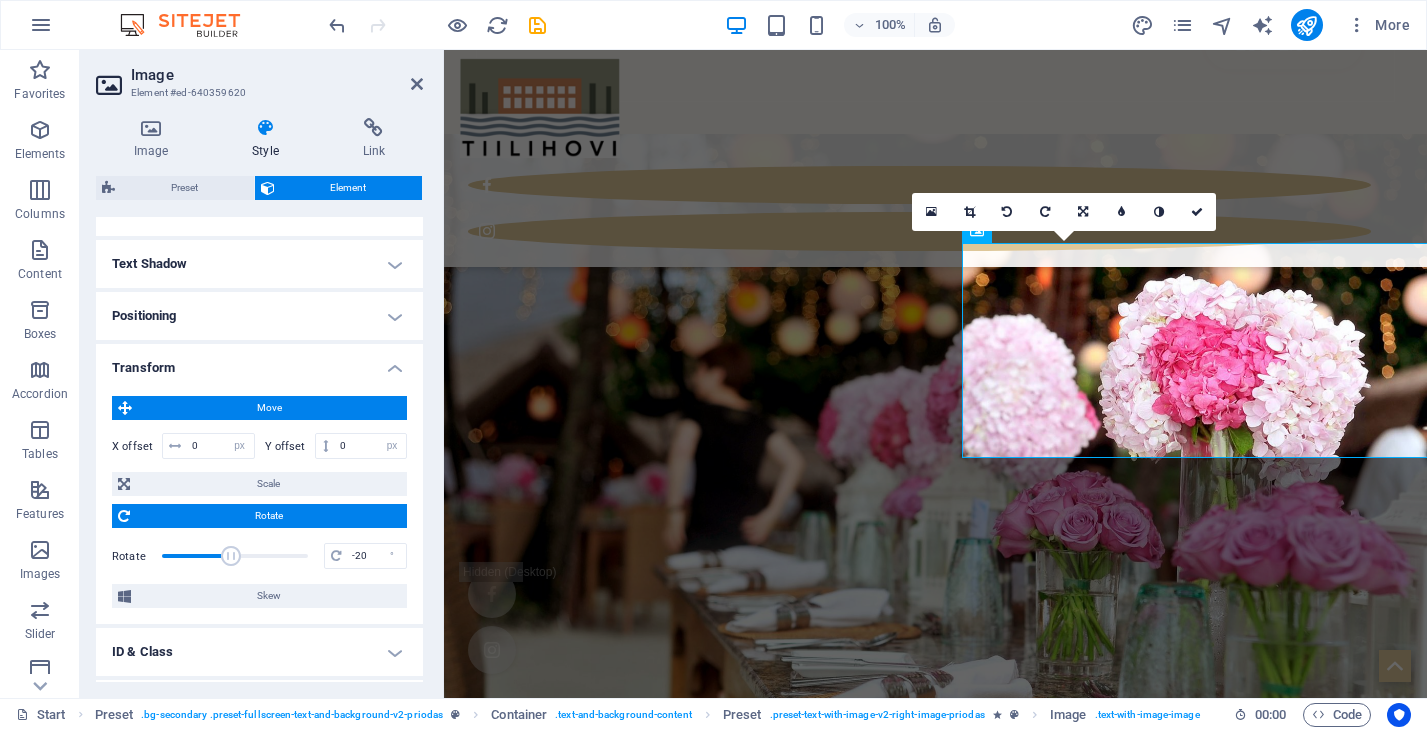 drag, startPoint x: 251, startPoint y: 554, endPoint x: 229, endPoint y: 551, distance: 22.203604 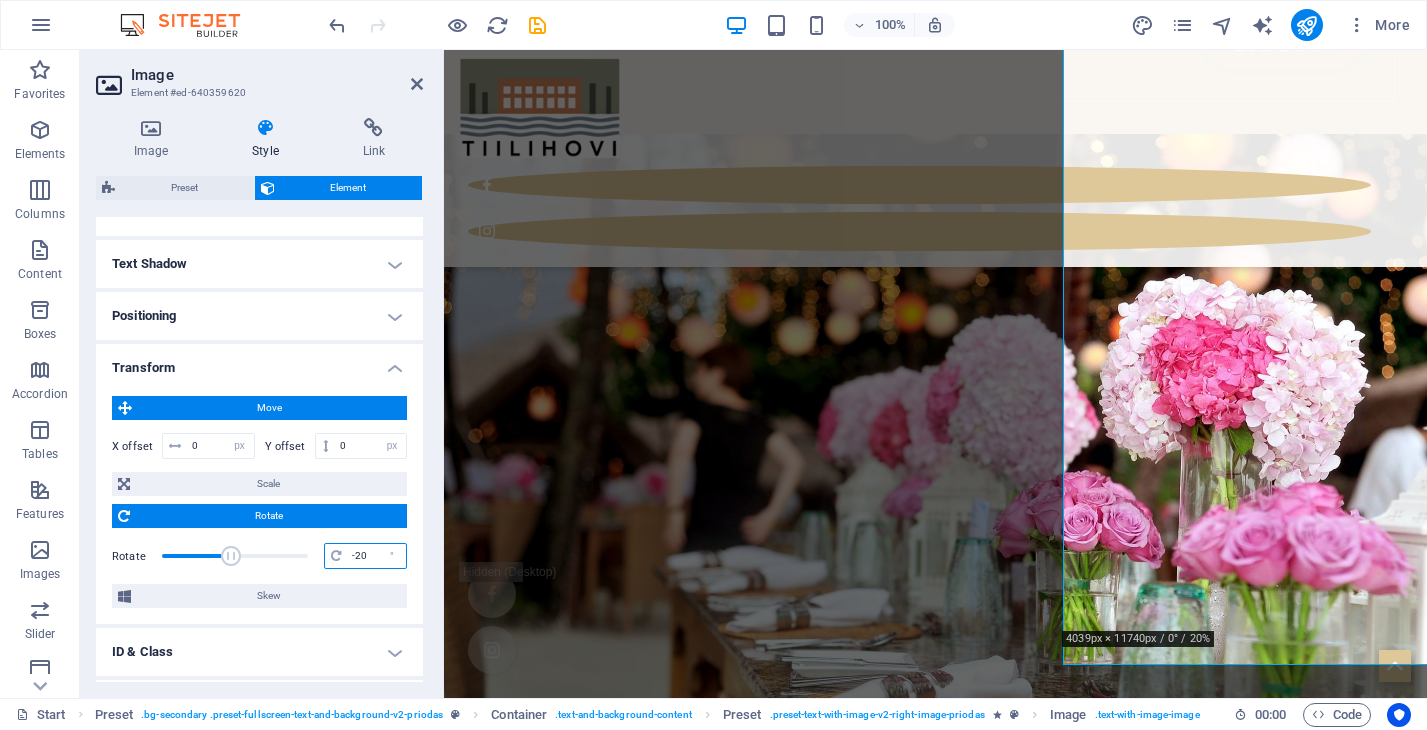 drag, startPoint x: 372, startPoint y: 554, endPoint x: 343, endPoint y: 554, distance: 29 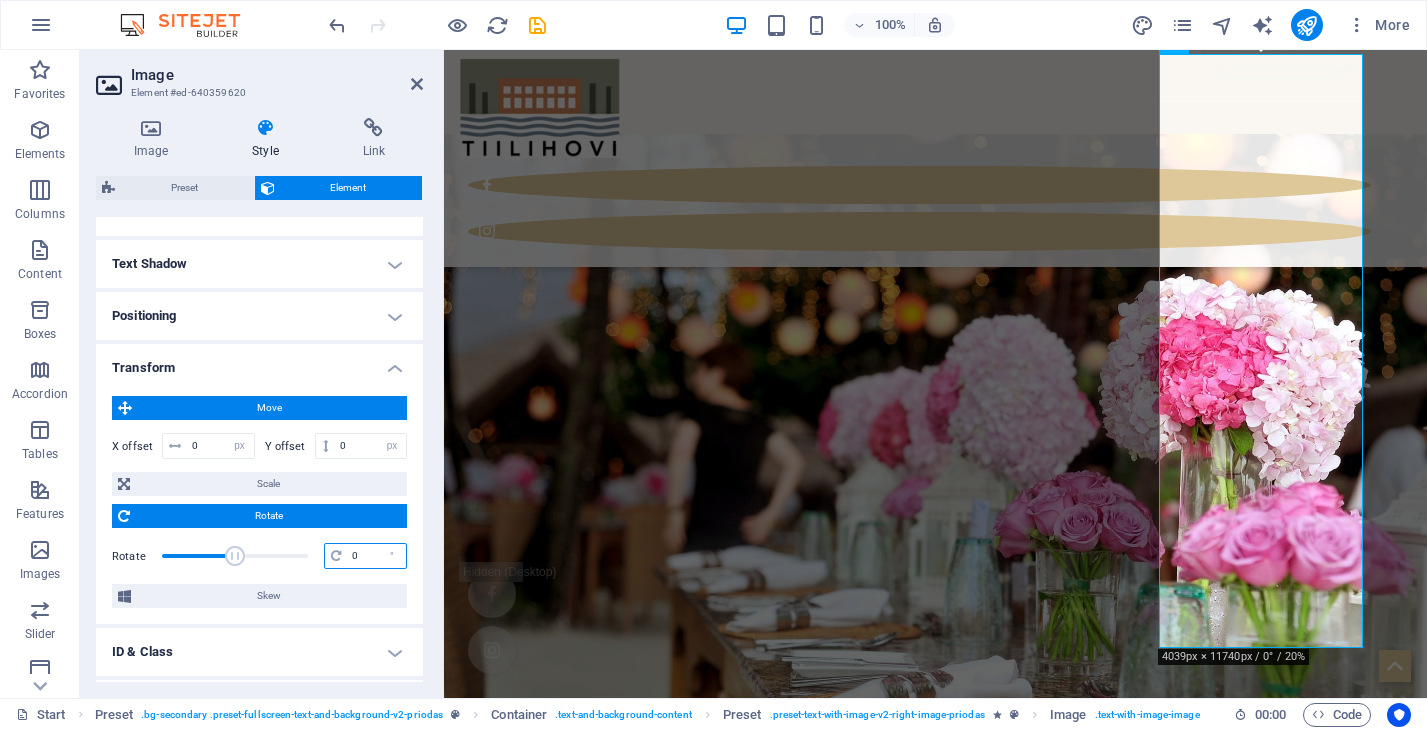 type on "0" 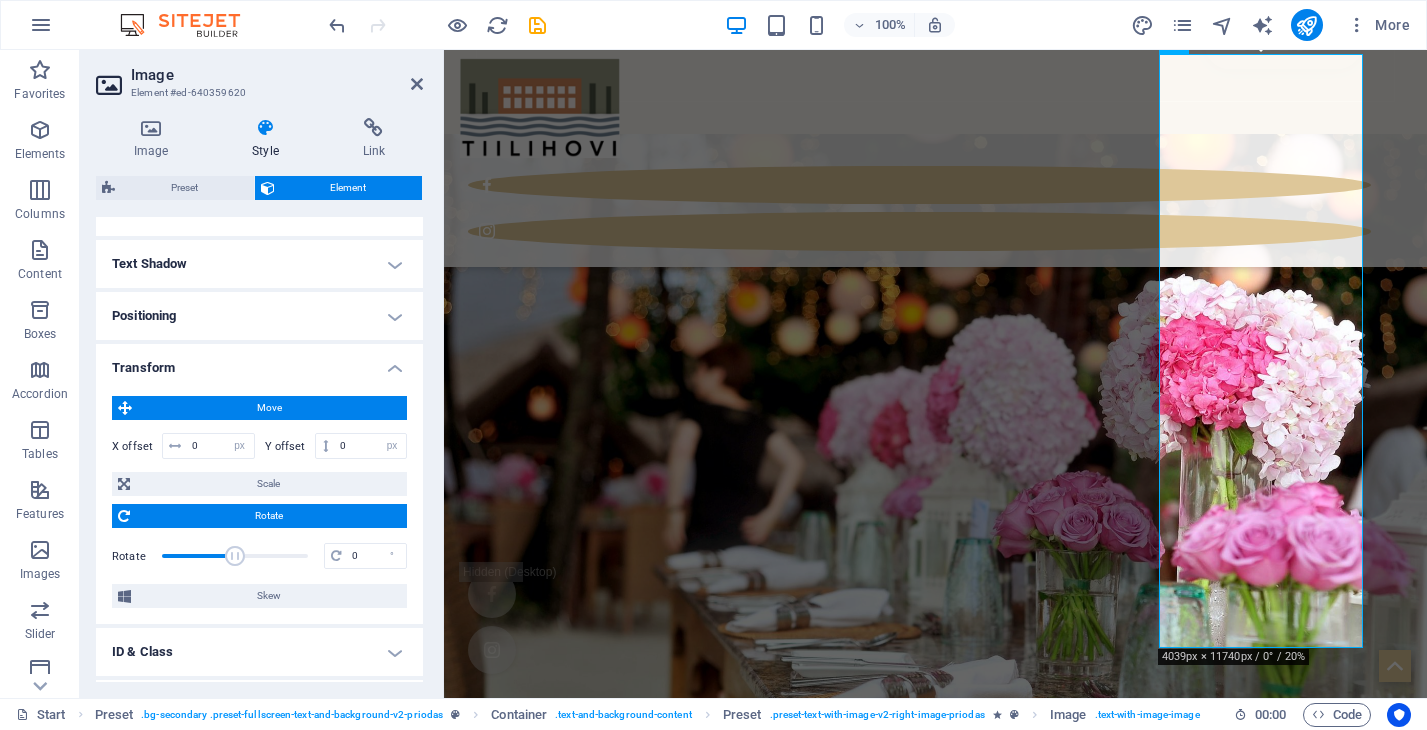 click on "Move X offset 0 px rem % em vh vw Y offset 0 px rem % em vh vw Scale Zoom 100 % Rotate Rotate 0 ° Skew X offset 0 ° Y offset 0 °" at bounding box center [259, 502] 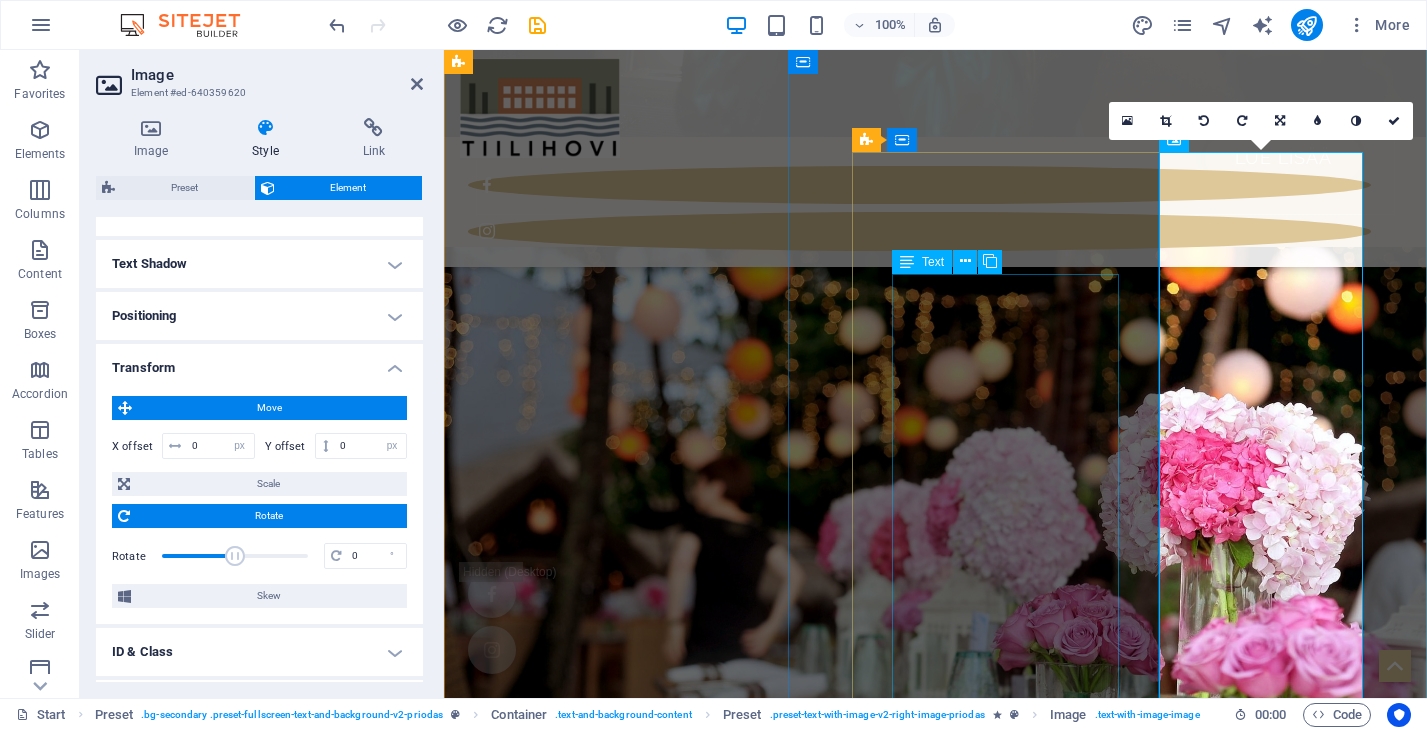 scroll, scrollTop: 3969, scrollLeft: 0, axis: vertical 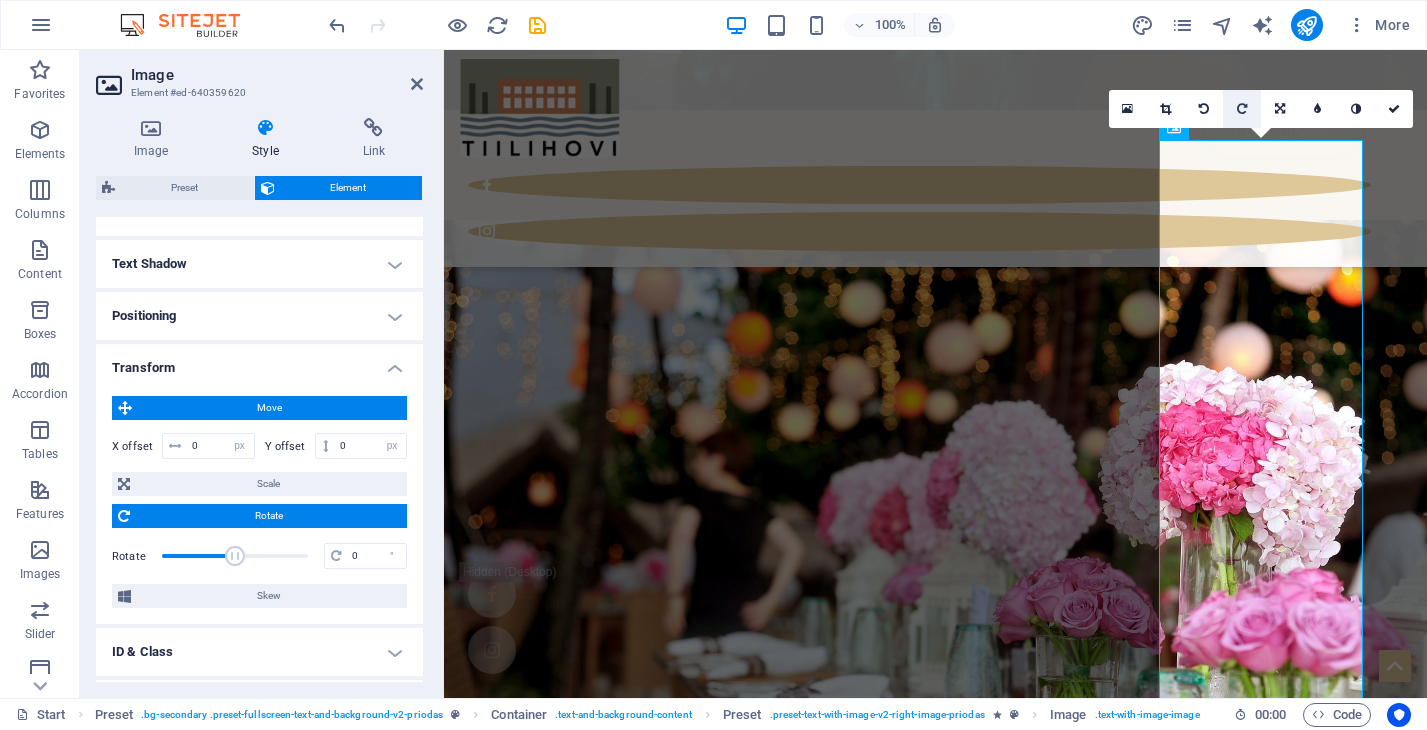 click at bounding box center (1242, 109) 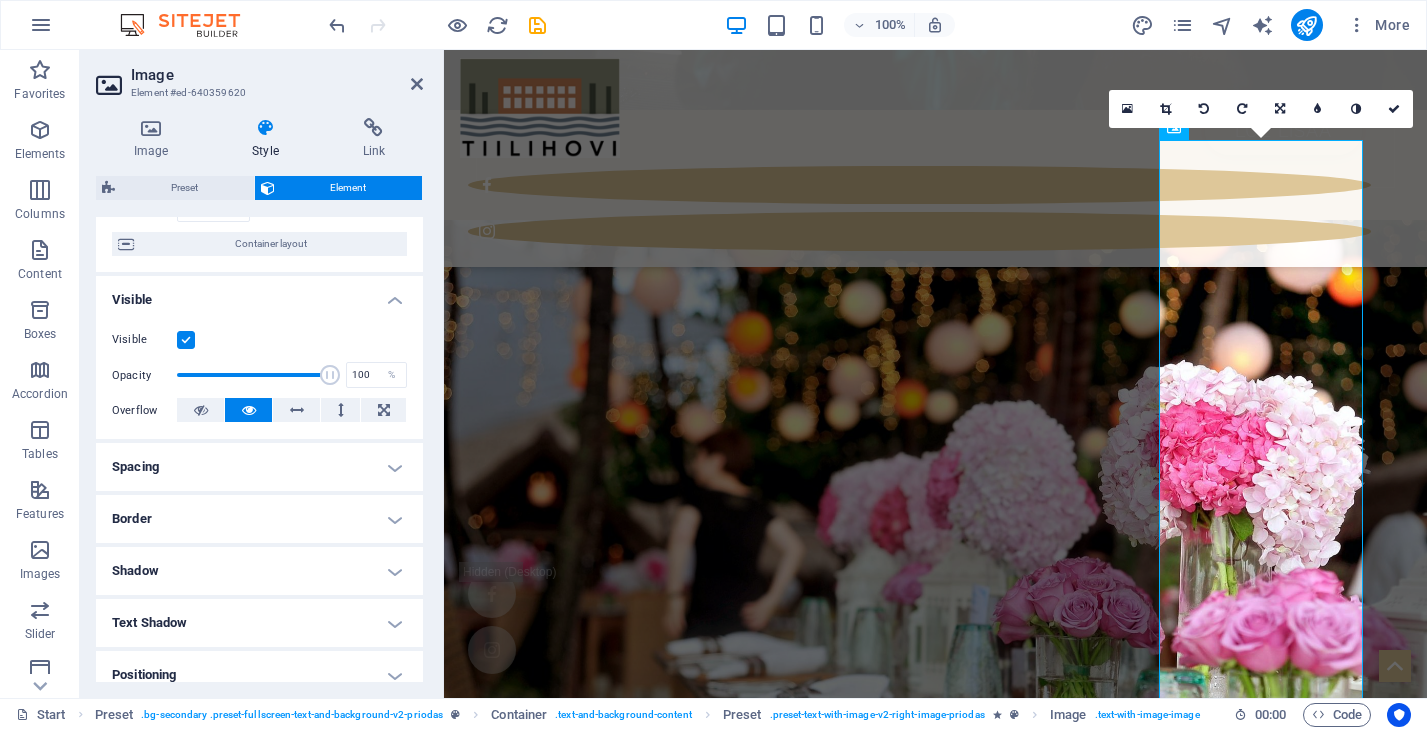 scroll, scrollTop: 153, scrollLeft: 0, axis: vertical 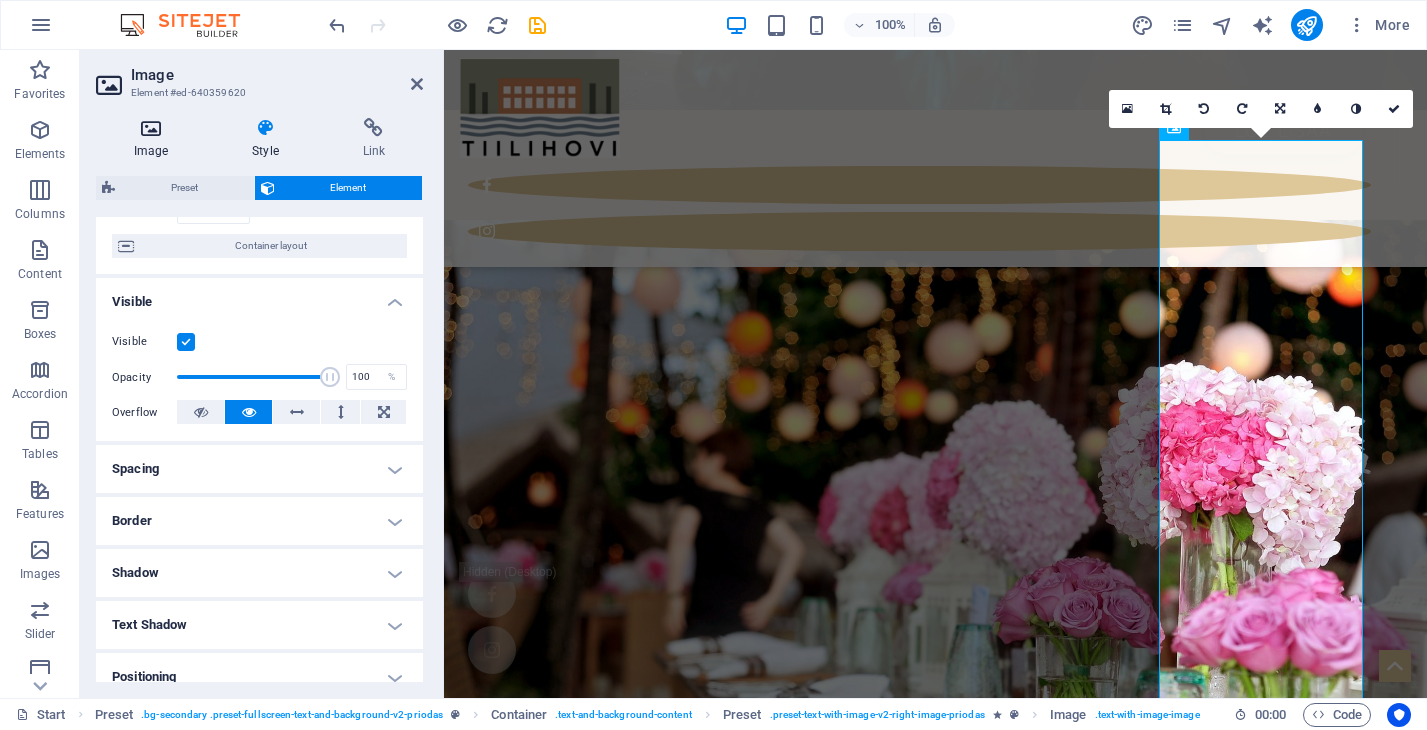 click on "Image" at bounding box center [155, 139] 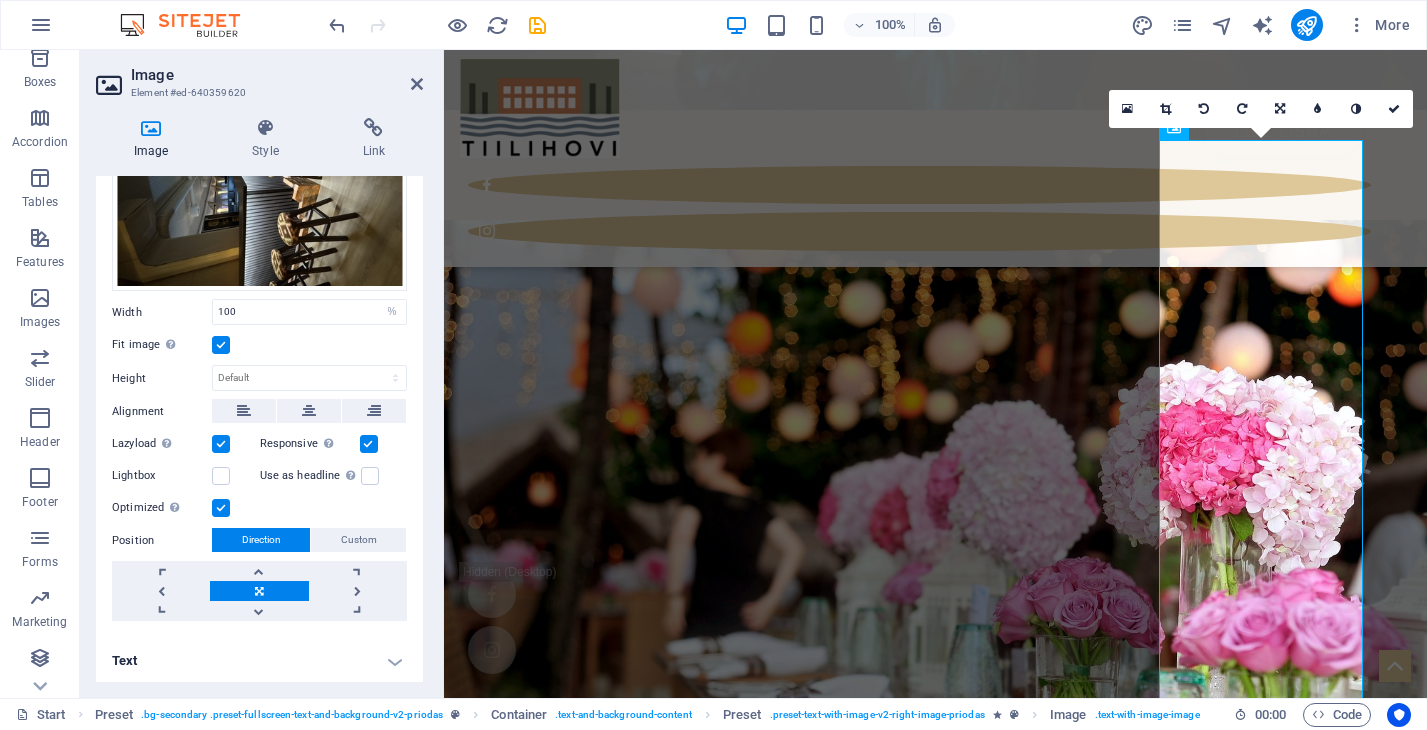 scroll, scrollTop: 252, scrollLeft: 0, axis: vertical 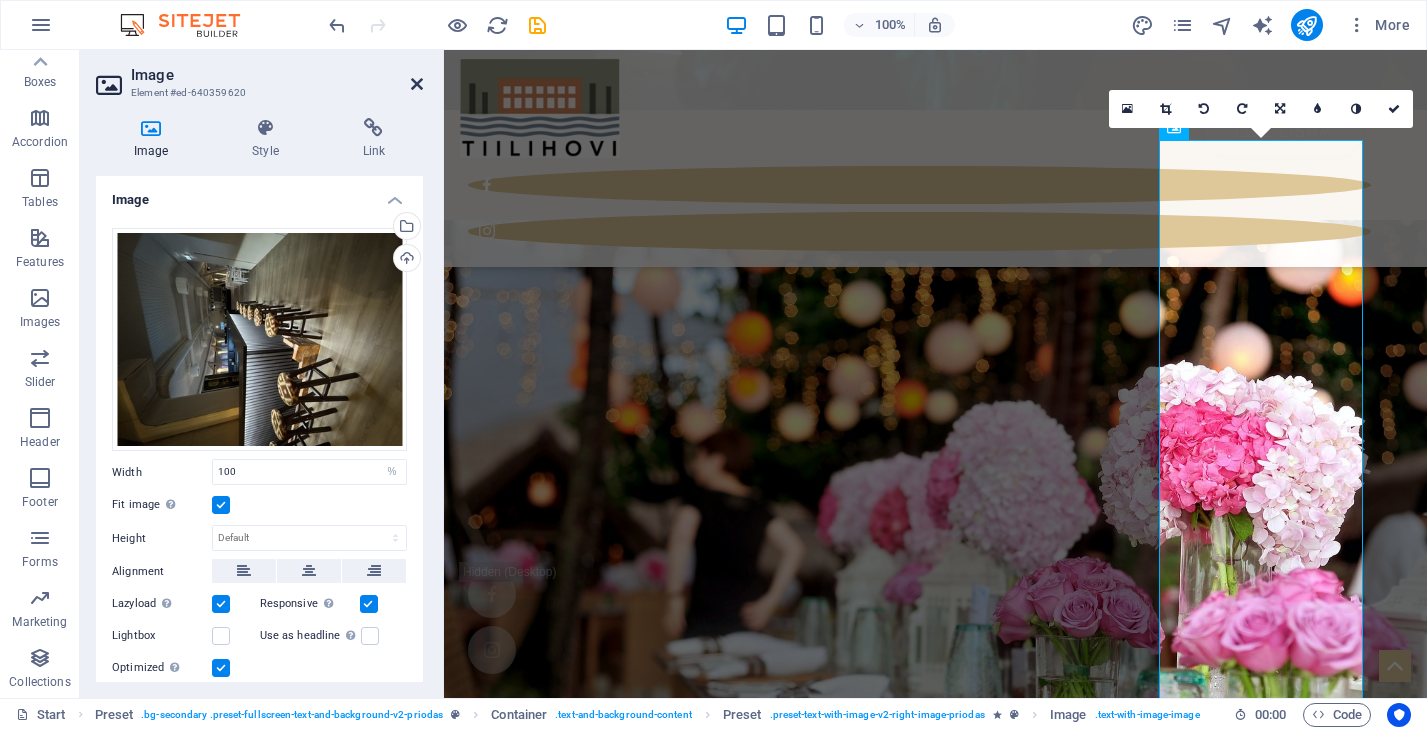 click at bounding box center [417, 84] 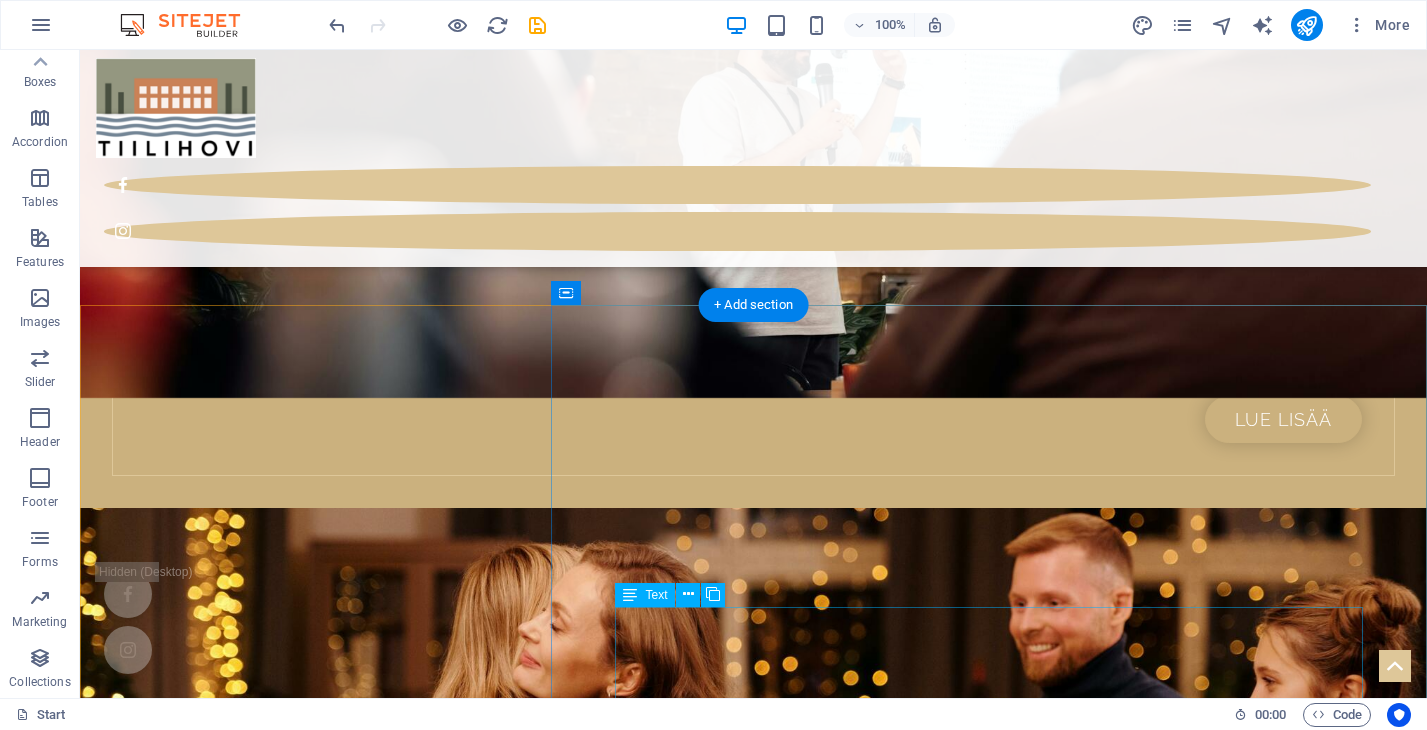 scroll, scrollTop: 2173, scrollLeft: 0, axis: vertical 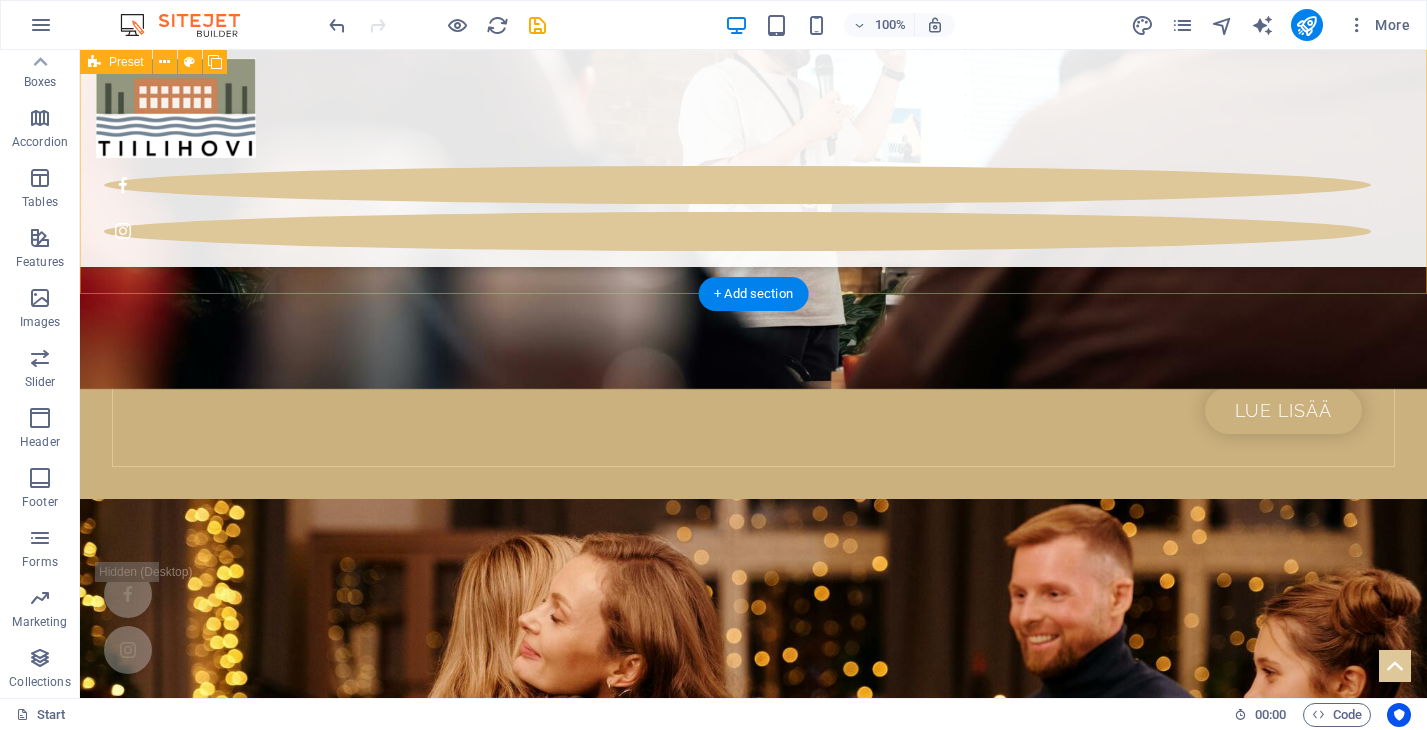 click on "Uuden juhla- ja tapahtumatalon kunnostus on käynnissä Uusi juhla- ja tapahtumatalo on parhaillaan perusteellisessa remontissa, ja valmistuessaan se tarjoaa upeat puitteet niin pienille kuin suurille juhlatilaisuuksille. Tämä upea kaksikerroksinen rakennus avaa ovensa syksyllä 2025, tarjoten vieraille ainutlaatuisen elämyksen luonnonkauniissa ympäristössä. Talo on suunniteltu monipuoliseksi juhlatilaksi, jossa onnistuvat niin häät, syntymäpäivät kuin muut tärkeät perhejuhlat. Suuri juhlasali ja muunneltavat tilaratkaisut mahdollistavat myös yritystapahtumien, seminaarien ja erilaisten kokousten järjestämisen. Lisäksi tapahtumatalo tulee tarjoamaan elämyksiä myös talvikaudella, kun tilan yläkerrassa järjestetään säännöllisesti klubi-iltoja sekä muita teemallisia tapahtumia. Näin tila pysyy aktiivisessa käytössä ympäri vuoden ja tarjoaa monipuolisia elämyksiä erilaisille asiakasryhmille." at bounding box center (753, 4334) 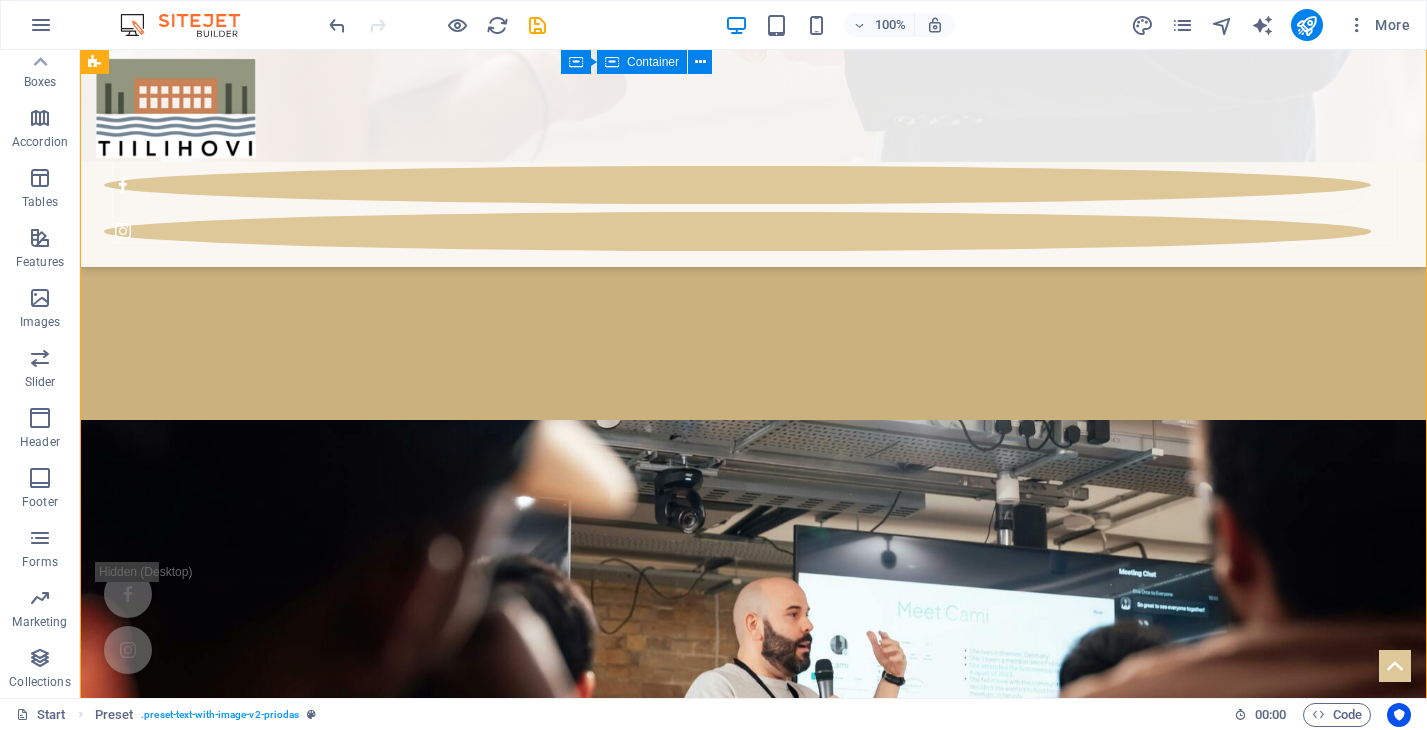 scroll, scrollTop: 1663, scrollLeft: 0, axis: vertical 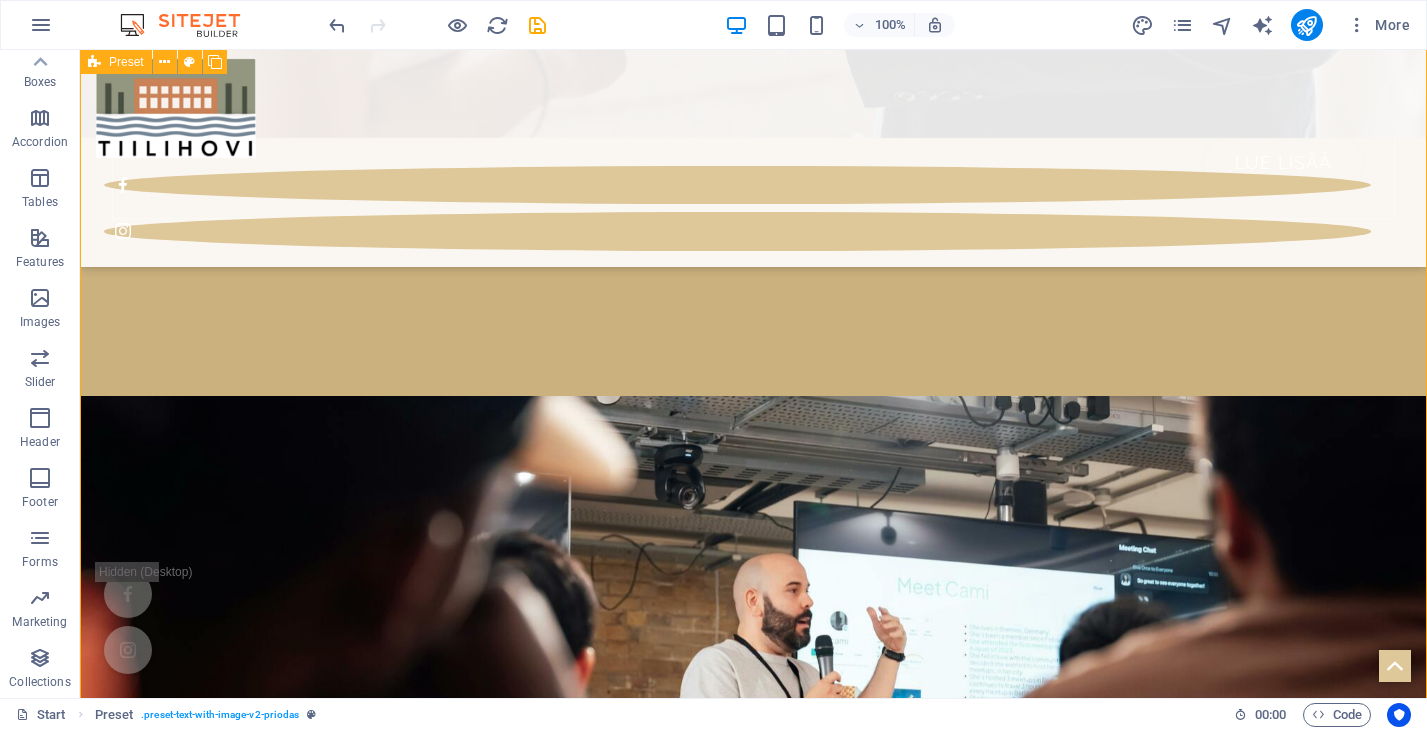 click on "Uuden juhla- ja tapahtumatalon kunnostus on käynnissä Uusi juhla- ja tapahtumatalo on parhaillaan perusteellisessa remontissa, ja valmistuessaan se tarjoaa upeat puitteet niin pienille kuin suurille juhlatilaisuuksille. Tämä upea kaksikerroksinen rakennus avaa ovensa syksyllä 2025, tarjoten vieraille ainutlaatuisen elämyksen luonnonkauniissa ympäristössä. Talo on suunniteltu monipuoliseksi juhlatilaksi, jossa onnistuvat niin häät, syntymäpäivät kuin muut tärkeät perhejuhlat. Suuri juhlasali ja muunneltavat tilaratkaisut mahdollistavat myös yritystapahtumien, seminaarien ja erilaisten kokousten järjestämisen. Lisäksi tapahtumatalo tulee tarjoamaan elämyksiä myös talvikaudella, kun tilan yläkerrassa järjestetään säännöllisesti klubi-iltoja sekä muita teemallisia tapahtumia. Näin tila pysyy aktiivisessa käytössä ympäri vuoden ja tarjoaa monipuolisia elämyksiä erilaisille asiakasryhmille." at bounding box center (753, 4844) 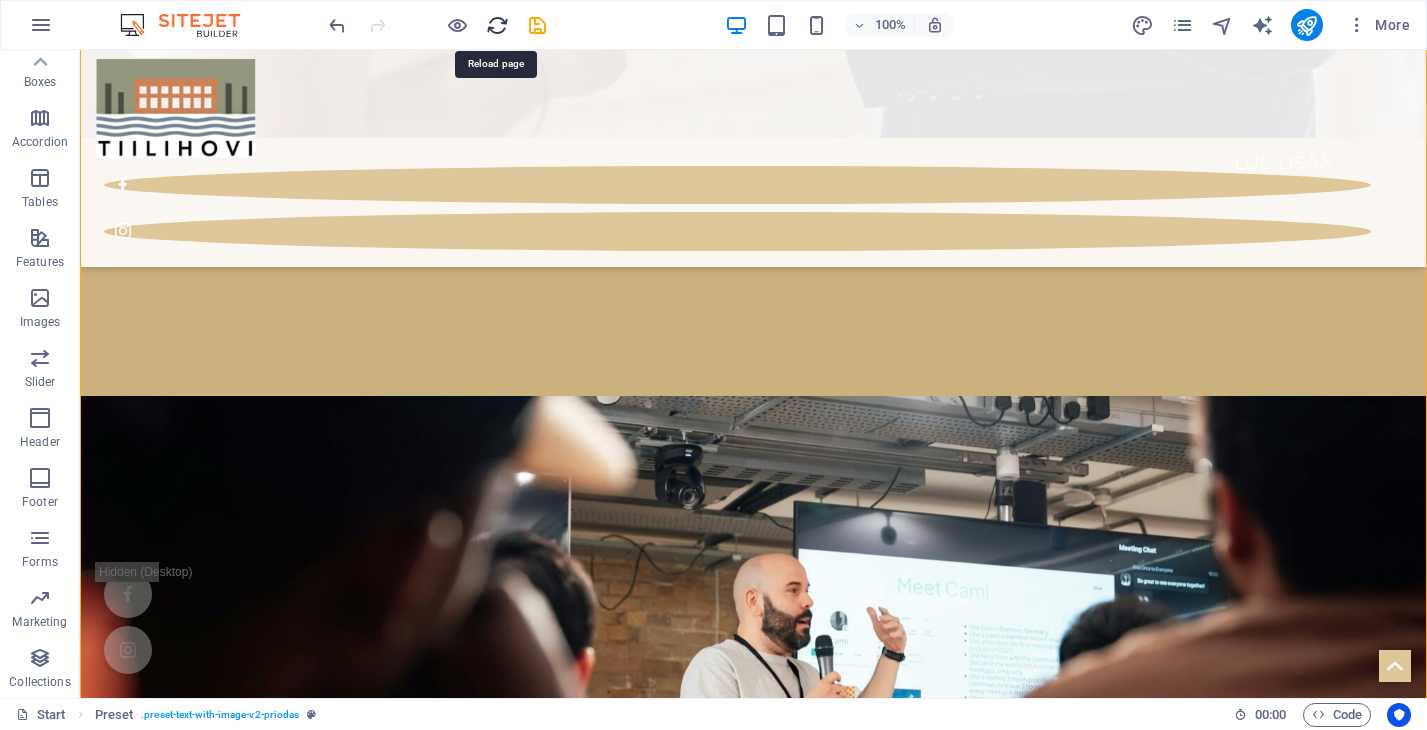 click at bounding box center (497, 25) 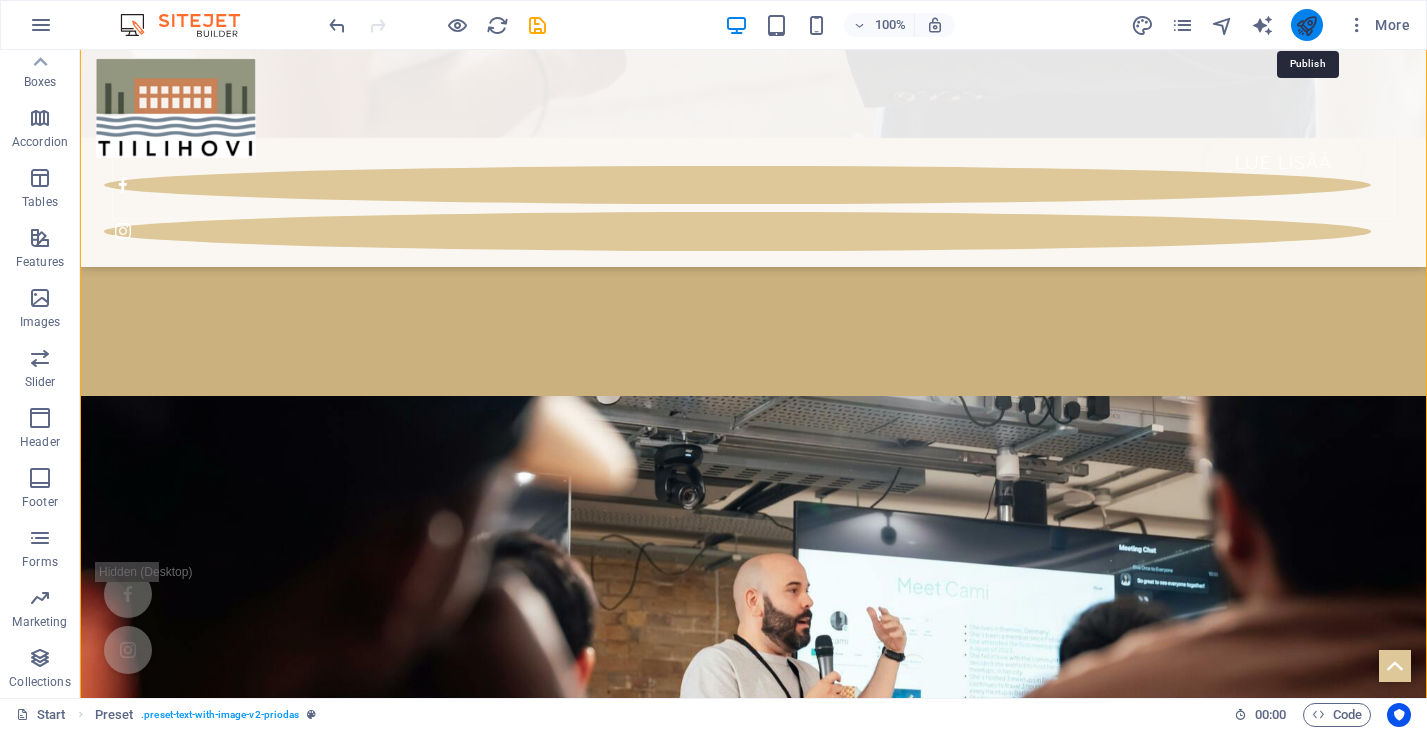 click at bounding box center (1306, 25) 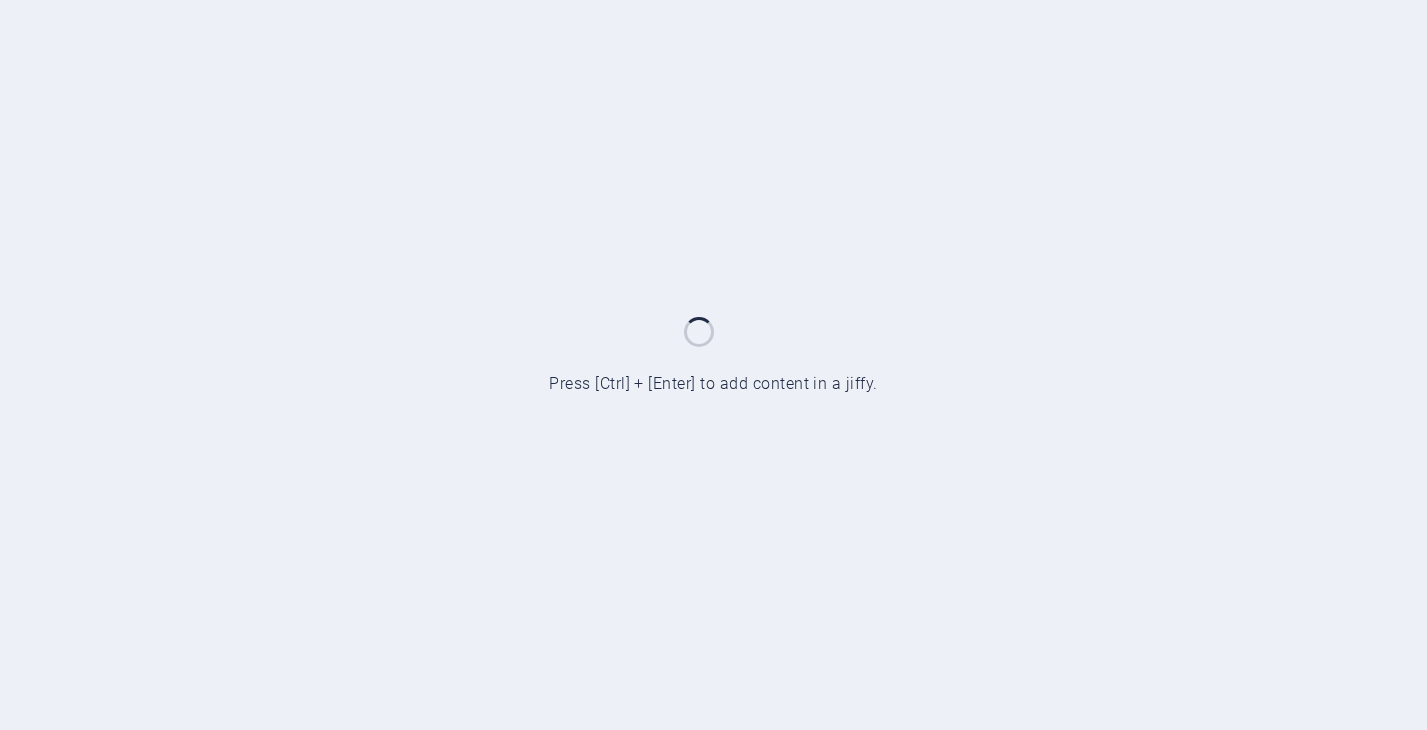 scroll, scrollTop: 0, scrollLeft: 0, axis: both 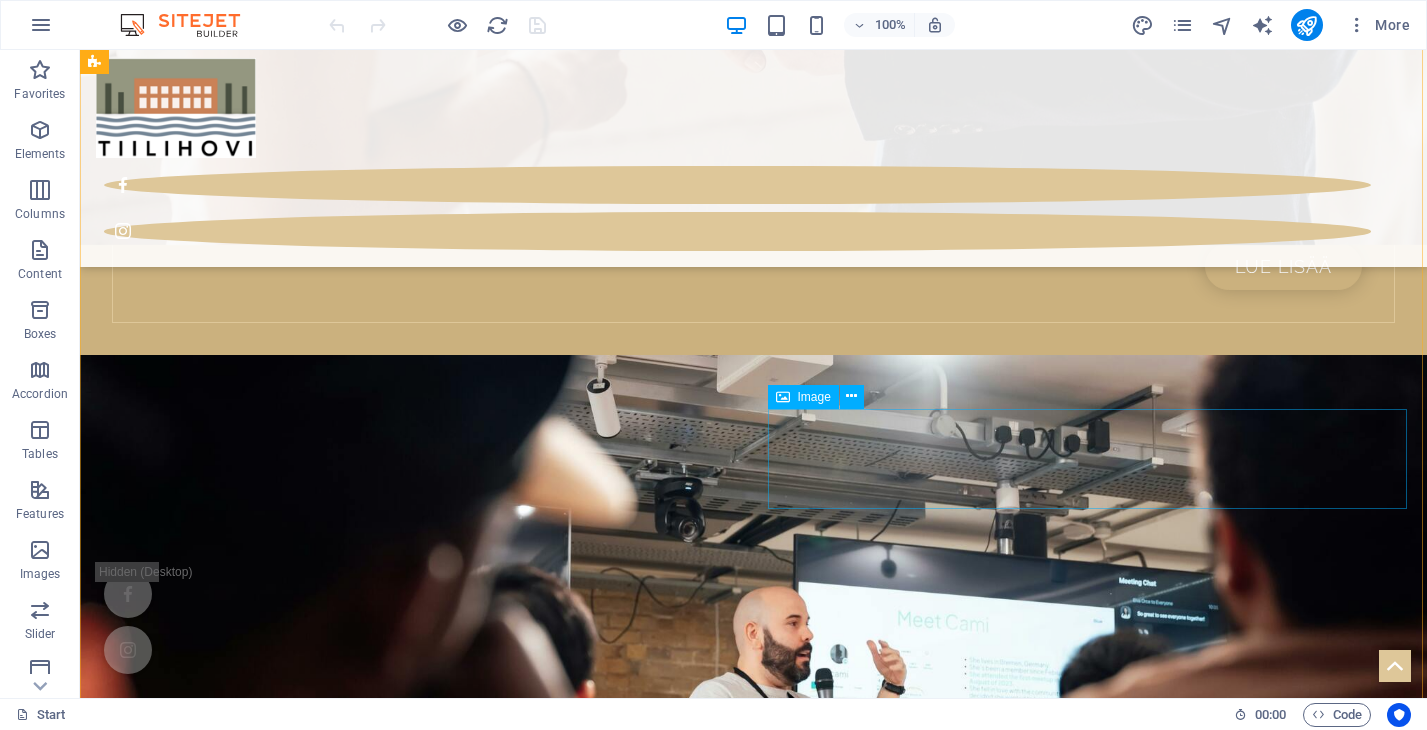 click on "Image" at bounding box center (814, 397) 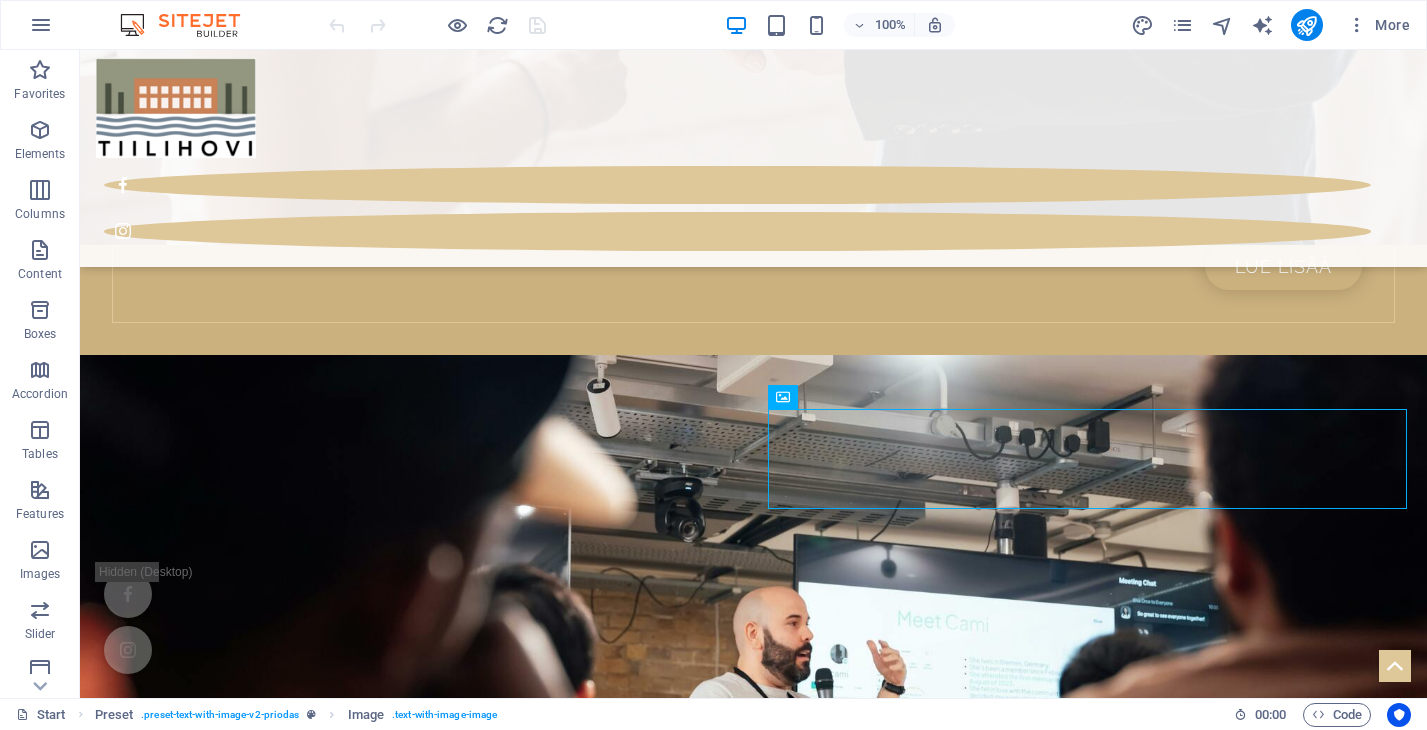 click at bounding box center (753, 5133) 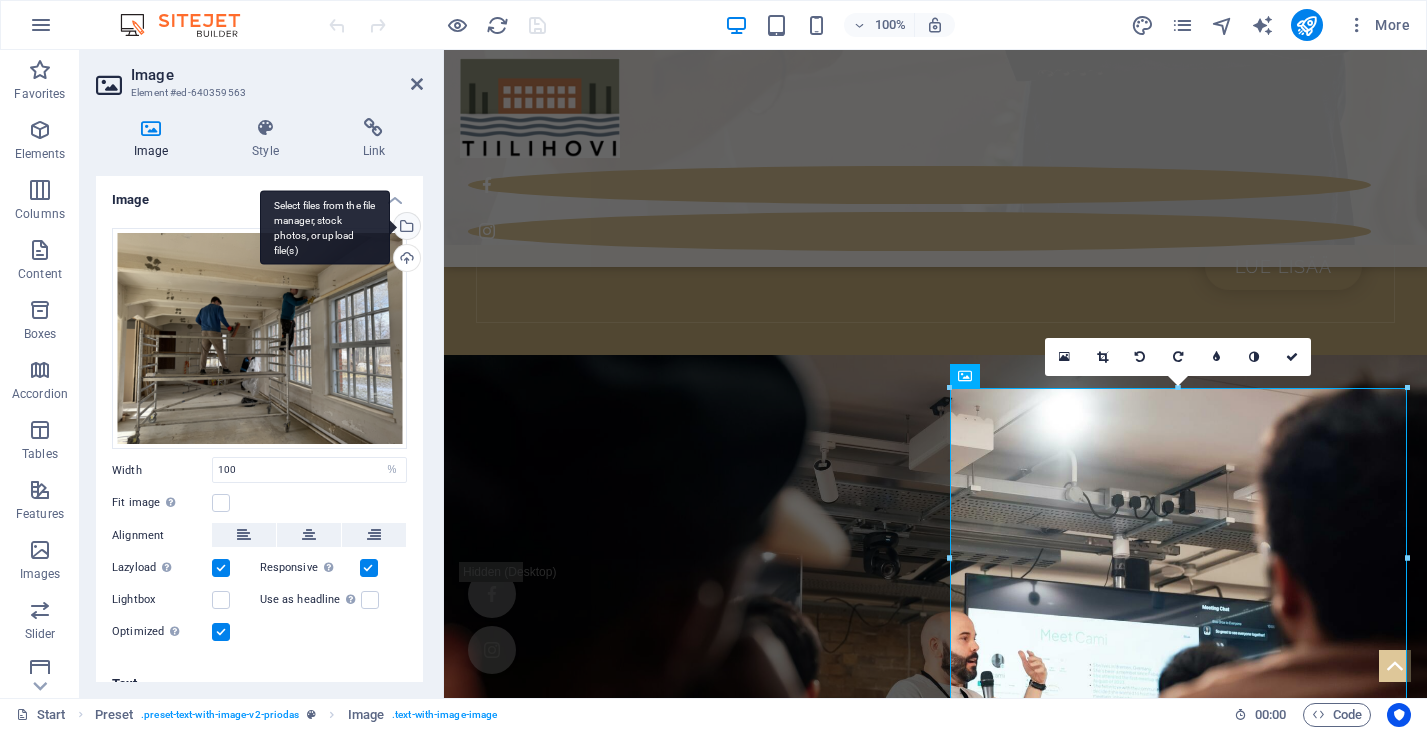 click on "Select files from the file manager, stock photos, or upload file(s)" at bounding box center (405, 228) 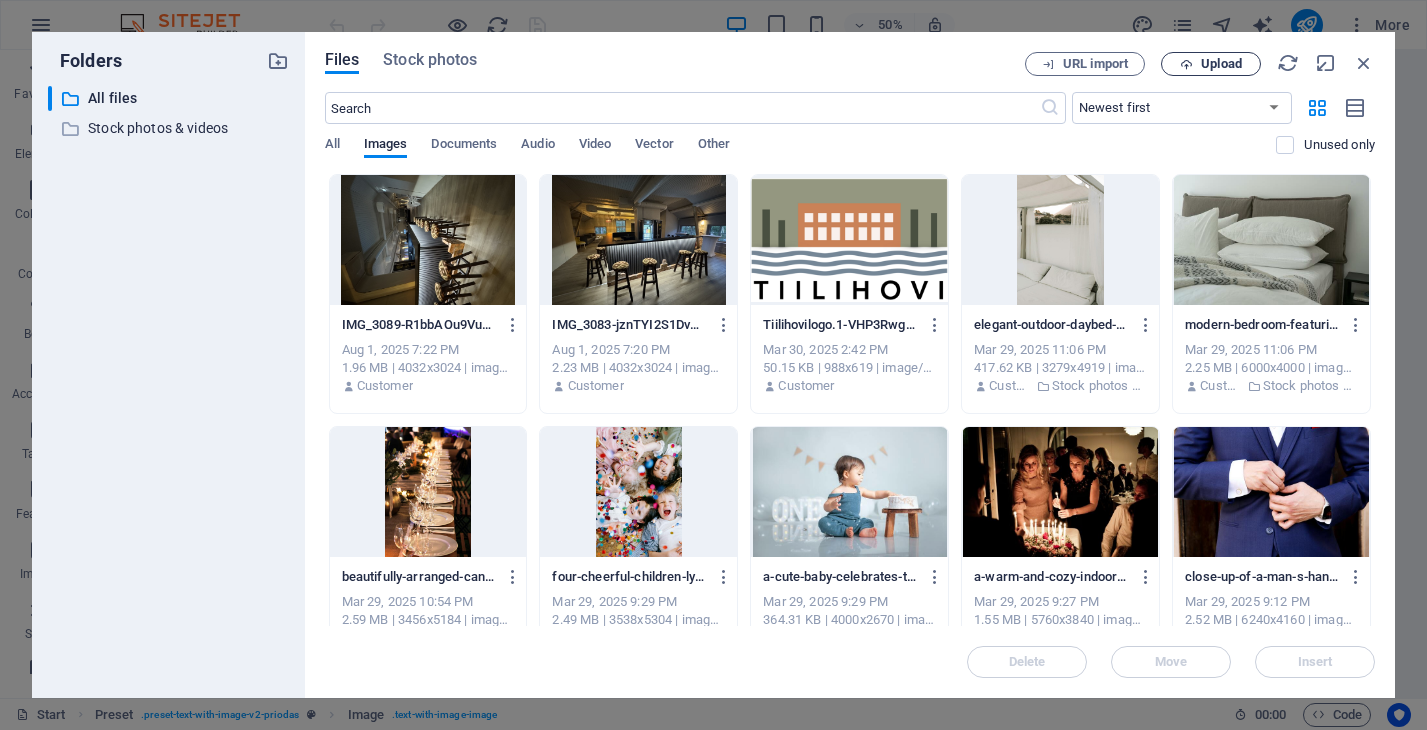 click on "Upload" at bounding box center (1221, 64) 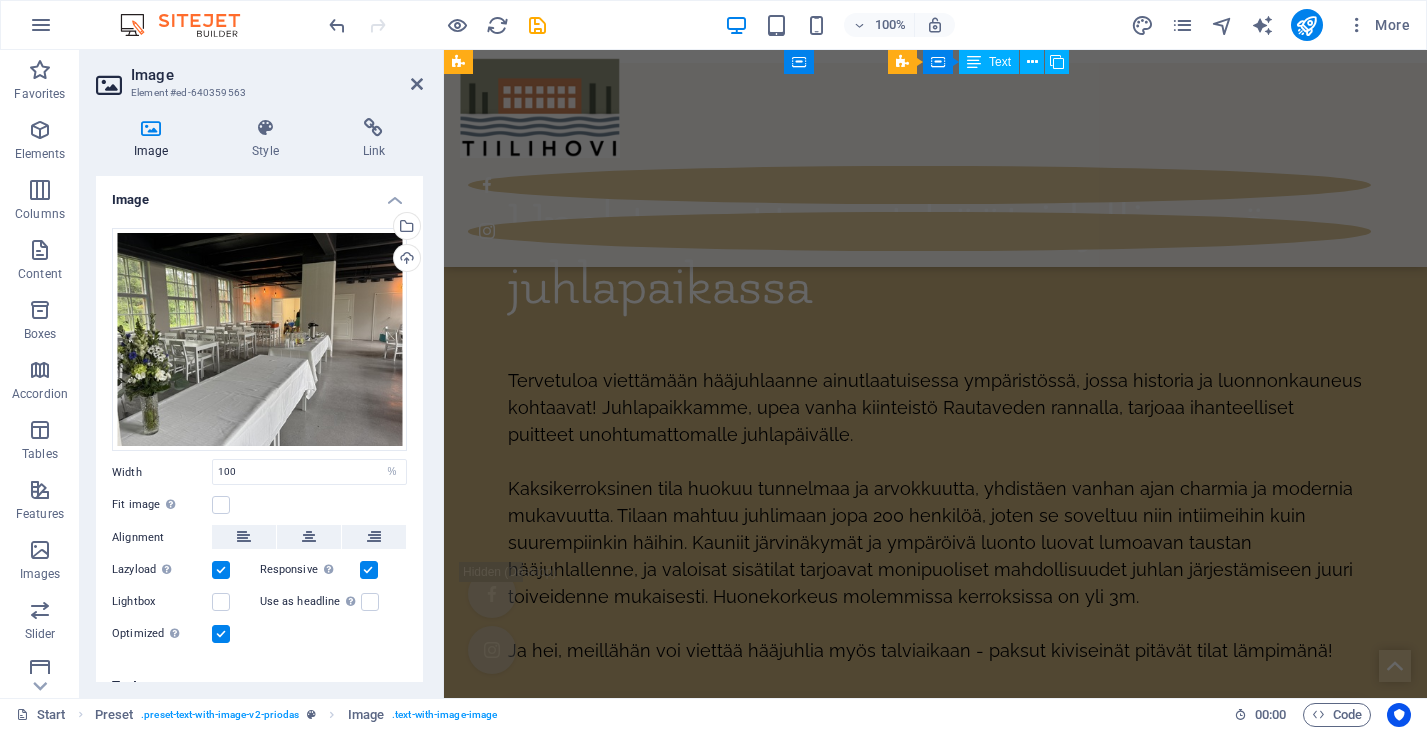 scroll, scrollTop: 7114, scrollLeft: 0, axis: vertical 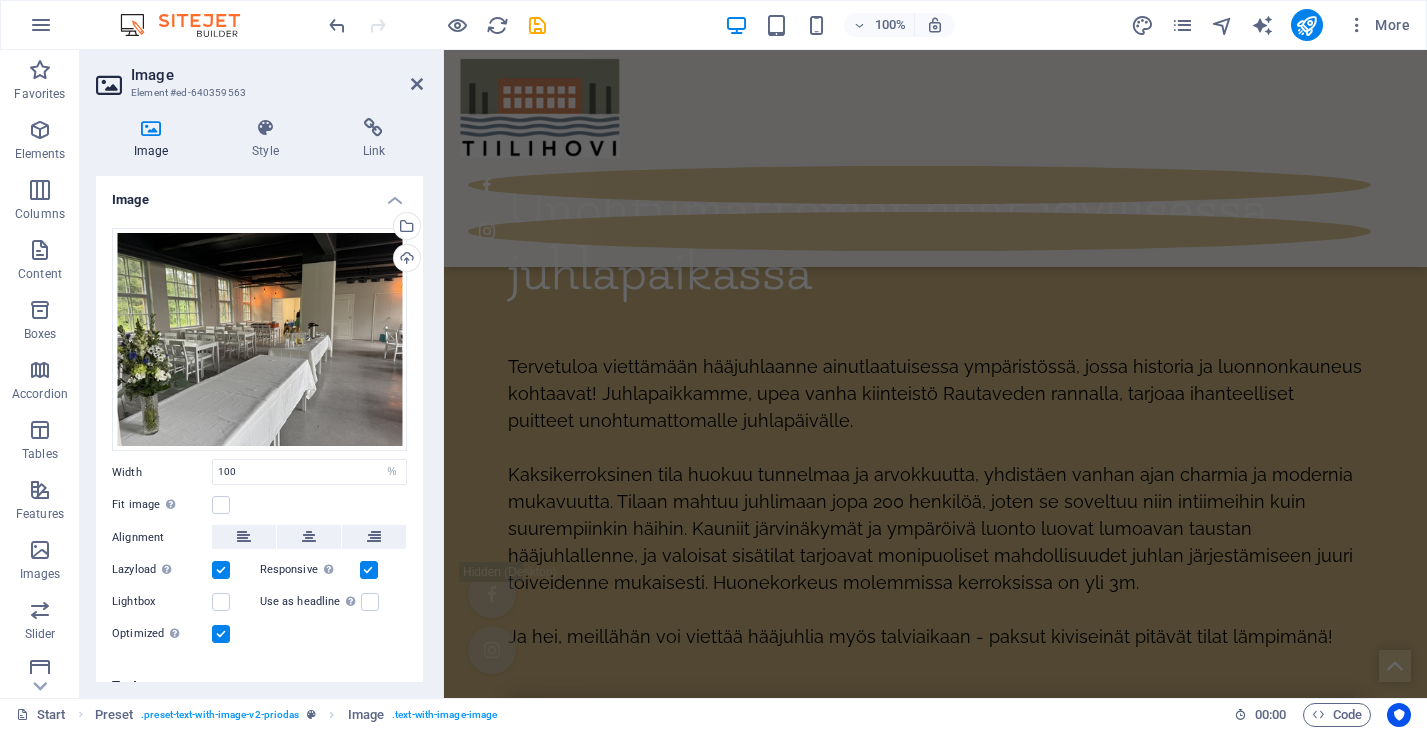 click at bounding box center [935, 7284] 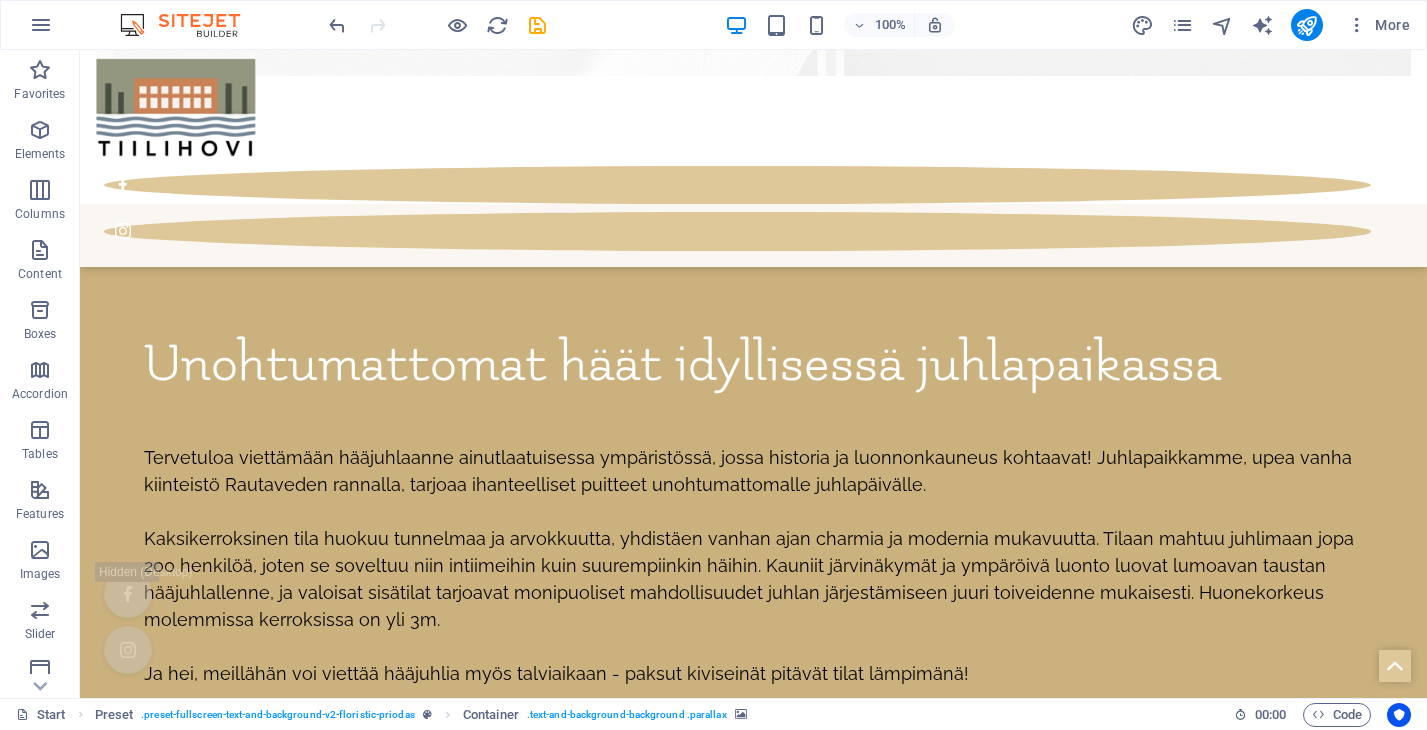 scroll, scrollTop: 5863, scrollLeft: 0, axis: vertical 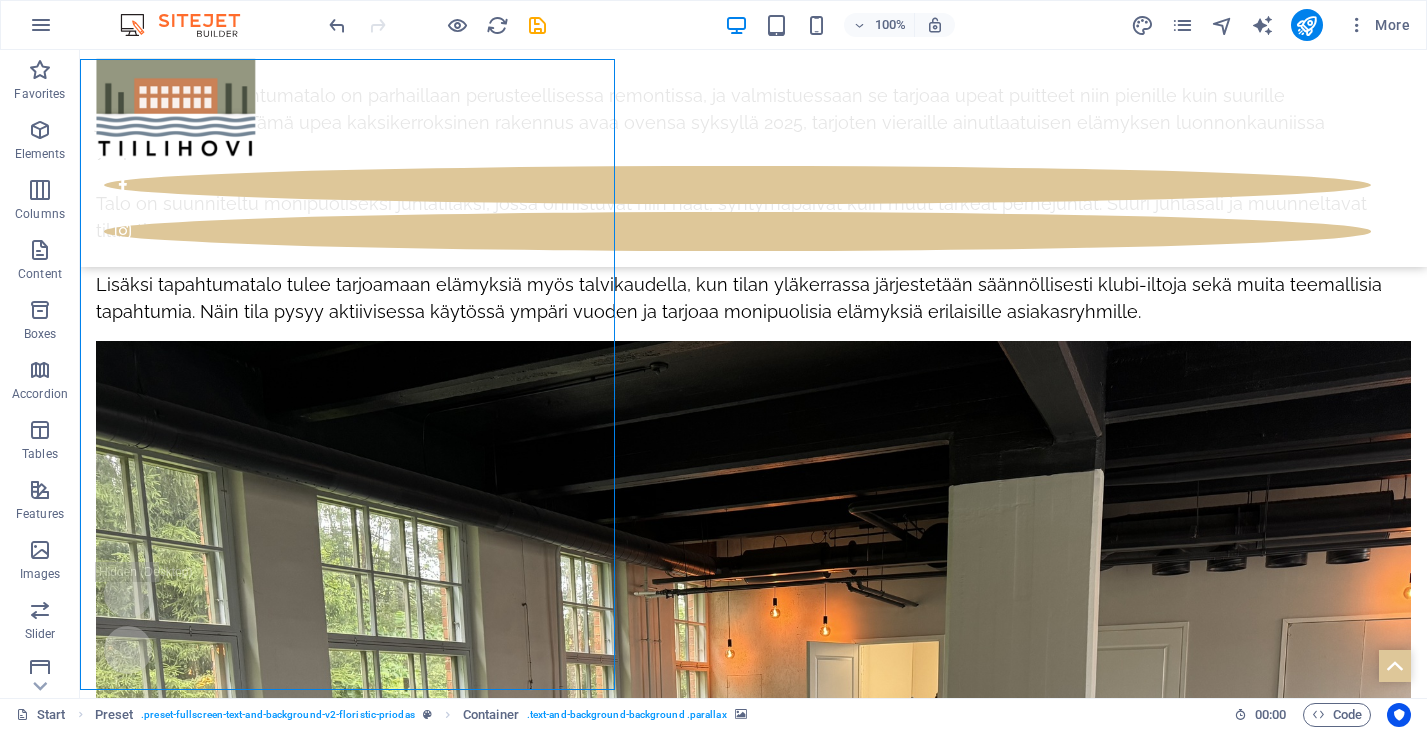 click at bounding box center (753, 9209) 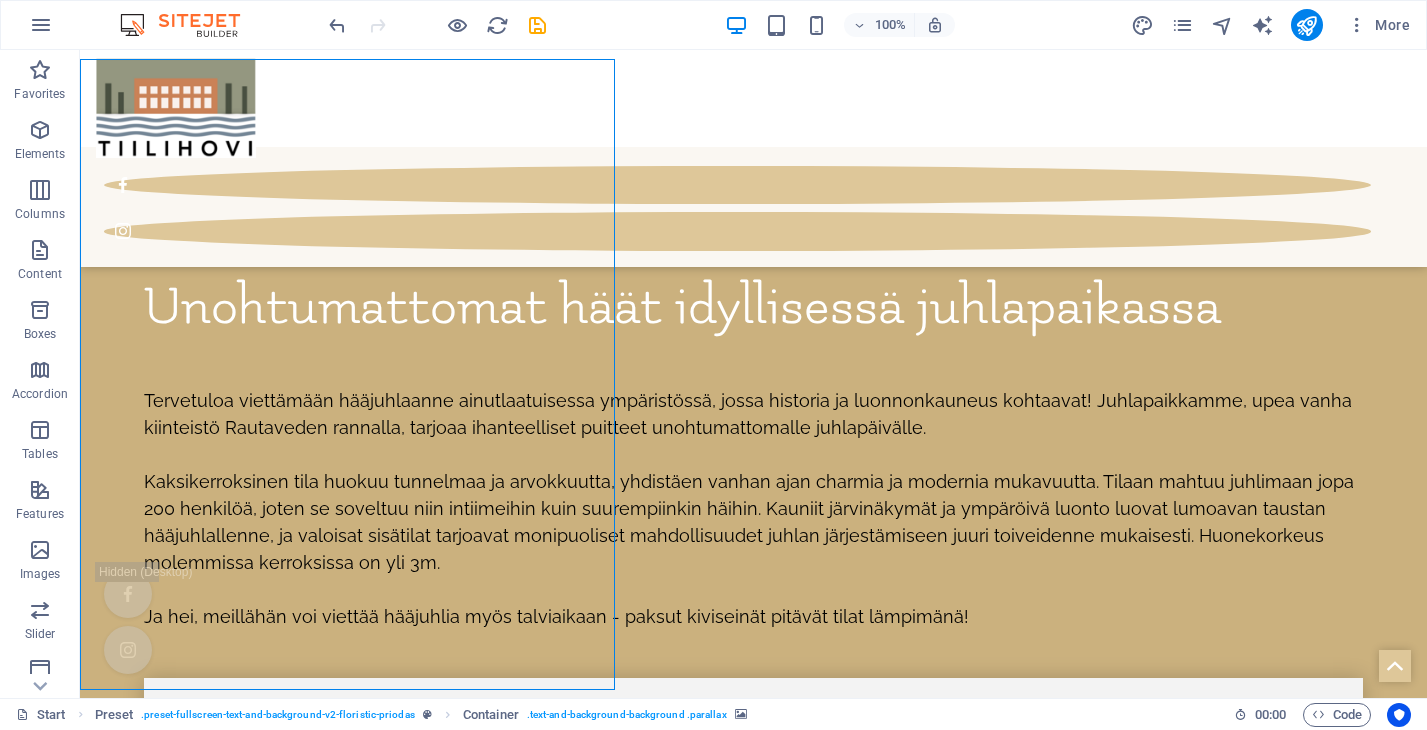 select on "px" 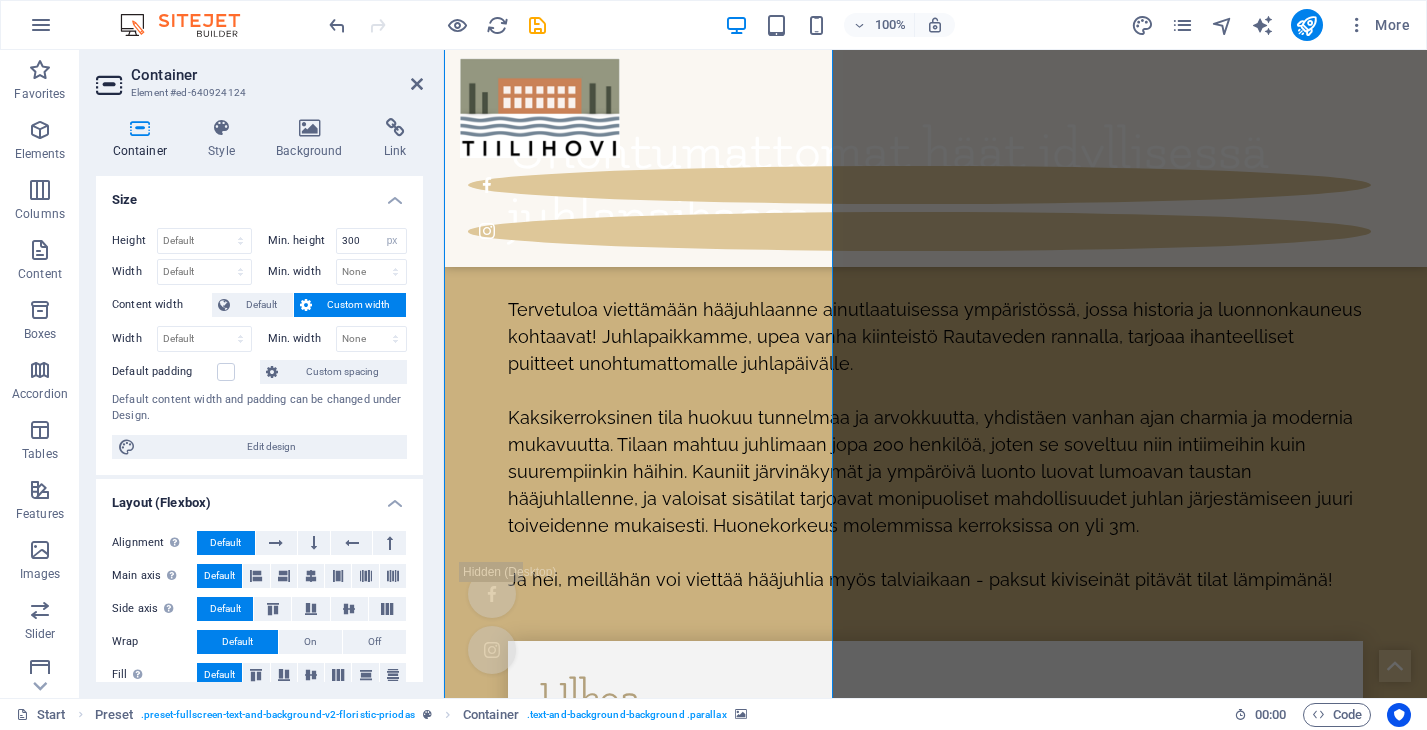 click at bounding box center [935, 7249] 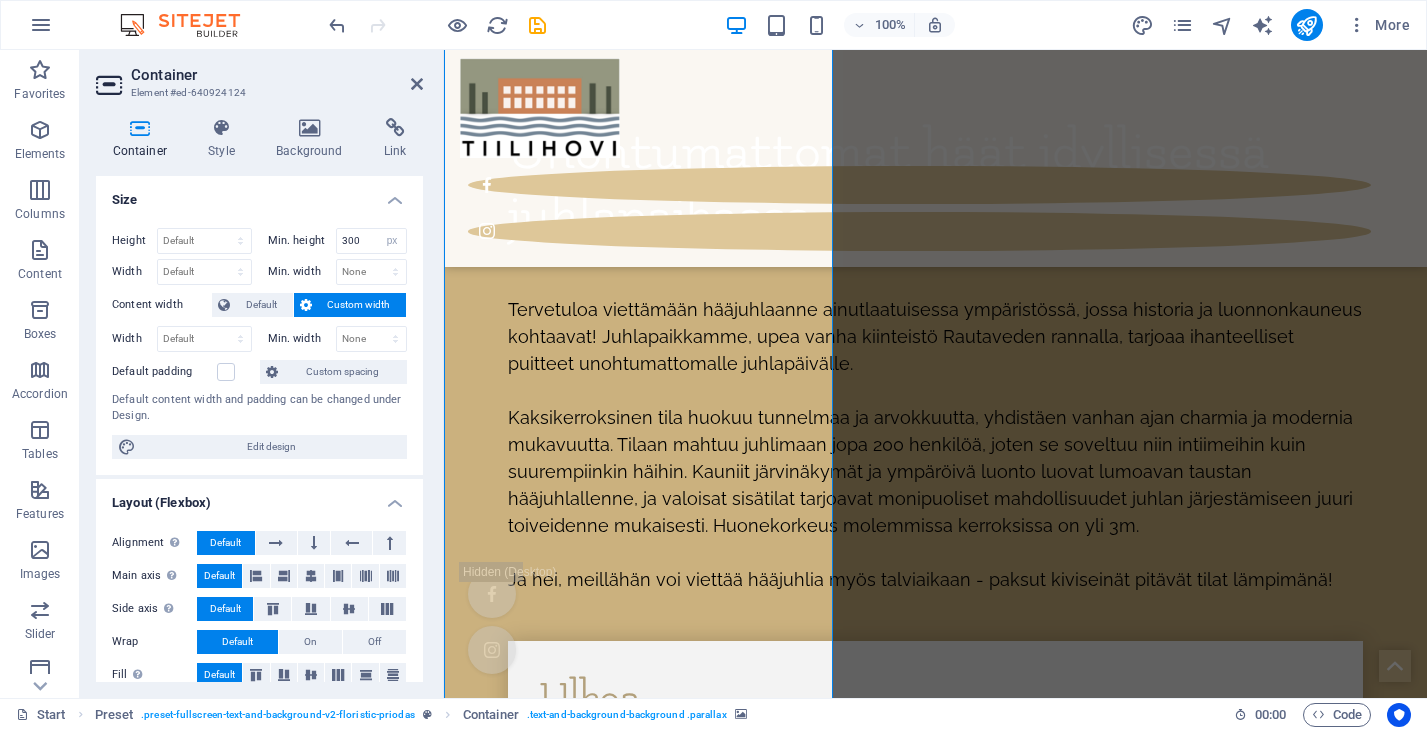 click at bounding box center [935, 7249] 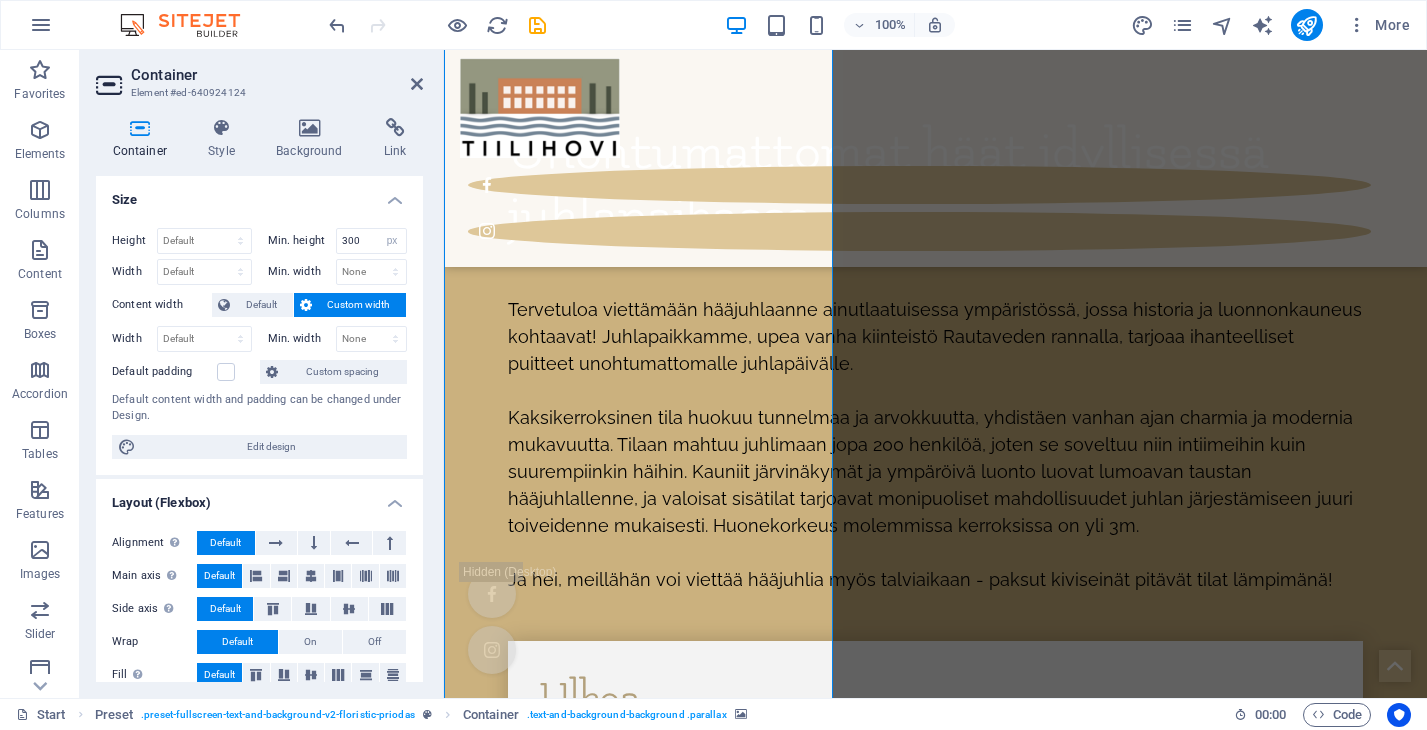 click at bounding box center (935, 7249) 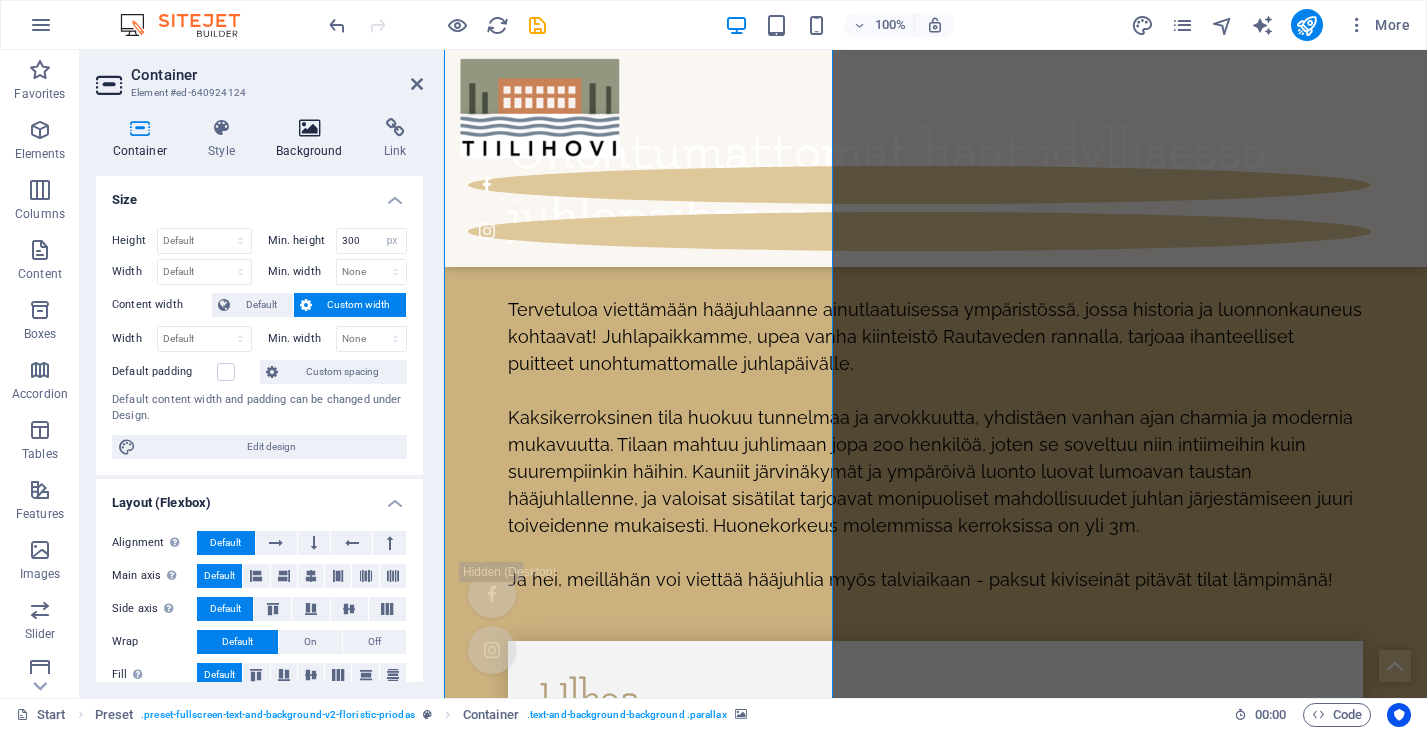 click on "Background" at bounding box center [314, 139] 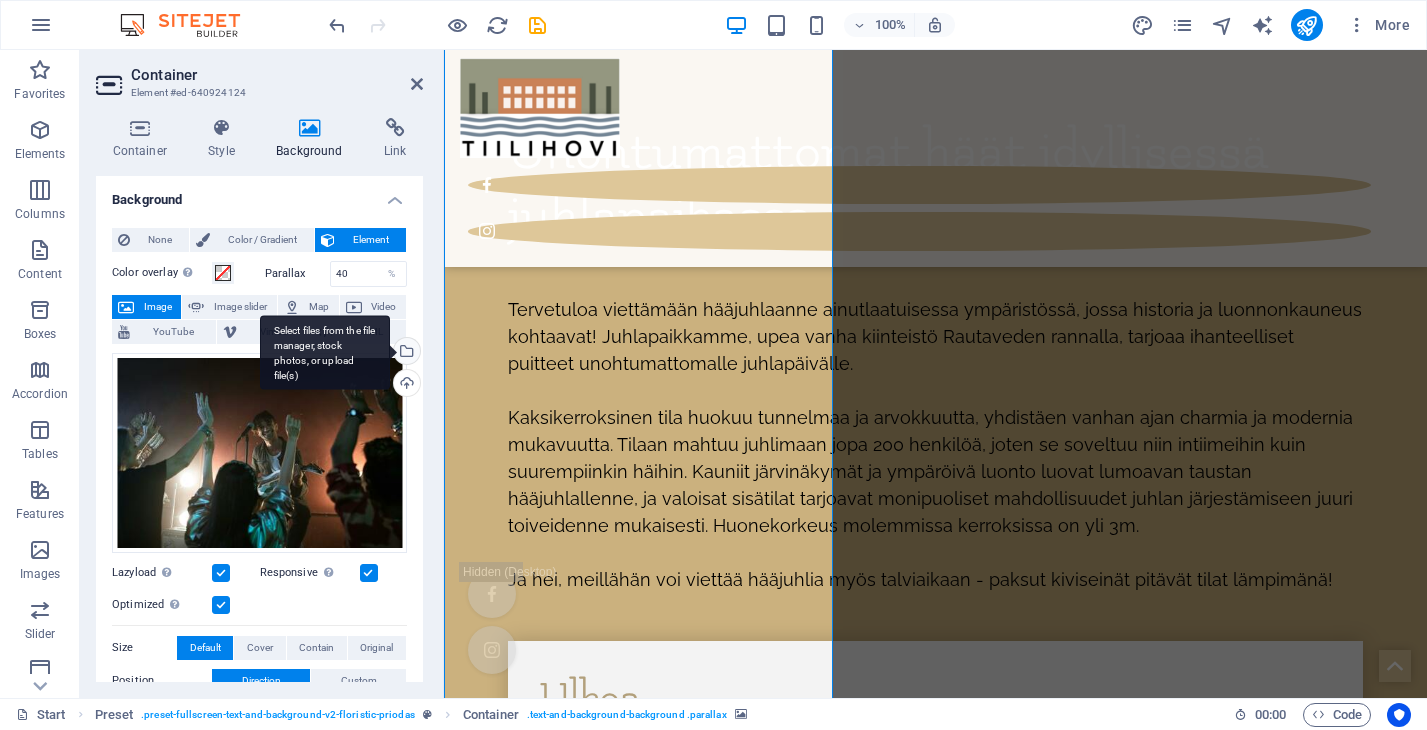 click on "Select files from the file manager, stock photos, or upload file(s)" at bounding box center [405, 353] 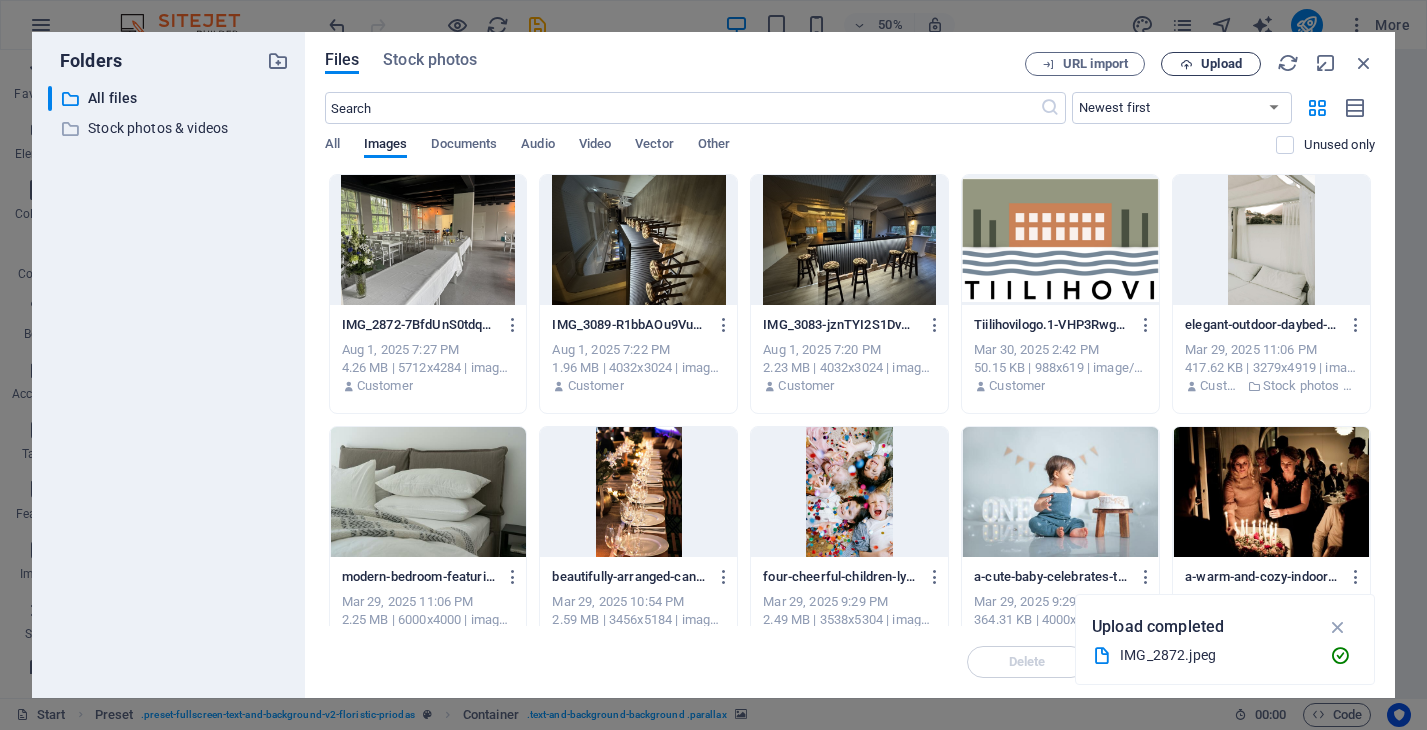 click on "Upload" at bounding box center [1211, 64] 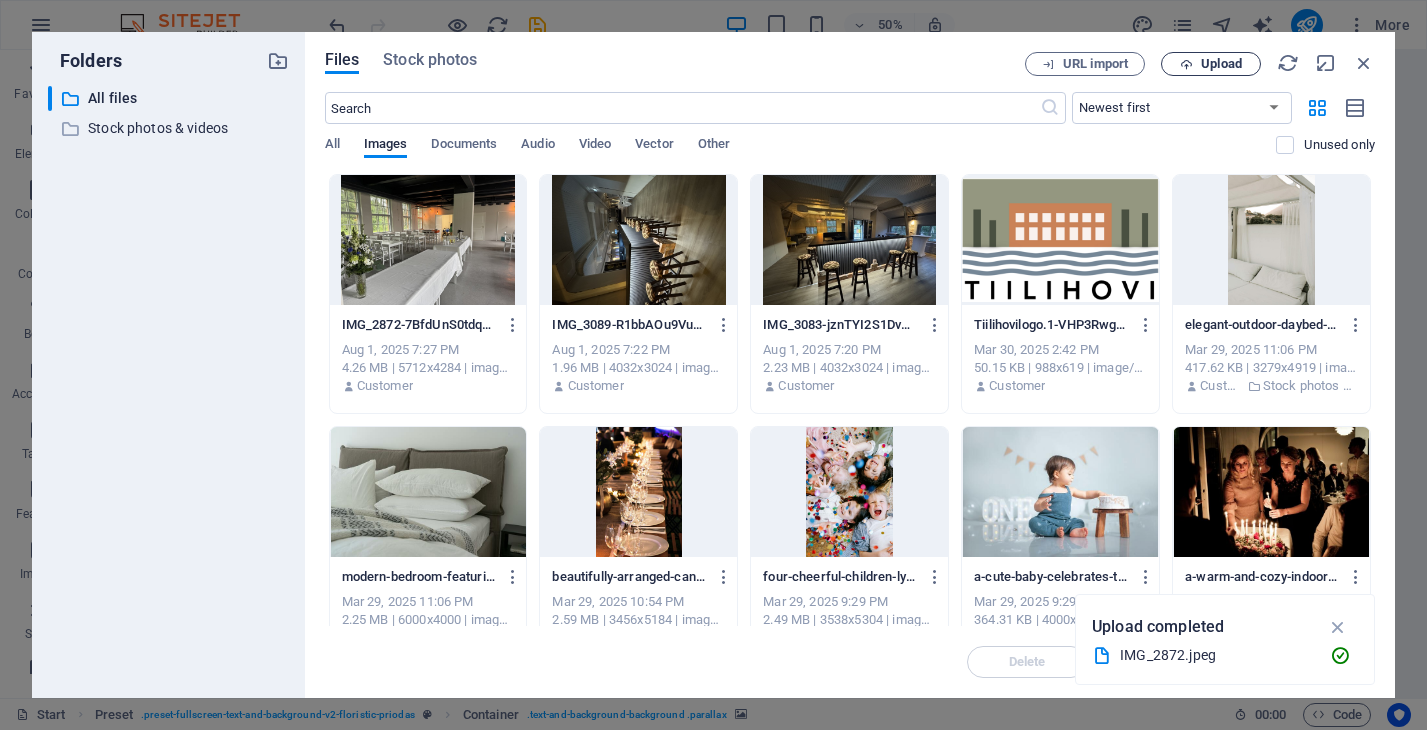 click on "Upload" at bounding box center (1221, 64) 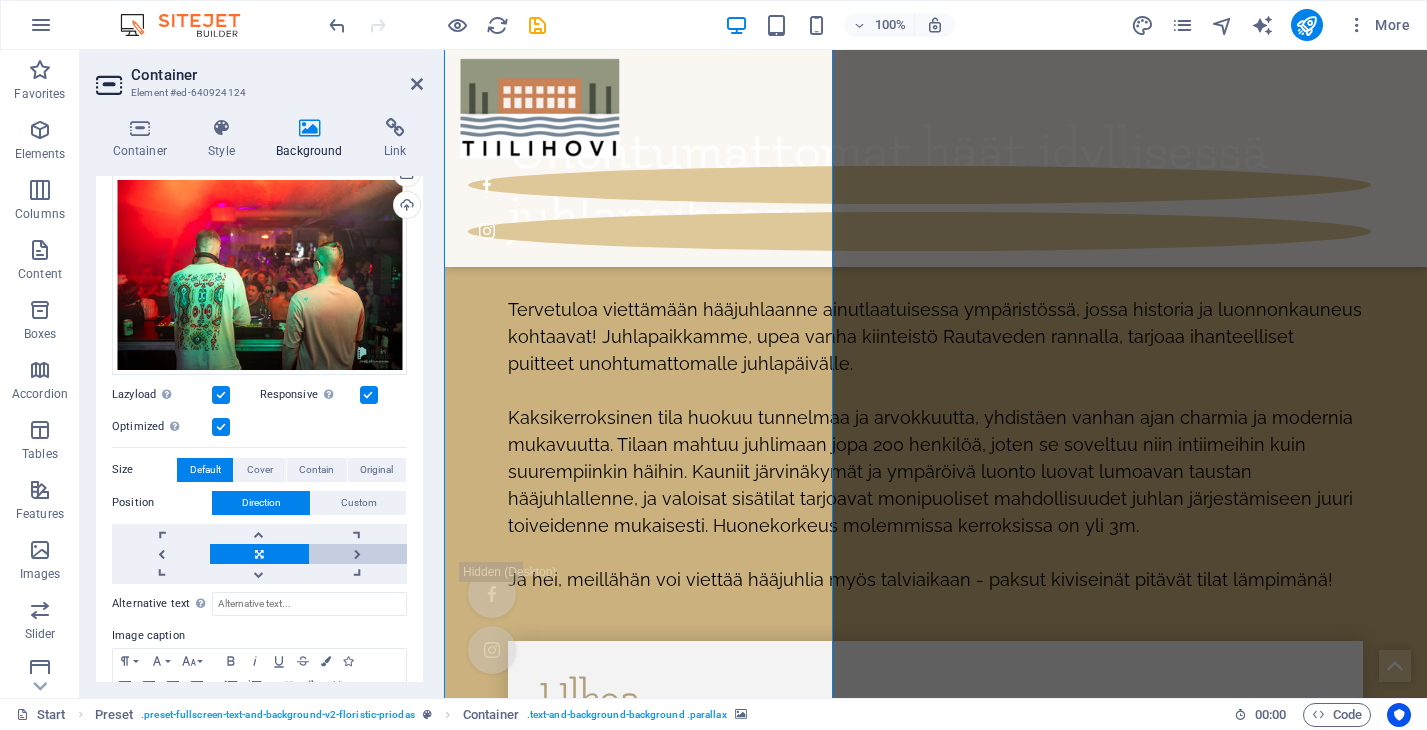 scroll, scrollTop: 77, scrollLeft: 0, axis: vertical 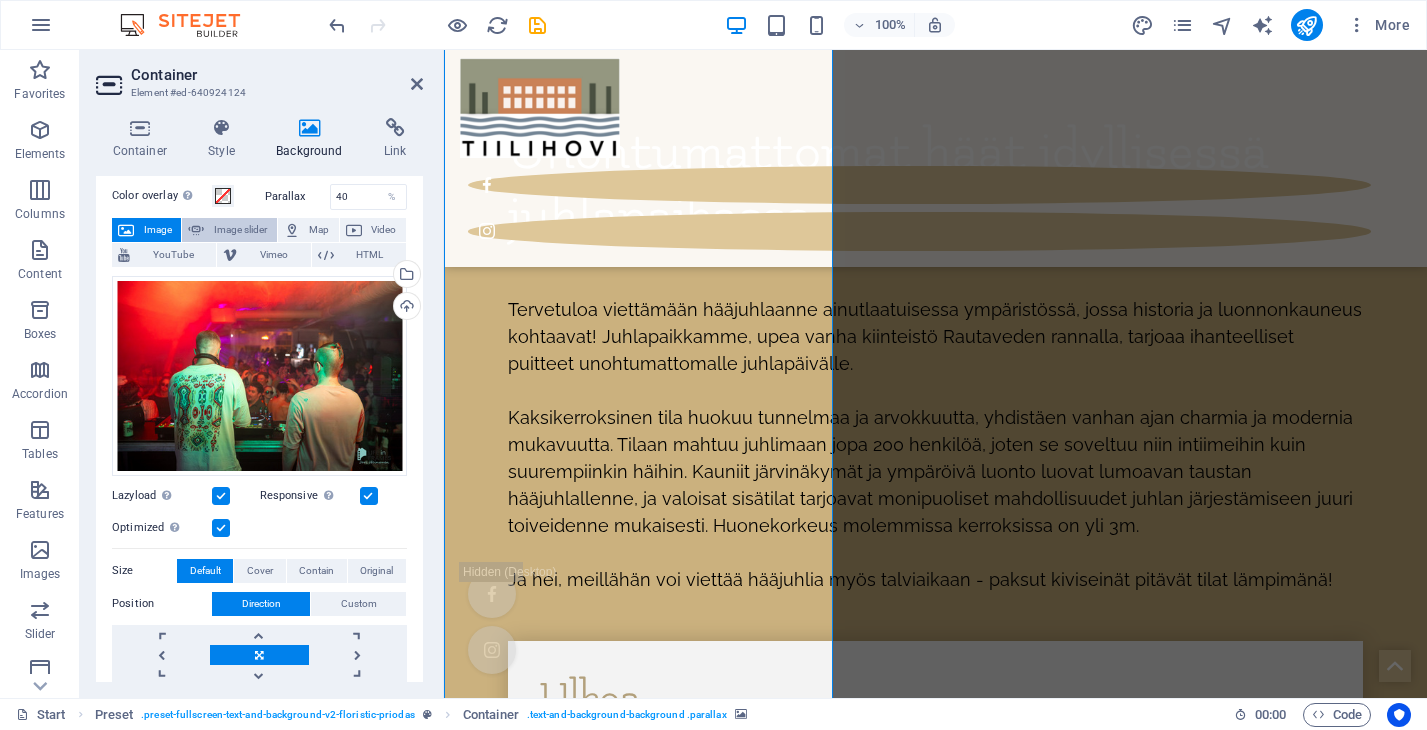 click on "Image slider" at bounding box center [240, 230] 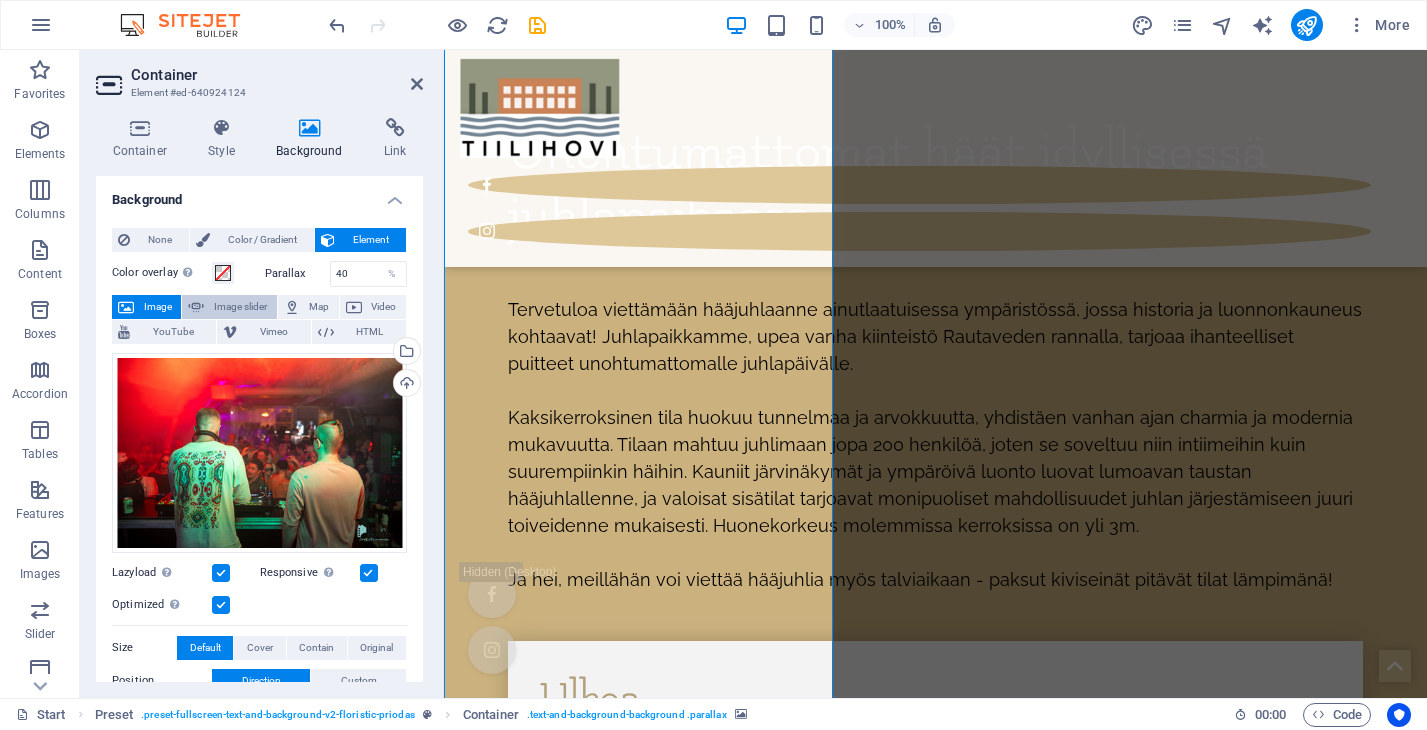 select on "ms" 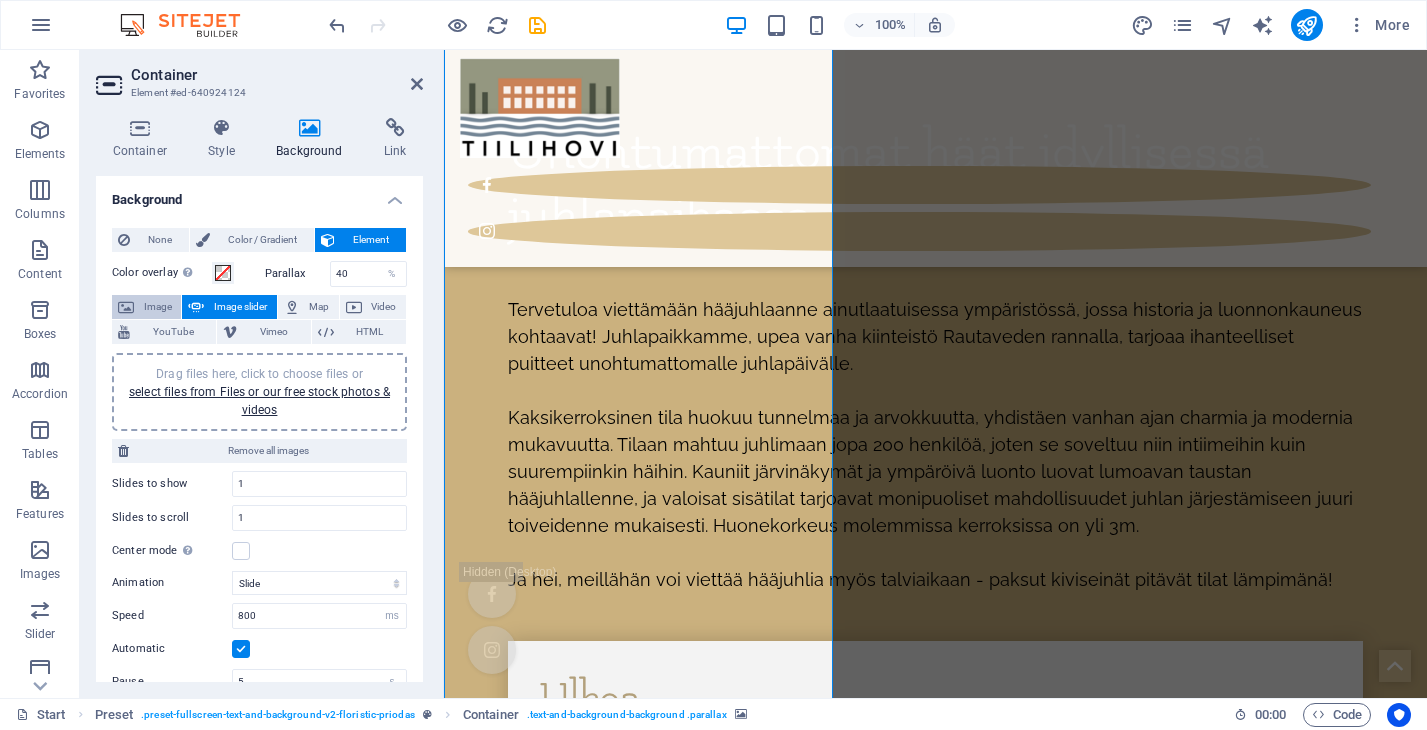 click on "Image" at bounding box center [157, 307] 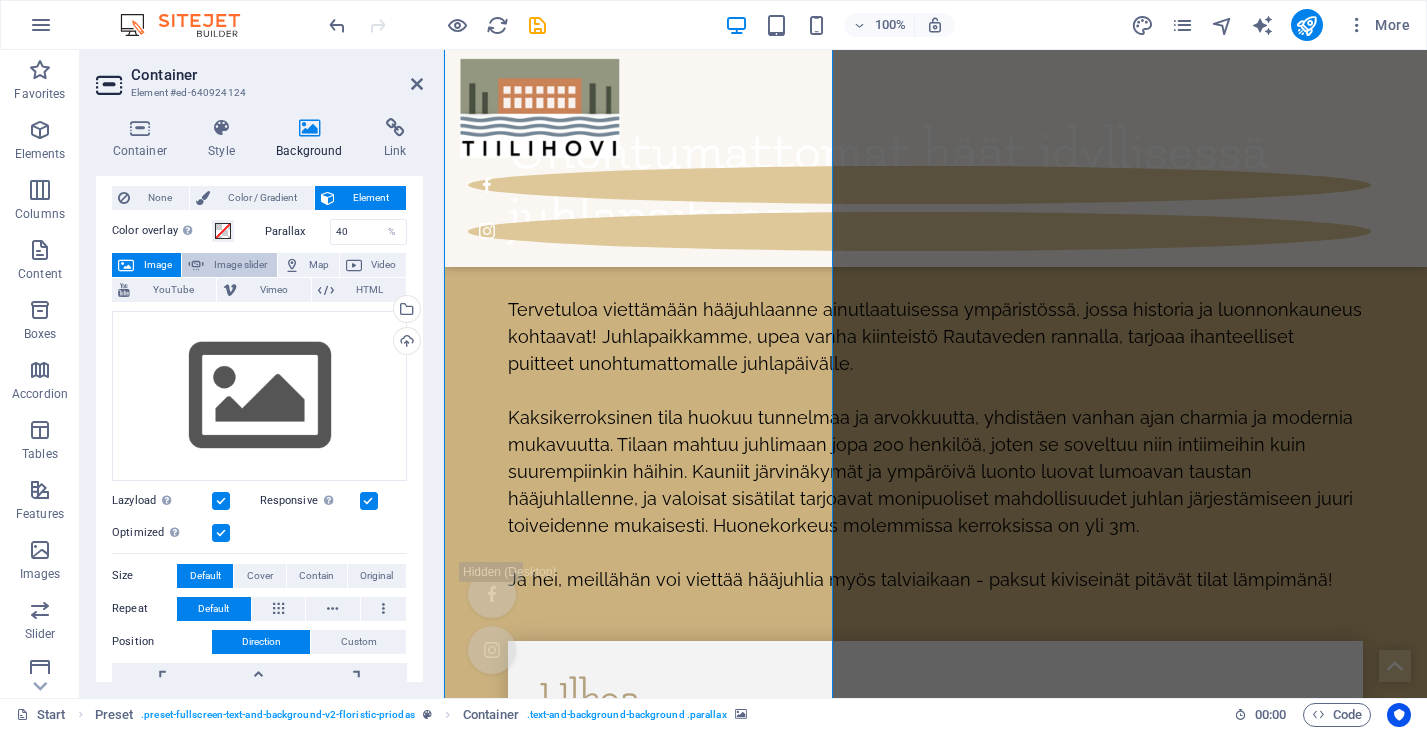 scroll, scrollTop: 0, scrollLeft: 0, axis: both 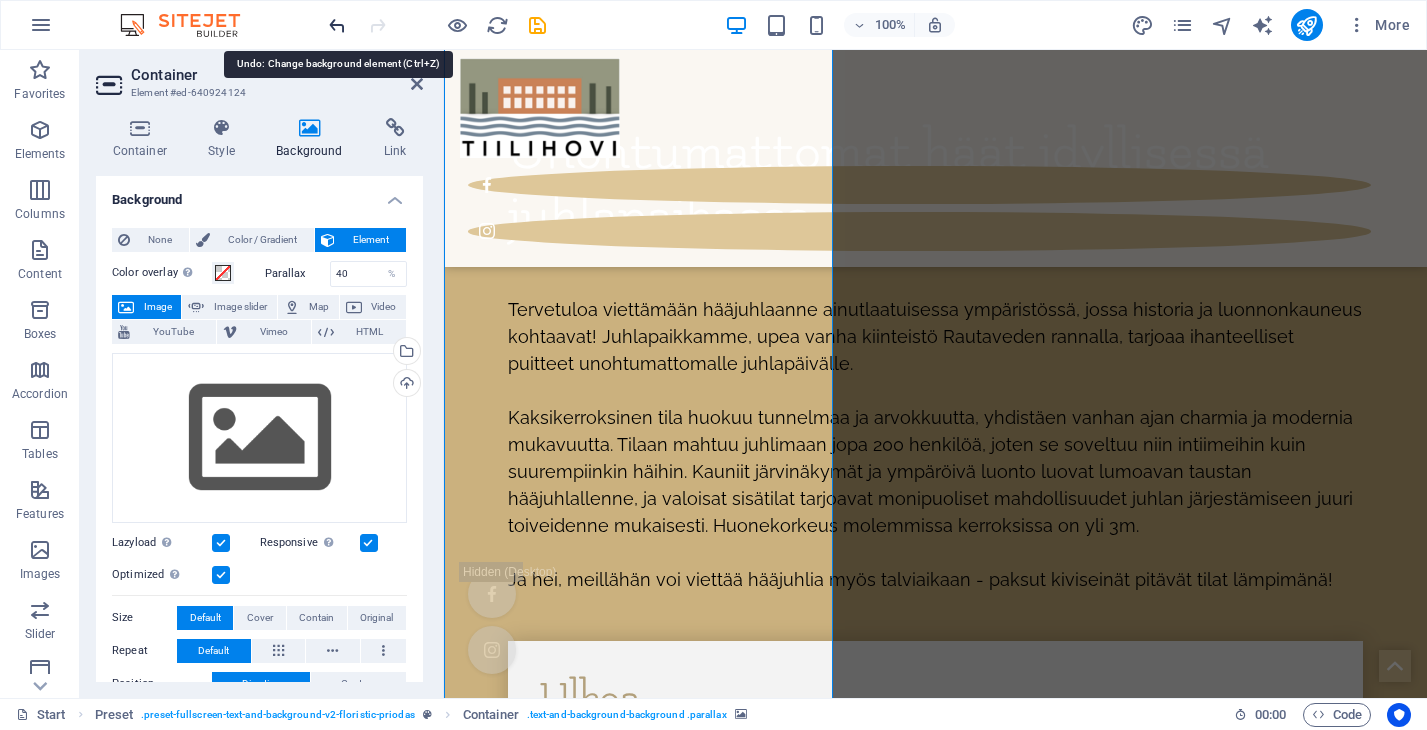 click at bounding box center (337, 25) 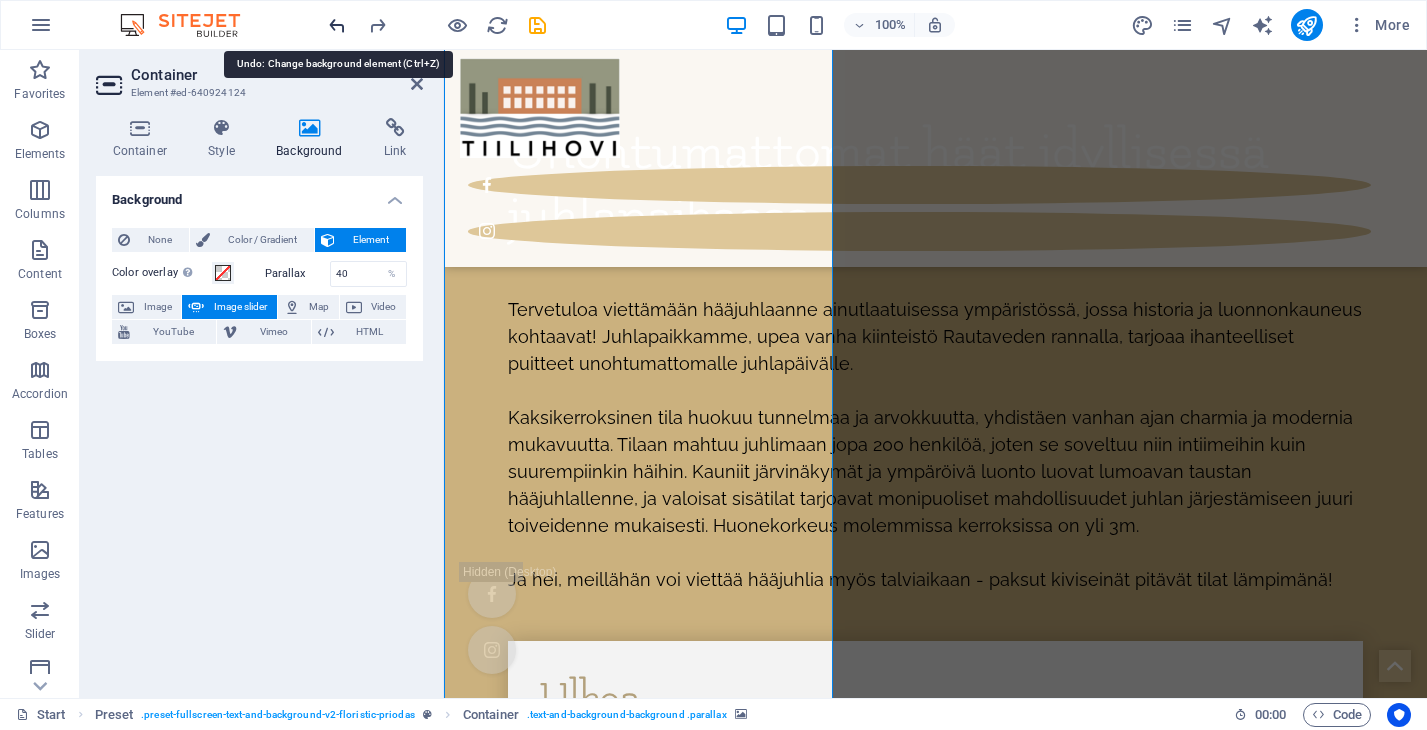 click at bounding box center [337, 25] 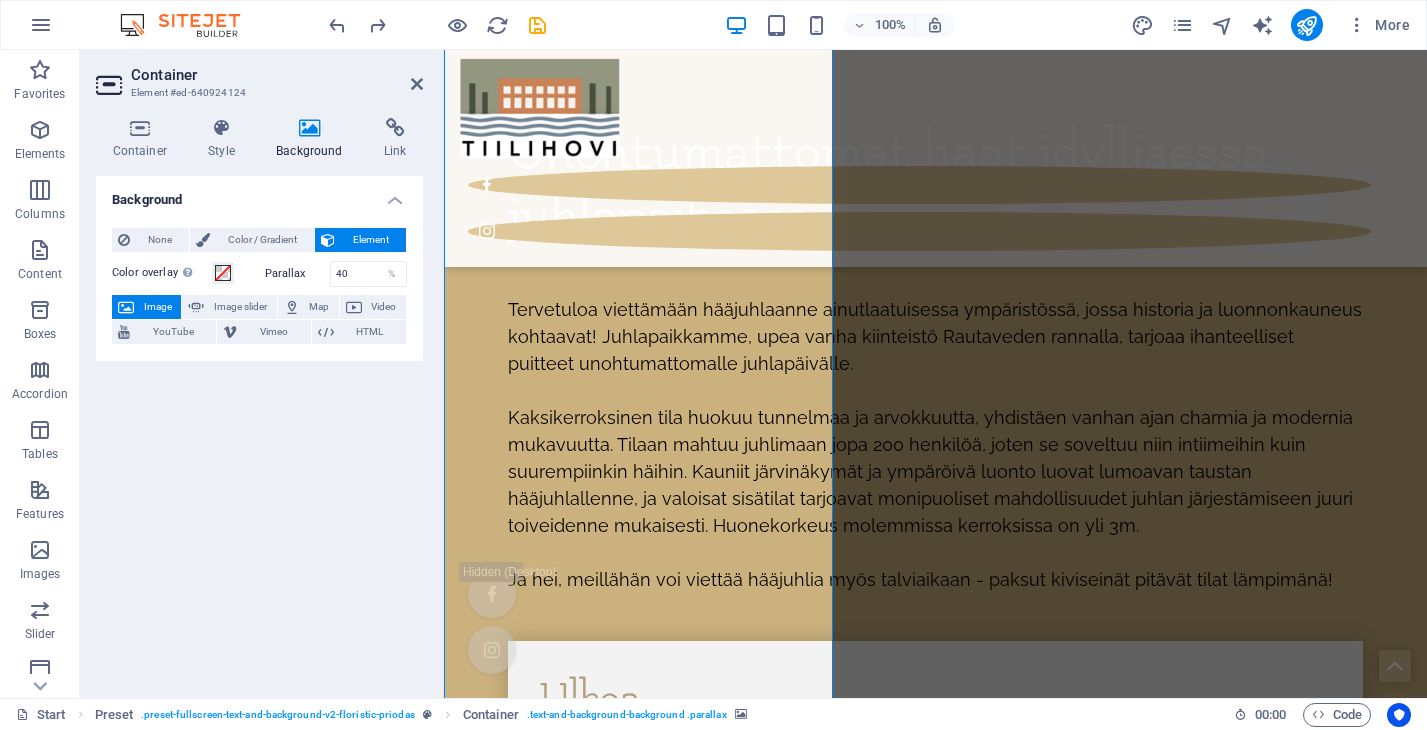 click on "Image" at bounding box center (157, 307) 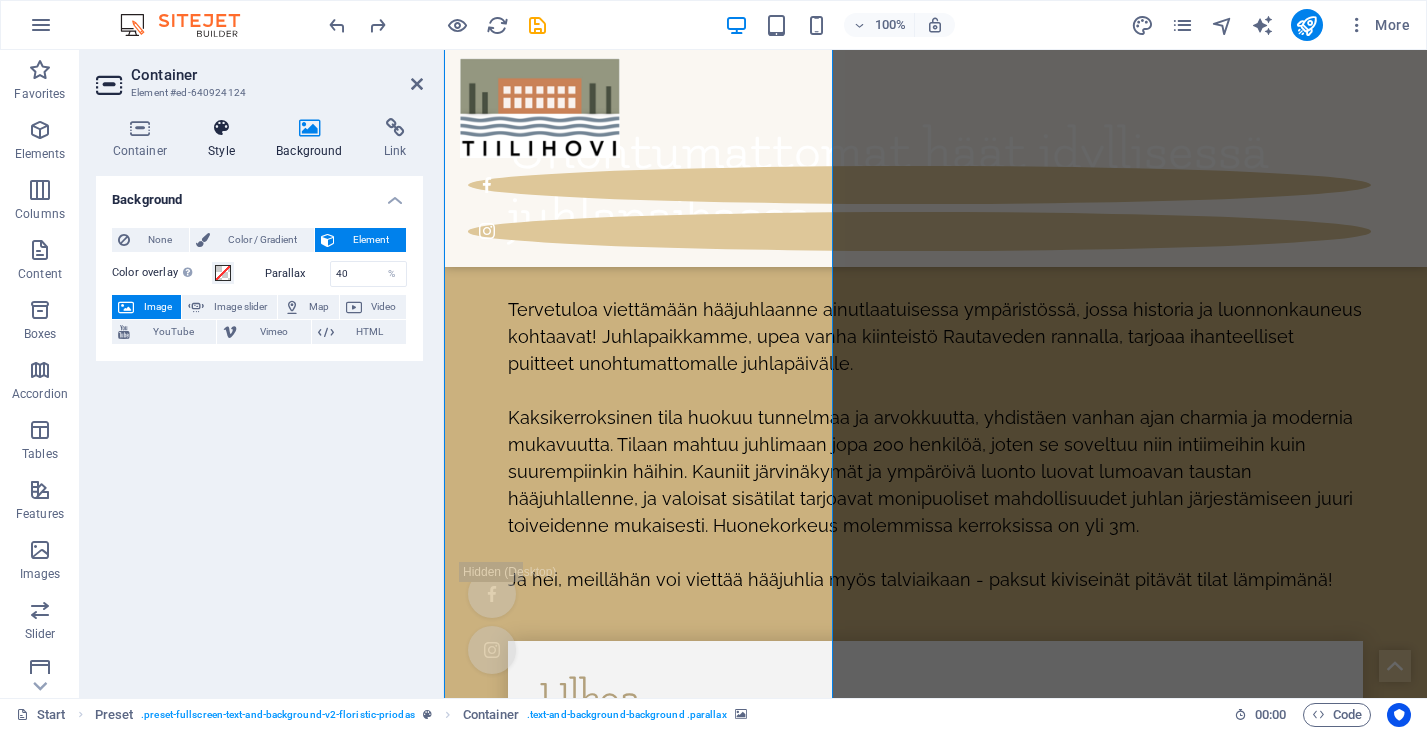 click on "Style" at bounding box center (226, 139) 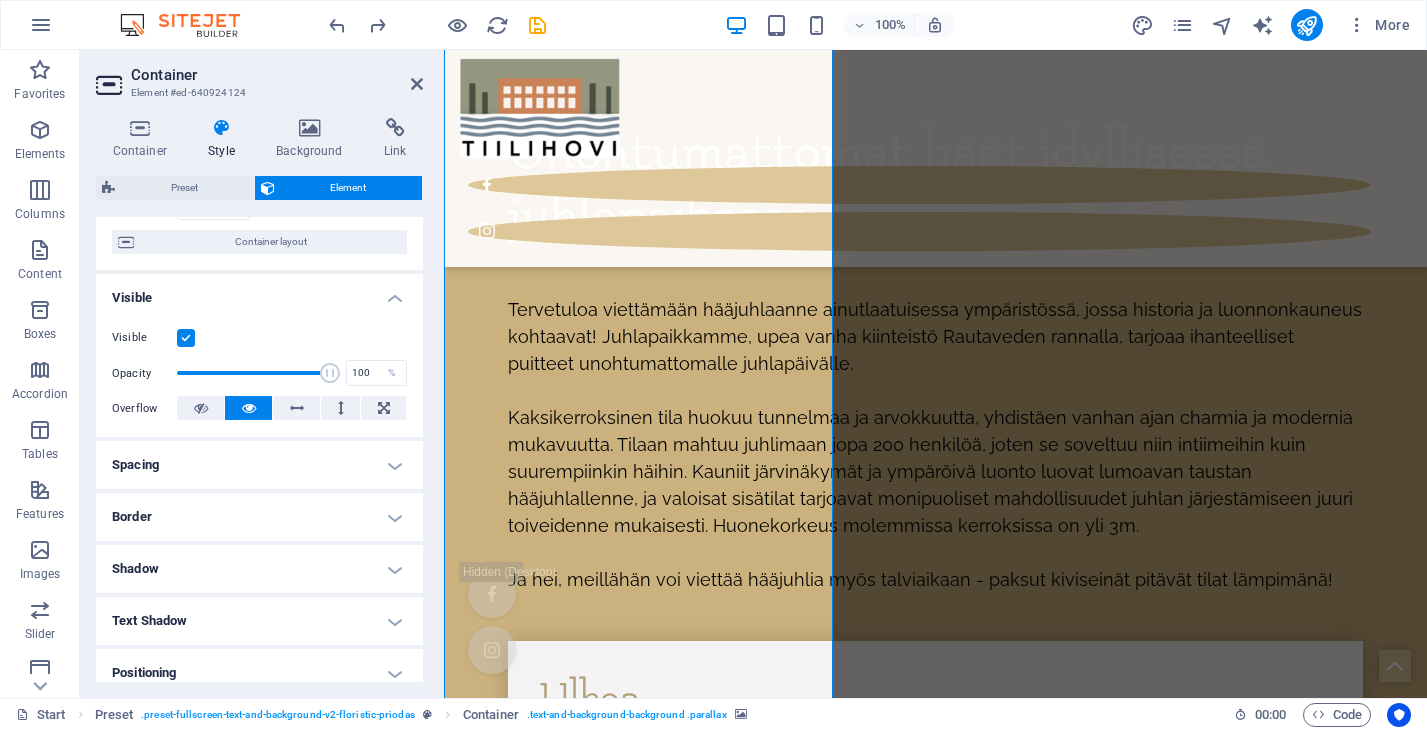 scroll, scrollTop: 162, scrollLeft: 0, axis: vertical 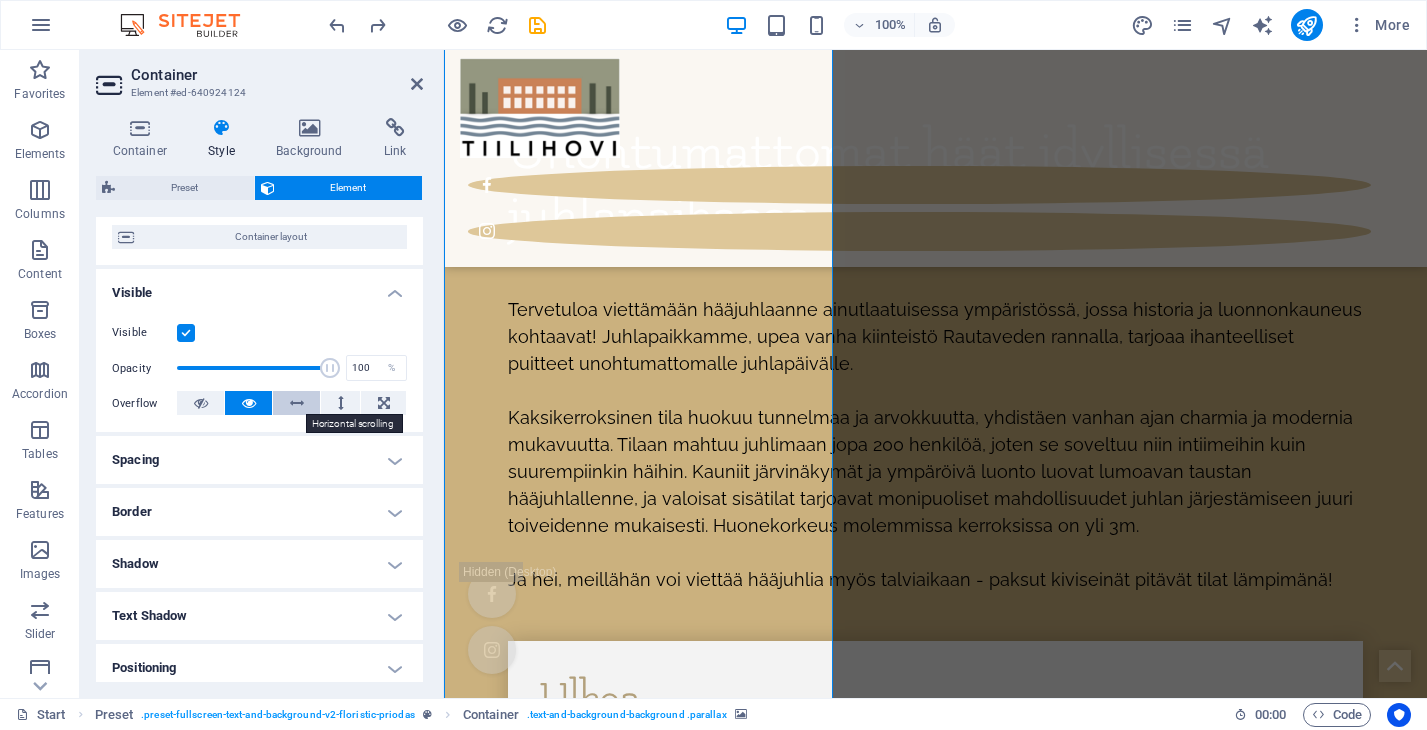 click at bounding box center (297, 403) 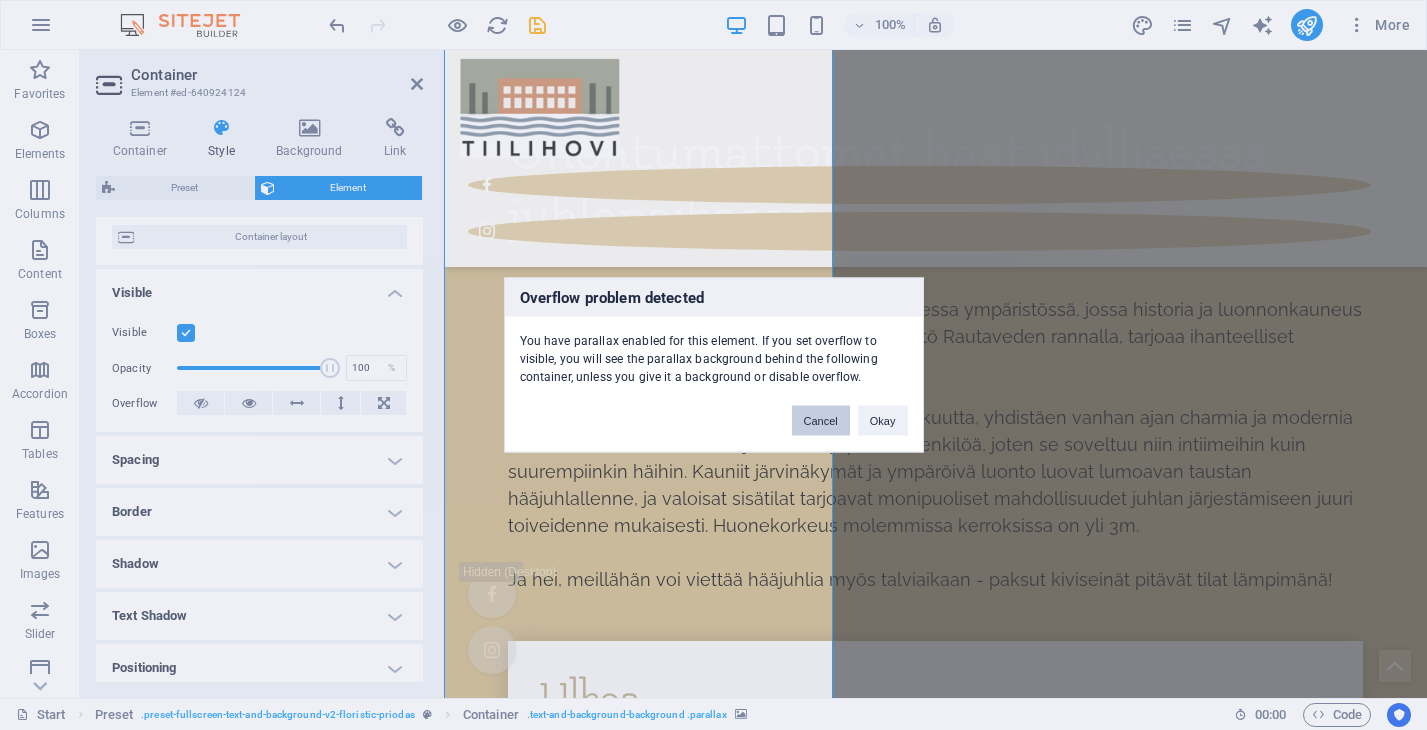 click on "Cancel" at bounding box center [821, 421] 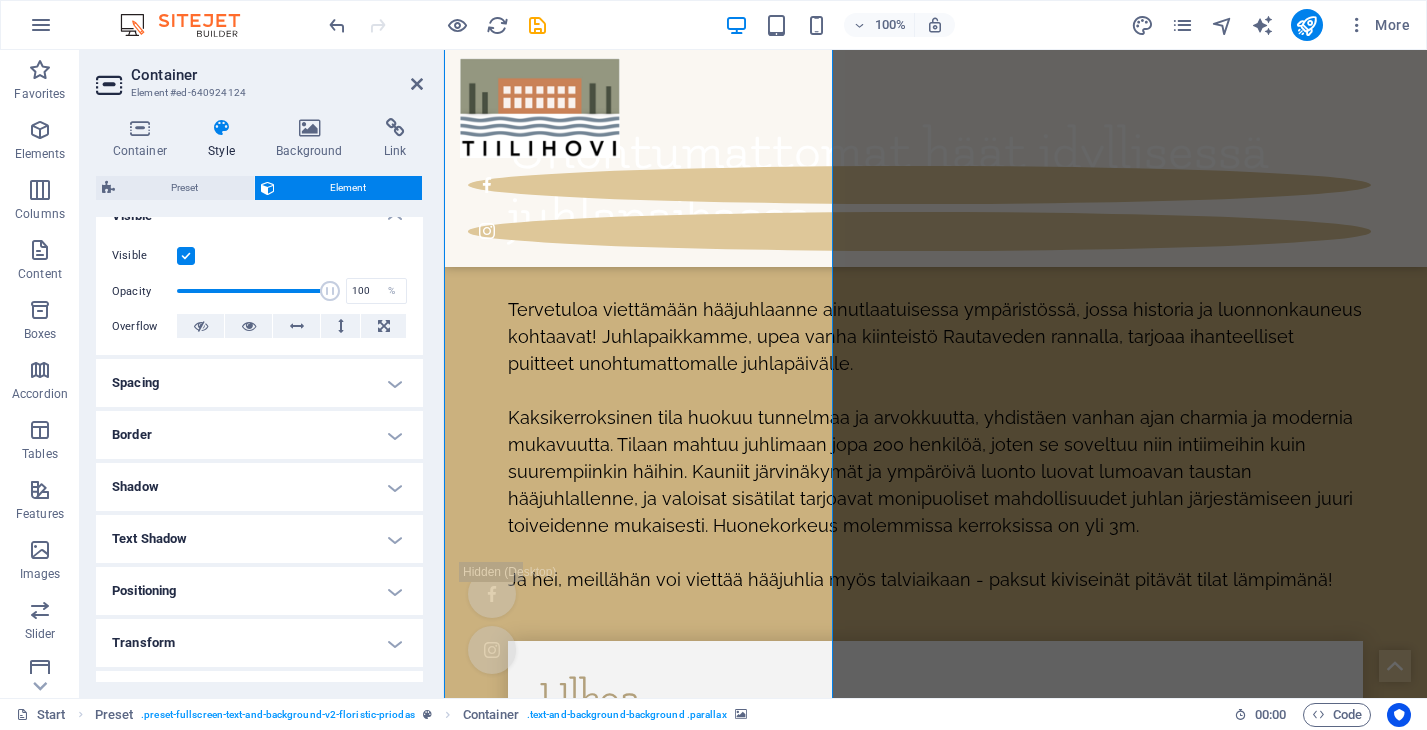 scroll, scrollTop: 250, scrollLeft: 0, axis: vertical 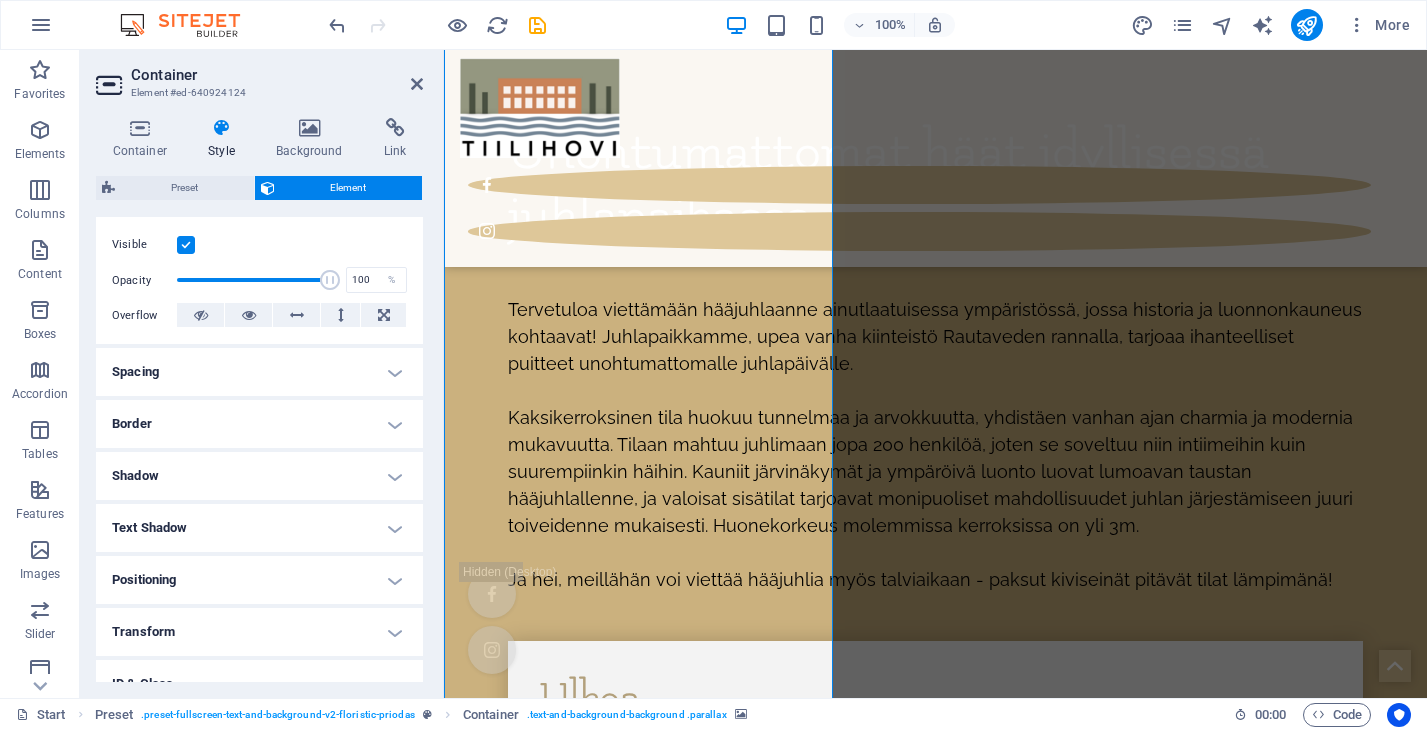 click on "Spacing" at bounding box center (259, 372) 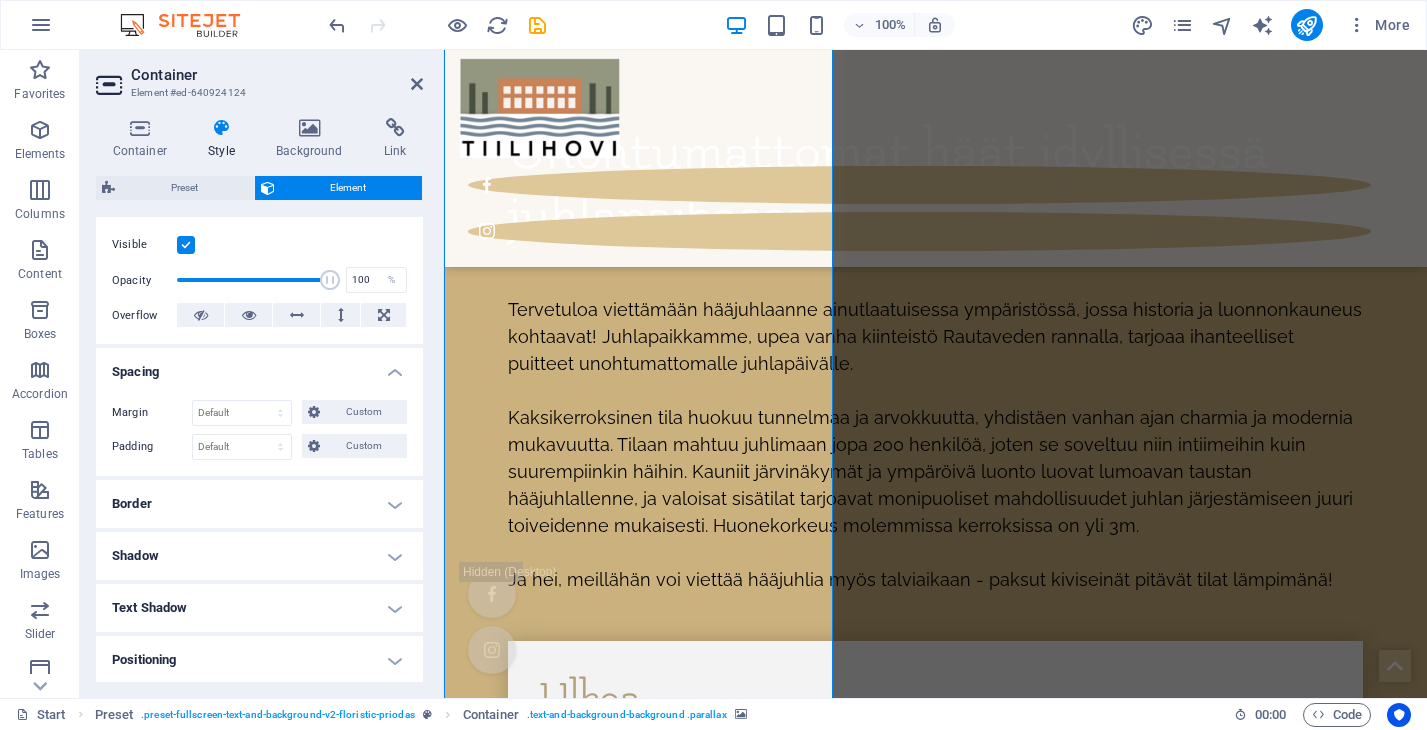 click on "Spacing" at bounding box center [259, 366] 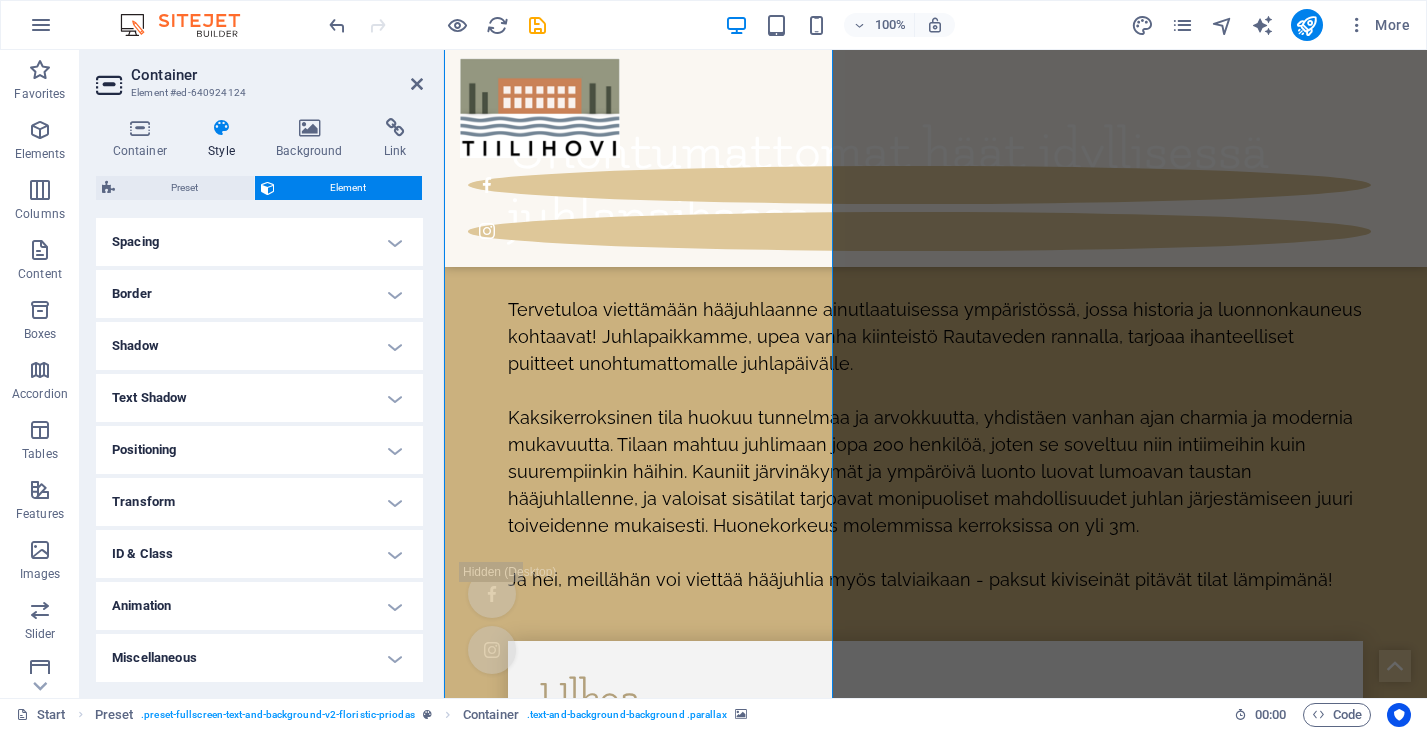 scroll, scrollTop: 379, scrollLeft: 0, axis: vertical 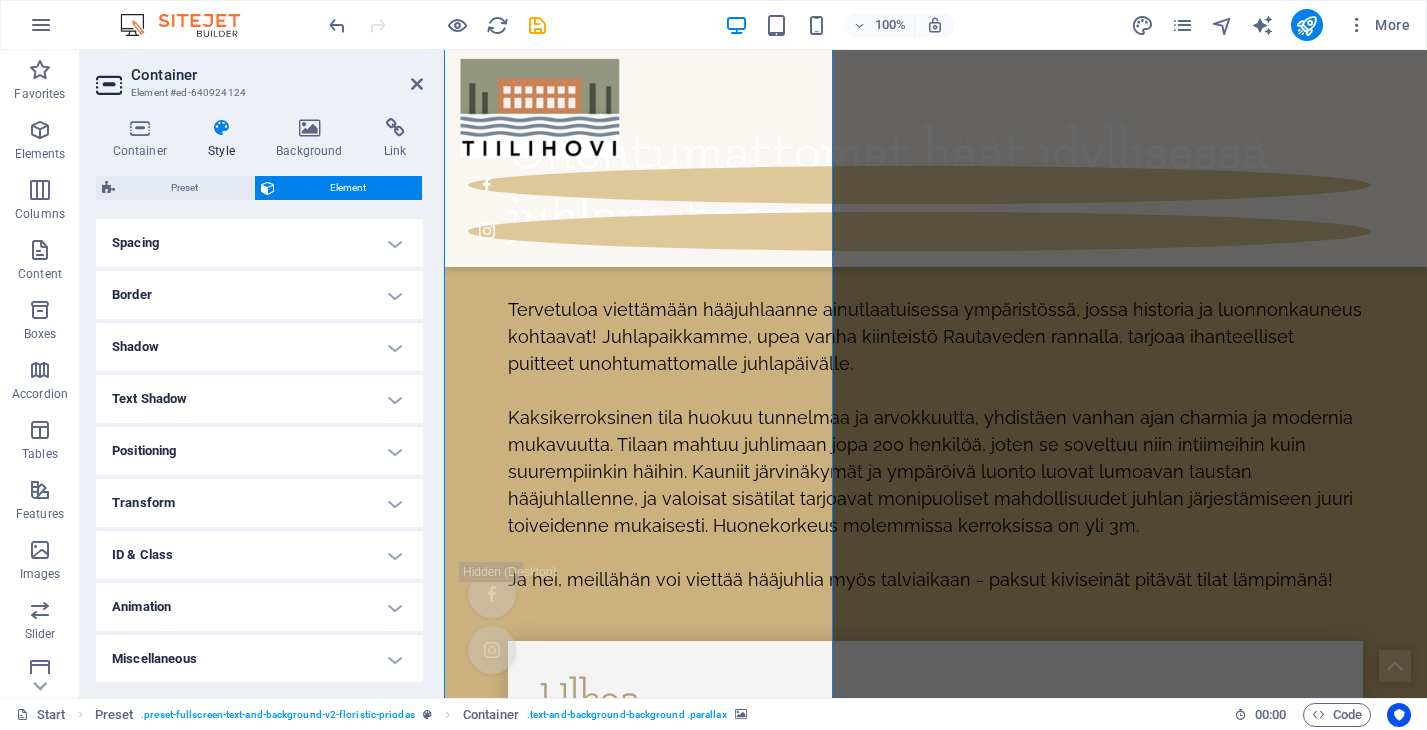 click on "Positioning" at bounding box center [259, 451] 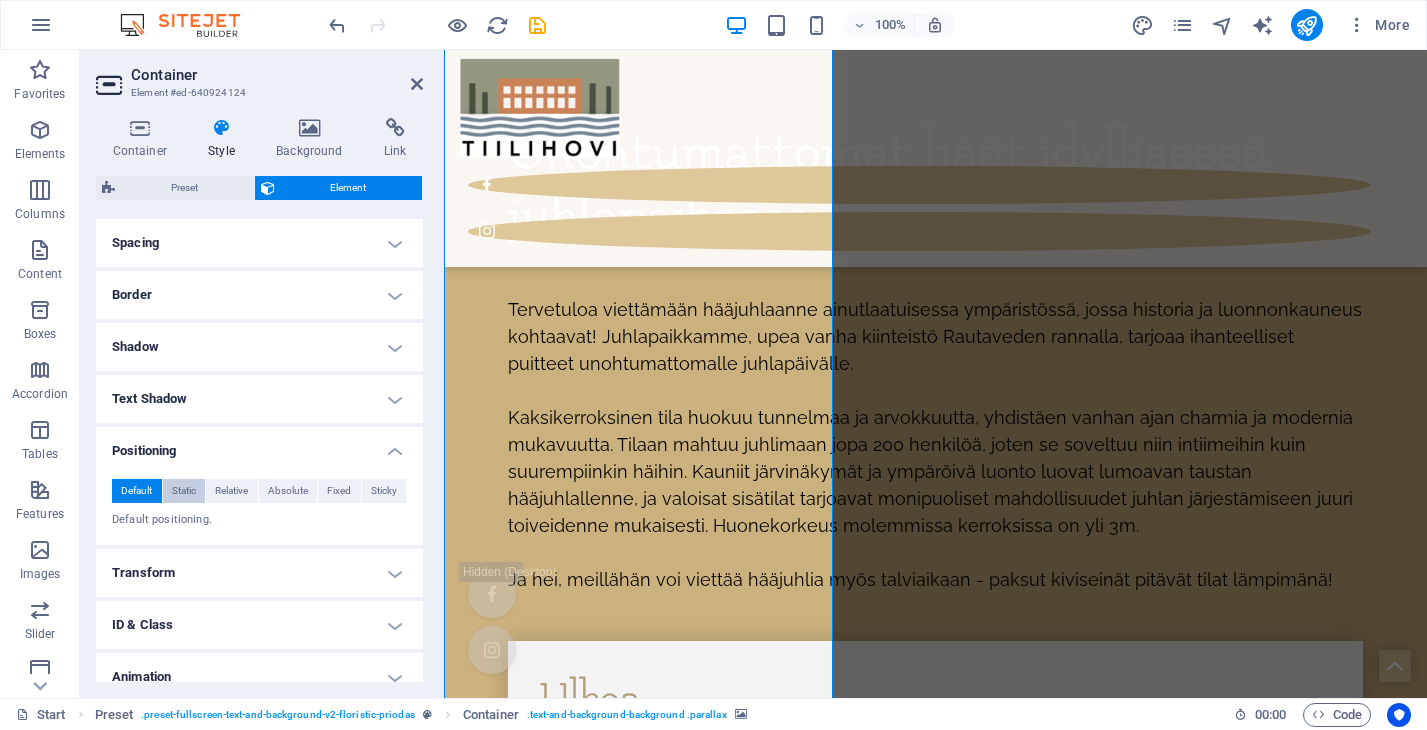 click on "Static" at bounding box center [184, 491] 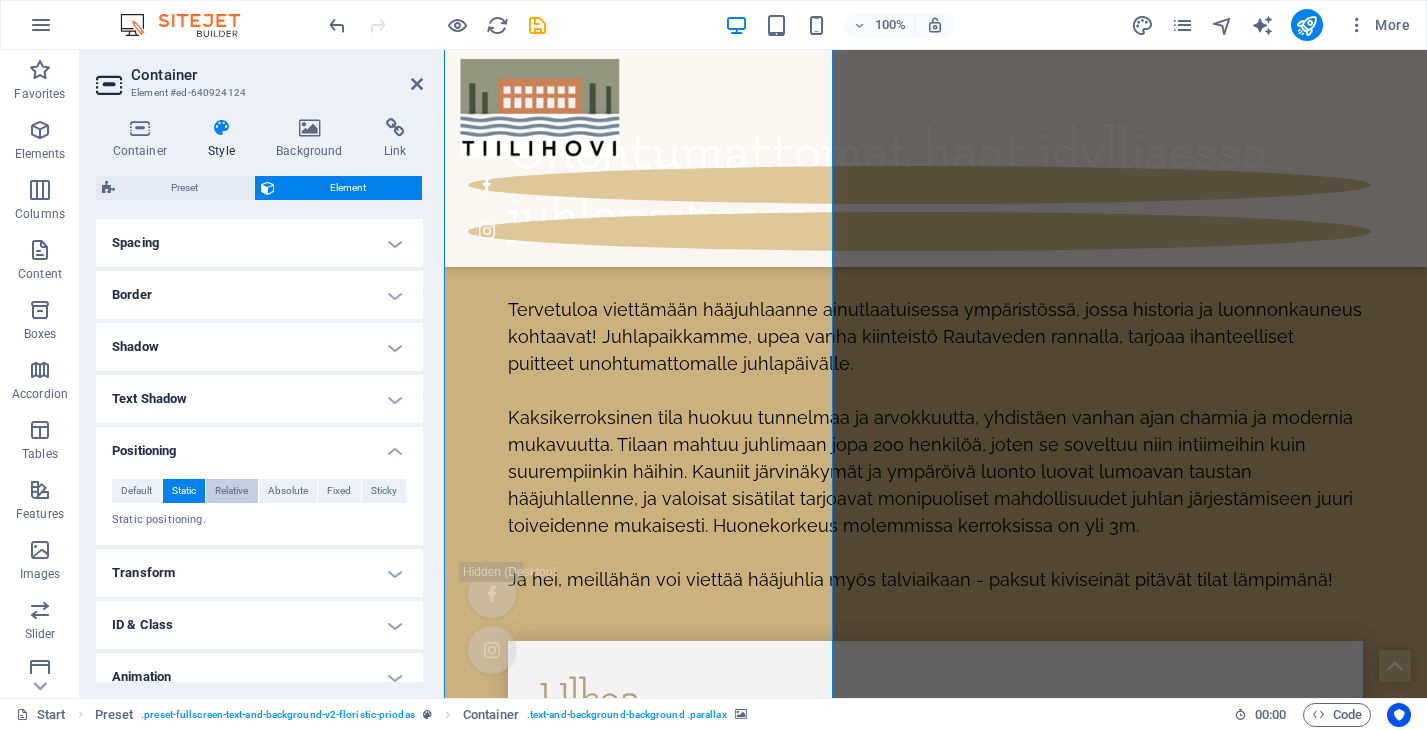 click on "Relative" at bounding box center (231, 491) 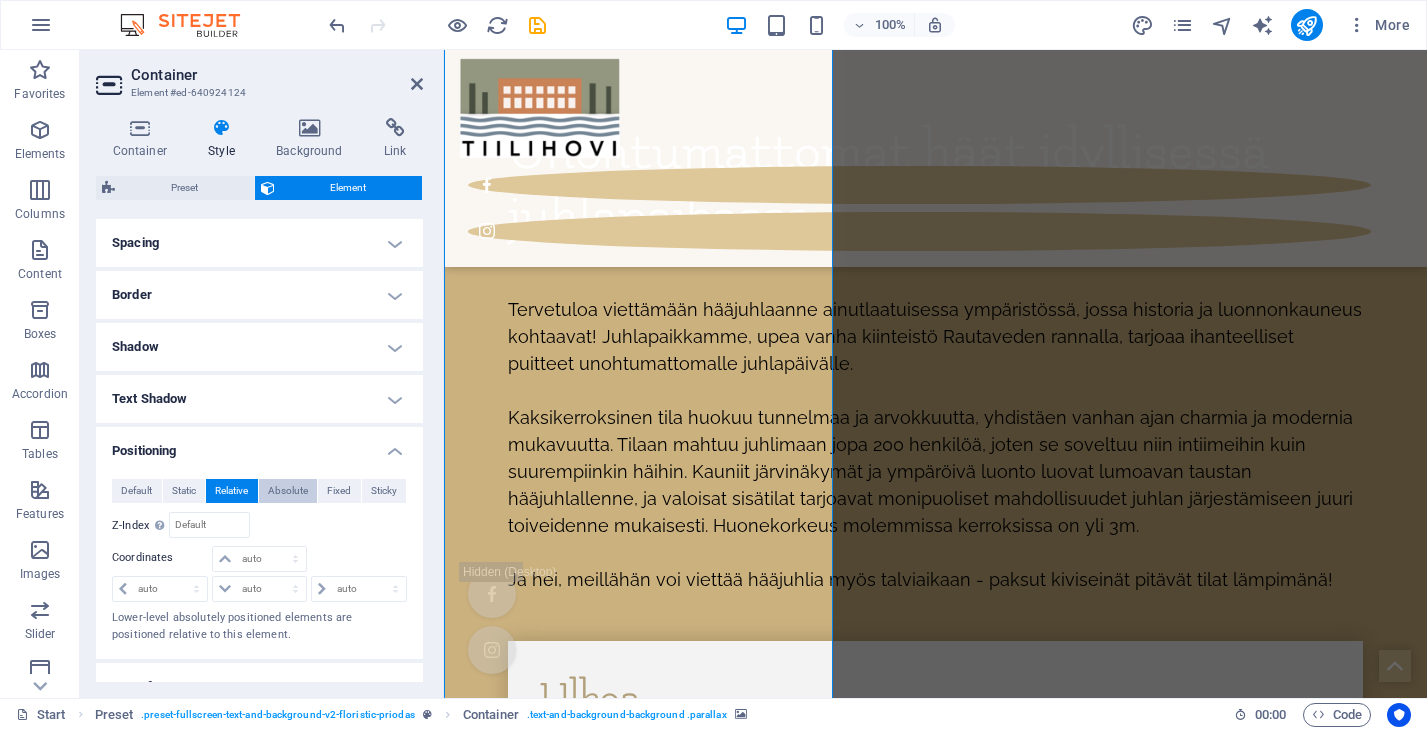 click on "Absolute" at bounding box center [288, 491] 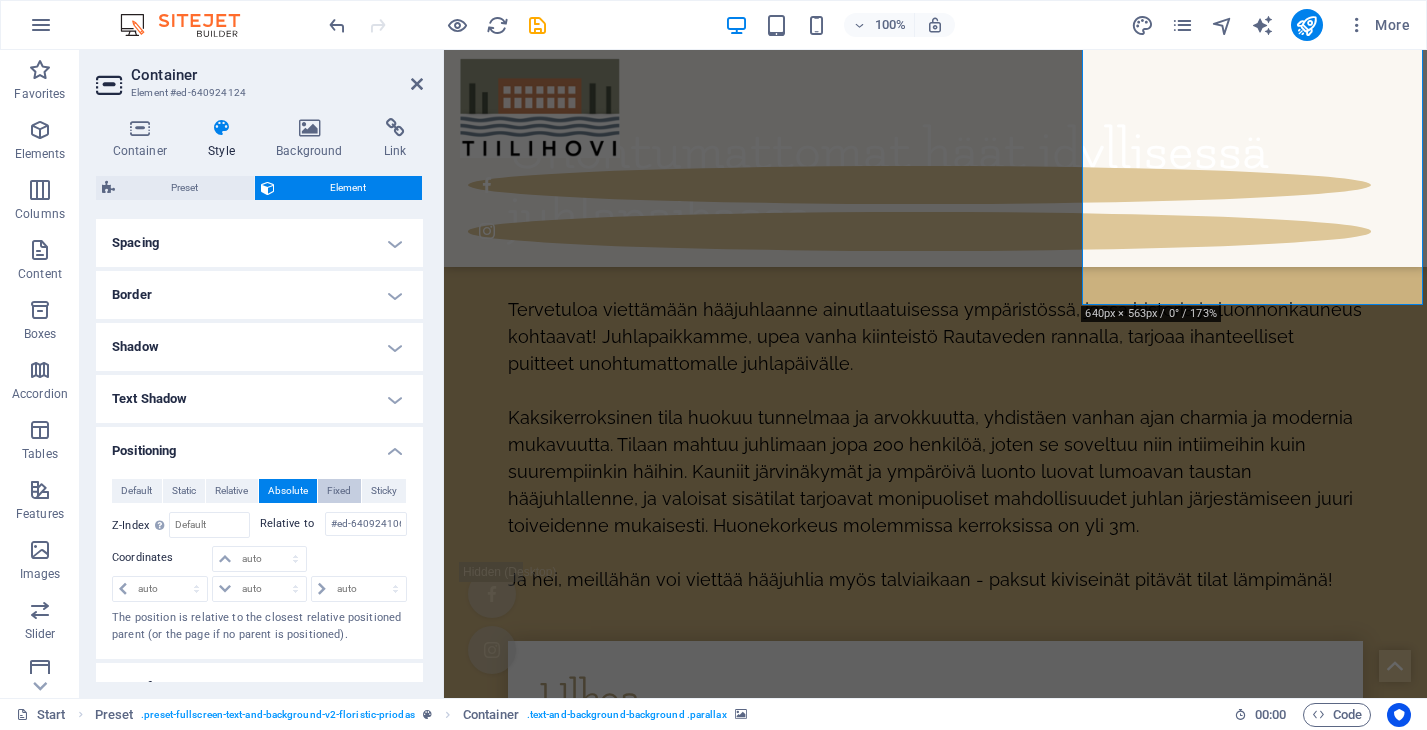 click on "Fixed" at bounding box center [339, 491] 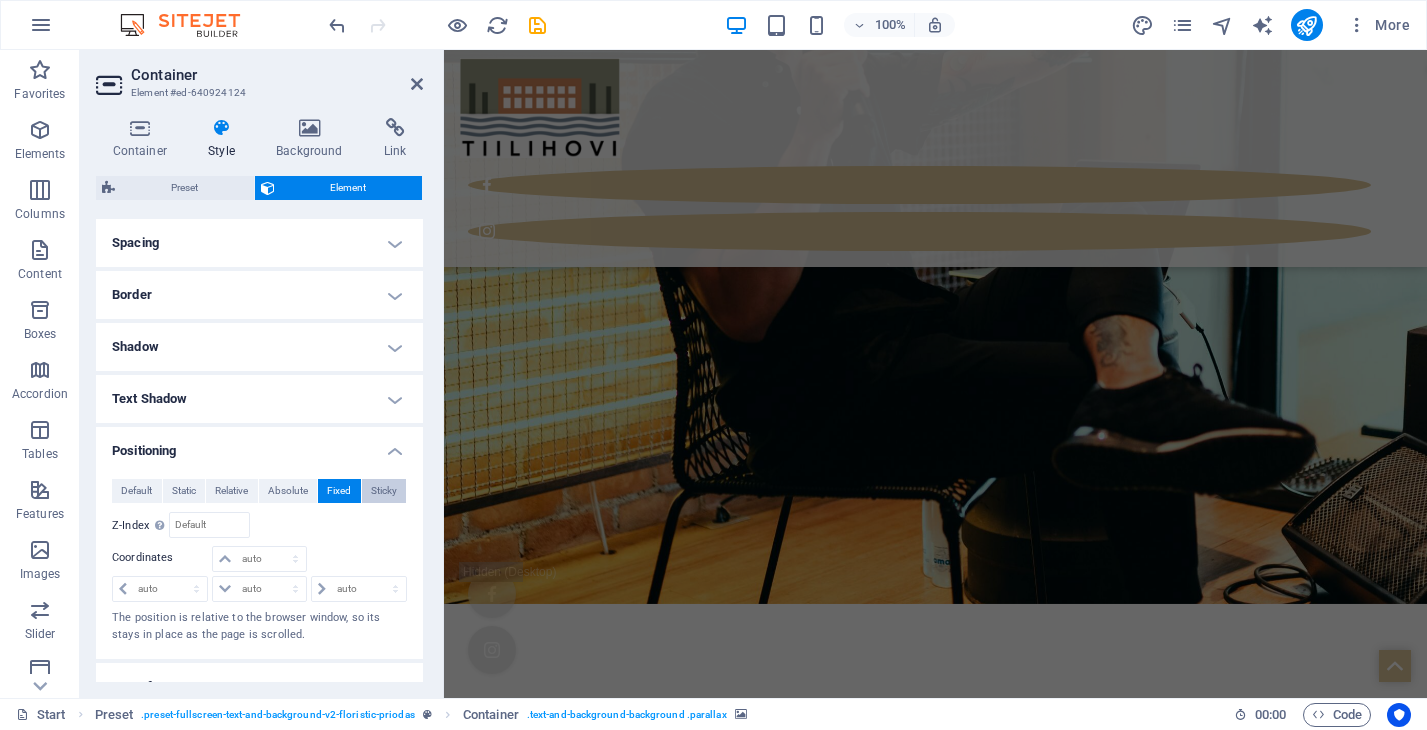 click on "Sticky" at bounding box center [384, 491] 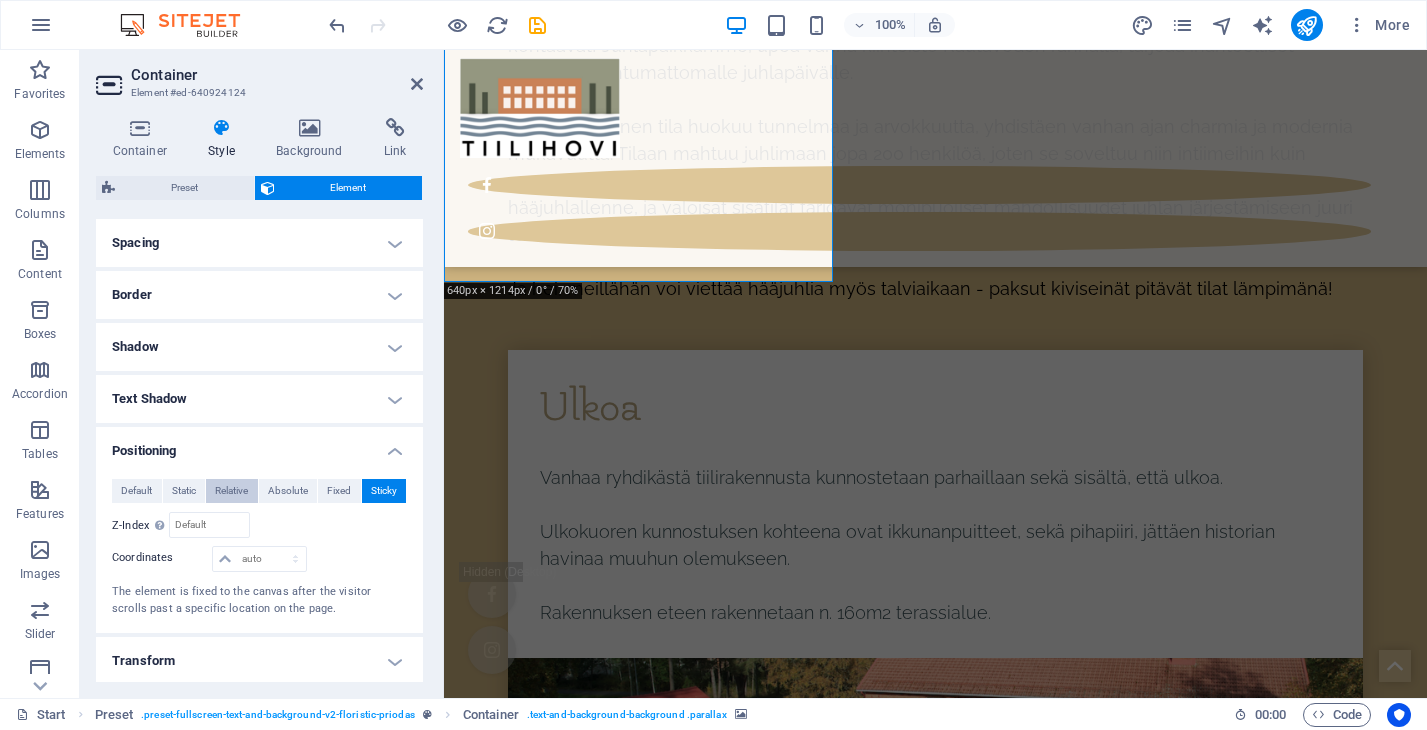 scroll, scrollTop: 7171, scrollLeft: 0, axis: vertical 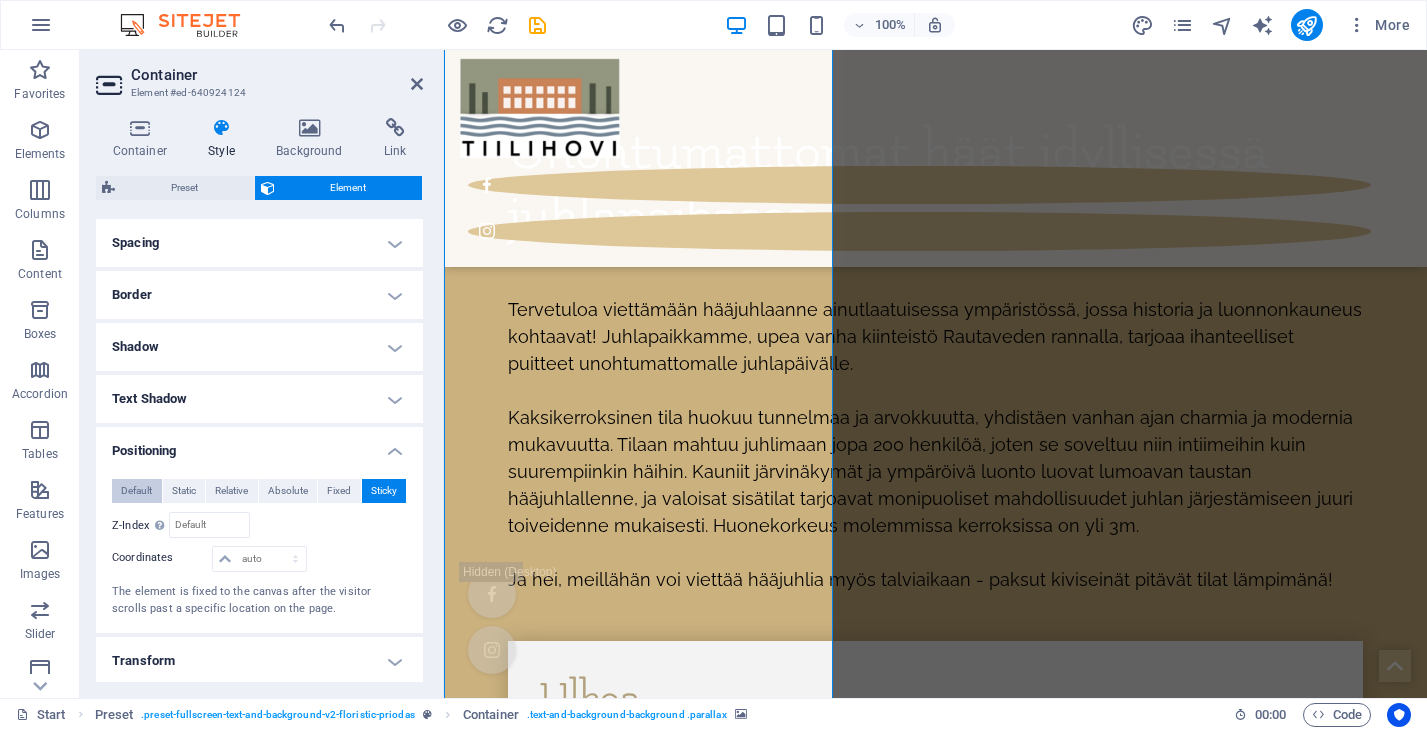 click on "Default" at bounding box center (136, 491) 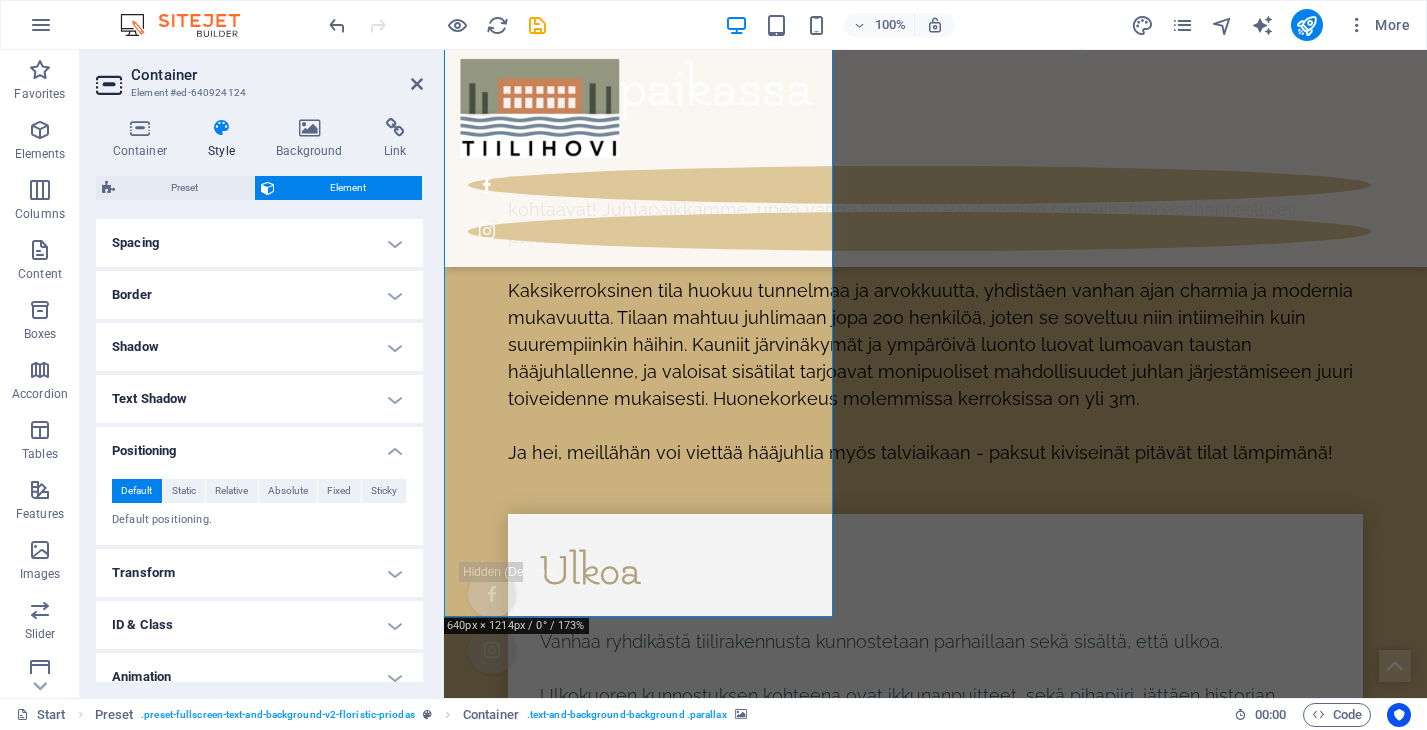 scroll, scrollTop: 7299, scrollLeft: 0, axis: vertical 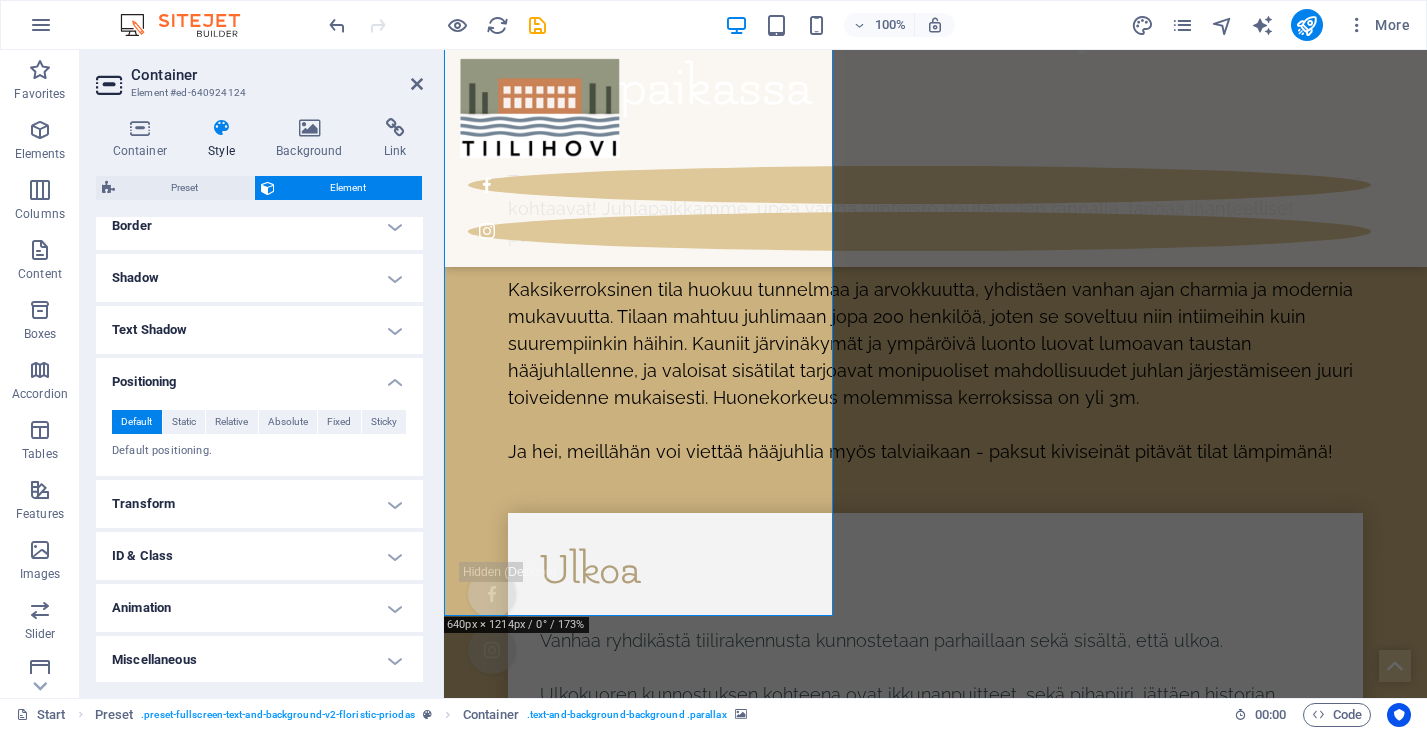 click at bounding box center (935, 7173) 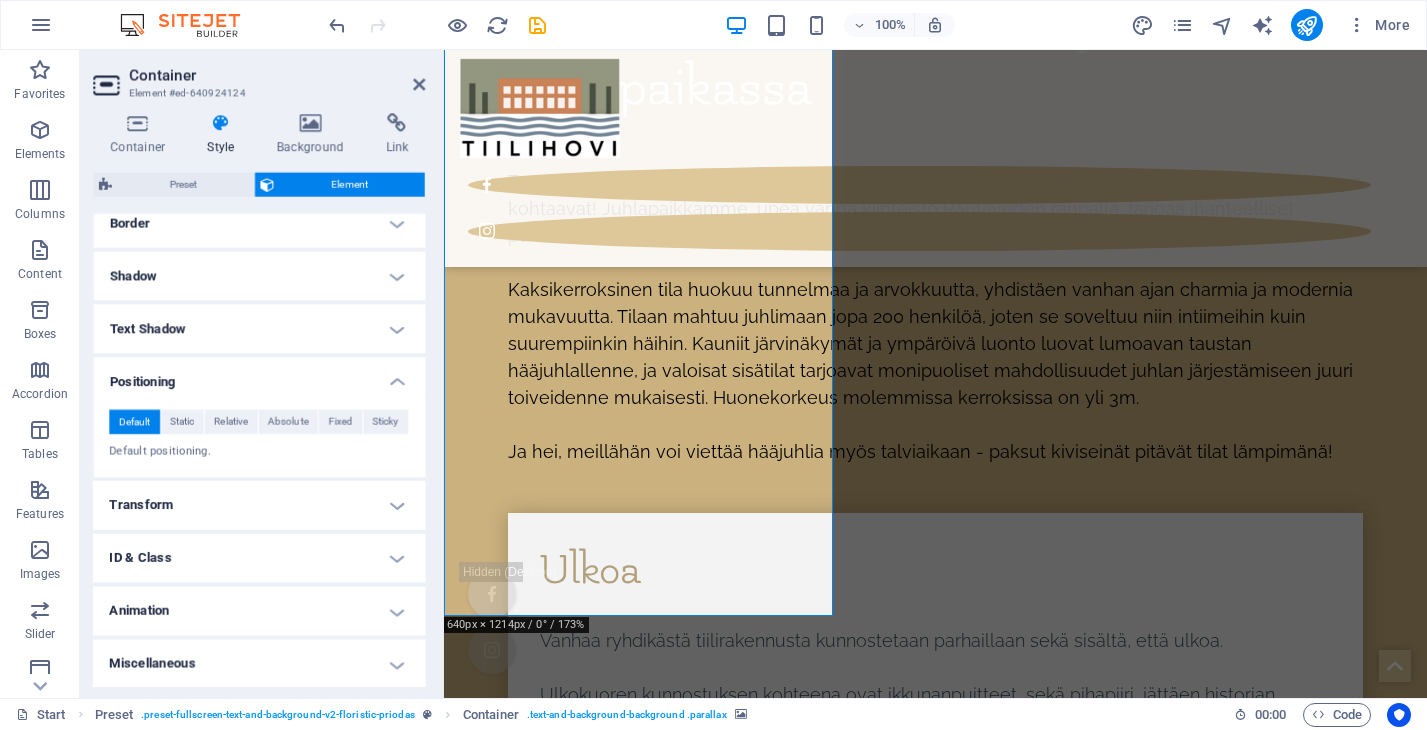 click at bounding box center (935, 7173) 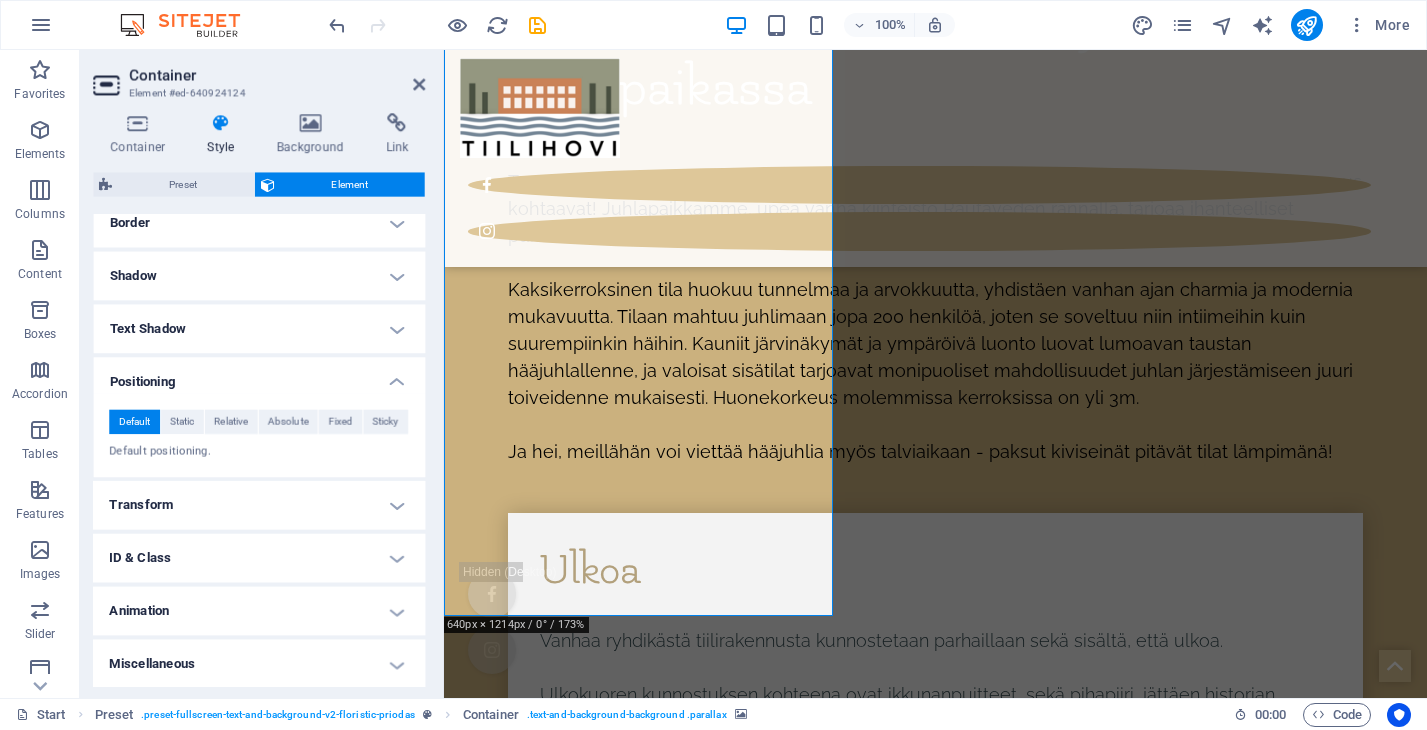 click at bounding box center [935, 7173] 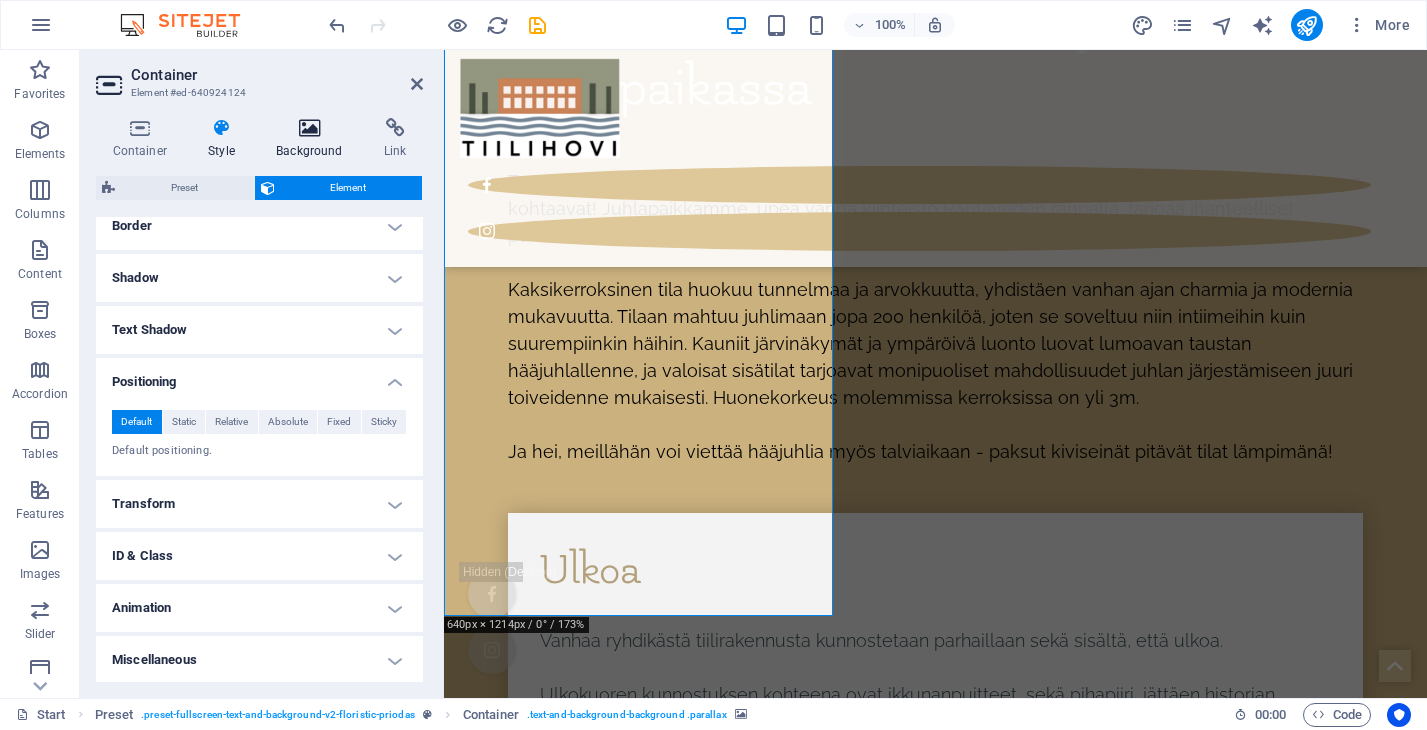 click on "Background" at bounding box center (314, 139) 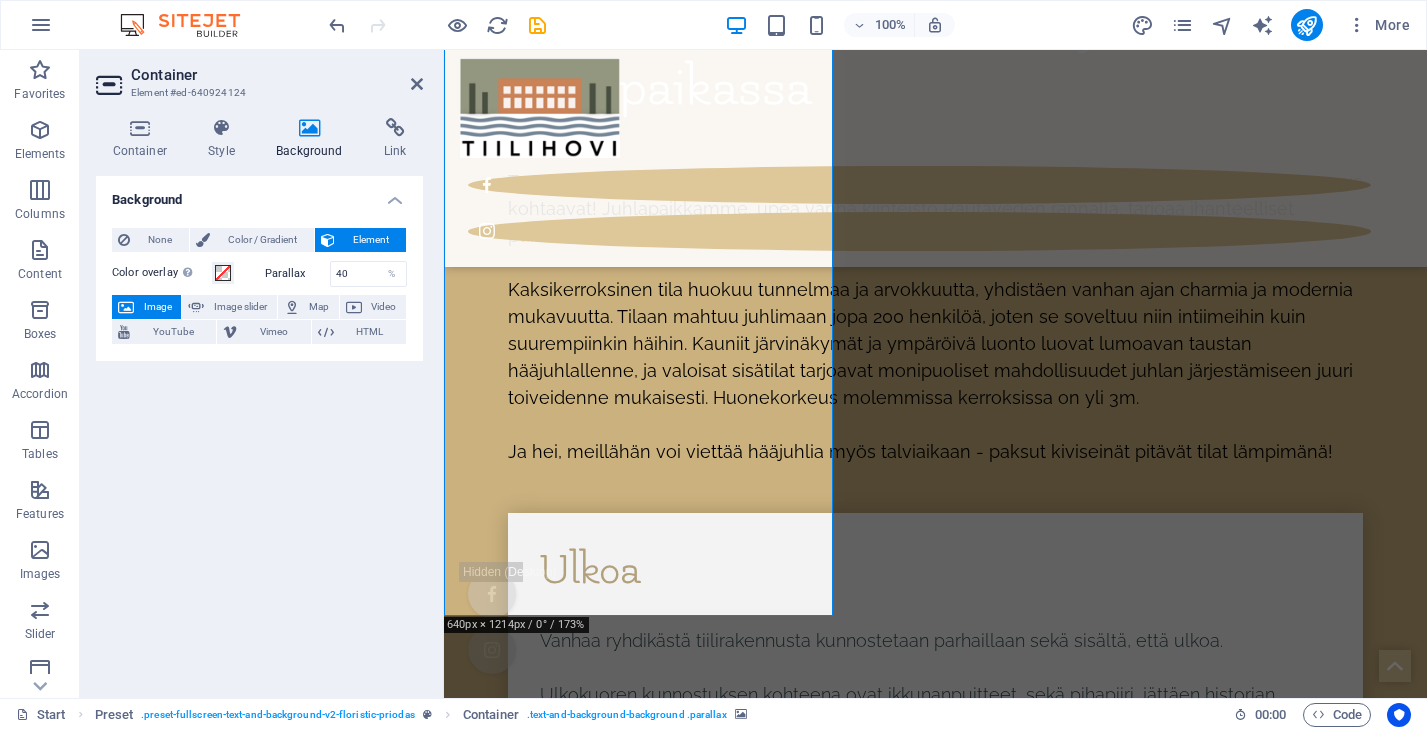 click on "Image" at bounding box center (157, 307) 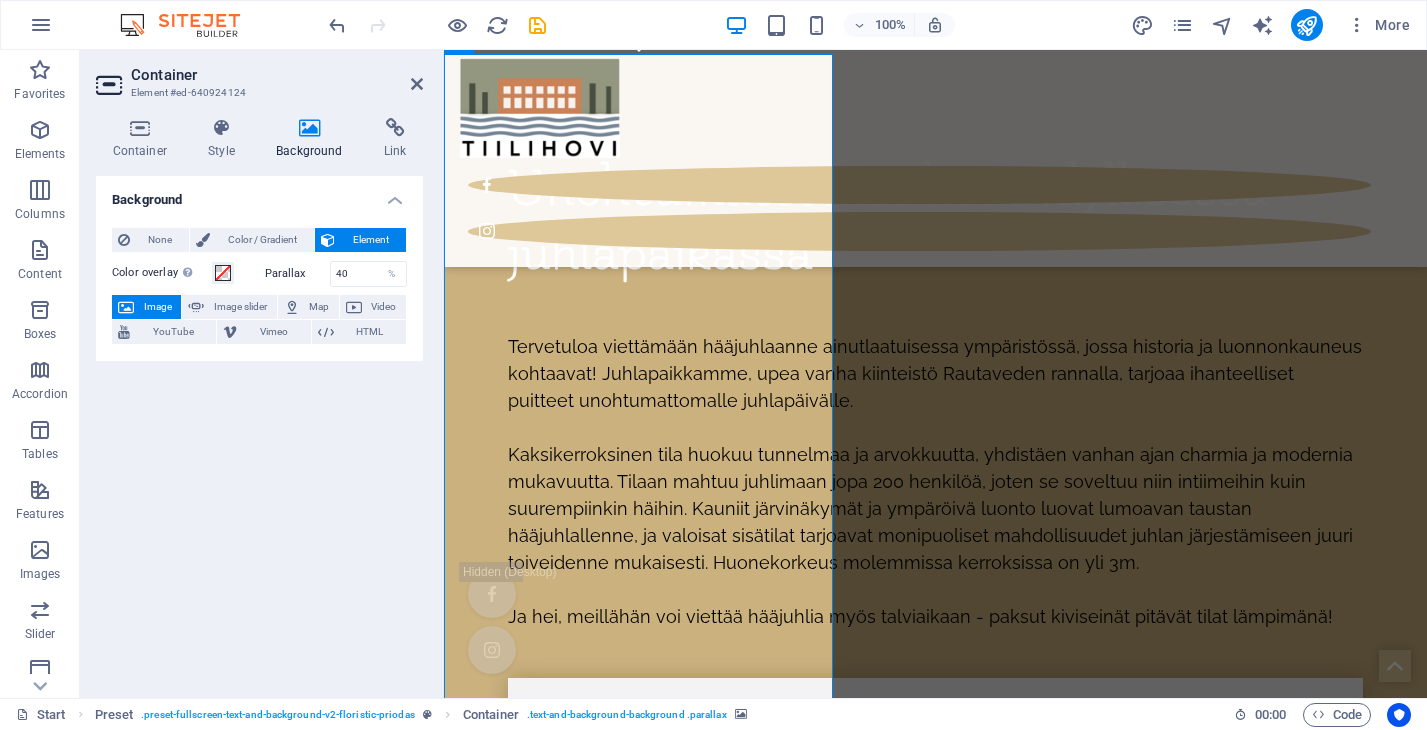 scroll, scrollTop: 7045, scrollLeft: 0, axis: vertical 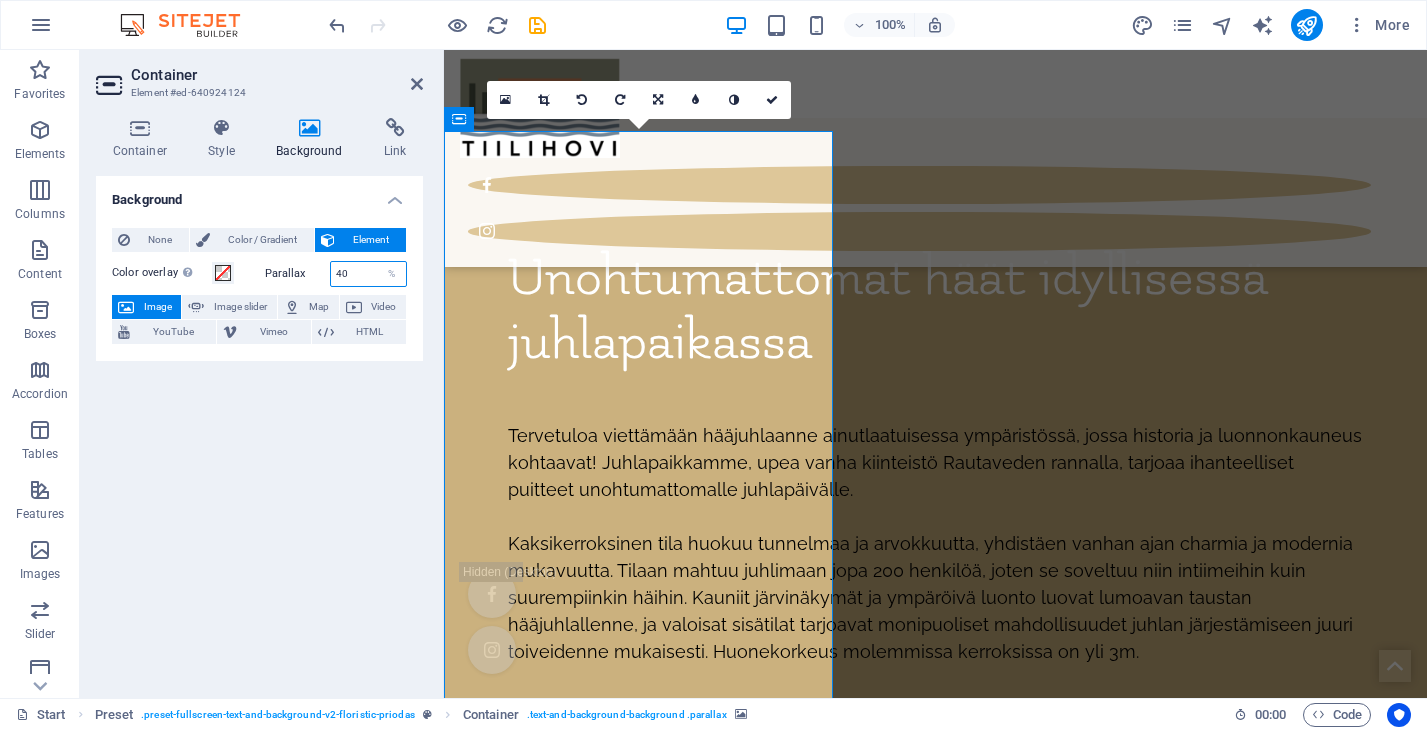 drag, startPoint x: 368, startPoint y: 271, endPoint x: 307, endPoint y: 270, distance: 61.008198 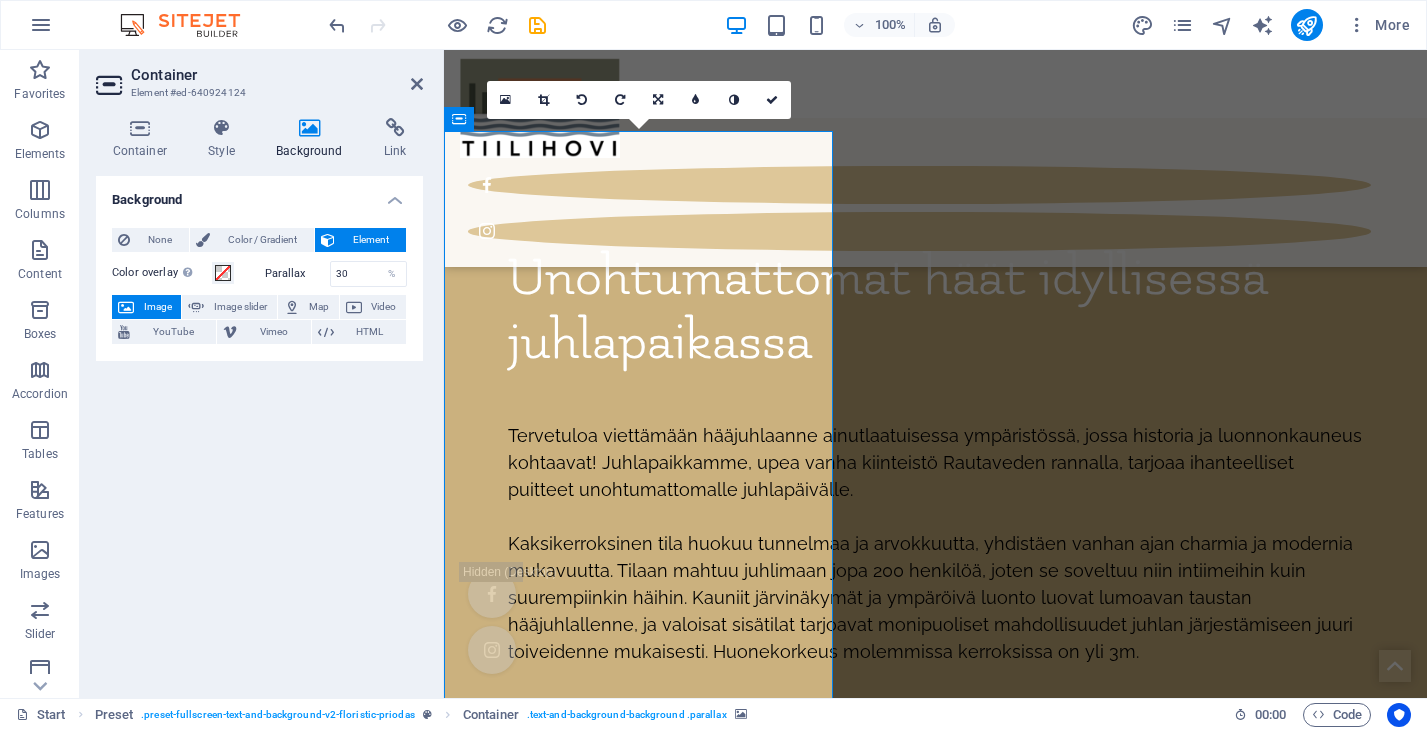 click on "Background None Color / Gradient Element Stretch background to full-width Color overlay Places an overlay over the background to colorize it Parallax 30 % Image Image slider Map Video YouTube Vimeo HTML Color Gradient Color A parent element contains a background. Edit background on parent element" at bounding box center [259, 429] 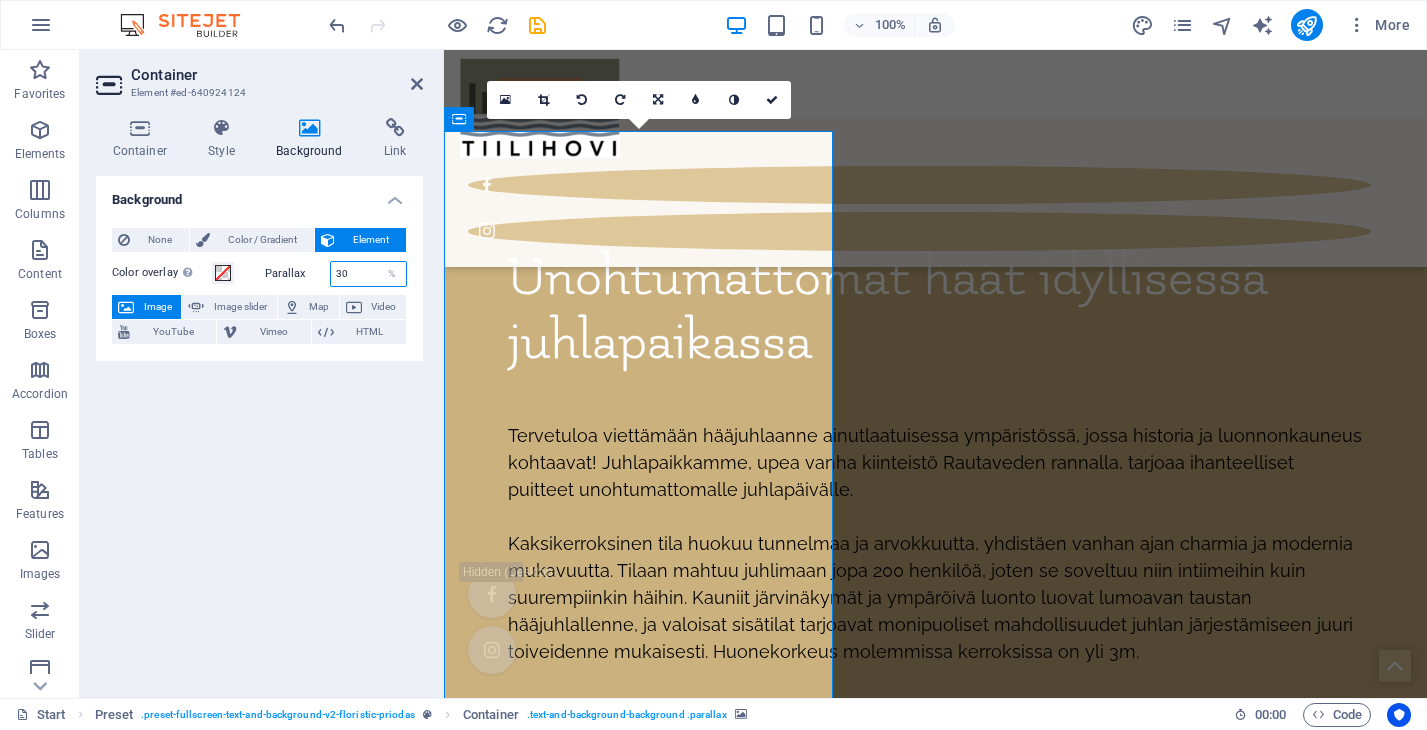 drag, startPoint x: 351, startPoint y: 265, endPoint x: 306, endPoint y: 265, distance: 45 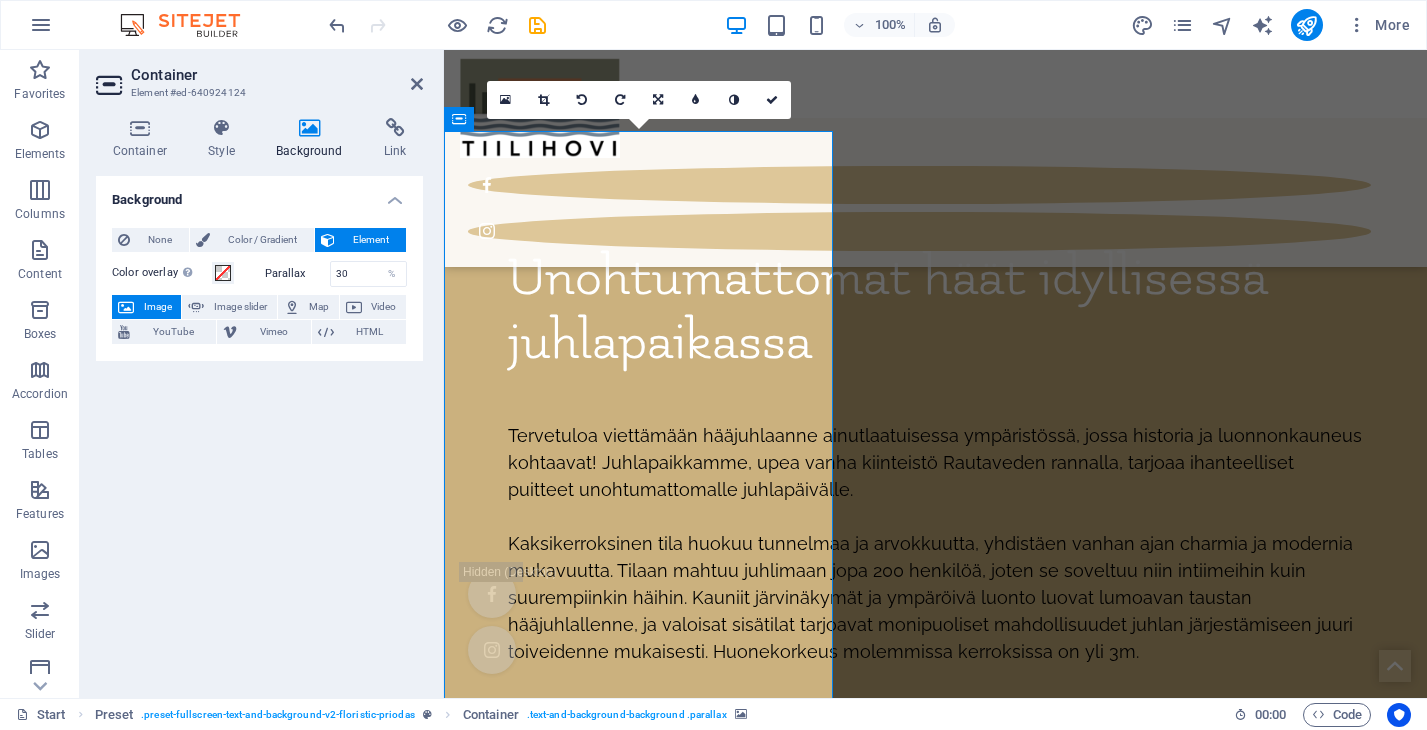 click on "Parallax 30 %" at bounding box center [336, 274] 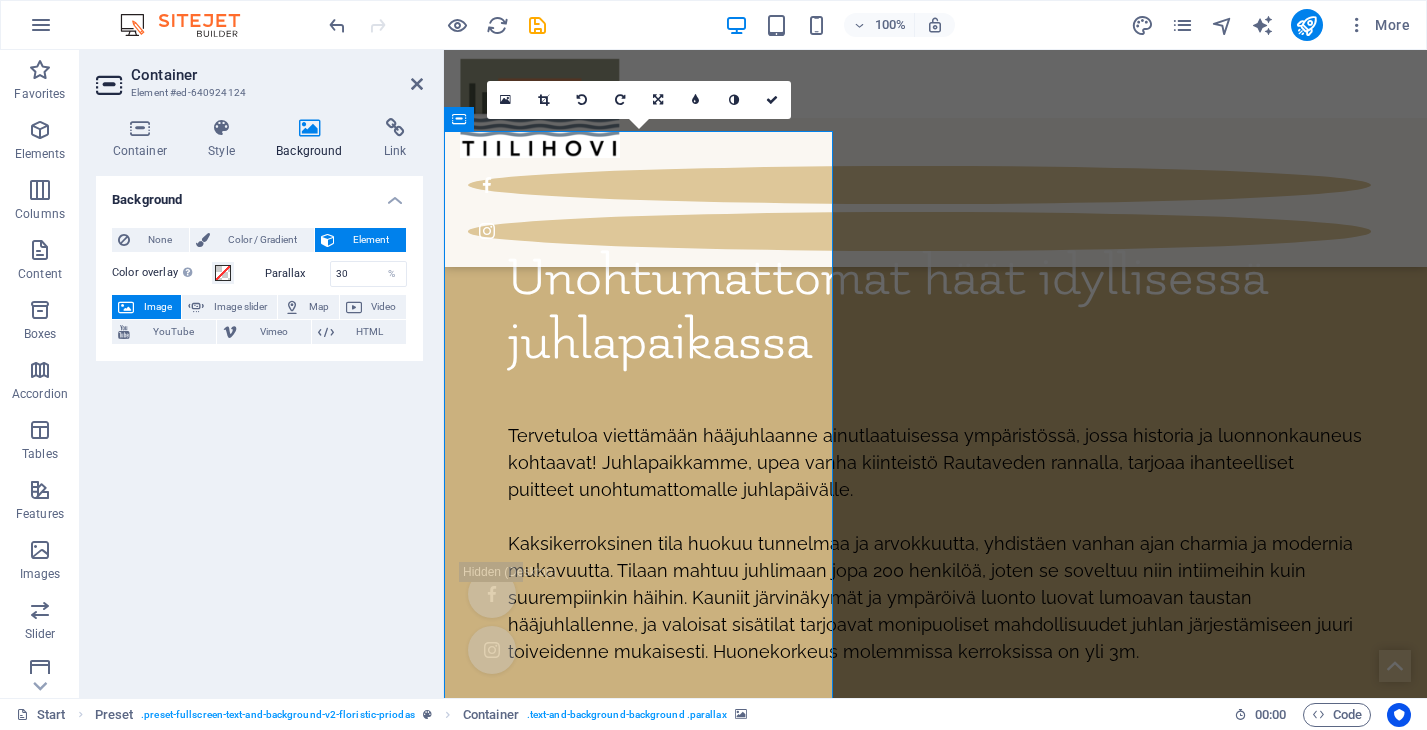 click on "Background None Color / Gradient Element Stretch background to full-width Color overlay Places an overlay over the background to colorize it Parallax 30 % Image Image slider Map Video YouTube Vimeo HTML Color Gradient Color A parent element contains a background. Edit background on parent element" at bounding box center [259, 429] 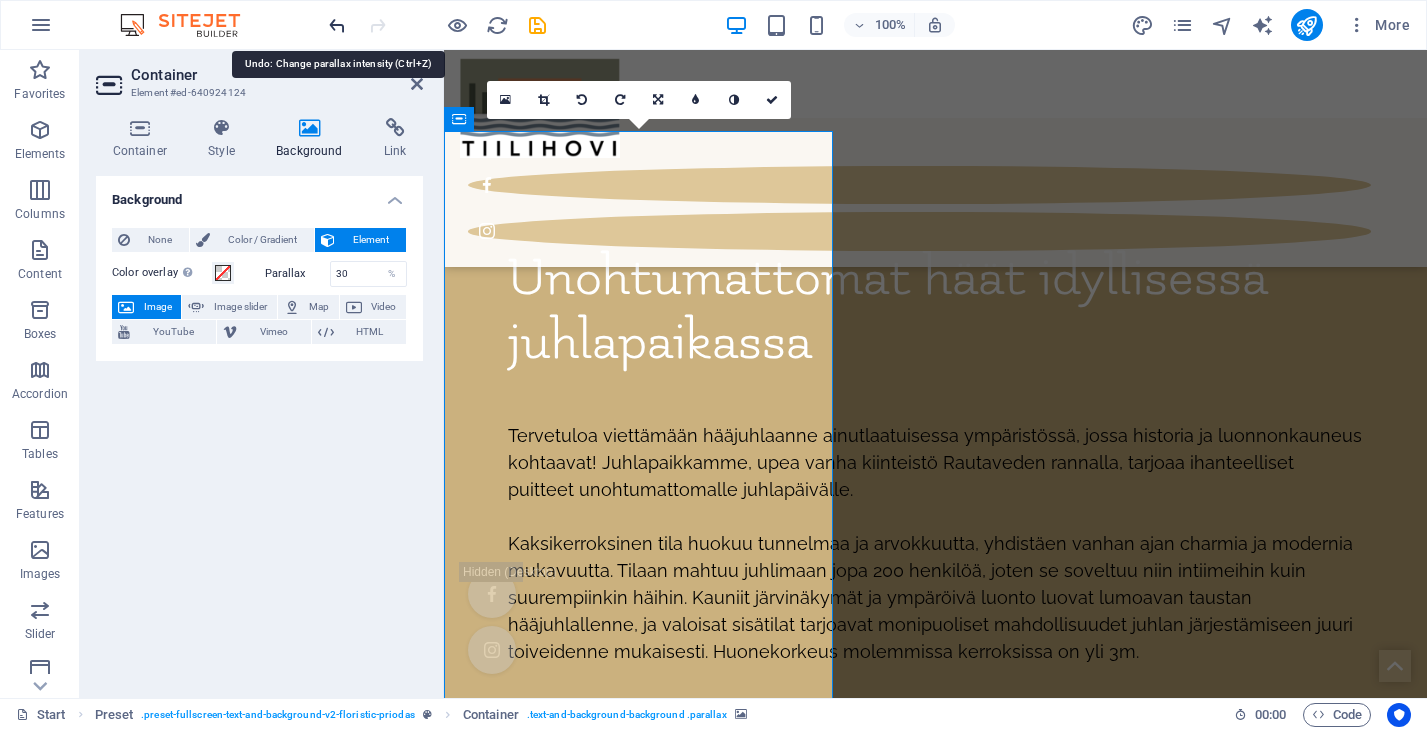 click at bounding box center [337, 25] 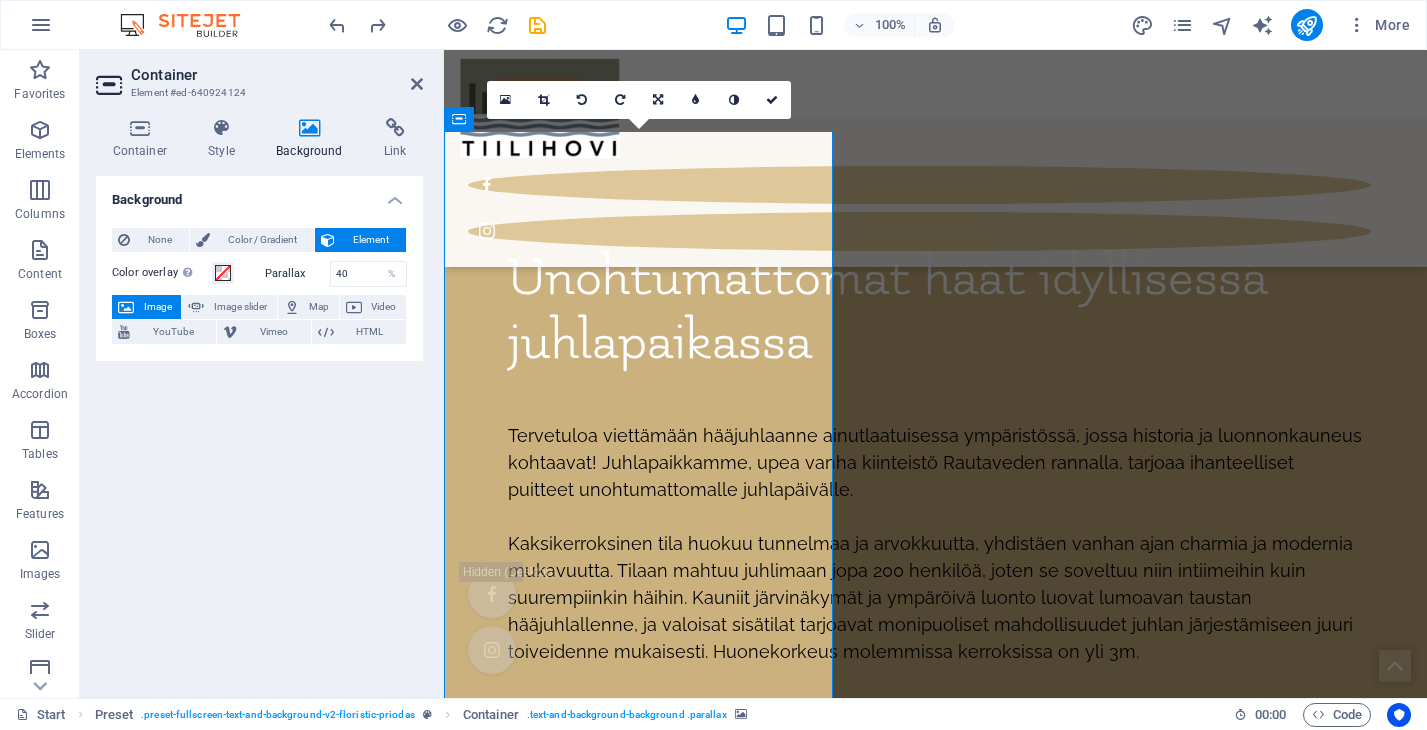click on "Container Style Background Link Size Height Default px rem % vh vw Min. height 300 None px rem % vh vw Width Default px rem % em vh vw Min. width None px rem % vh vw Content width Default Custom width Width Default px rem % em vh vw Min. width None px rem % vh vw Default padding Custom spacing Default content width and padding can be changed under Design. Edit design Layout (Flexbox) Alignment Determines the flex direction. Default Main axis Determine how elements should behave along the main axis inside this container (justify content). Default Side axis Control the vertical direction of the element inside of the container (align items). Default Wrap Default On Off Fill Controls the distances and direction of elements on the y-axis across several lines (align content). Default Accessibility ARIA helps assistive technologies (like screen readers) to understand the role, state, and behavior of web elements Role The ARIA role defines the purpose of an element.  None Alert Article Banner Comment" at bounding box center [259, 400] 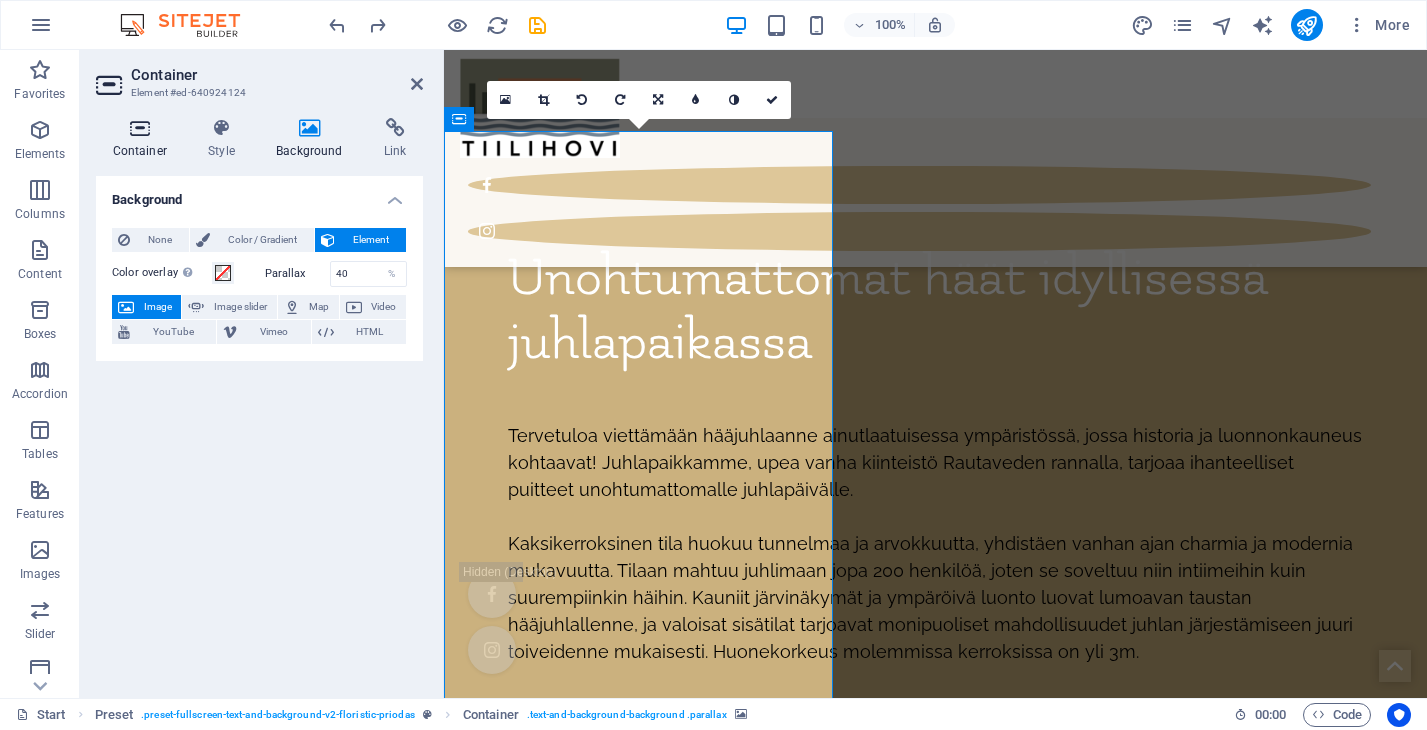 click at bounding box center [140, 128] 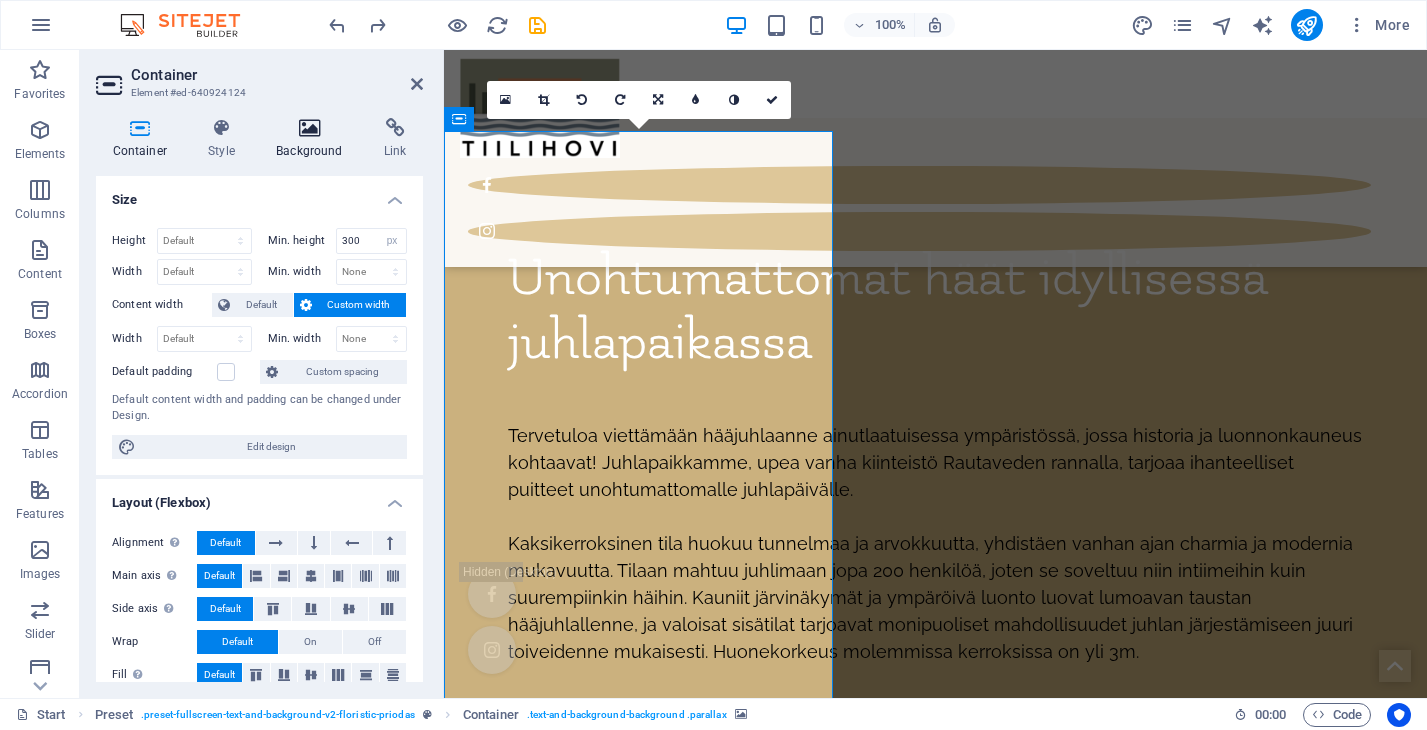 click at bounding box center (310, 128) 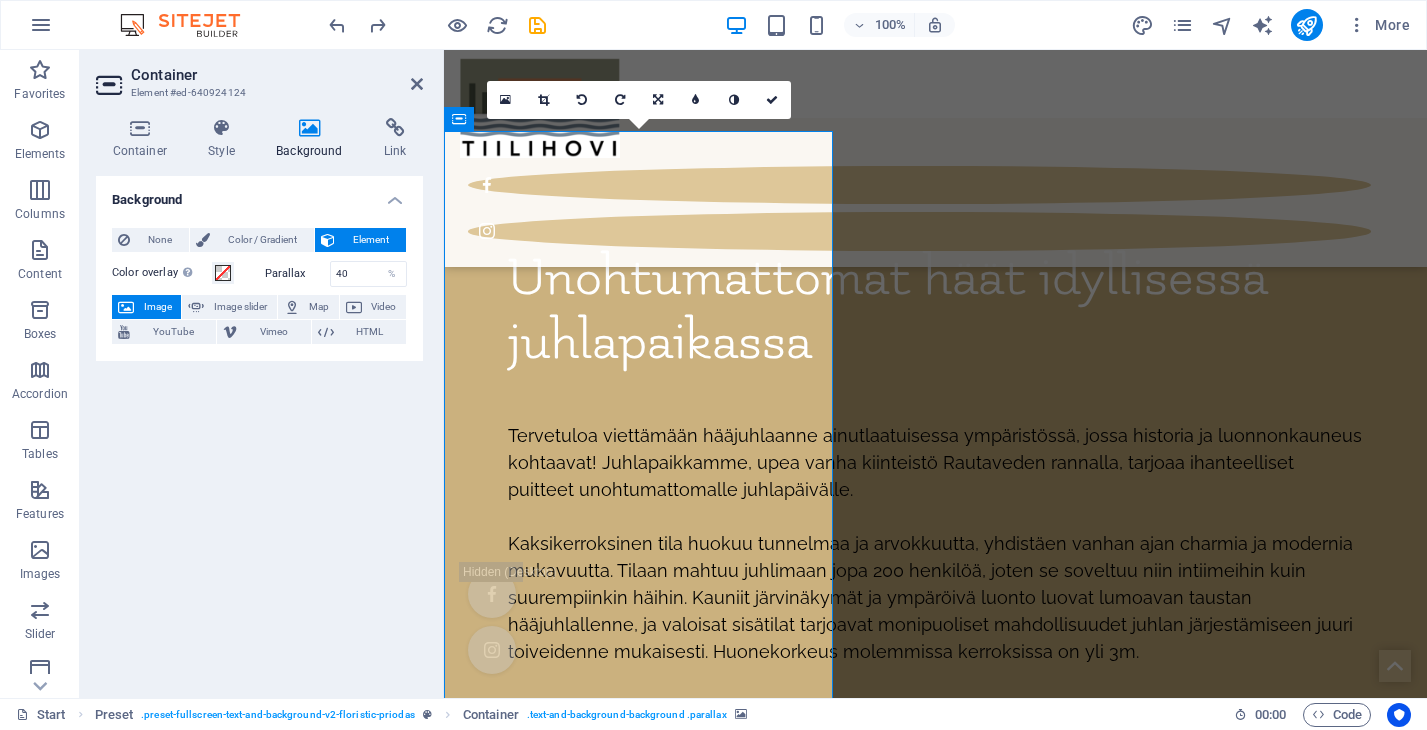 click on "Image" at bounding box center [157, 307] 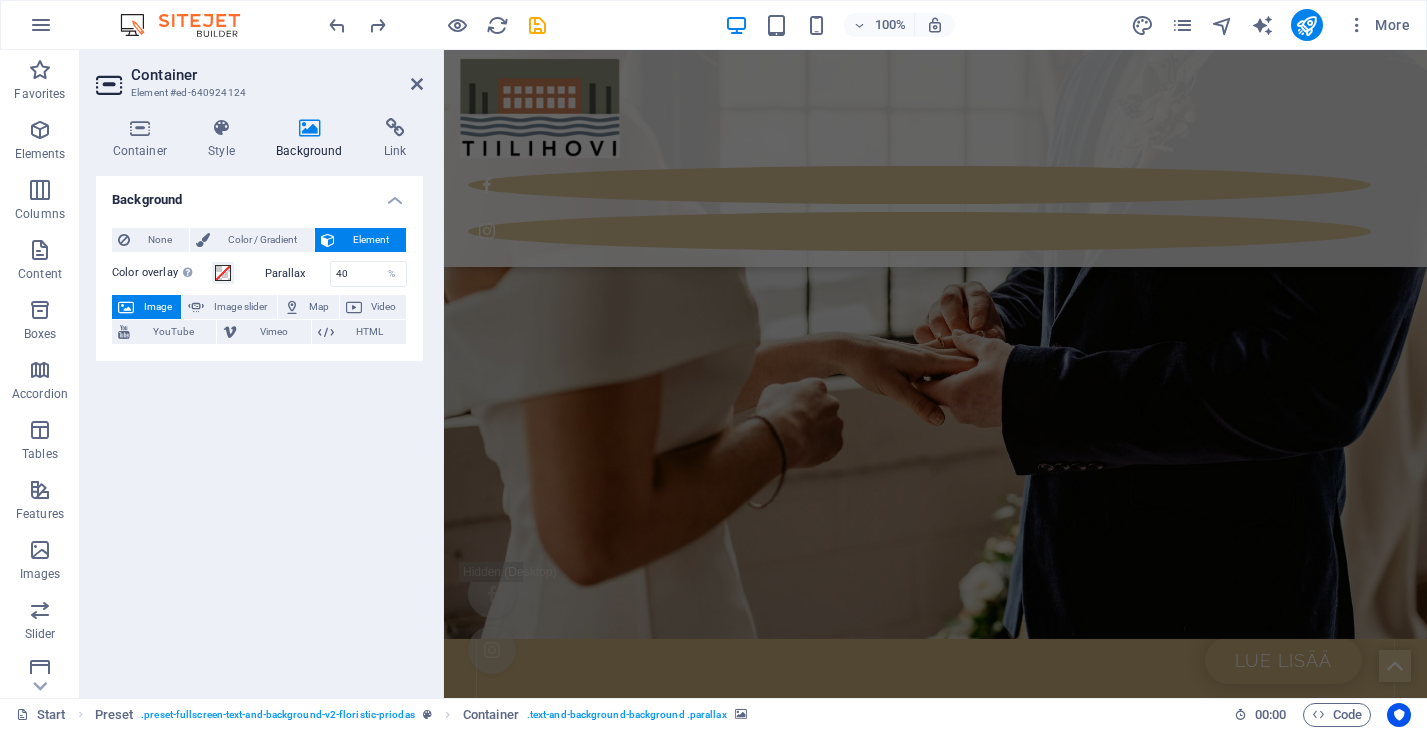 scroll, scrollTop: 1038, scrollLeft: 0, axis: vertical 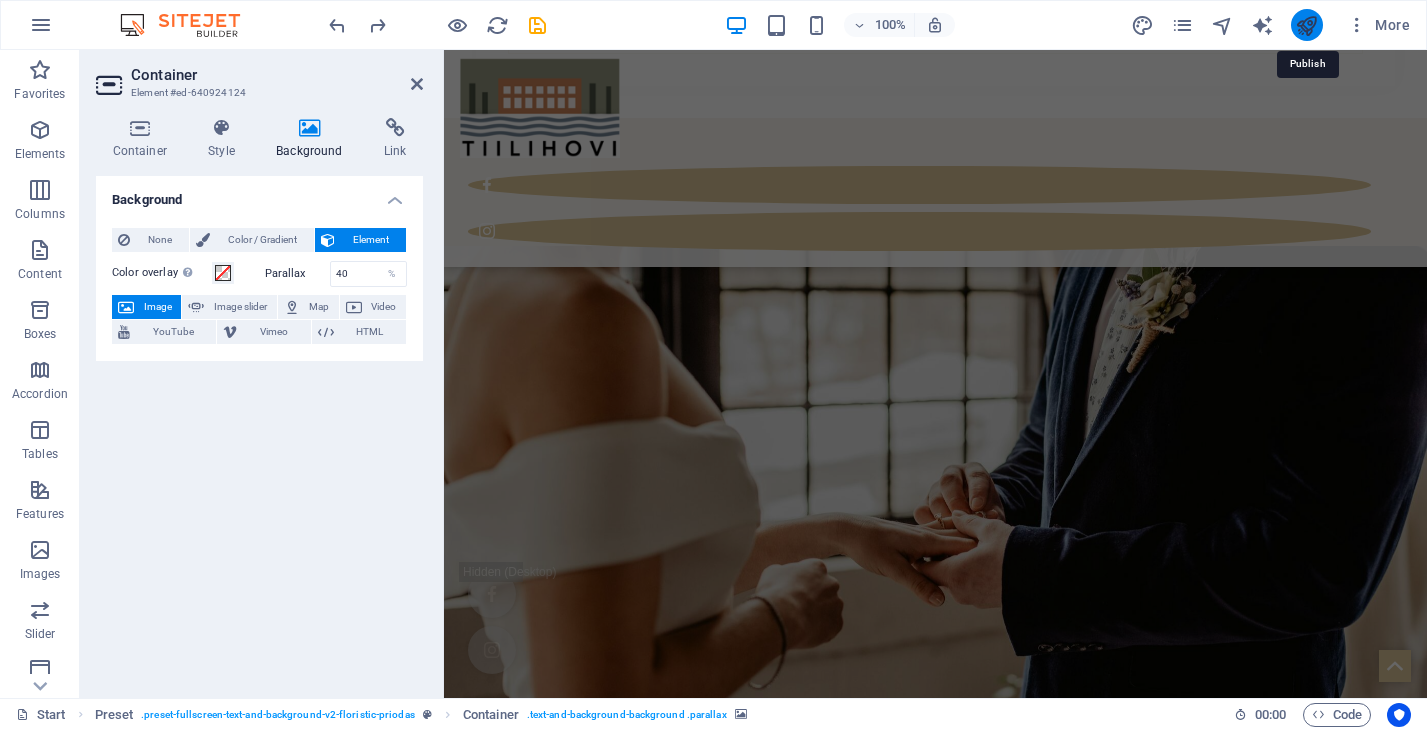 click at bounding box center (1306, 25) 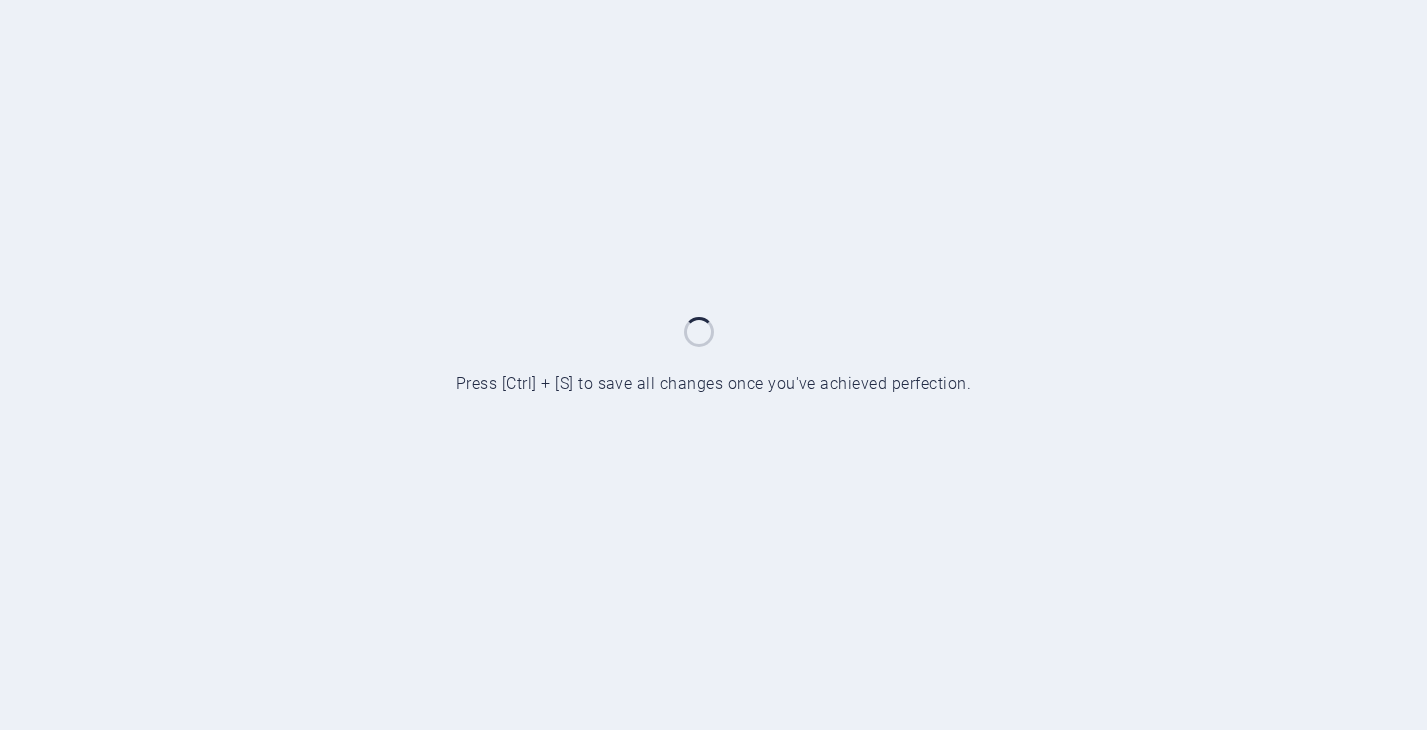 scroll, scrollTop: 0, scrollLeft: 0, axis: both 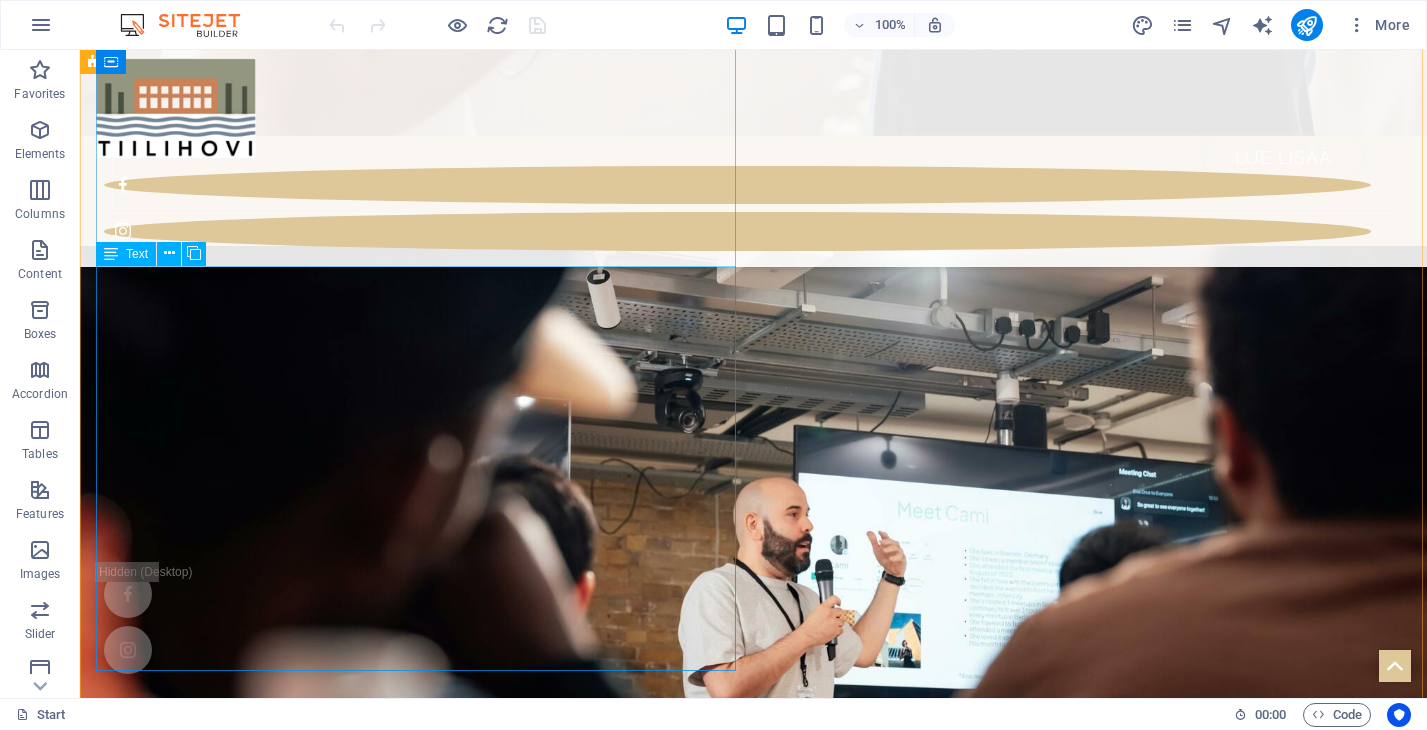 click on "Uusi juhla- ja tapahtumatalo on parhaillaan perusteellisessa remontissa, ja valmistuessaan se tarjoaa upeat puitteet niin pienille kuin suurille juhlatilaisuuksille. Tämä upea kaksikerroksinen rakennus avaa ovensa syksyllä 2025, tarjoten vieraille ainutlaatuisen elämyksen luonnonkauniissa ympäristössä. Talo on suunniteltu monipuoliseksi juhlatilaksi, jossa onnistuvat niin häät, syntymäpäivät kuin muut tärkeät perhejuhlat. Suuri juhlasali ja muunneltavat tilaratkaisut mahdollistavat myös yritystapahtumien, seminaarien ja erilaisten kokousten järjestämisen. Lisäksi tapahtumatalo tulee tarjoamaan elämyksiä myös talvikaudella, kun tilan yläkerrassa järjestetään säännöllisesti klubi-iltoja sekä muita teemallisia tapahtumia. Näin tila pysyy aktiivisessa käytössä ympäri vuoden ja tarjoaa monipuolisia elämyksiä erilaisille asiakasryhmille." at bounding box center (753, 4398) 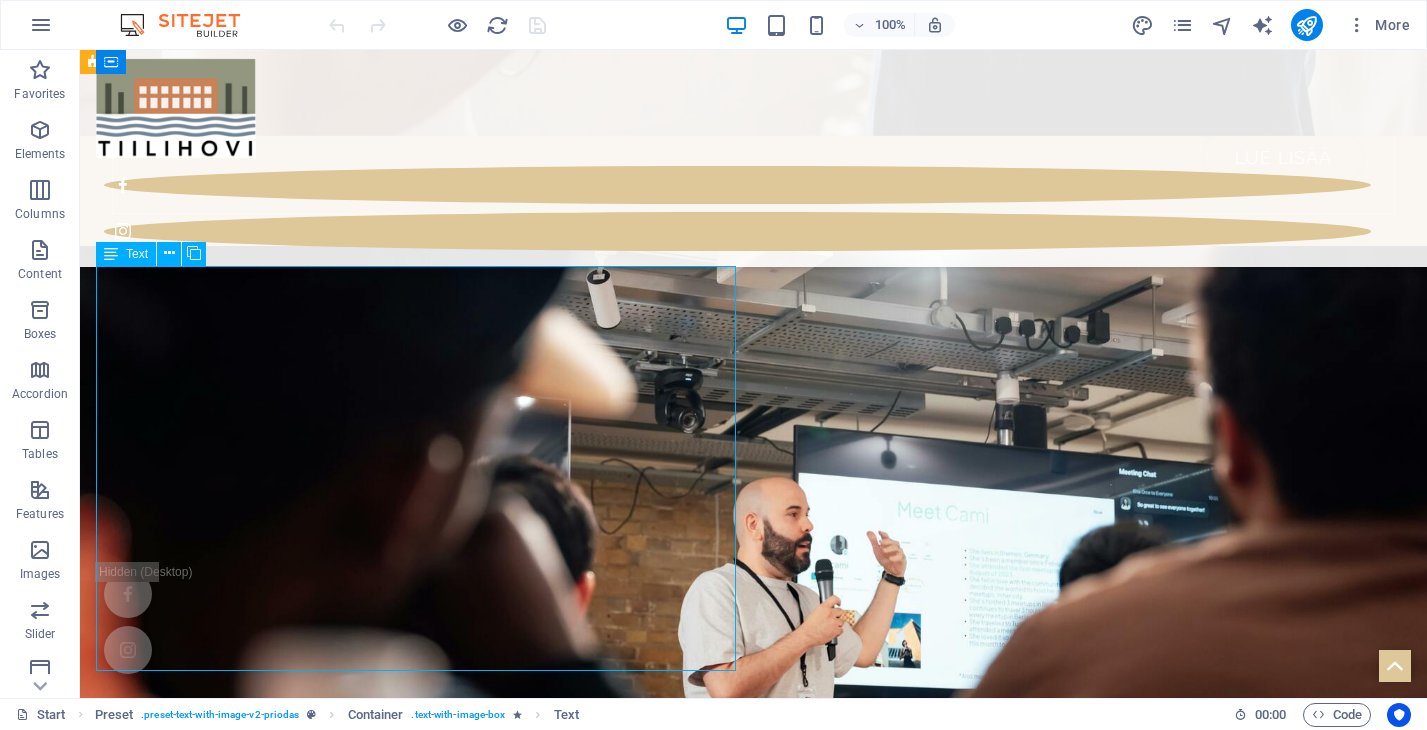 click on "Uusi juhla- ja tapahtumatalo on parhaillaan perusteellisessa remontissa, ja valmistuessaan se tarjoaa upeat puitteet niin pienille kuin suurille juhlatilaisuuksille. Tämä upea kaksikerroksinen rakennus avaa ovensa syksyllä 2025, tarjoten vieraille ainutlaatuisen elämyksen luonnonkauniissa ympäristössä. Talo on suunniteltu monipuoliseksi juhlatilaksi, jossa onnistuvat niin häät, syntymäpäivät kuin muut tärkeät perhejuhlat. Suuri juhlasali ja muunneltavat tilaratkaisut mahdollistavat myös yritystapahtumien, seminaarien ja erilaisten kokousten järjestämisen. Lisäksi tapahtumatalo tulee tarjoamaan elämyksiä myös talvikaudella, kun tilan yläkerrassa järjestetään säännöllisesti klubi-iltoja sekä muita teemallisia tapahtumia. Näin tila pysyy aktiivisessa käytössä ympäri vuoden ja tarjoaa monipuolisia elämyksiä erilaisille asiakasryhmille." at bounding box center [753, 4398] 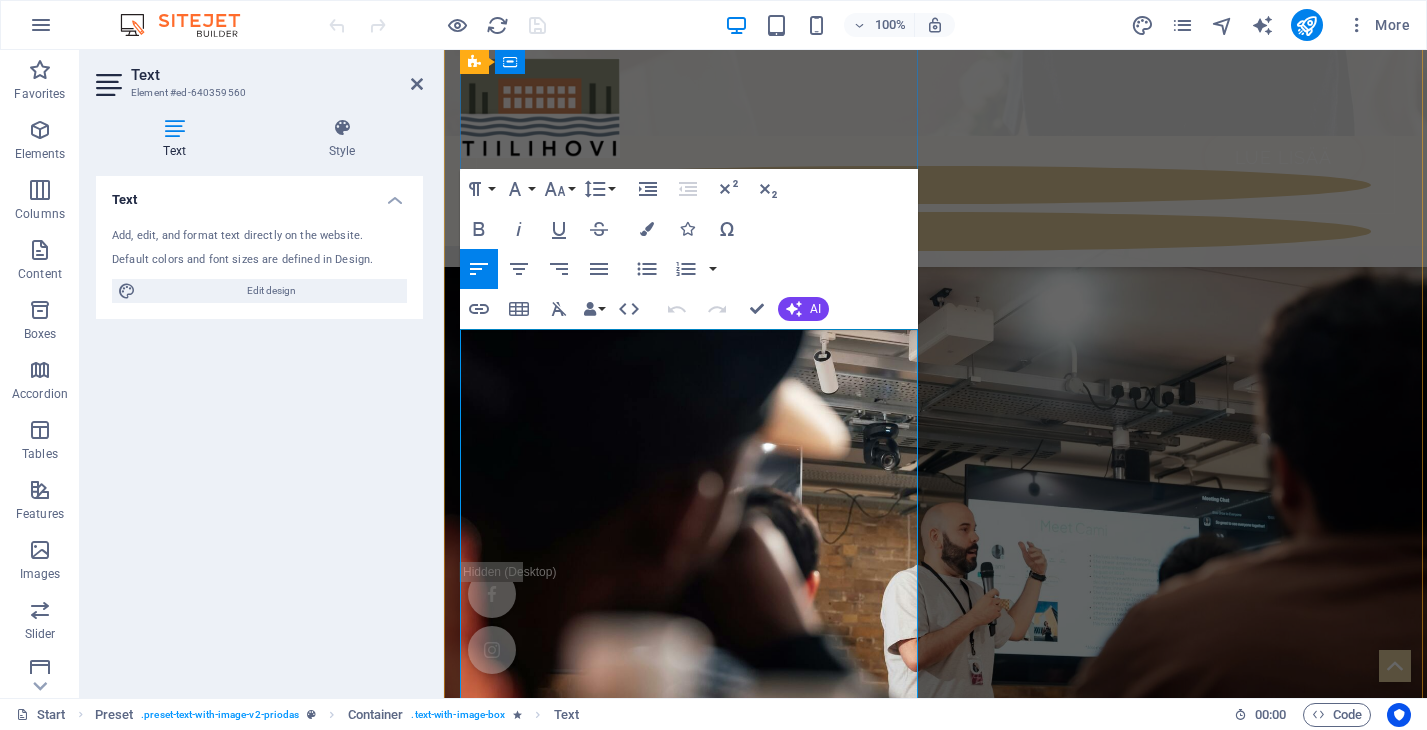 click on "Uusi juhla- ja tapahtumatalo on parhaillaan perusteellisessa remontissa, ja valmistuessaan se tarjoaa upeat puitteet niin pienille kuin suurille juhlatilaisuuksille. Tämä upea kaksikerroksinen rakennus avaa ovensa syksyllä 2025, tarjoten vieraille ainutlaatuisen elämyksen luonnonkauniissa ympäristössä." at bounding box center (935, 4381) 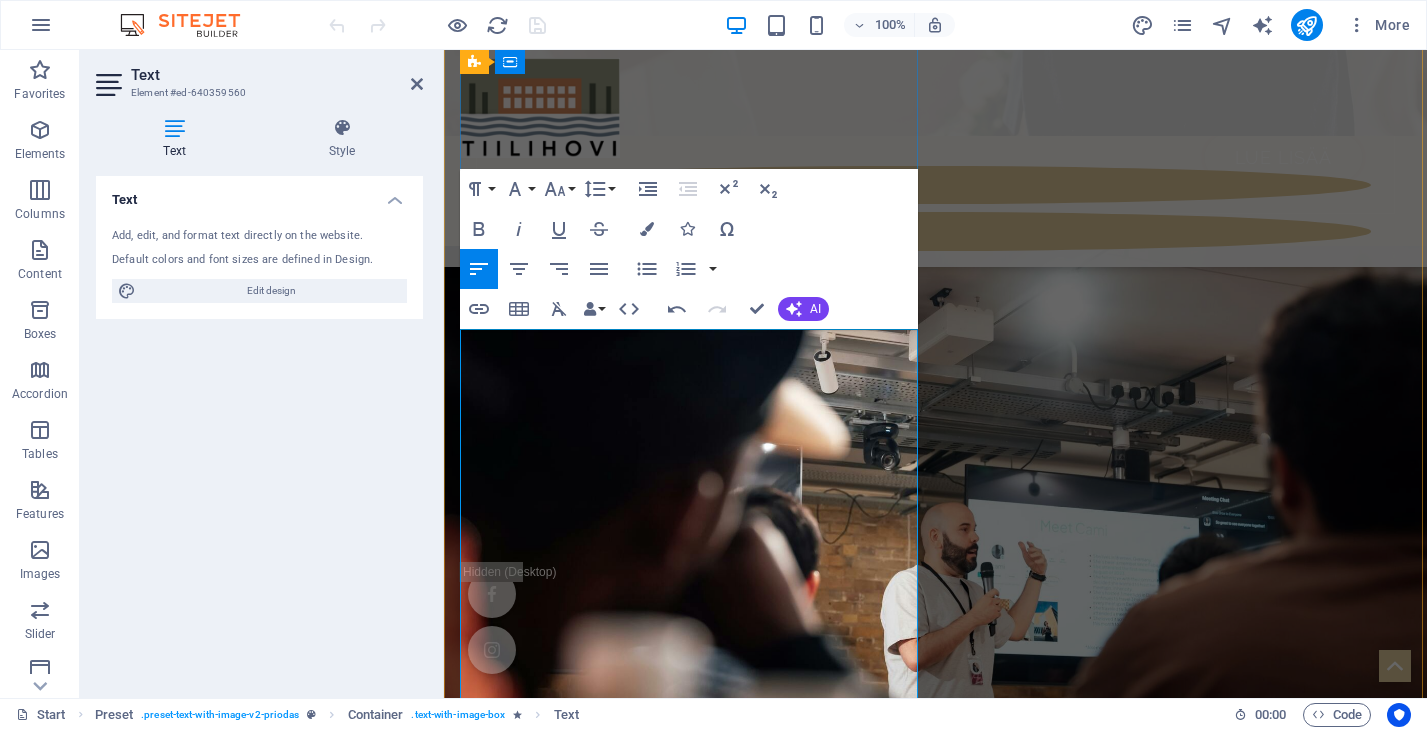 drag, startPoint x: 828, startPoint y: 339, endPoint x: 723, endPoint y: 338, distance: 105.00476 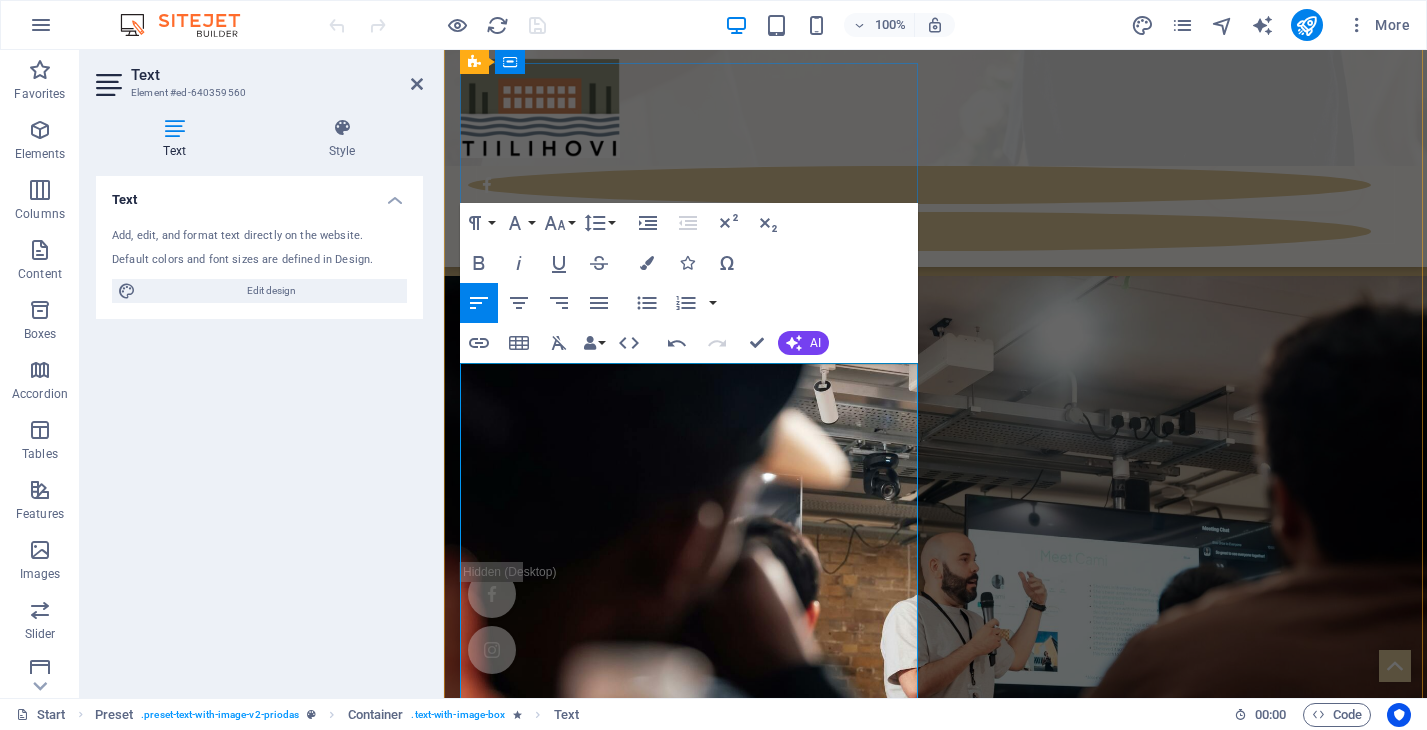 scroll, scrollTop: 1632, scrollLeft: 0, axis: vertical 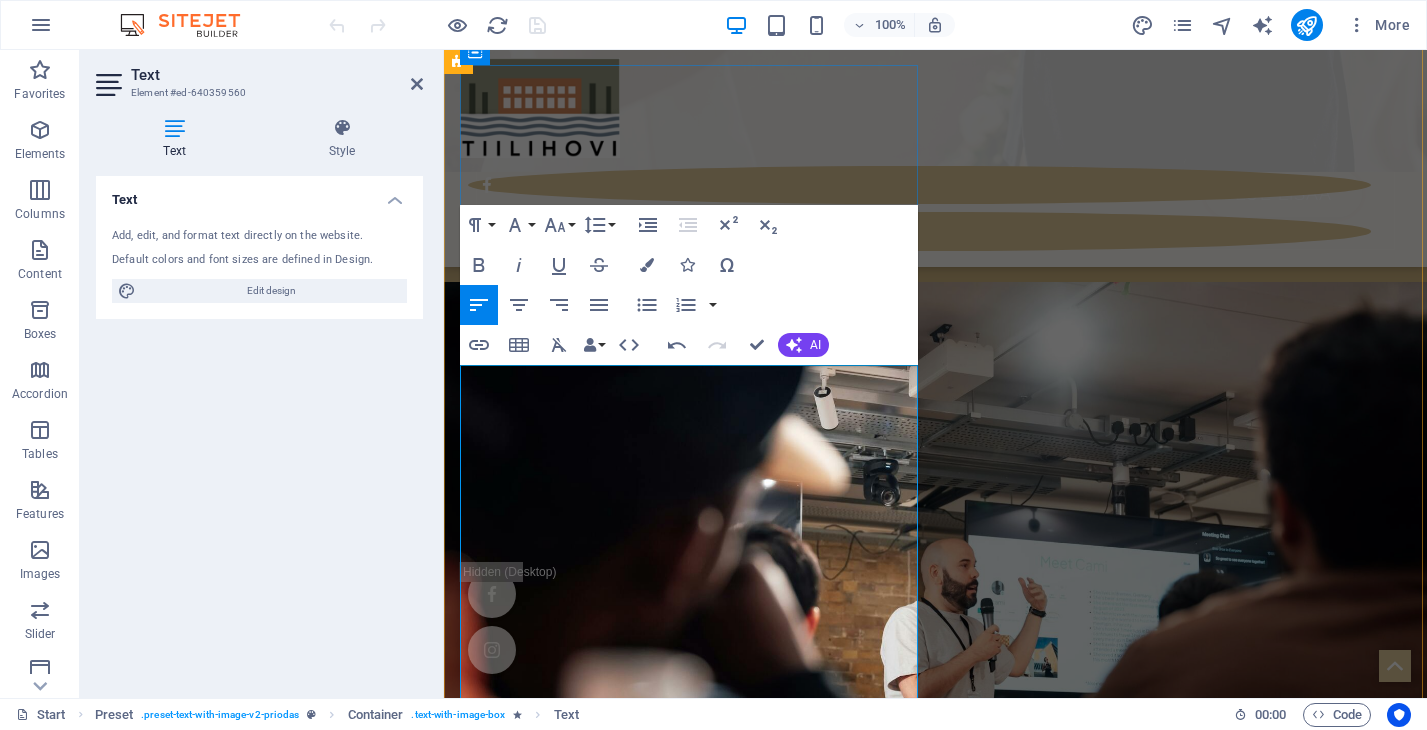 click on "Uuden juhla- ja tapahtumatalon sisäremontti on juuri valmistunut ja tila tarjoaa upeat puitteet niin pienille kuin suurille juhlatilaisuuksille  tarjoten vieraille ainutlaatuisen elämyksen luonnonkauniissa ympäristössä." at bounding box center [935, 4404] 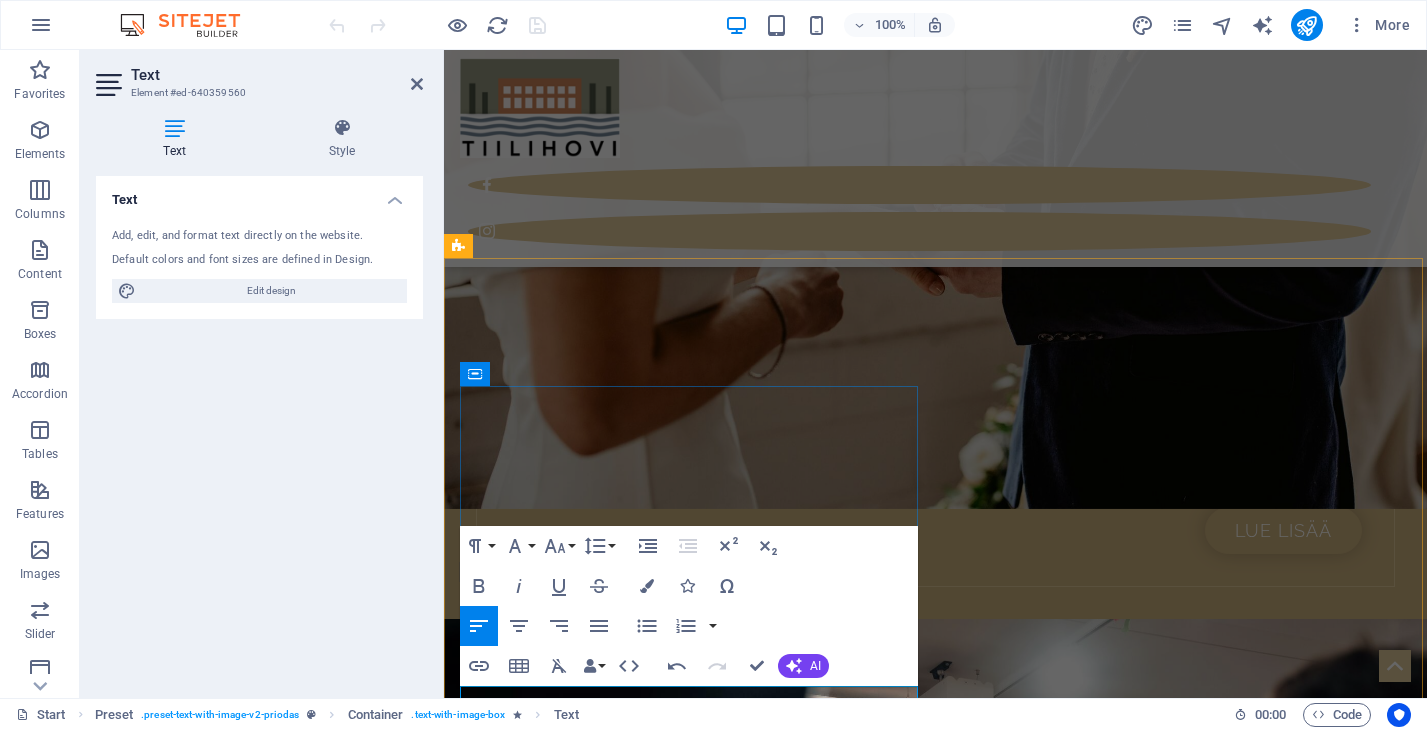 scroll, scrollTop: 1328, scrollLeft: 0, axis: vertical 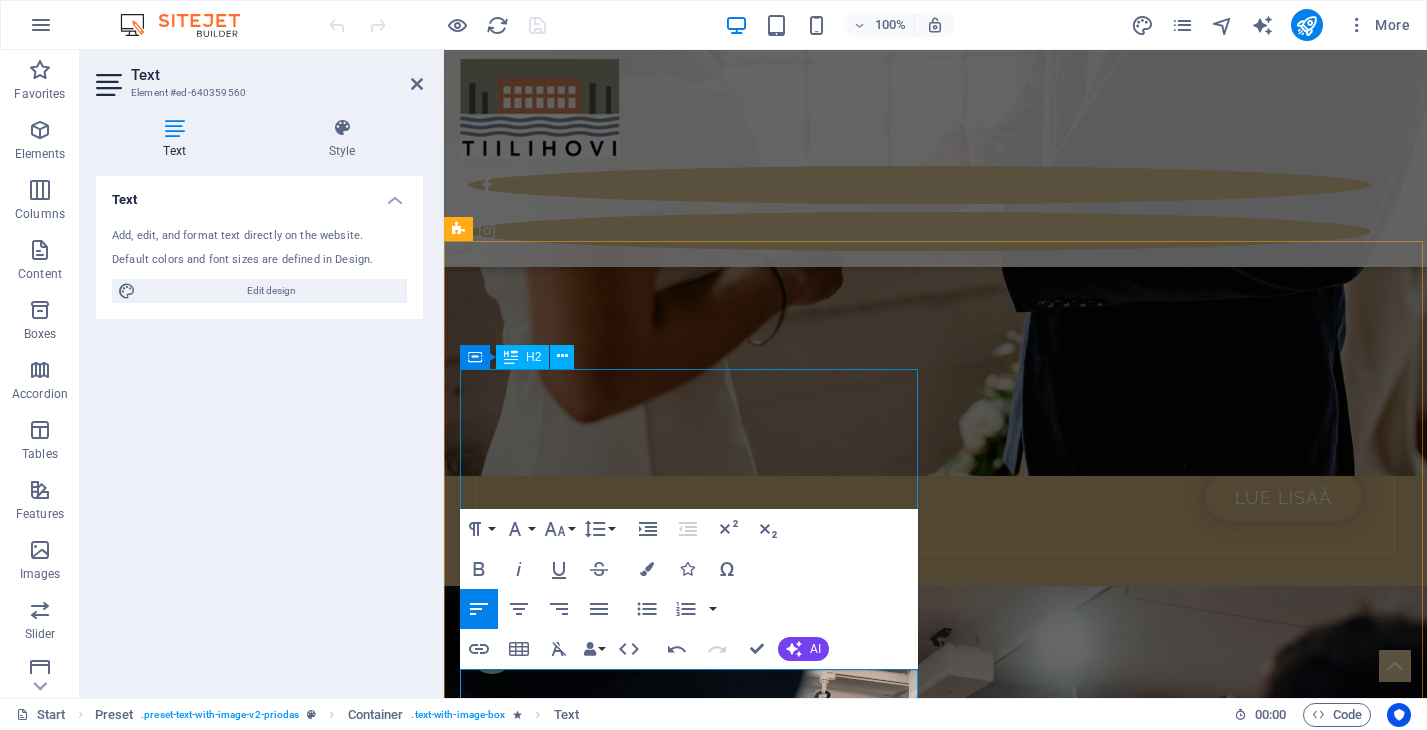 click on "Uuden juhla- ja tapahtumatalon kunnostus on käynnissä" at bounding box center (935, 4569) 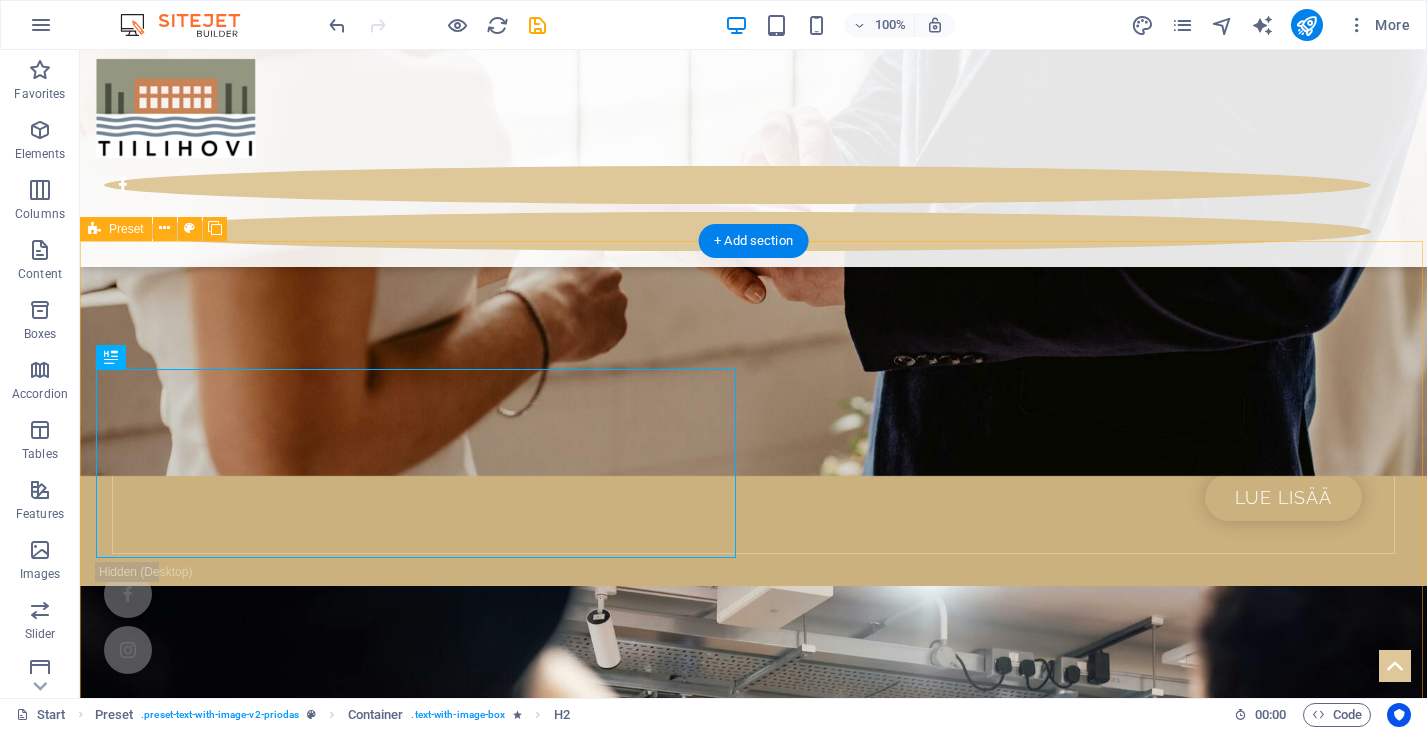 click on "Uuden juhla- ja tapahtumatalon kunnostus on käynnissä Uuden juhla- ja tapahtumatalon remontti on juuri valmistunut ja tila tarjoaa upeat puitteet niin pienille kuin suurille juhlatilaisuuksille, tarjoten vieraille ainutlaatuisen elämyksen luonnonkauniissa ympäristössä. Talo on suunniteltu monipuoliseksi juhlatilaksi, jossa onnistuvat niin häät, syntymäpäivät kuin muut tärkeät perhejuhlat. Suuri juhlasali ja muunneltavat tilaratkaisut mahdollistavat myös yritystapahtumien, seminaarien ja erilaisten kokousten järjestämisen. Lisäksi tapahtumatalo tulee tarjoamaan elämyksiä myös talvikaudella, kun tilan yläkerrassa järjestetään säännöllisesti klubi-iltoja sekä muita teemallisia tapahtumia. Näin tila pysyy aktiivisessa käytössä ympäri vuoden ja tarjoaa monipuolisia elämyksiä erilaisille asiakasryhmille." at bounding box center [753, 5170] 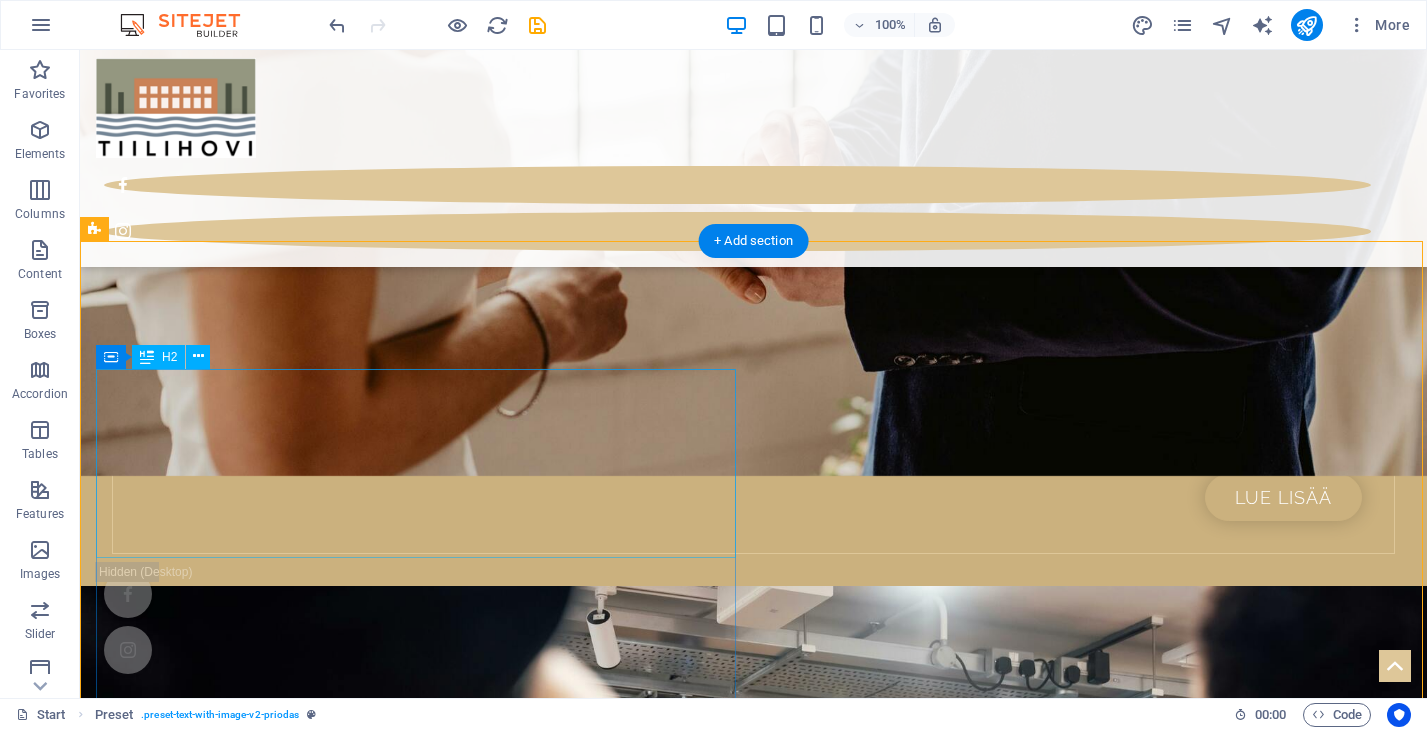 click on "Uuden juhla- ja tapahtumatalon kunnostus on käynnissä" at bounding box center [753, 4537] 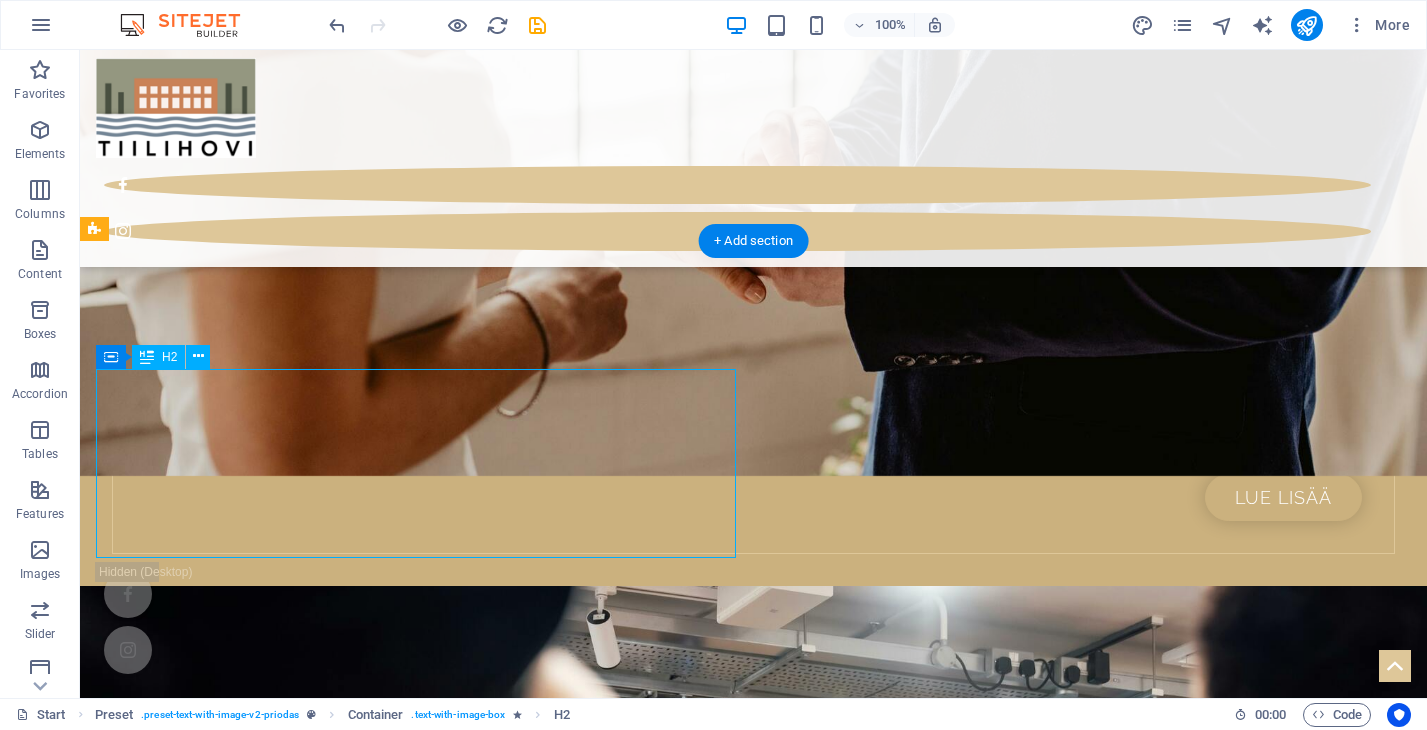 click on "Uuden juhla- ja tapahtumatalon kunnostus on käynnissä" at bounding box center [753, 4537] 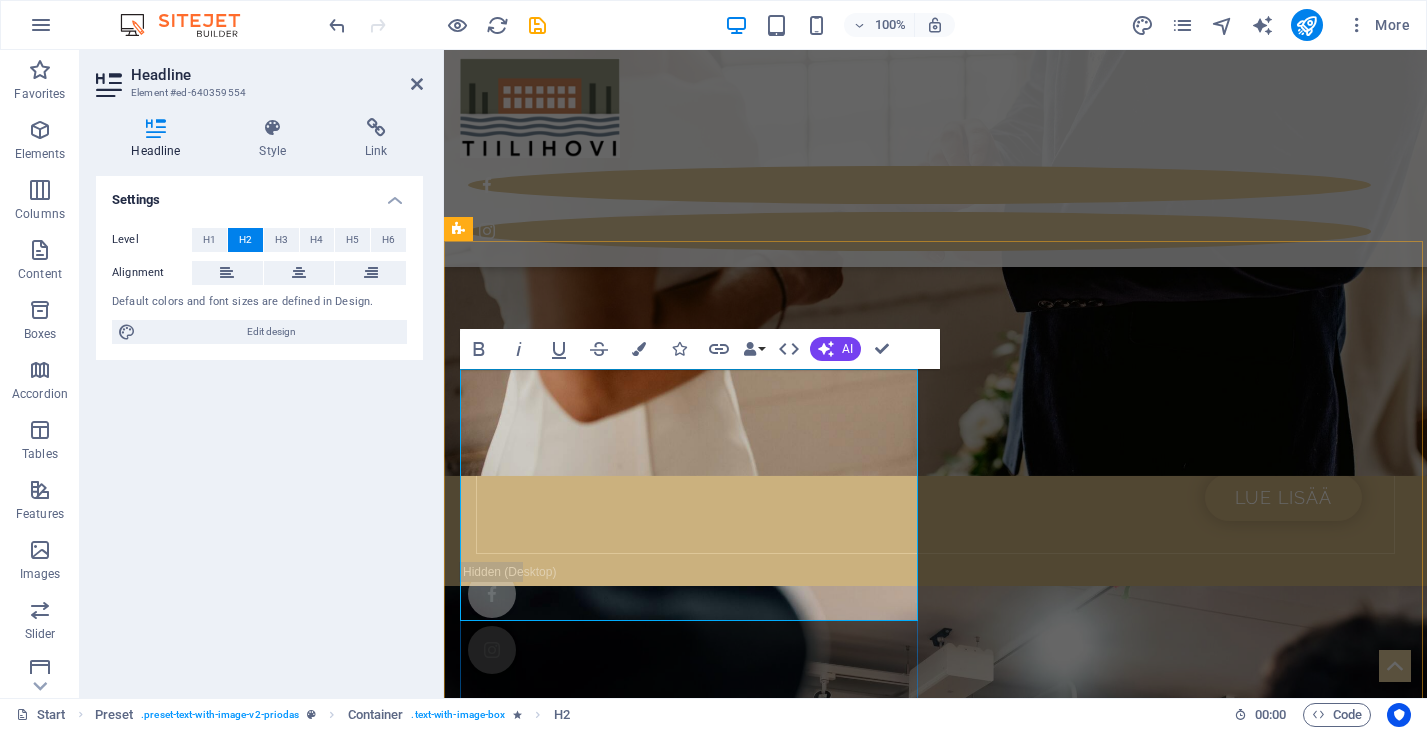 click on "Uuden juhla- ja tapahtumatalon kunnostus on käynnissä" at bounding box center (935, 4569) 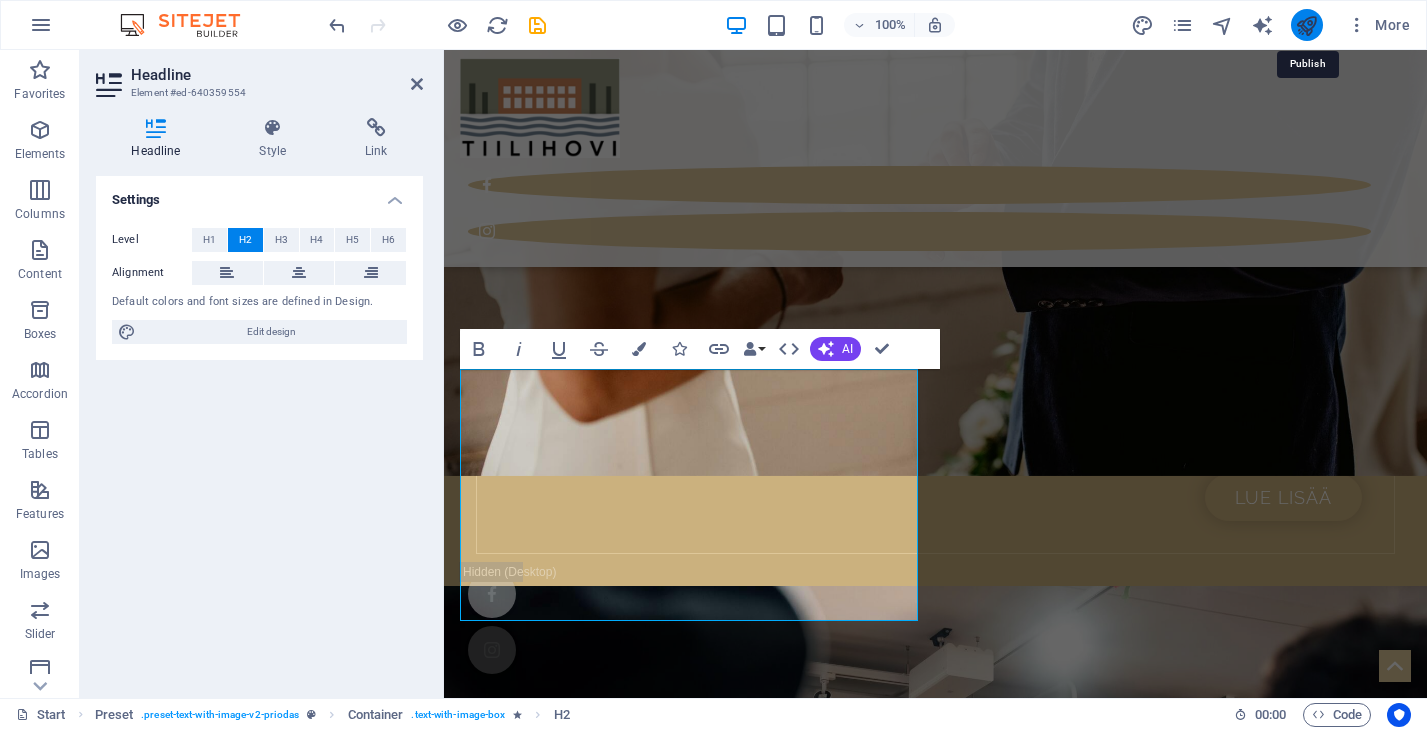 click at bounding box center [1306, 25] 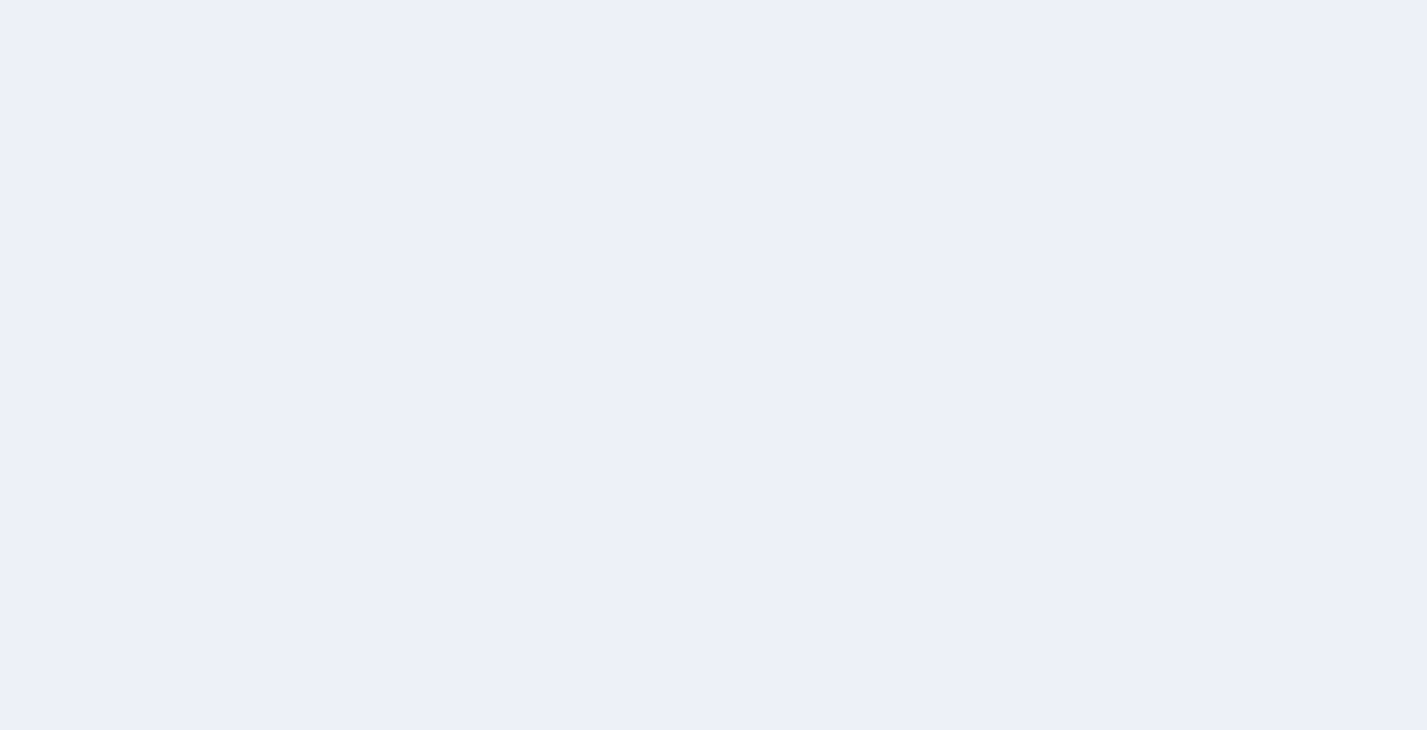 scroll, scrollTop: 0, scrollLeft: 0, axis: both 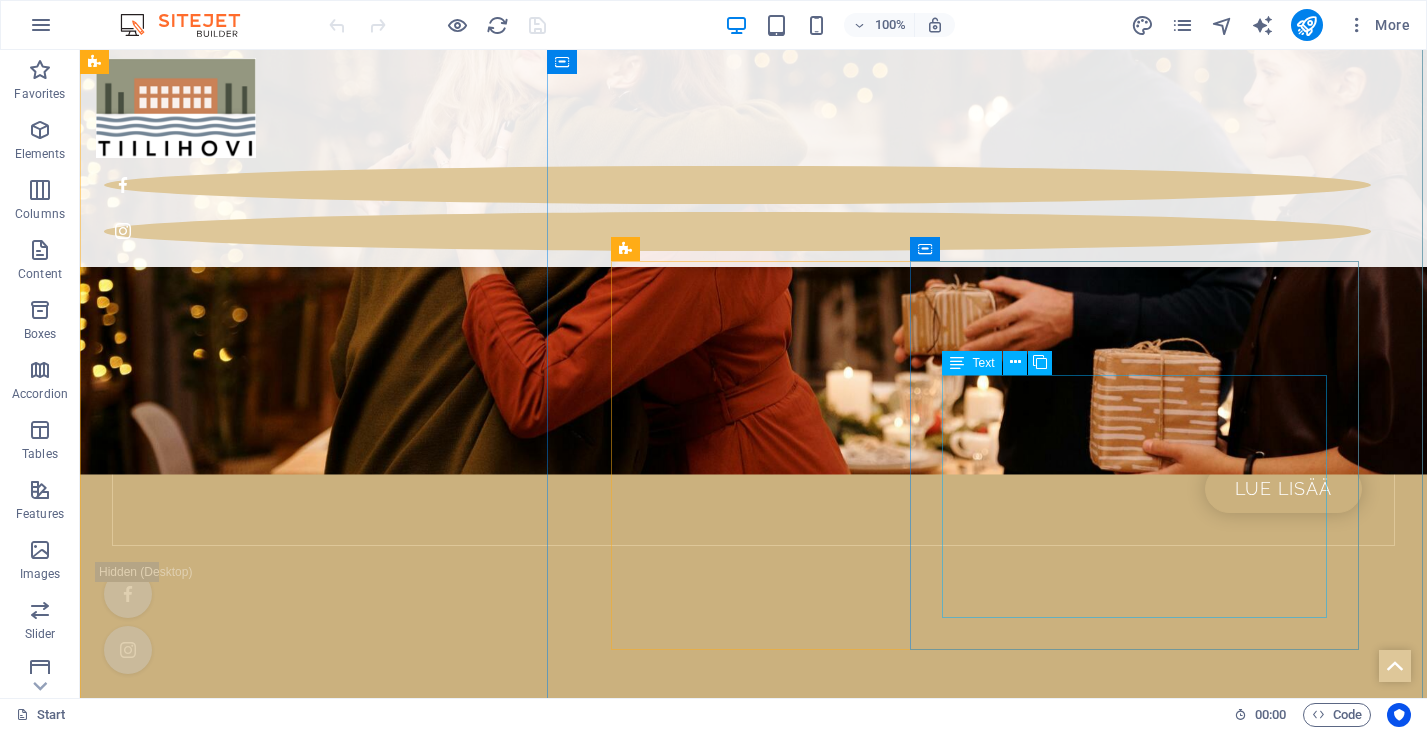 click on "Vanhaa ryhdikästä tiilirakennusta kunnostetaan parhaillaan sekä sisältä, että ulkoa.  Ulkokuoren kunnostuksen kohteena ovat ikkunanpuitteet, sekä pihapiiri, jättäen historian havinaa muuhun olemukseen.  Rakennuksen eteen rakennetaan n. 160m2 terassialue." at bounding box center (753, 5151) 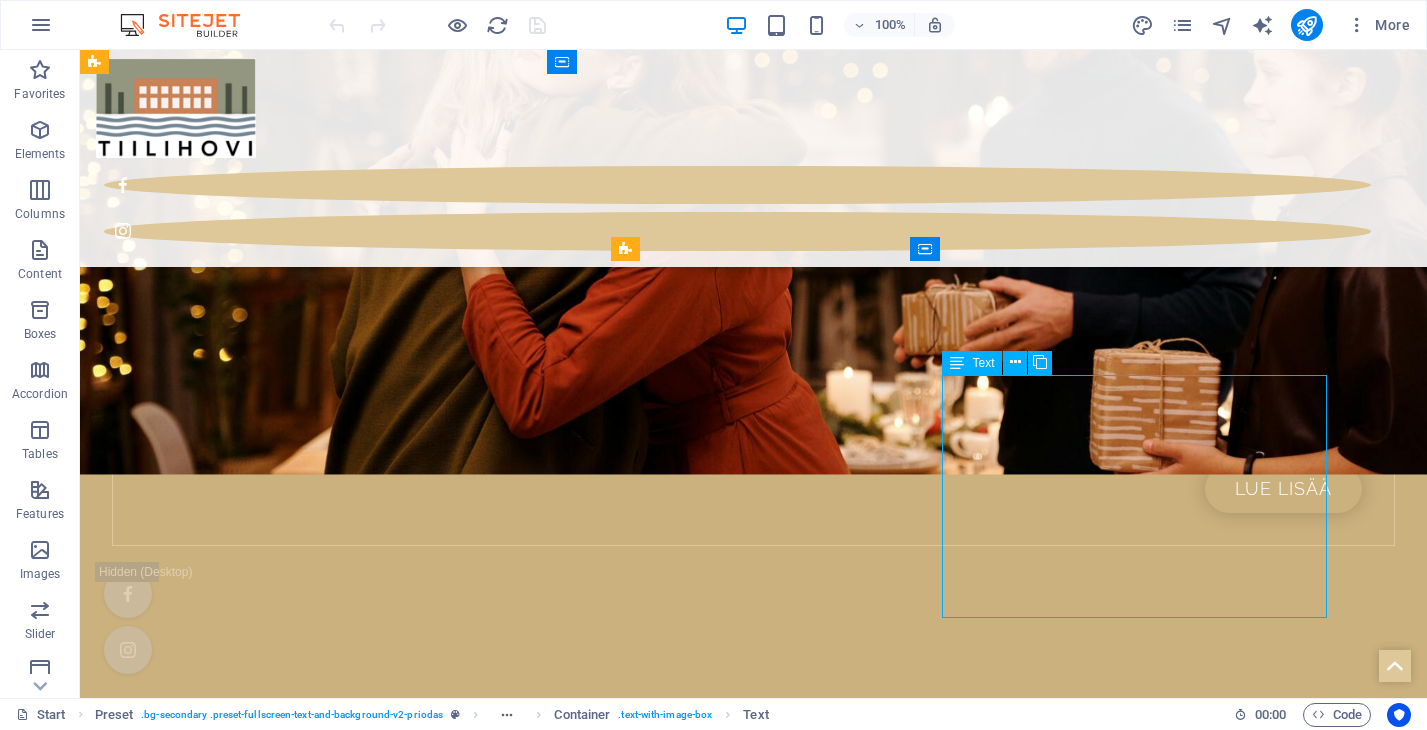 click on "Vanhaa ryhdikästä tiilirakennusta kunnostetaan parhaillaan sekä sisältä, että ulkoa.  Ulkokuoren kunnostuksen kohteena ovat ikkunanpuitteet, sekä pihapiiri, jättäen historian havinaa muuhun olemukseen.  Rakennuksen eteen rakennetaan n. 160m2 terassialue." at bounding box center (753, 5151) 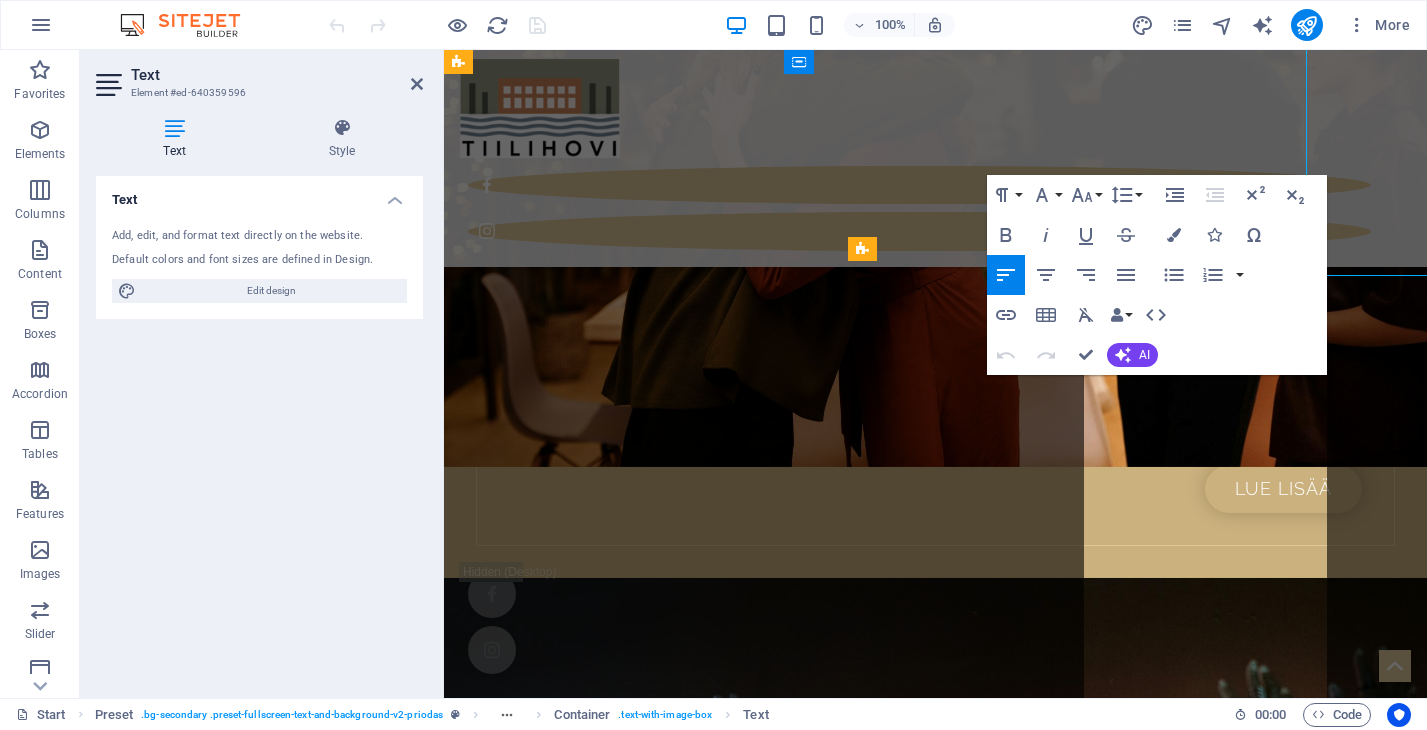scroll, scrollTop: 3195, scrollLeft: 0, axis: vertical 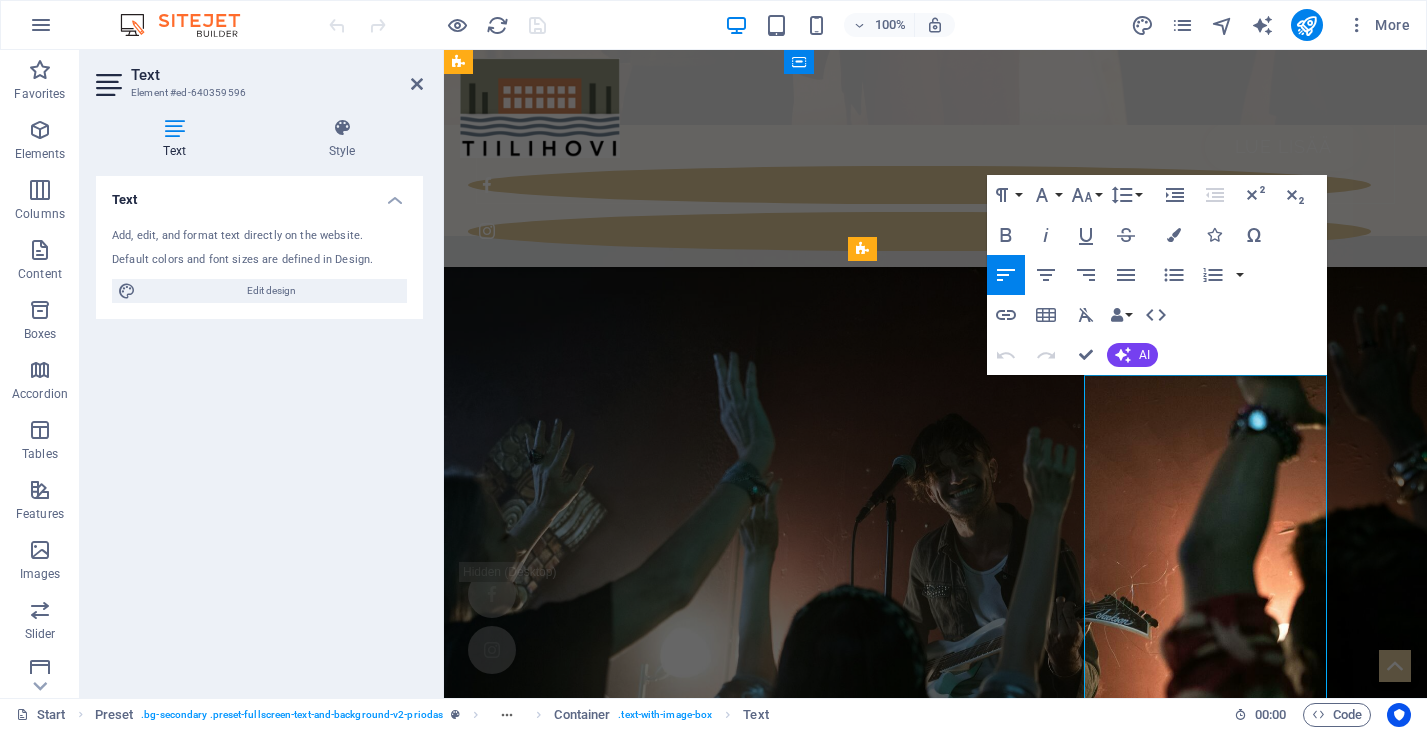 click on "Vanhaa ryhdikästä tiilirakennusta kunnostetaan parhaillaan sekä sisältä, että ulkoa." at bounding box center [935, 4717] 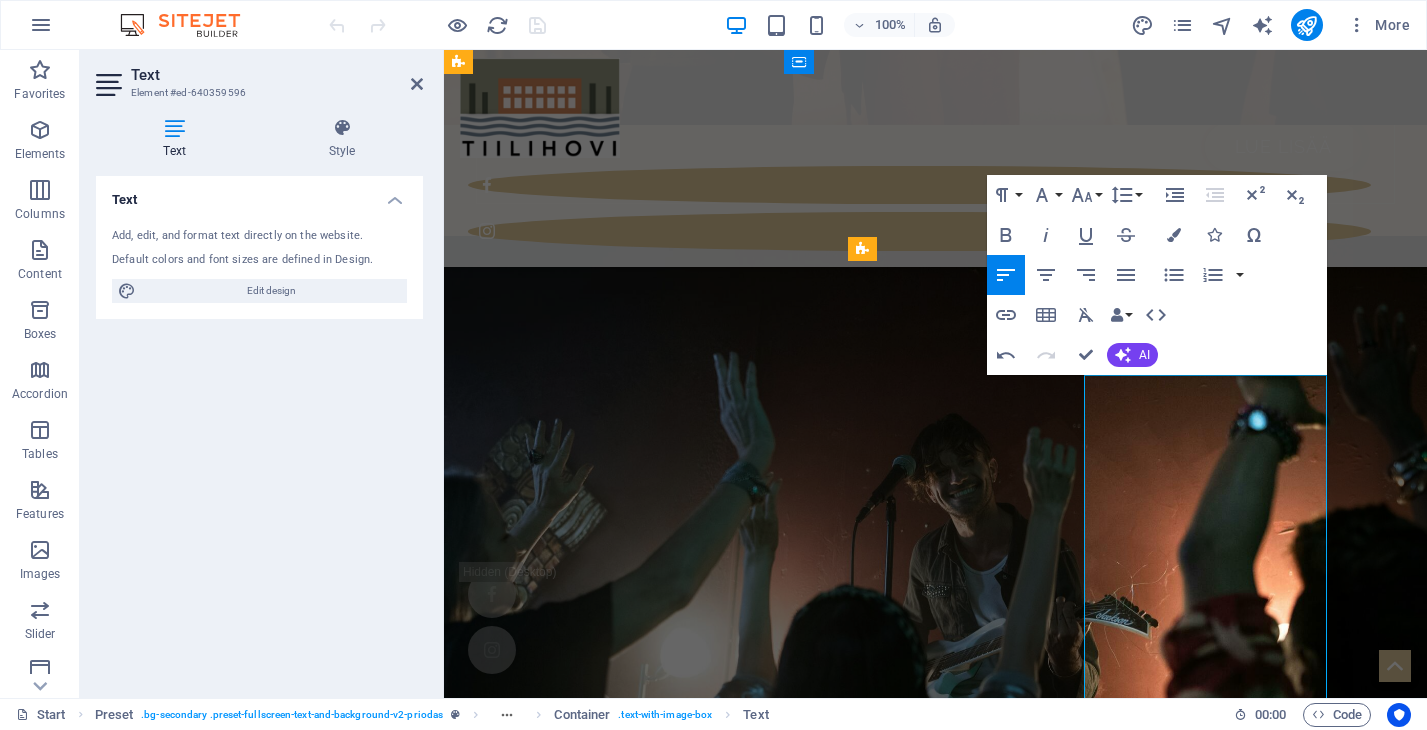 type 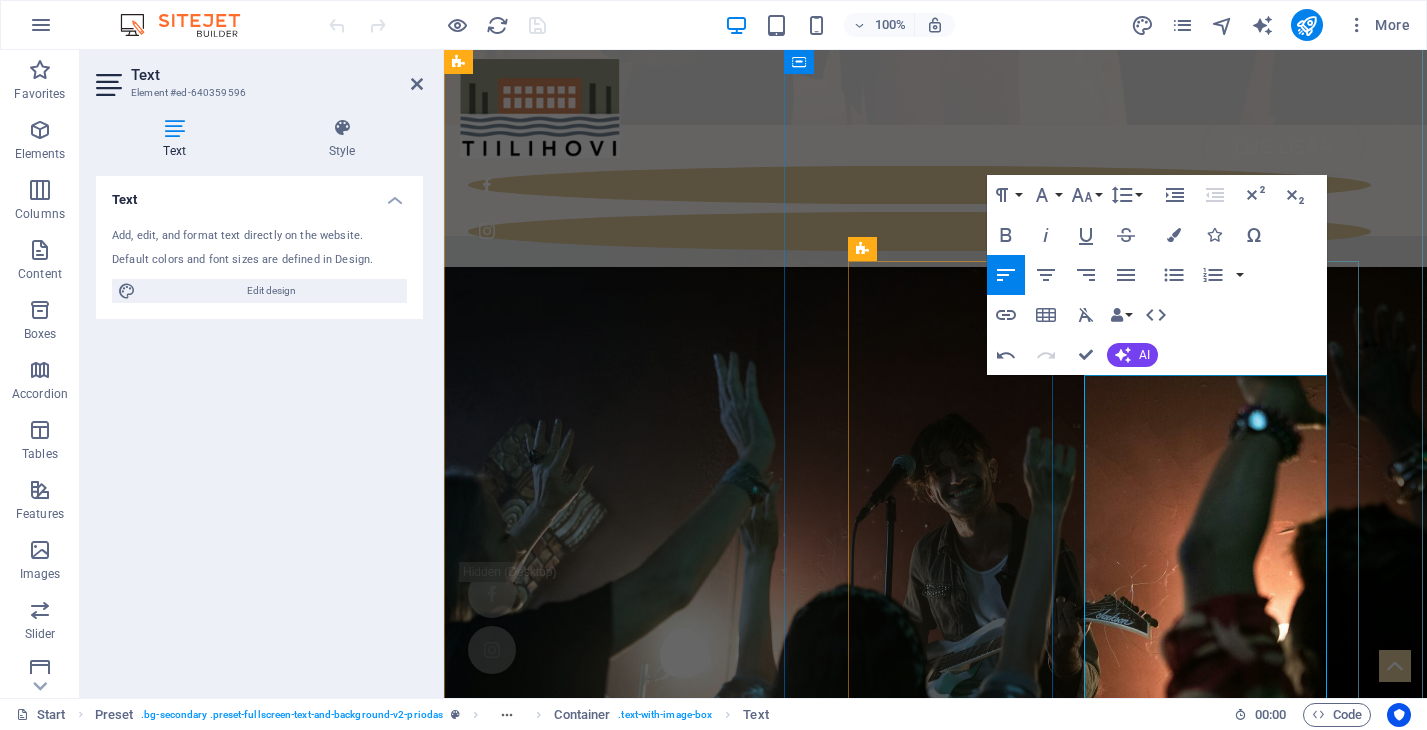 click on "Ulkoa Vanhan ryhdikkään tiilirakennuksen sisäremontti on juuri valmistunut.  Ulkokuoren kunnostuksen kohteena ovat ikkunanpuitteet, sekä pihapiiri, jättäen historian havinaa muuhun olemukseen.  Rakennuksen eteen rakennetaan n. 160m2 terassialue." at bounding box center (935, 4744) 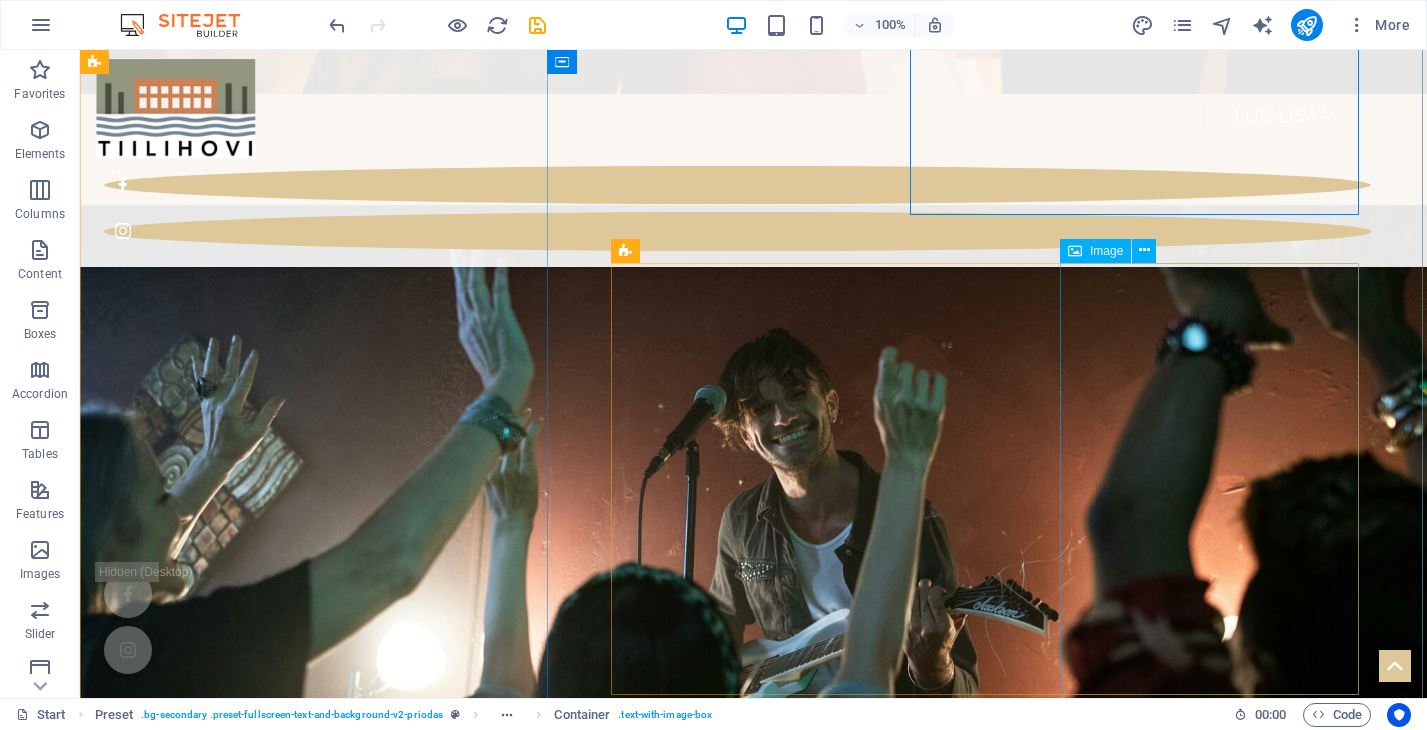 scroll, scrollTop: 3298, scrollLeft: 0, axis: vertical 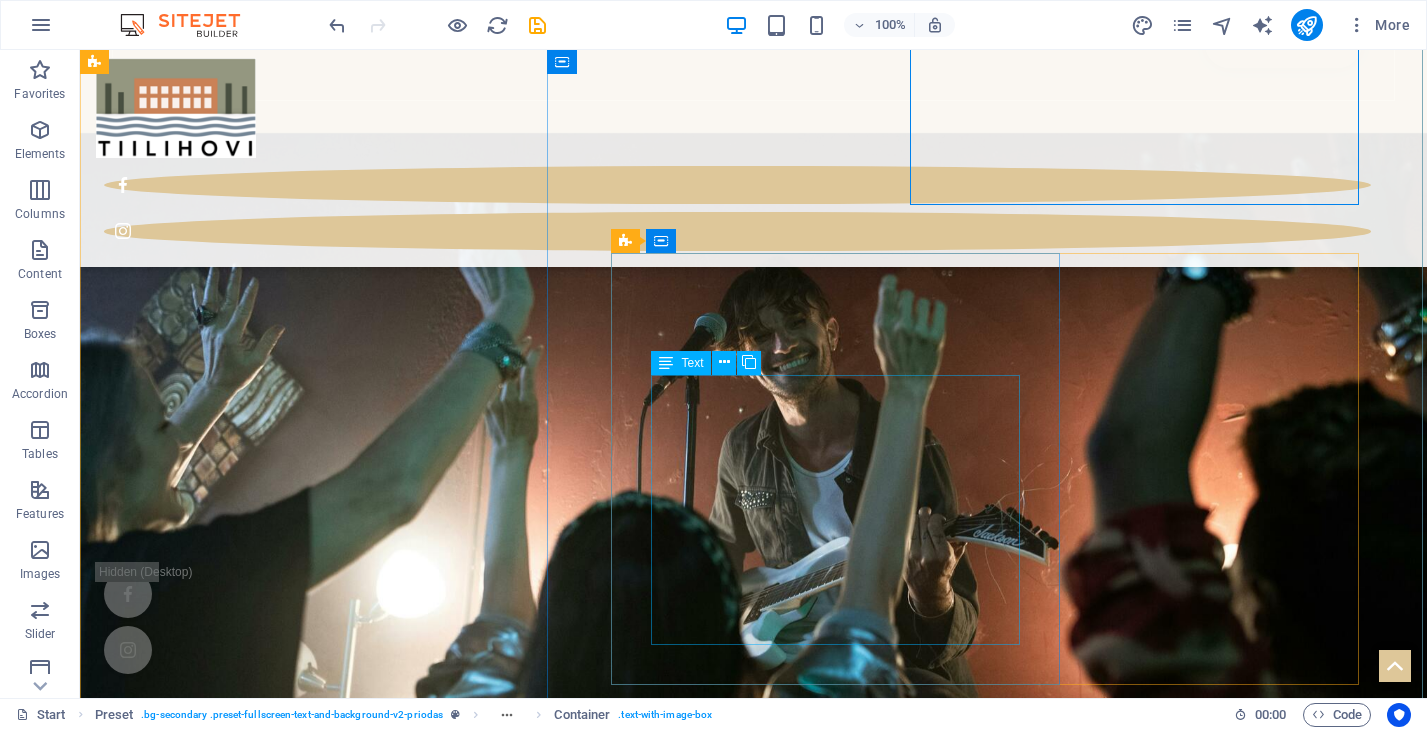 click on "Sisäosien osalta kunnioitamme rakennuksen historiaa ja jokaista rosoa seinissä ei tulla siloittamaan. Kaikki pinnat maalataan ja molempiin kerroksiin rakennetaan wc-tilat, alakertaan pieni keittiö ja yläkertaan esiintymislava, sekä lounge-alue baaritiskeineen. Alakerran juhlasalissa on istumapaikkoja n. 120 henkilölle" at bounding box center [753, 5130] 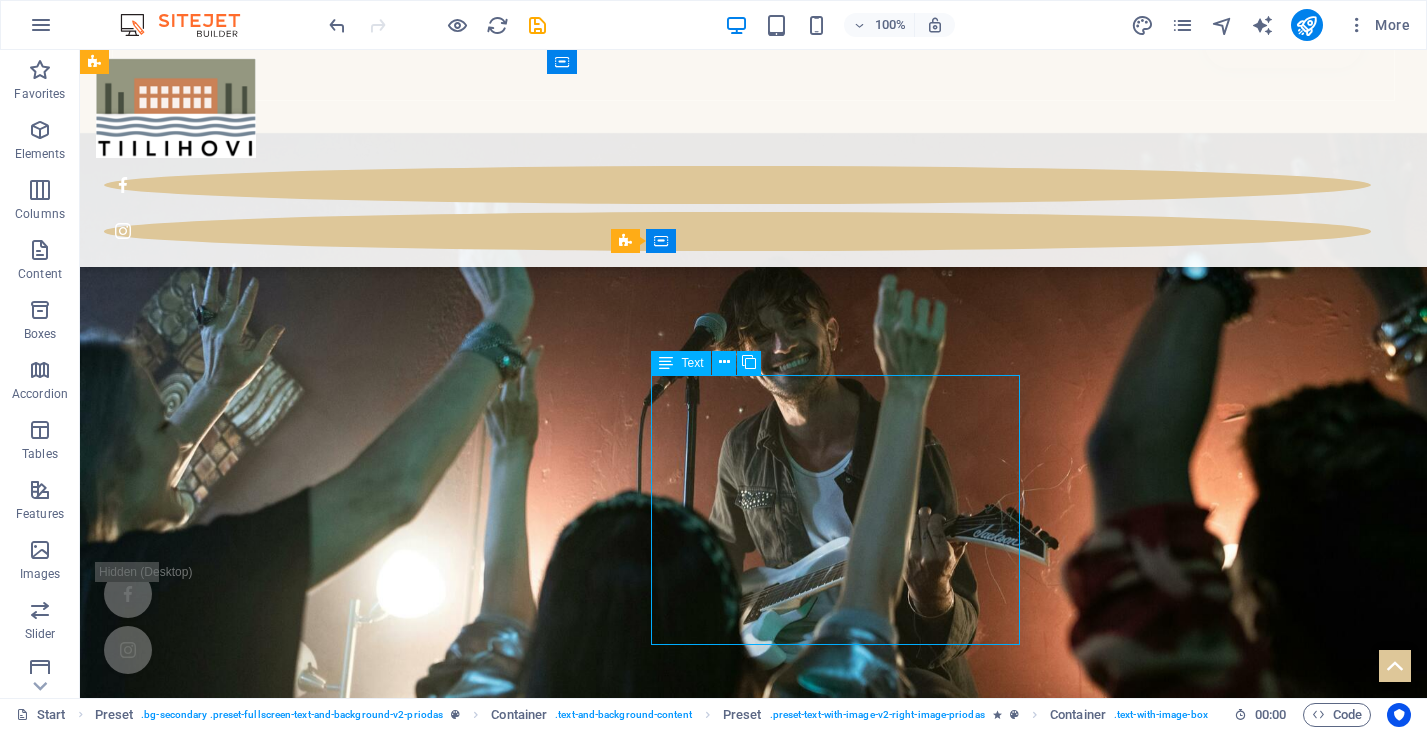 click on "Sisäosien osalta kunnioitamme rakennuksen historiaa ja jokaista rosoa seinissä ei tulla siloittamaan. Kaikki pinnat maalataan ja molempiin kerroksiin rakennetaan wc-tilat, alakertaan pieni keittiö ja yläkertaan esiintymislava, sekä lounge-alue baaritiskeineen. Alakerran juhlasalissa on istumapaikkoja n. 120 henkilölle" at bounding box center (753, 5130) 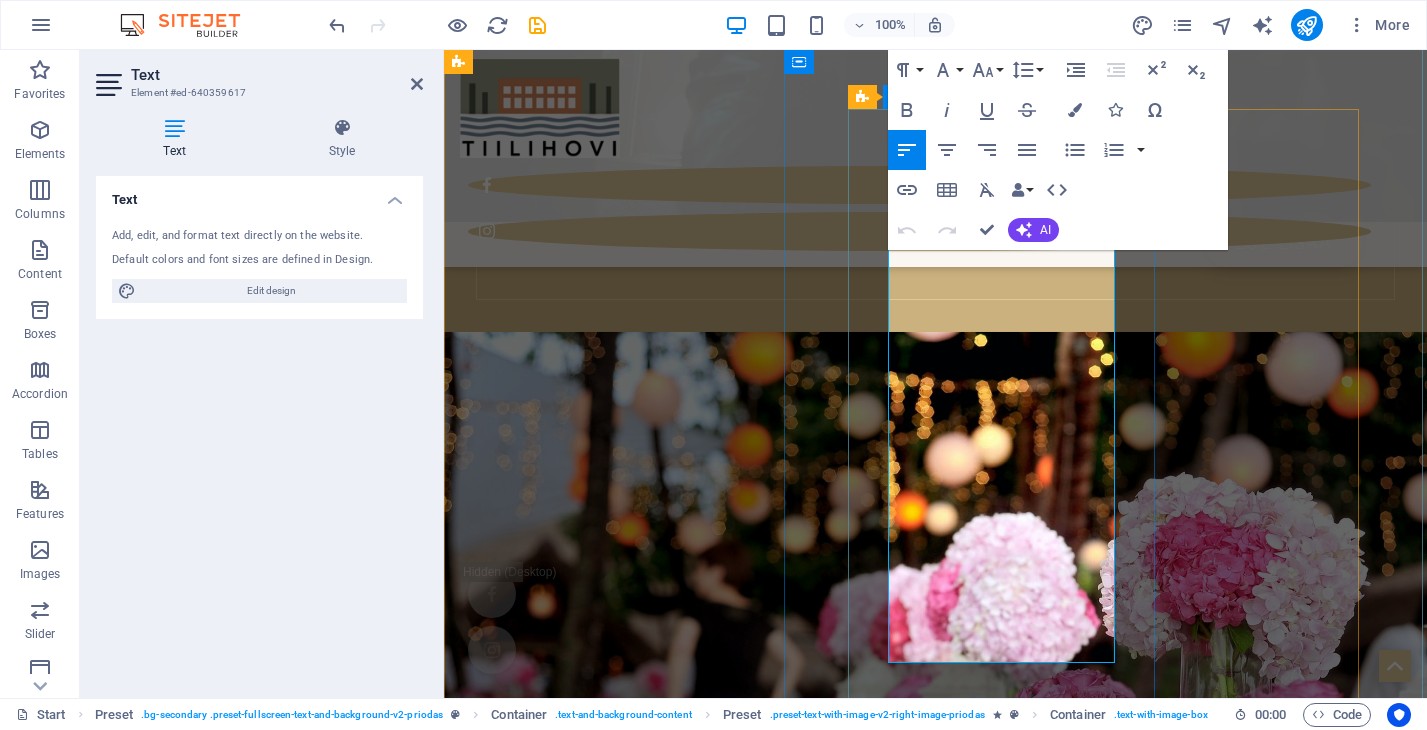 scroll, scrollTop: 3852, scrollLeft: 0, axis: vertical 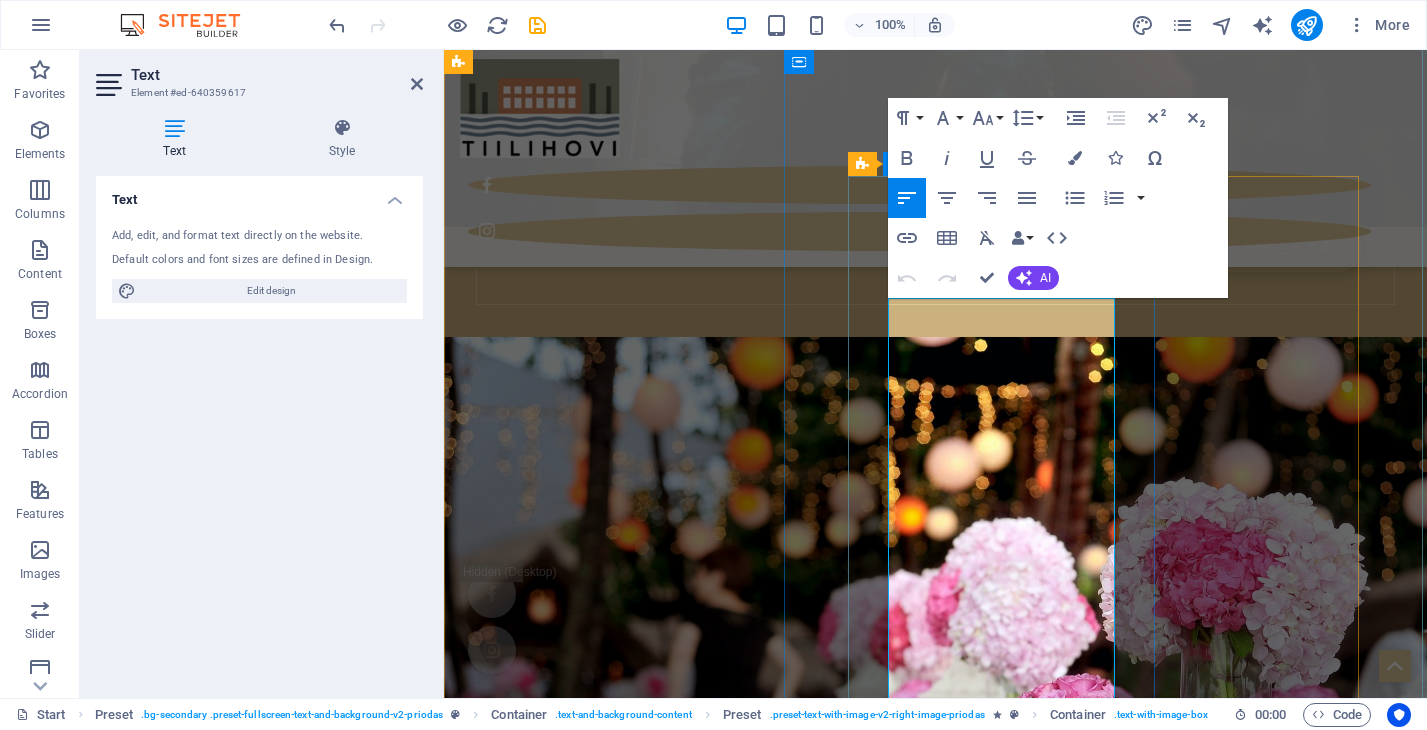 drag, startPoint x: 1007, startPoint y: 336, endPoint x: 886, endPoint y: 333, distance: 121.037186 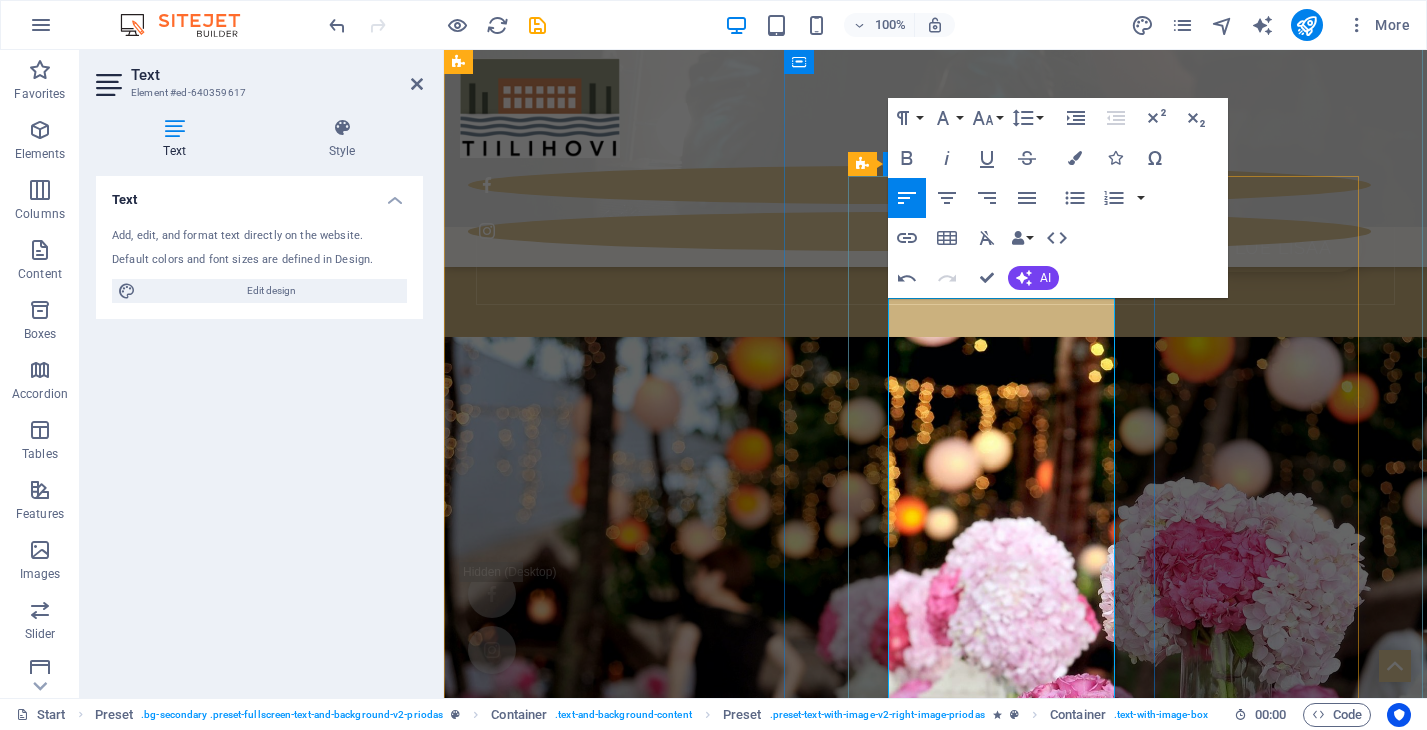 drag, startPoint x: 1024, startPoint y: 412, endPoint x: 889, endPoint y: 419, distance: 135.18137 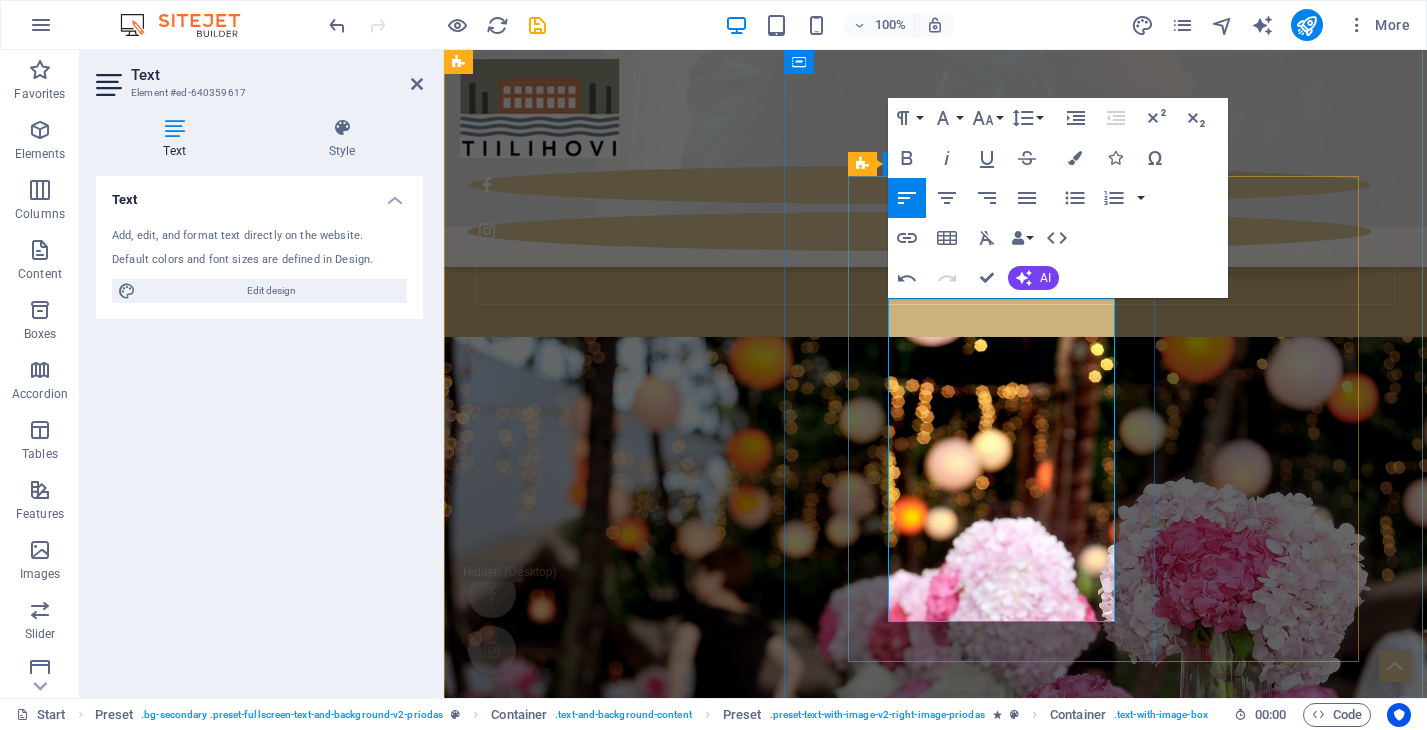 click on "Sisäosien osalta olemme kunnioittaneet rakennuksen historiaa ja jokaista rosoa seinissä ei ole siloitettu. Molemmista kerrokista löytyy kolme wc:tä, alakerrasta pieni keittiä" at bounding box center (935, 4539) 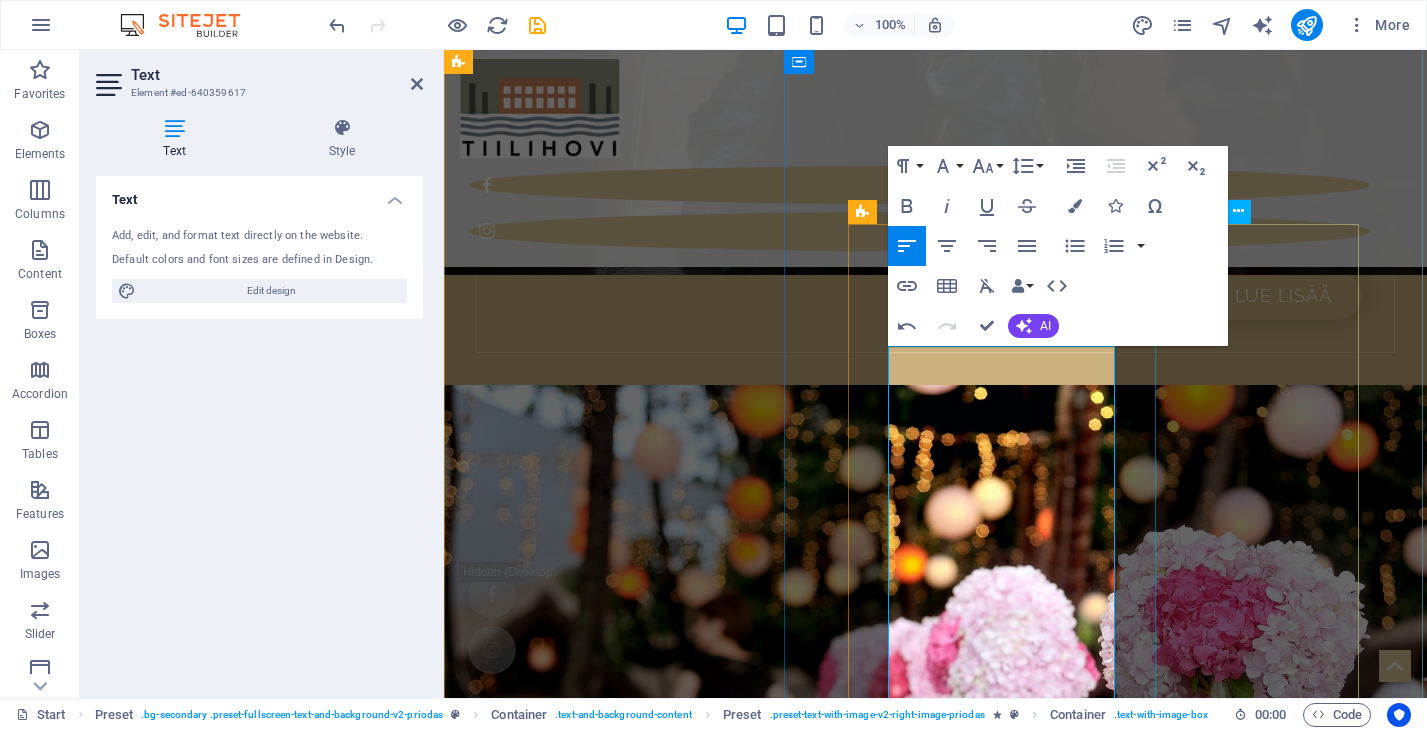 scroll, scrollTop: 3803, scrollLeft: 0, axis: vertical 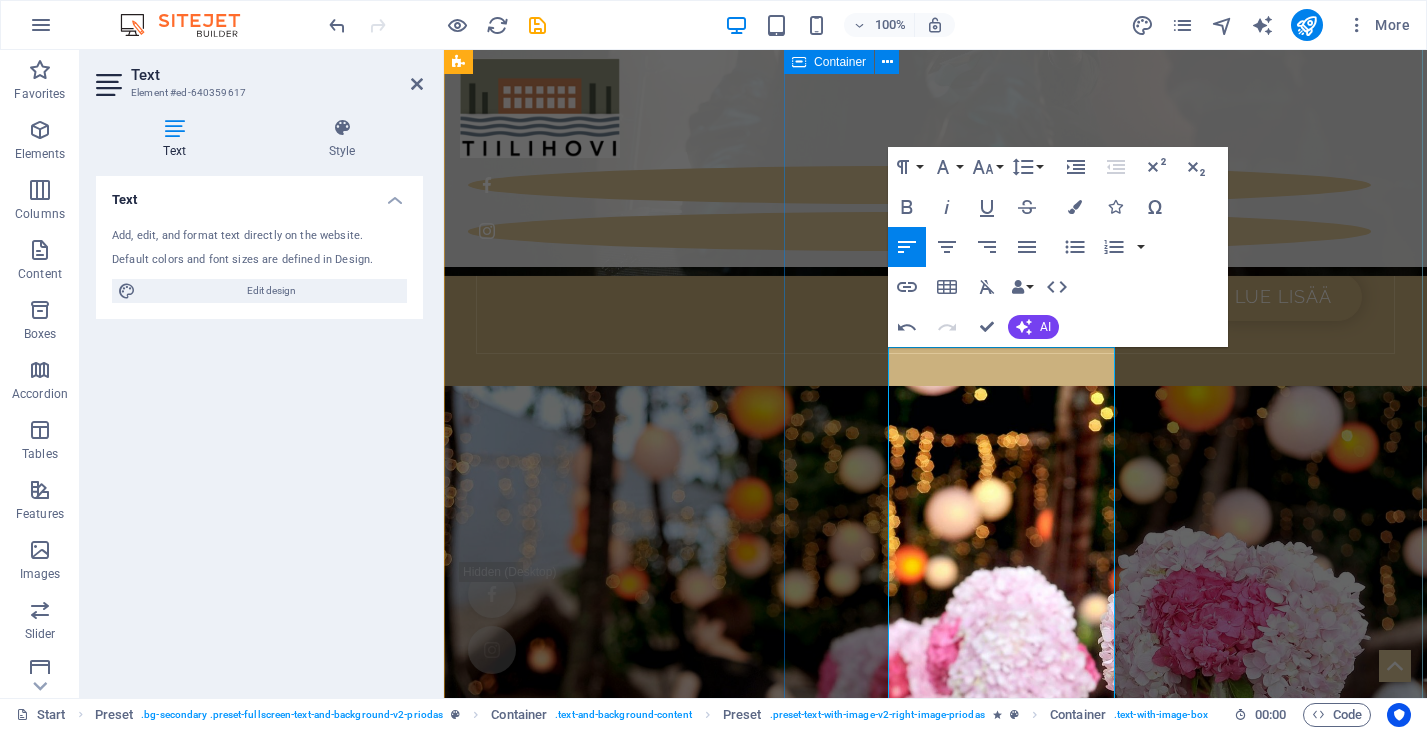 click on "Unohtumattomat häät idyllisessä juhlapaikassa  Tervetuloa viettämään hääjuhlaanne ainutlaatuisessa ympäristössä, jossa historia ja luonnonkauneus kohtaavat! Juhlapaikkamme, upea vanha kiinteistö Rautaveden rannalla, tarjoaa ihanteelliset puitteet unohtumattomalle juhlapäivälle. Kaksikerroksinen tila huokuu tunnelmaa ja arvokkuutta, yhdistäen vanhan ajan charmia ja modernia mukavuutta. Tilaan mahtuu juhlimaan jopa 200 henkilöä, joten se soveltuu niin intiimeihin kuin suurempiinkin häihin. Kauniit järvinäkymät ja ympäröivä luonto luovat lumoavan taustan hääjuhlallenne, ja valoisat sisätilat tarjoavat monipuoliset mahdollisuudet juhlan järjestämiseen juuri toiveidenne mukaisesti. Huonekorkeus molemmissa kerroksissa on yli 3m. Ja hei, meillähän voi viettää hääjuhlia myös talviaikaan - paksut kiviseinät pitävät tilat lämpimänä! Ulkoa Vanhan ryhdikkään tiilirakennuksen sisäremontti on juuri valmistunut.  Rakennuksen eteen rakennetaan n. 160m2 terassialue. Sisältä" at bounding box center (935, 4162) 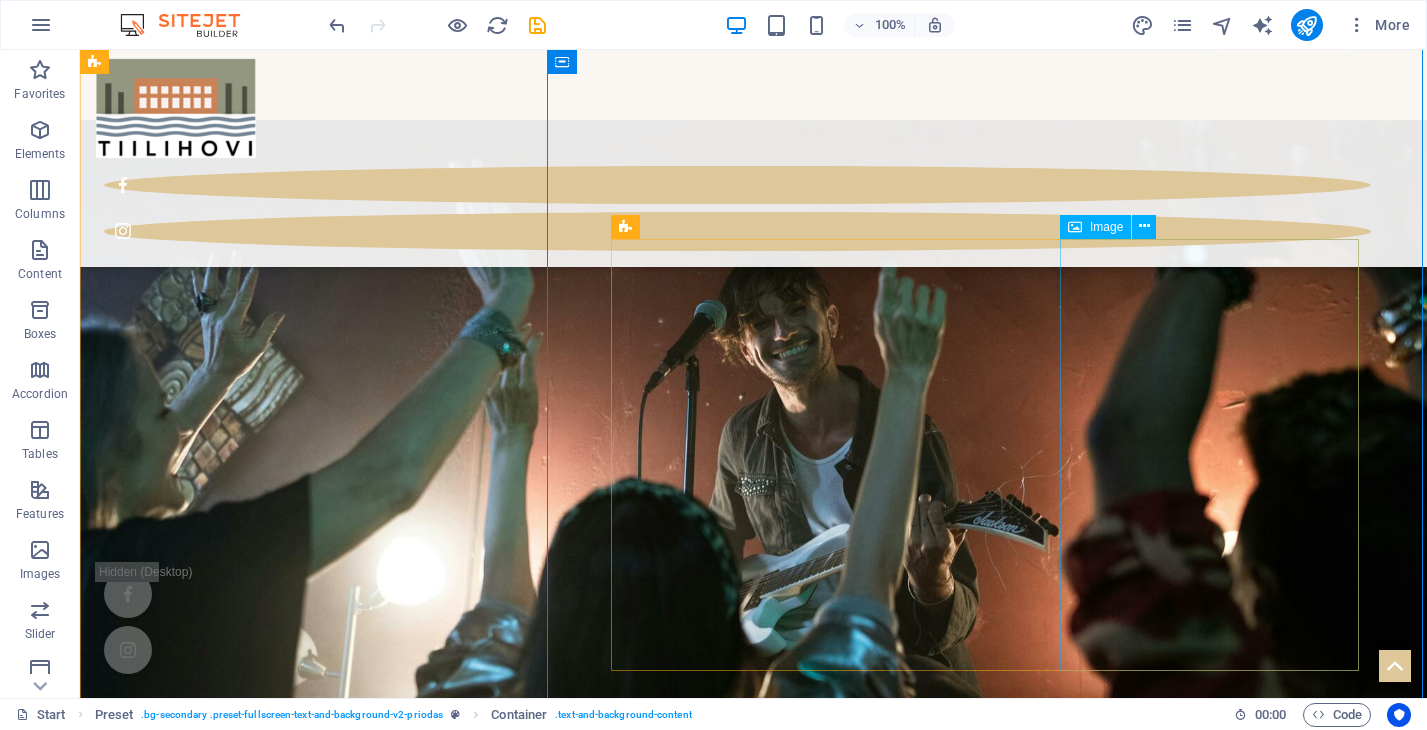 scroll, scrollTop: 3312, scrollLeft: 0, axis: vertical 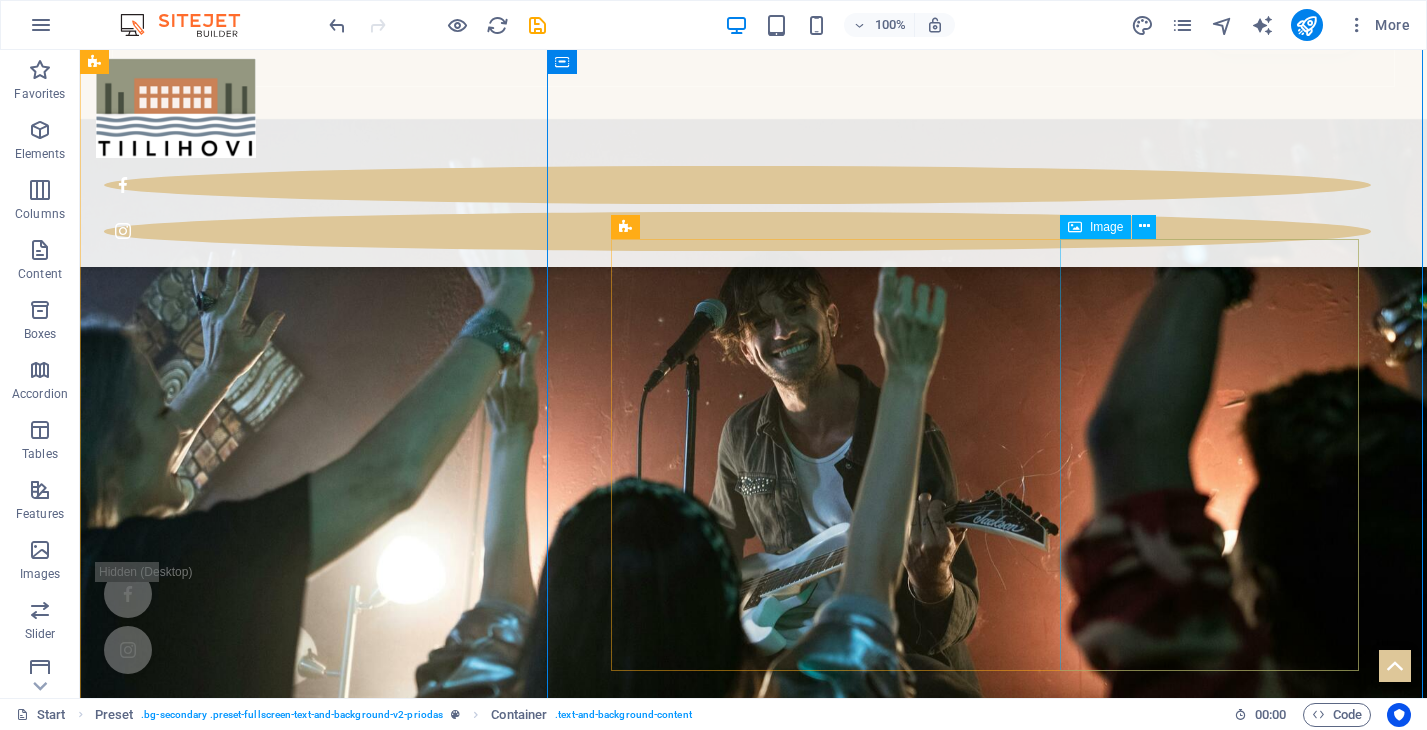 click at bounding box center (753, 5287) 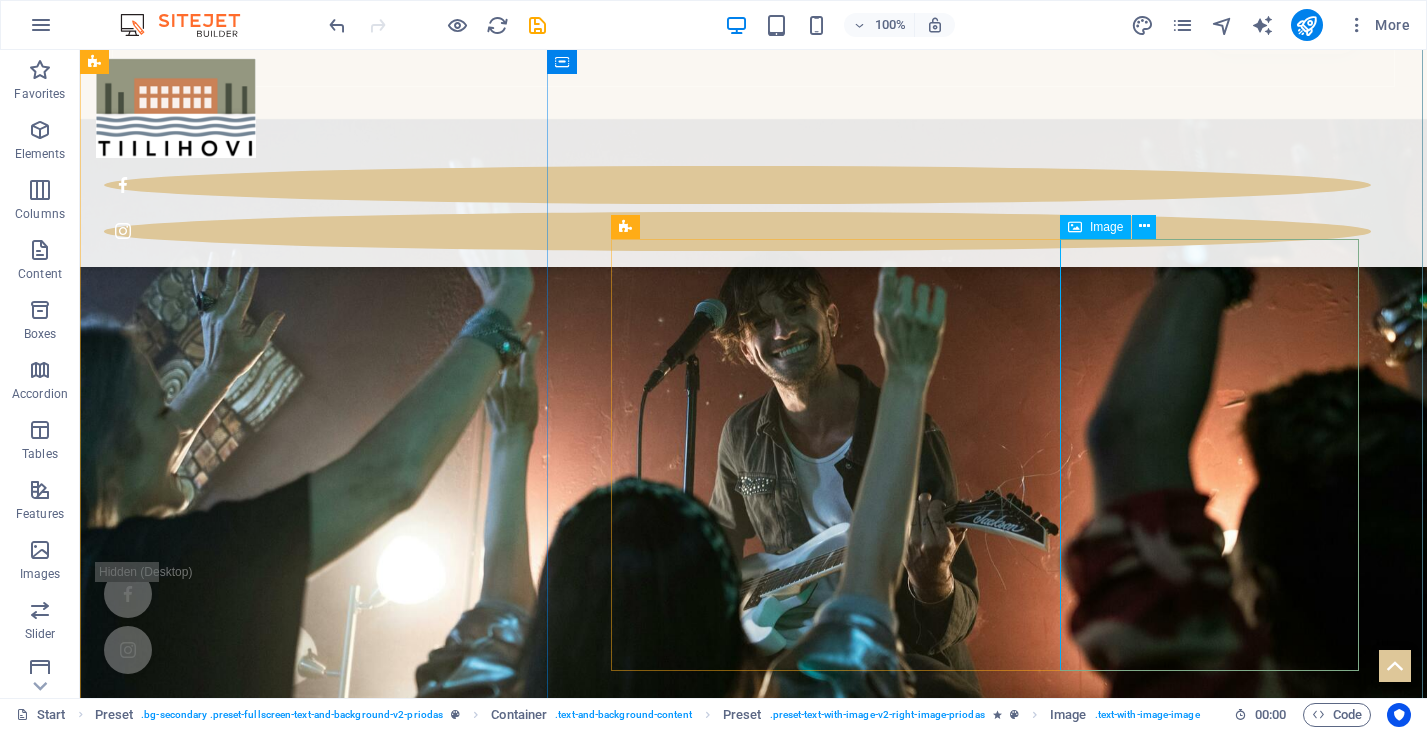 click on "Image" at bounding box center (1106, 227) 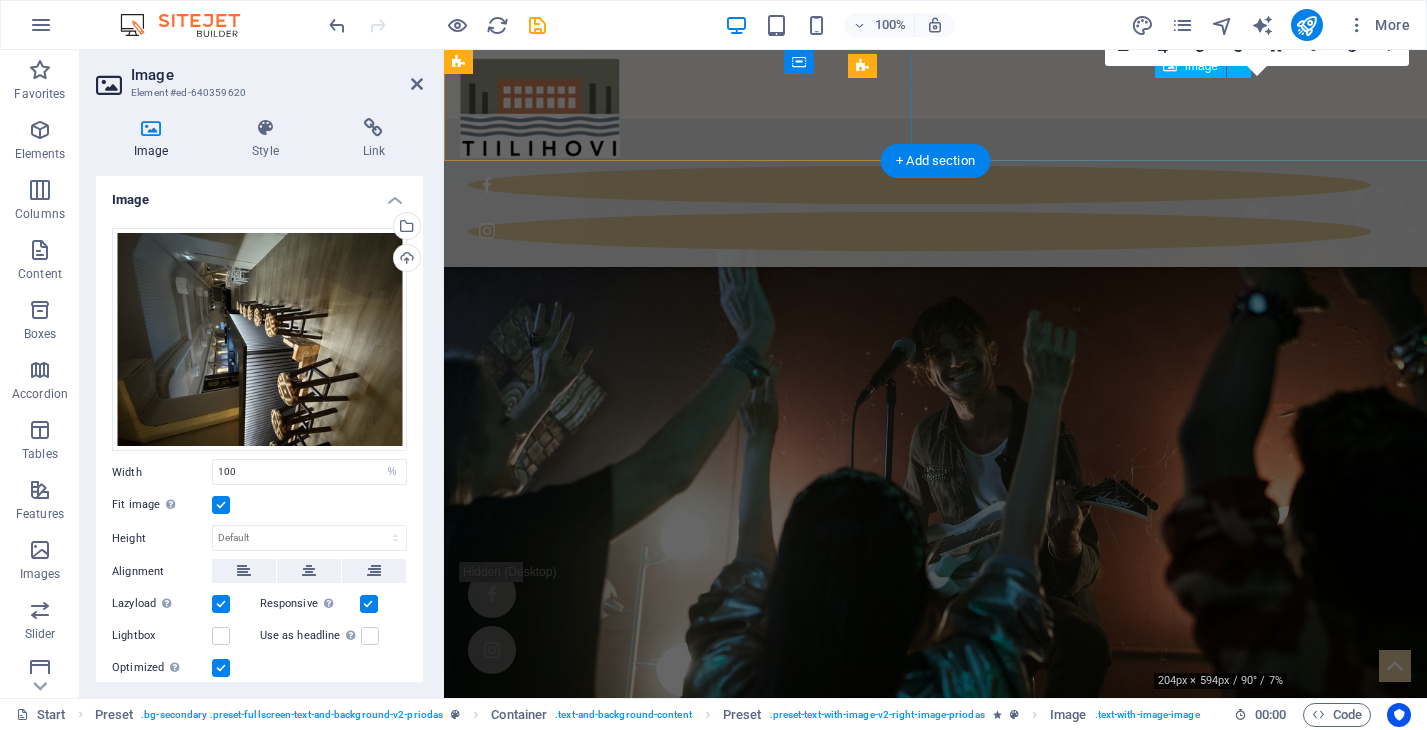 scroll, scrollTop: 3950, scrollLeft: 0, axis: vertical 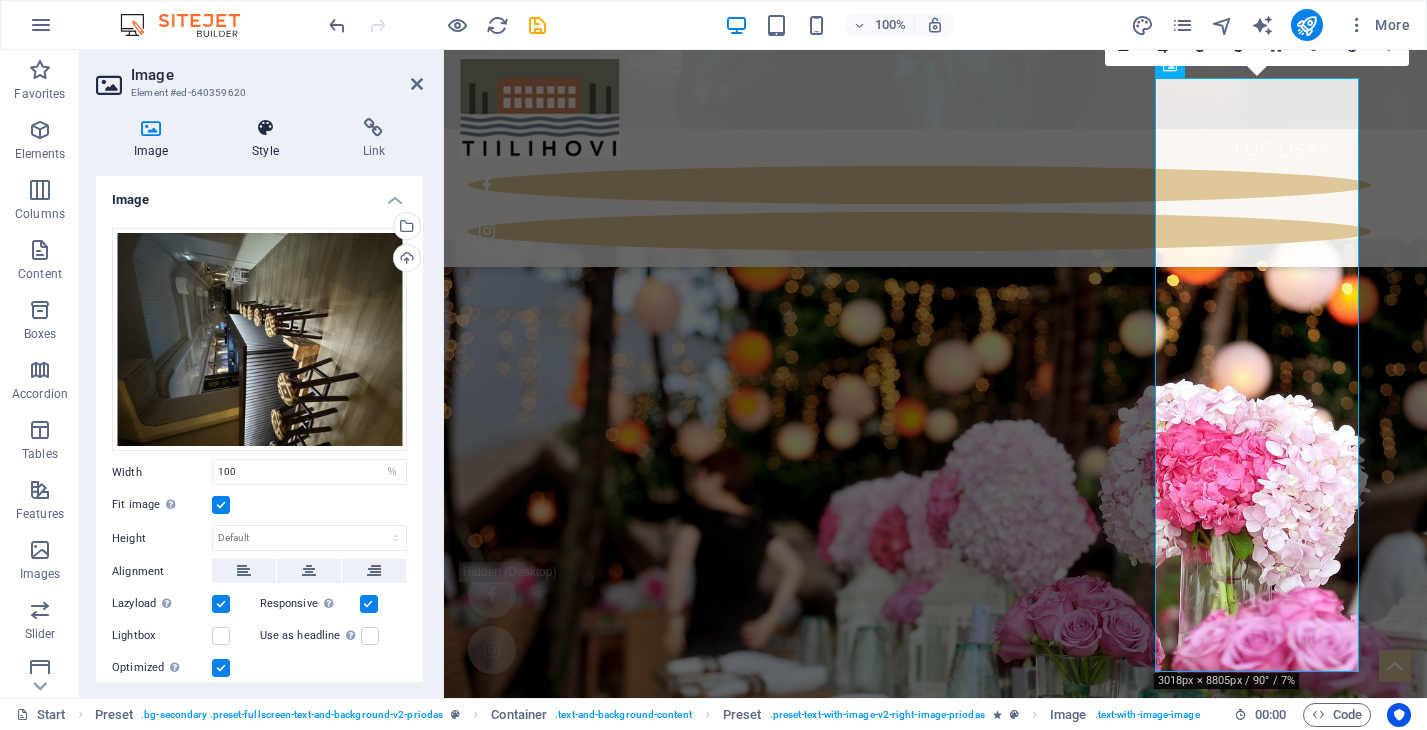 click on "Style" at bounding box center [269, 139] 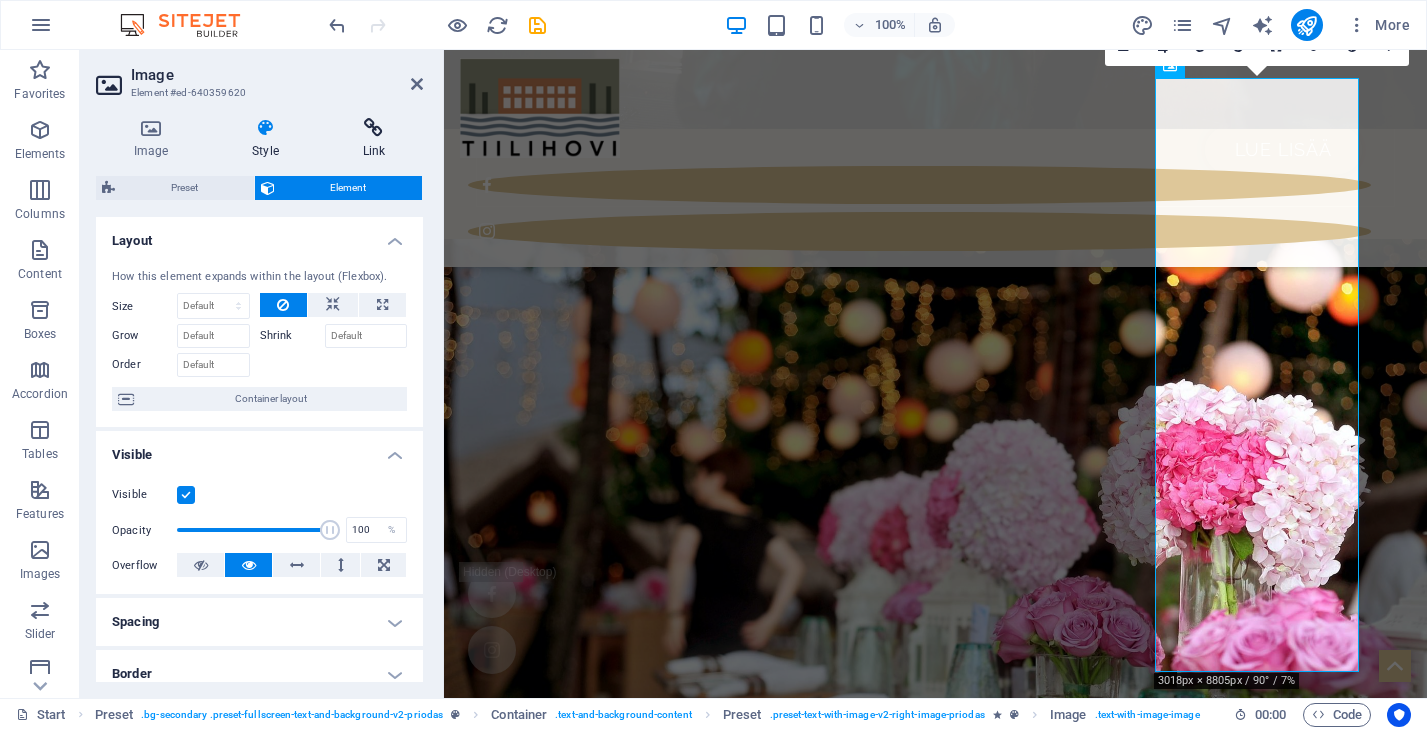 click at bounding box center [374, 128] 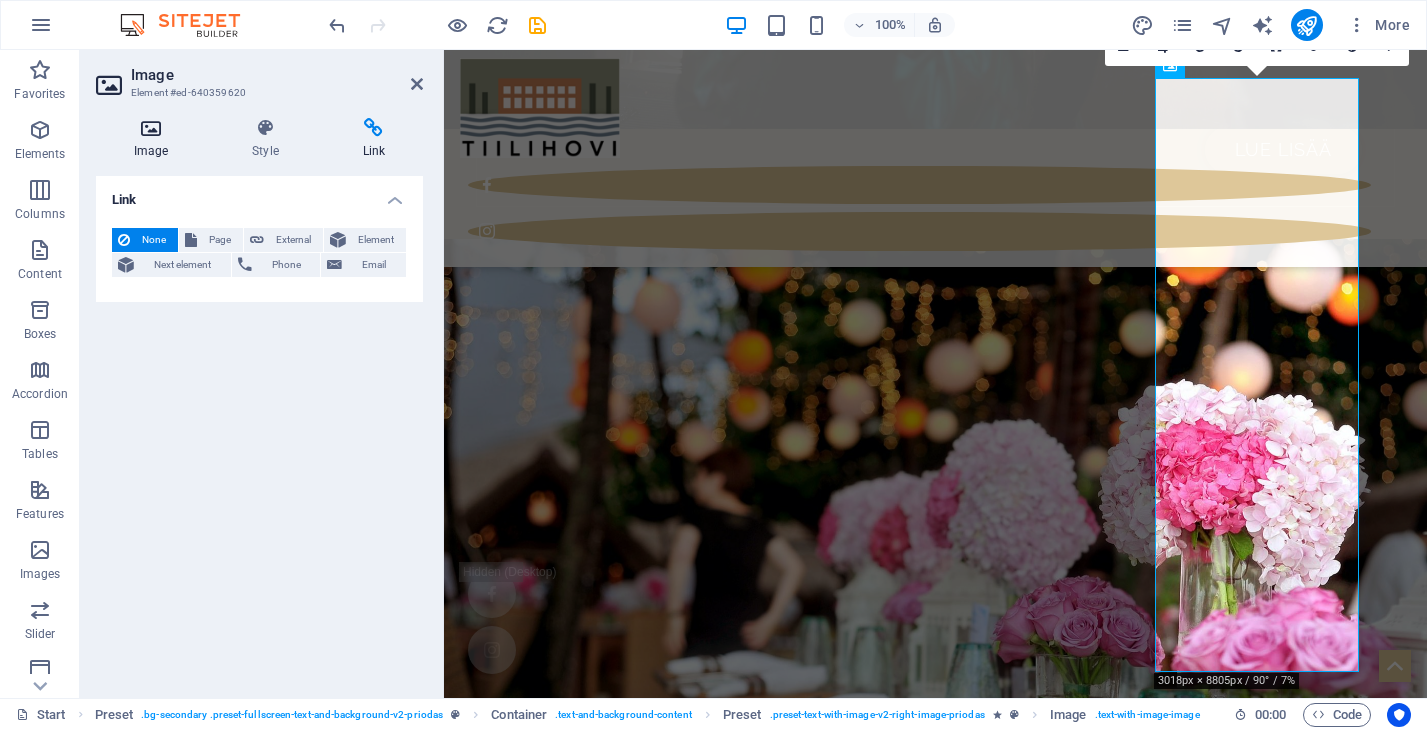 click at bounding box center [151, 128] 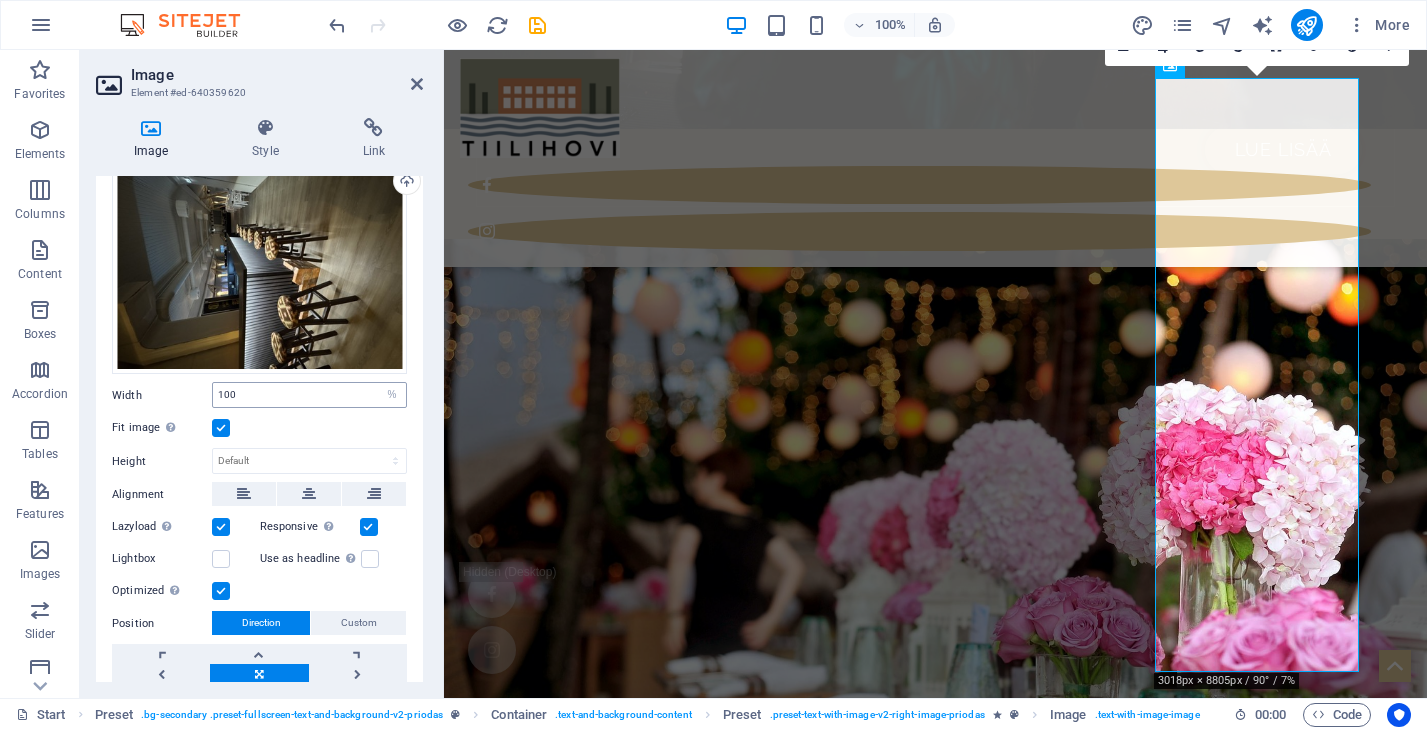 scroll, scrollTop: 75, scrollLeft: 0, axis: vertical 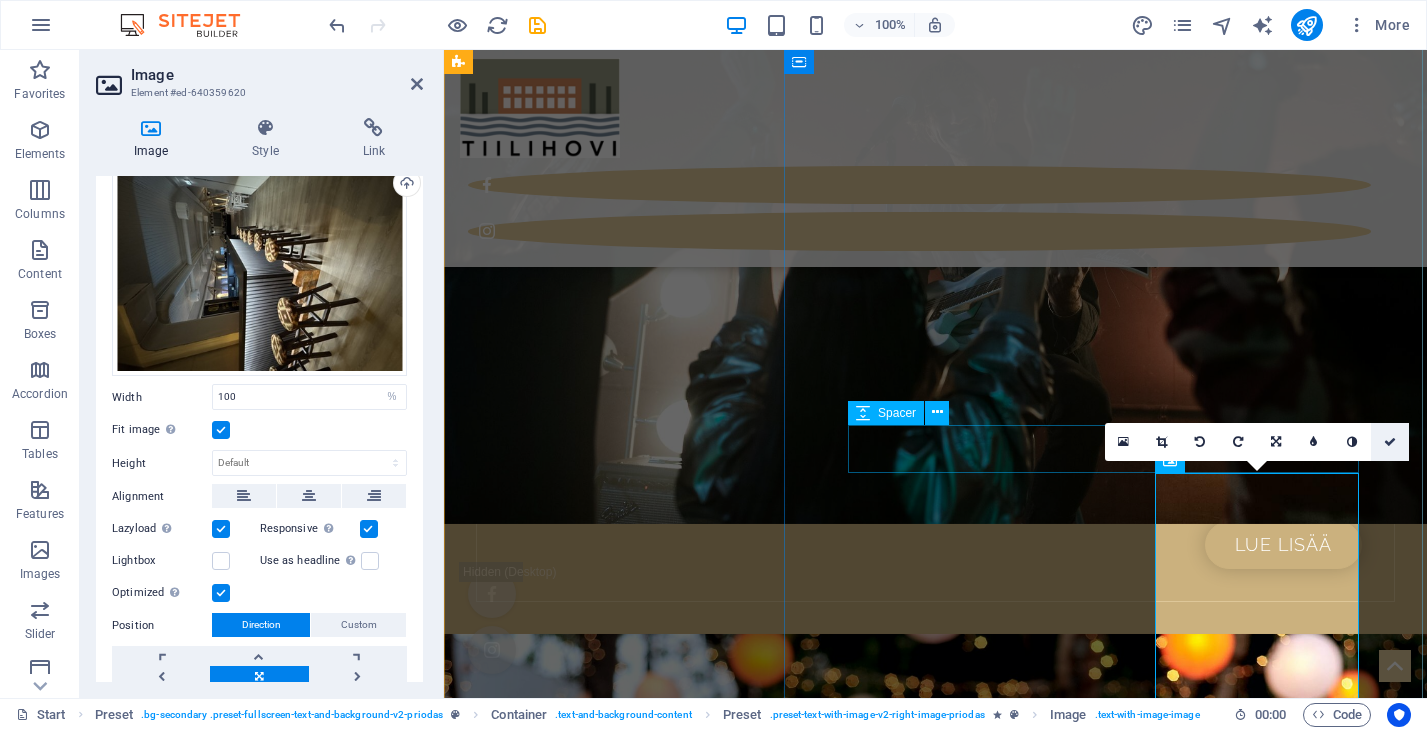 click at bounding box center [1390, 442] 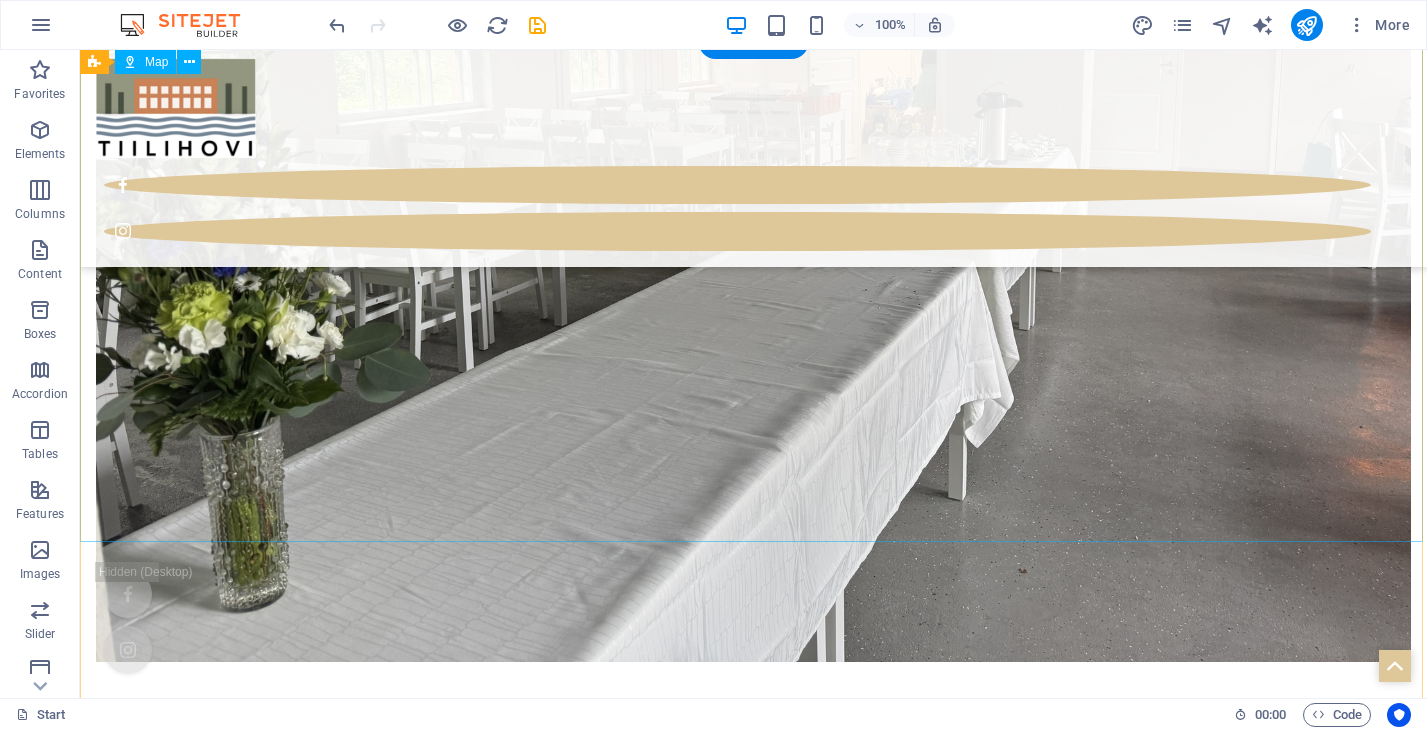 scroll, scrollTop: 7918, scrollLeft: 0, axis: vertical 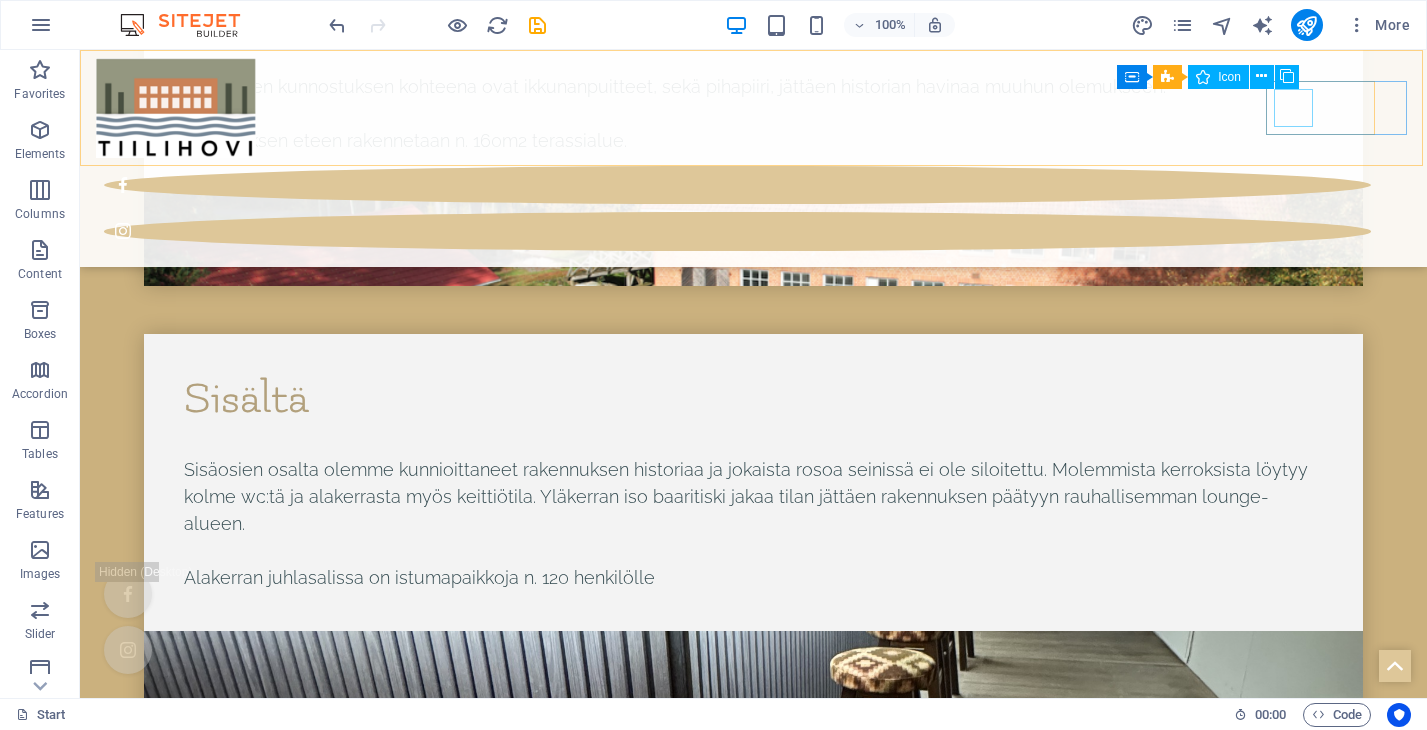 click at bounding box center [737, 185] 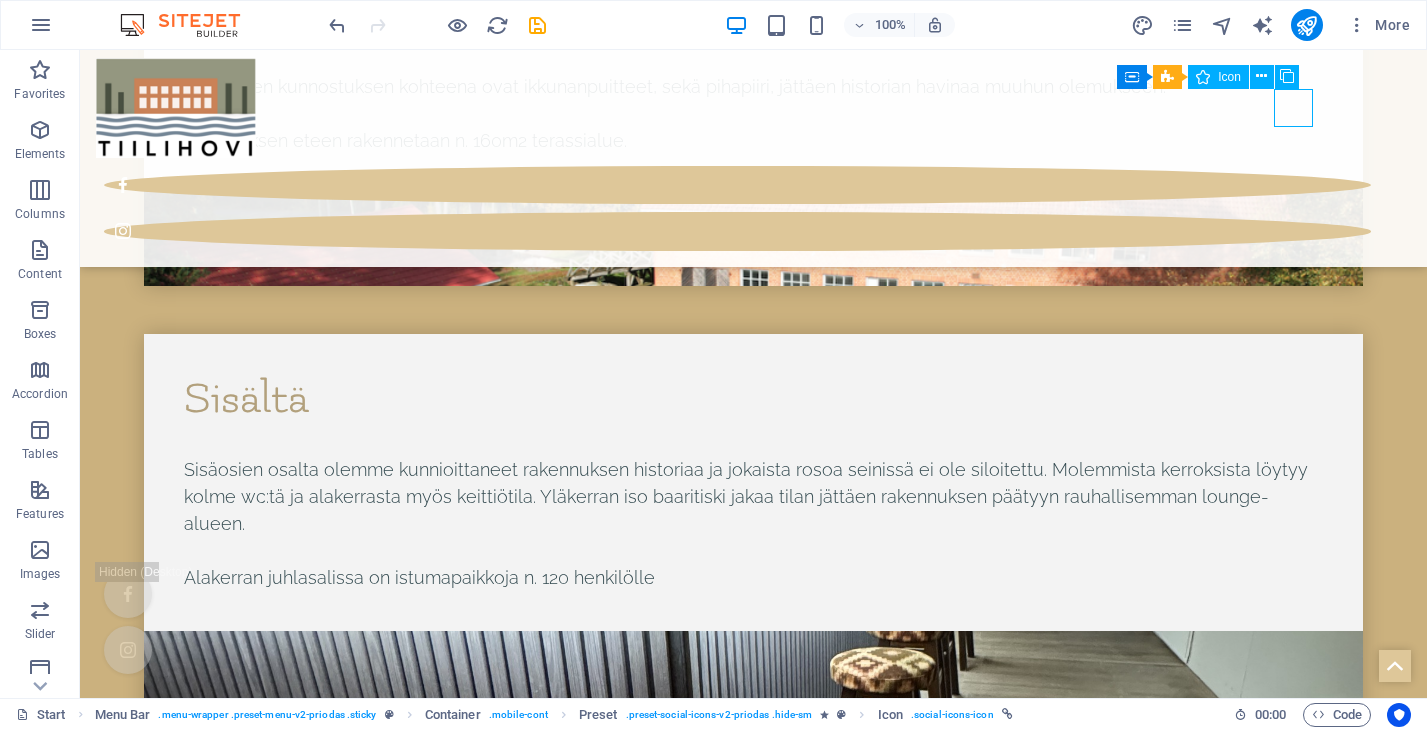 click at bounding box center [737, 185] 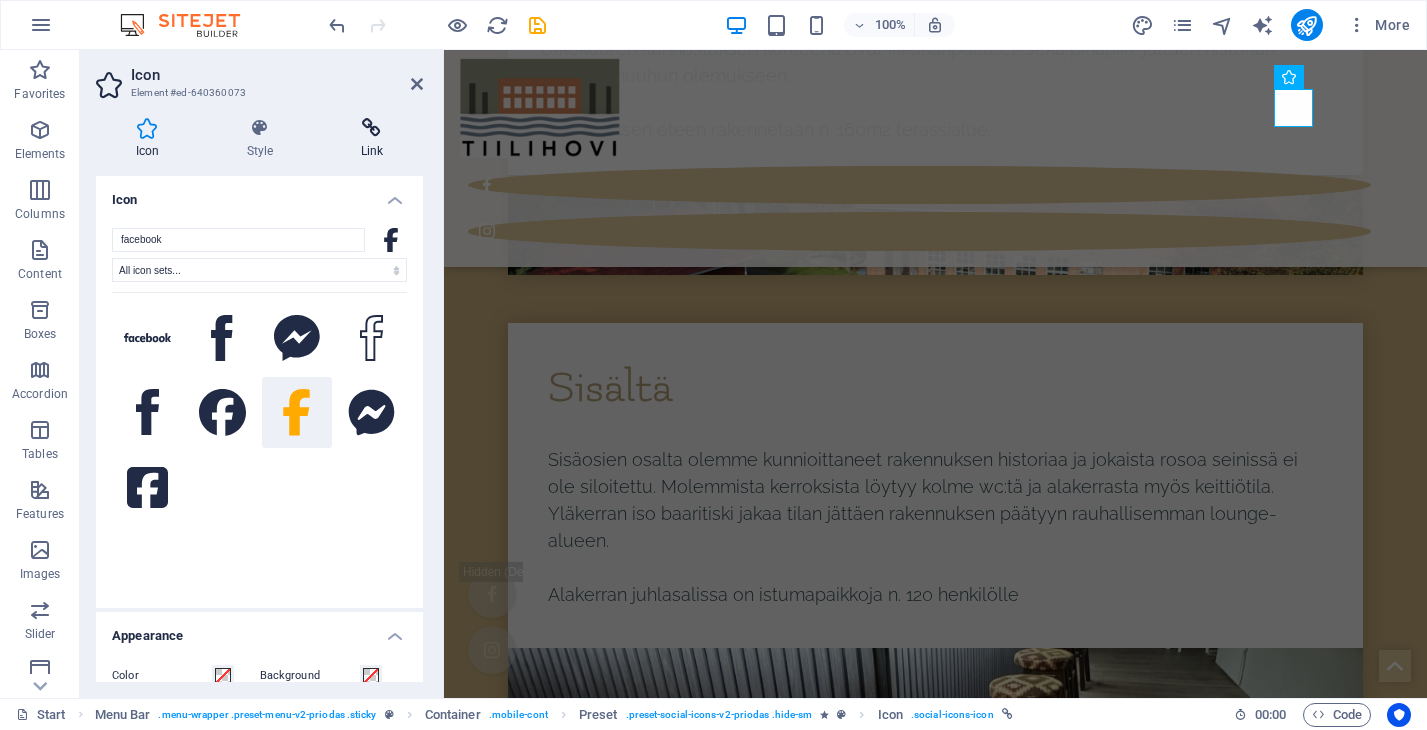 click at bounding box center (372, 128) 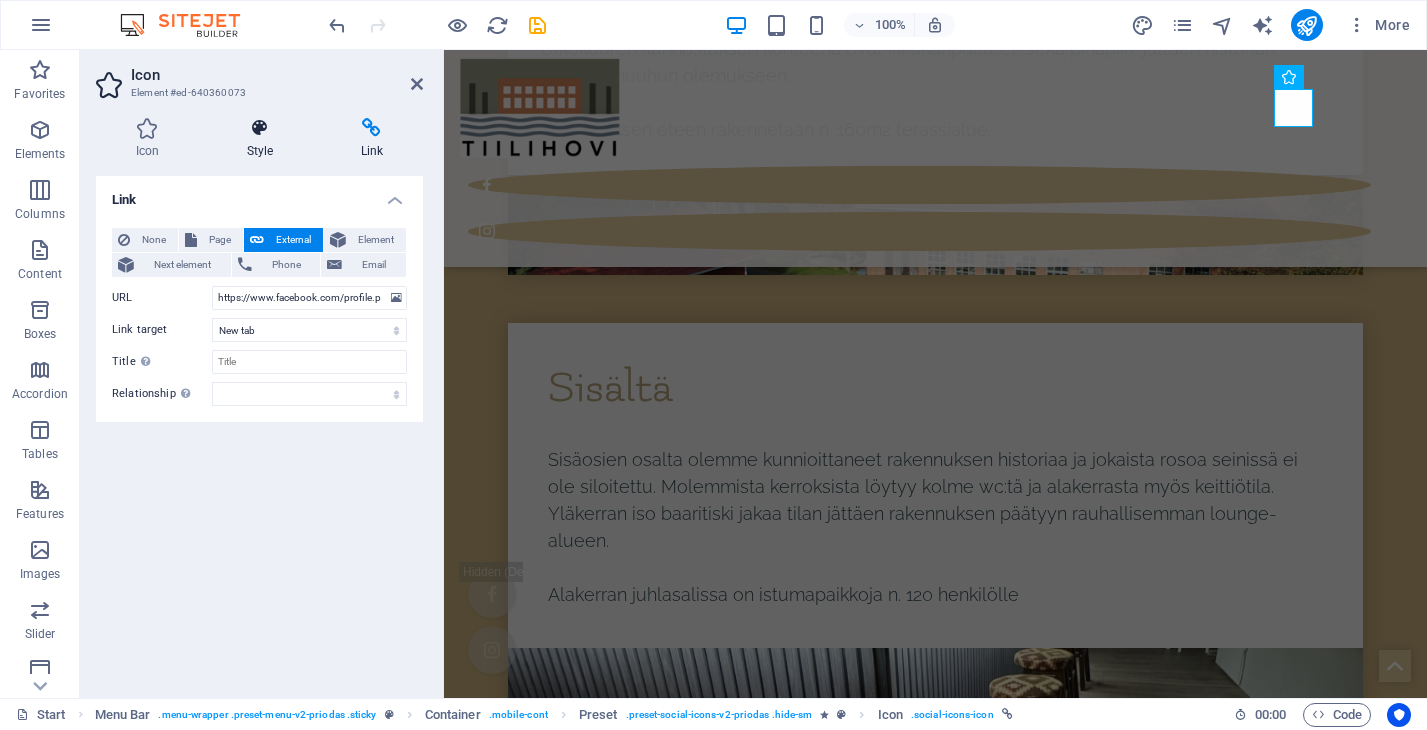 click at bounding box center [260, 128] 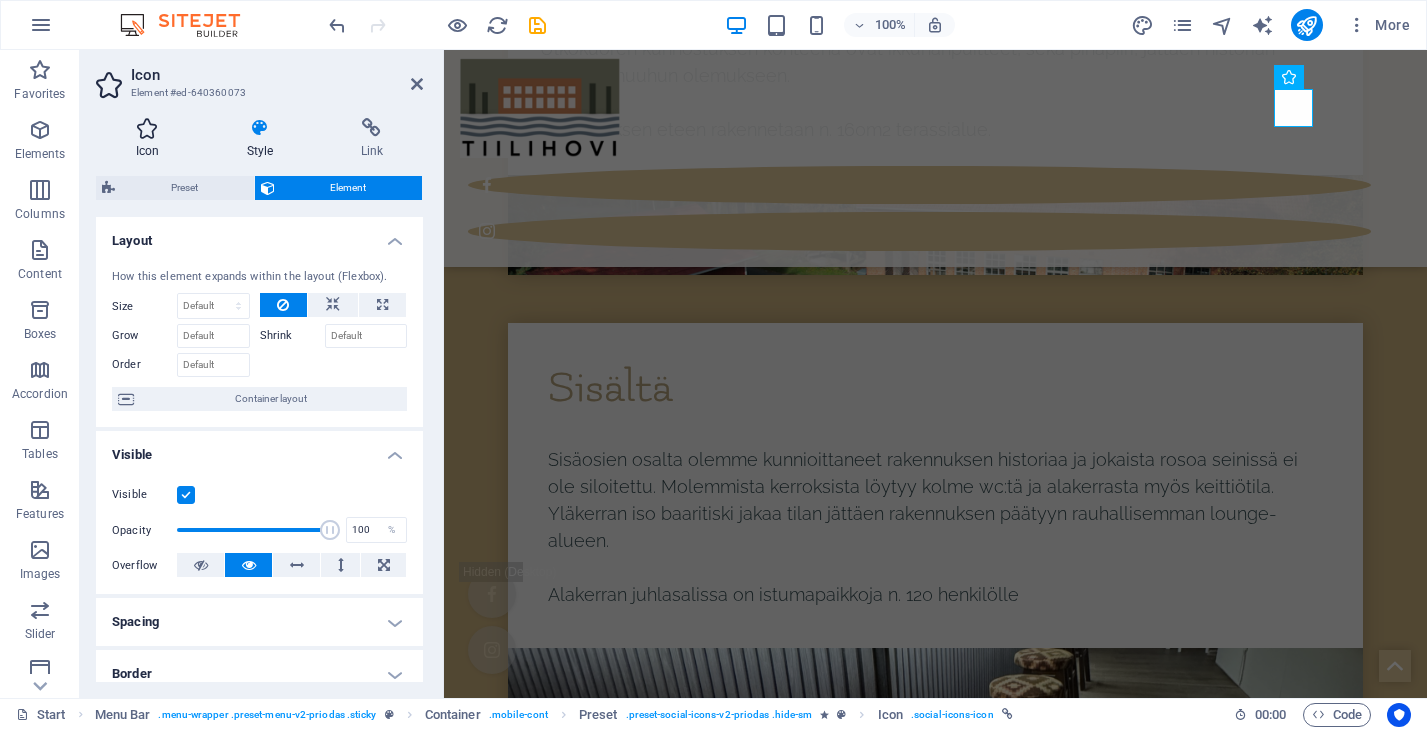 click at bounding box center (147, 128) 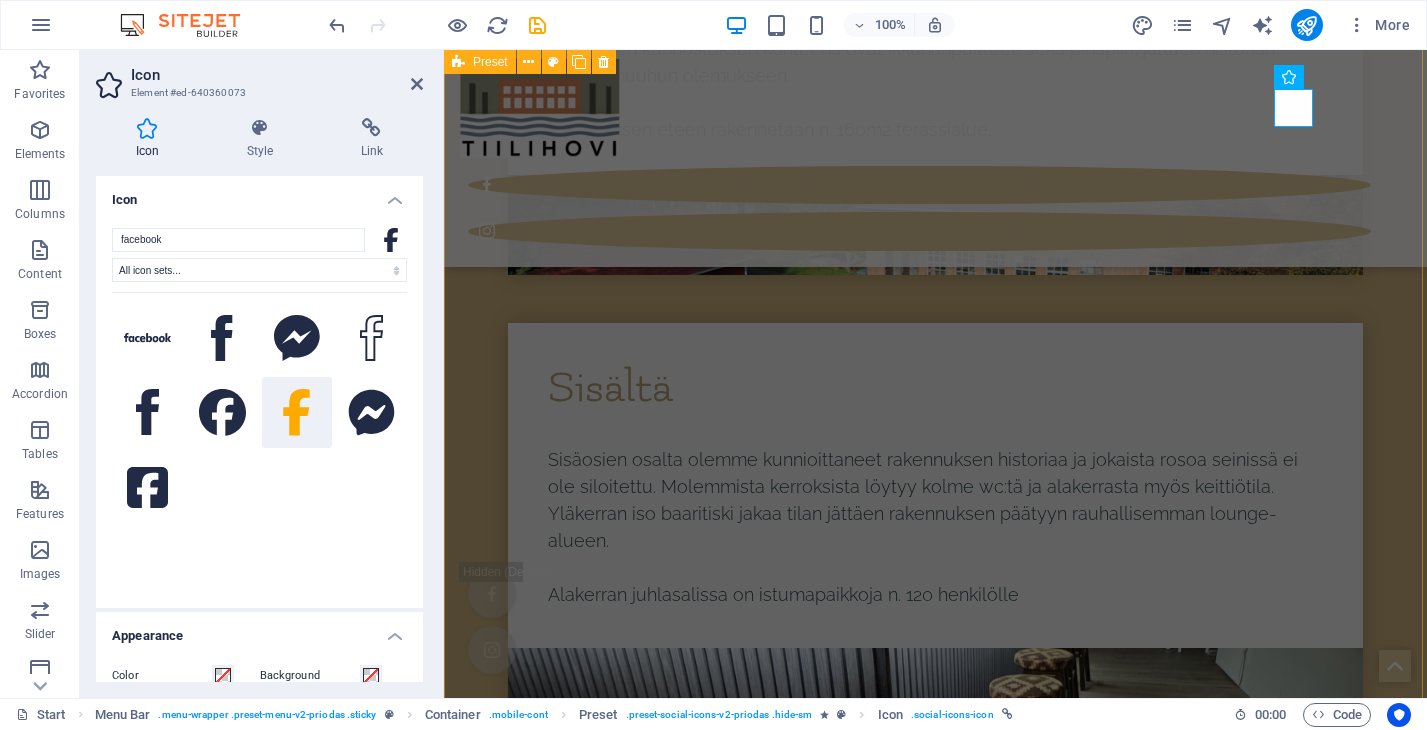 click on "Juhlapalvelut Tilaan voi tilata juhlapalveluiden kautta koristelut, äänentoiston ja valaistuksen, jotka takaavat tilaisuuden tyylikkään ja toimivan toteutuksen. Tilattavissa oleva ammattitaitoinen henkilökunta varmistaa, että tapahtuma sujuu suunnitellusti alusta loppuun. Catering-palvelut ovat tilattavissa yhteistyökumppaneiltamme, ja ne voidaan muokata tapahtuman teemaan ja asiakkaiden toiveisiin sopiviksi. Tarjolla on monipuolinen valikoima herkullisia ruokia ja juomia aina juhlavista illallisista kevyempiin cocktailtarjoiluihin. Tiloihin voi tuoda myös omat alkoholijuomat ja ruuat. Kysy lisää! Drop content here or  Add elements  Paste clipboard" at bounding box center (935, 8344) 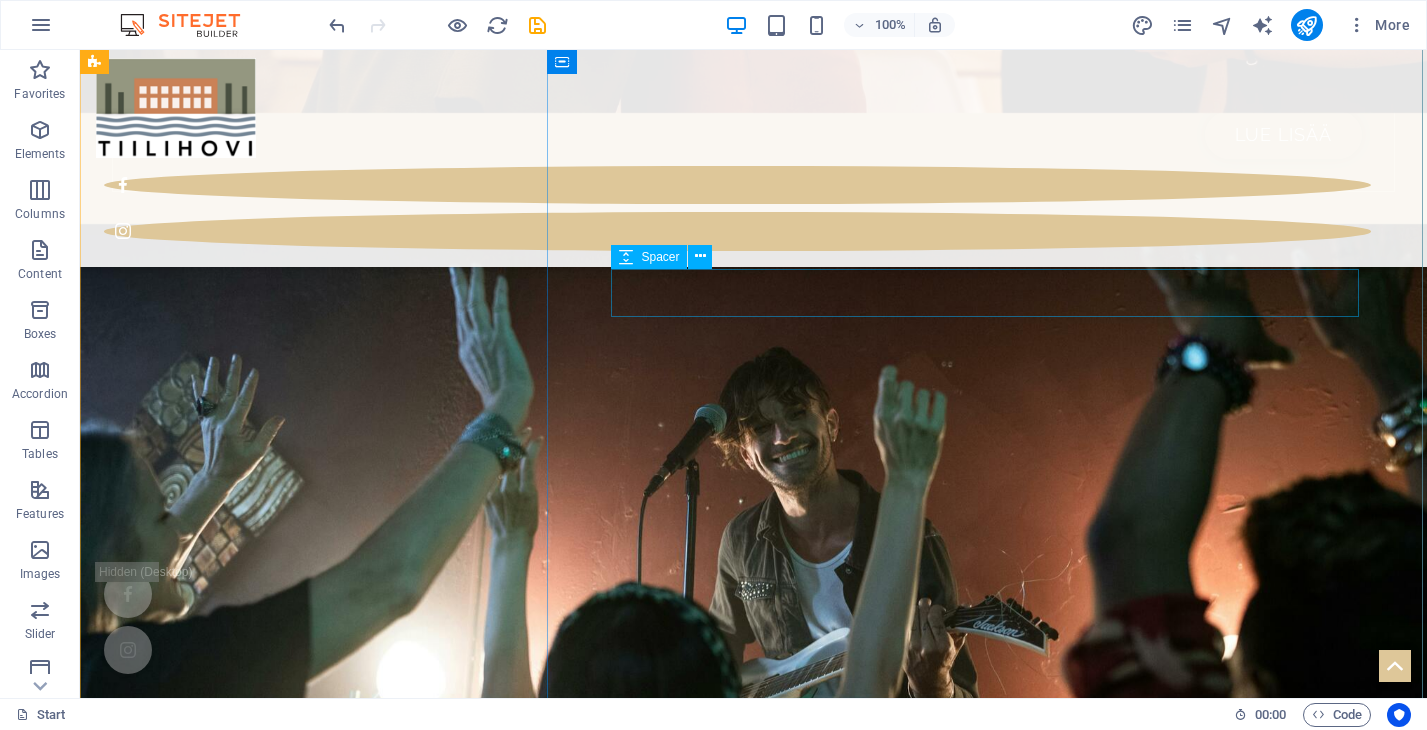 scroll, scrollTop: 3396, scrollLeft: 0, axis: vertical 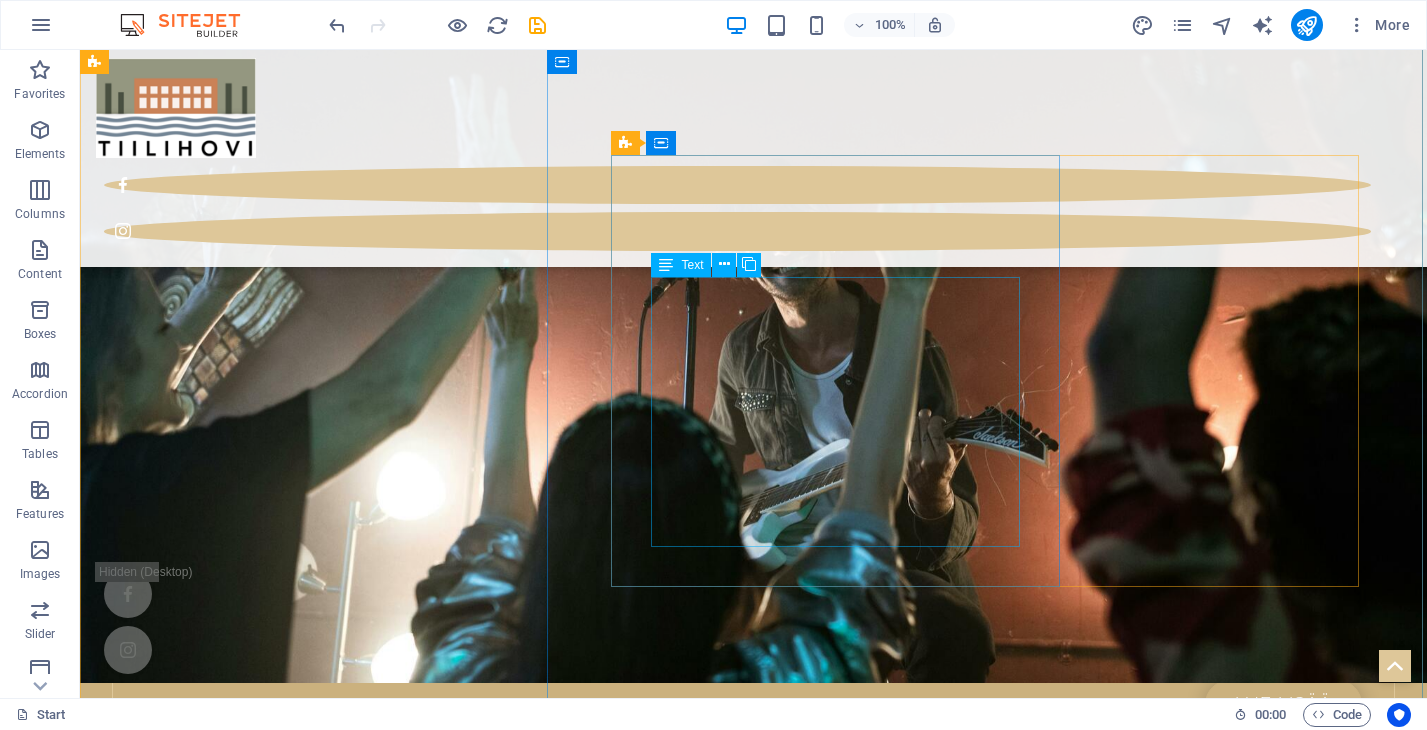 click on "Sisäosien osalta olemme kunnioittaneet rakennuksen historiaa ja jokaista rosoa seinissä ei ole siloitettu. Molemmista kerroksista löytyy kolme wc:tä ja alakerrasta myös keittiötila. Yläkerran iso baaritiski jakaa tilan jättäen rakennuksen päätyyn rauhallisemman lounge-alueen. Alakerran juhlasalissa on istumapaikkoja n. 120 henkilölle" at bounding box center (753, 5045) 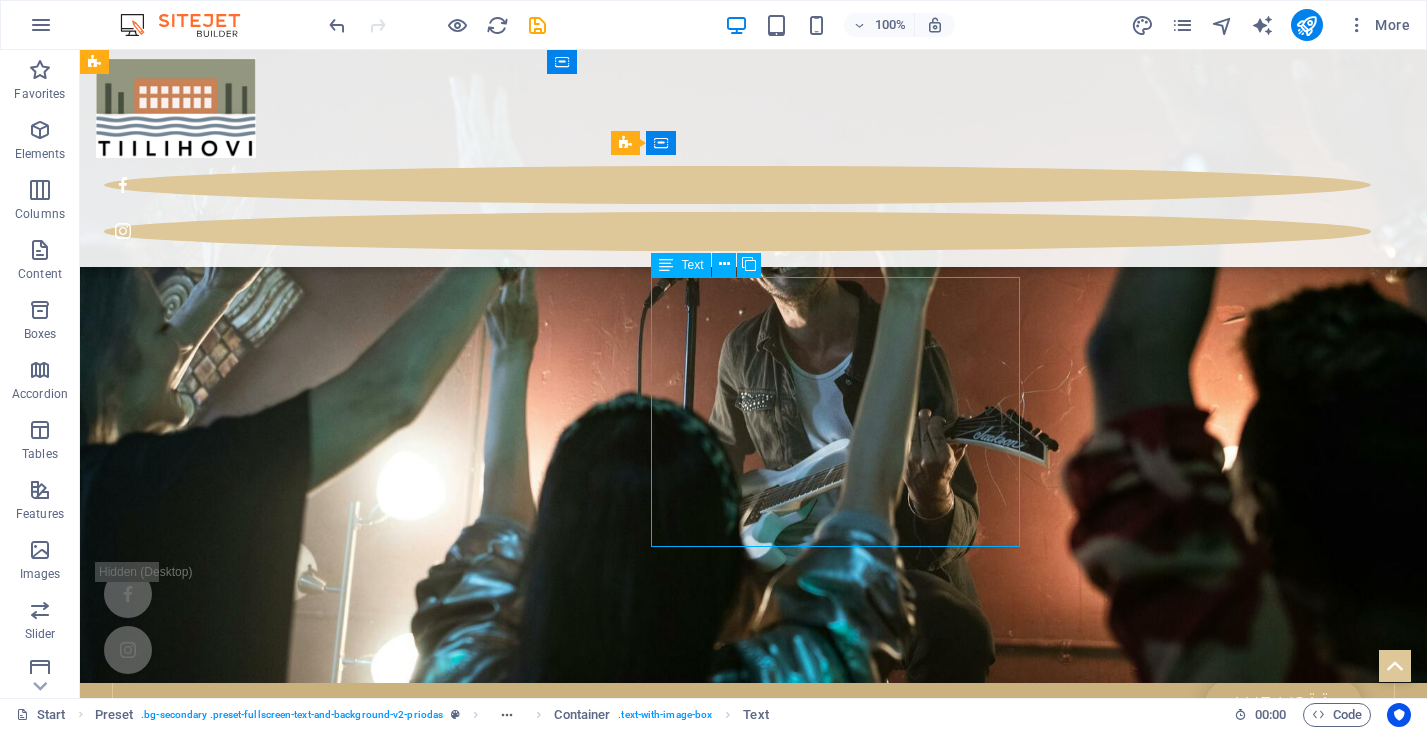 click on "Sisäosien osalta olemme kunnioittaneet rakennuksen historiaa ja jokaista rosoa seinissä ei ole siloitettu. Molemmista kerroksista löytyy kolme wc:tä ja alakerrasta myös keittiötila. Yläkerran iso baaritiski jakaa tilan jättäen rakennuksen päätyyn rauhallisemman lounge-alueen. Alakerran juhlasalissa on istumapaikkoja n. 120 henkilölle" at bounding box center (753, 5045) 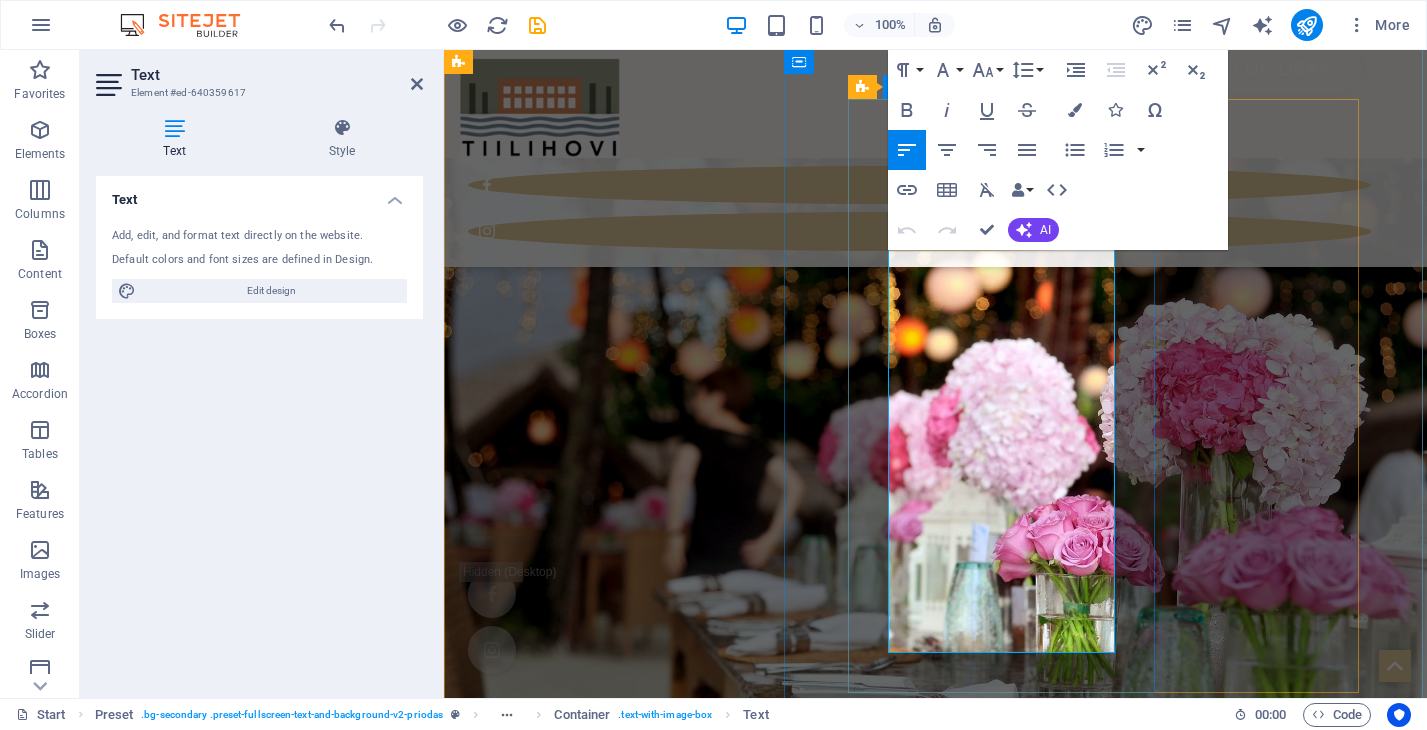scroll, scrollTop: 4040, scrollLeft: 0, axis: vertical 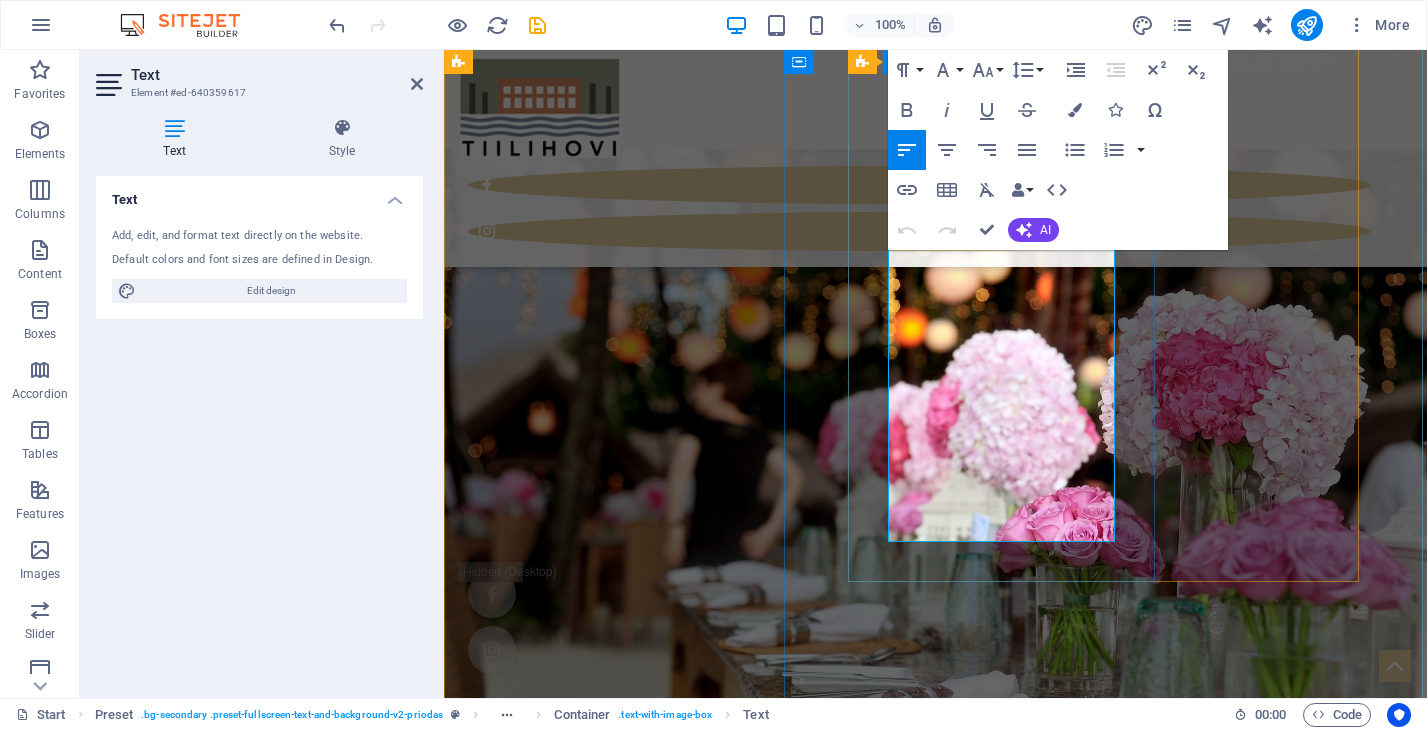 click on "Alakerran juhlasalissa on istumapaikkoja n. 120 henkilölle" at bounding box center (935, 4472) 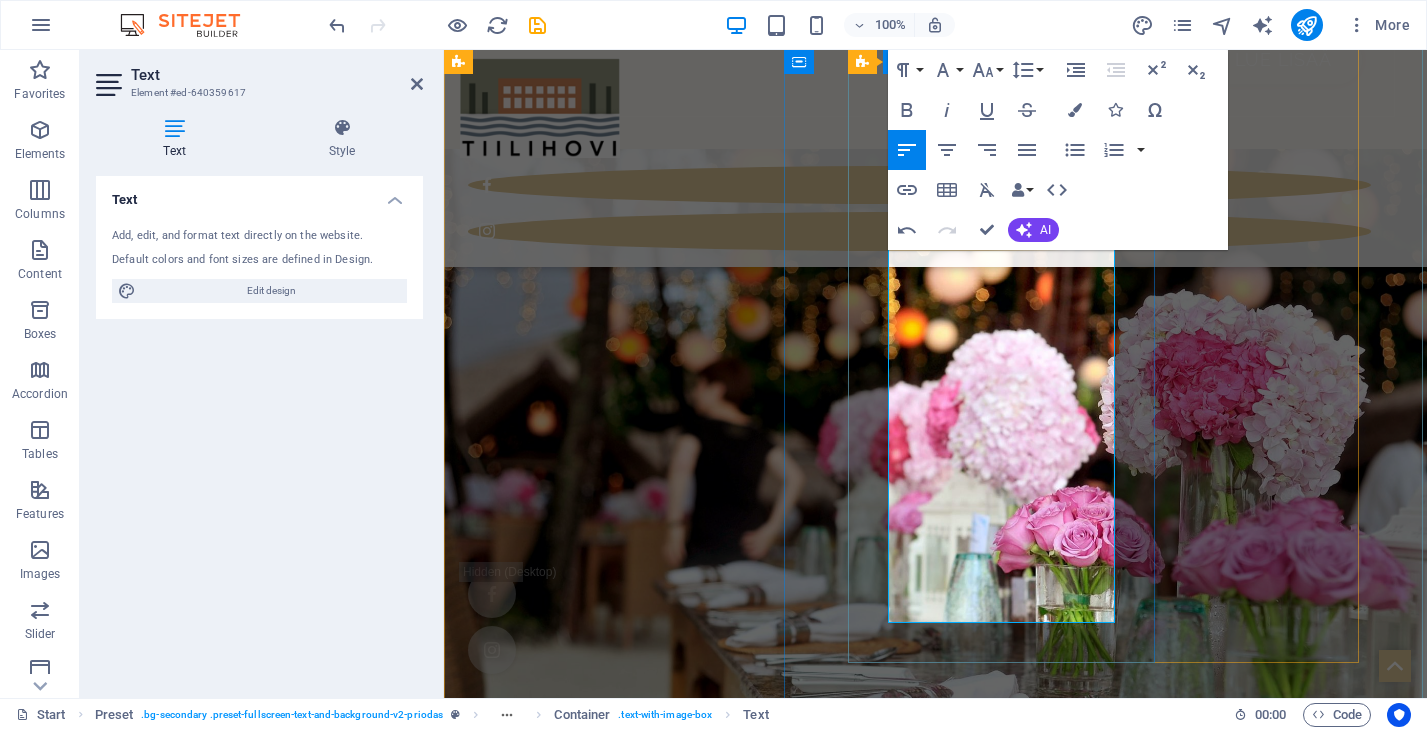 drag, startPoint x: 1004, startPoint y: 579, endPoint x: 893, endPoint y: 580, distance: 111.0045 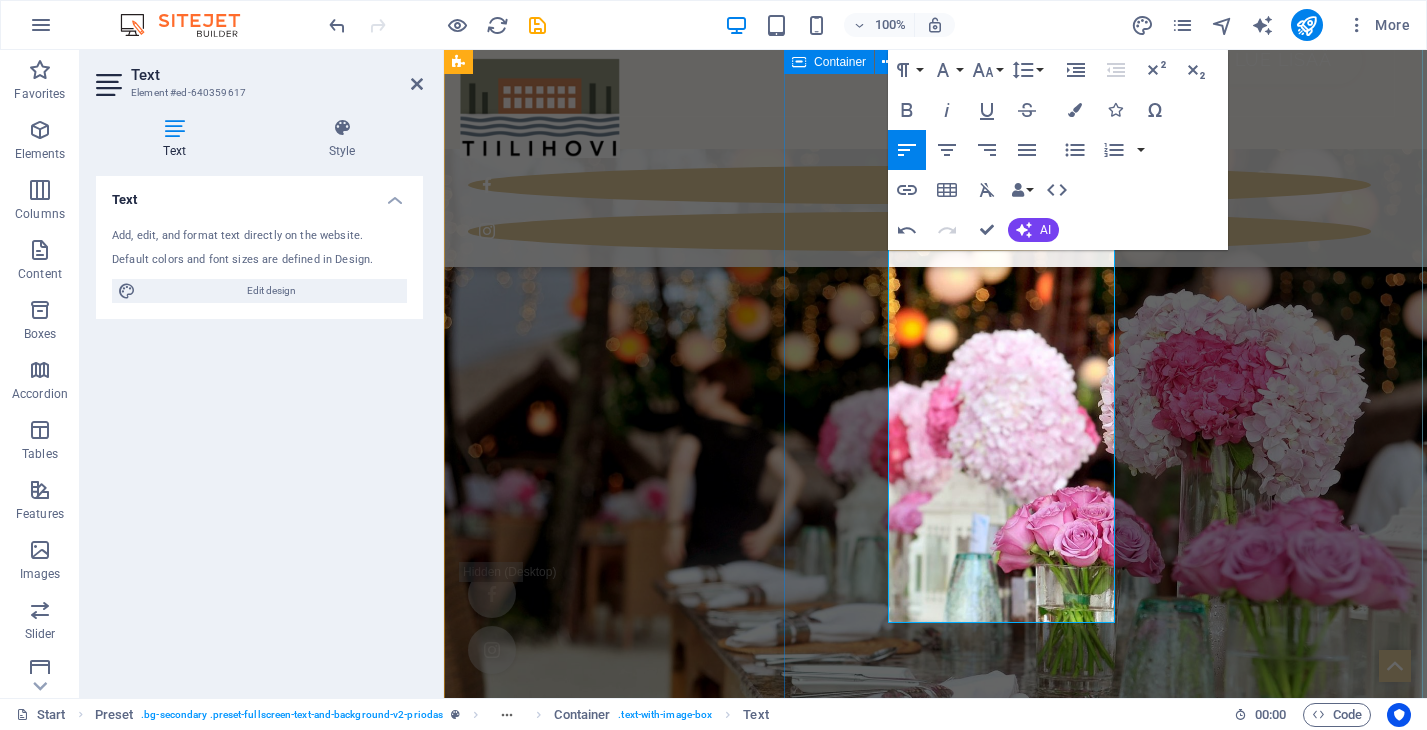 click on "Unohtumattomat häät idyllisessä juhlapaikassa  Tervetuloa viettämään hääjuhlaanne ainutlaatuisessa ympäristössä, jossa historia ja luonnonkauneus kohtaavat! Juhlapaikkamme, upea vanha kiinteistö Rautaveden rannalla, tarjoaa ihanteelliset puitteet unohtumattomalle juhlapäivälle. Kaksikerroksinen tila huokuu tunnelmaa ja arvokkuutta, yhdistäen vanhan ajan charmia ja modernia mukavuutta. Tilaan mahtuu juhlimaan jopa 200 henkilöä, joten se soveltuu niin intiimeihin kuin suurempiinkin häihin. Kauniit järvinäkymät ja ympäröivä luonto luovat lumoavan taustan hääjuhlallenne, ja valoisat sisätilat tarjoavat monipuoliset mahdollisuudet juhlan järjestämiseen juuri toiveidenne mukaisesti. Huonekorkeus molemmissa kerroksissa on yli 3m. Ja hei, meillähän voi viettää hääjuhlia myös talviaikaan - paksut kiviseinät pitävät tilat lämpimänä! Ulkoa Vanhan ryhdikkään tiilirakennuksen sisäremontti on juuri valmistunut.  Rakennuksen eteen rakennetaan n. 160m2 terassialue. Sisältä" at bounding box center (935, 3938) 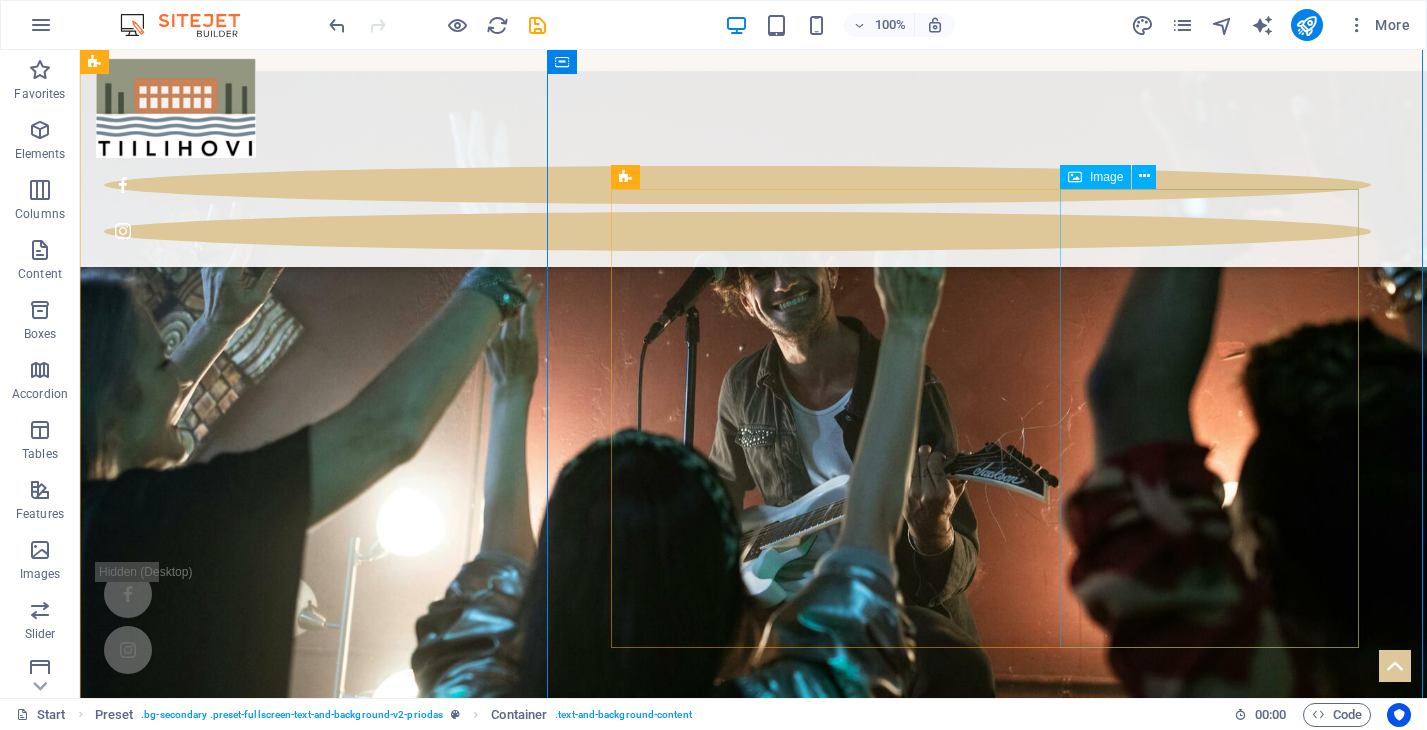 scroll, scrollTop: 3359, scrollLeft: 0, axis: vertical 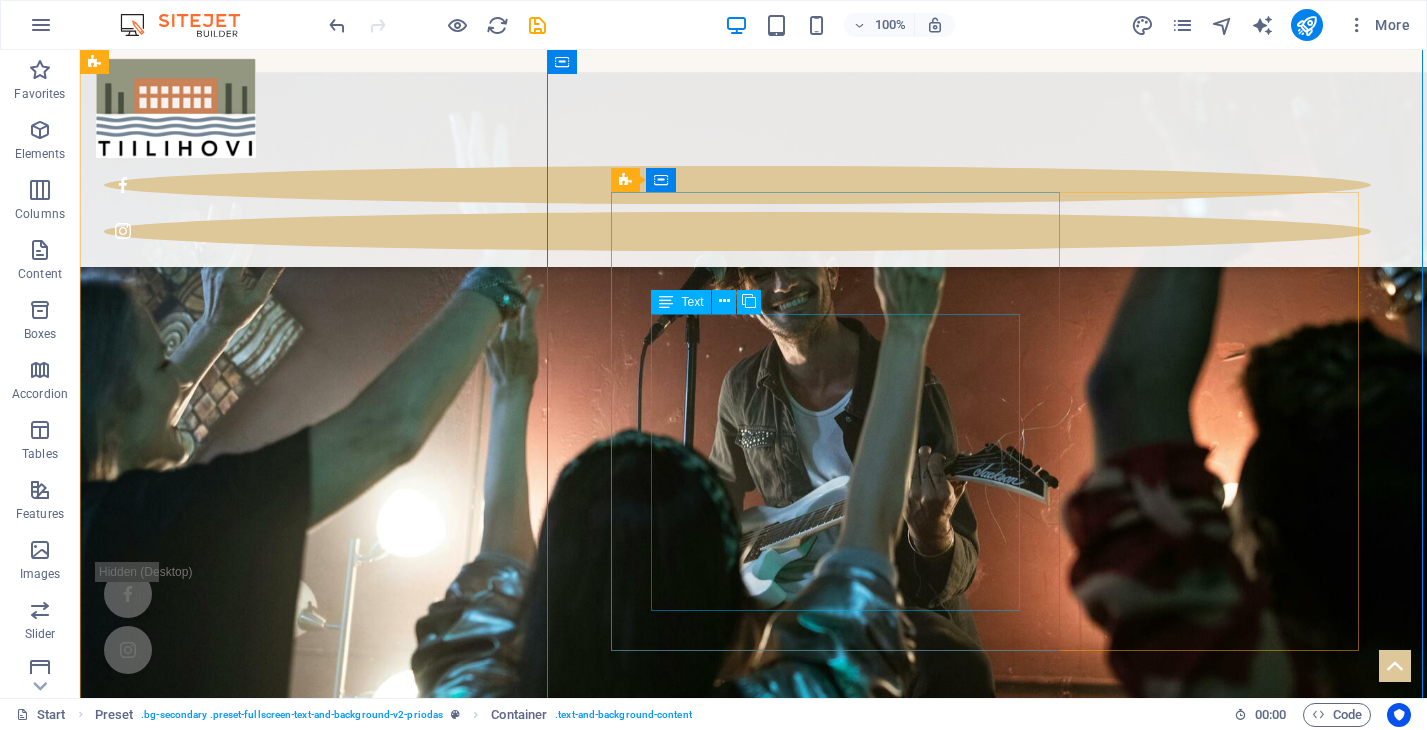 click on "Sisäosien osalta olemme kunnioittaneet rakennuksen historiaa ja jokaista rosoa seinissä ei ole siloitettu. Molemmista kerroksista löytyy kolme wc:tä ja alakerrasta myös keittiötila. Yläkerran iso baaritiski jakaa tilan jättäen rakennuksen päätyyn rauhallisemman lounge-alueen. Alakerran juhlasalissa on istumapaikkoja n. 120 henkilölle ja yläkertaan mahtuu erilaisilla tilaratakisuilla jopa yli 200 henkilöä." at bounding box center [753, 5082] 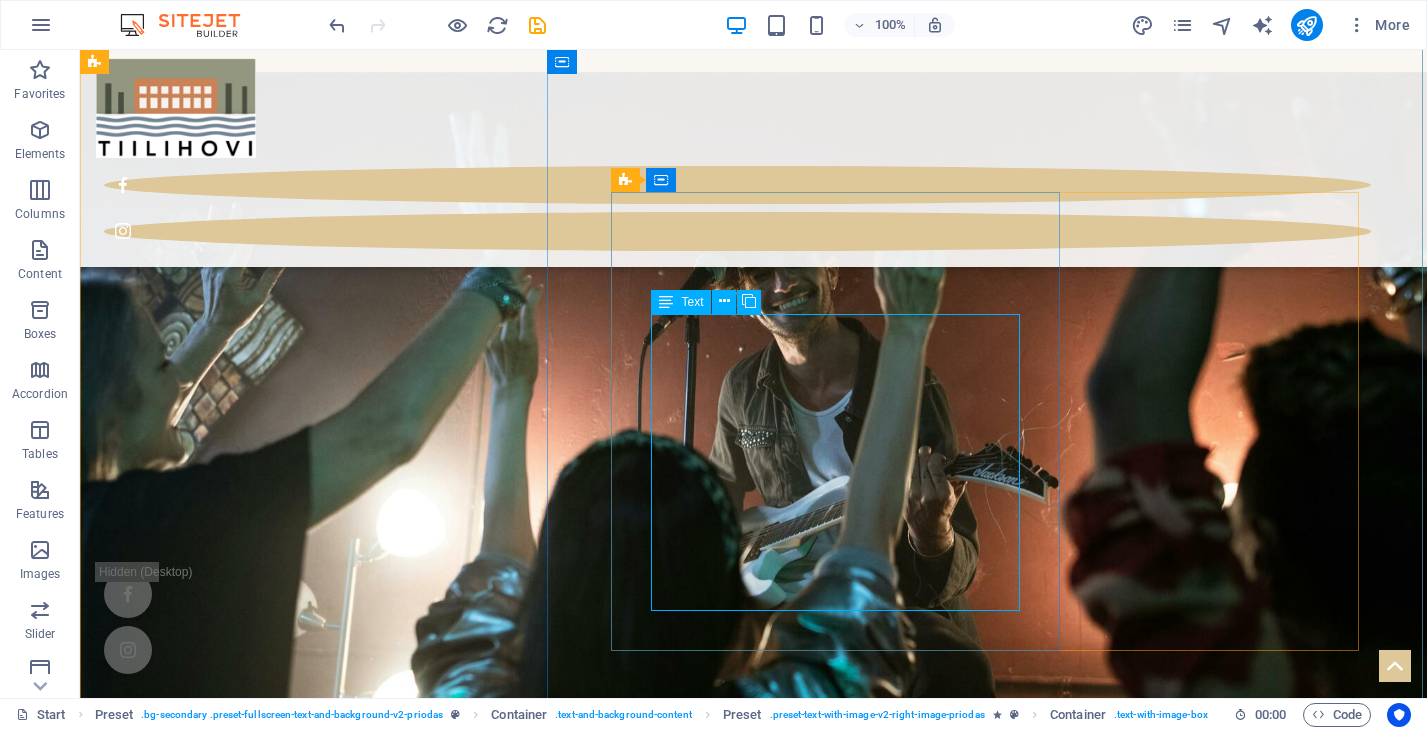 click on "Sisäosien osalta olemme kunnioittaneet rakennuksen historiaa ja jokaista rosoa seinissä ei ole siloitettu. Molemmista kerroksista löytyy kolme wc:tä ja alakerrasta myös keittiötila. Yläkerran iso baaritiski jakaa tilan jättäen rakennuksen päätyyn rauhallisemman lounge-alueen. Alakerran juhlasalissa on istumapaikkoja n. 120 henkilölle ja yläkertaan mahtuu erilaisilla tilaratakisuilla jopa yli 200 henkilöä." at bounding box center (753, 5082) 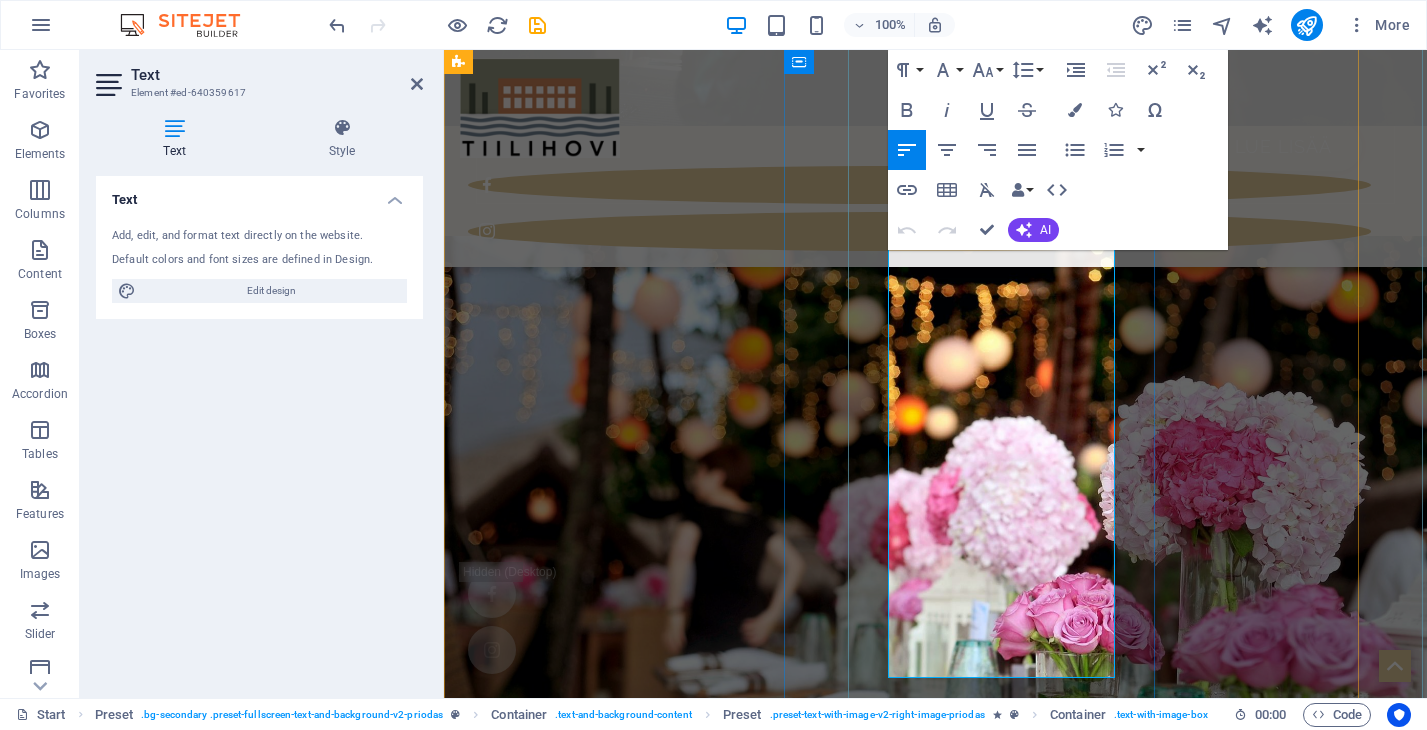 scroll, scrollTop: 4173, scrollLeft: 0, axis: vertical 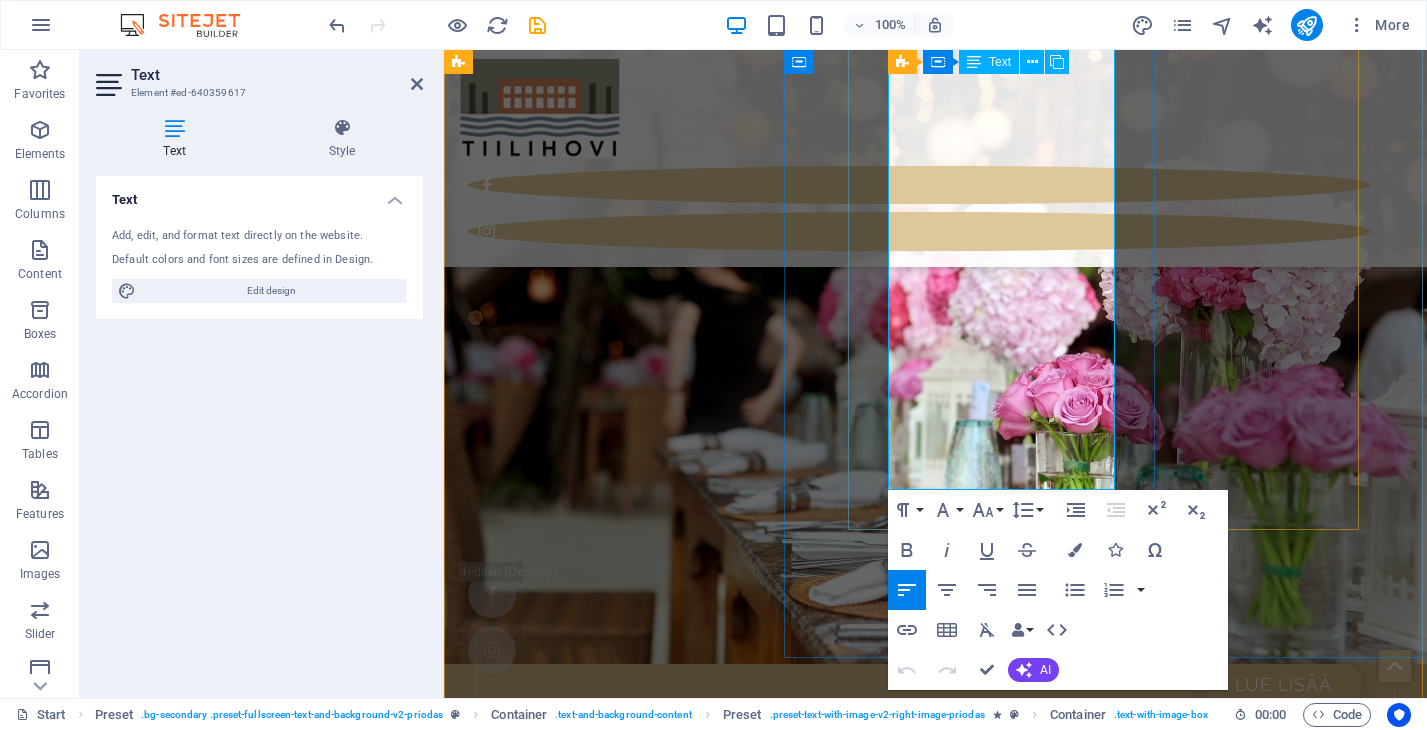 click on "Alakerran juhlasalissa on istumapaikkoja n. 120 henkilölle ja yläkertaan mahtuu erilaisilla tilaratakisuilla jopa yli 200 henkilöä." at bounding box center (935, 4353) 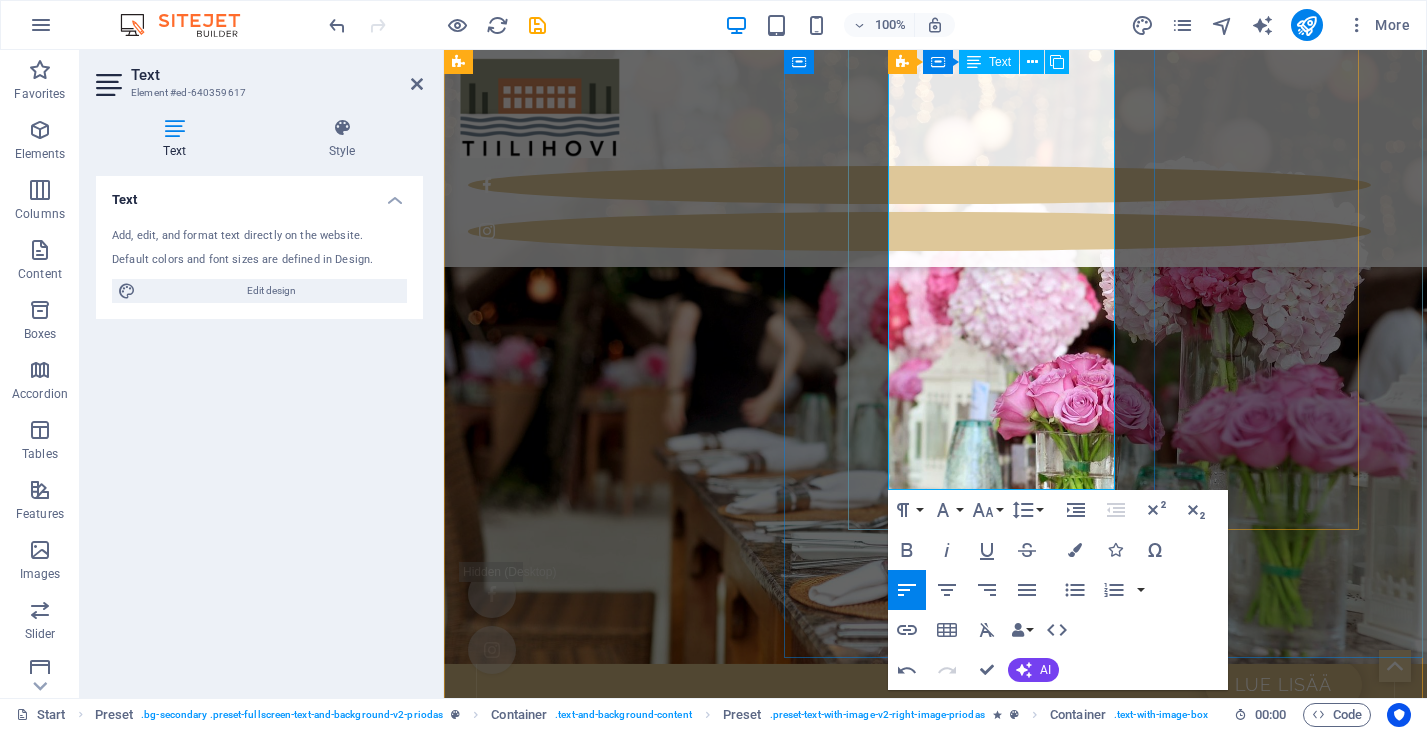 type 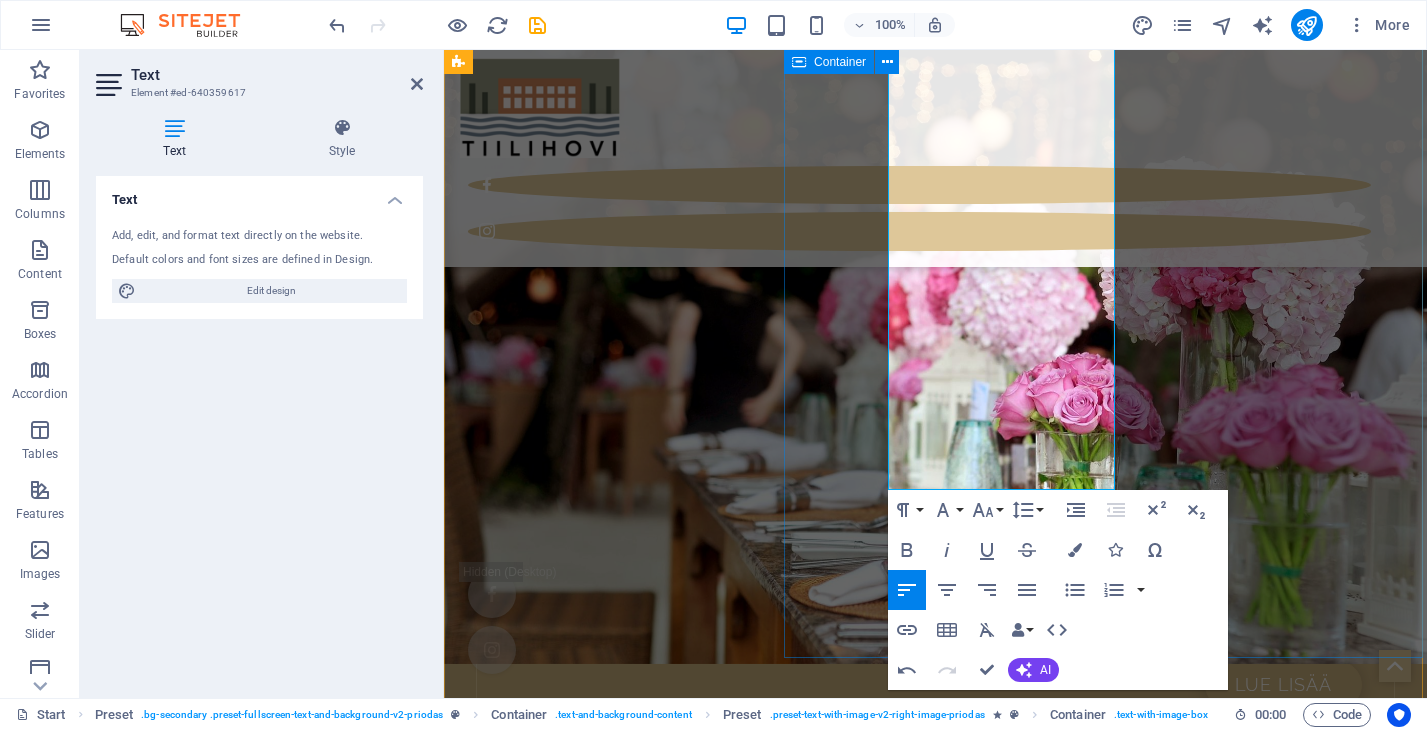 click on "Unohtumattomat häät idyllisessä juhlapaikassa  Tervetuloa viettämään hääjuhlaanne ainutlaatuisessa ympäristössä, jossa historia ja luonnonkauneus kohtaavat! Juhlapaikkamme, upea vanha kiinteistö Rautaveden rannalla, tarjoaa ihanteelliset puitteet unohtumattomalle juhlapäivälle. Kaksikerroksinen tila huokuu tunnelmaa ja arvokkuutta, yhdistäen vanhan ajan charmia ja modernia mukavuutta. Tilaan mahtuu juhlimaan jopa 200 henkilöä, joten se soveltuu niin intiimeihin kuin suurempiinkin häihin. Kauniit järvinäkymät ja ympäröivä luonto luovat lumoavan taustan hääjuhlallenne, ja valoisat sisätilat tarjoavat monipuoliset mahdollisuudet juhlan järjestämiseen juuri toiveidenne mukaisesti. Huonekorkeus molemmissa kerroksissa on yli 3m. Ja hei, meillähän voi viettää hääjuhlia myös talviaikaan - paksut kiviseinät pitävät tilat lämpimänä! Ulkoa Vanhan ryhdikkään tiilirakennuksen sisäremontti on juuri valmistunut.  Rakennuksen eteen rakennetaan n. 160m2 terassialue. Sisältä" at bounding box center (935, 3805) 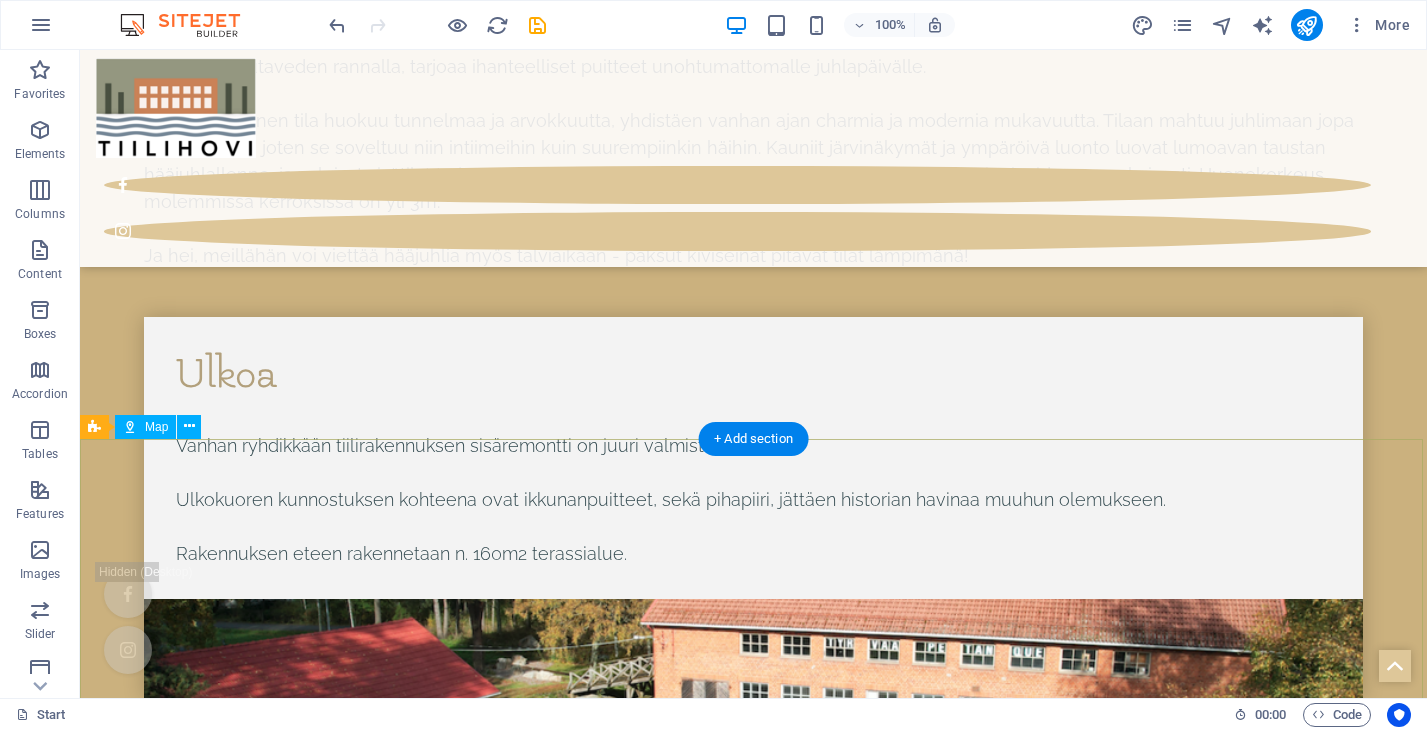 scroll, scrollTop: 7509, scrollLeft: 0, axis: vertical 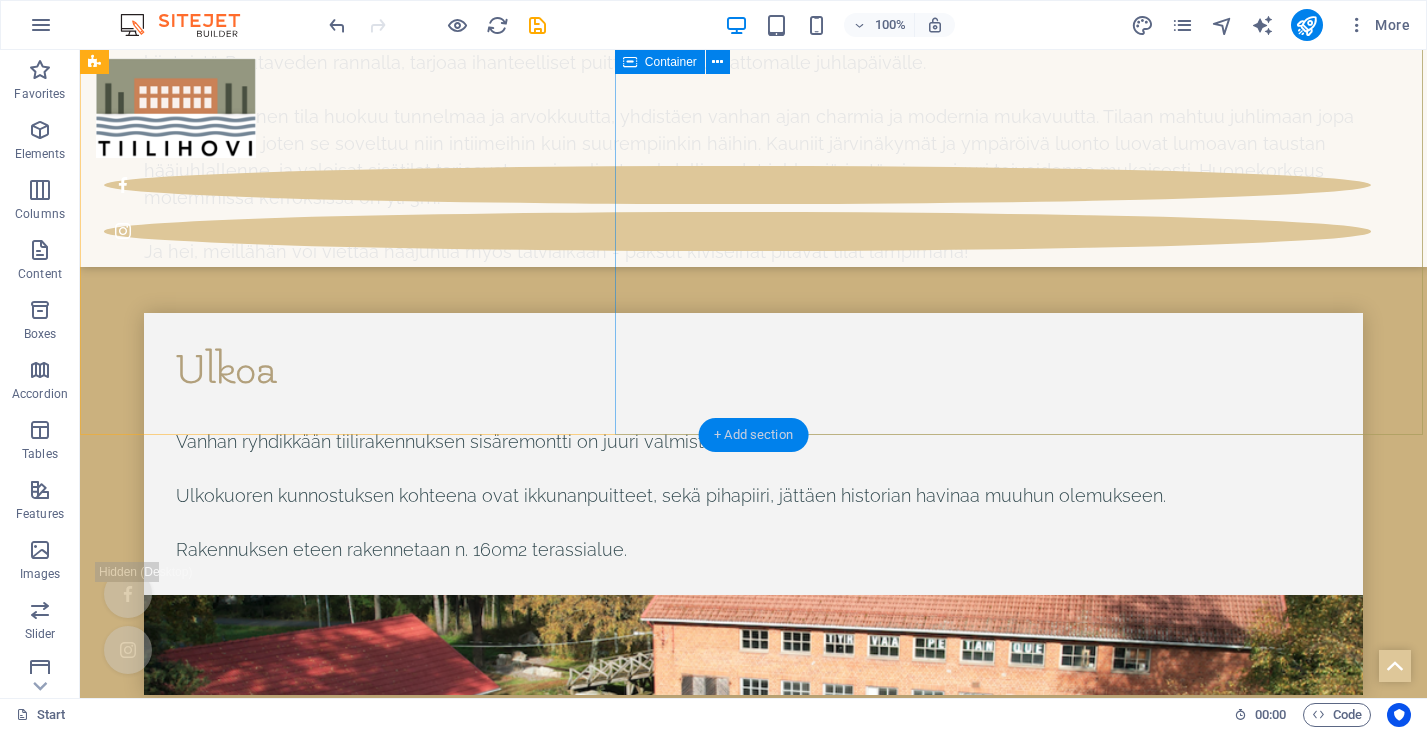 click on "+ Add section" at bounding box center (753, 435) 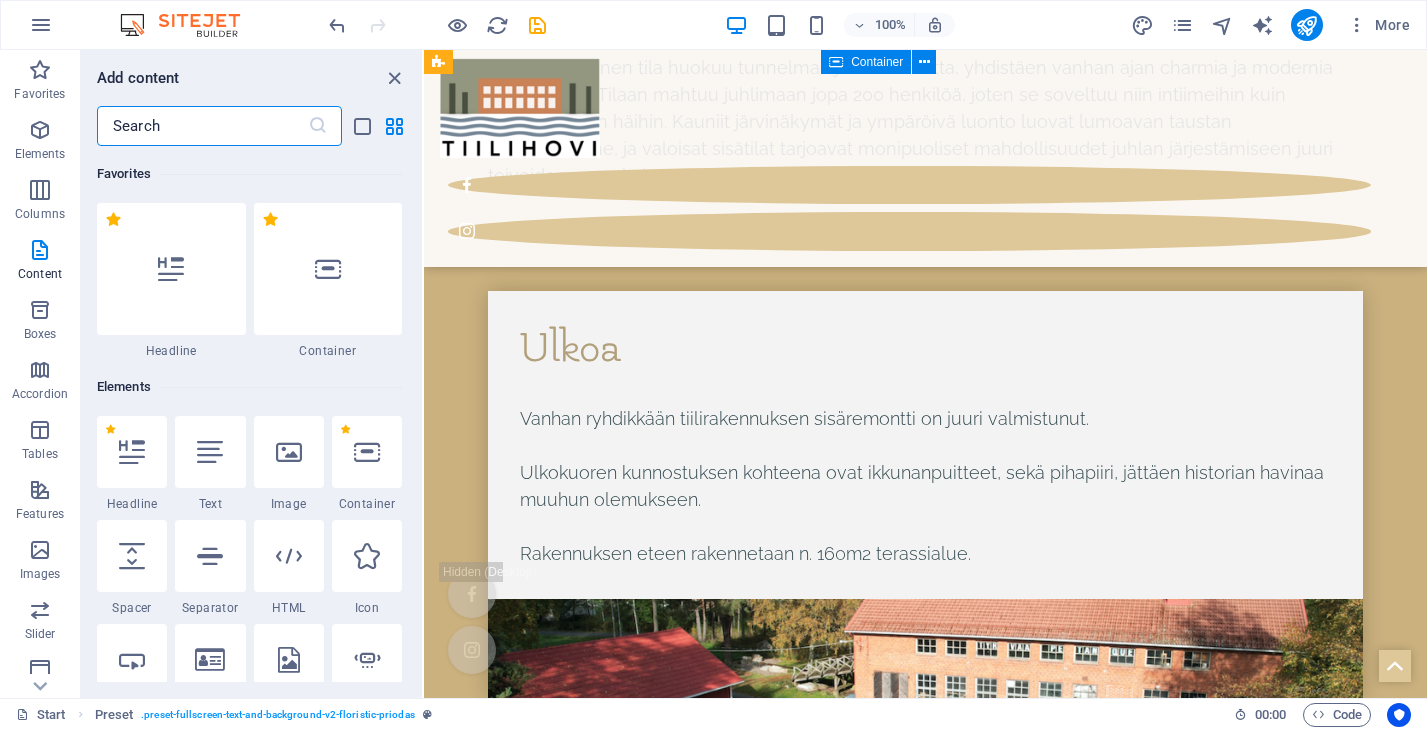 scroll, scrollTop: 9101, scrollLeft: 0, axis: vertical 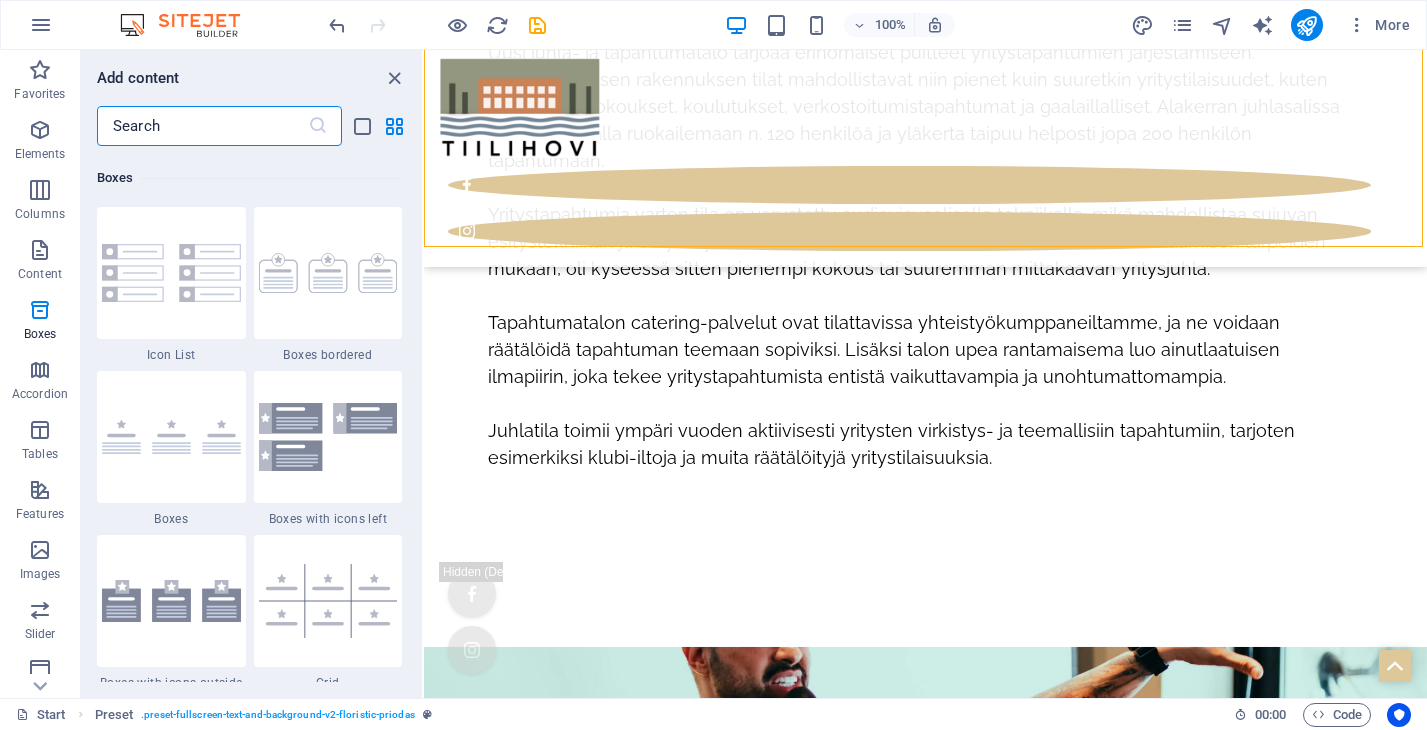 click at bounding box center [202, 126] 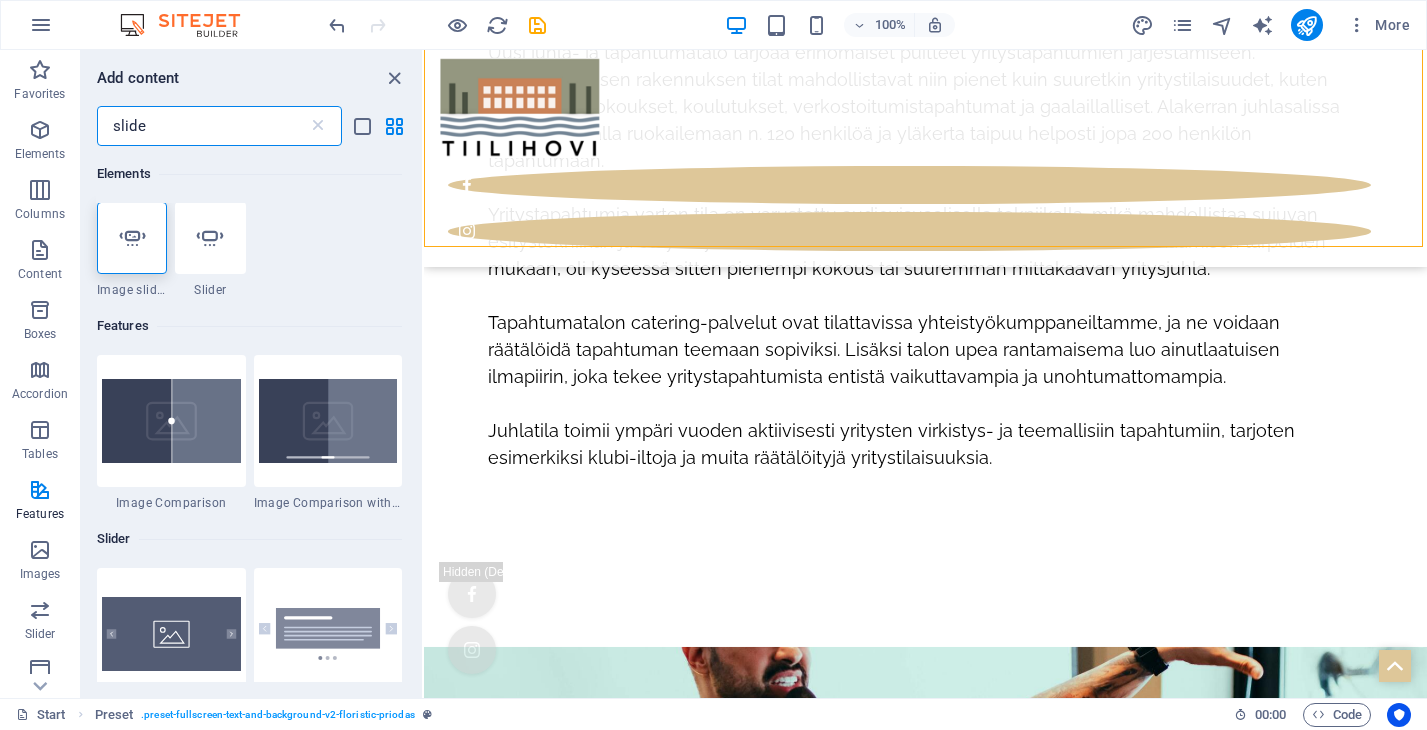 scroll, scrollTop: 0, scrollLeft: 0, axis: both 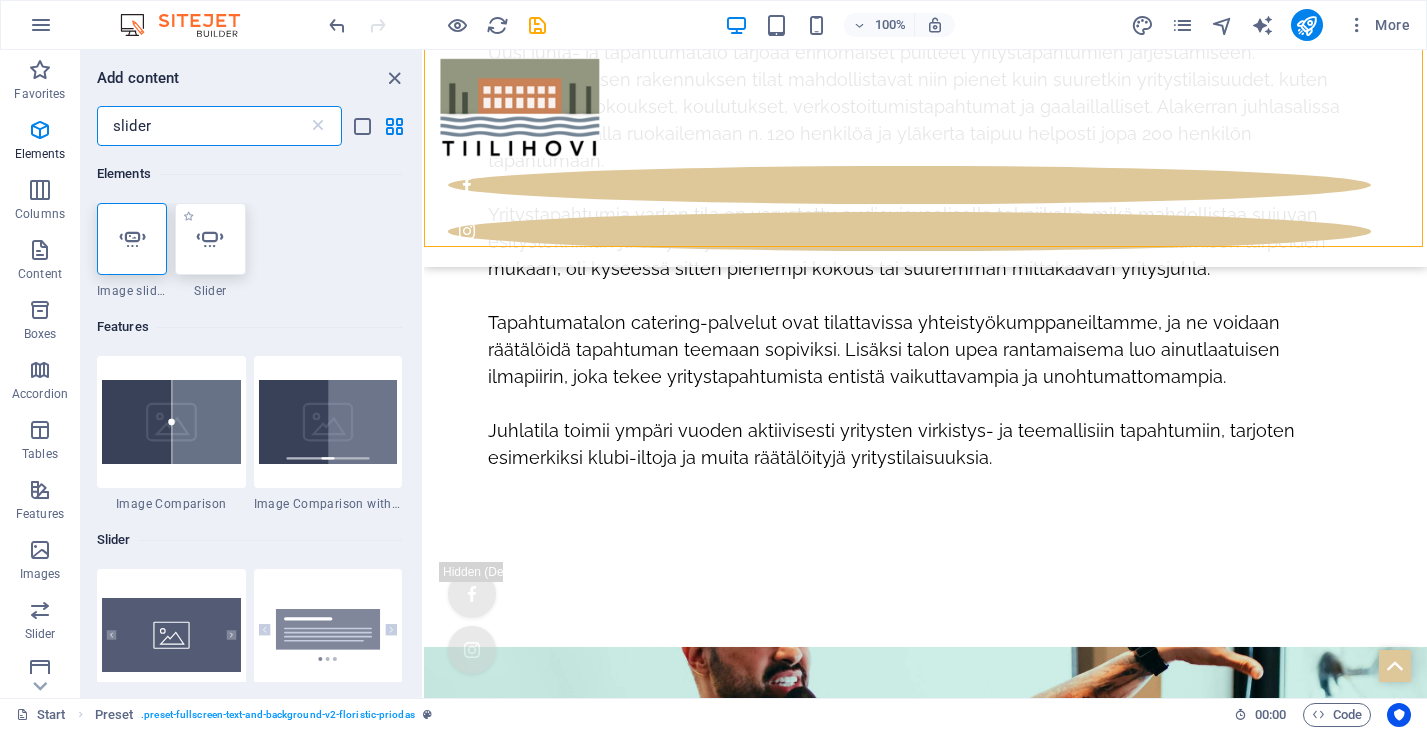 type on "slider" 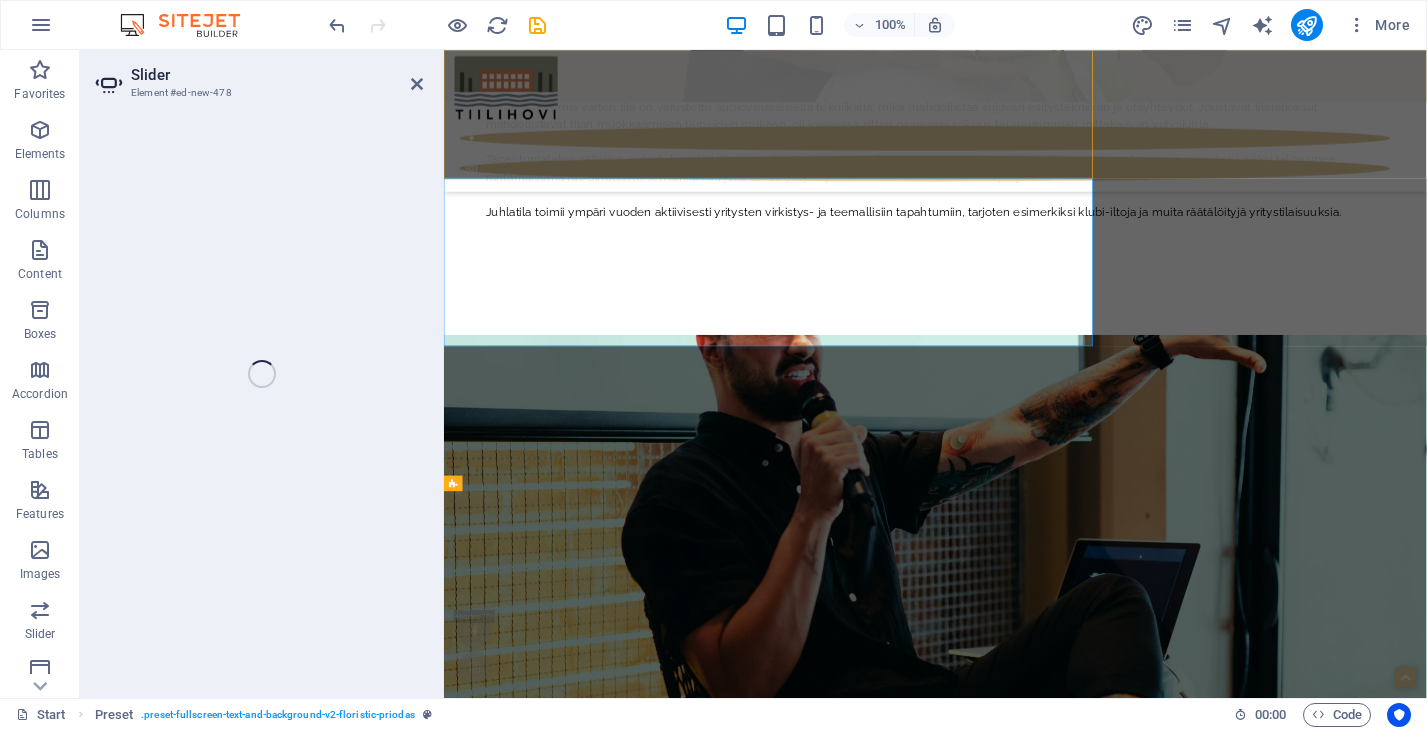 select on "ms" 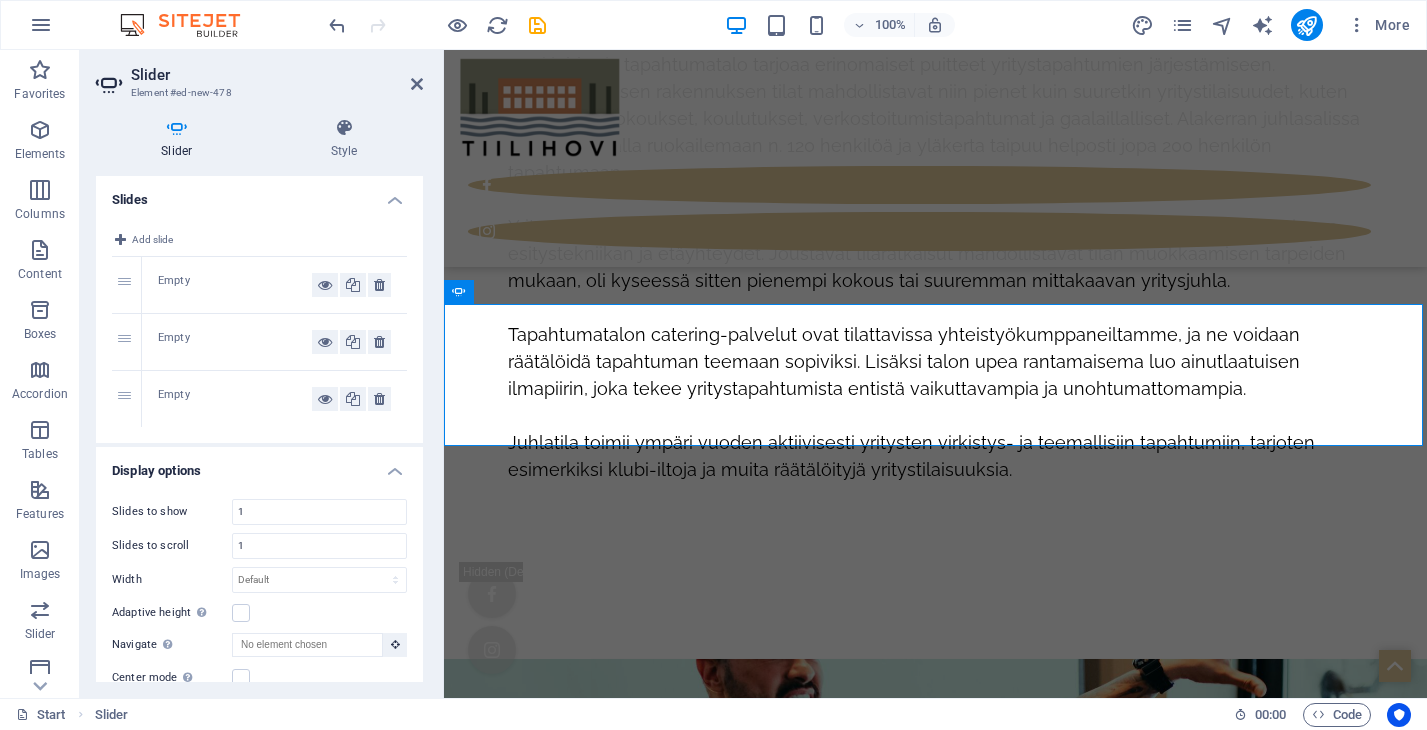 scroll, scrollTop: 10899, scrollLeft: 0, axis: vertical 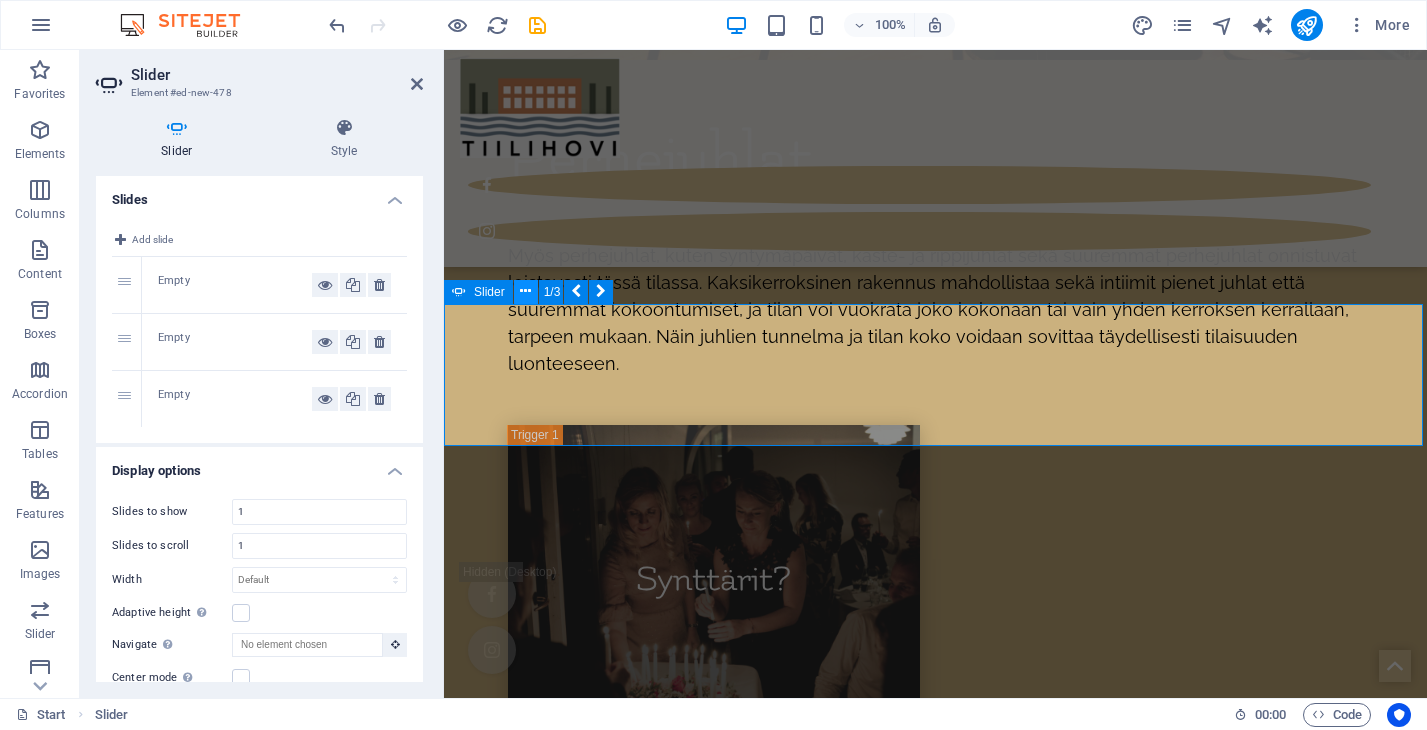 click at bounding box center (525, 291) 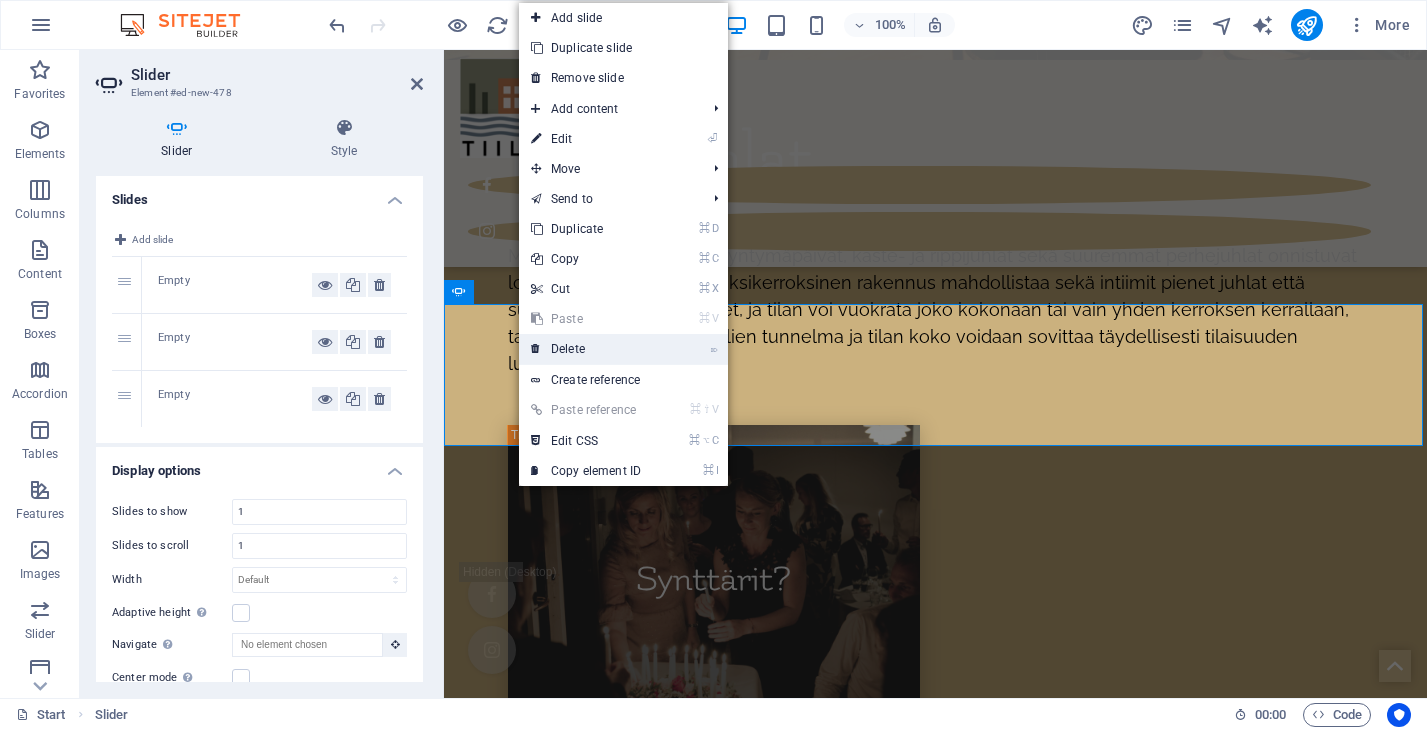 click on "⌦  Delete" at bounding box center [586, 349] 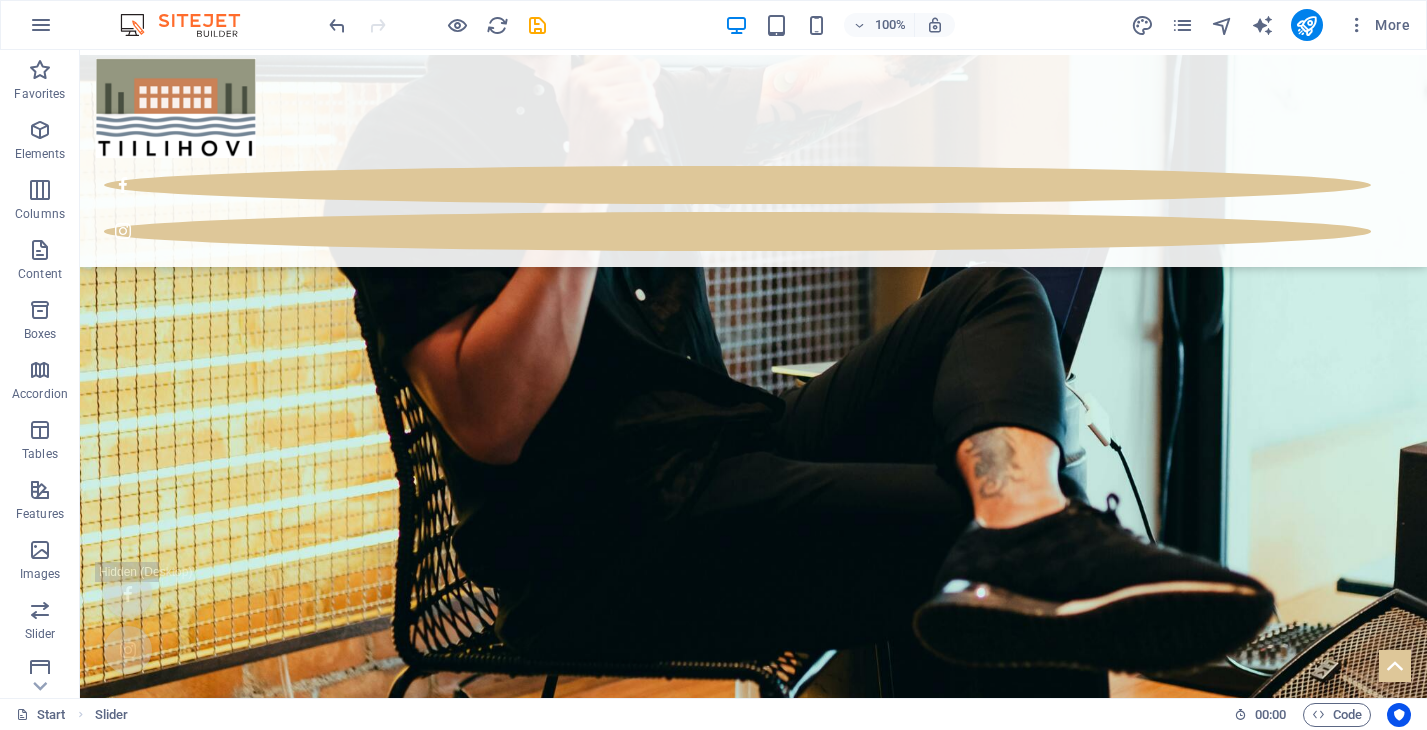 scroll, scrollTop: 7640, scrollLeft: 0, axis: vertical 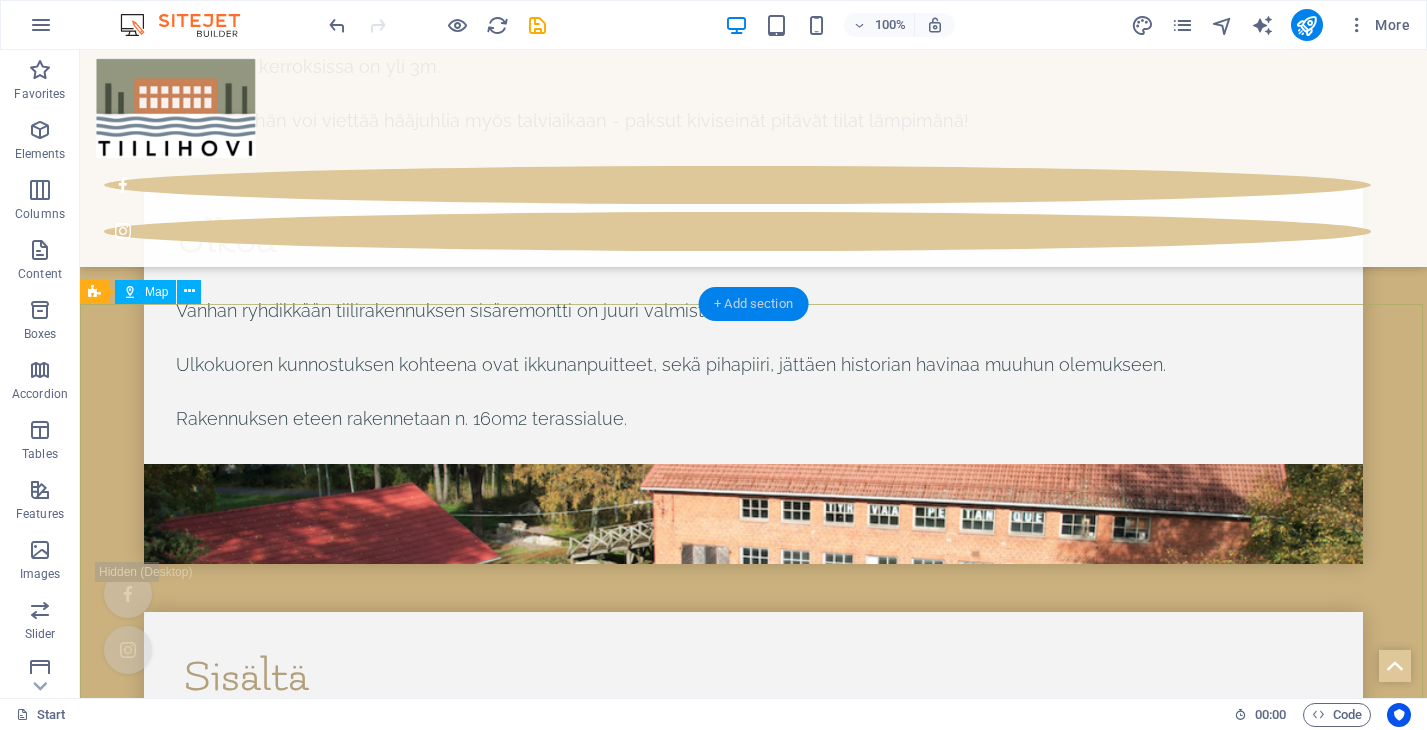 click on "+ Add section" at bounding box center (753, 304) 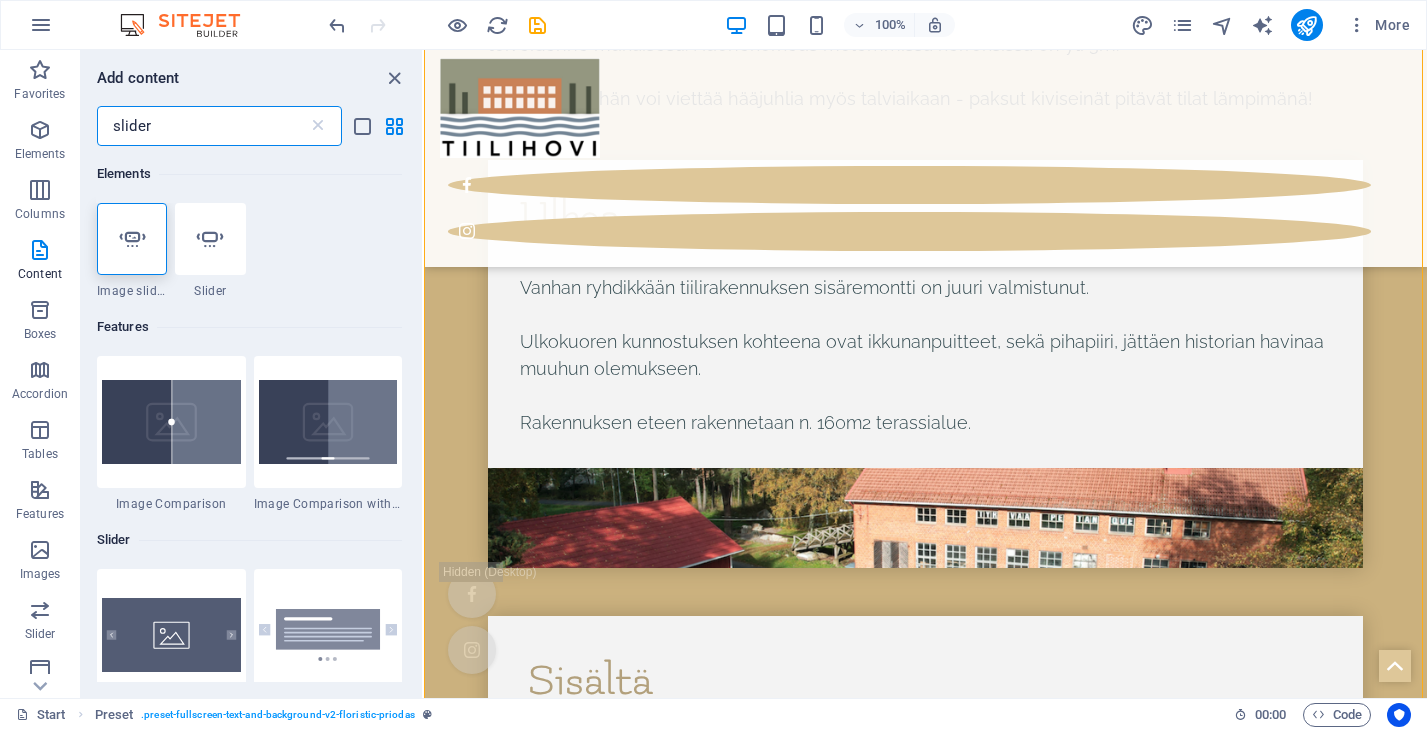 scroll, scrollTop: 9101, scrollLeft: 0, axis: vertical 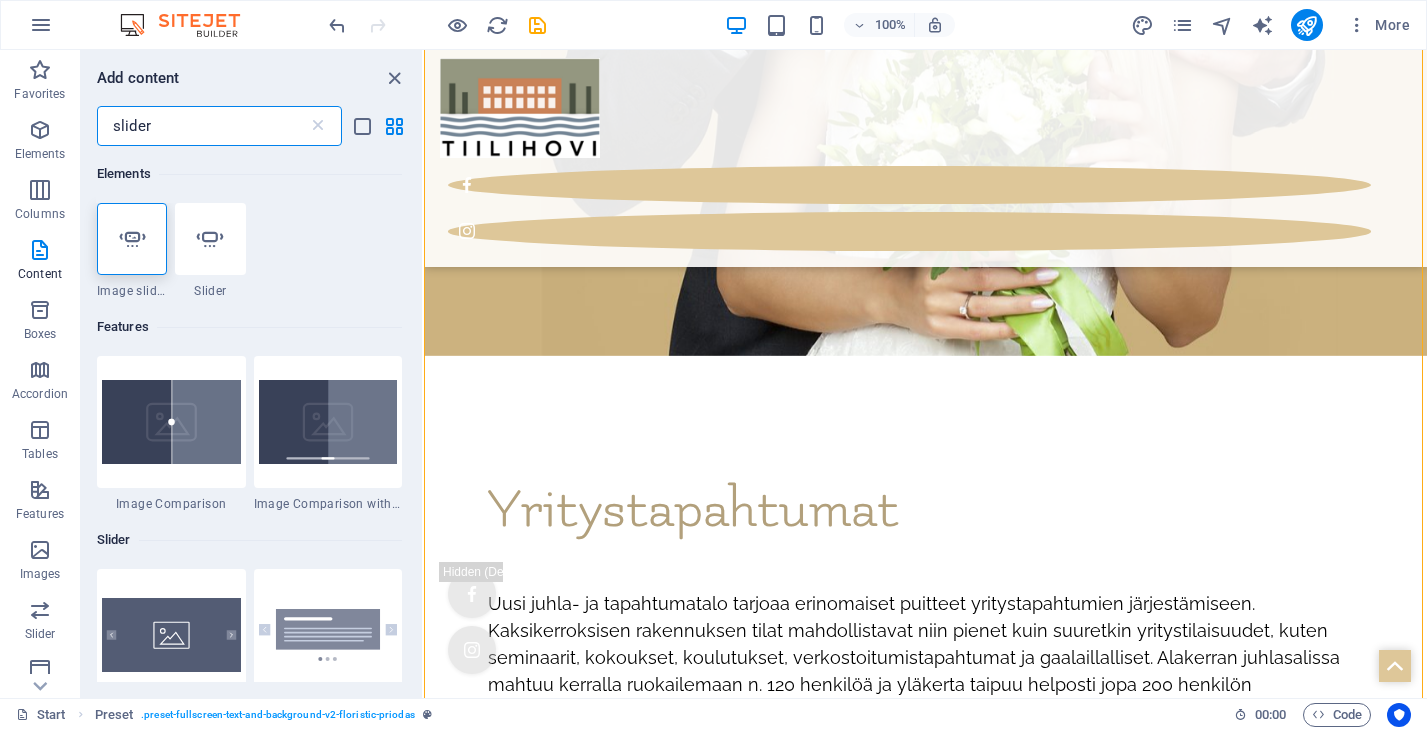 drag, startPoint x: 184, startPoint y: 122, endPoint x: 106, endPoint y: 119, distance: 78.05767 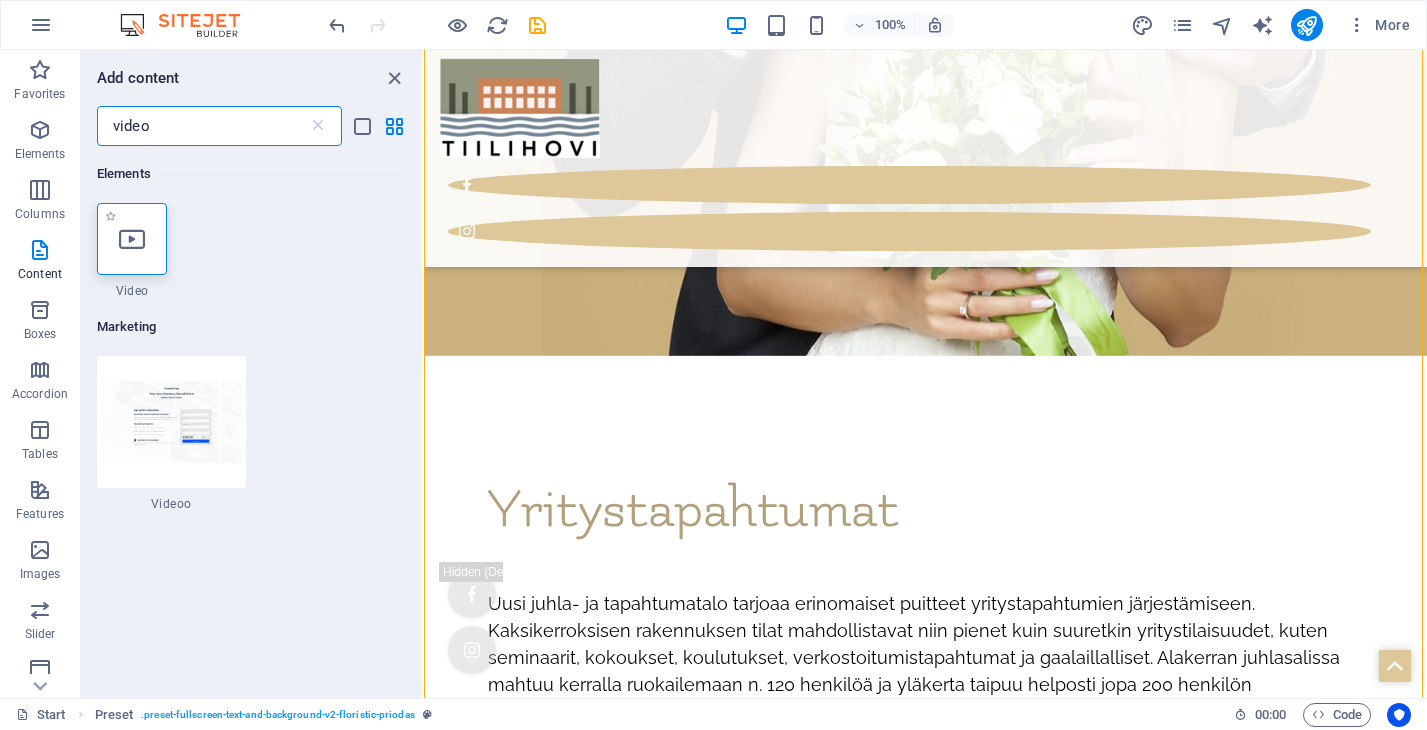 type on "video" 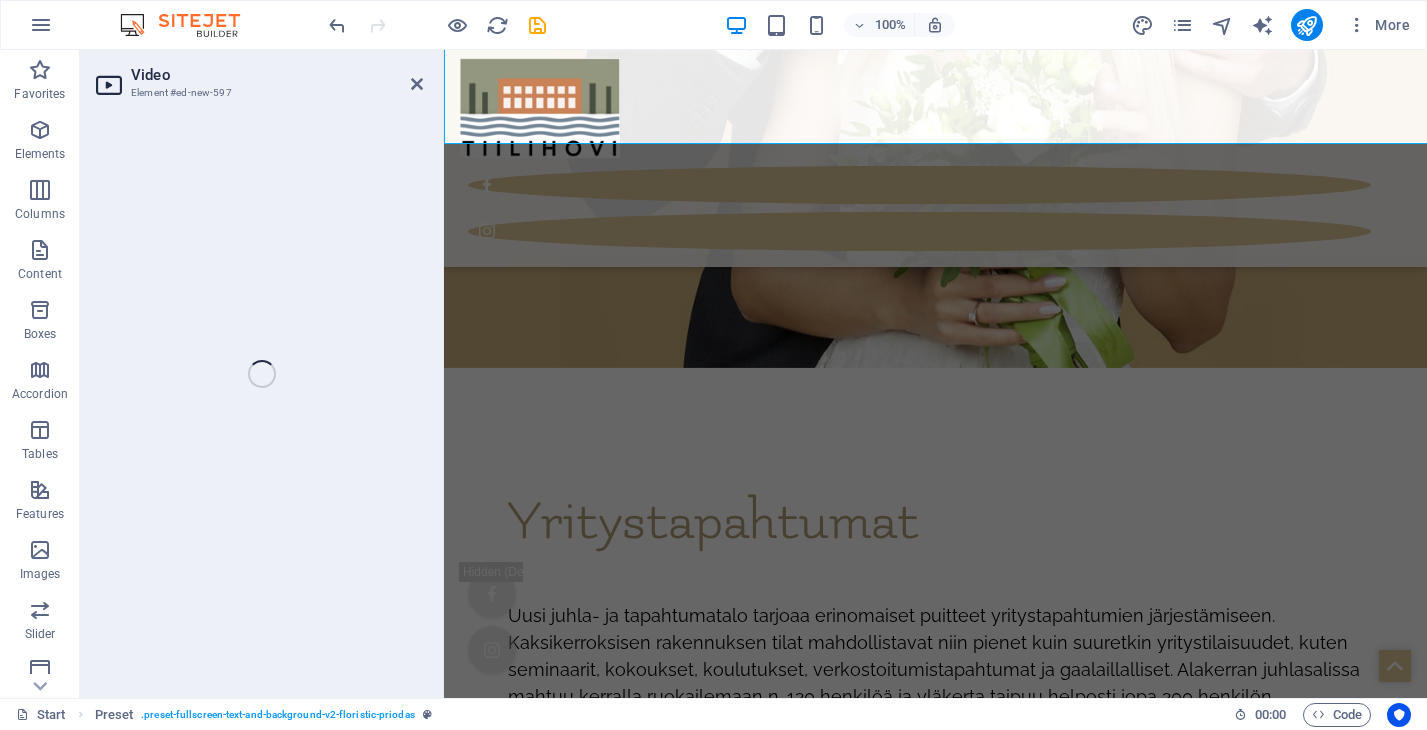 scroll, scrollTop: 11073, scrollLeft: 0, axis: vertical 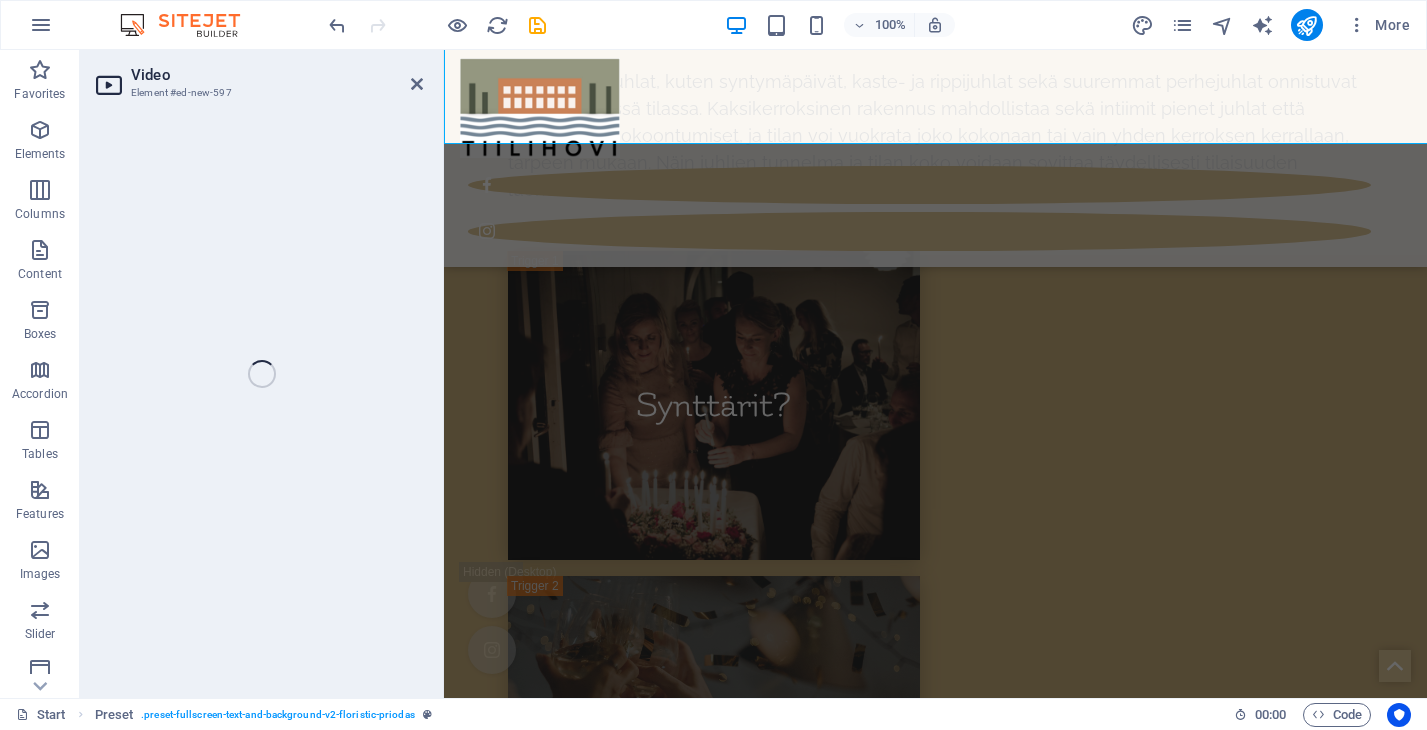 select on "%" 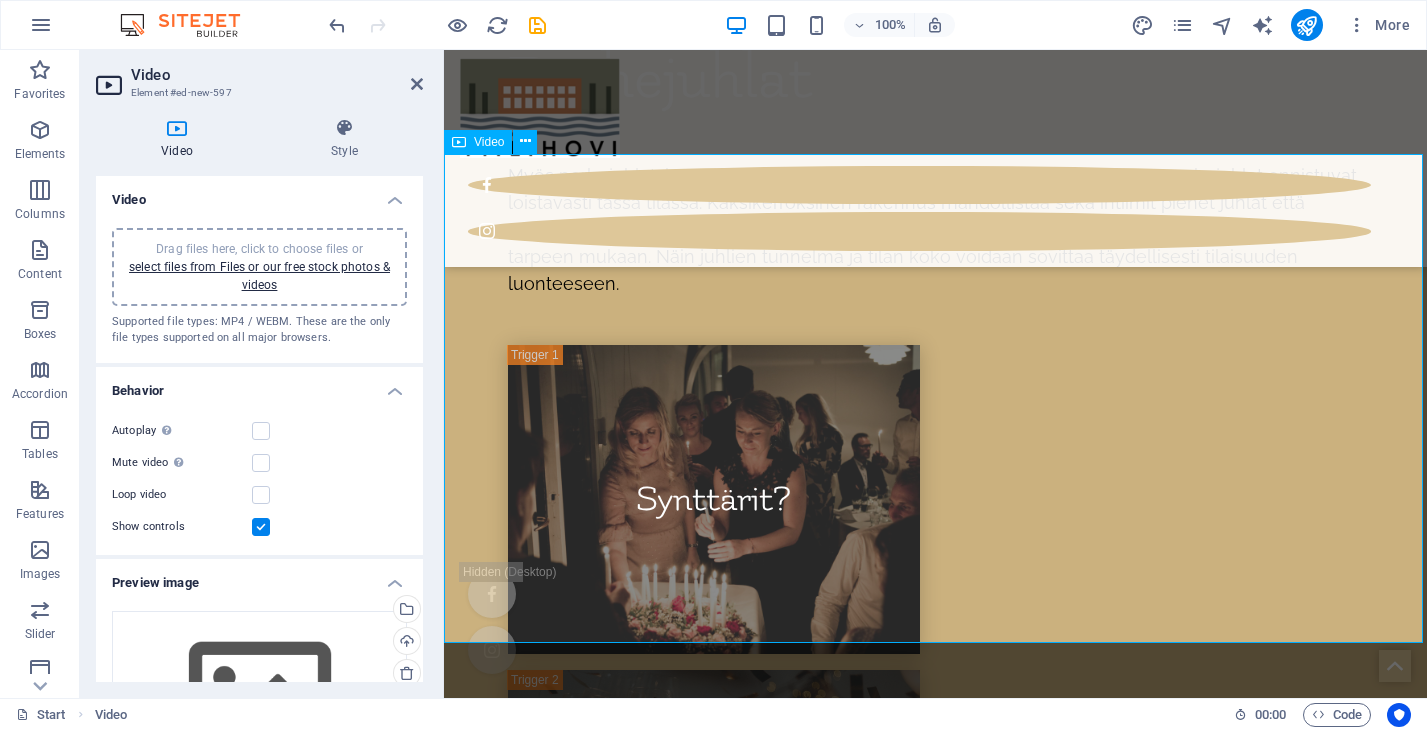 scroll, scrollTop: 11083, scrollLeft: 0, axis: vertical 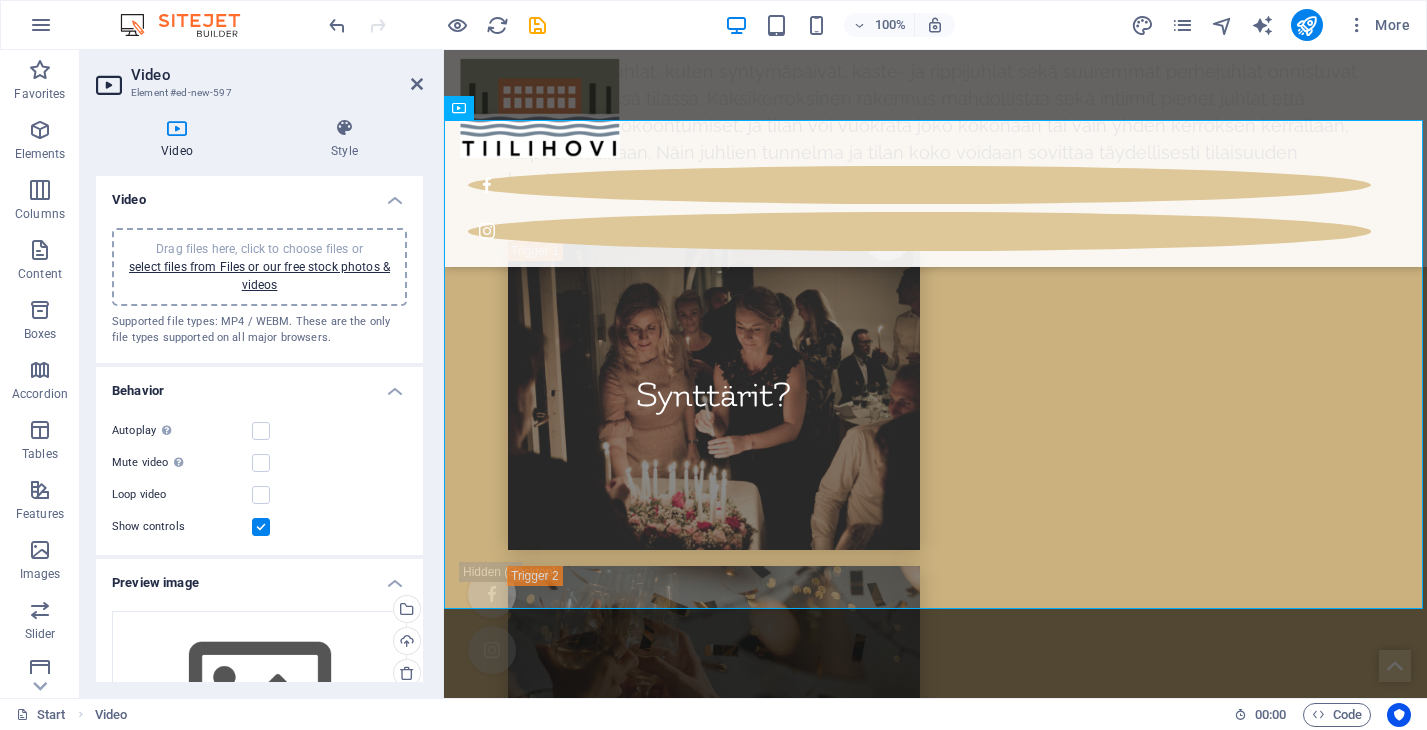 click on "Drag files here, click to choose files or select files from Files or our free stock photos & videos" at bounding box center (259, 267) 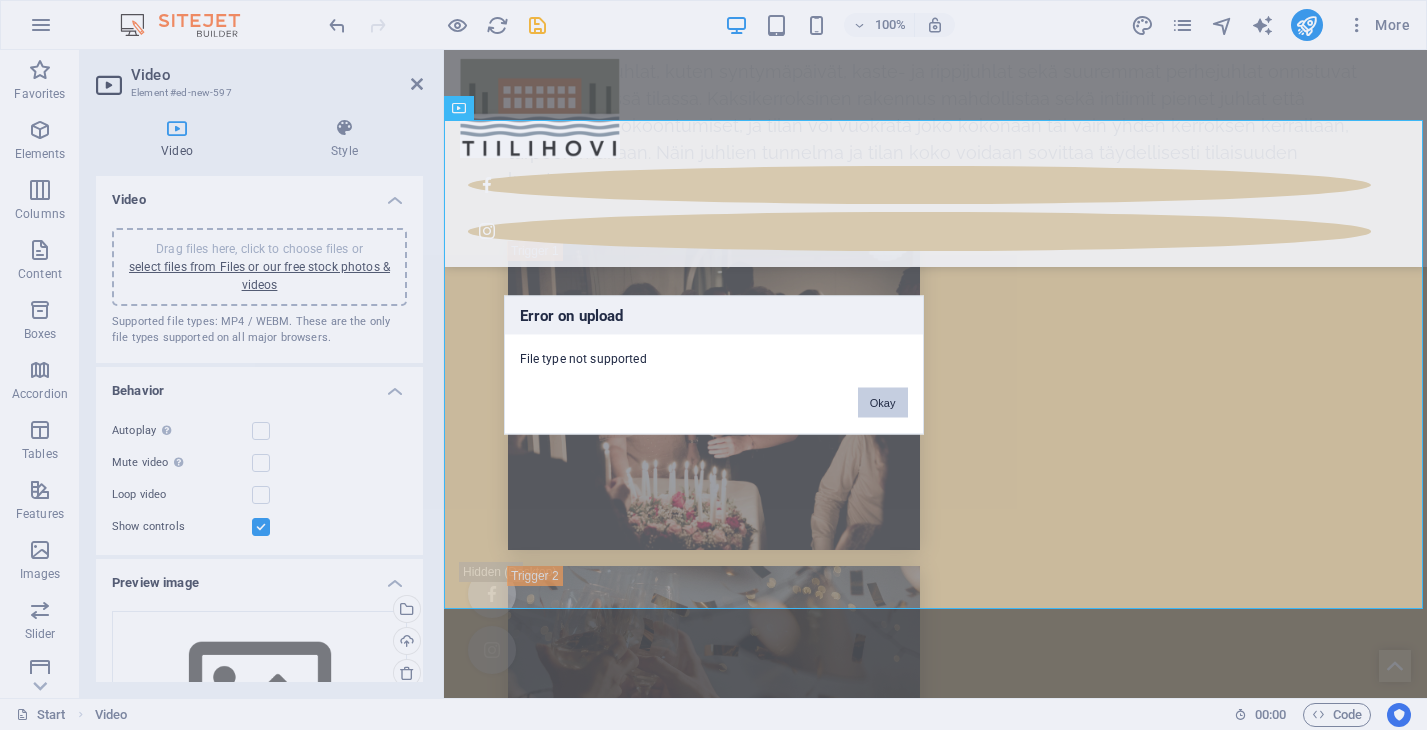 click on "Okay" at bounding box center (883, 403) 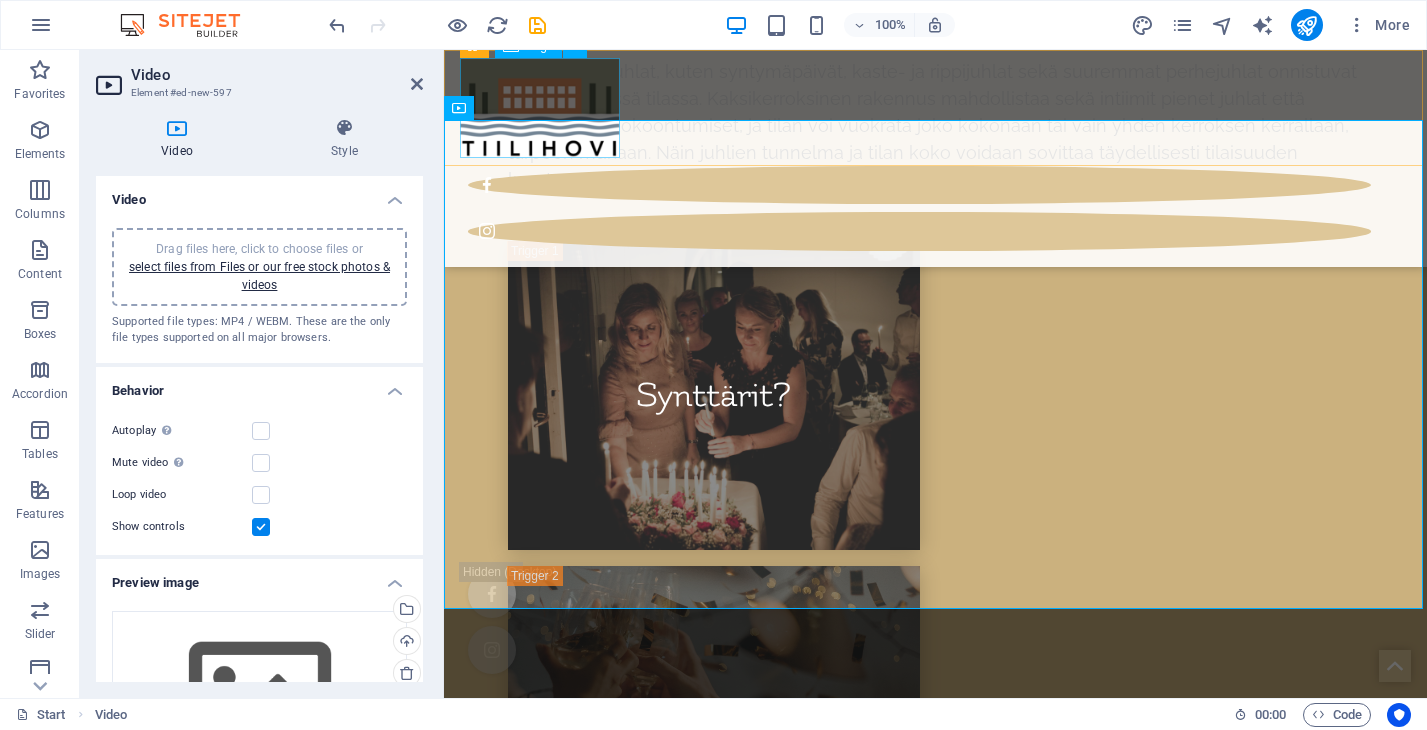 click on "Video Element #ed-new-597" at bounding box center [259, 76] 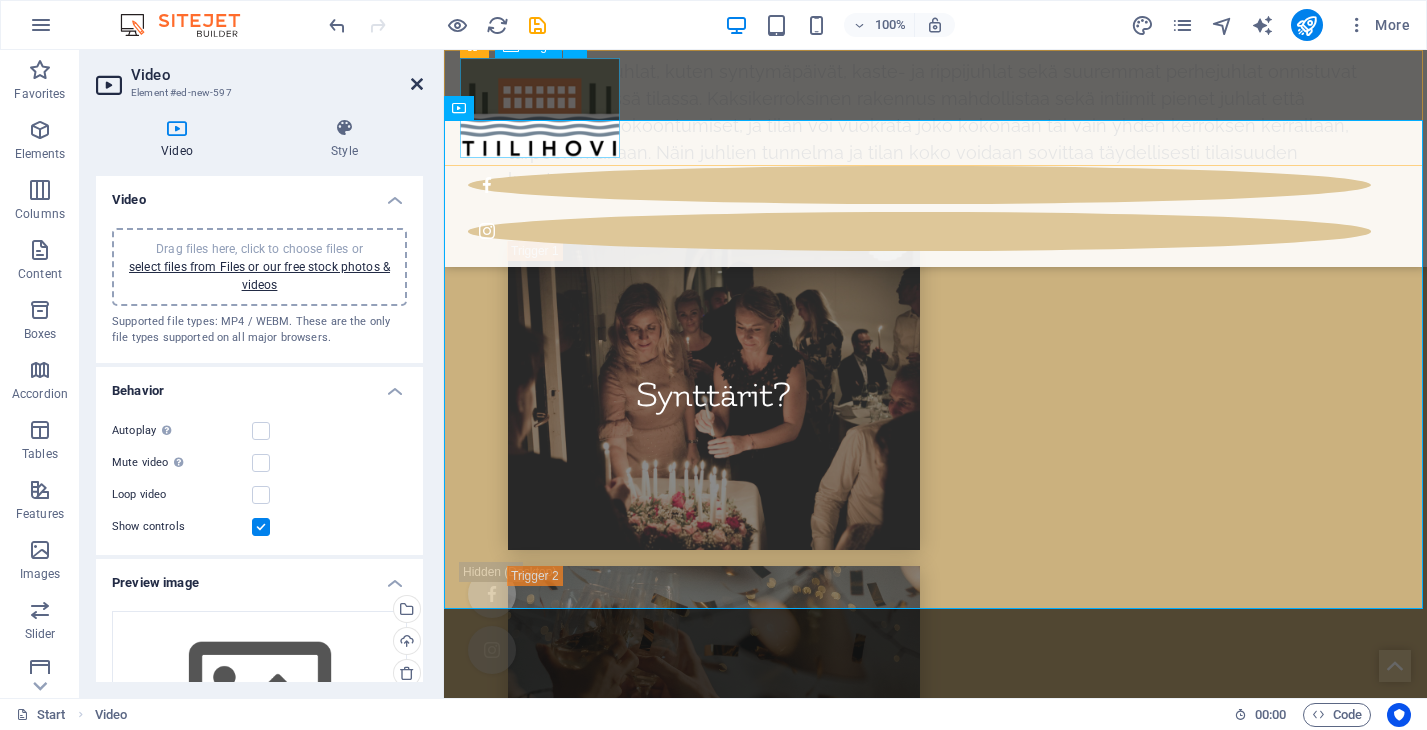 click at bounding box center (417, 84) 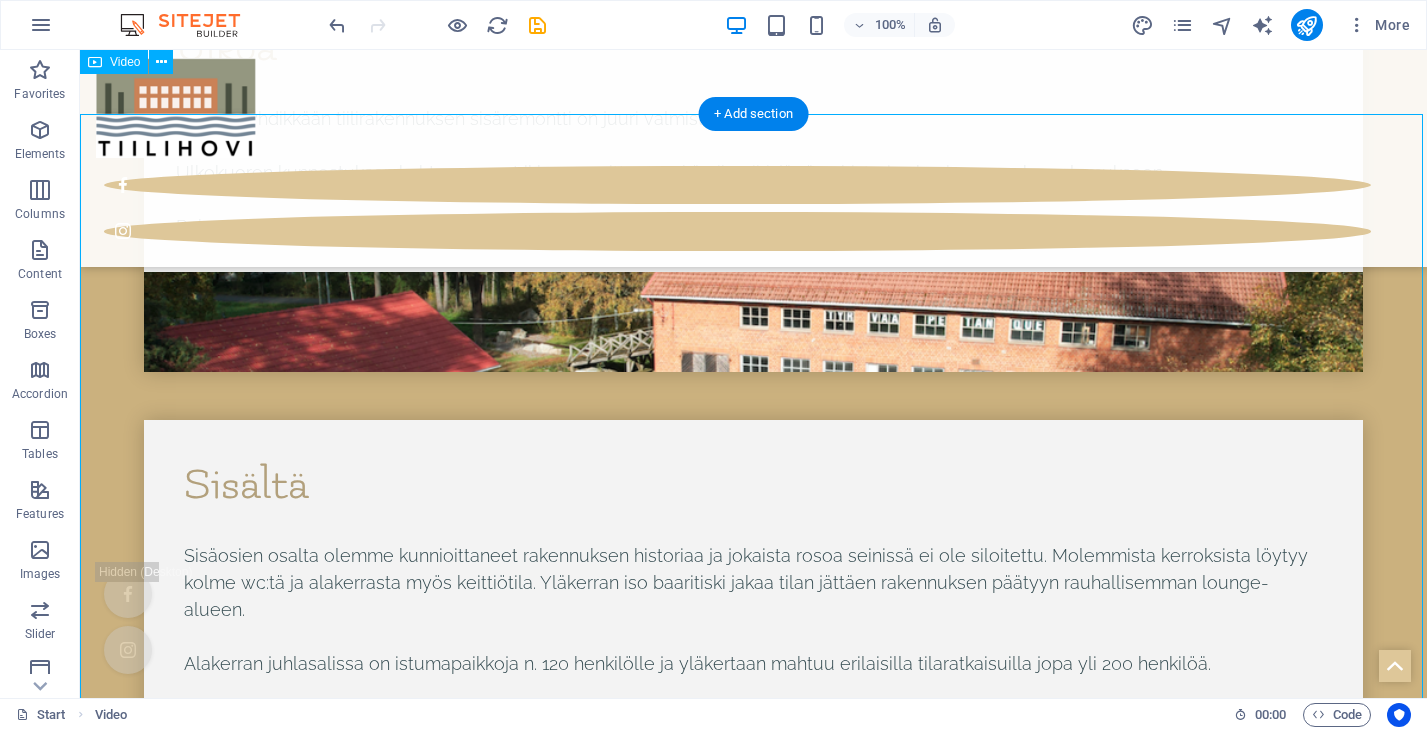 scroll, scrollTop: 7830, scrollLeft: 0, axis: vertical 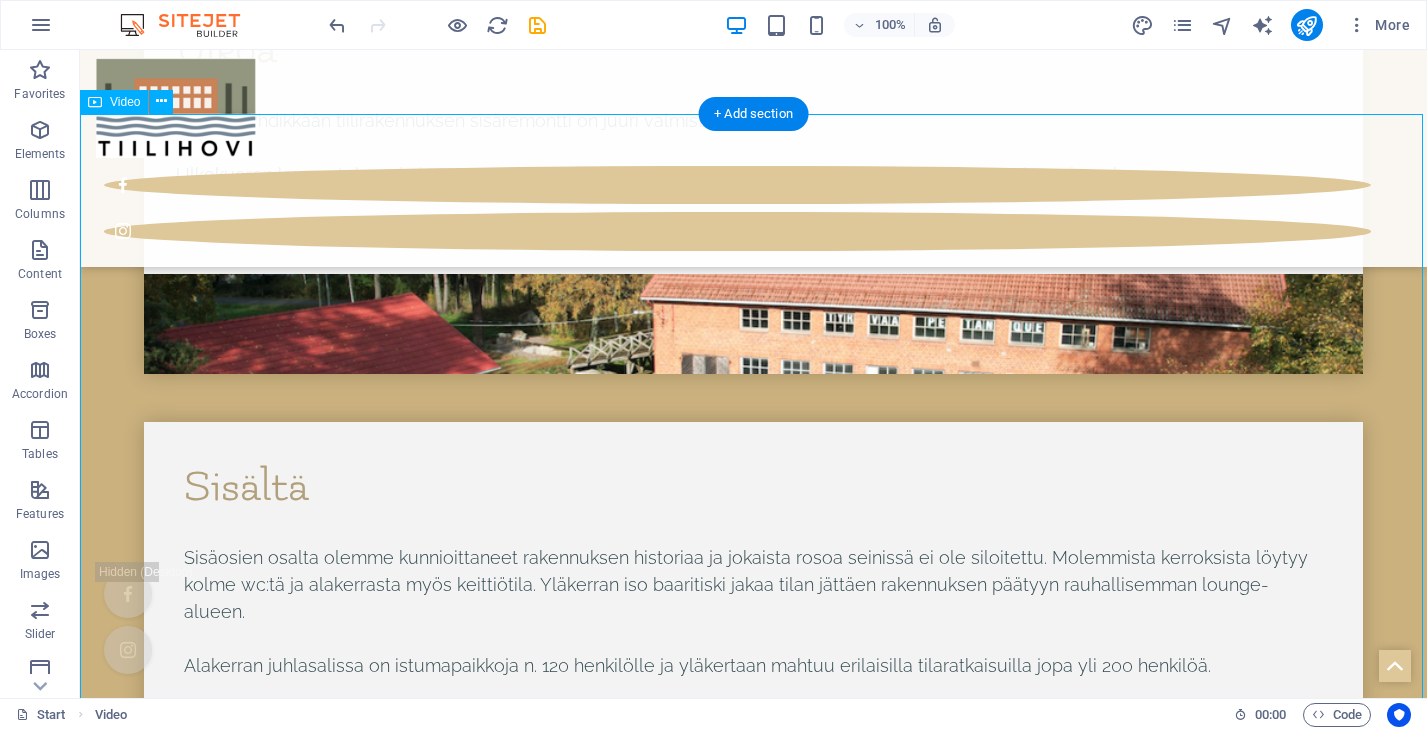 click at bounding box center (753, 11026) 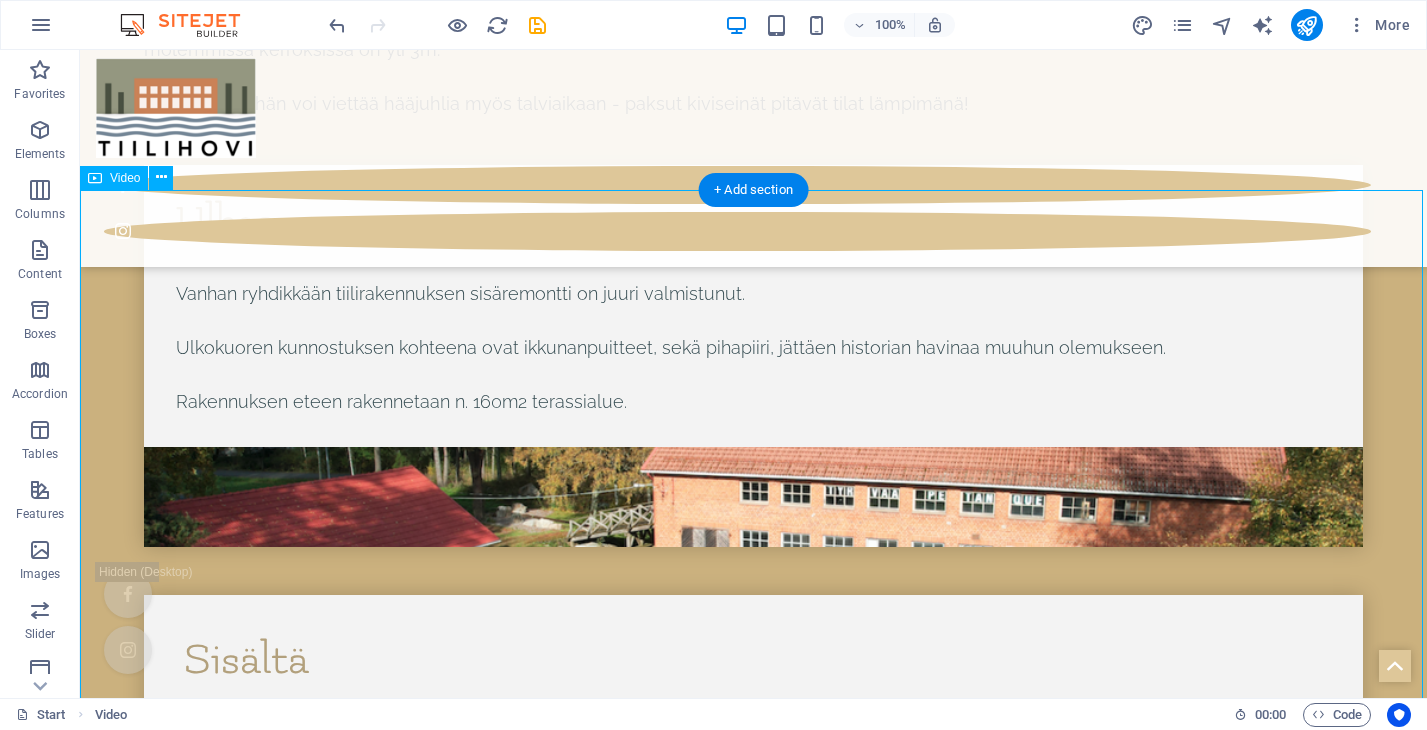 scroll, scrollTop: 7654, scrollLeft: 0, axis: vertical 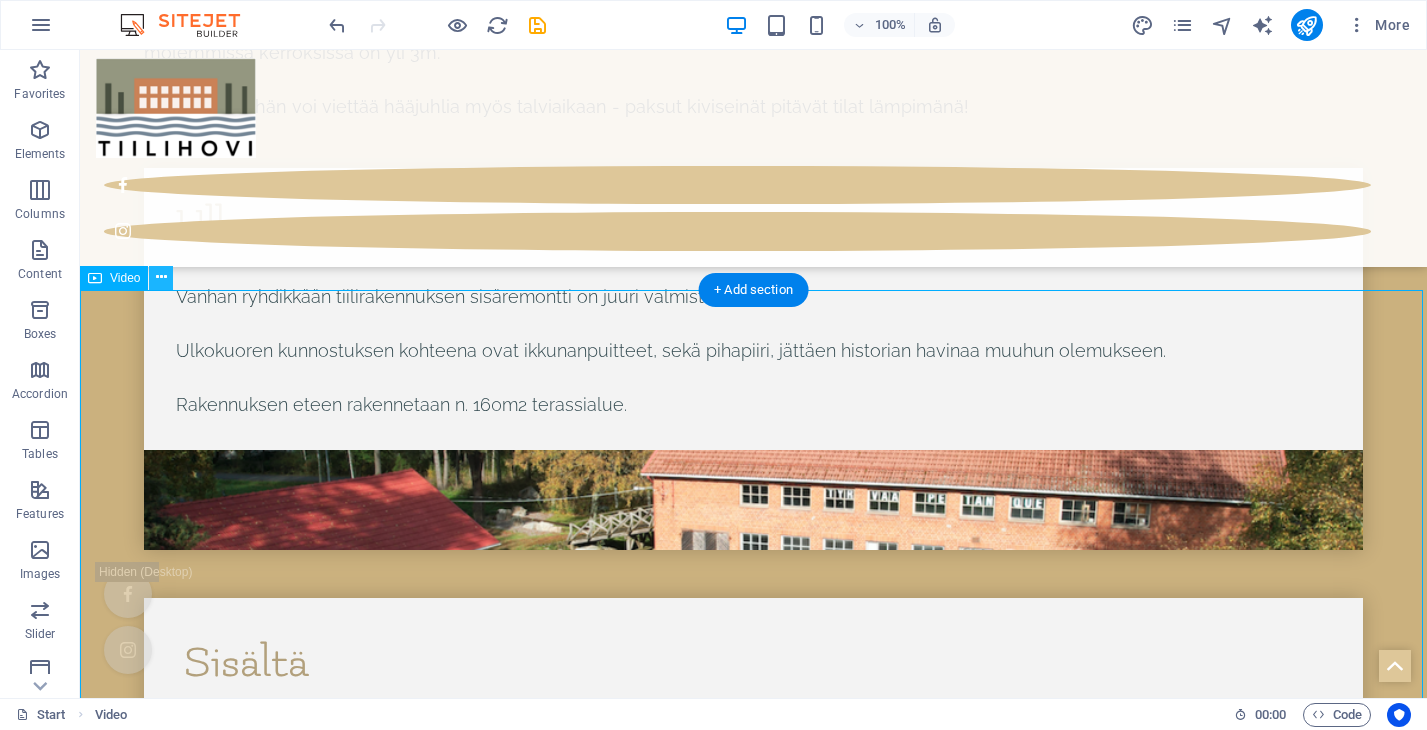 click at bounding box center (161, 277) 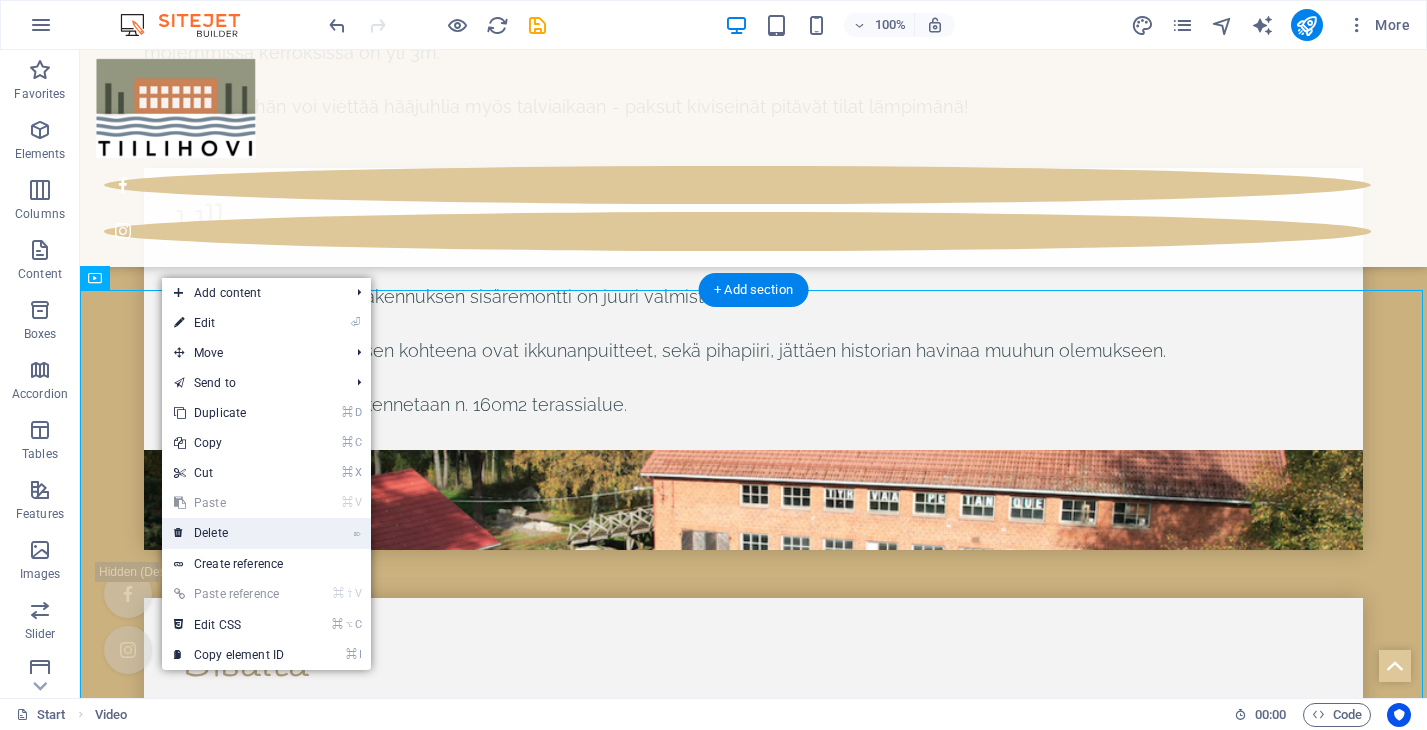 click on "⌦  Delete" at bounding box center (229, 533) 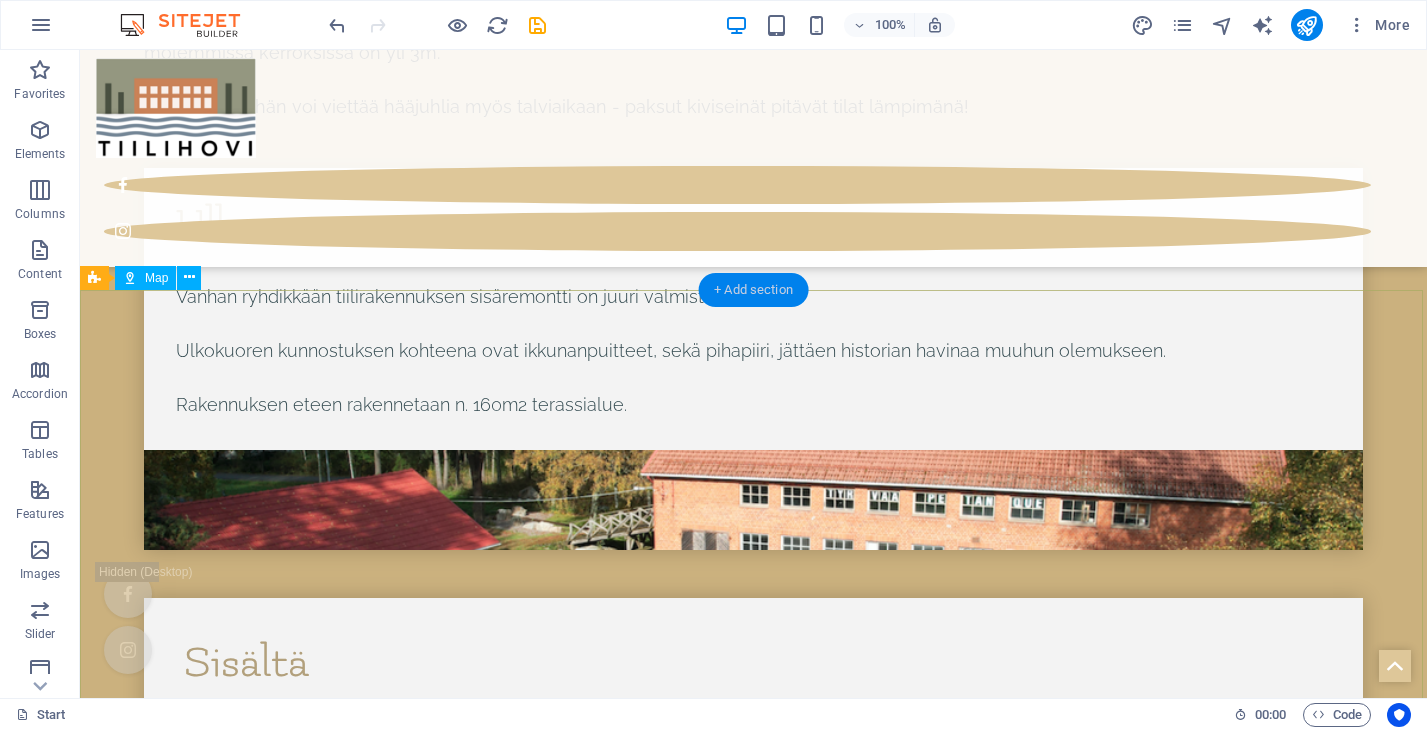 click on "+ Add section" at bounding box center (753, 290) 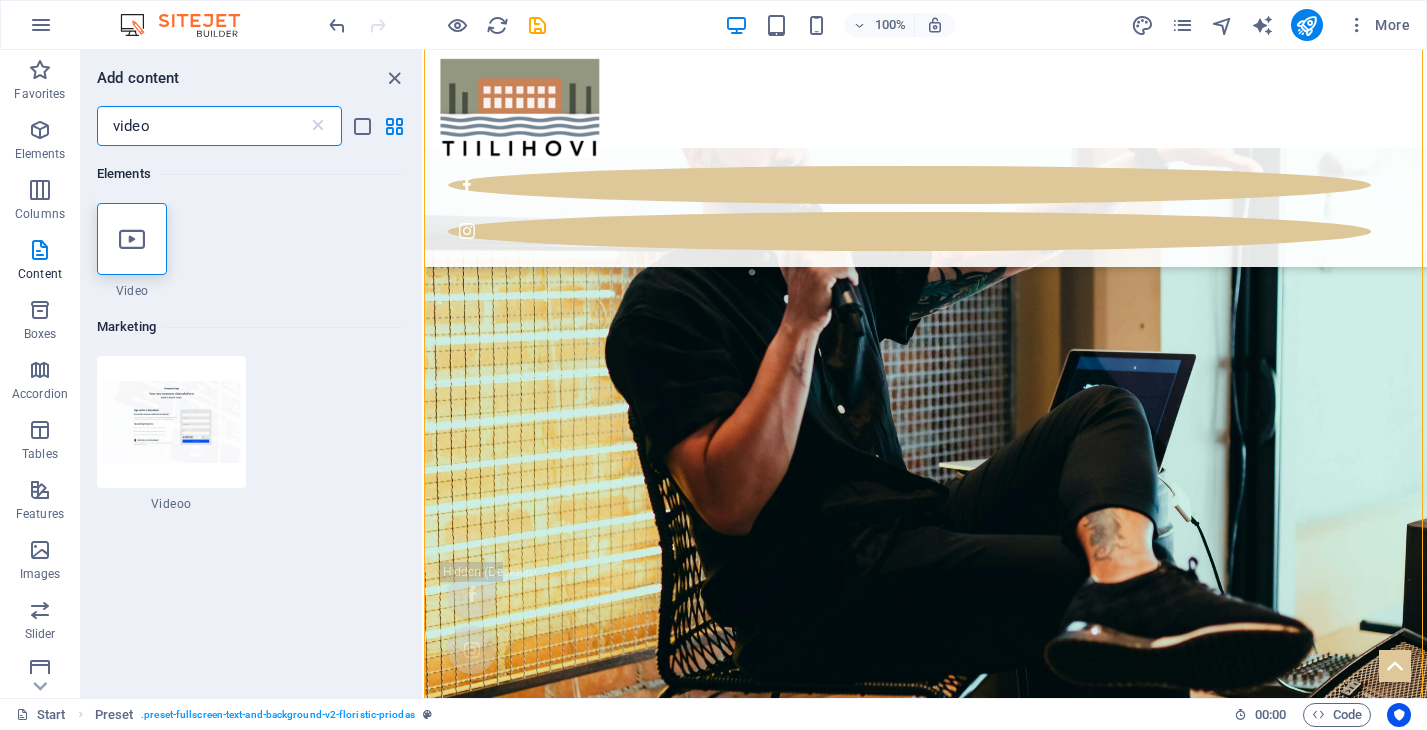 drag, startPoint x: 184, startPoint y: 125, endPoint x: 99, endPoint y: 124, distance: 85.00588 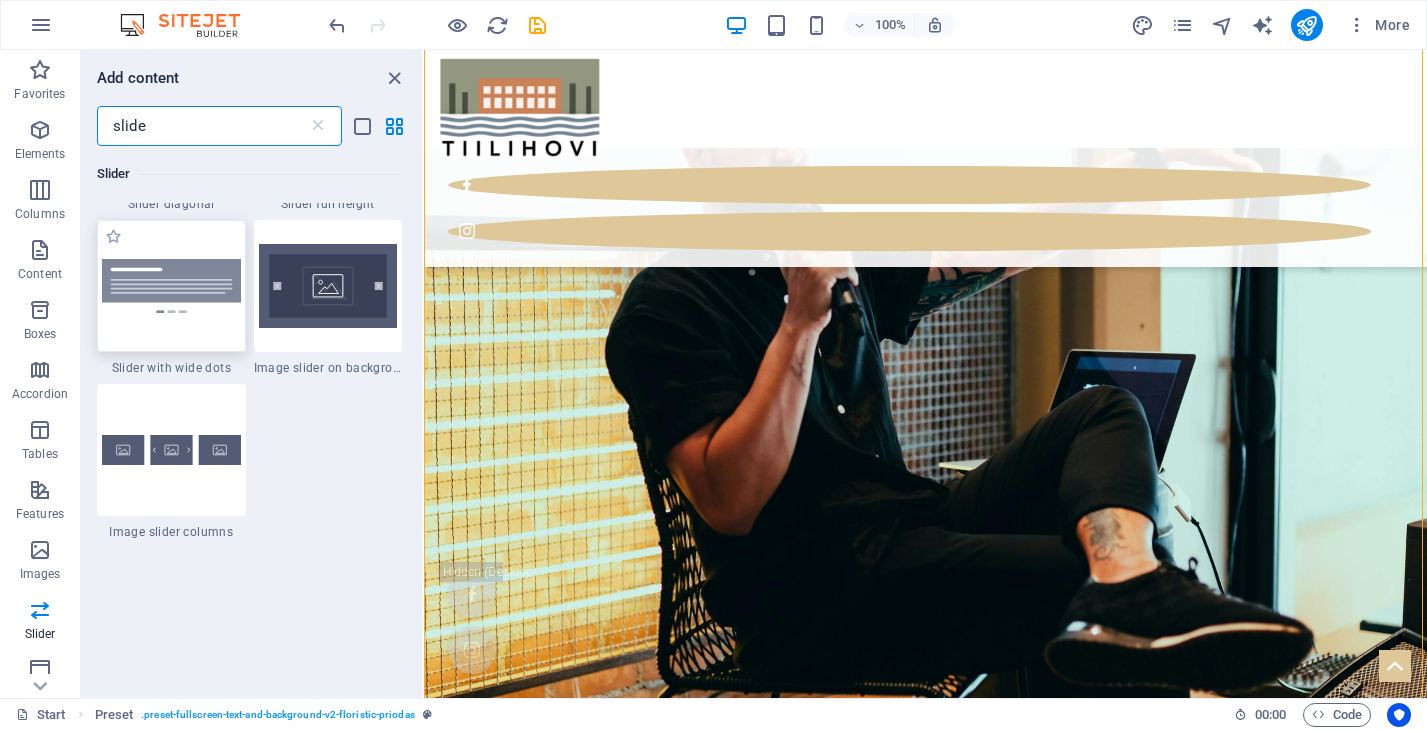 scroll, scrollTop: 693, scrollLeft: 0, axis: vertical 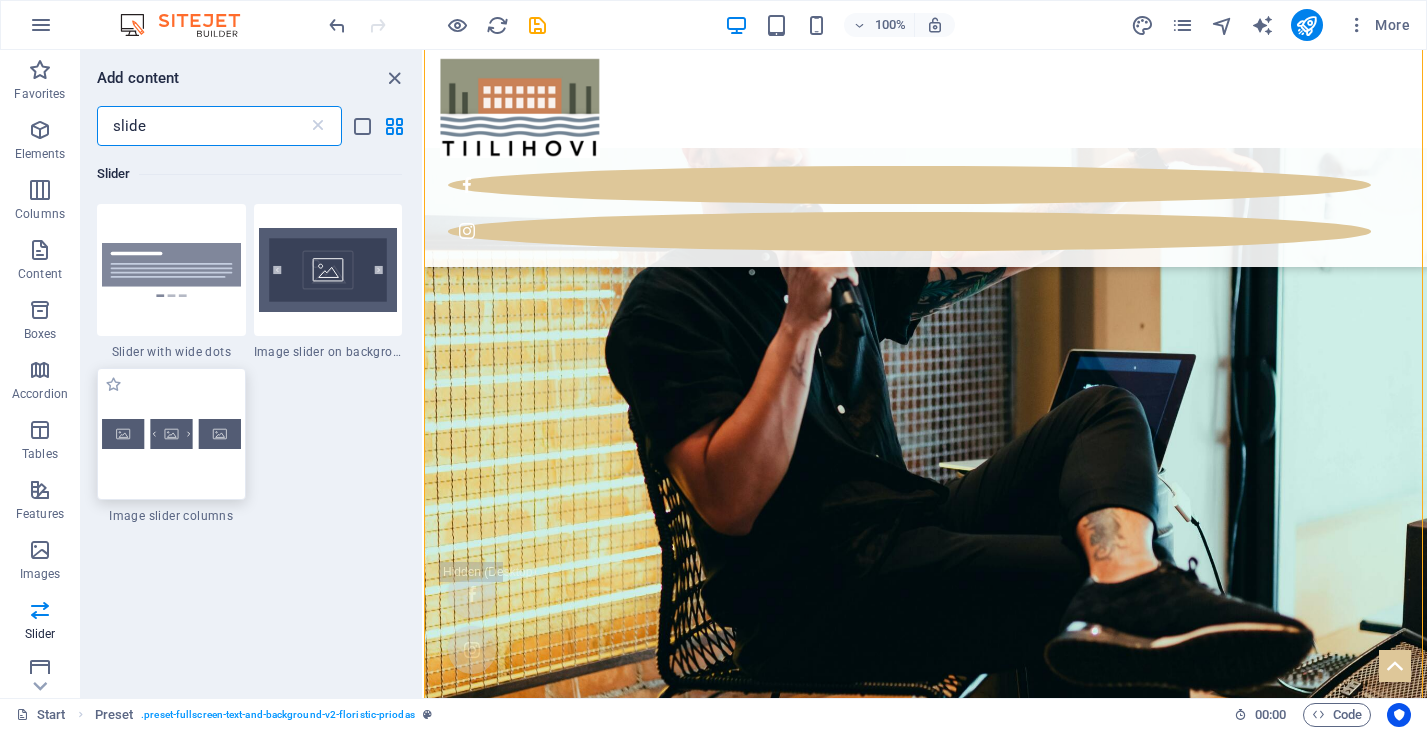 type on "slide" 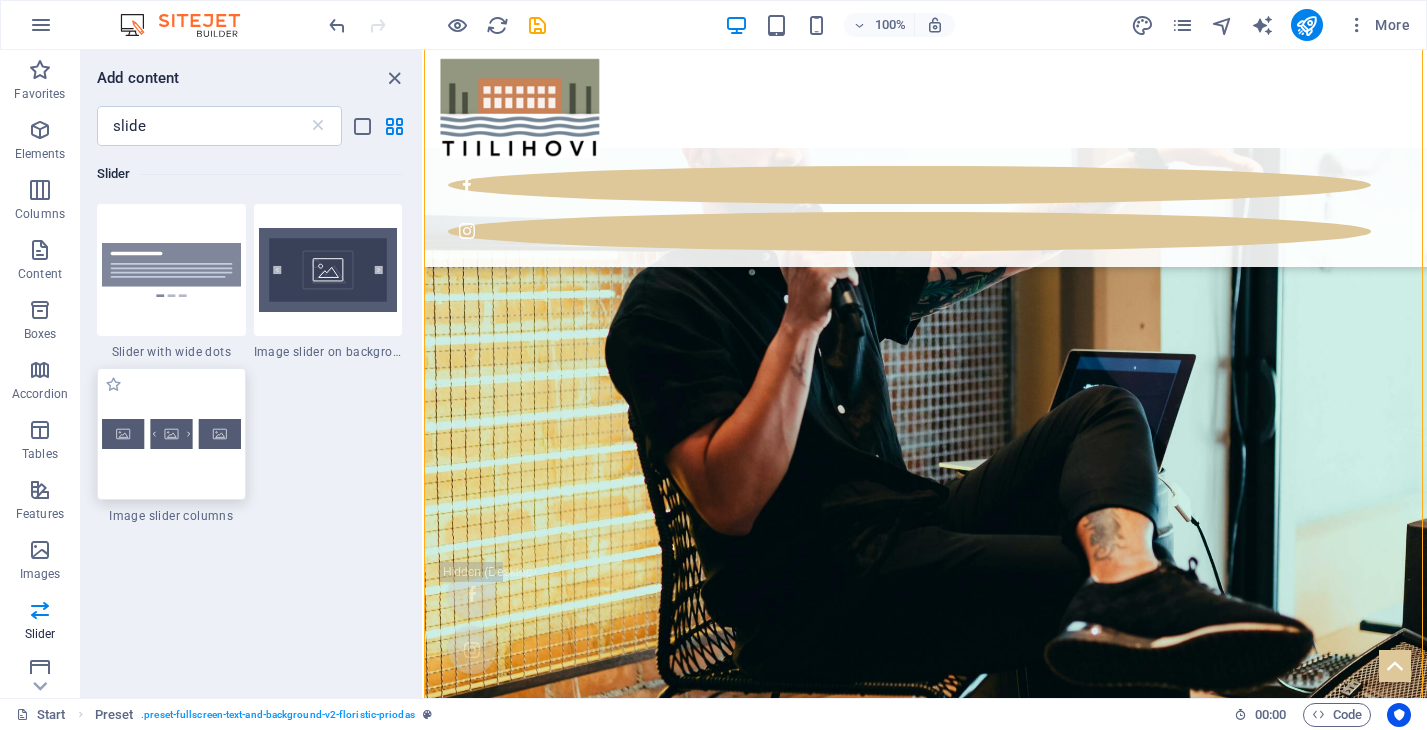 click at bounding box center (171, 434) 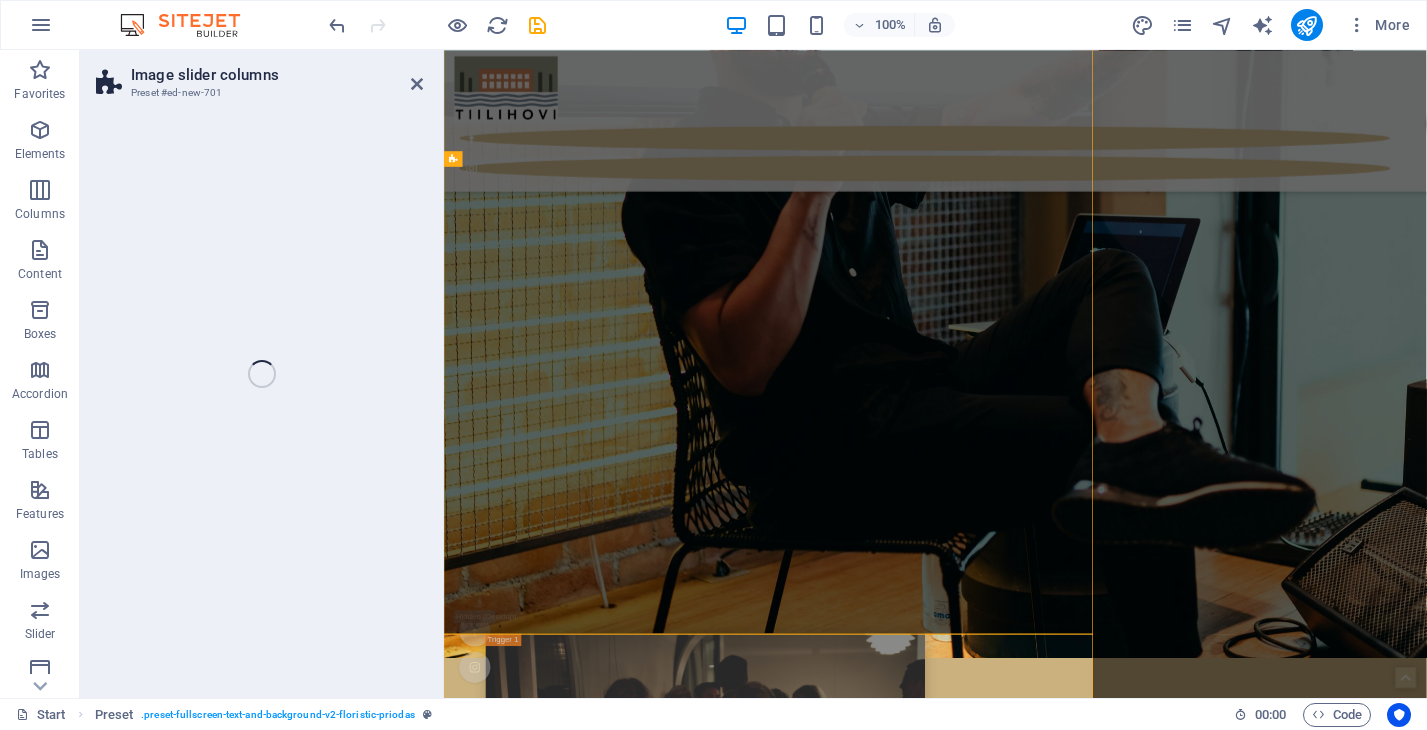 select on "rem" 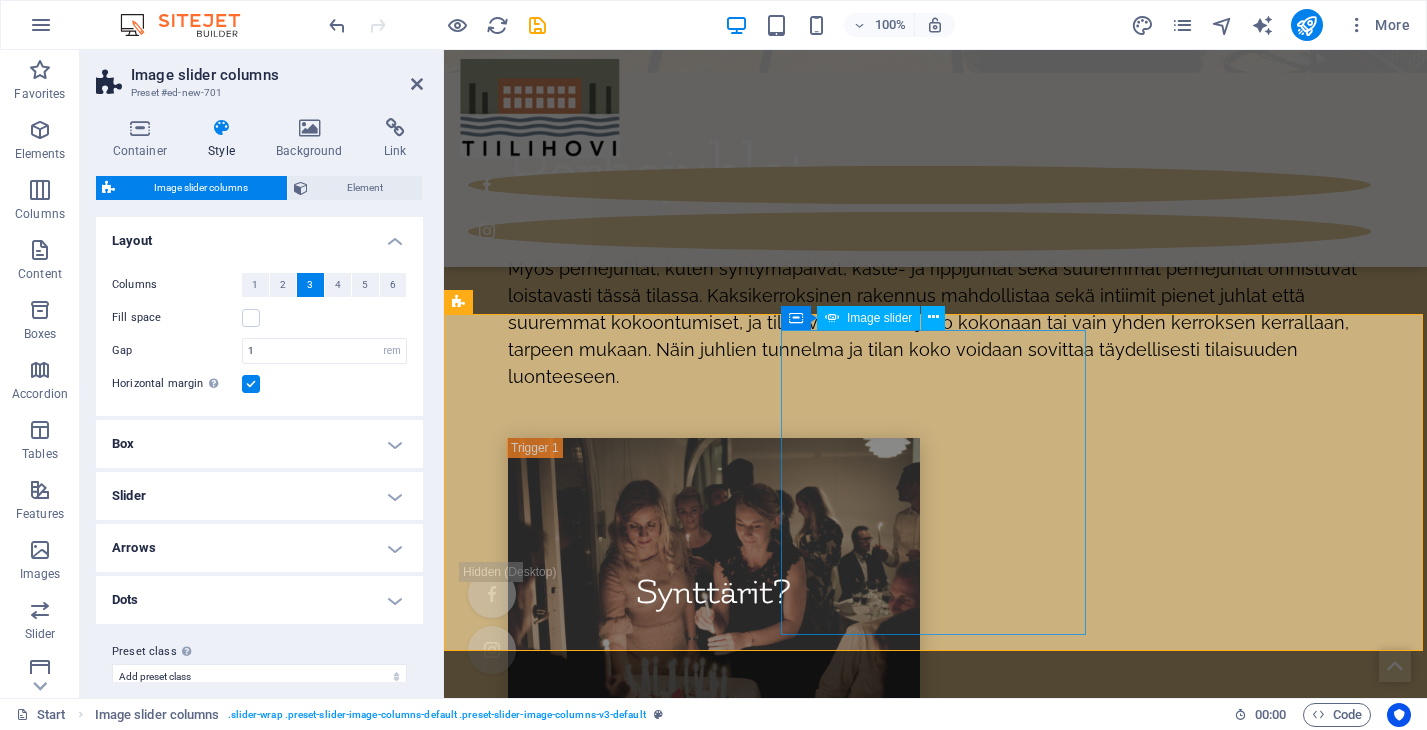 scroll, scrollTop: 10914, scrollLeft: 0, axis: vertical 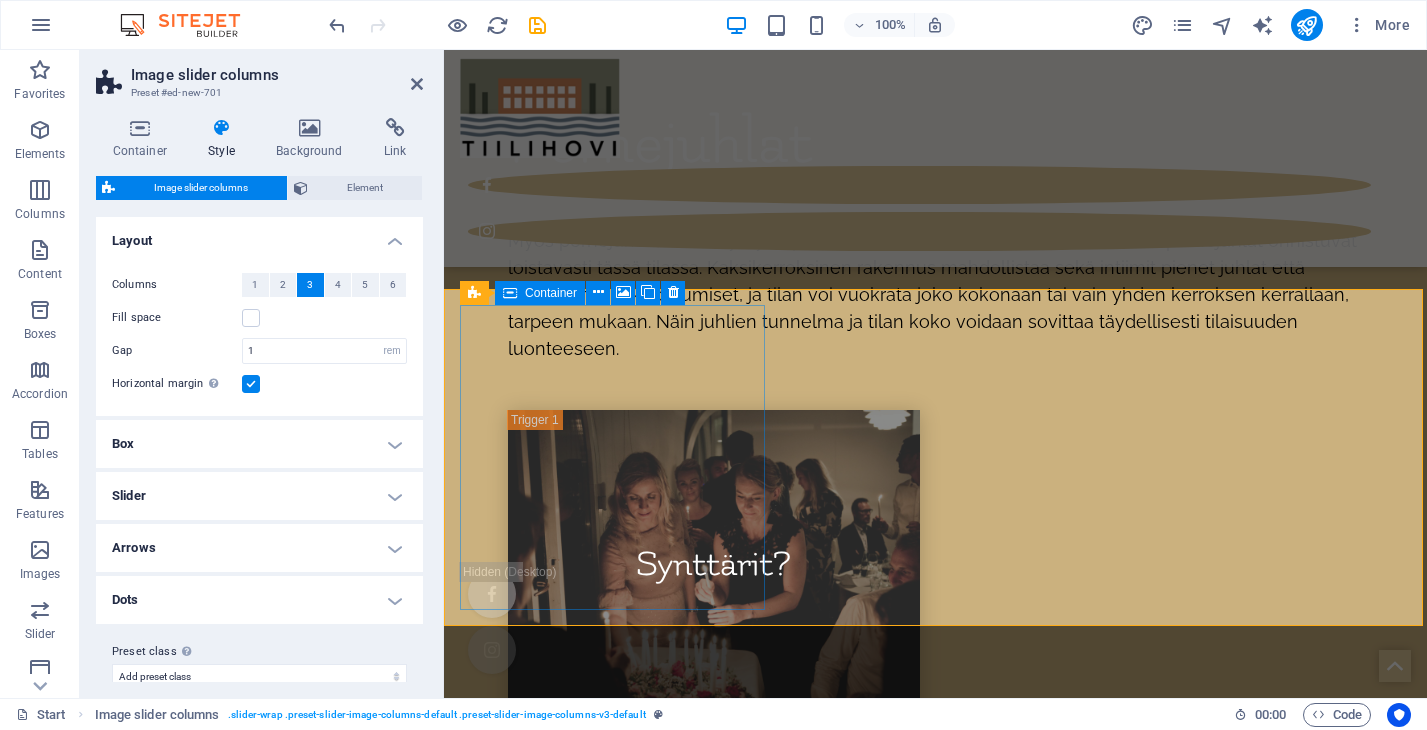 click at bounding box center (513, 6006) 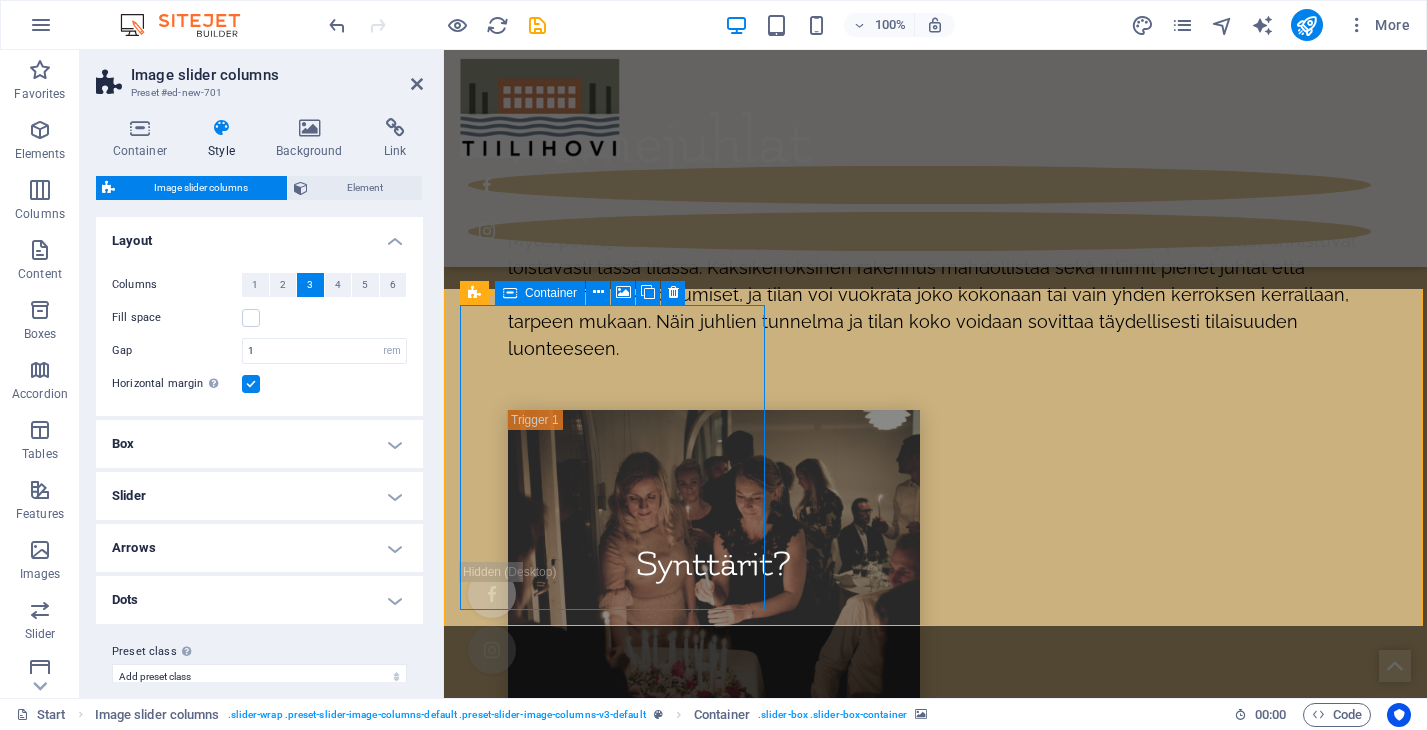 click at bounding box center [513, 6006] 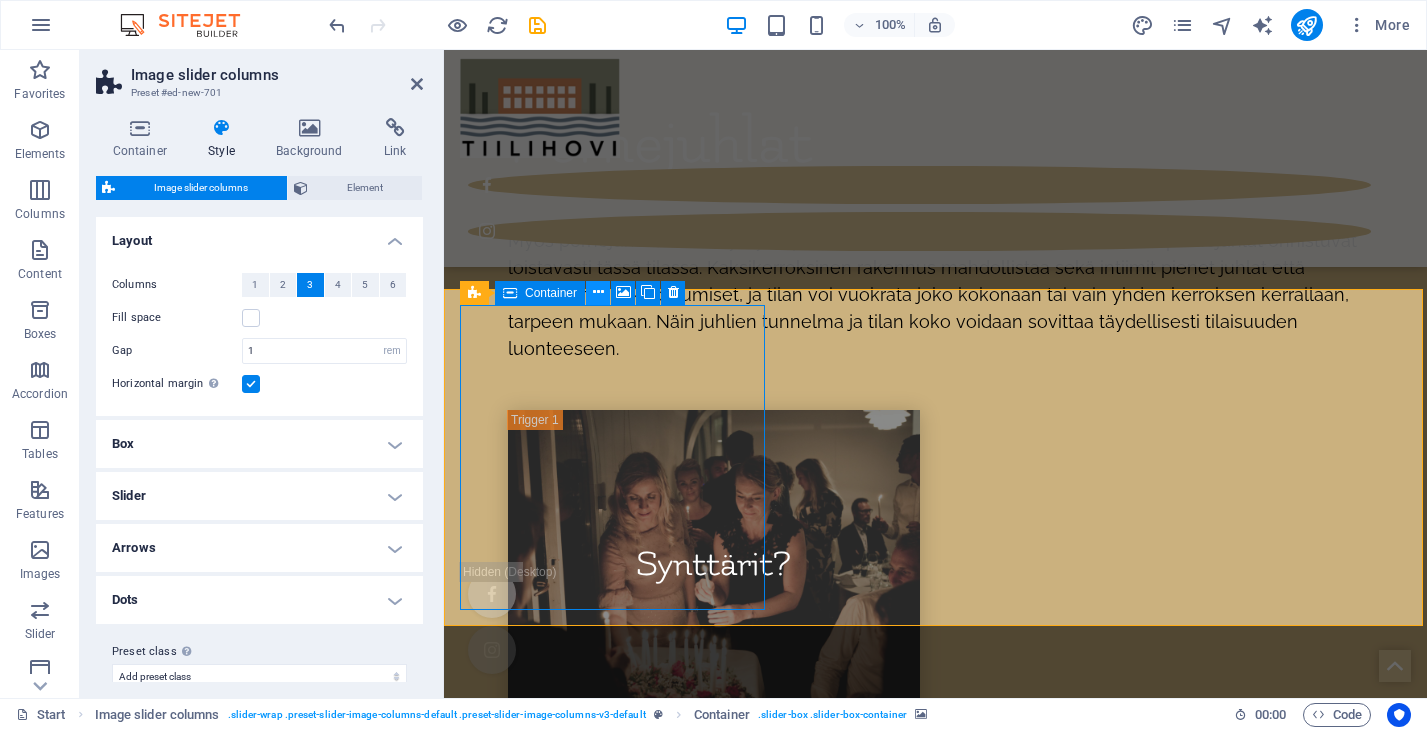 click at bounding box center (598, 292) 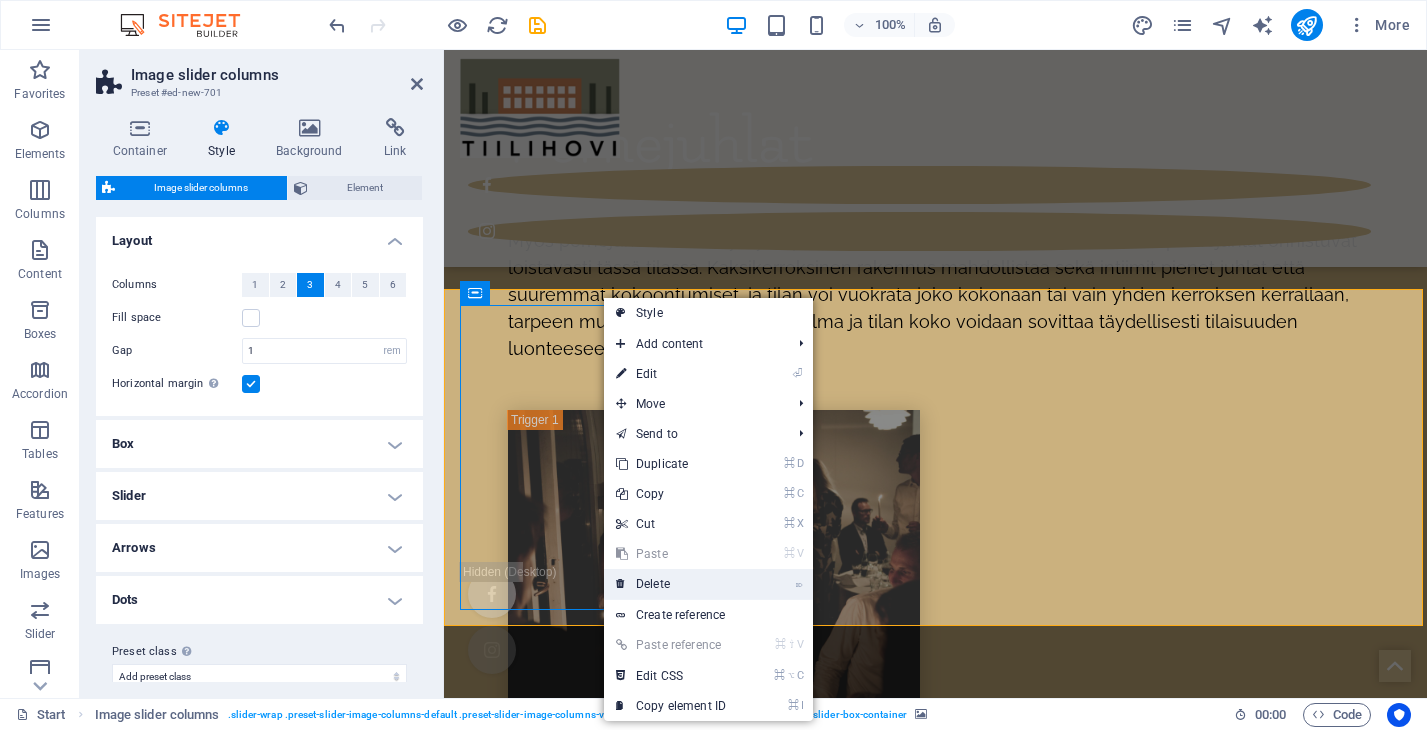 click on "⌦  Delete" at bounding box center [671, 584] 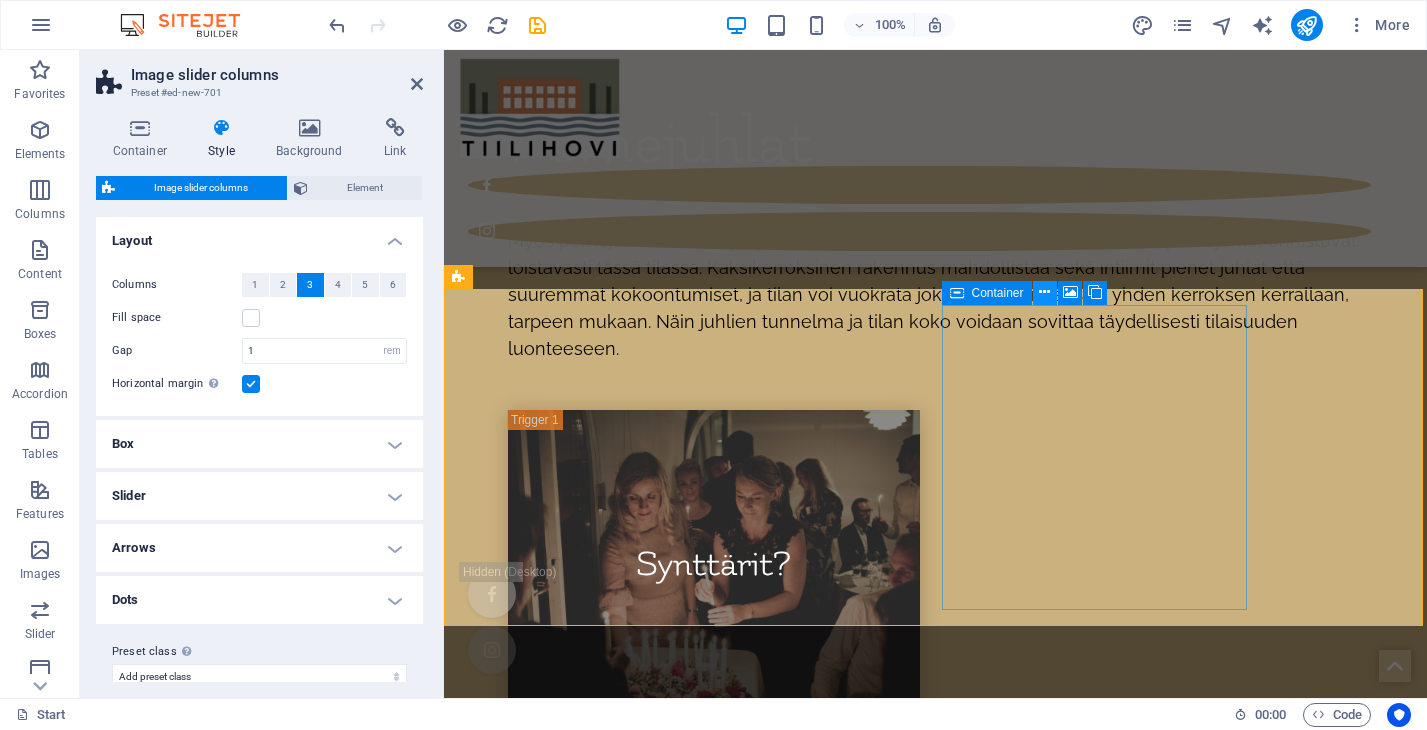 click at bounding box center (1044, 292) 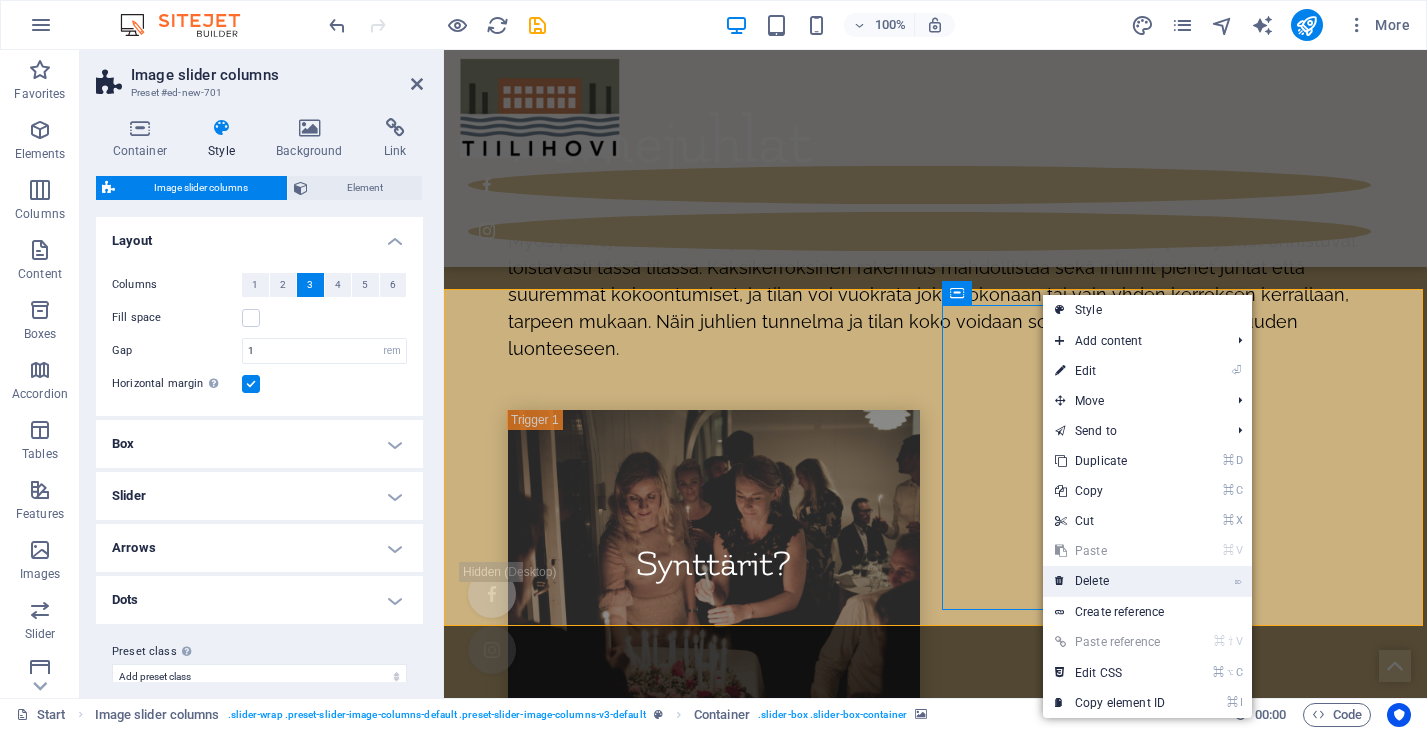 click on "⌦  Delete" at bounding box center [1110, 581] 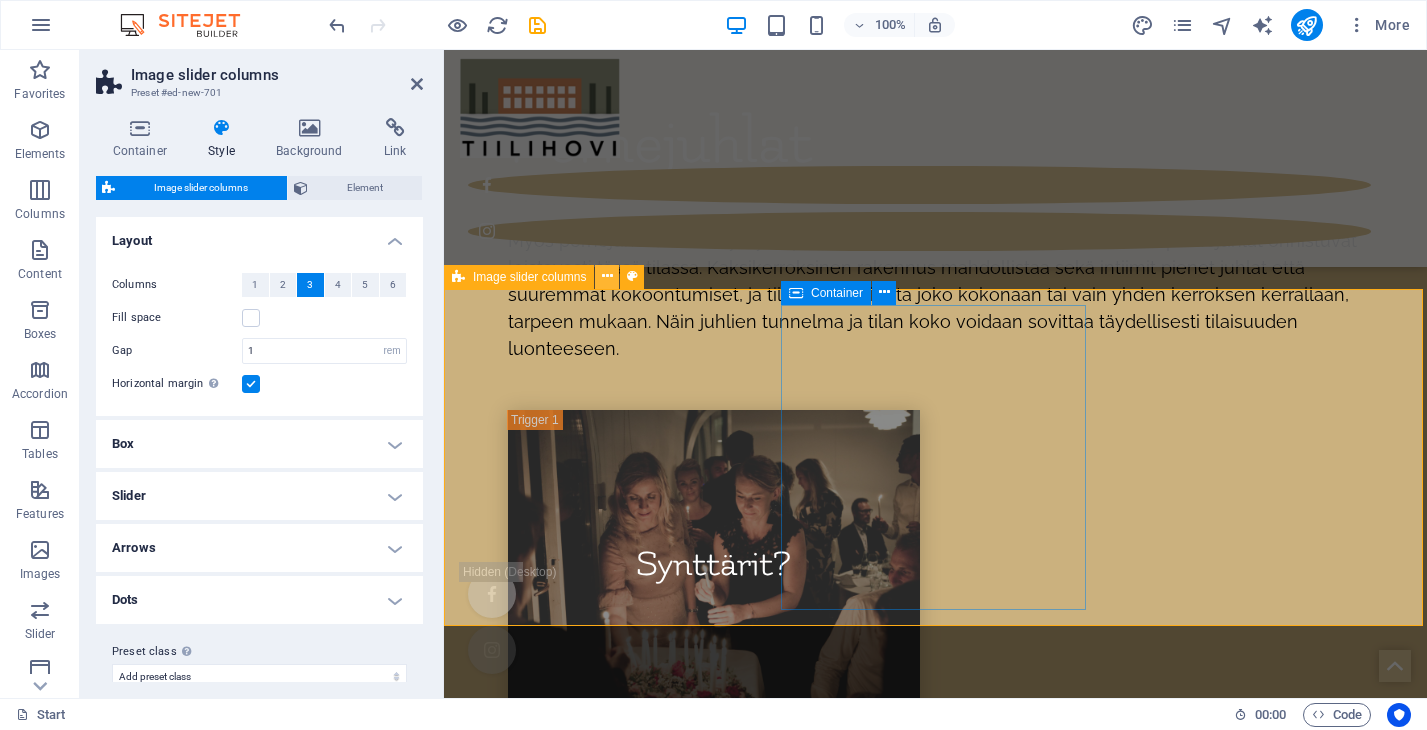 click at bounding box center [607, 276] 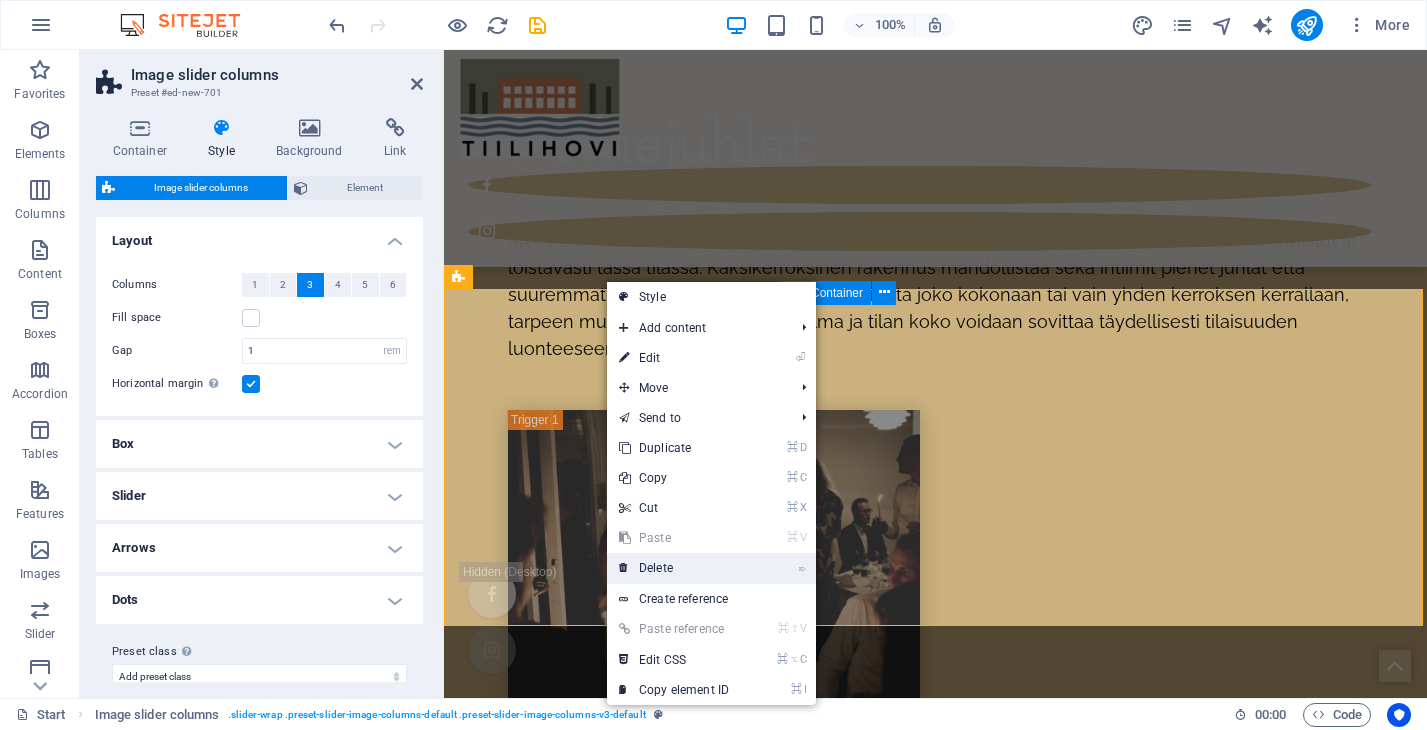 click on "⌦  Delete" at bounding box center [674, 568] 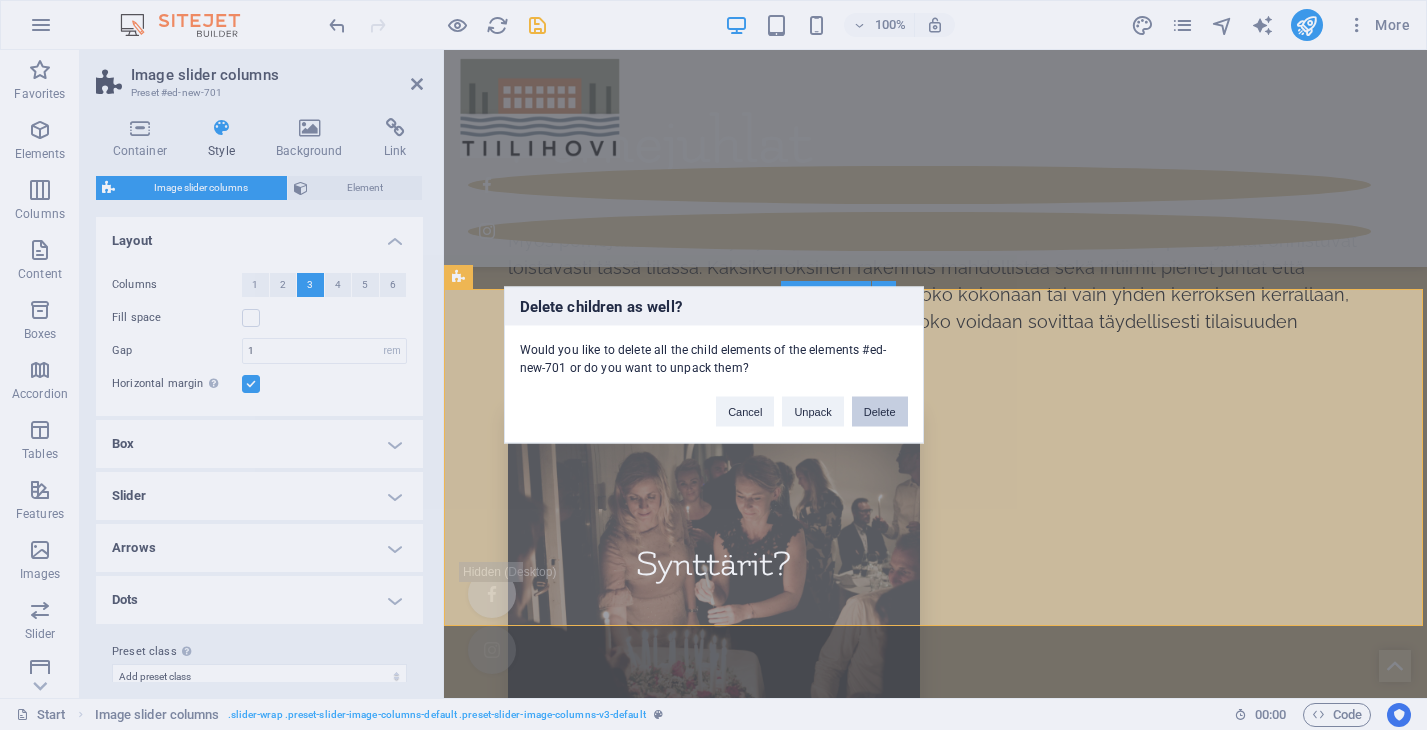 click on "Delete" at bounding box center (880, 412) 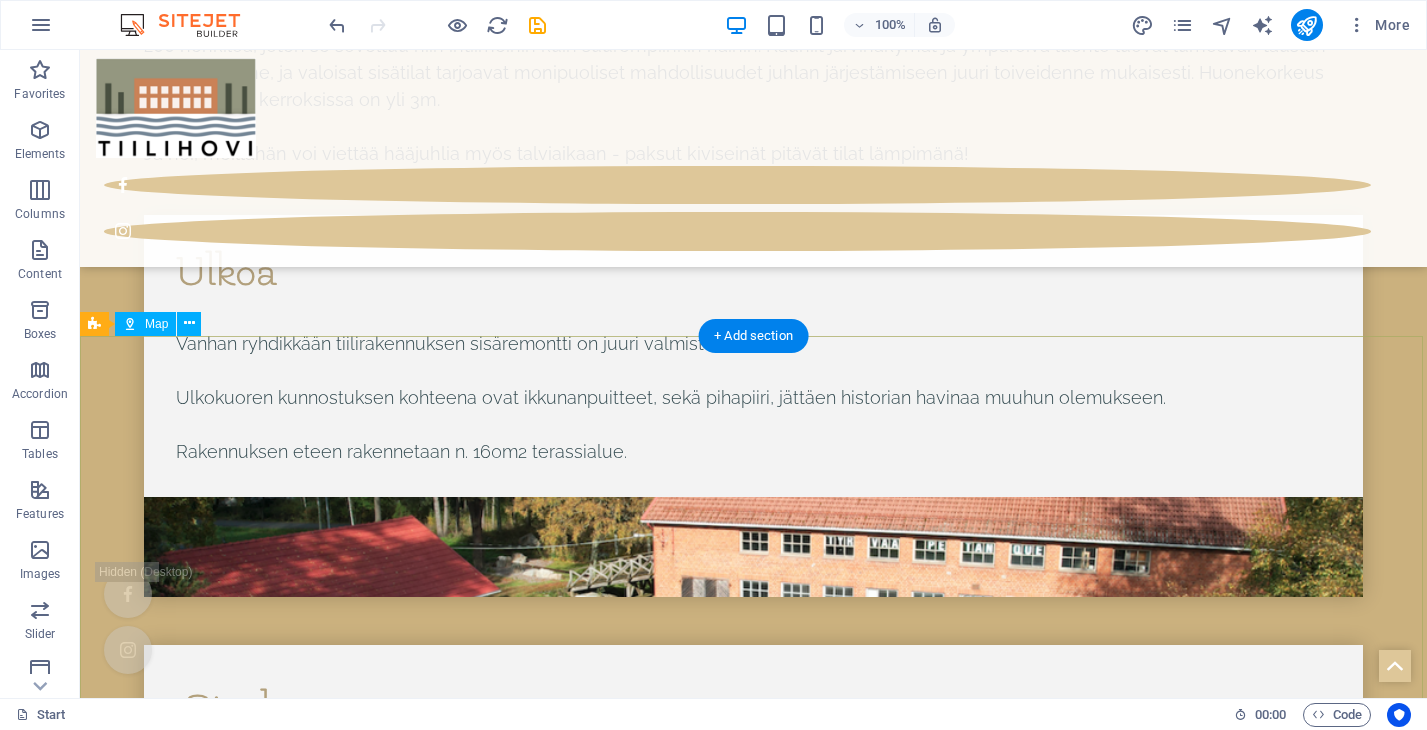 scroll, scrollTop: 7608, scrollLeft: 0, axis: vertical 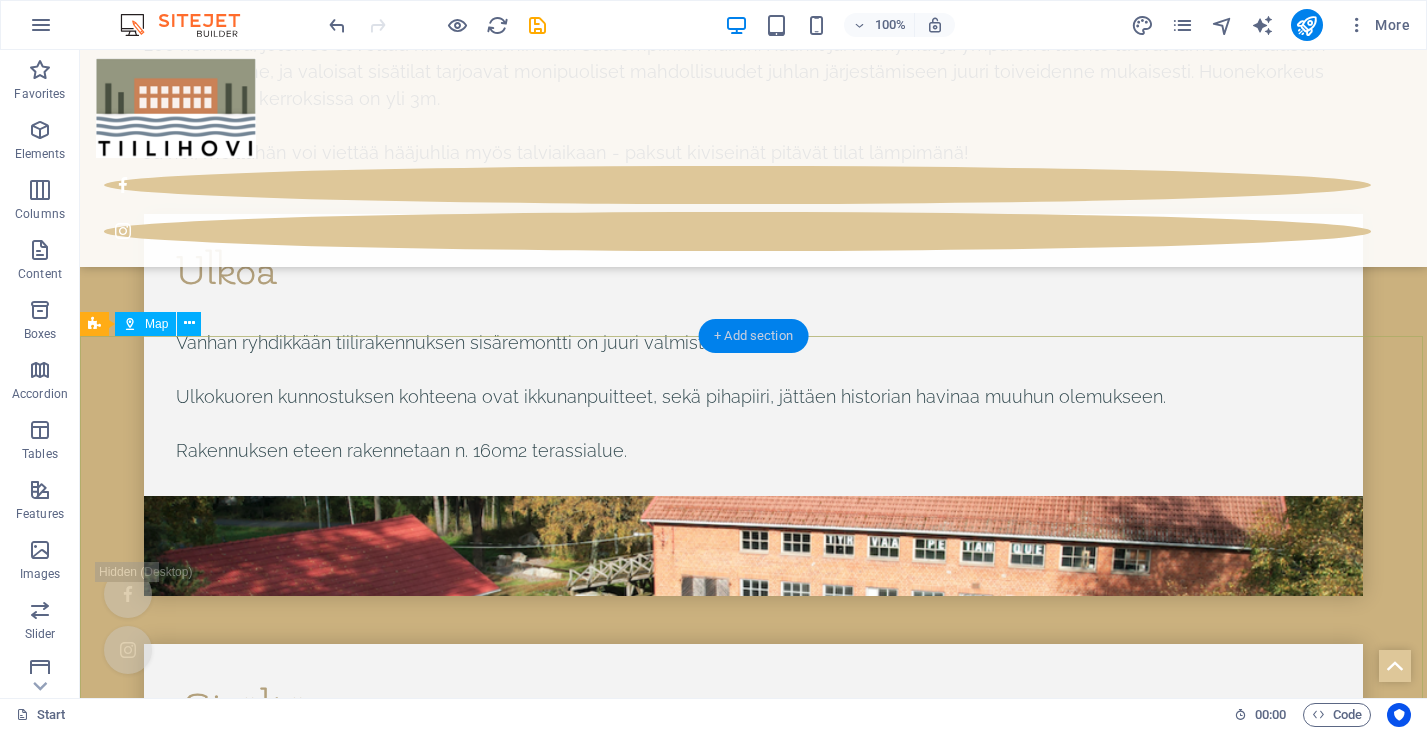 click on "+ Add section" at bounding box center [753, 336] 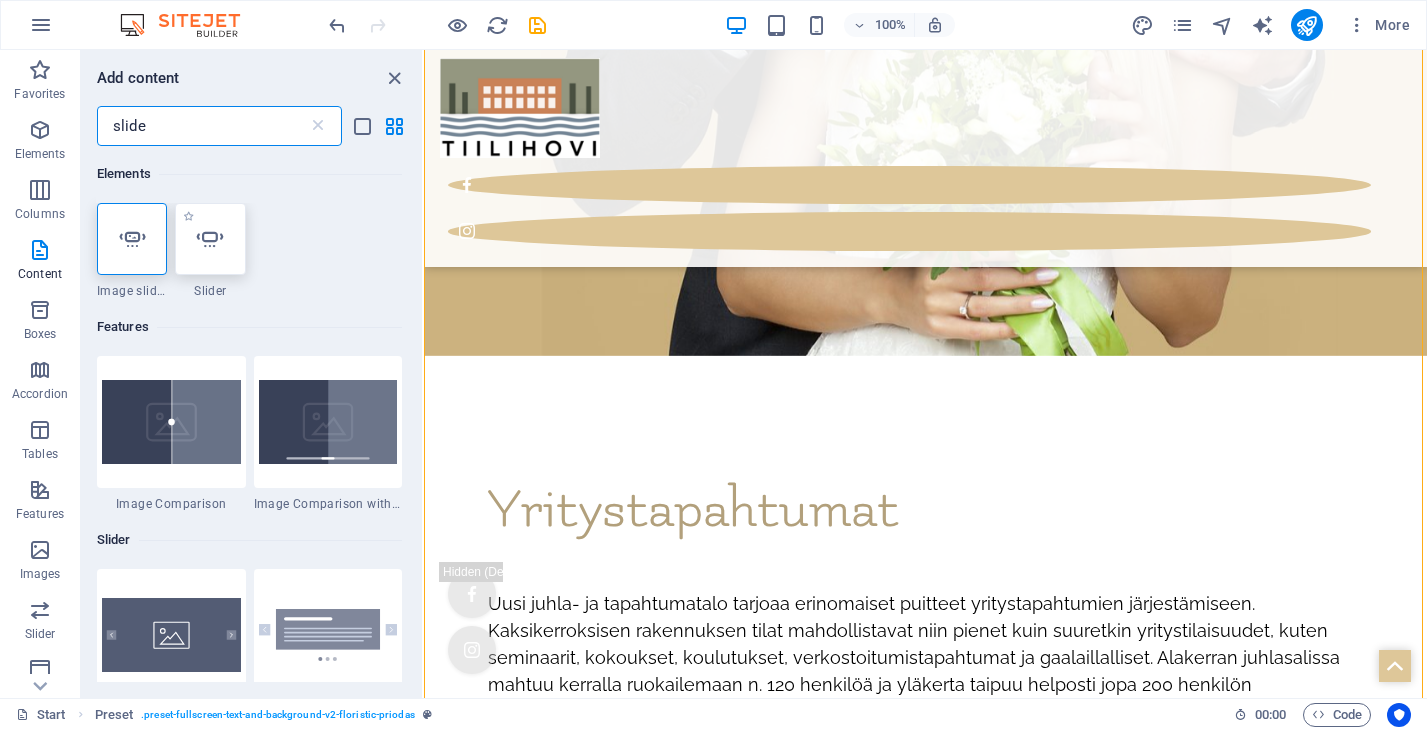 click at bounding box center [210, 239] 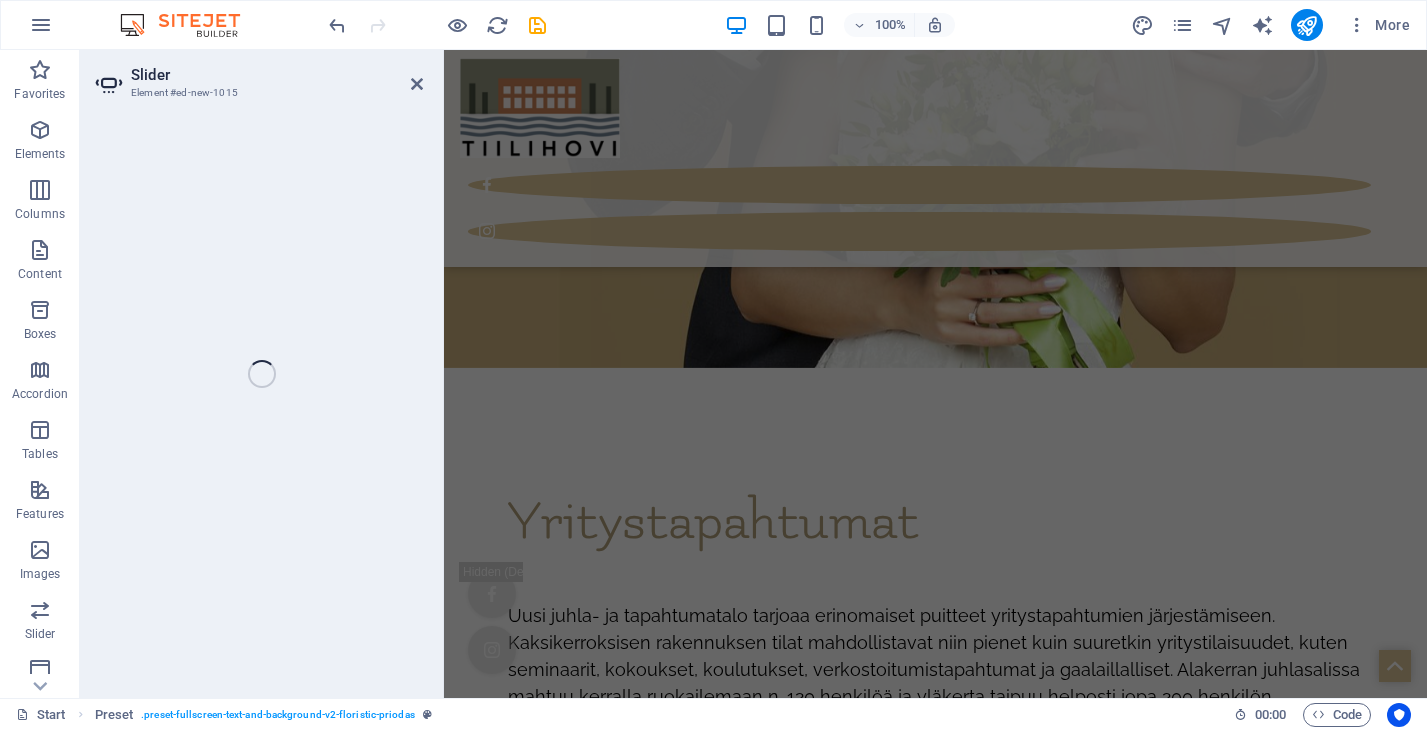 scroll, scrollTop: 10899, scrollLeft: 0, axis: vertical 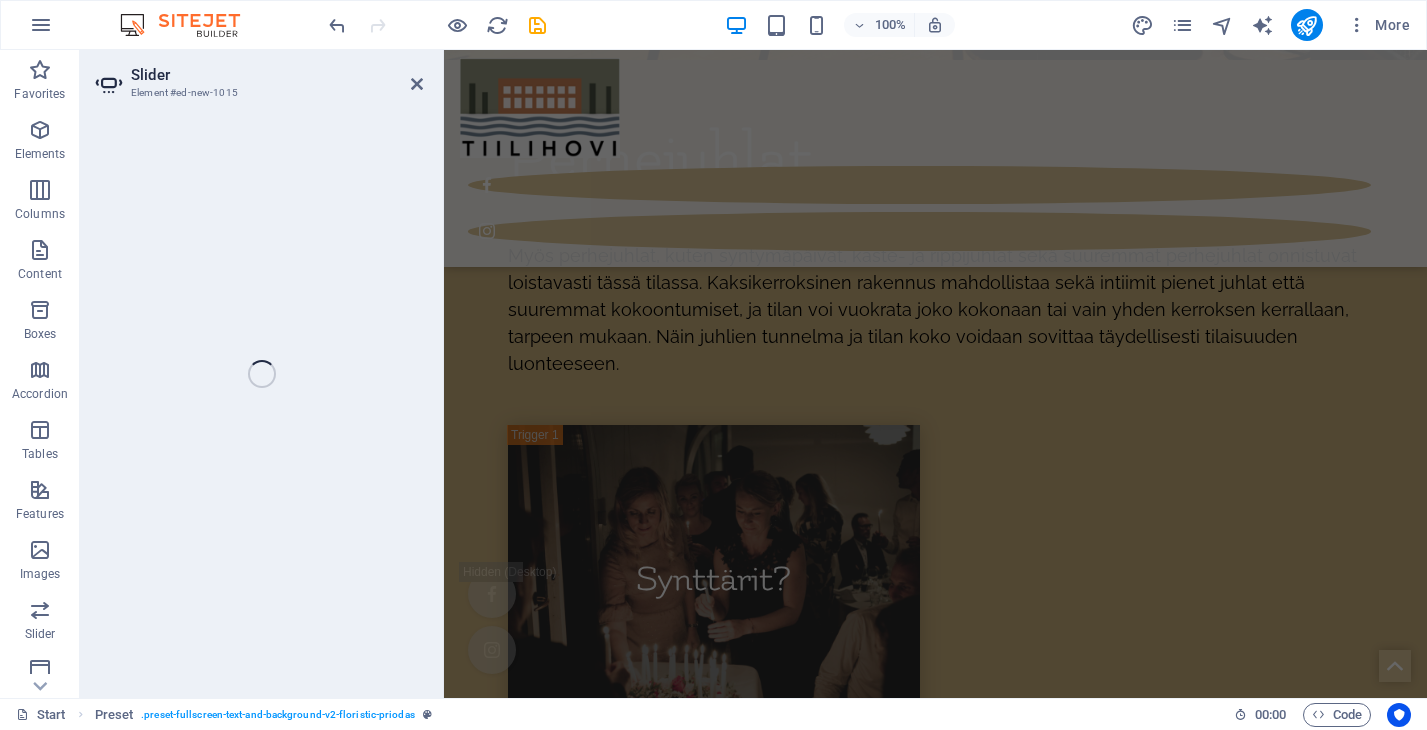 select on "ms" 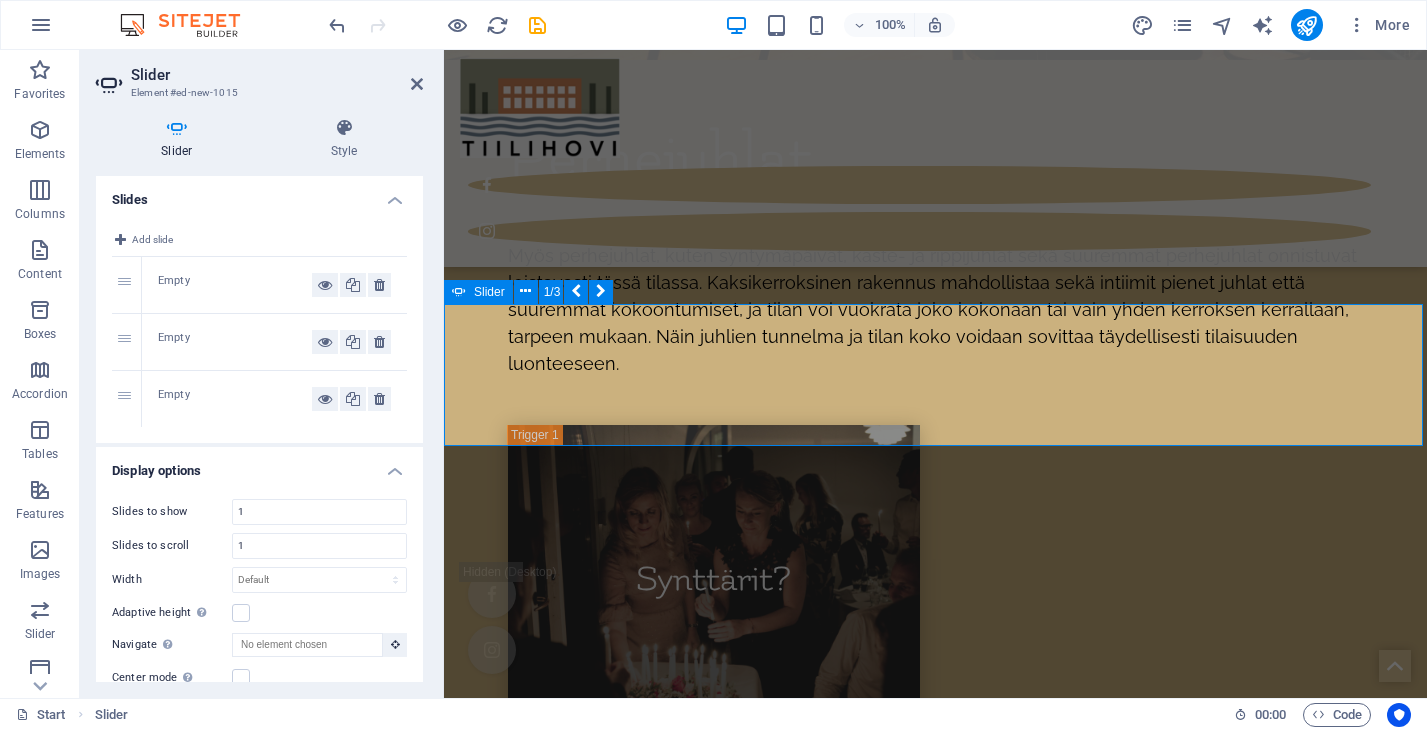 click at bounding box center (-146, 5869) 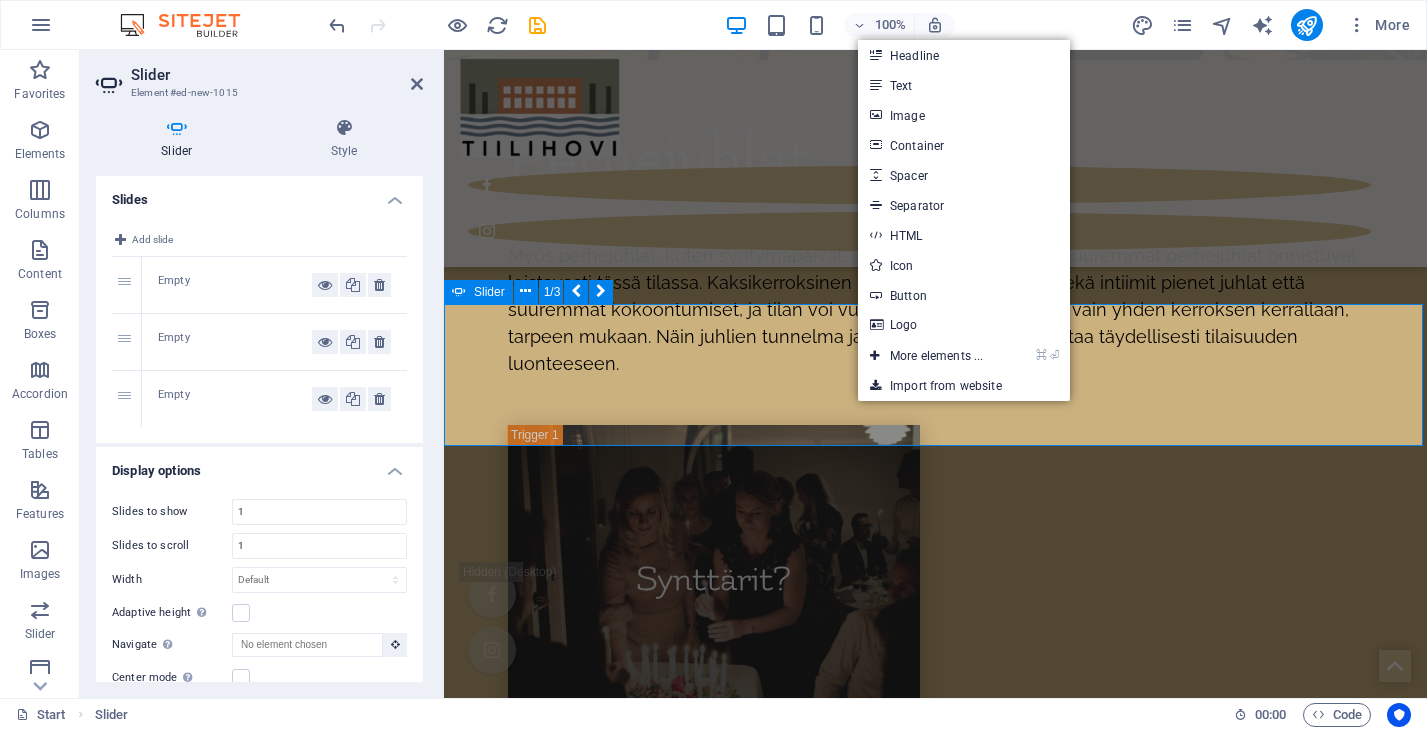 click on "Drop content here or  Add elements  Paste clipboard" at bounding box center [-46, 5839] 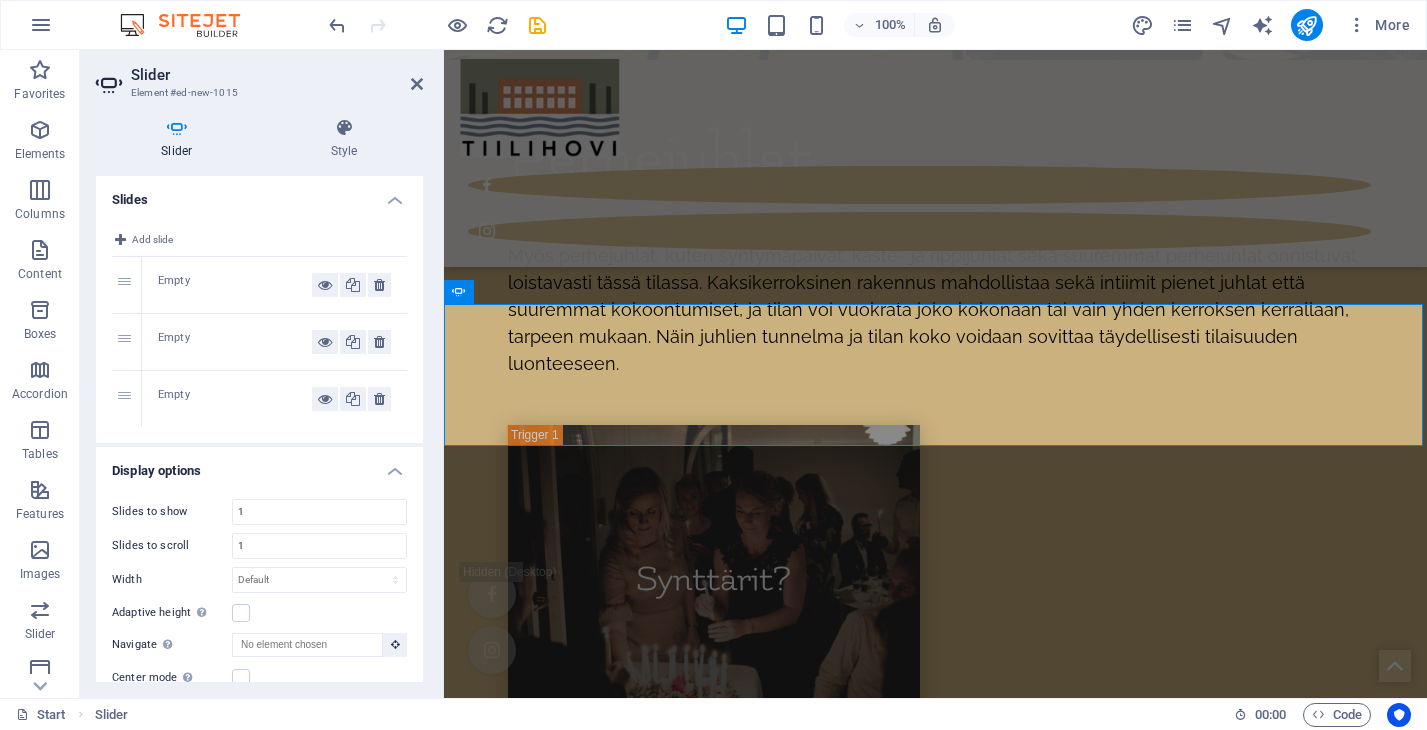 click on "Empty" at bounding box center [274, 285] 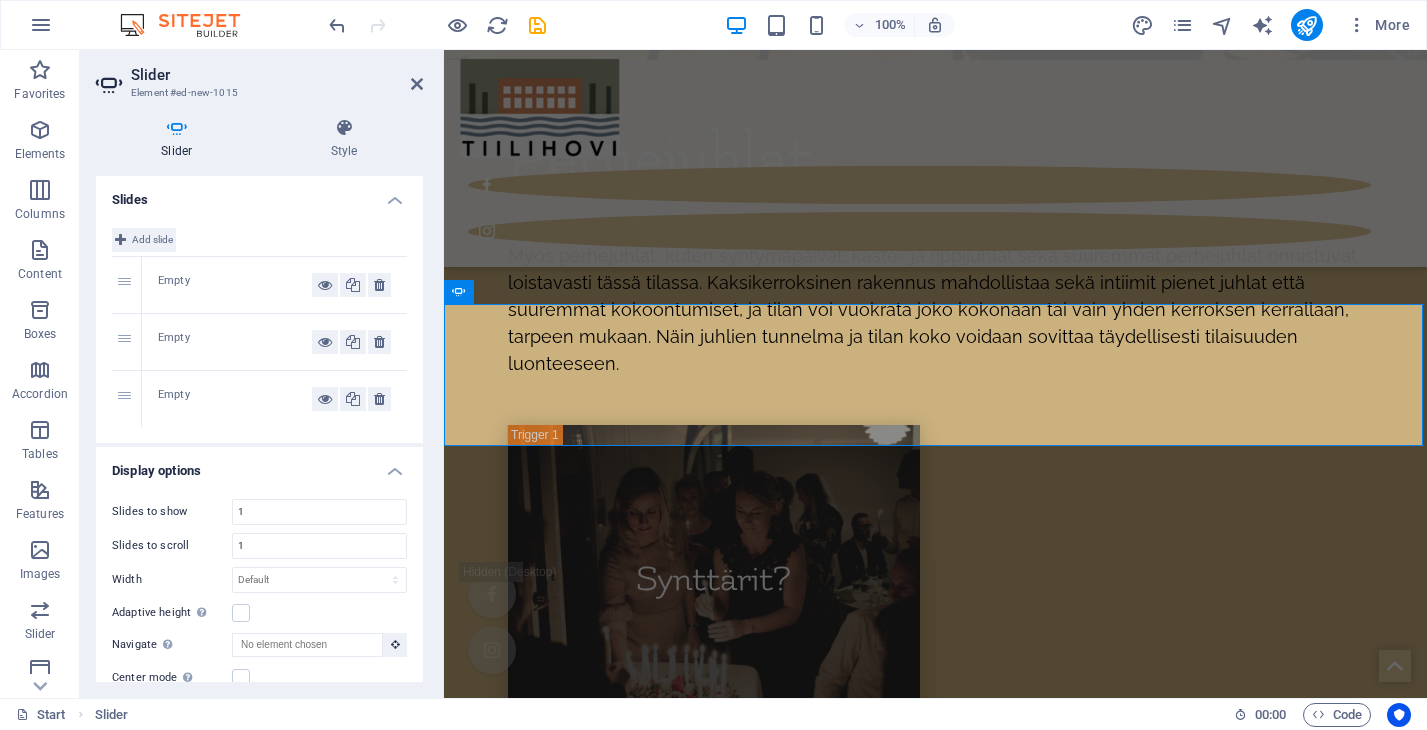 click at bounding box center [120, 240] 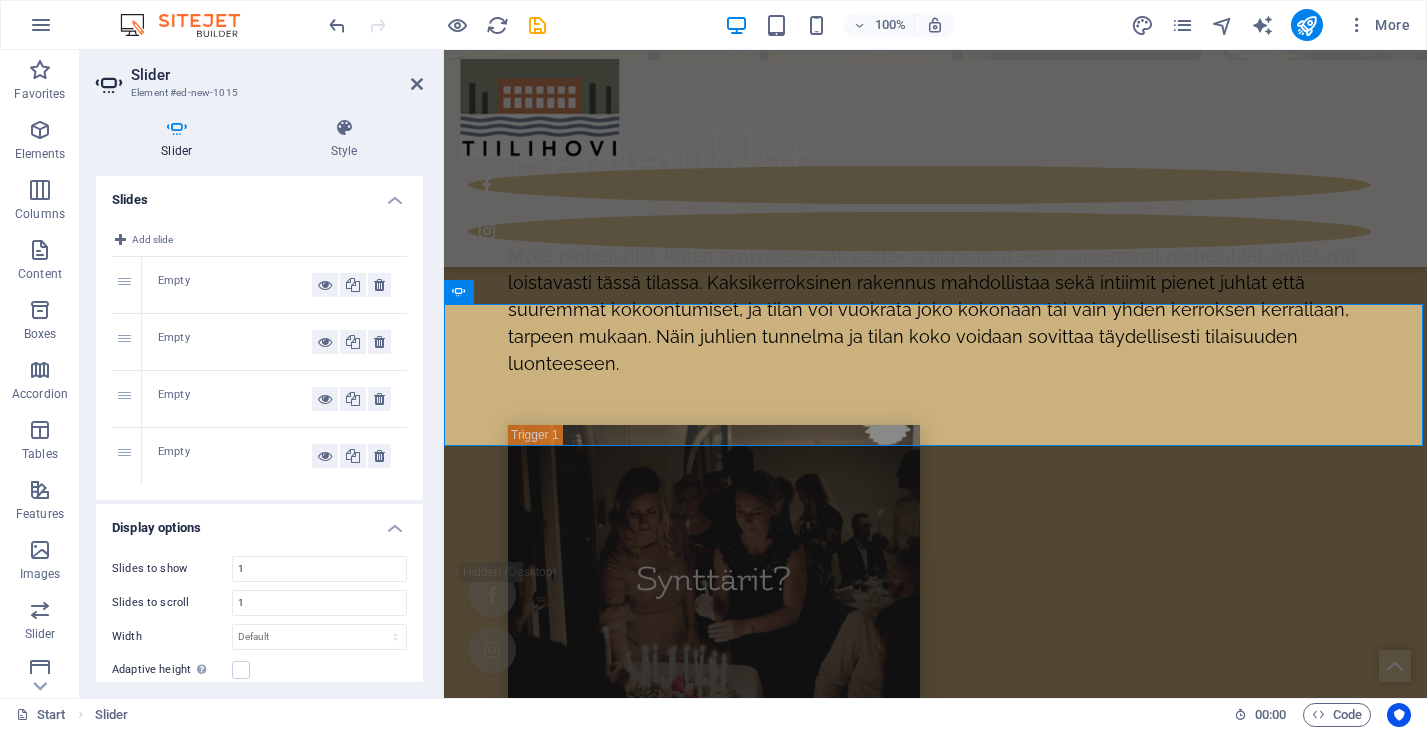 click on "Empty" at bounding box center [235, 285] 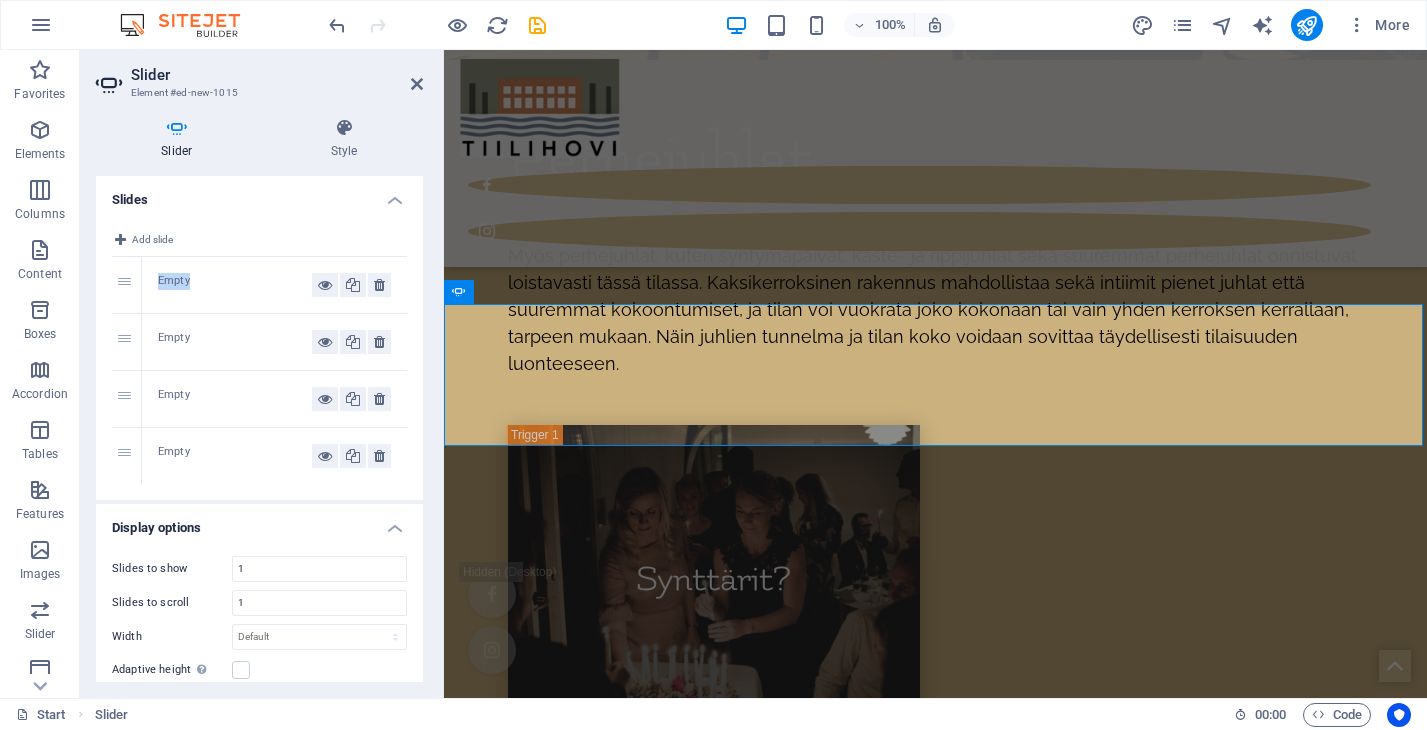 click on "Empty" at bounding box center [235, 285] 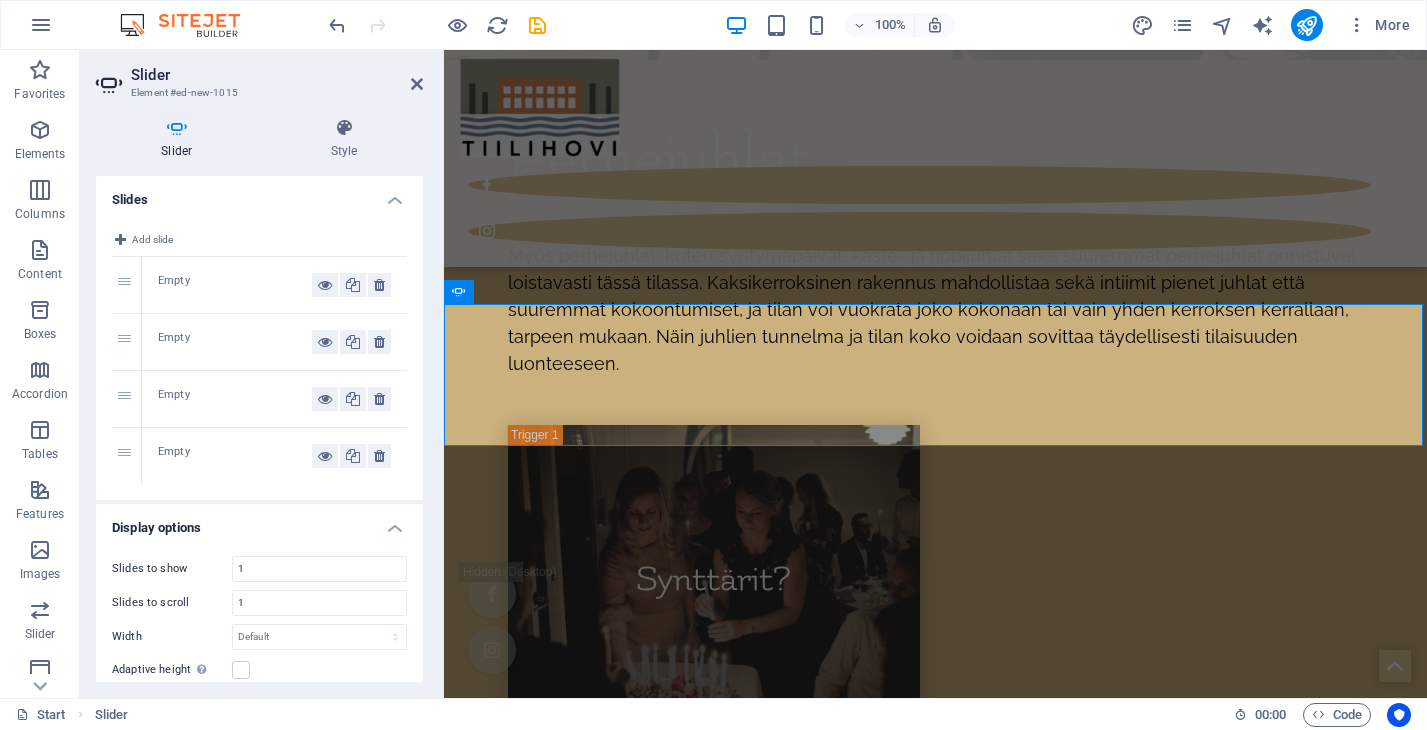 click on "Empty" at bounding box center (235, 285) 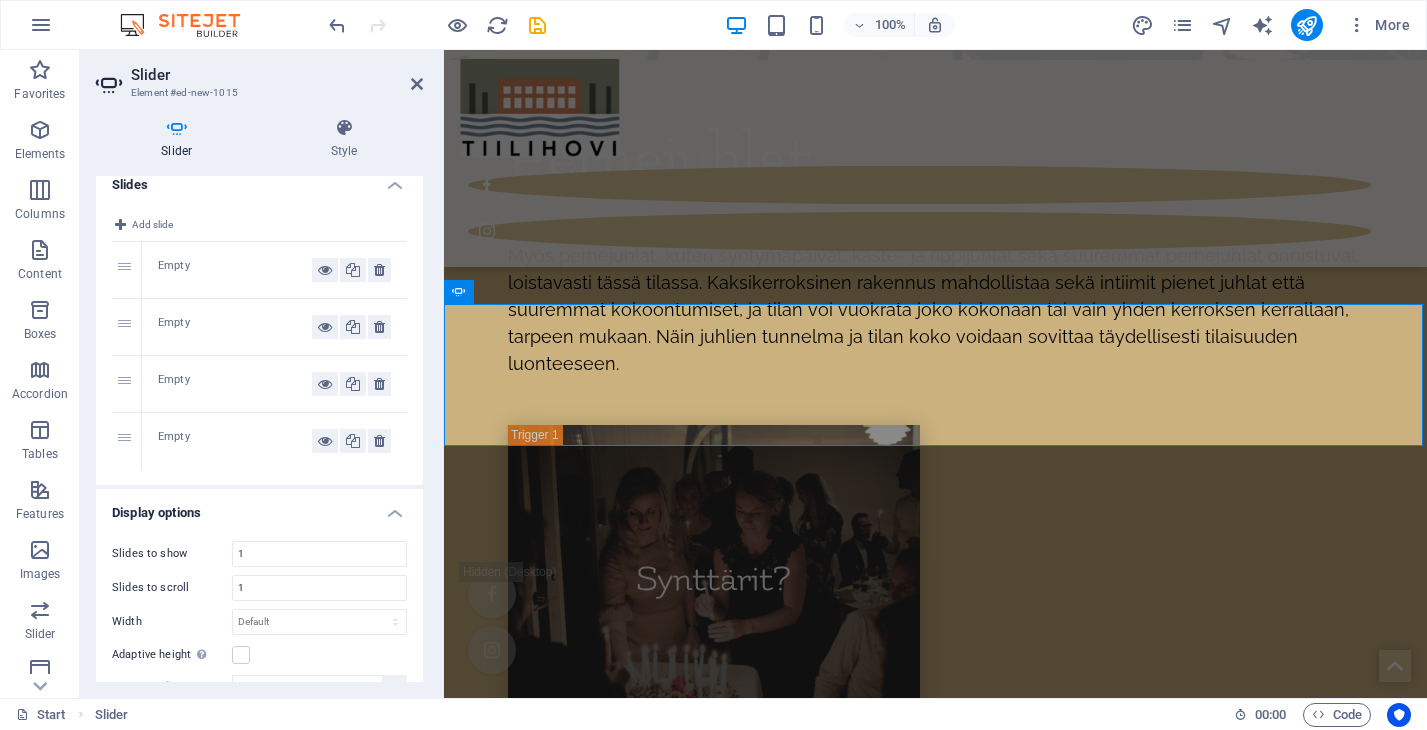 scroll, scrollTop: 0, scrollLeft: 0, axis: both 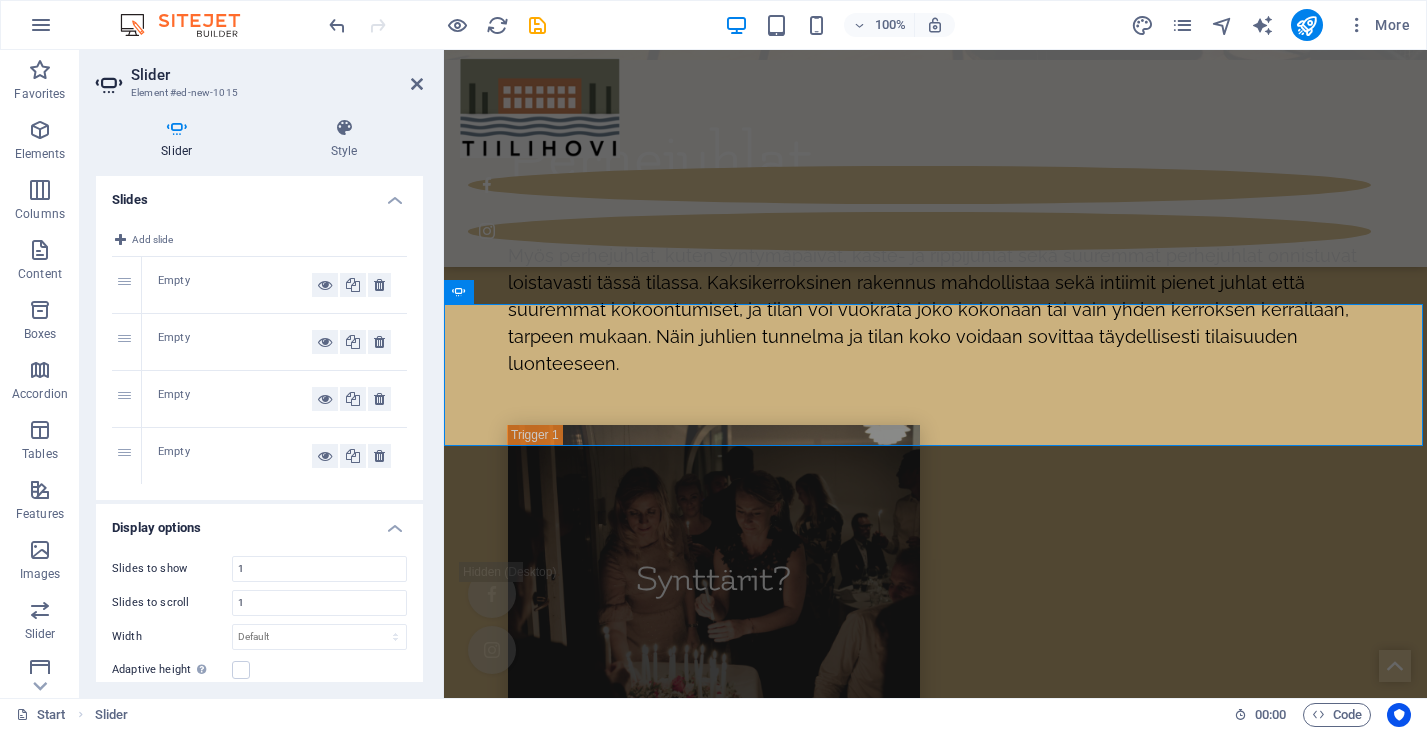 click on "1" at bounding box center [127, 285] 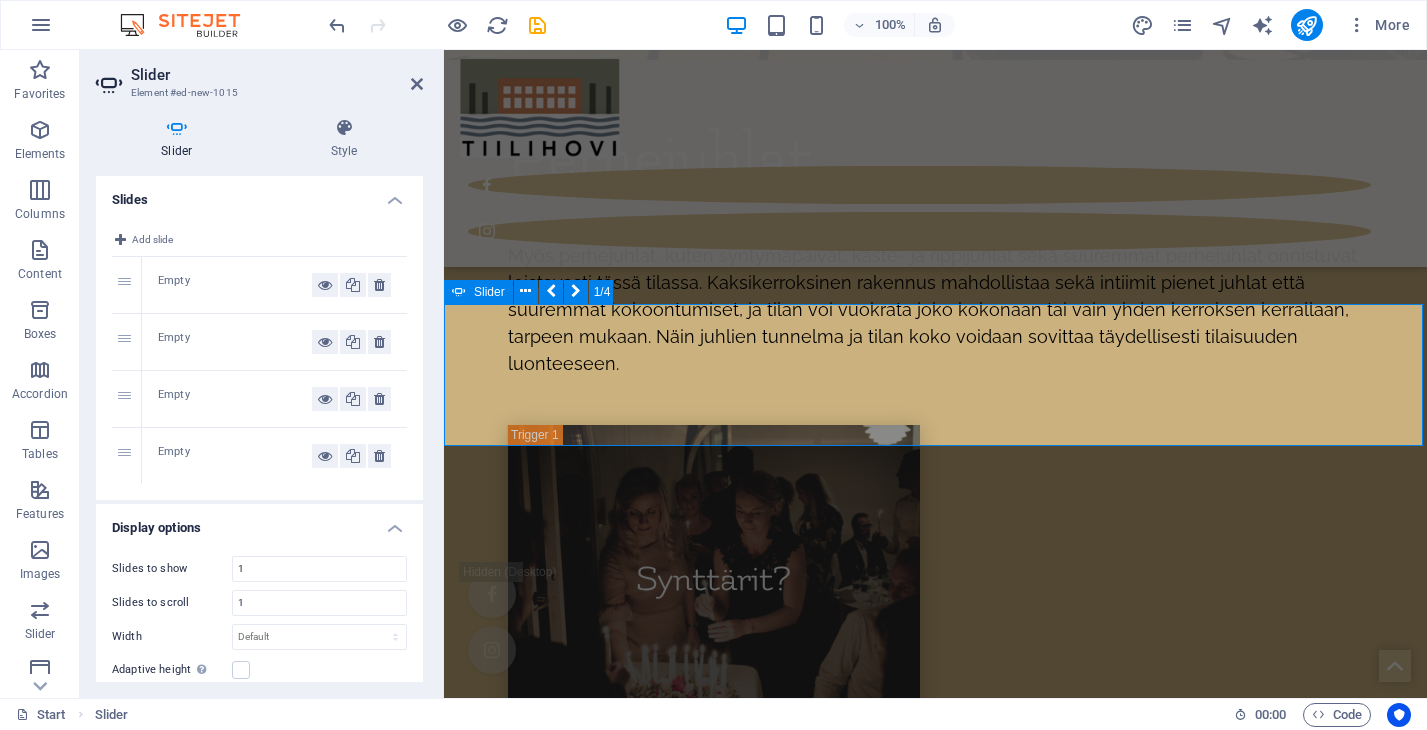 click on "Drop content here or  Add elements  Paste clipboard" at bounding box center [-46, 5839] 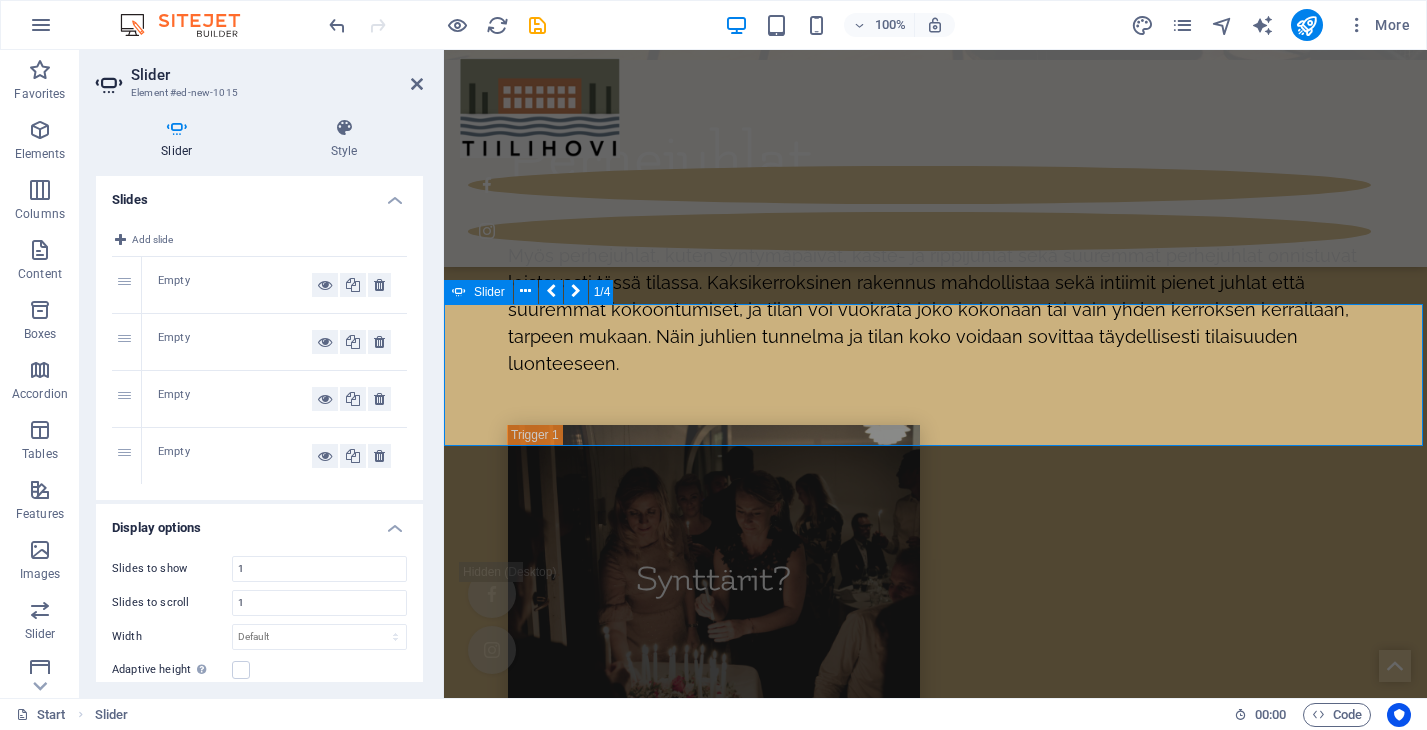 click on "Drop content here or  Add elements  Paste clipboard" at bounding box center [-46, 5839] 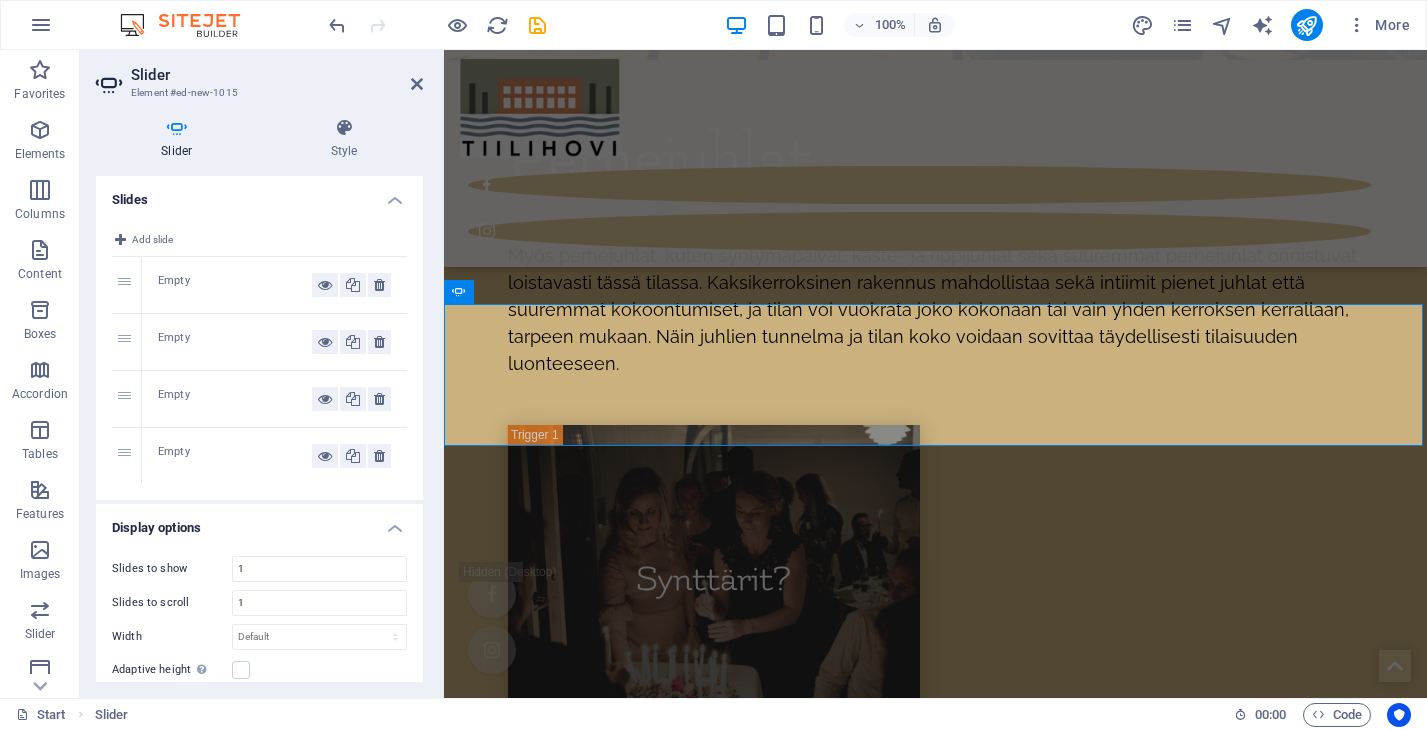 scroll, scrollTop: 0, scrollLeft: 0, axis: both 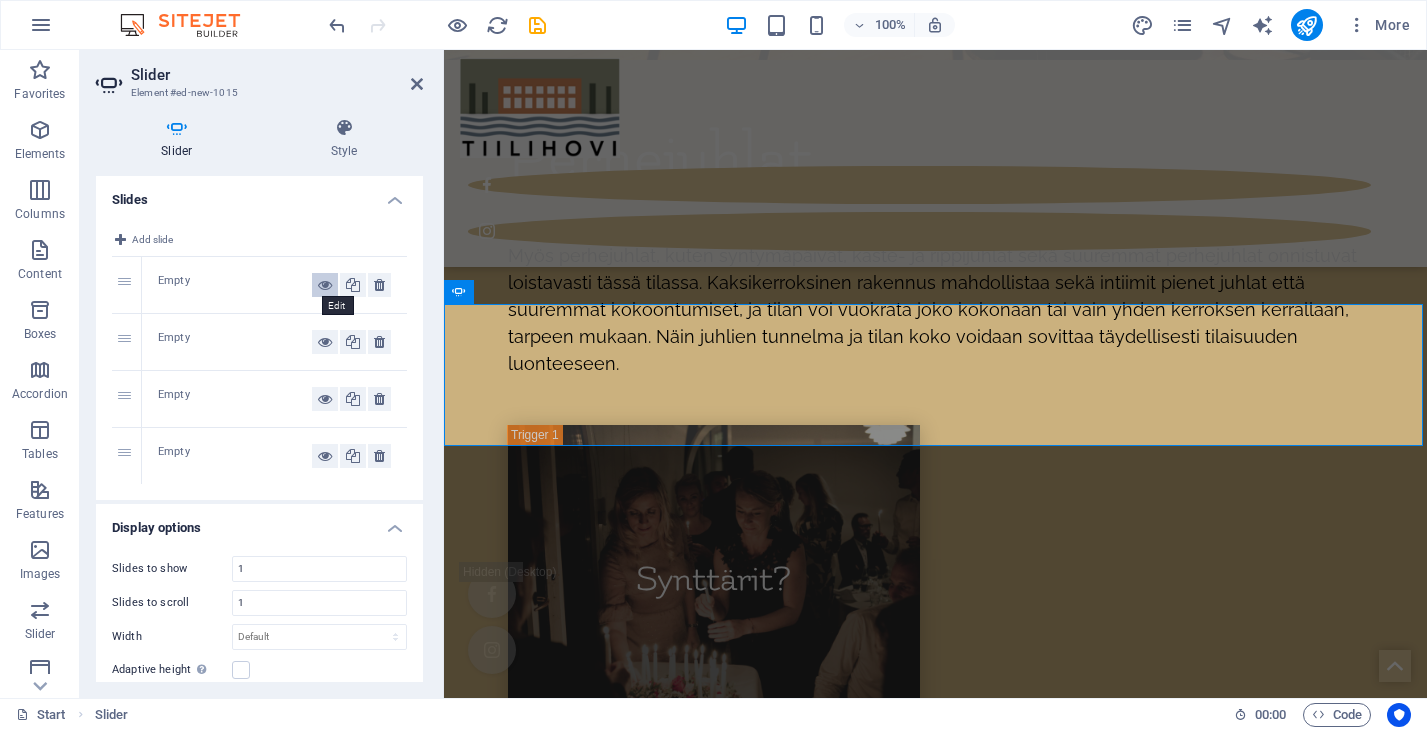 click at bounding box center (325, 285) 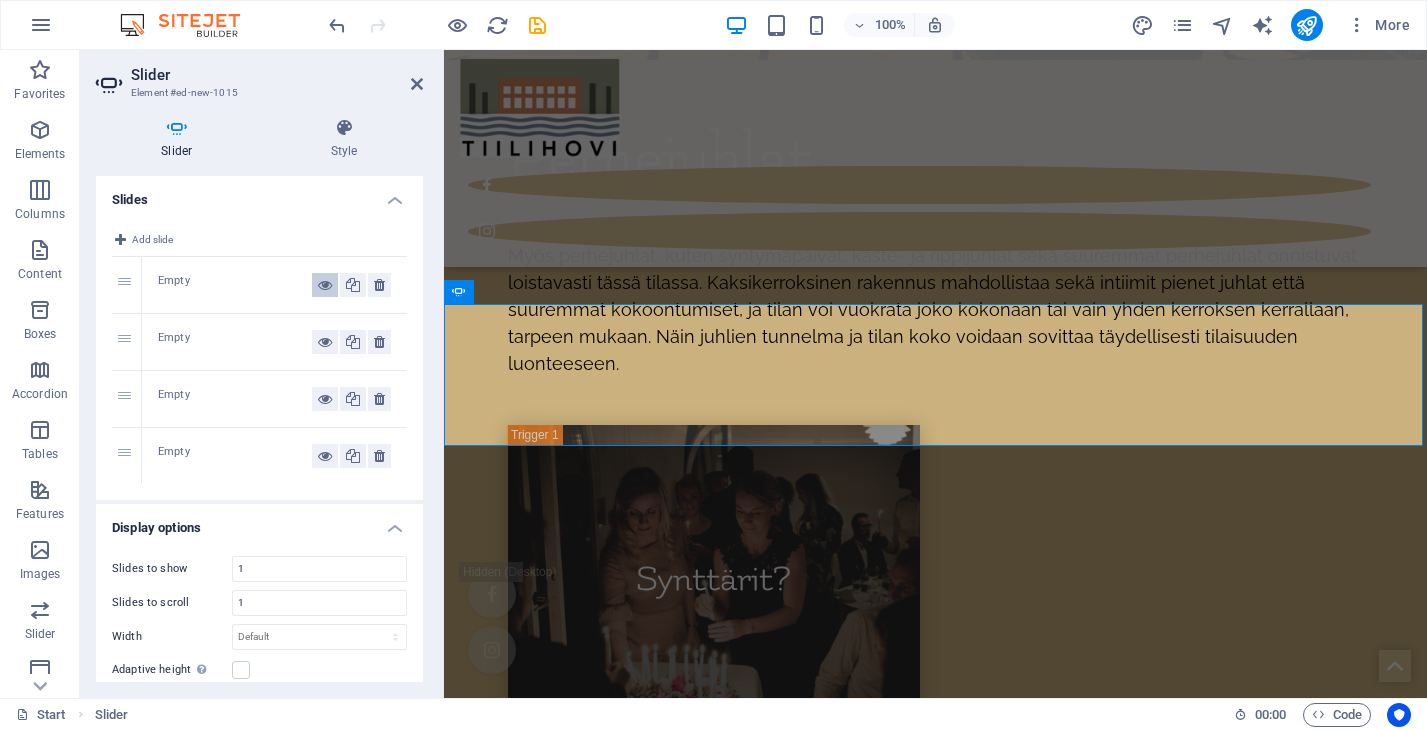 click at bounding box center (325, 285) 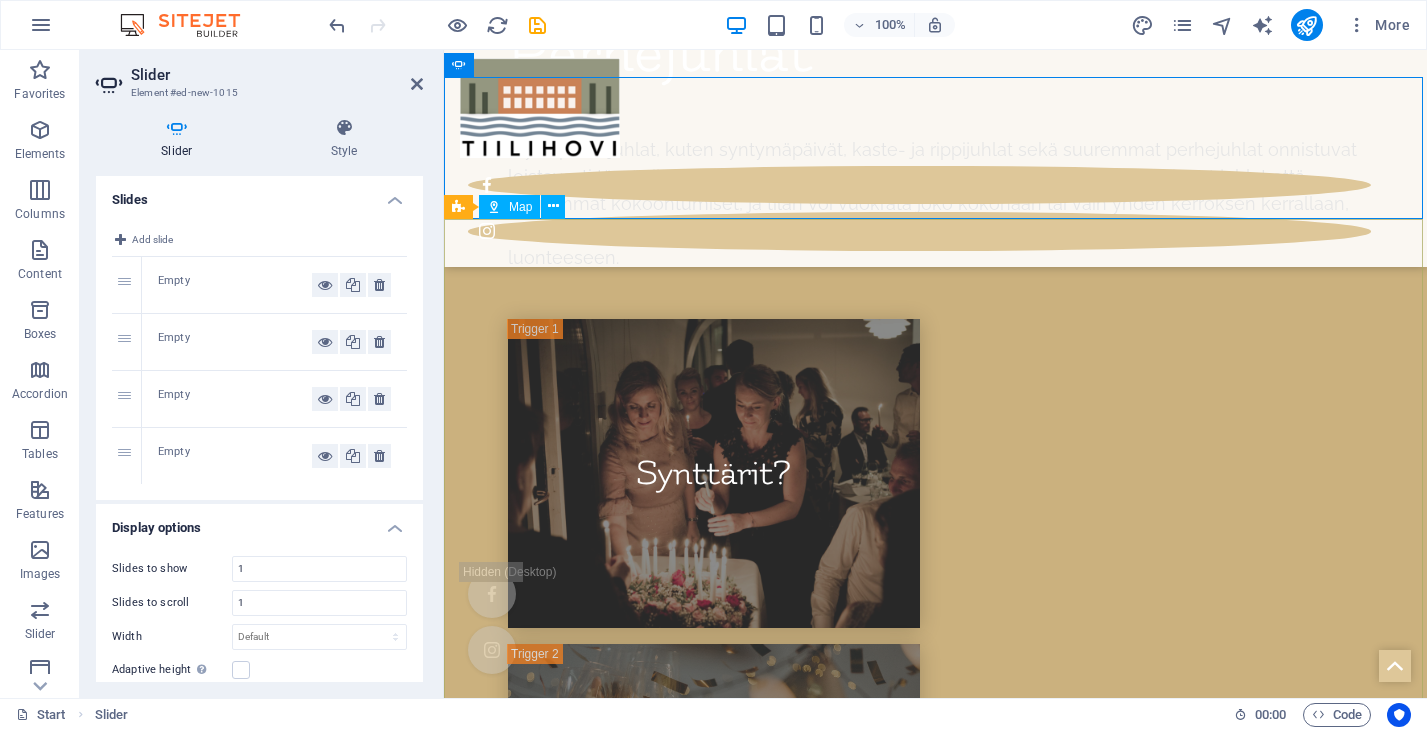 scroll, scrollTop: 10977, scrollLeft: 0, axis: vertical 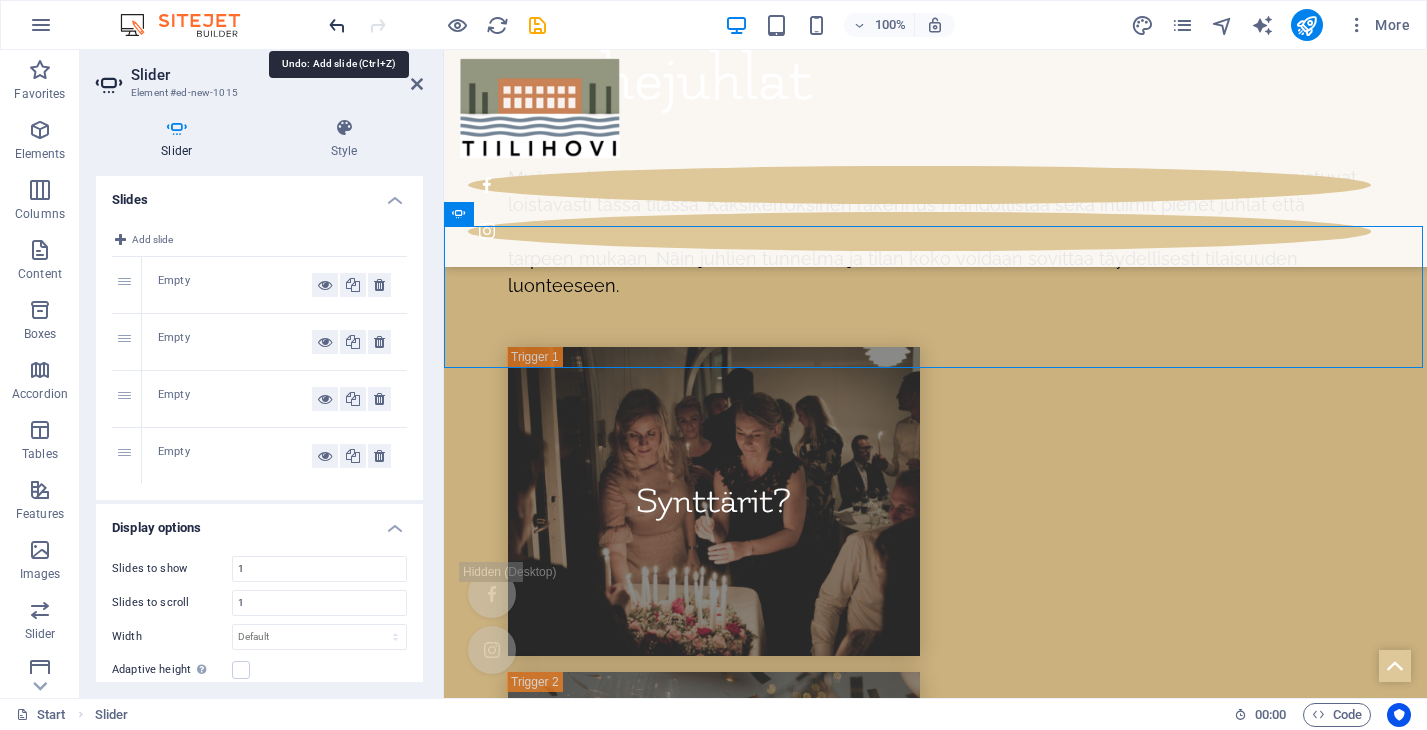 click at bounding box center [337, 25] 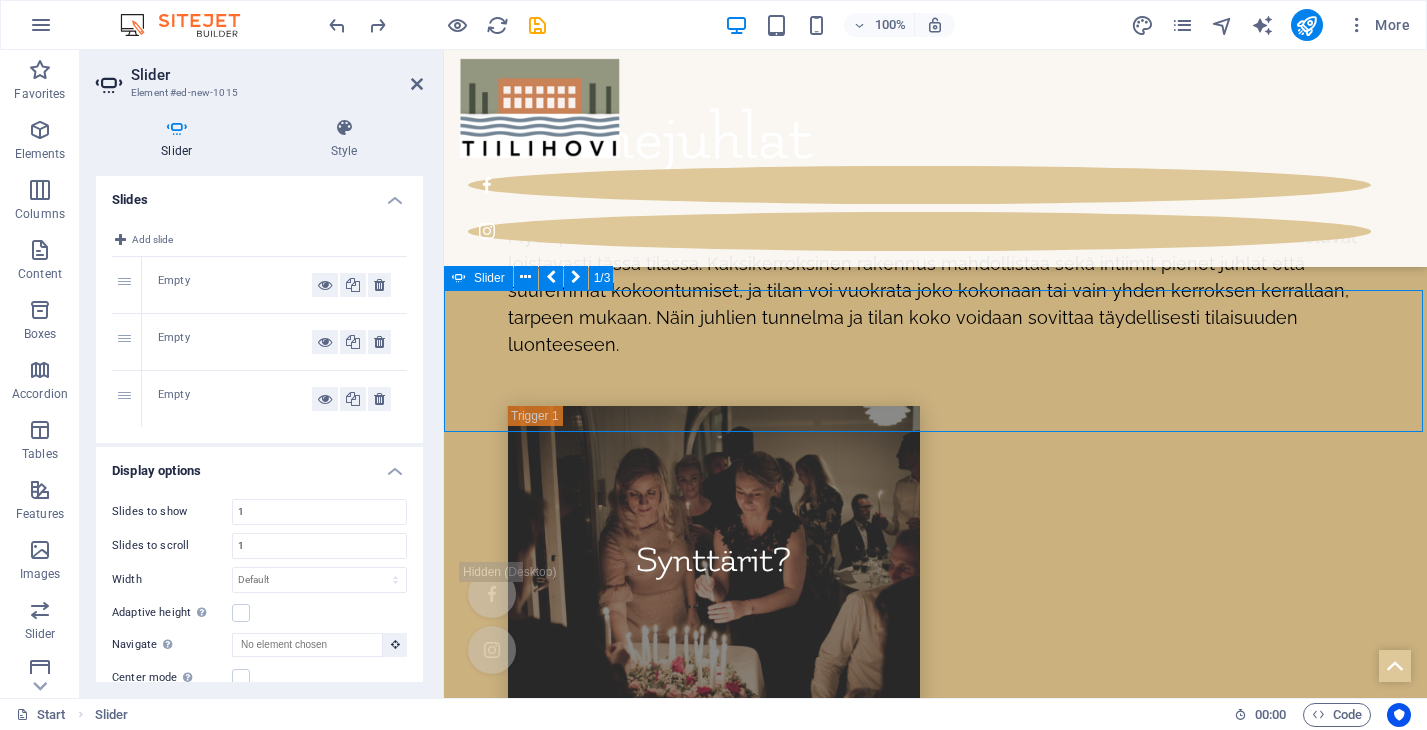 scroll, scrollTop: 10913, scrollLeft: 0, axis: vertical 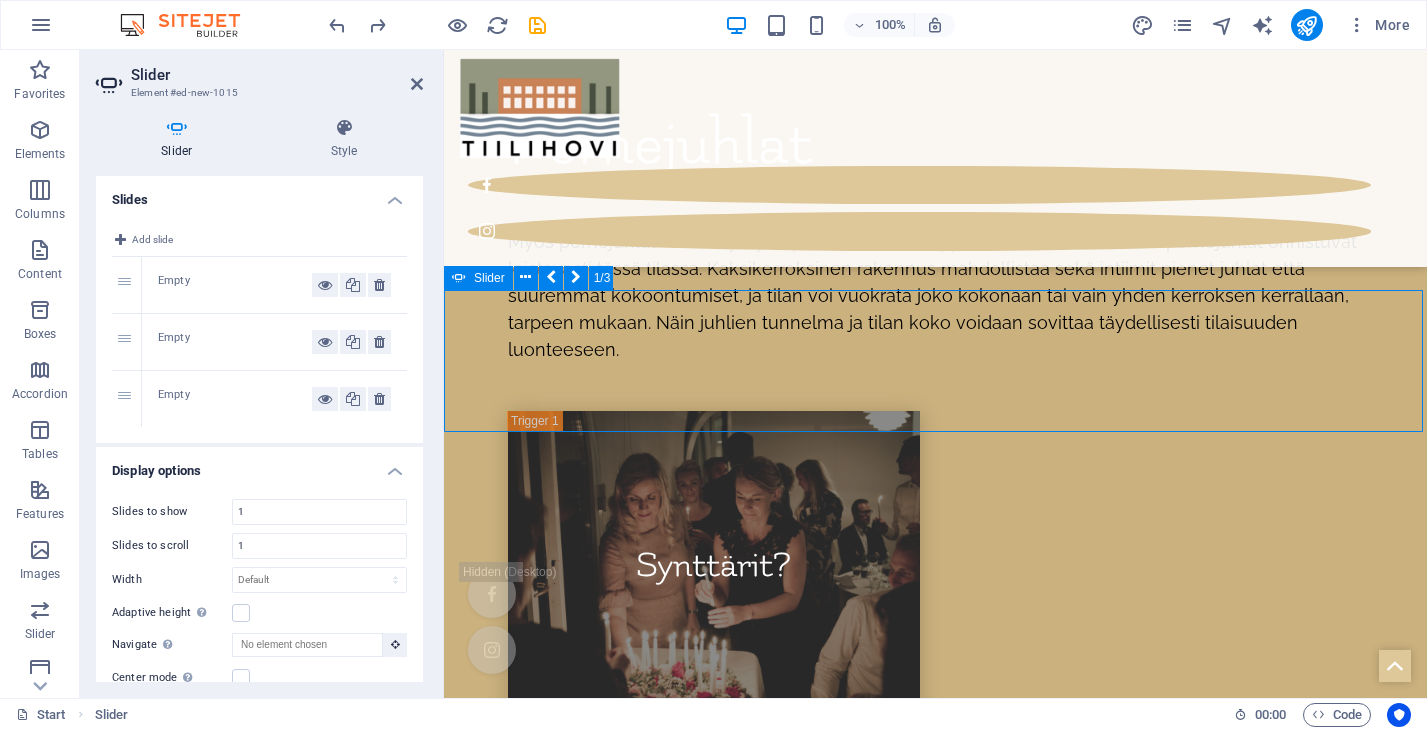 click on "Add elements" at bounding box center (-105, 5855) 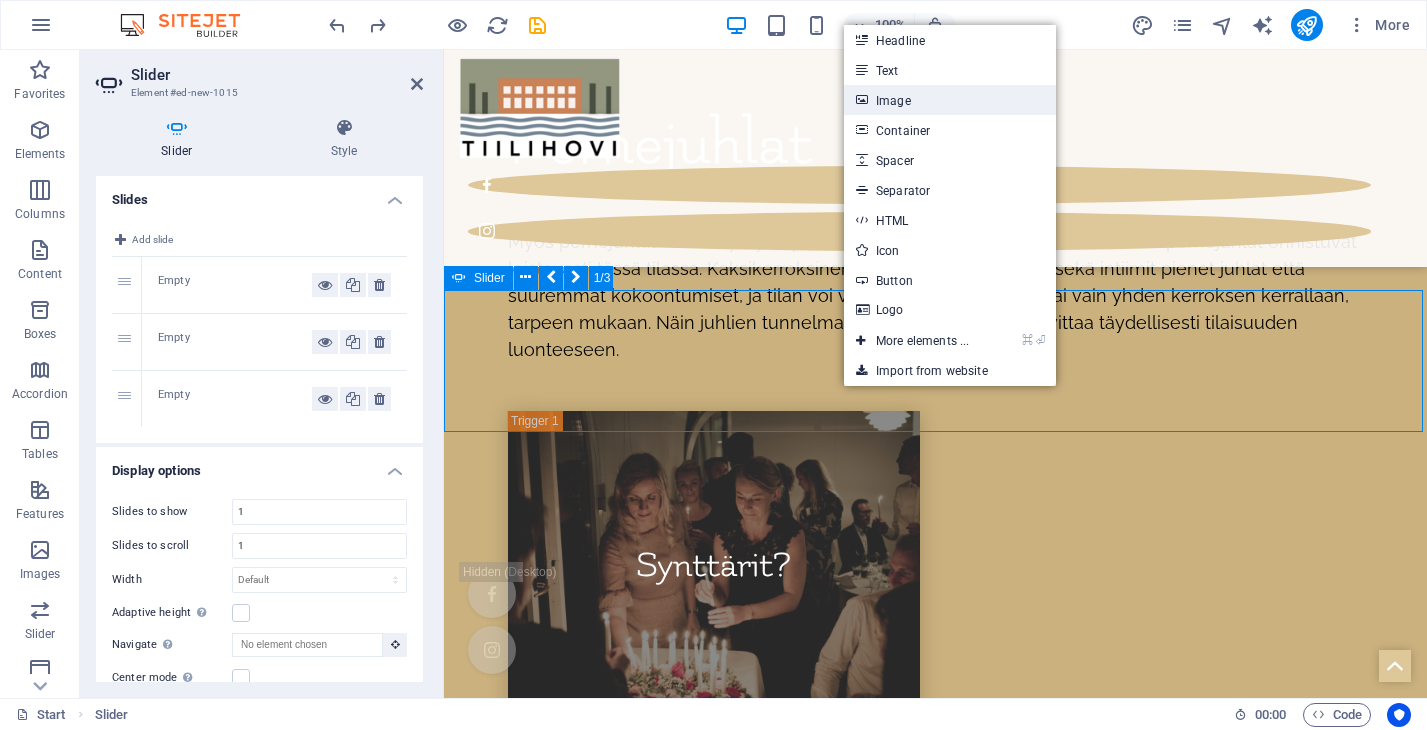 click on "Image" at bounding box center (950, 100) 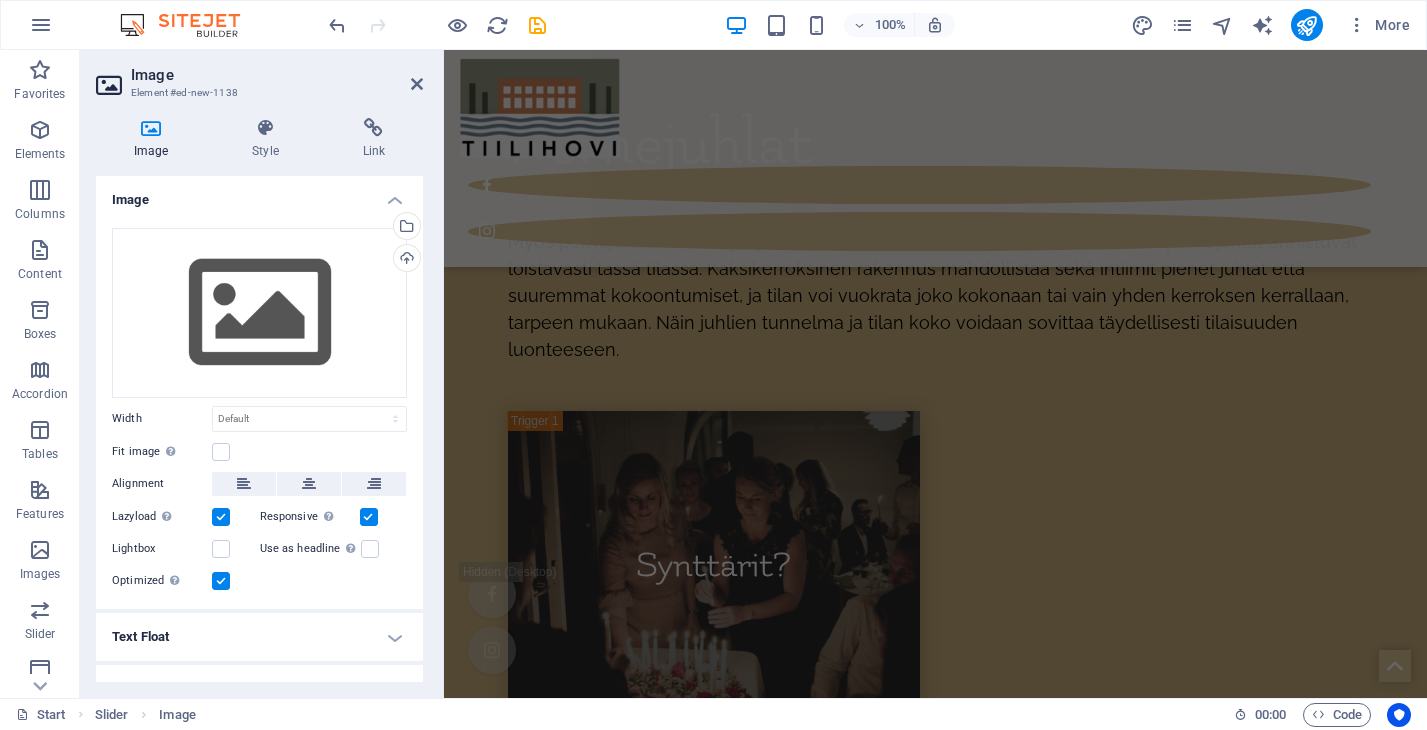 scroll, scrollTop: 11104, scrollLeft: 0, axis: vertical 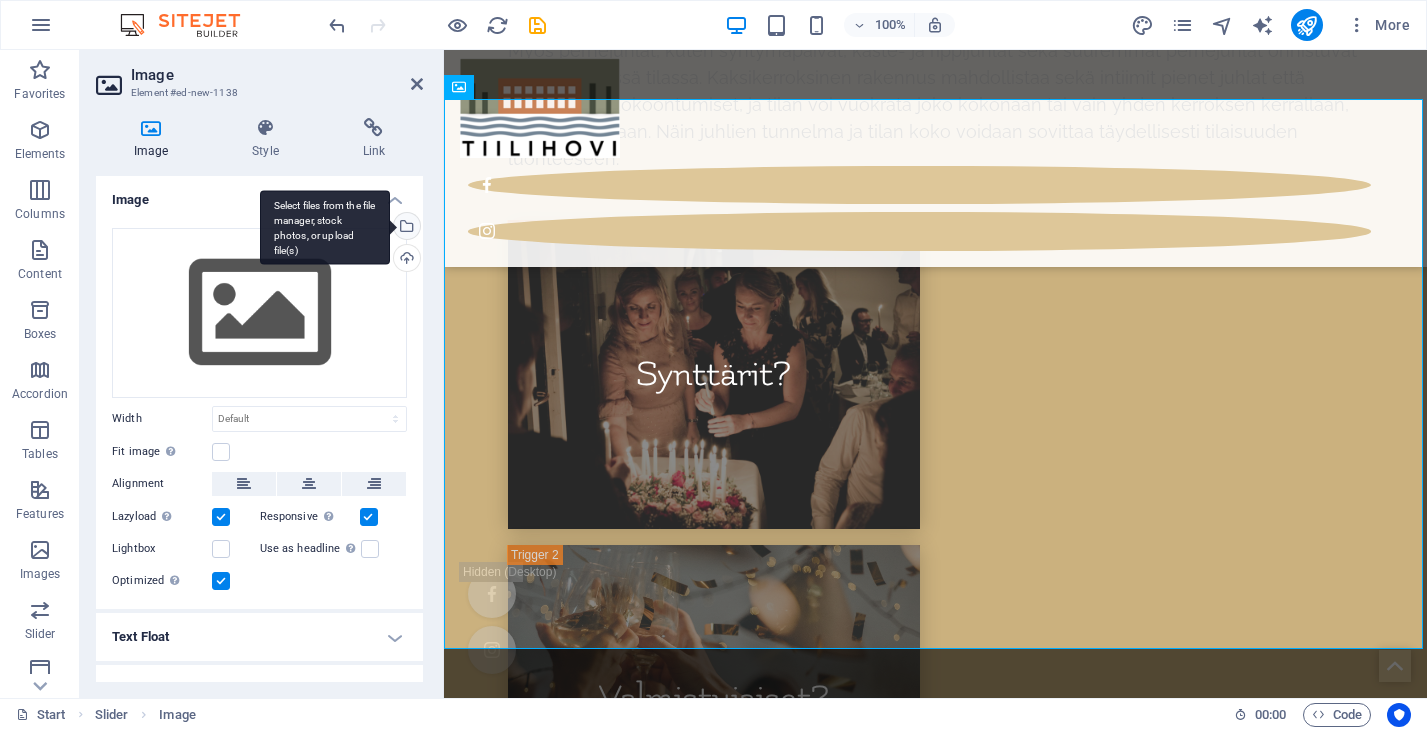 click on "Select files from the file manager, stock photos, or upload file(s)" at bounding box center (405, 228) 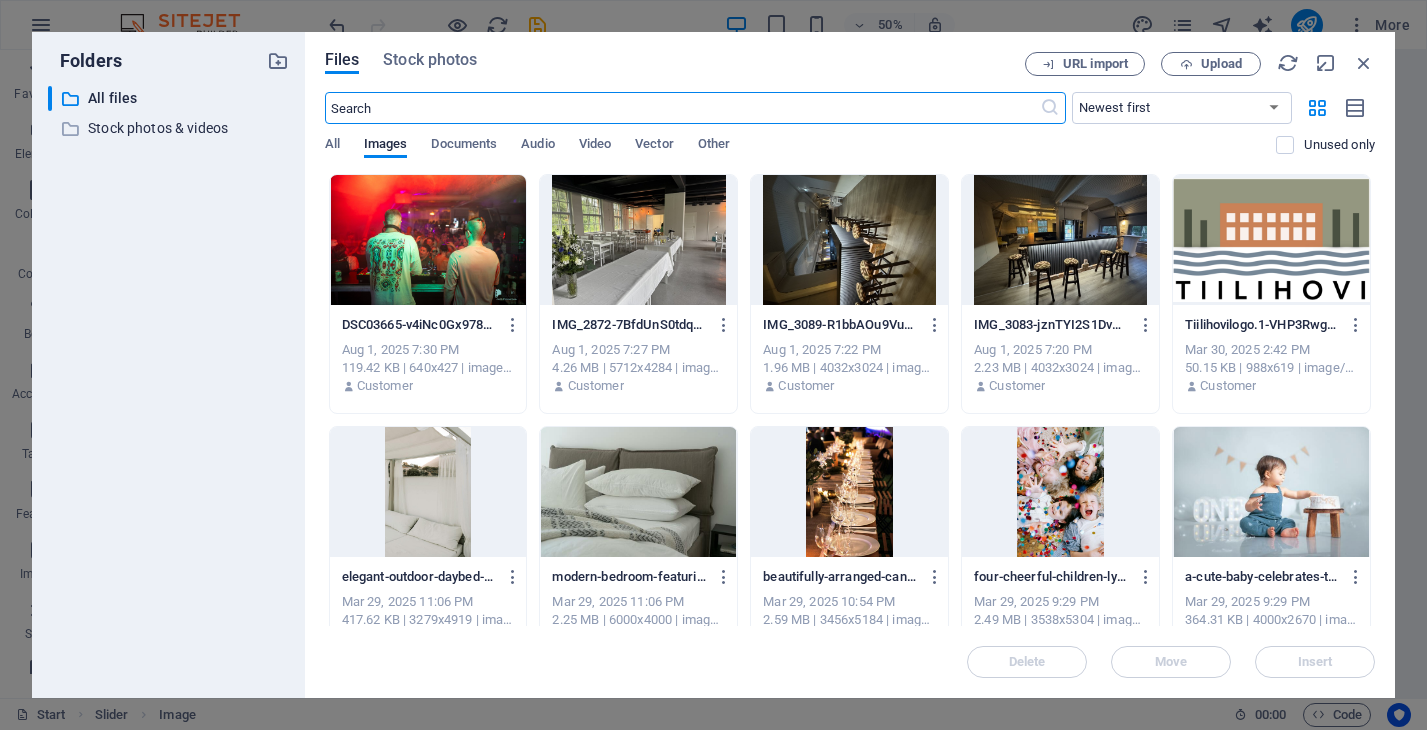 scroll, scrollTop: 10807, scrollLeft: 0, axis: vertical 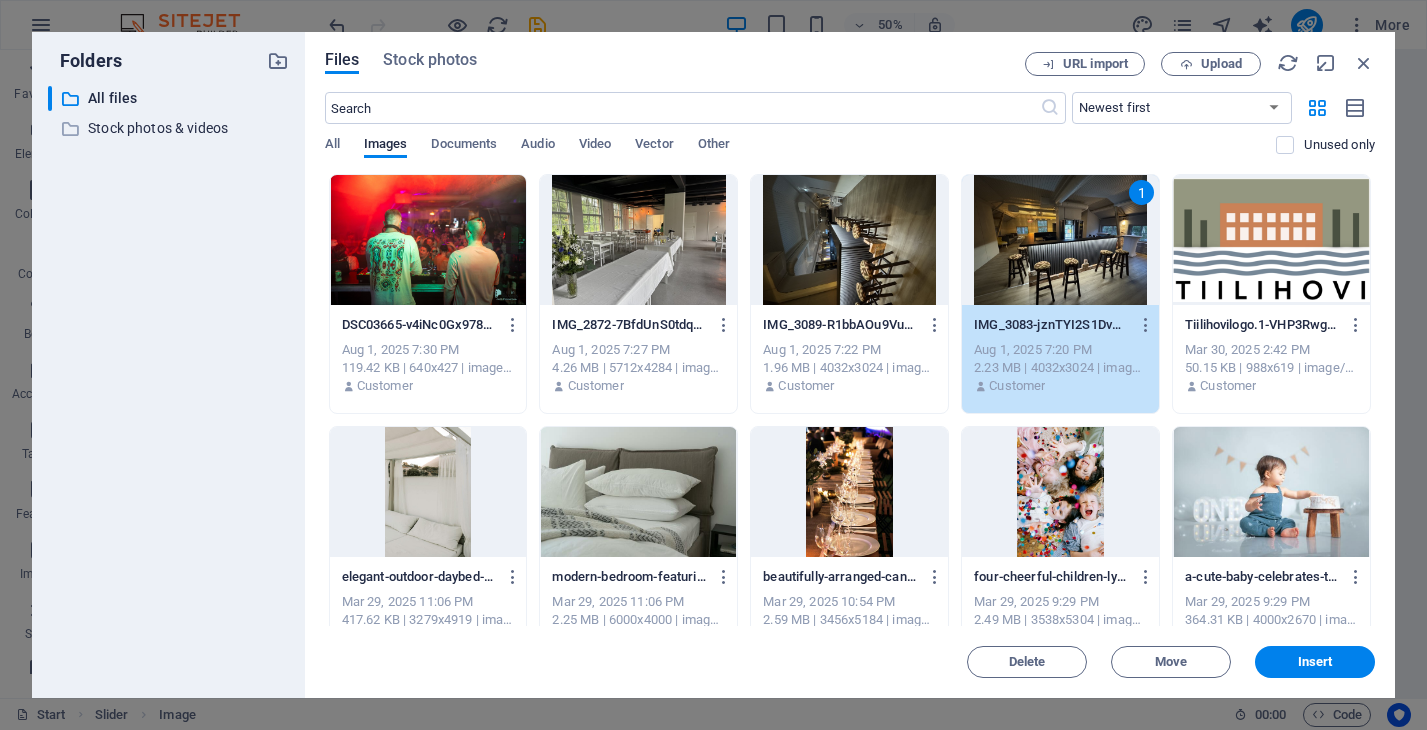 click on "1" at bounding box center (1060, 240) 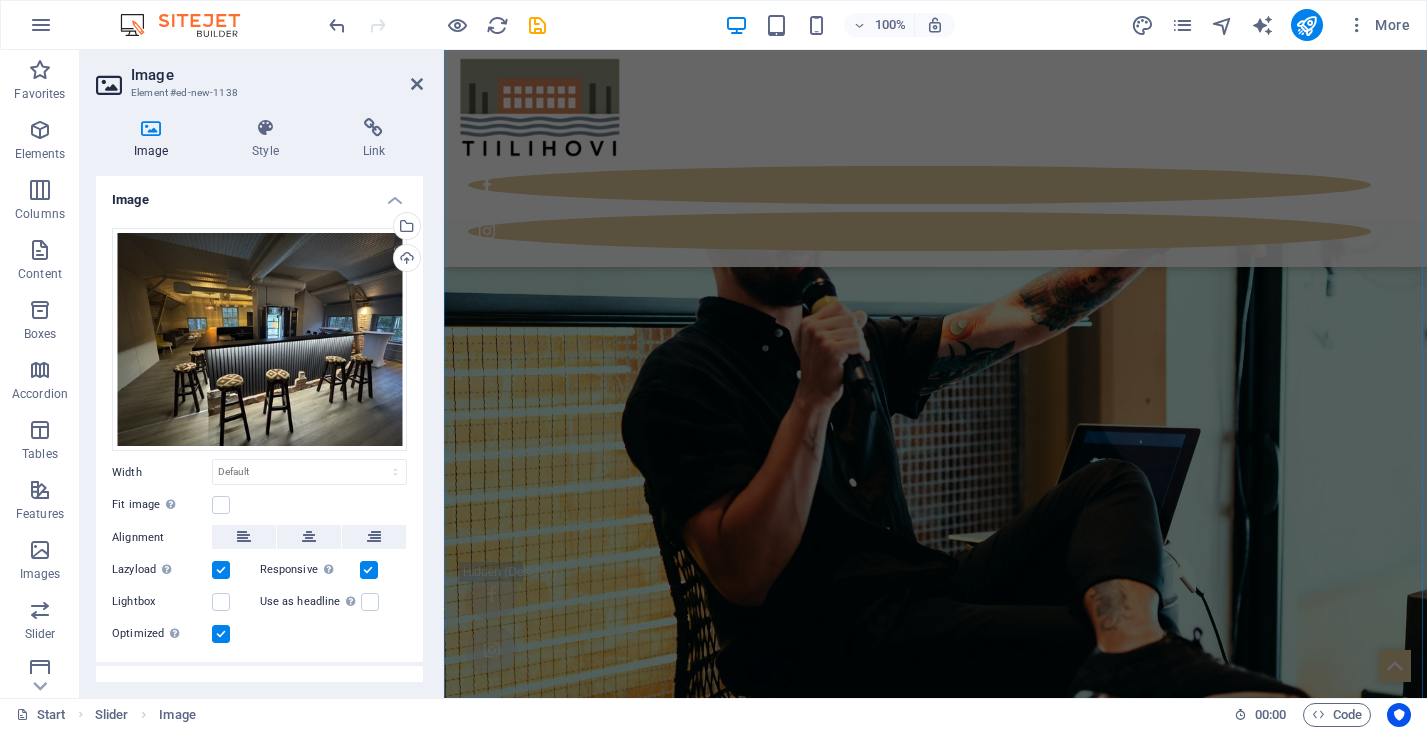 scroll, scrollTop: 10110, scrollLeft: 0, axis: vertical 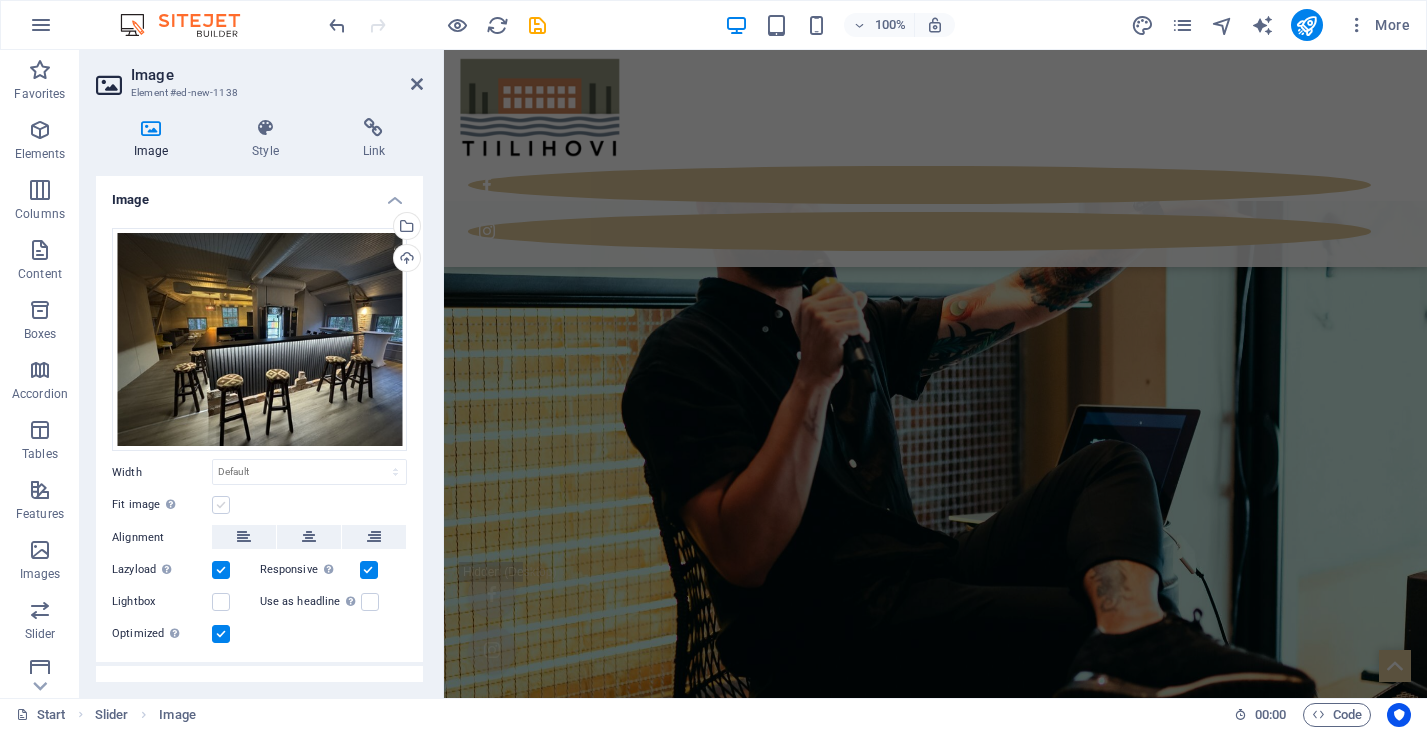 click at bounding box center [221, 505] 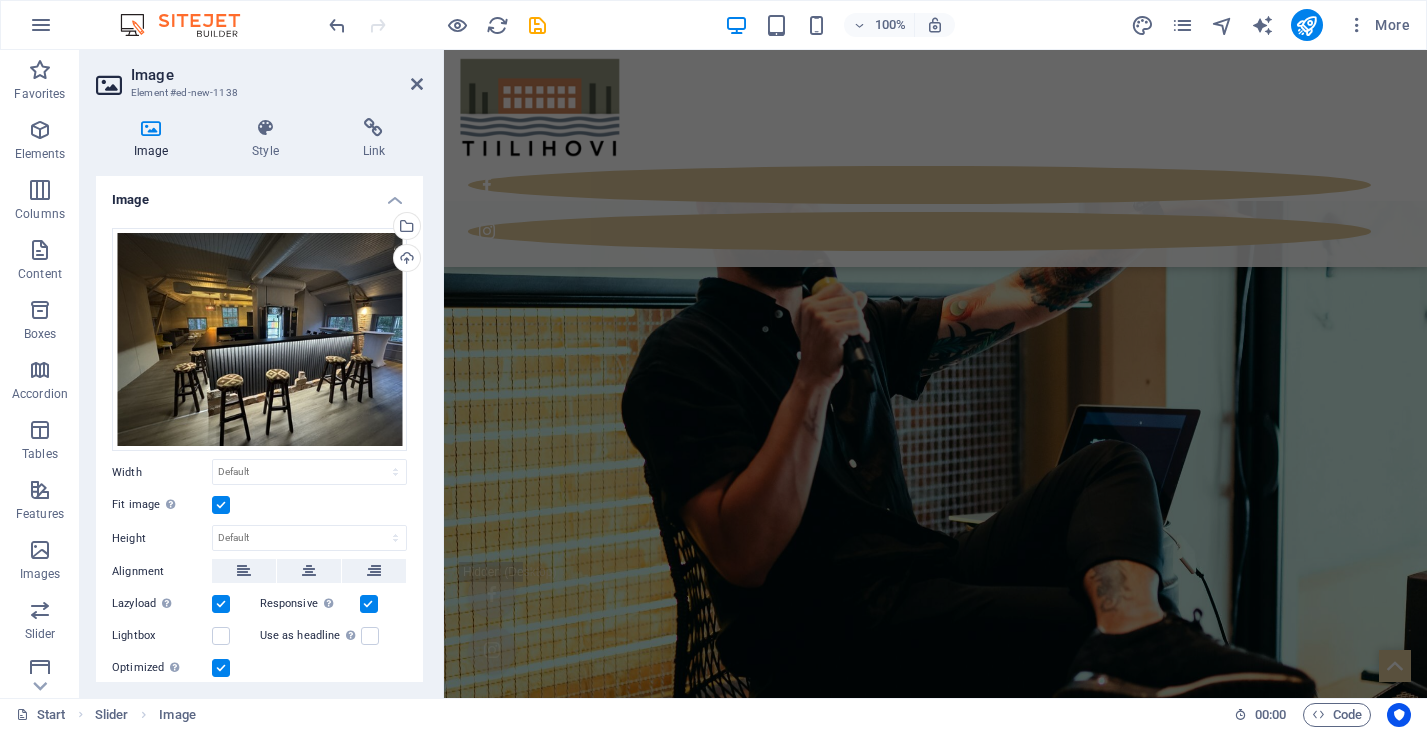 click at bounding box center (221, 505) 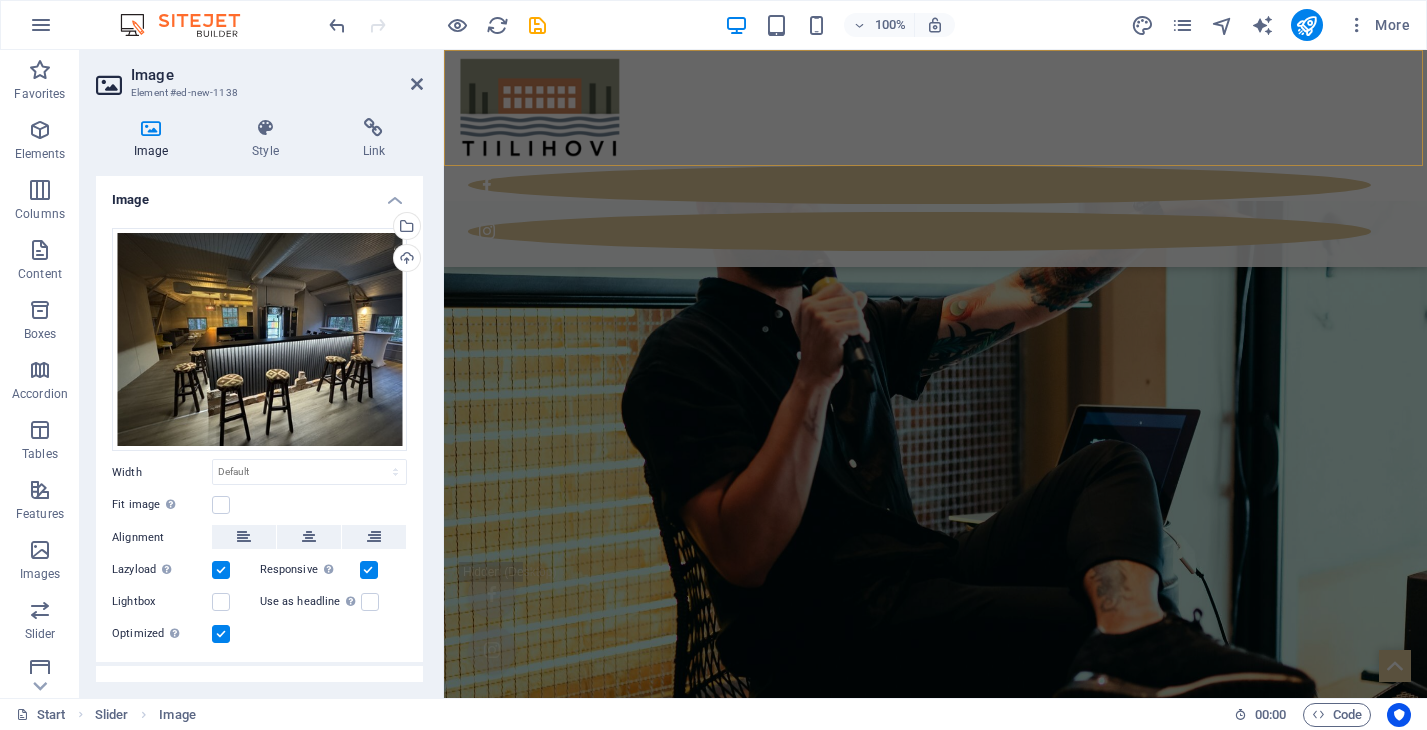 click on "Start Blog Wedding Stationery Bridal & Groom's fashion Florist Decorations & Events Contact us" at bounding box center [935, 158] 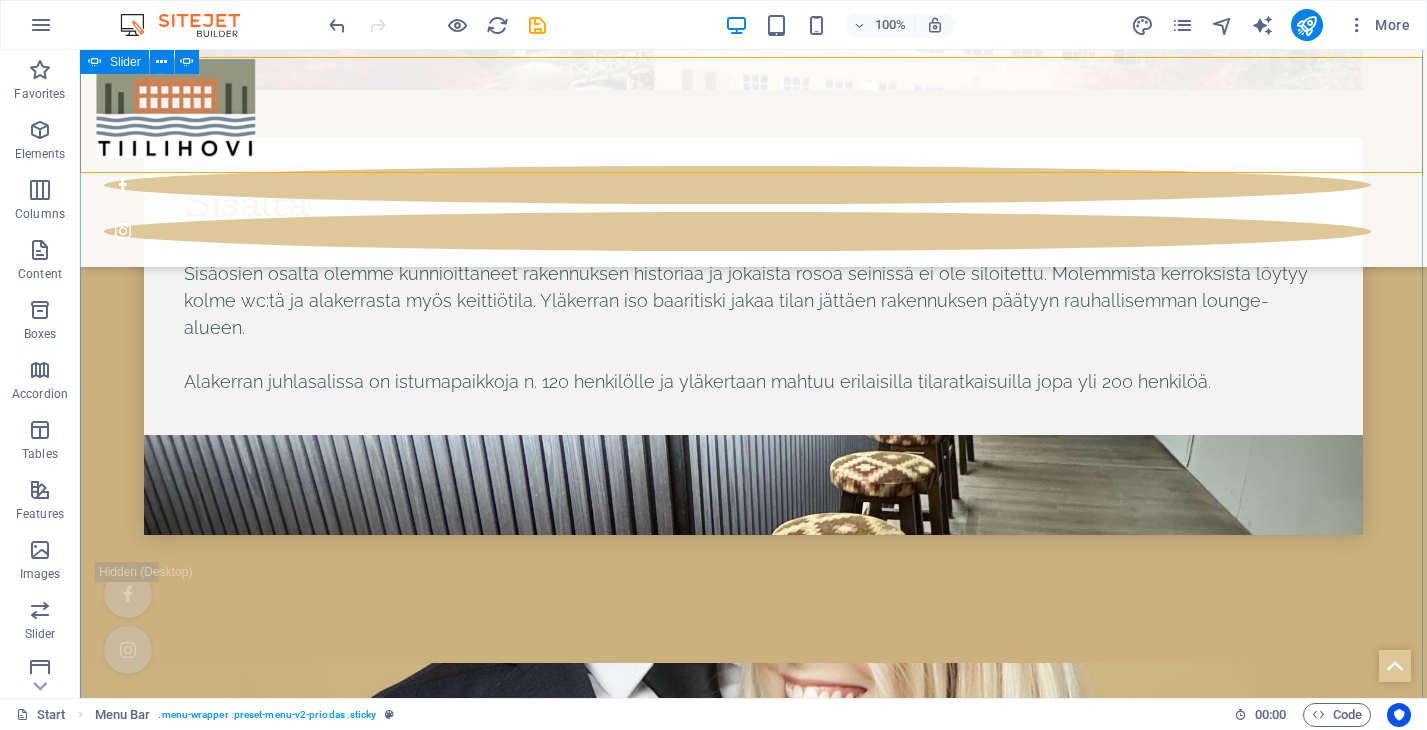 scroll, scrollTop: 8110, scrollLeft: 0, axis: vertical 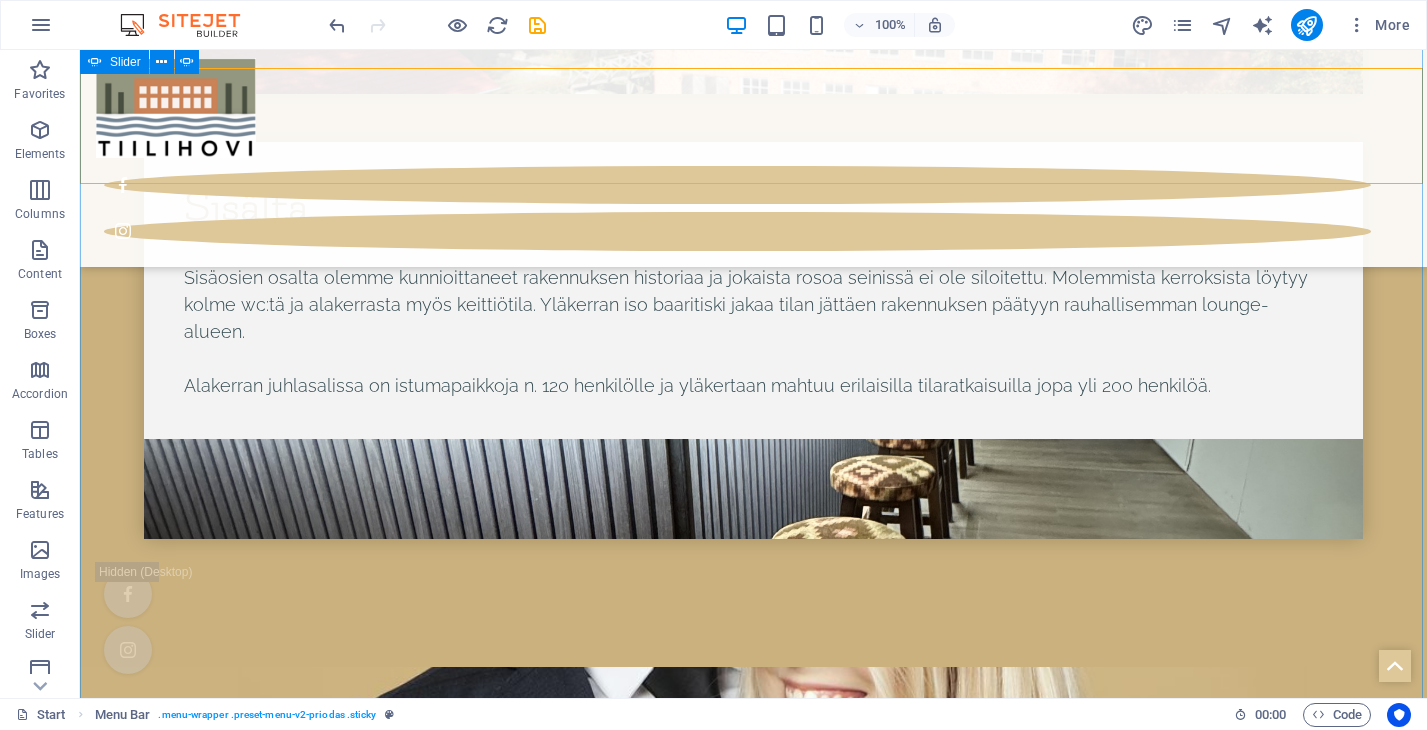 click at bounding box center (80, 10429) 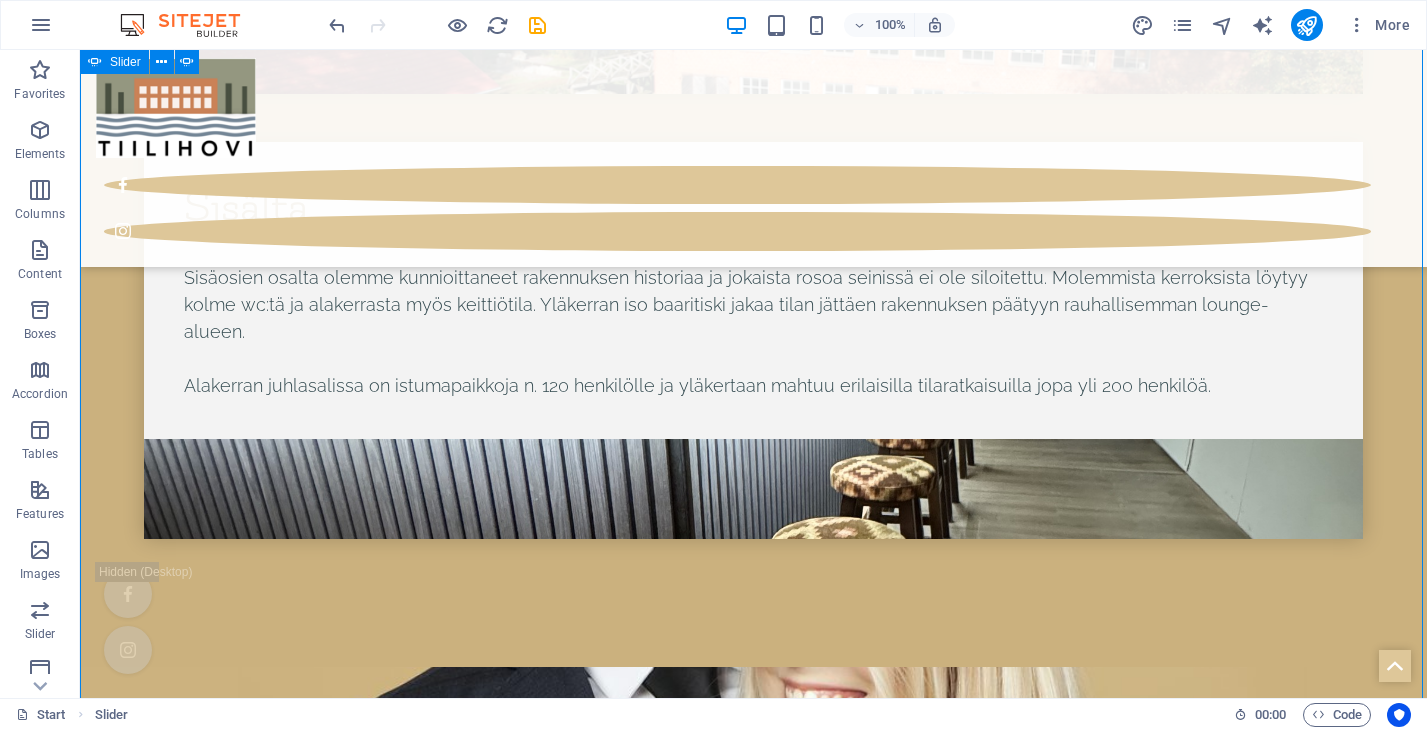 click at bounding box center [80, 12903] 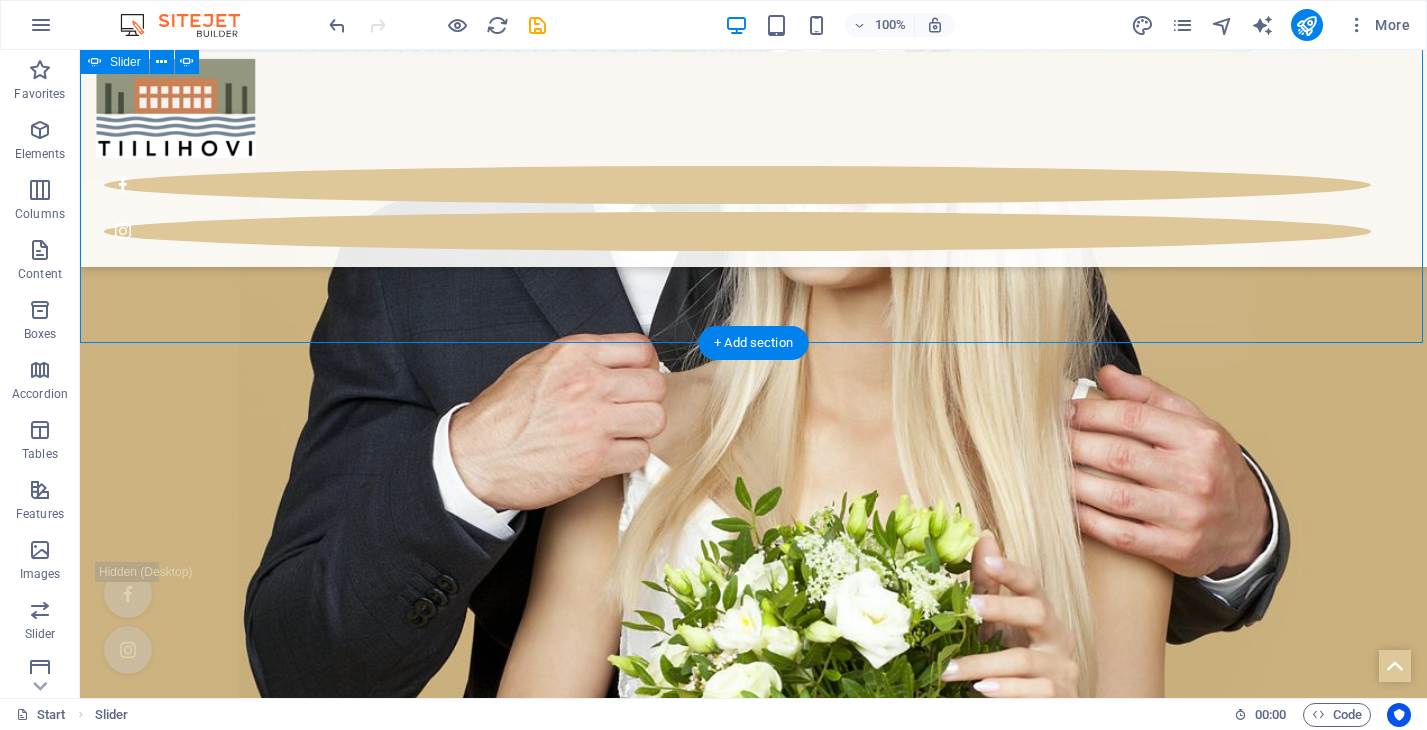 scroll, scrollTop: 8609, scrollLeft: 0, axis: vertical 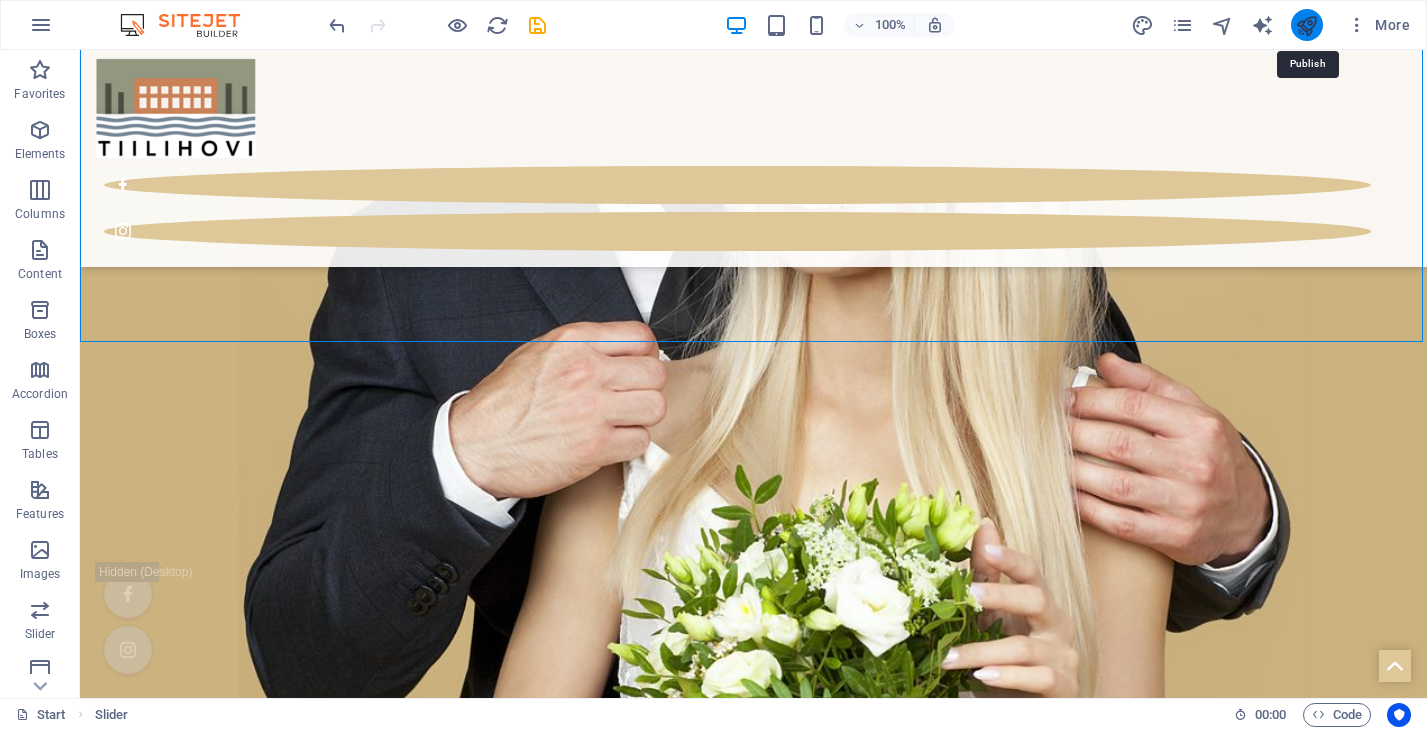 click at bounding box center (1306, 25) 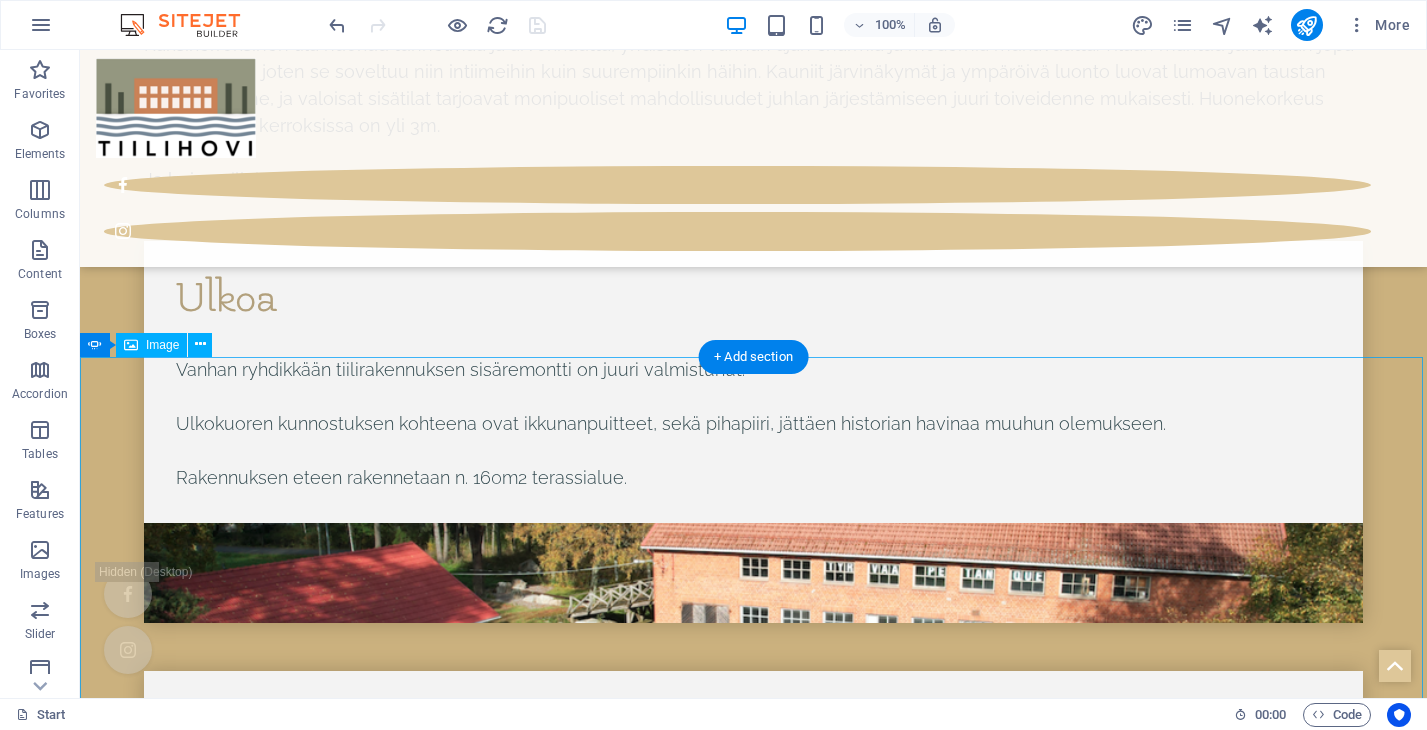 scroll, scrollTop: 7834, scrollLeft: 0, axis: vertical 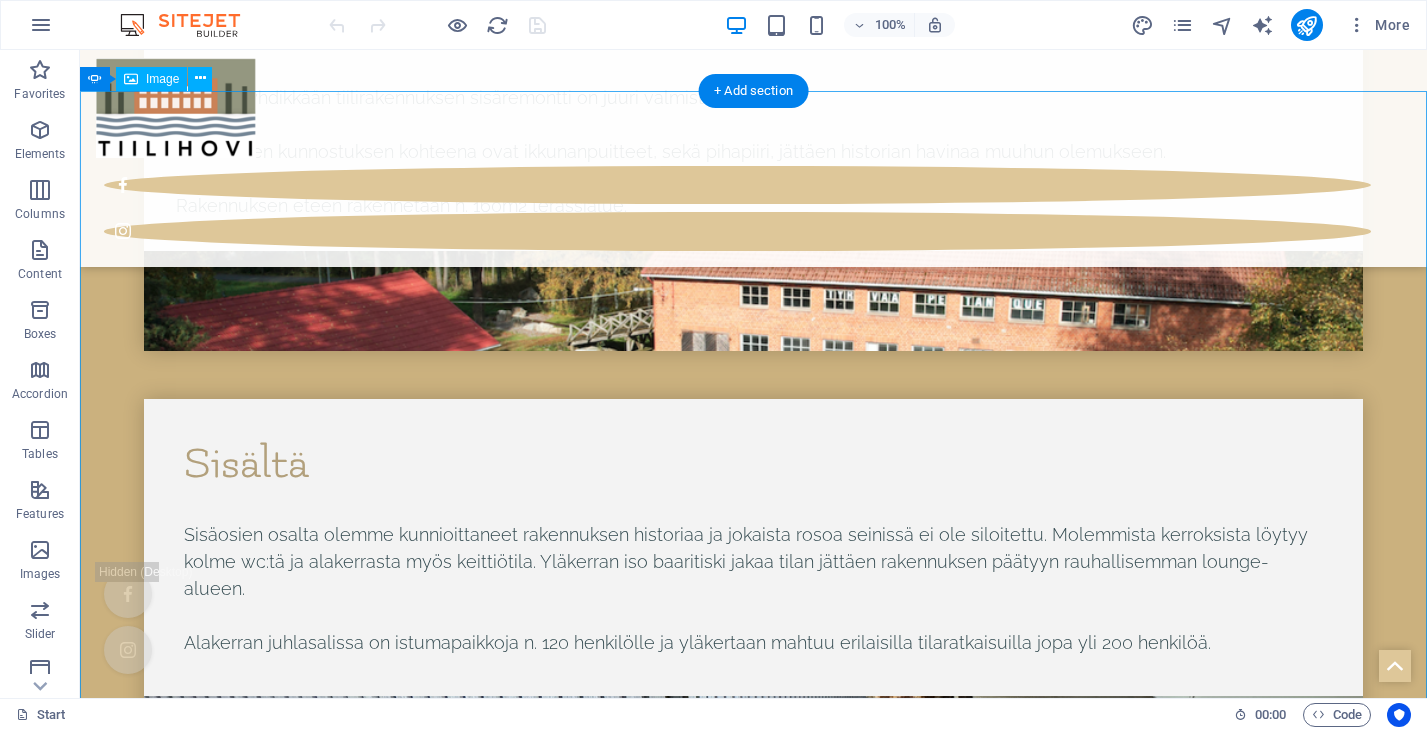 click at bounding box center (-594, 11219) 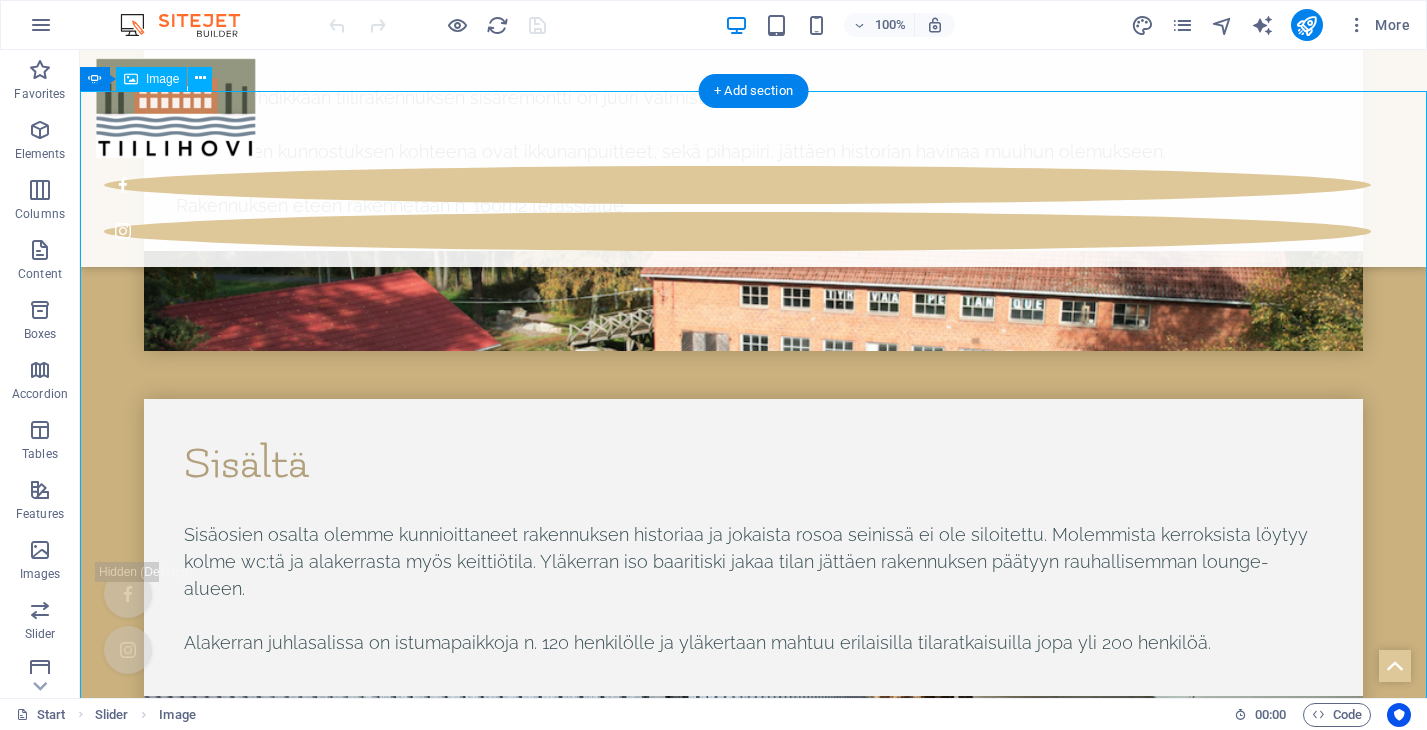 click at bounding box center (-594, 11219) 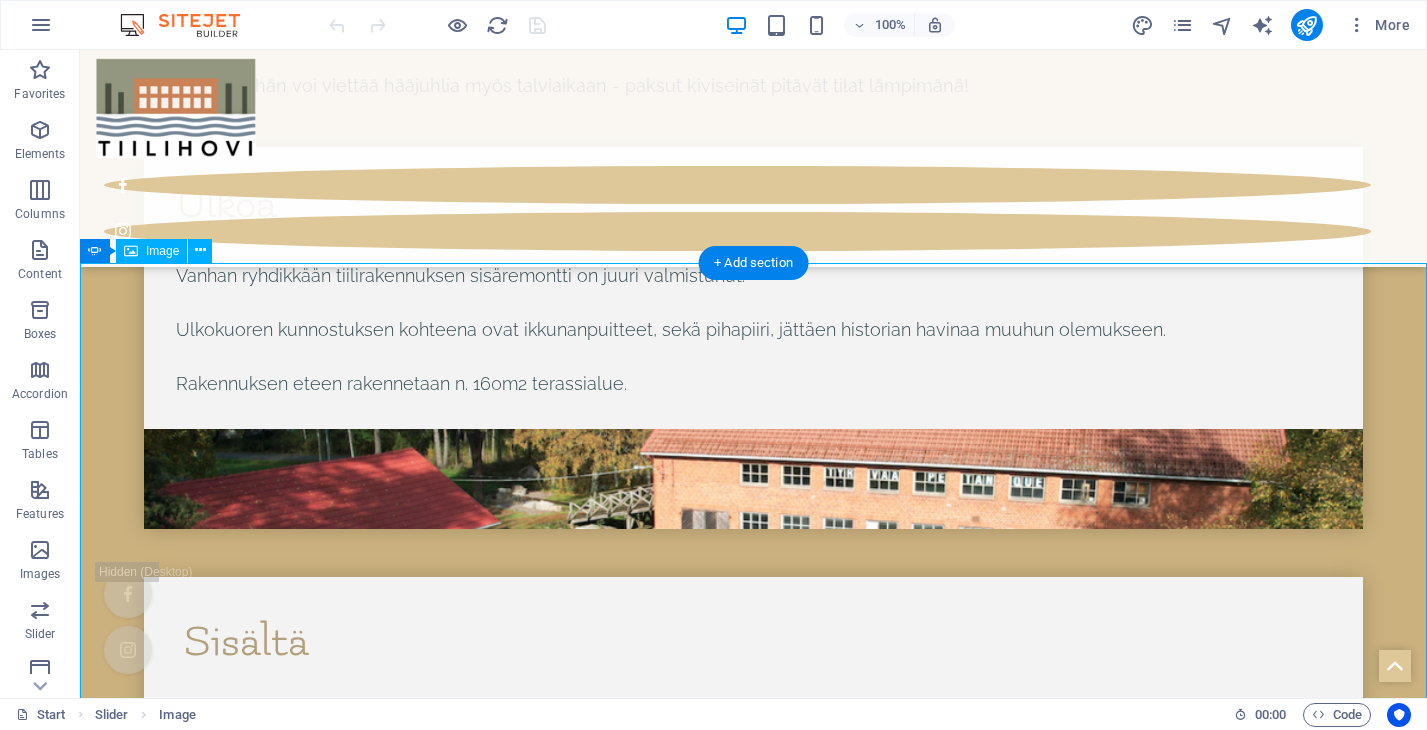 scroll, scrollTop: 7673, scrollLeft: 0, axis: vertical 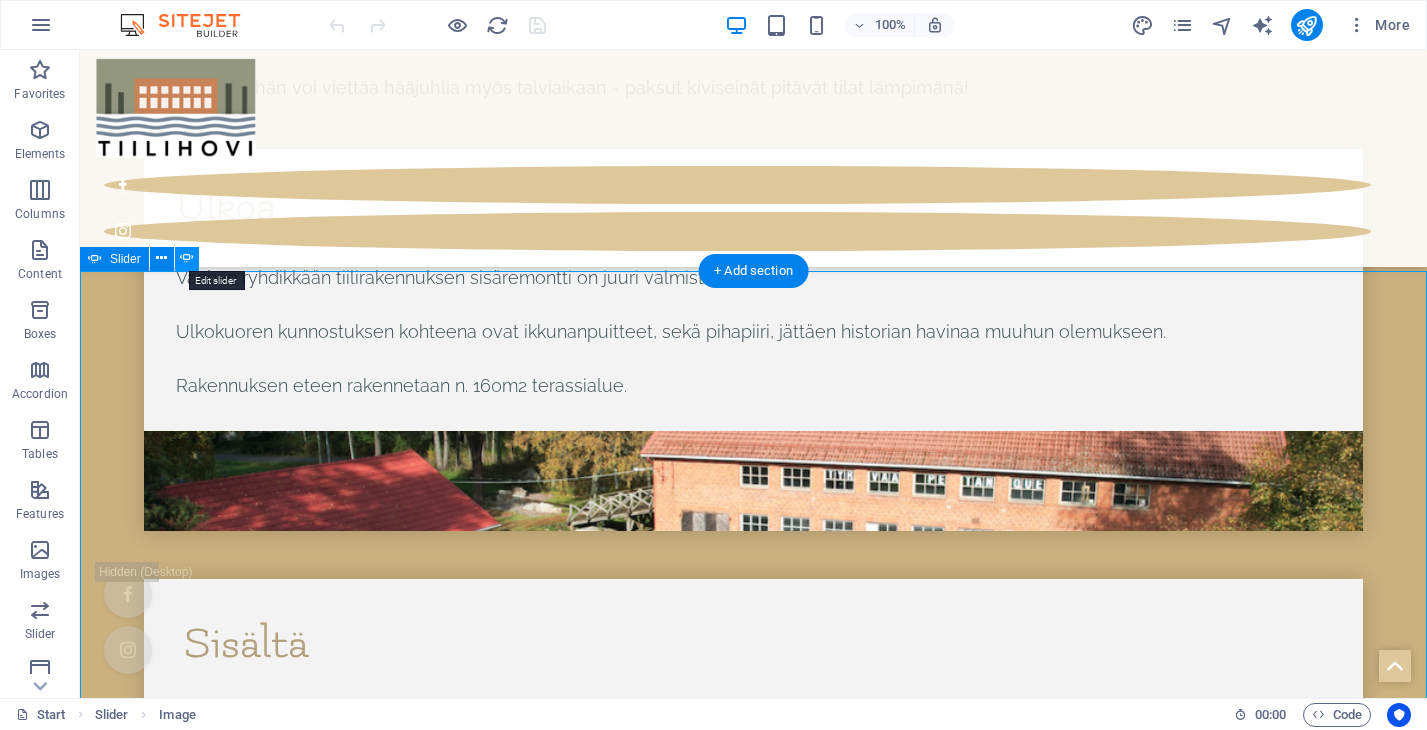 click at bounding box center [187, 258] 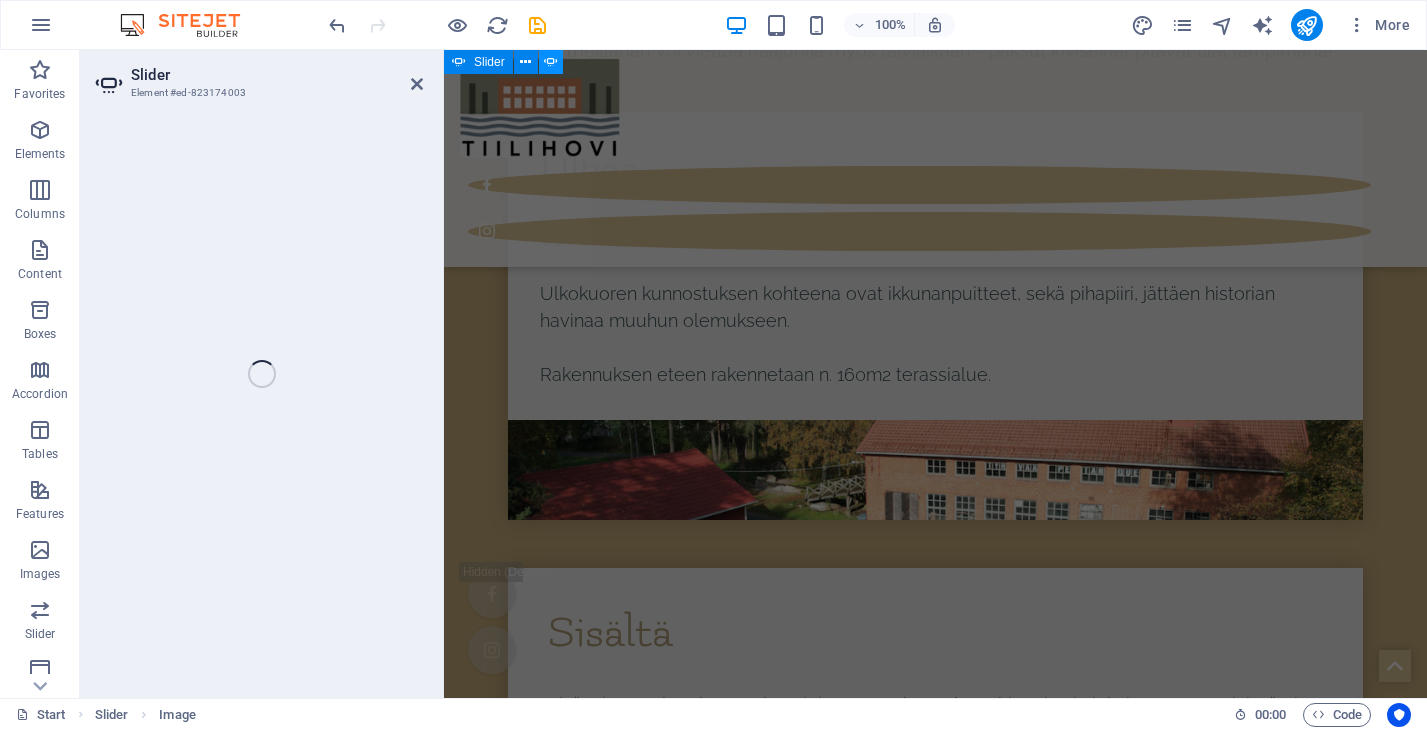 scroll, scrollTop: 10133, scrollLeft: 0, axis: vertical 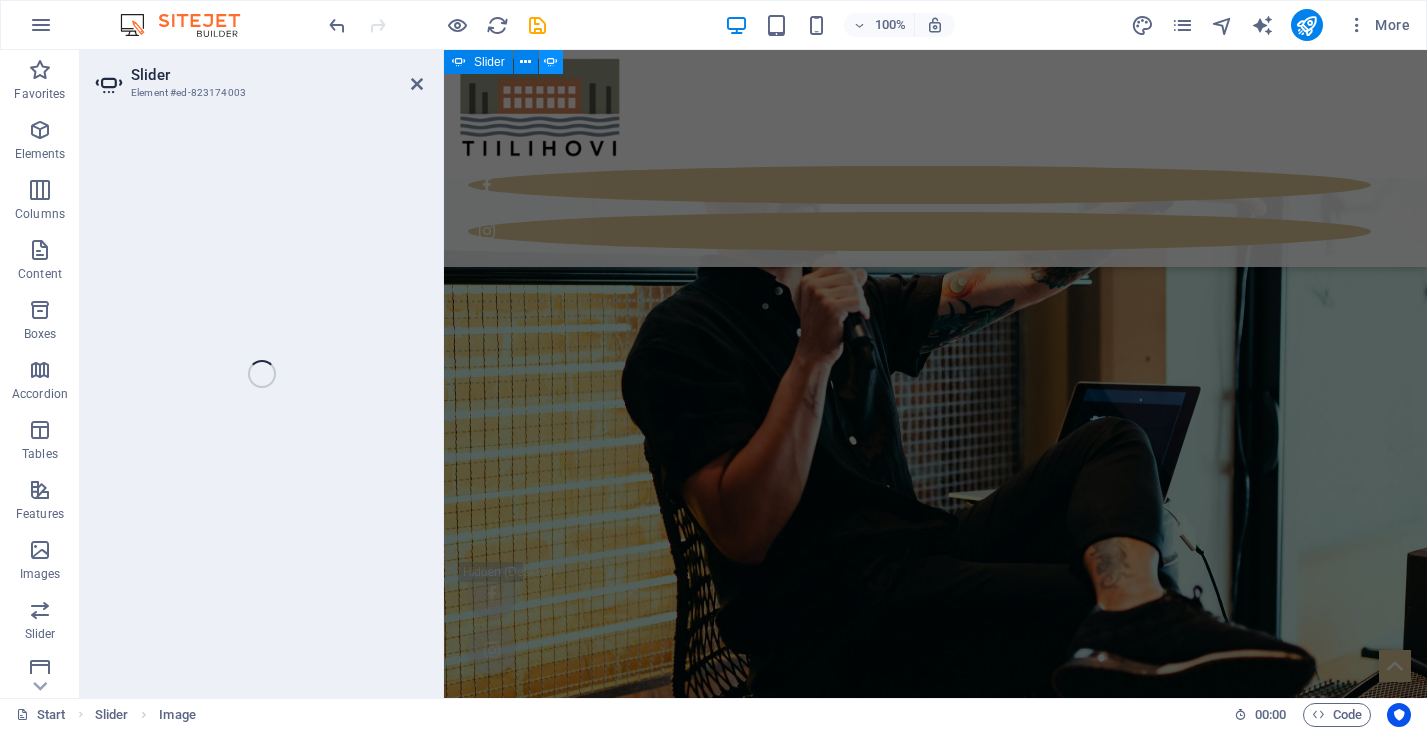 select on "ms" 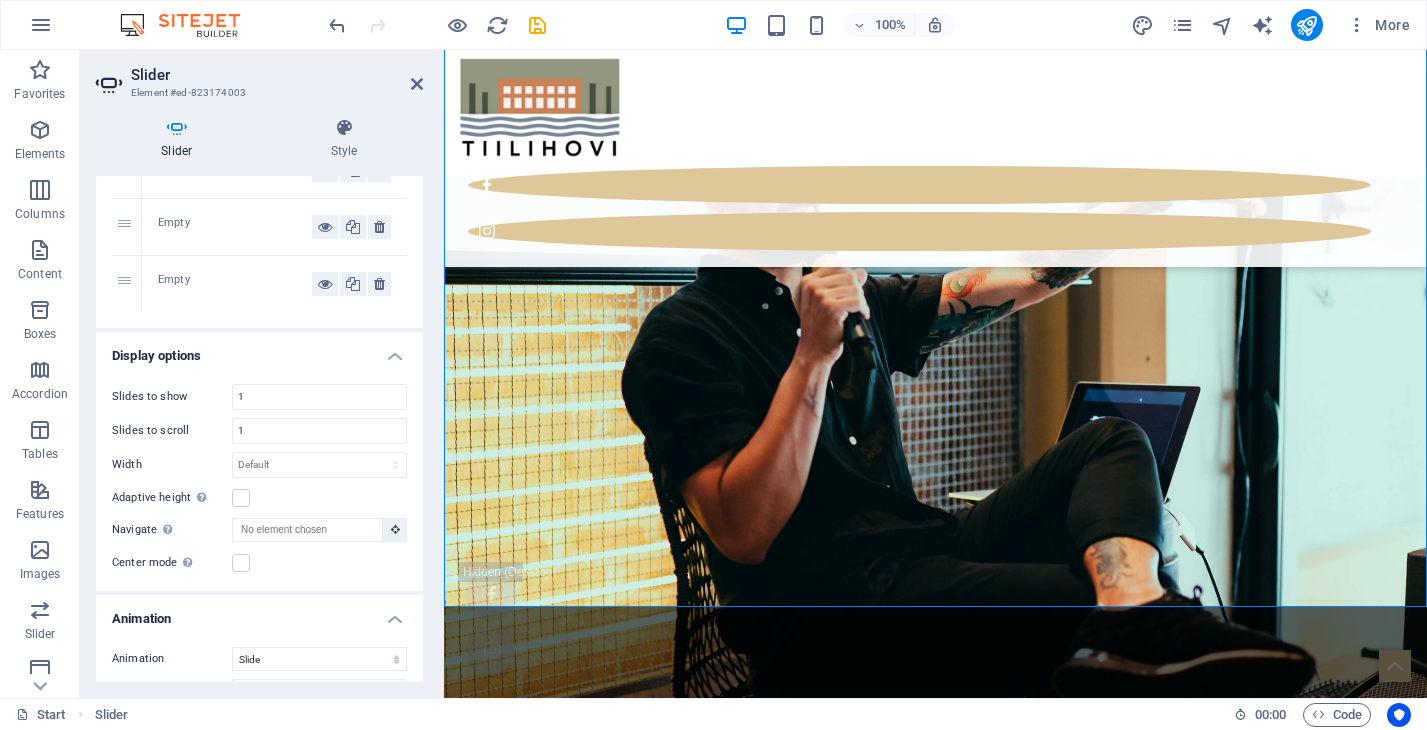 scroll, scrollTop: 116, scrollLeft: 0, axis: vertical 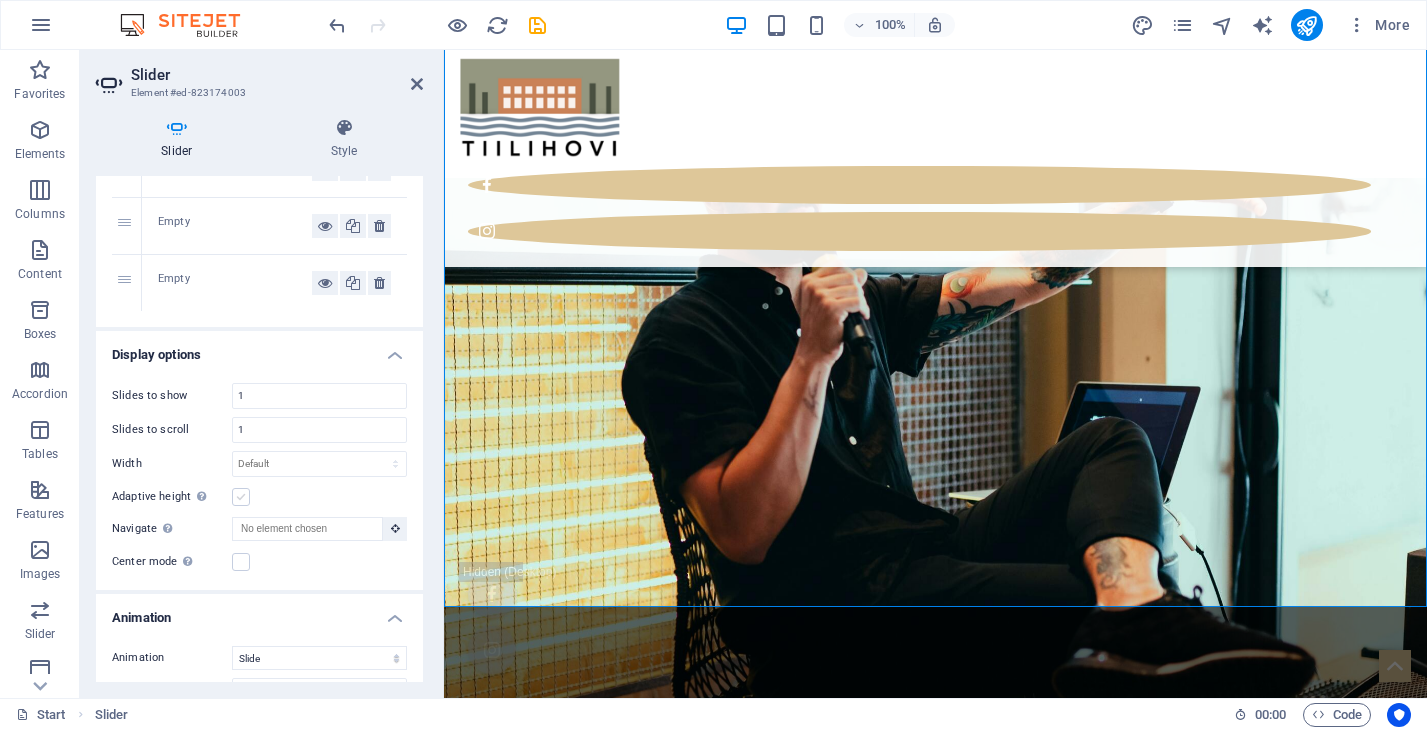 click at bounding box center (241, 497) 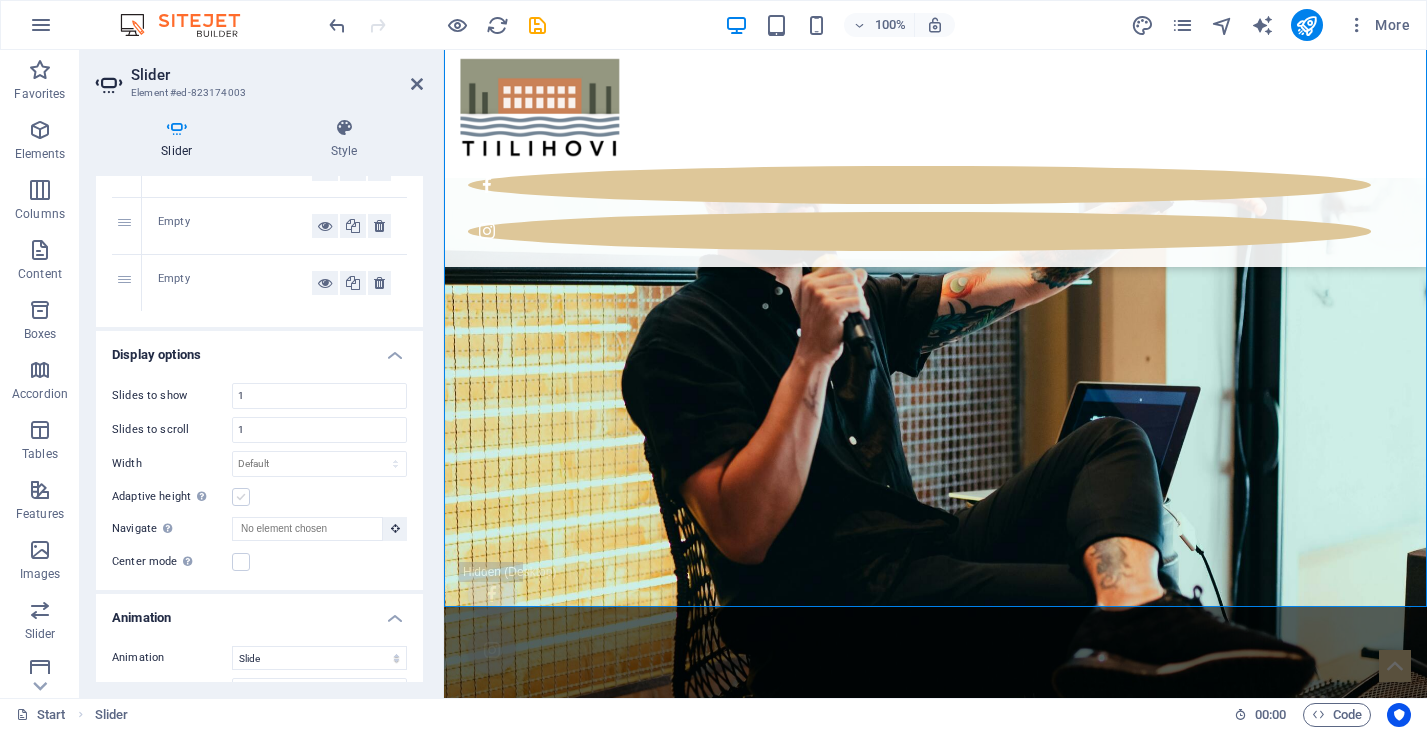 click on "Adaptive height Automatically adjust the height for single slide horizontal sliders" at bounding box center [0, 0] 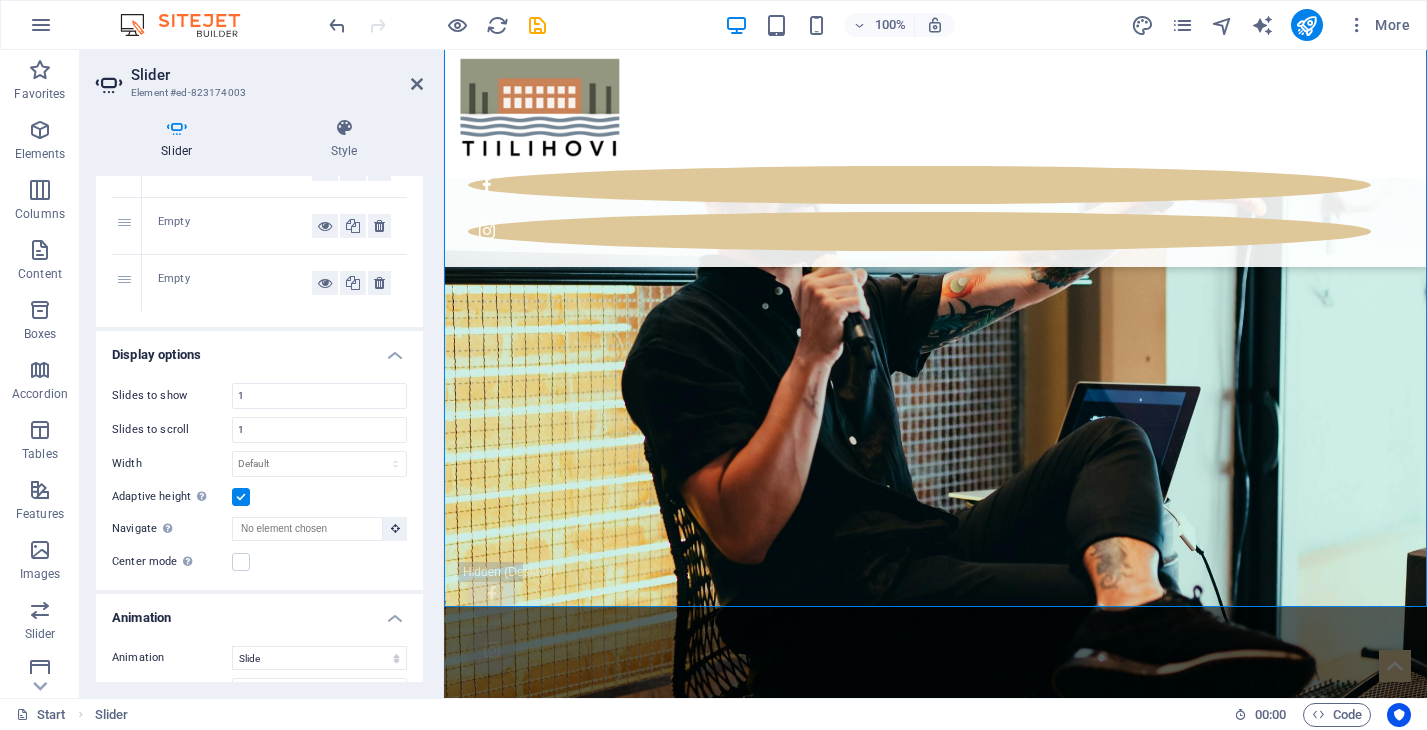 click at bounding box center (241, 497) 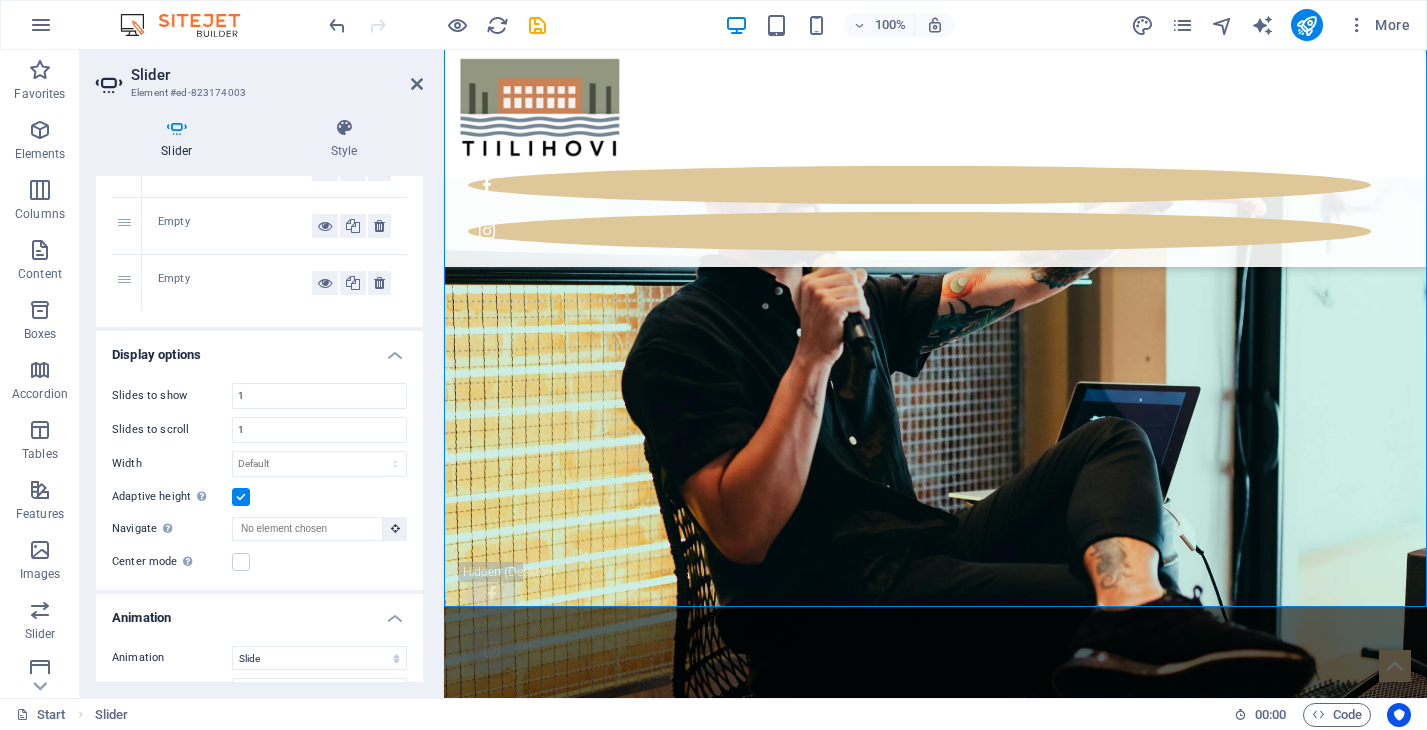 click on "Adaptive height Automatically adjust the height for single slide horizontal sliders" at bounding box center [0, 0] 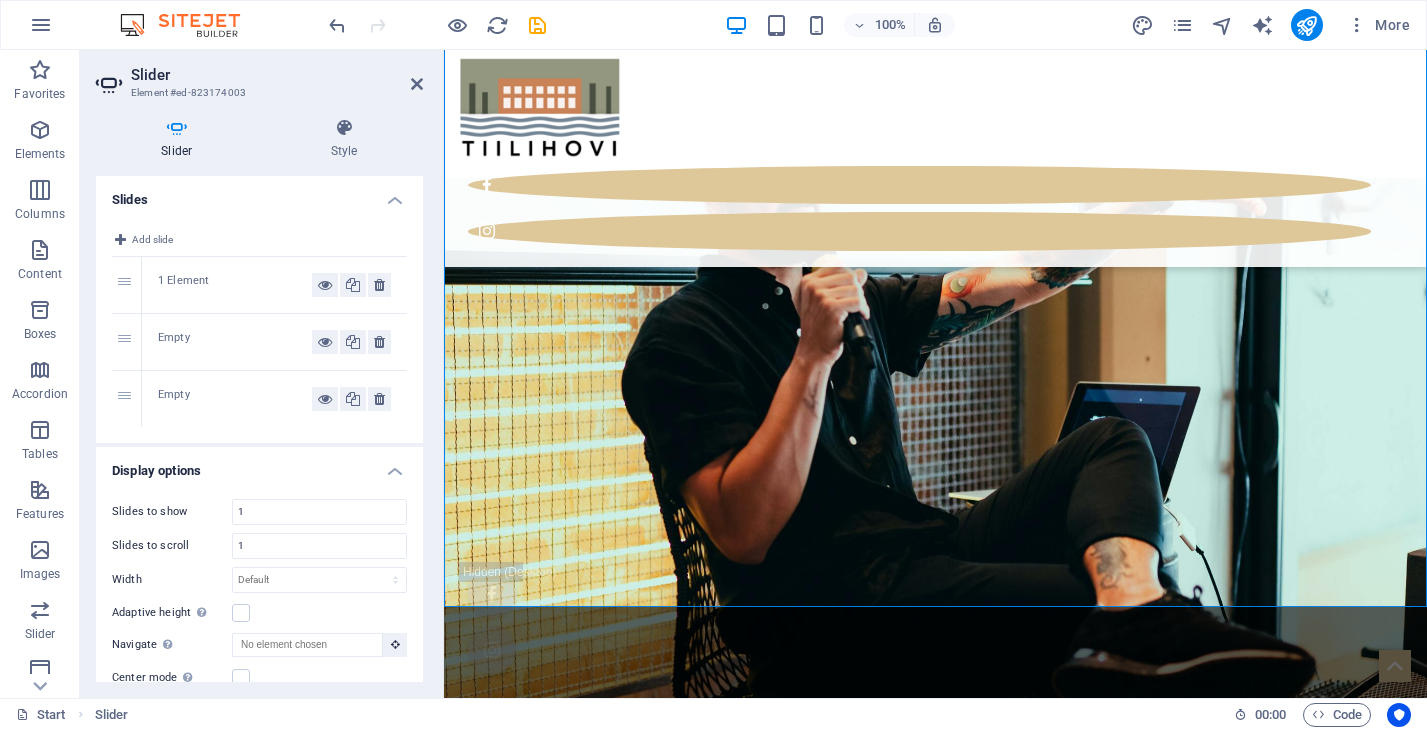 scroll, scrollTop: 0, scrollLeft: 0, axis: both 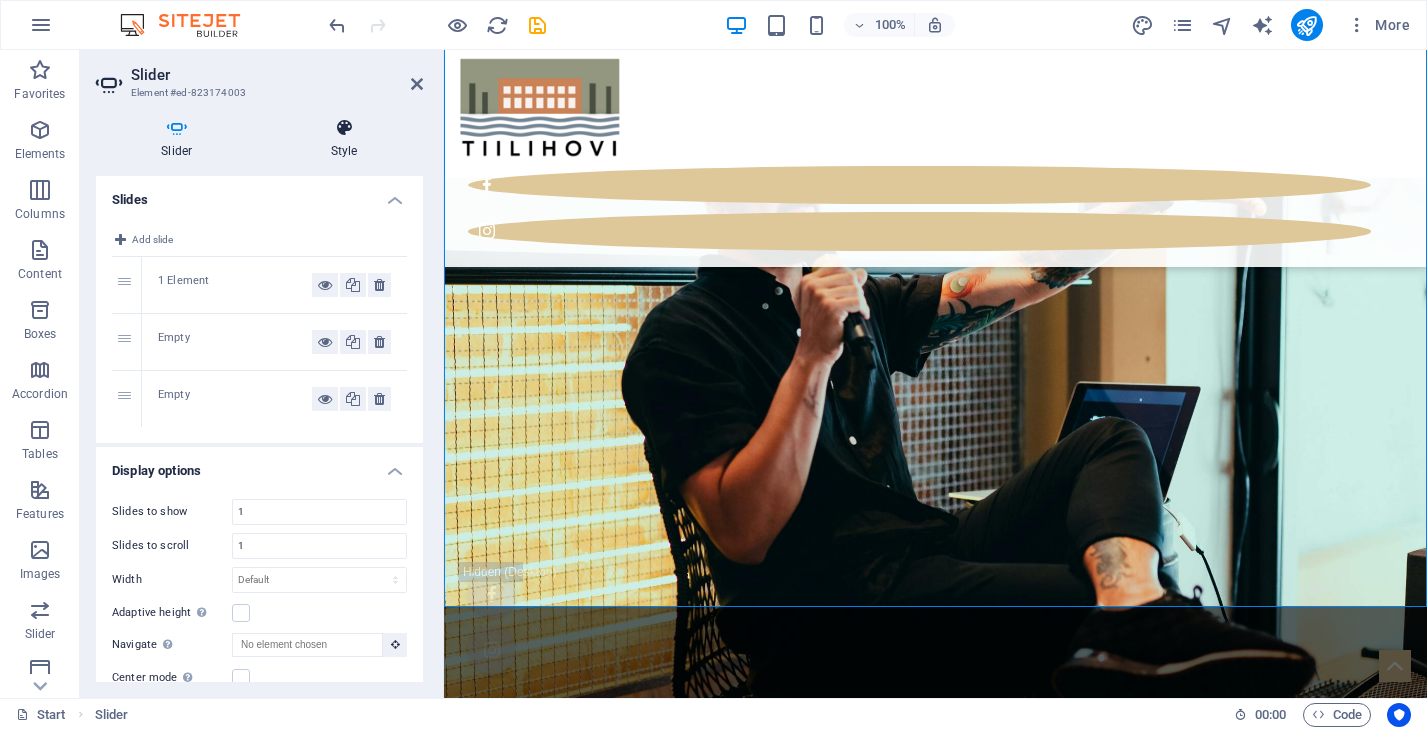 click at bounding box center [344, 128] 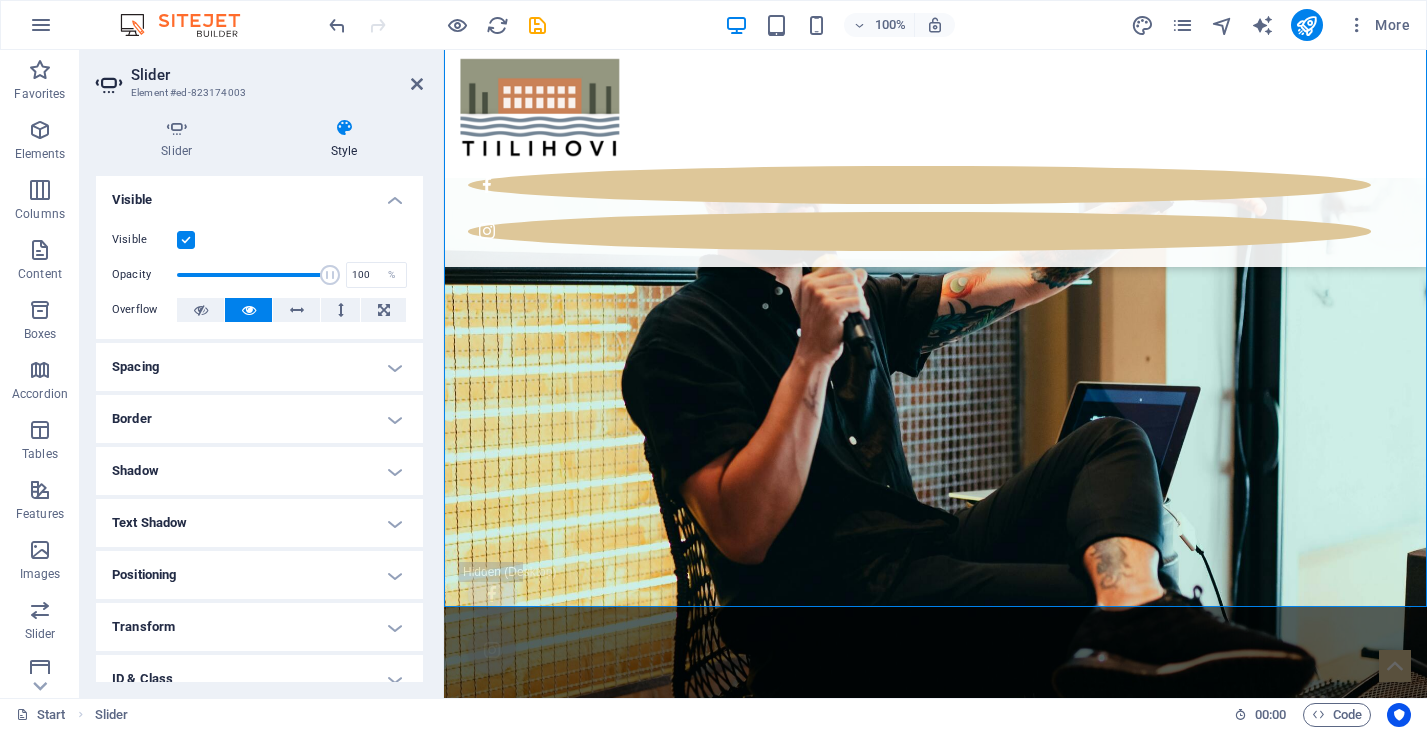 scroll, scrollTop: 0, scrollLeft: 0, axis: both 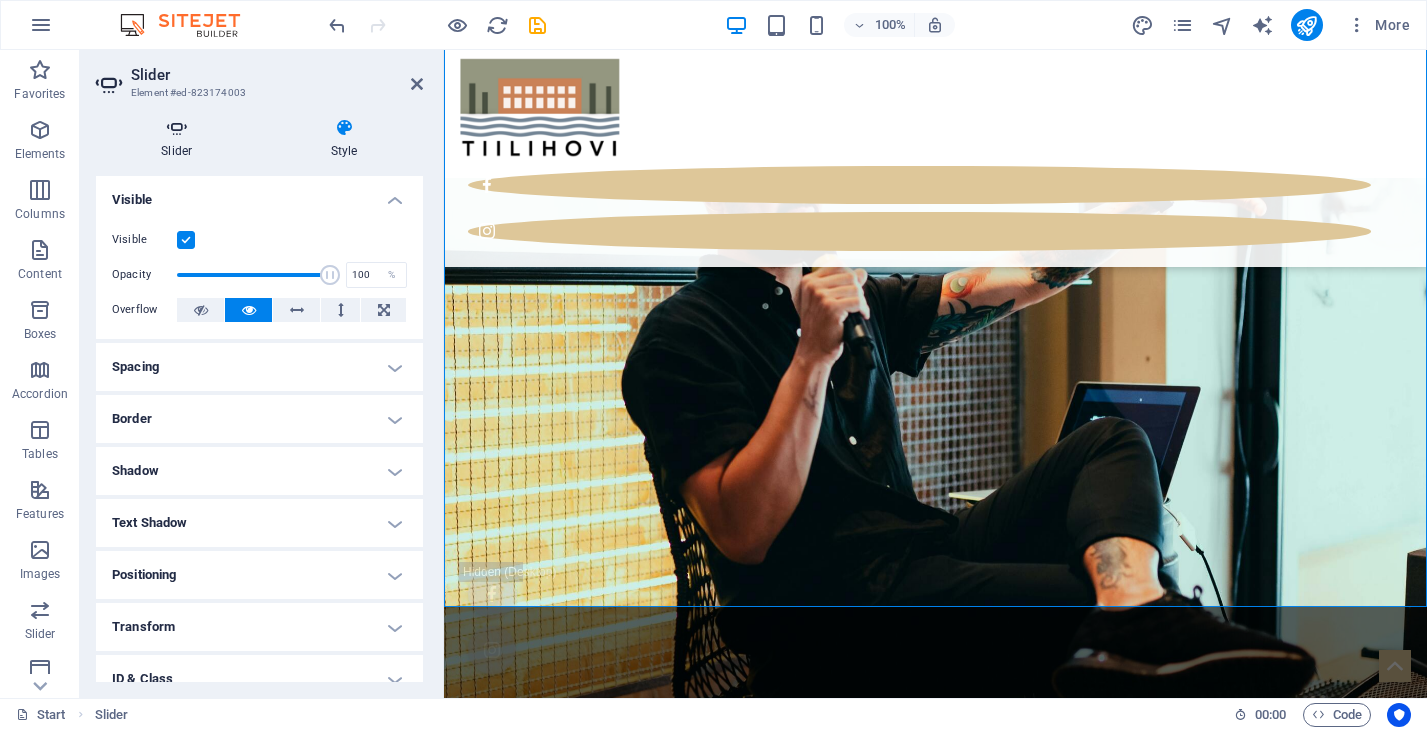 click on "Slider" at bounding box center (181, 139) 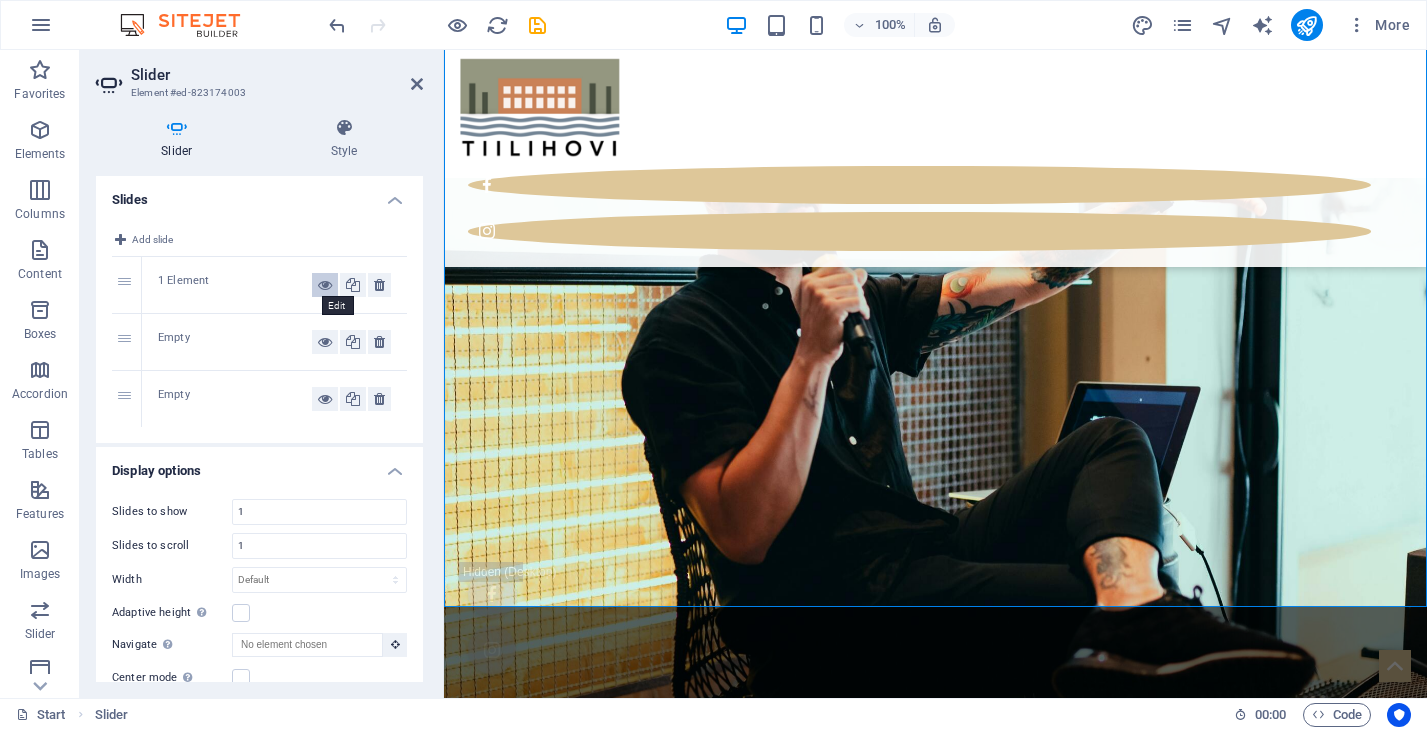 click at bounding box center [325, 285] 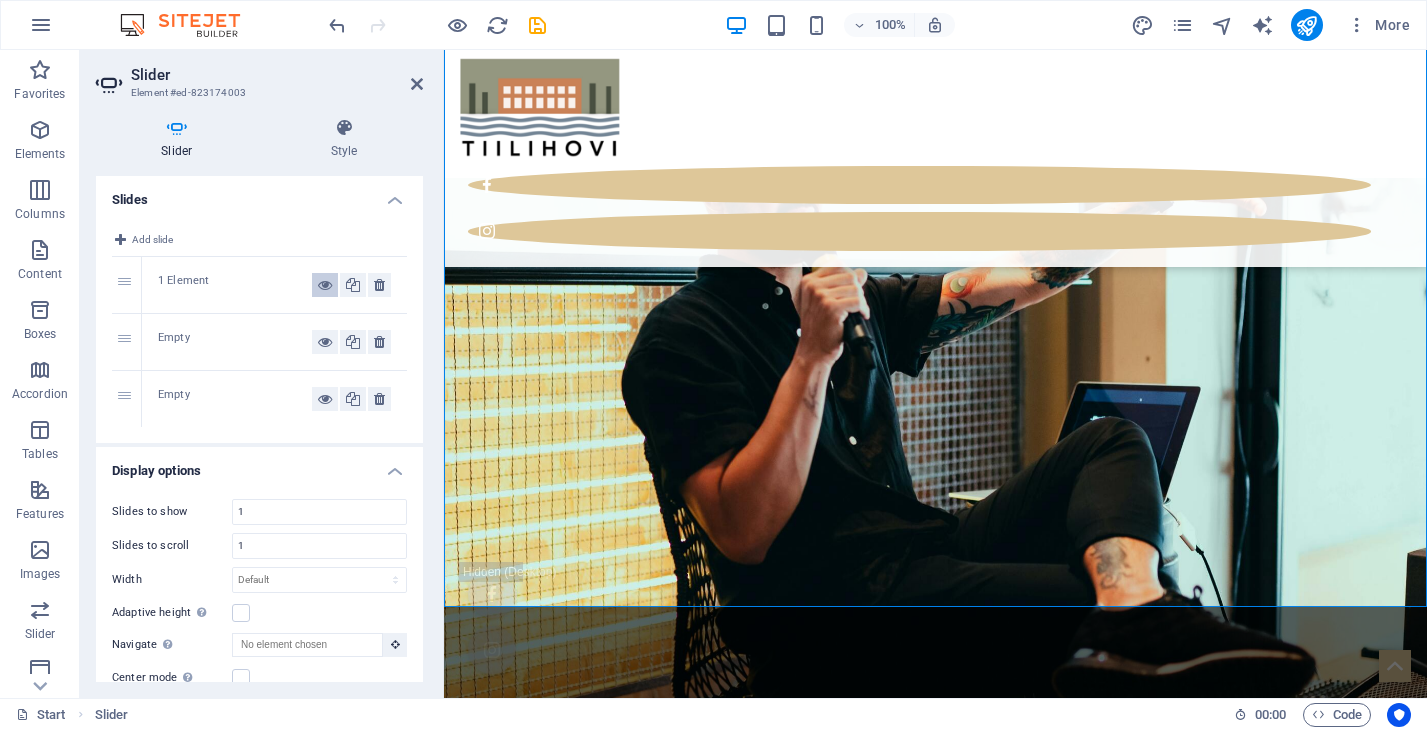 click at bounding box center [325, 285] 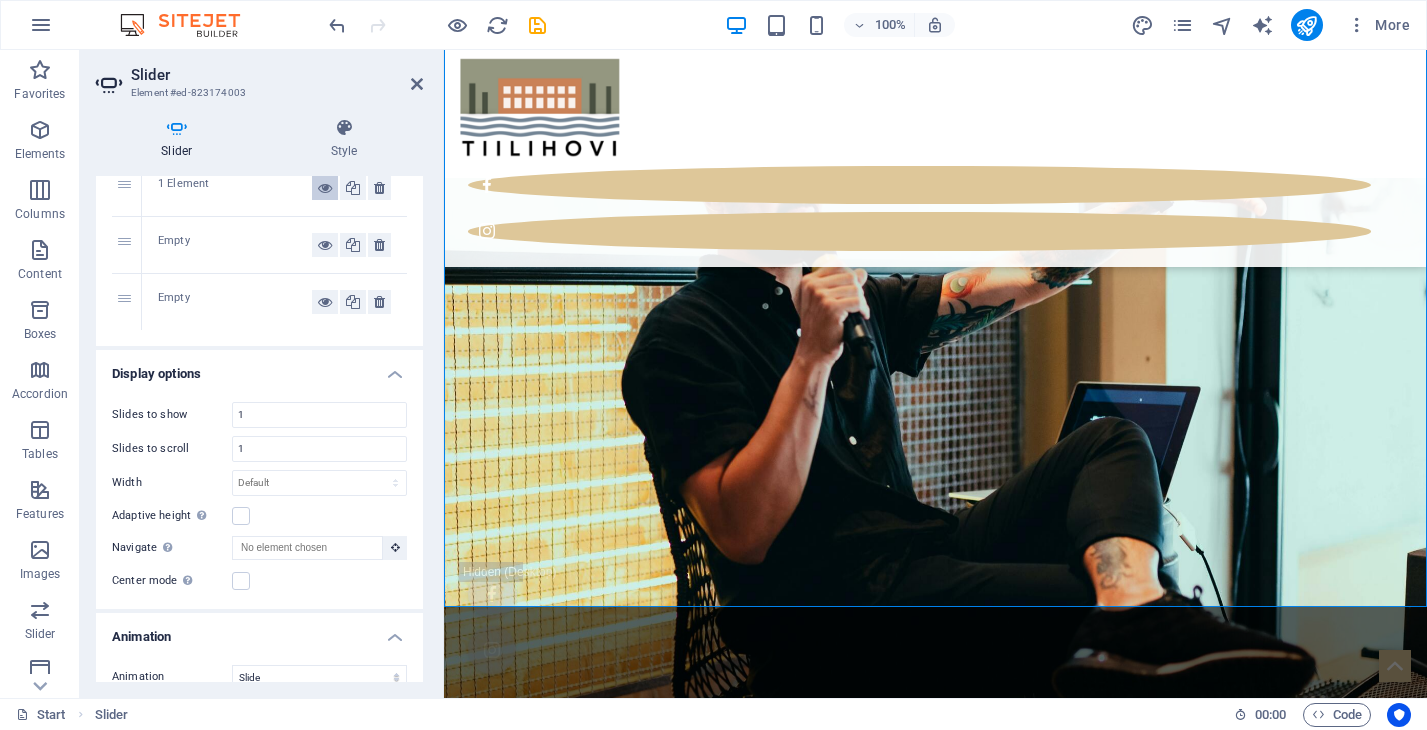scroll, scrollTop: 110, scrollLeft: 0, axis: vertical 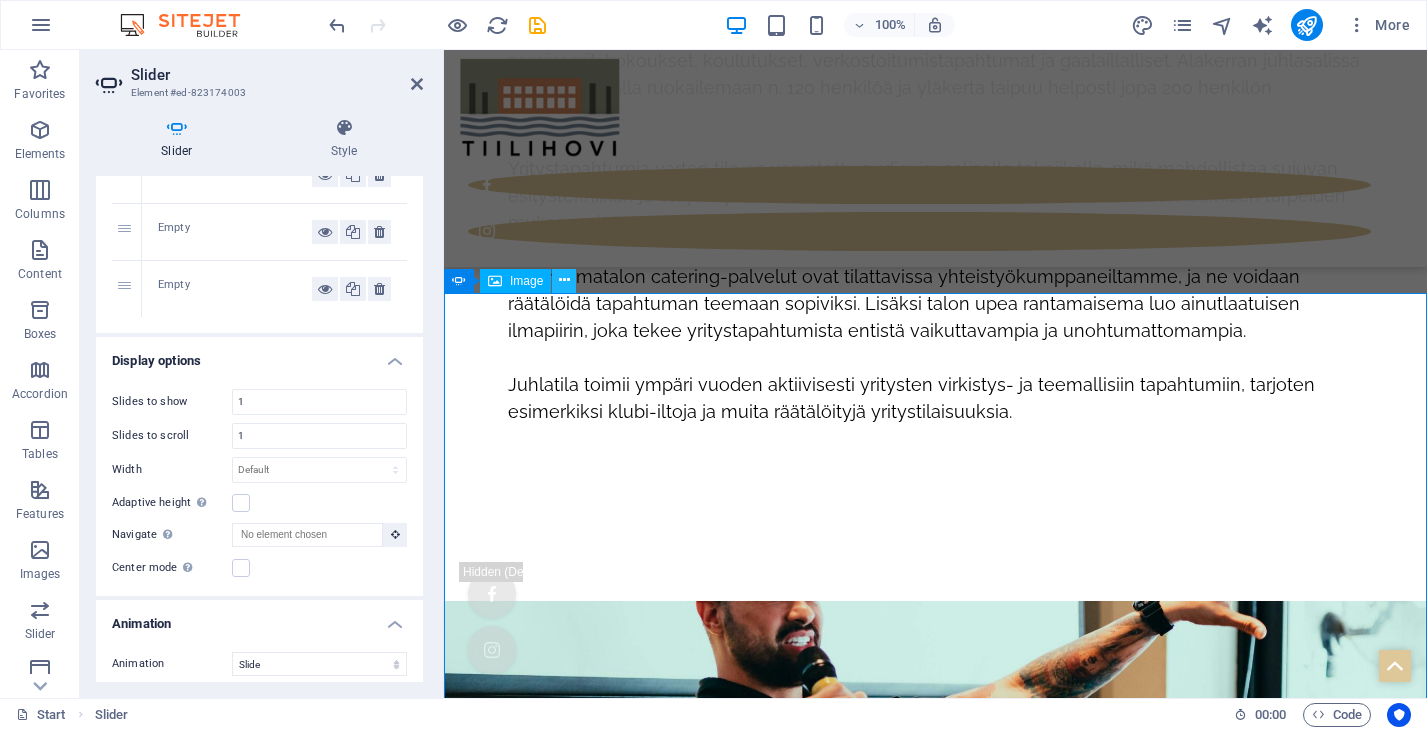 click at bounding box center (564, 280) 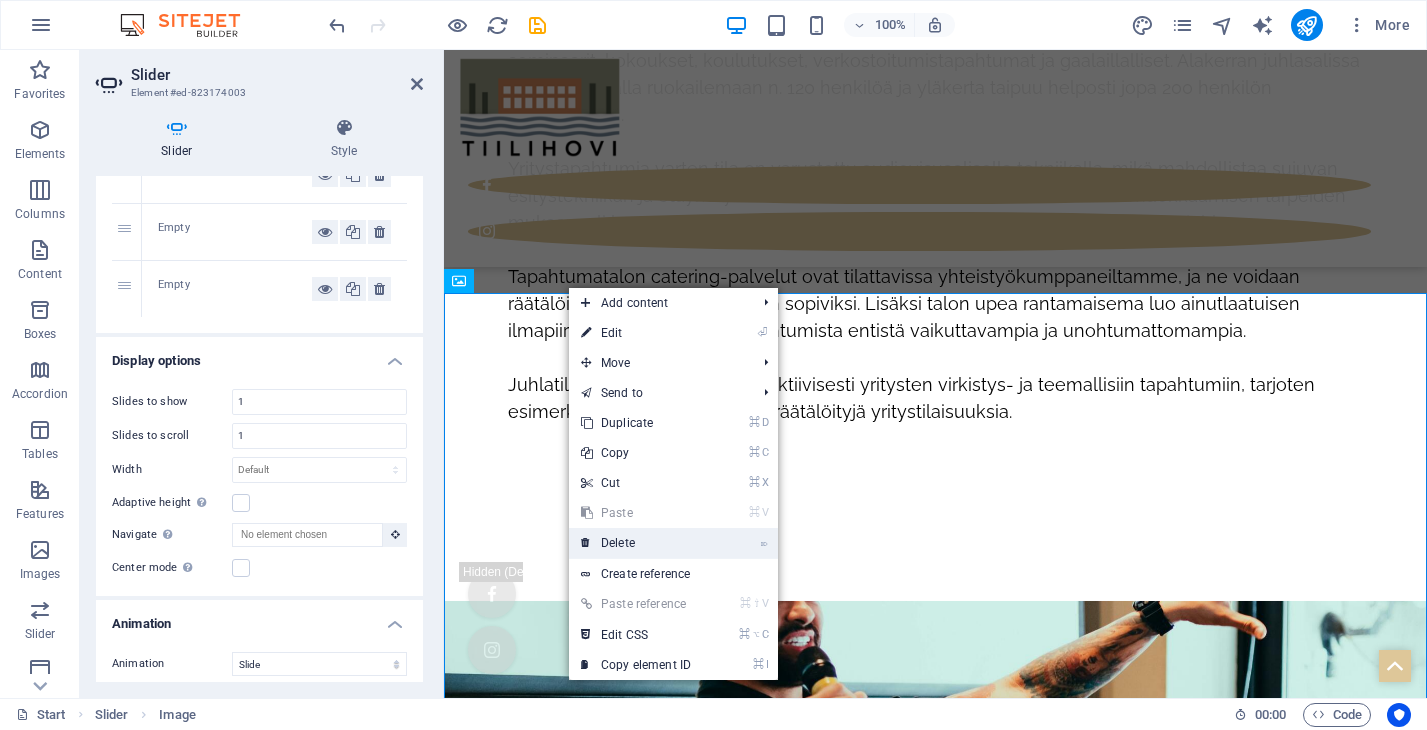 click on "⌦  Delete" at bounding box center [636, 543] 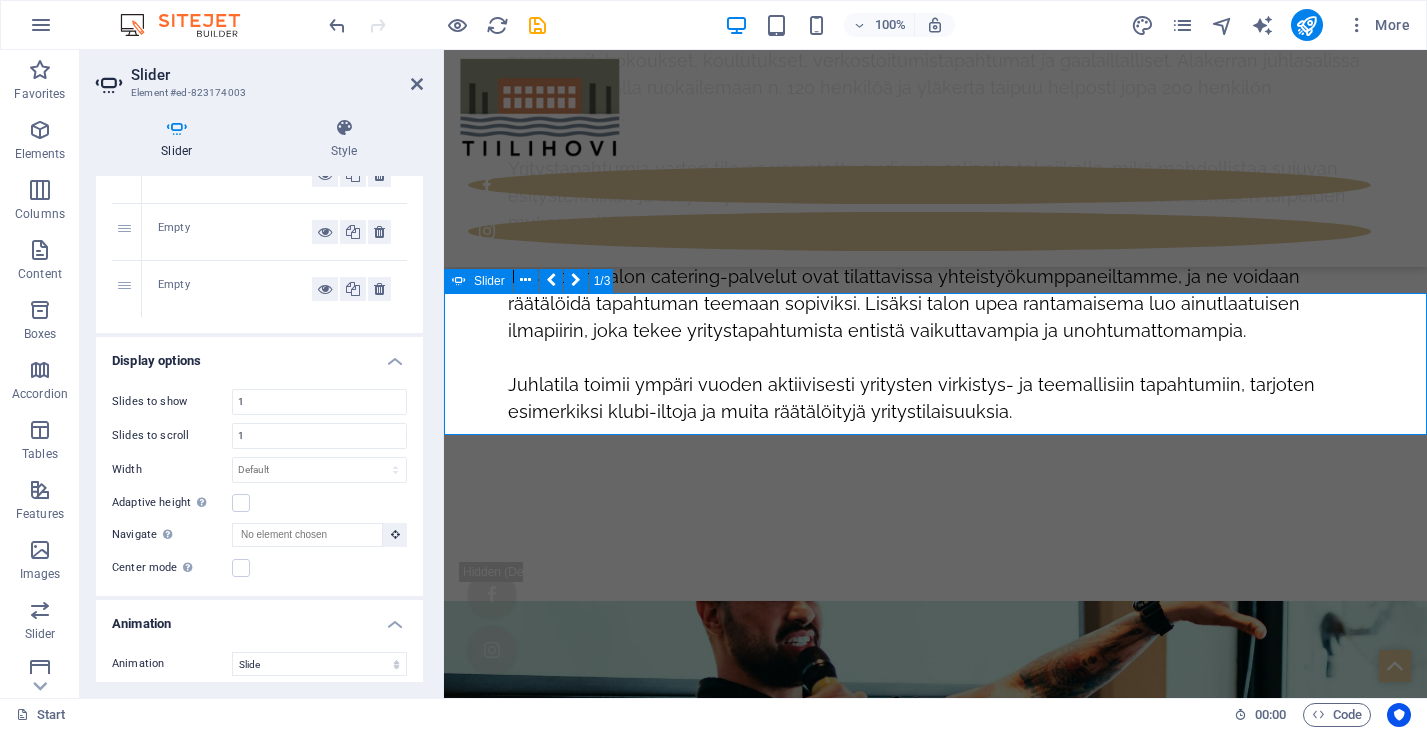click at bounding box center (-148, 8455) 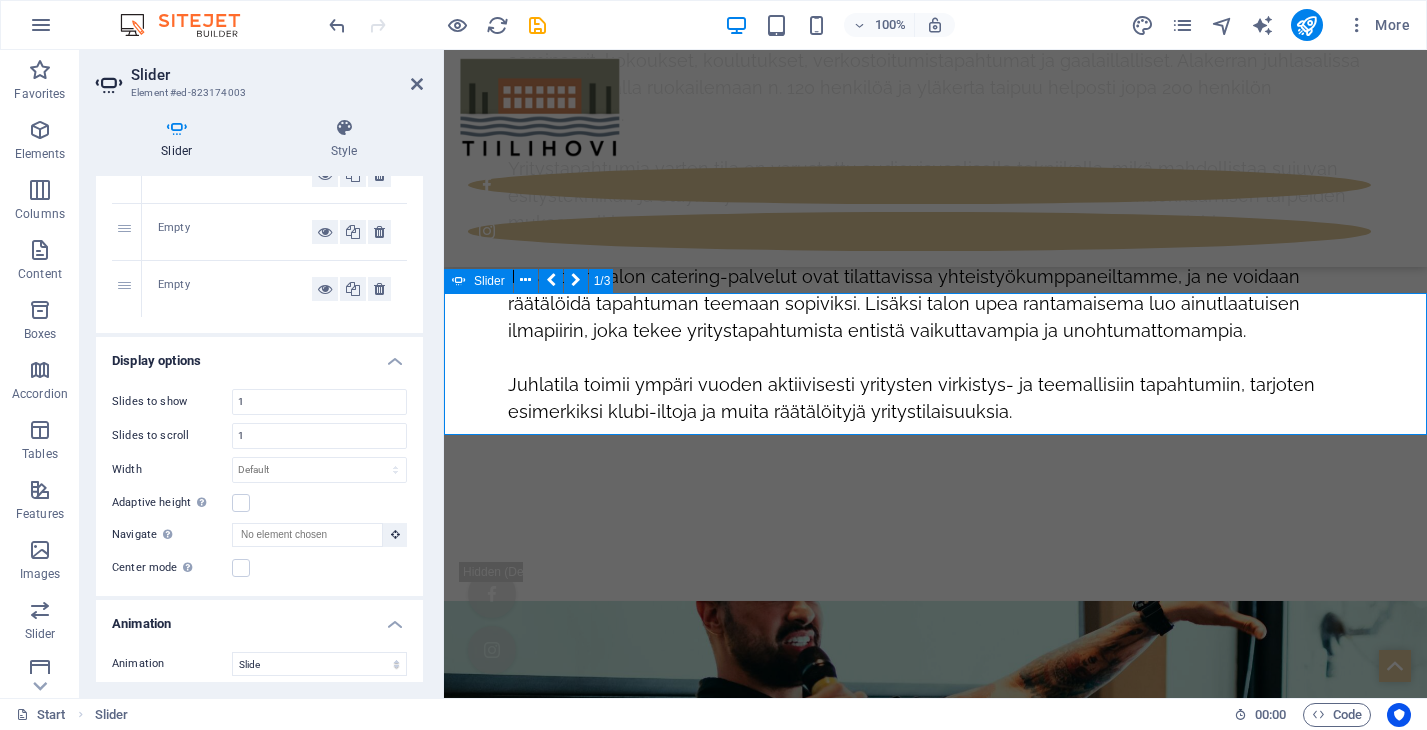 click at bounding box center (-148, 8455) 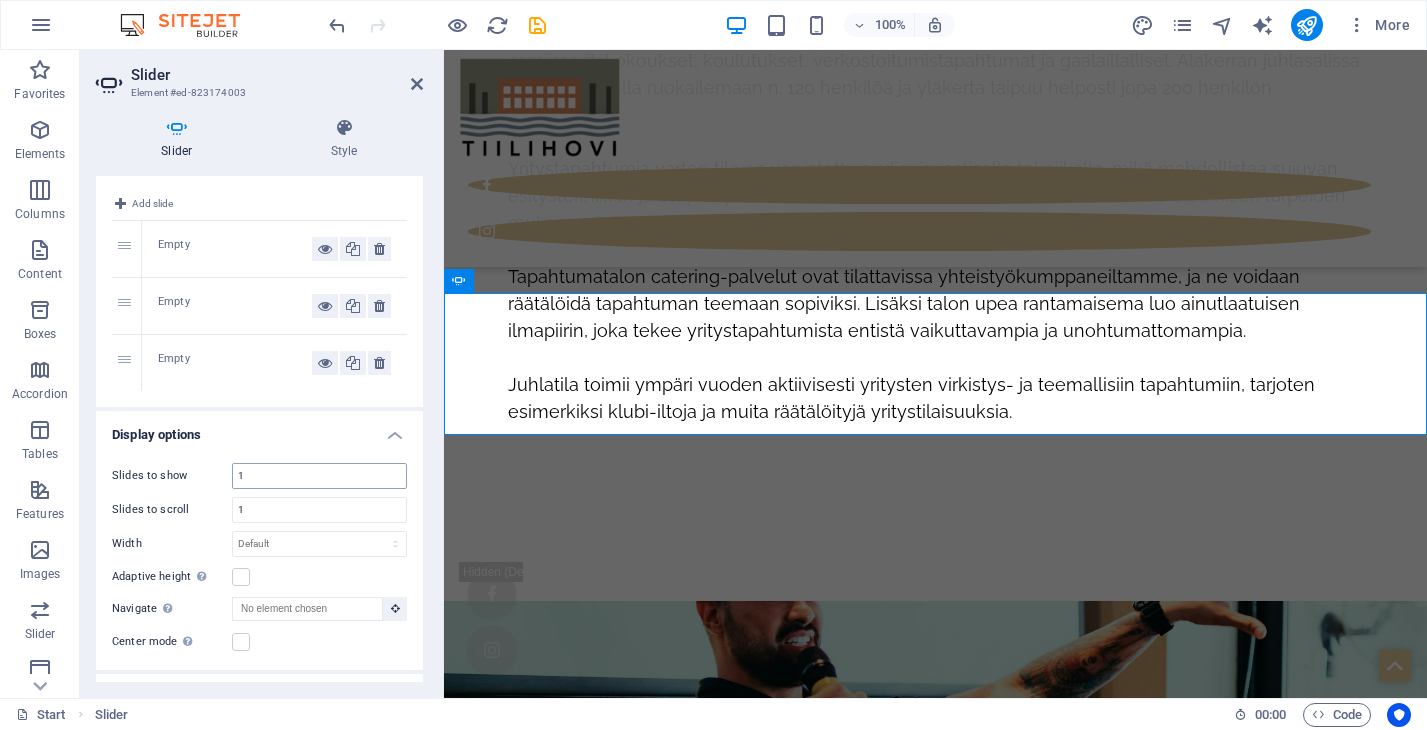 scroll, scrollTop: 35, scrollLeft: 0, axis: vertical 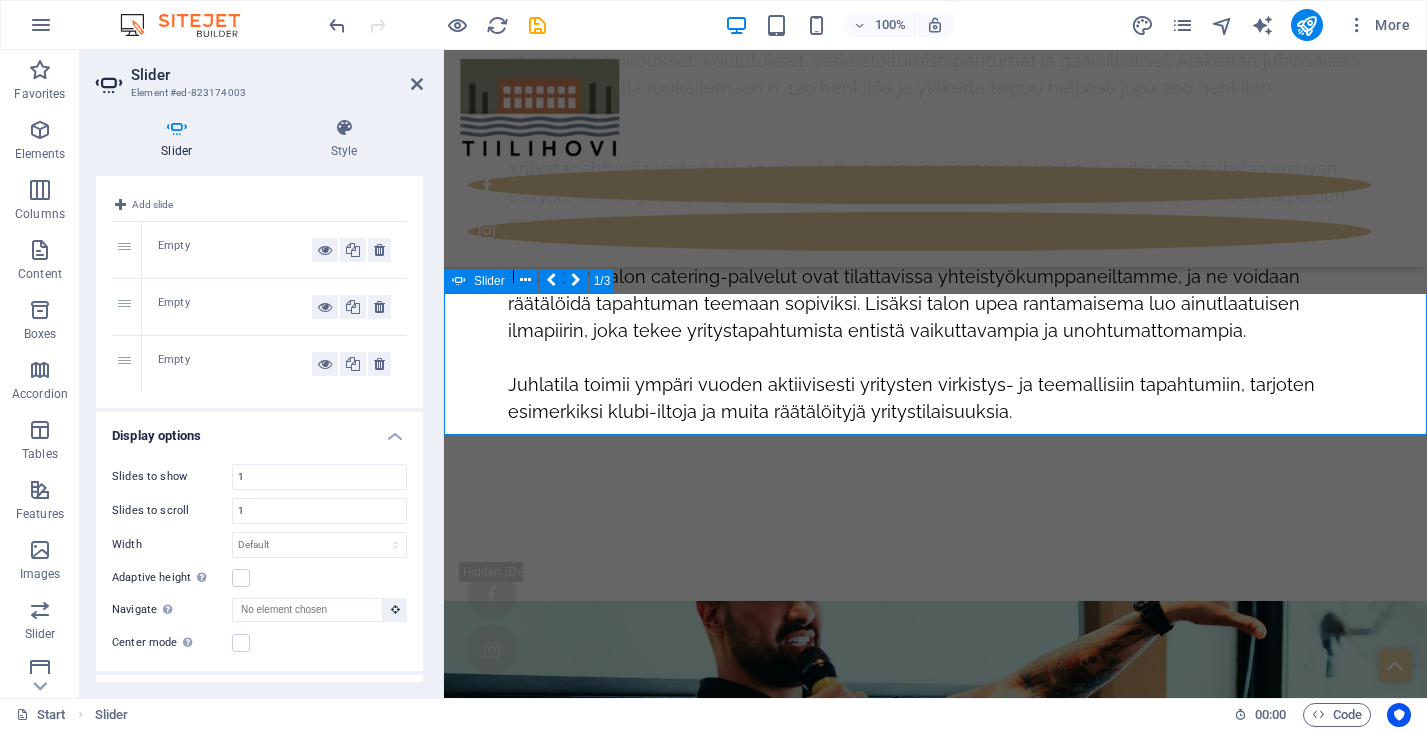 click at bounding box center [444, 8942] 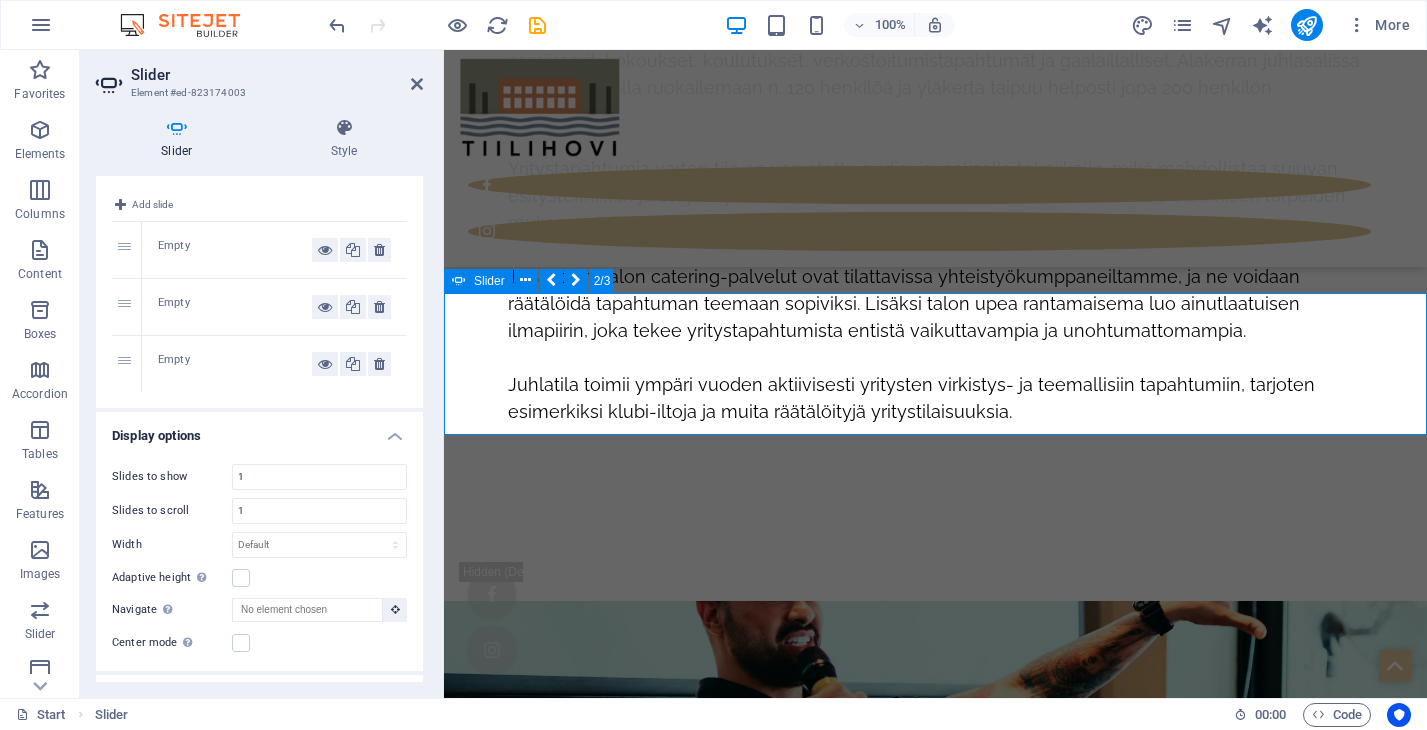 click at bounding box center (444, 8942) 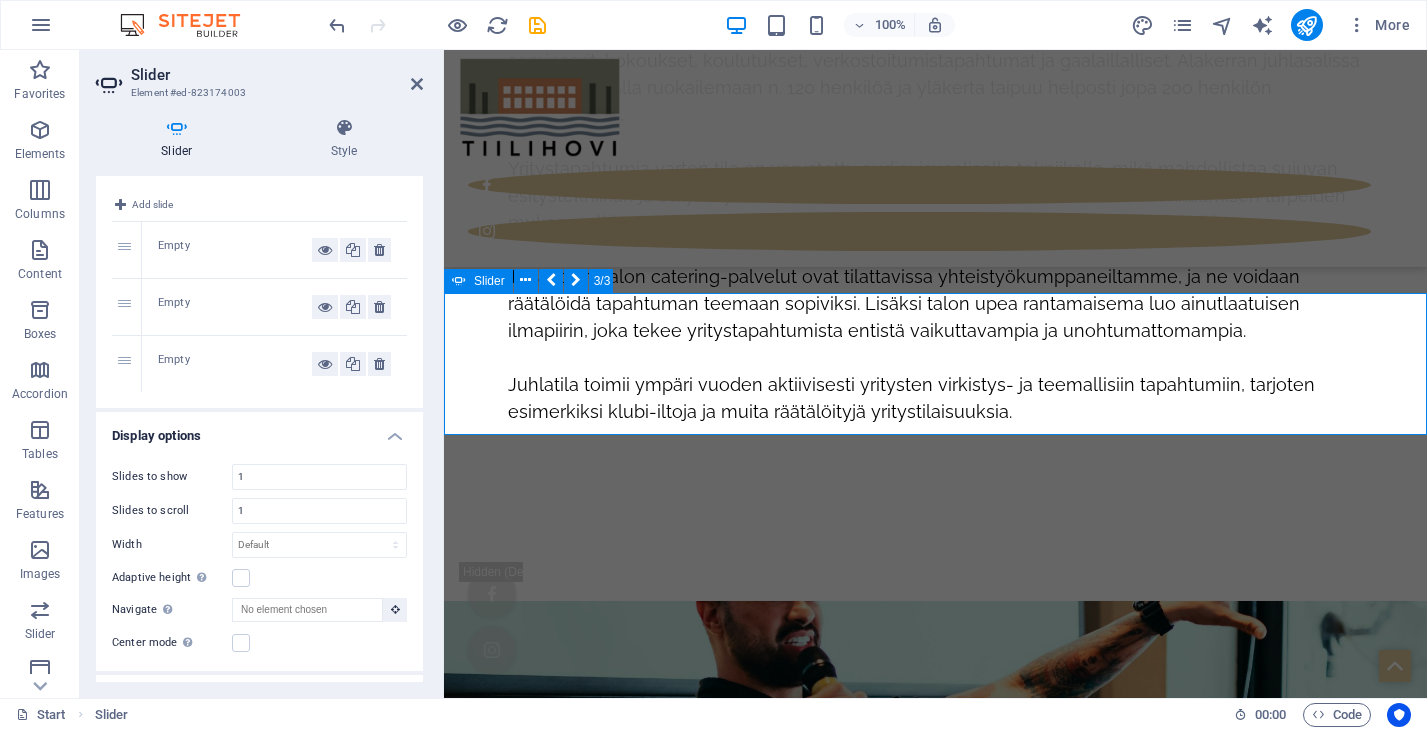 click at bounding box center (444, 8205) 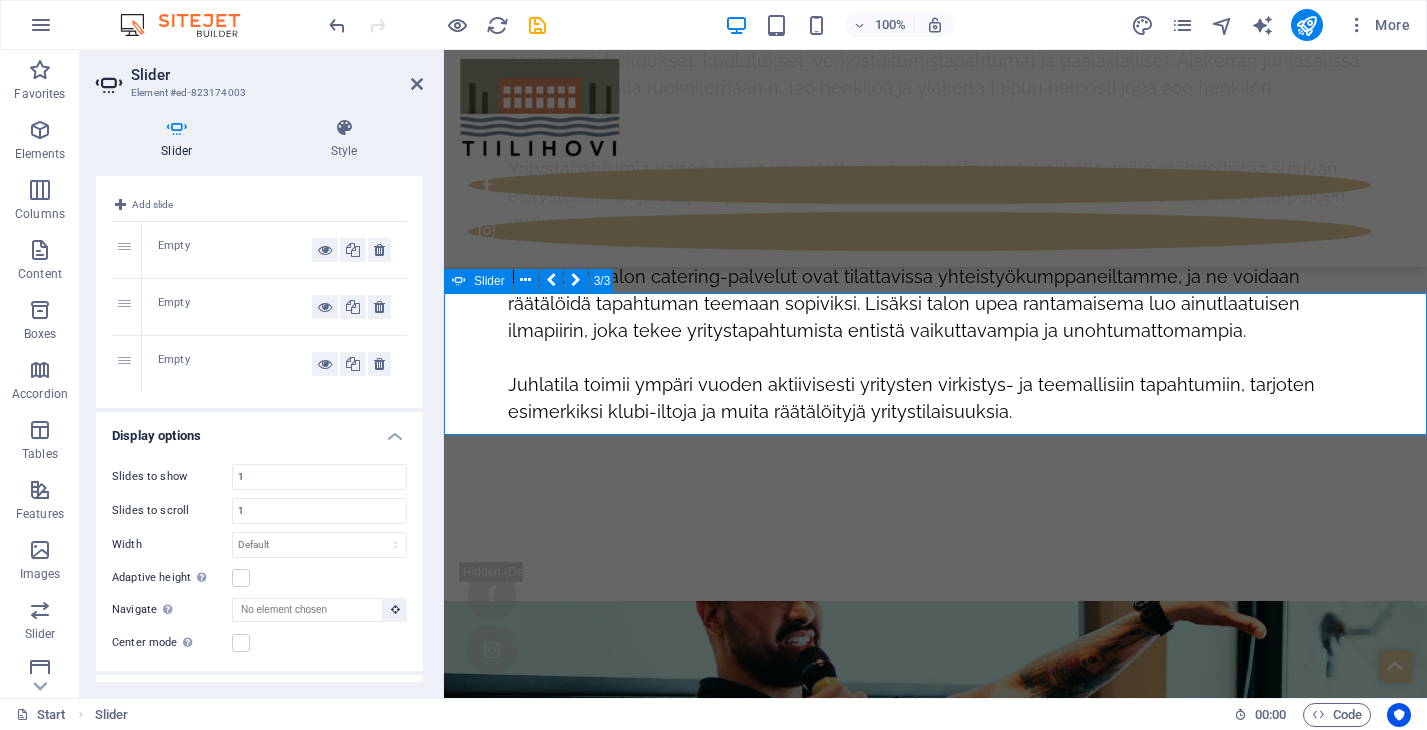 click at bounding box center (444, 8205) 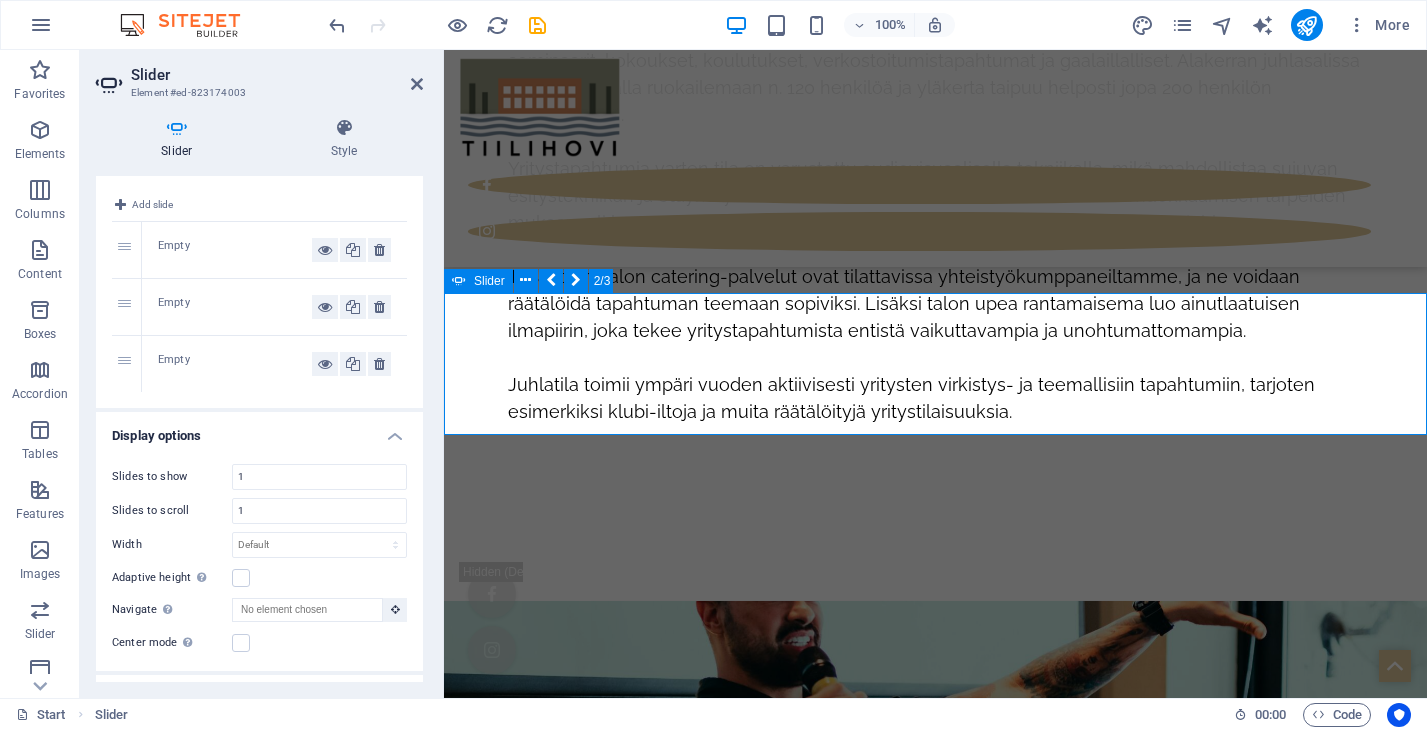 click at bounding box center [444, 8205] 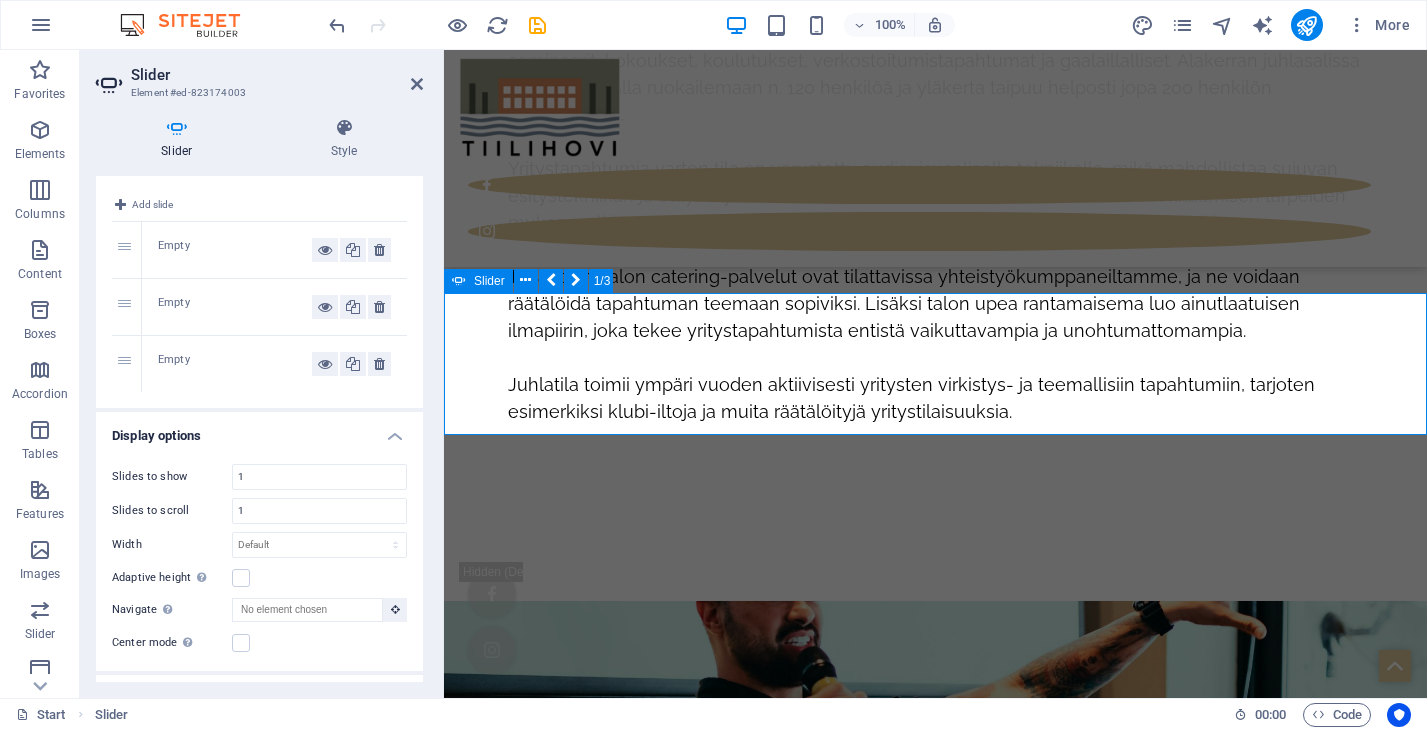 click on "Add elements" at bounding box center [-107, 8455] 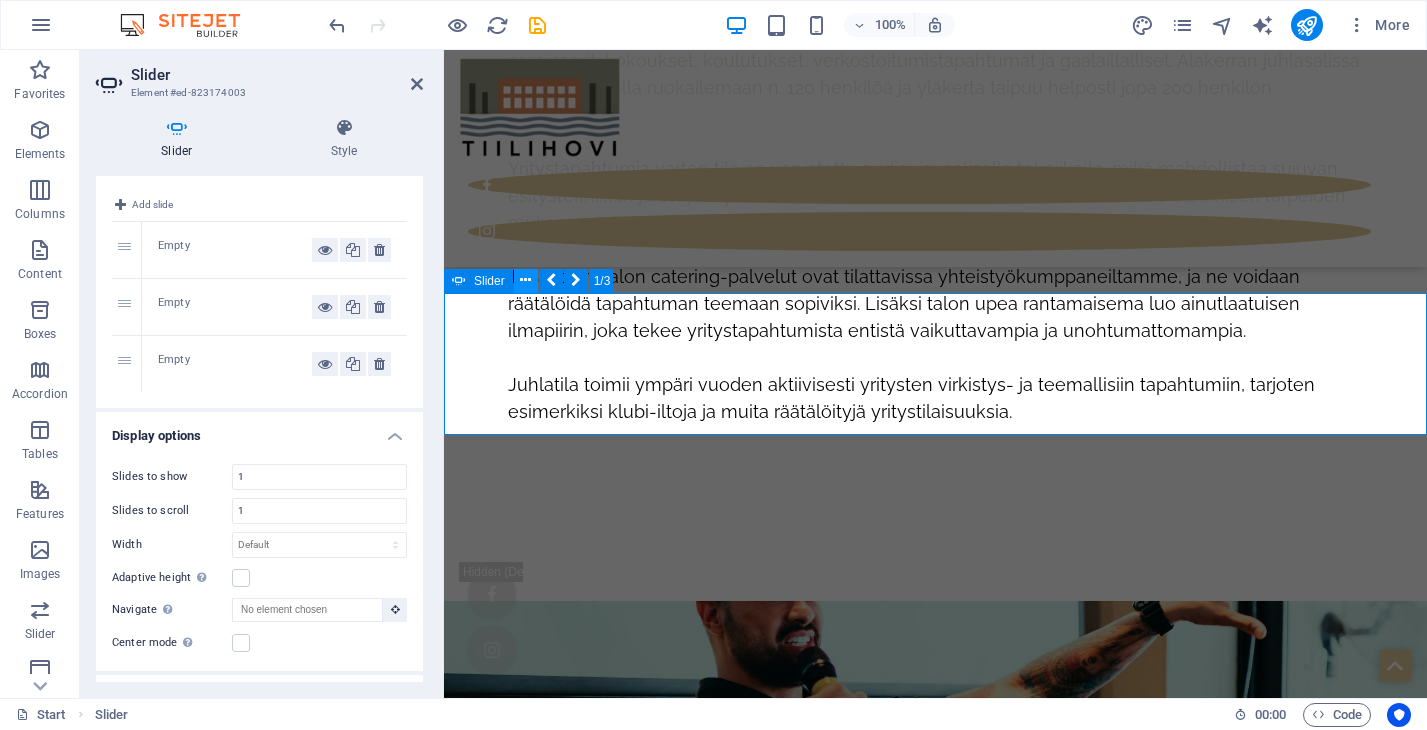 click at bounding box center [525, 280] 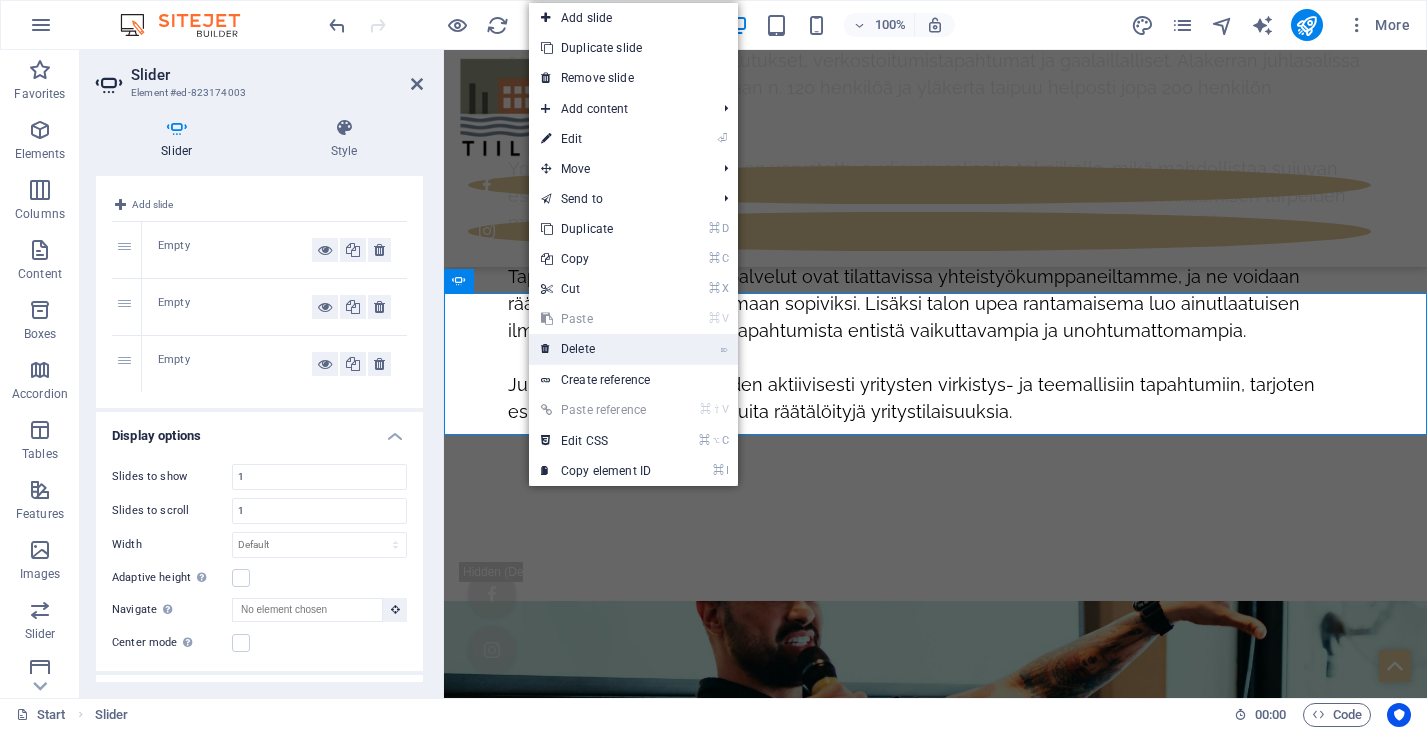 click on "⌦  Delete" at bounding box center (596, 349) 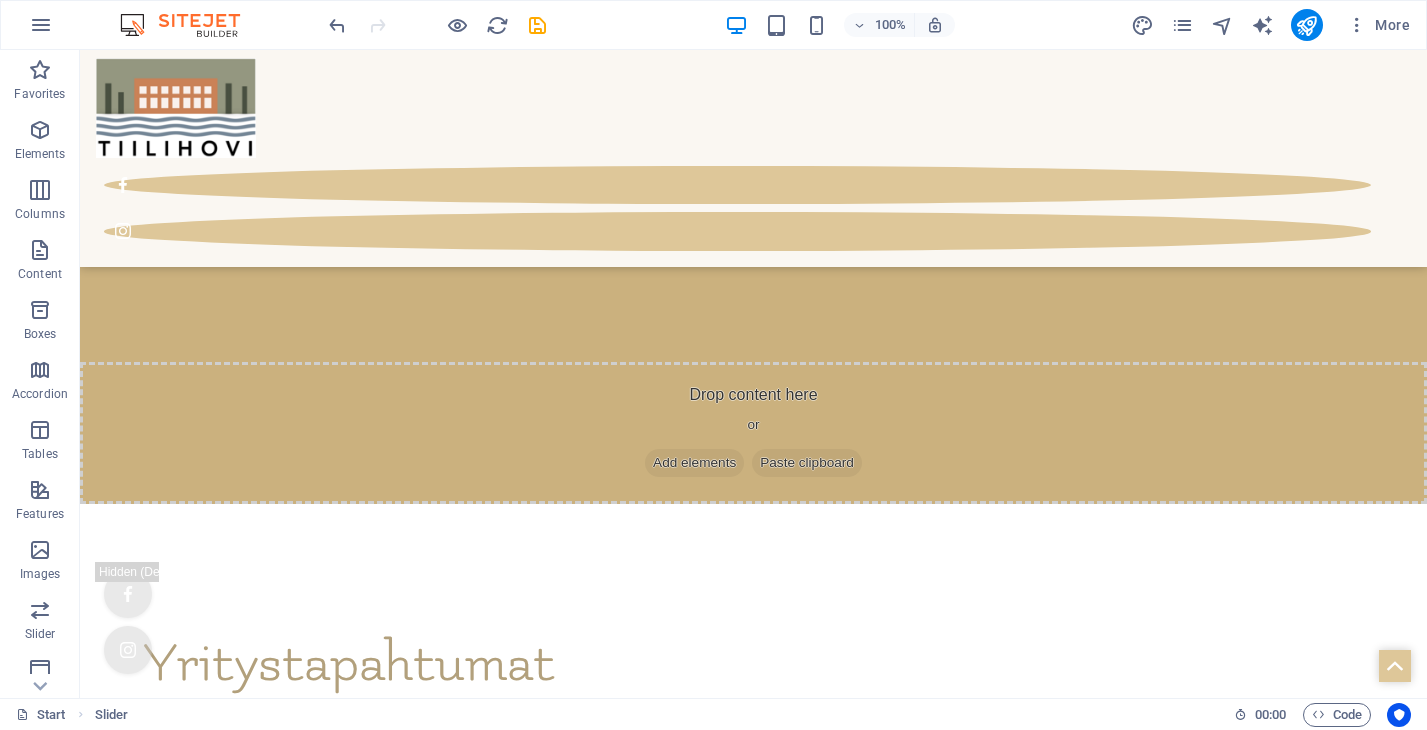 scroll, scrollTop: 7640, scrollLeft: 0, axis: vertical 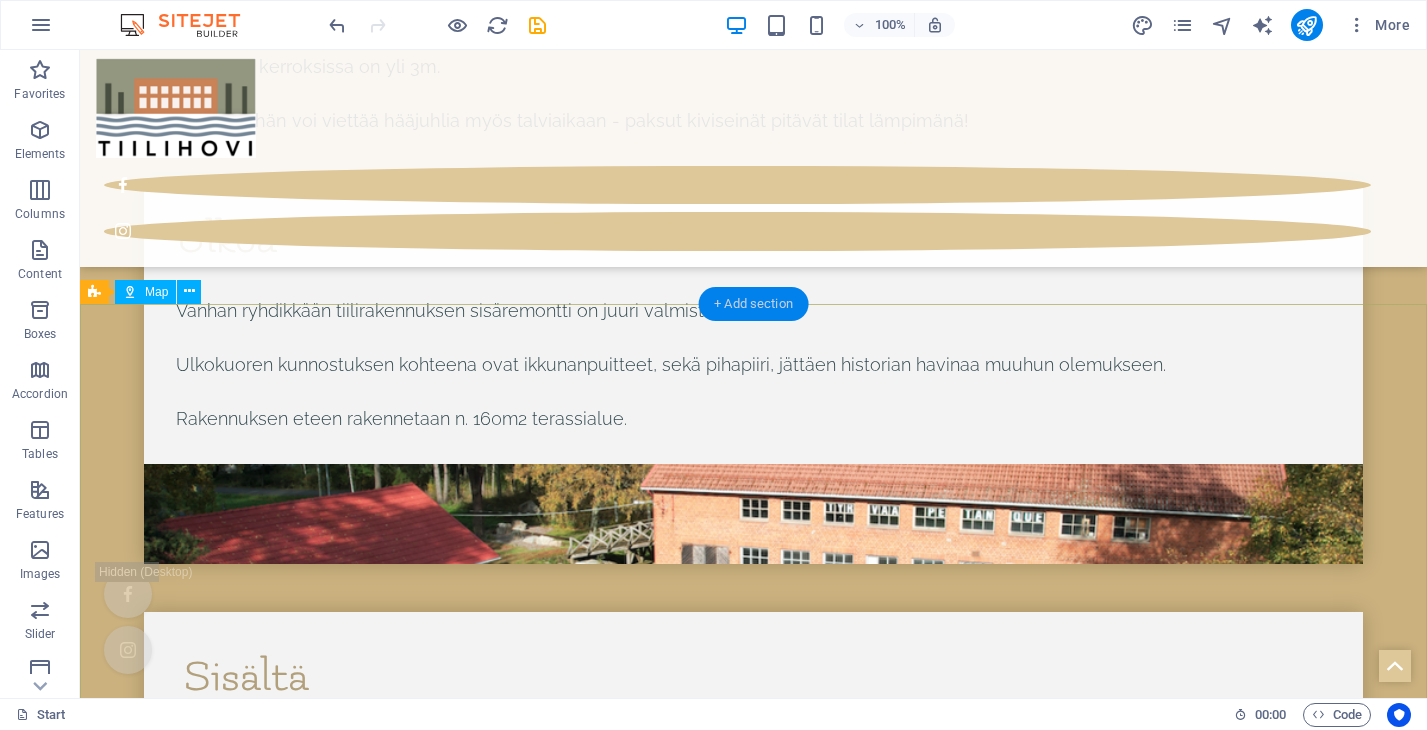 click on "+ Add section" at bounding box center (753, 304) 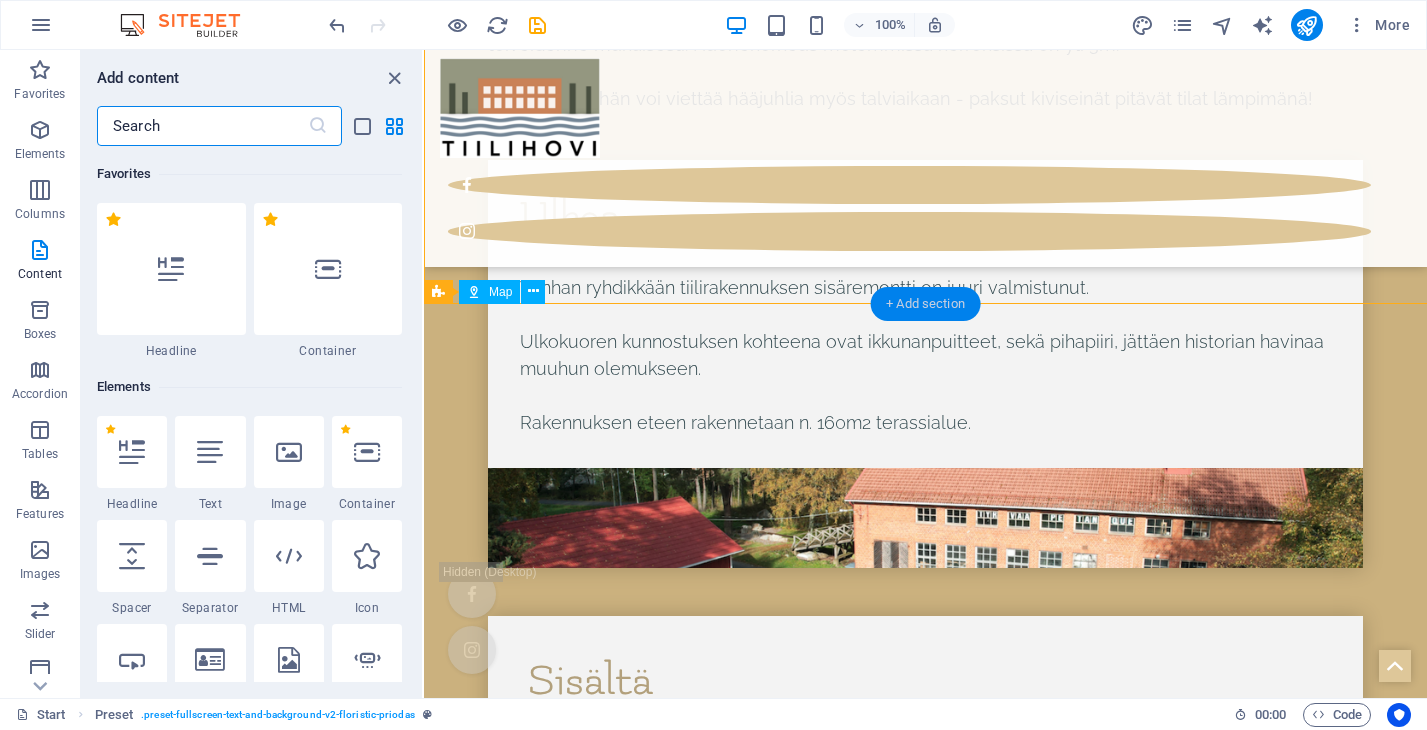 scroll, scrollTop: 9074, scrollLeft: 0, axis: vertical 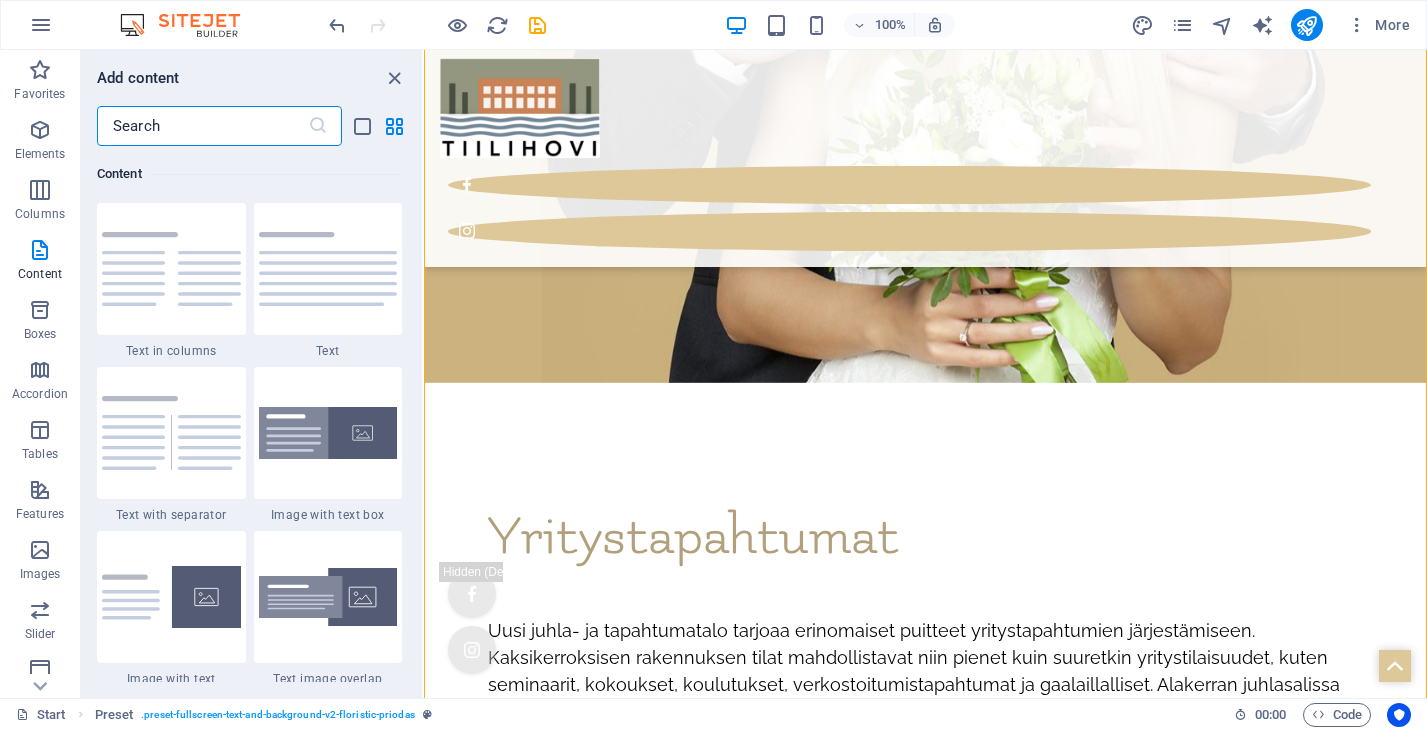 click at bounding box center (202, 126) 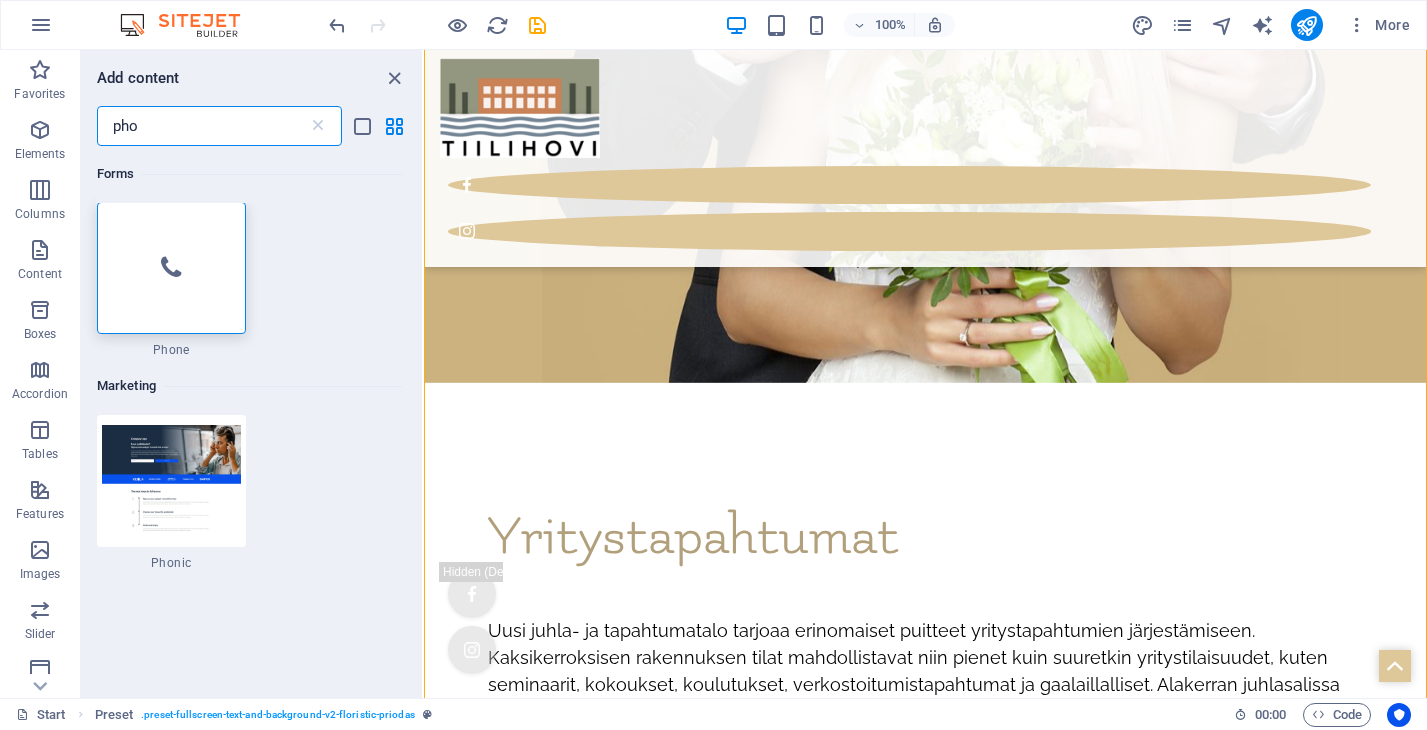 scroll, scrollTop: 0, scrollLeft: 0, axis: both 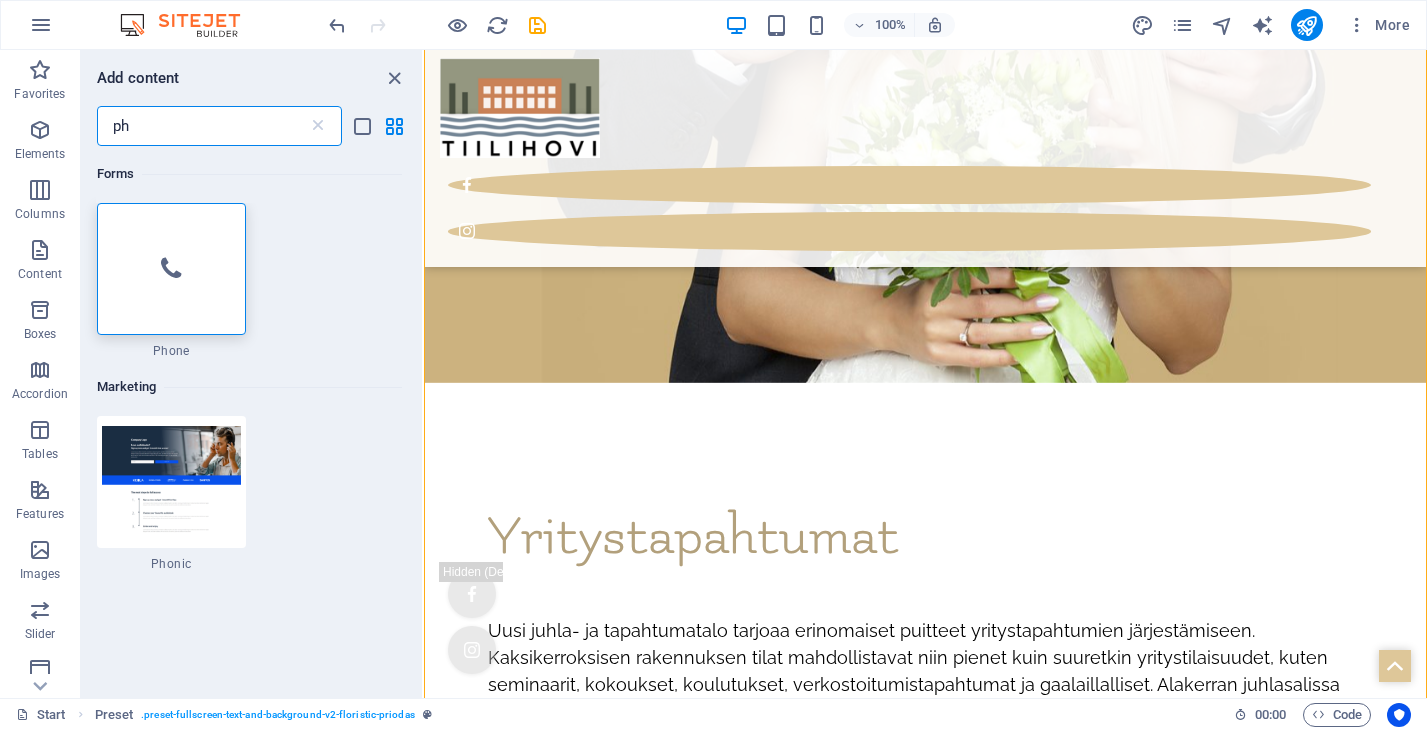type on "p" 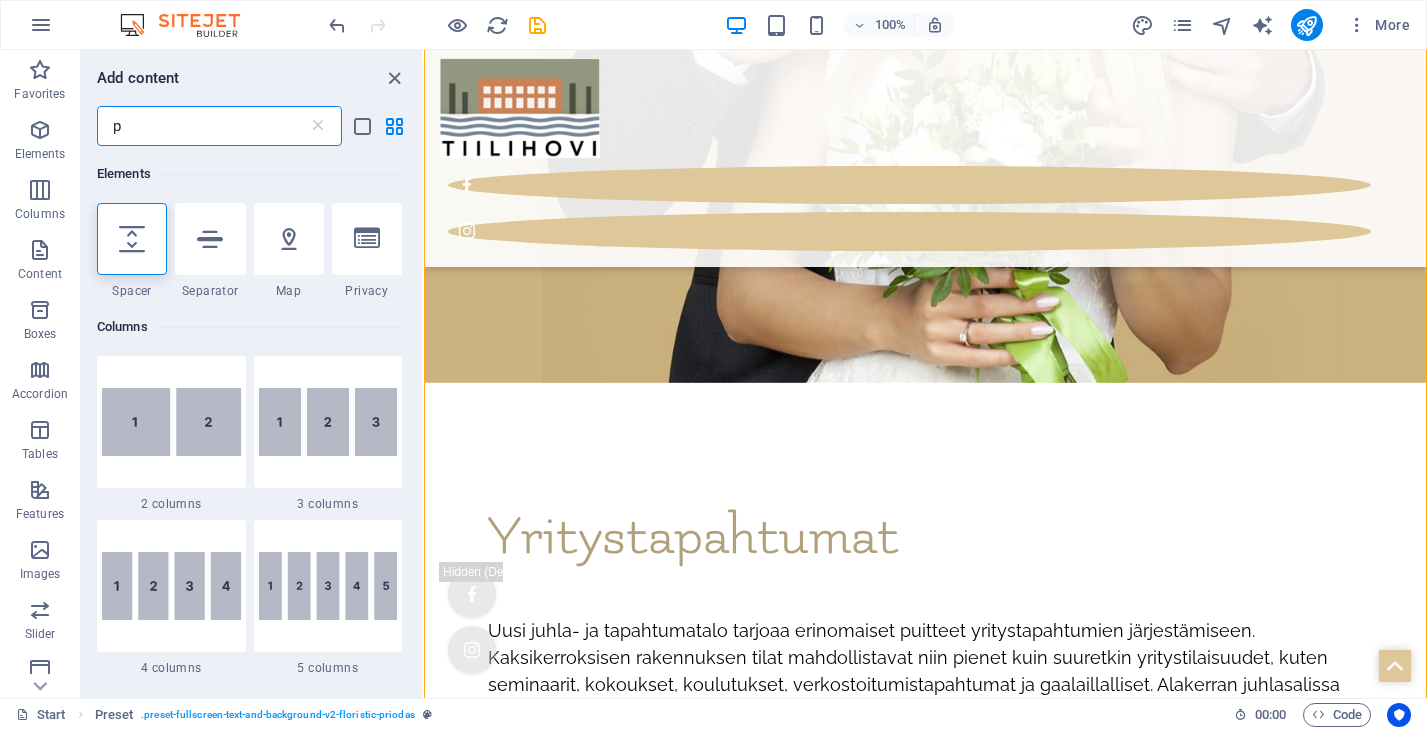 type 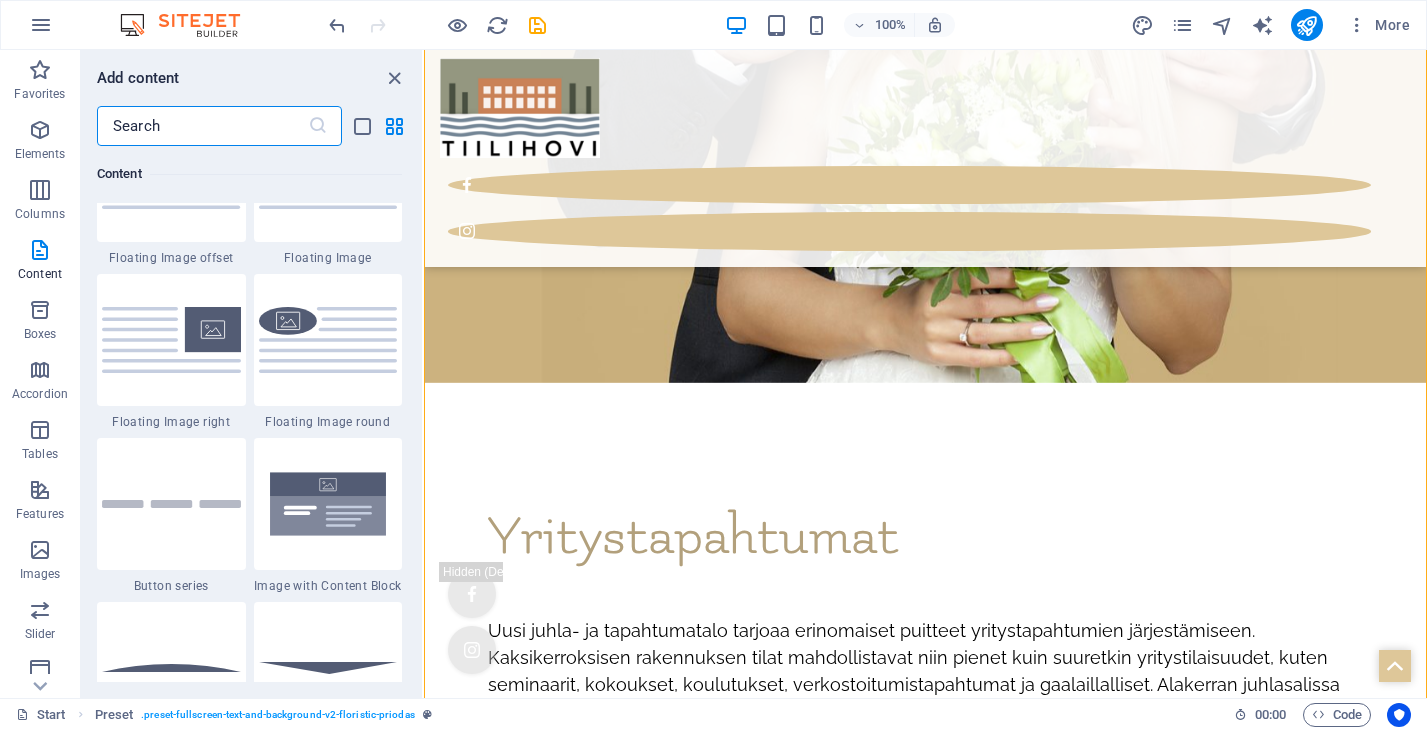 scroll, scrollTop: 4409, scrollLeft: 0, axis: vertical 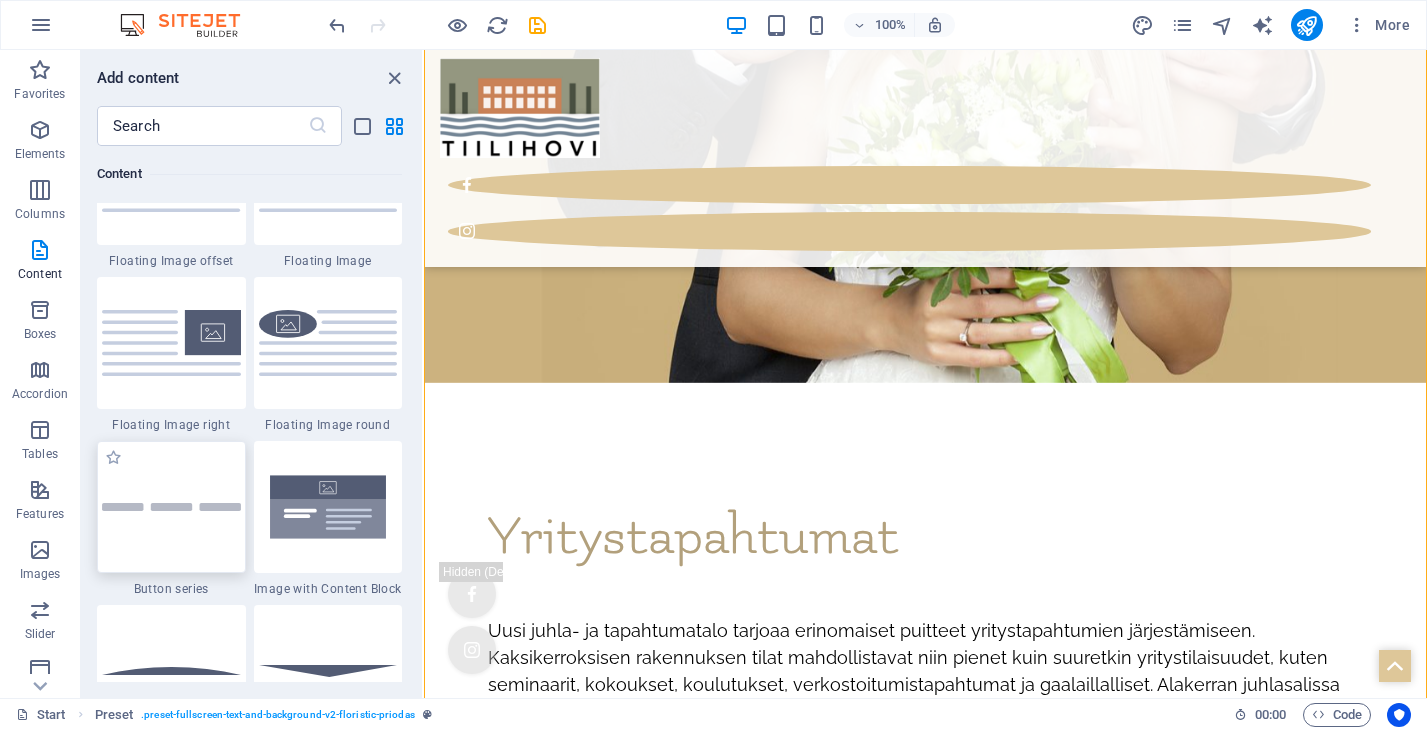 click at bounding box center [171, 507] 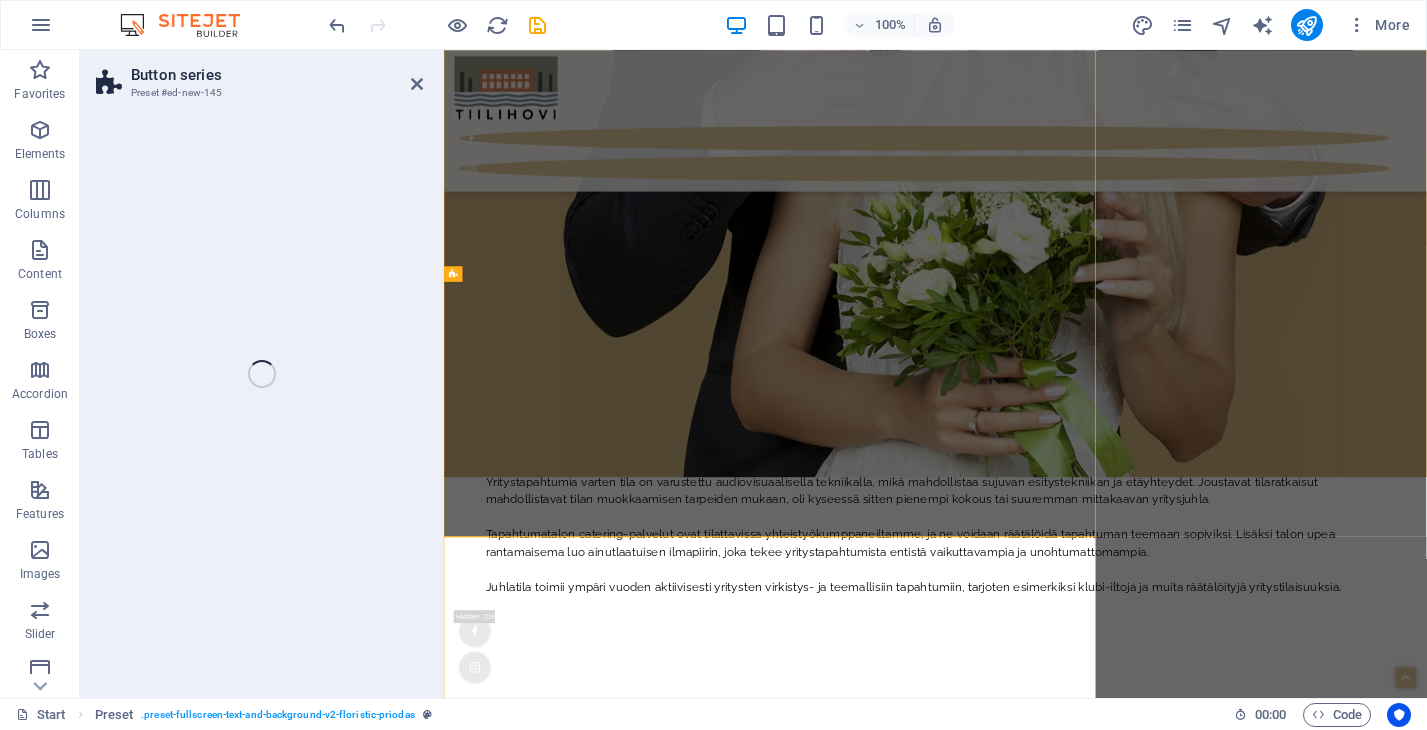select on "rem" 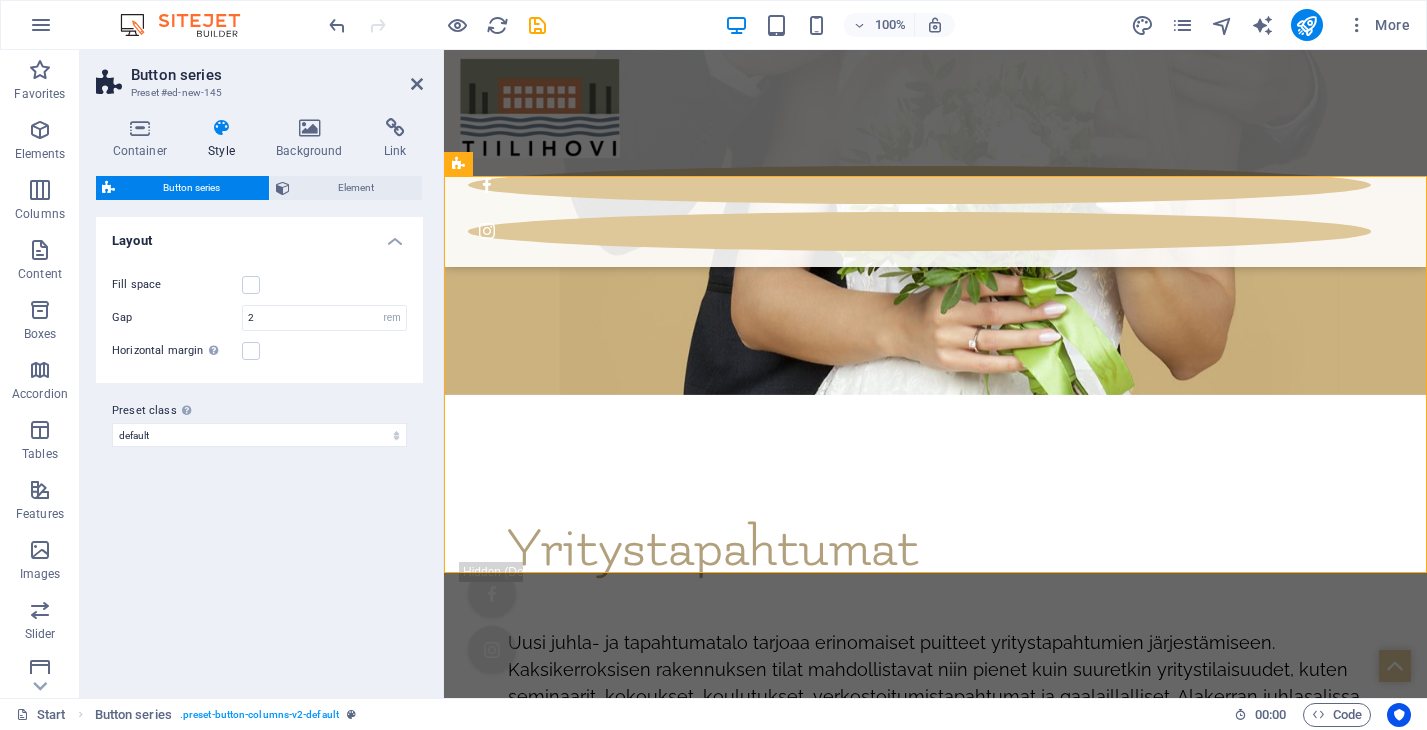 scroll, scrollTop: 9827, scrollLeft: 0, axis: vertical 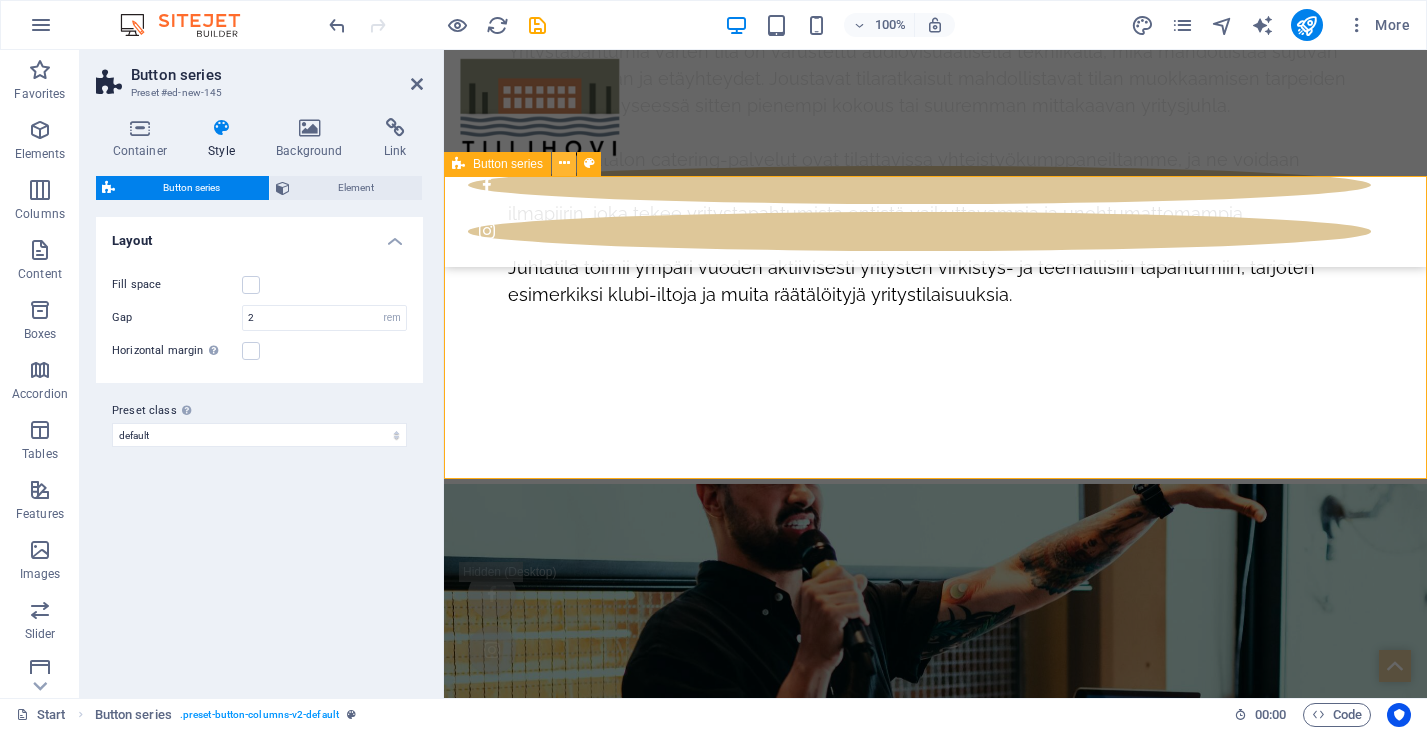 click at bounding box center [564, 163] 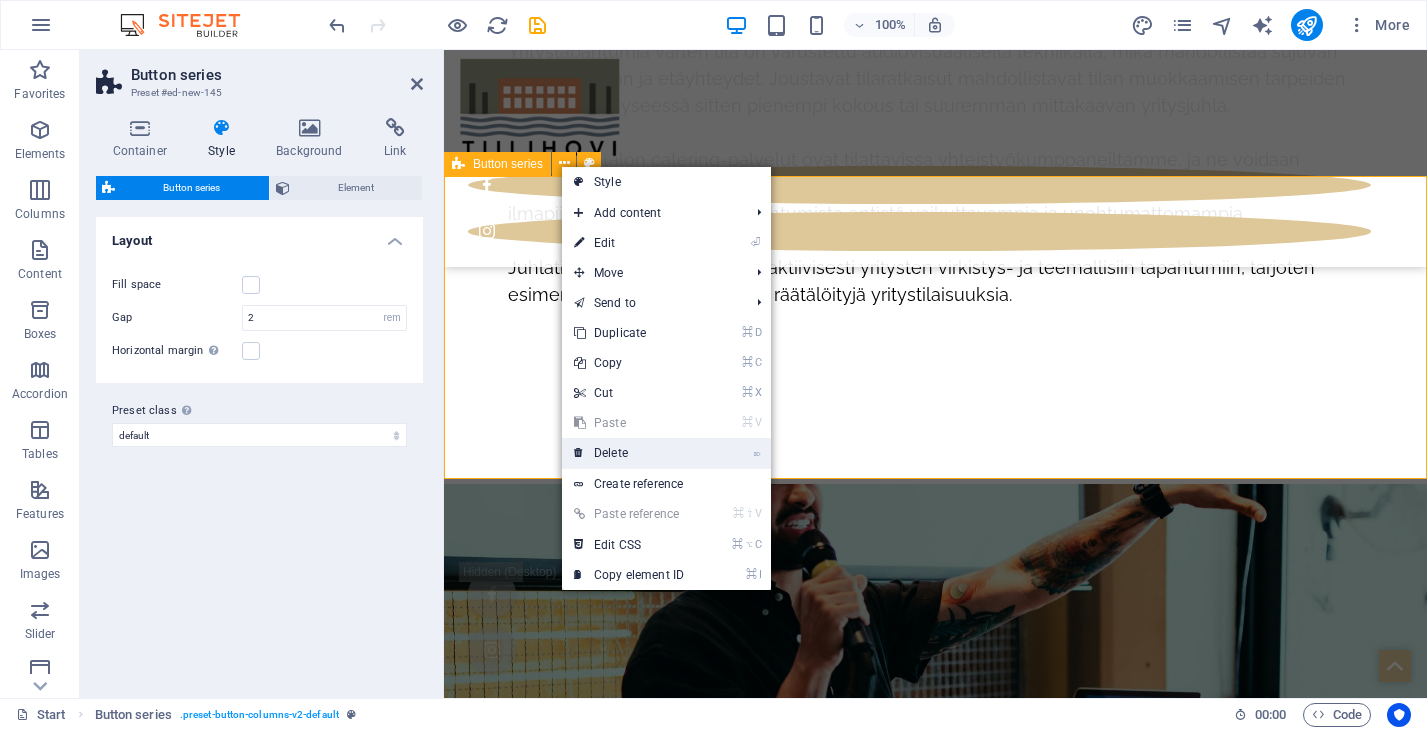 click on "⌦  Delete" at bounding box center (629, 453) 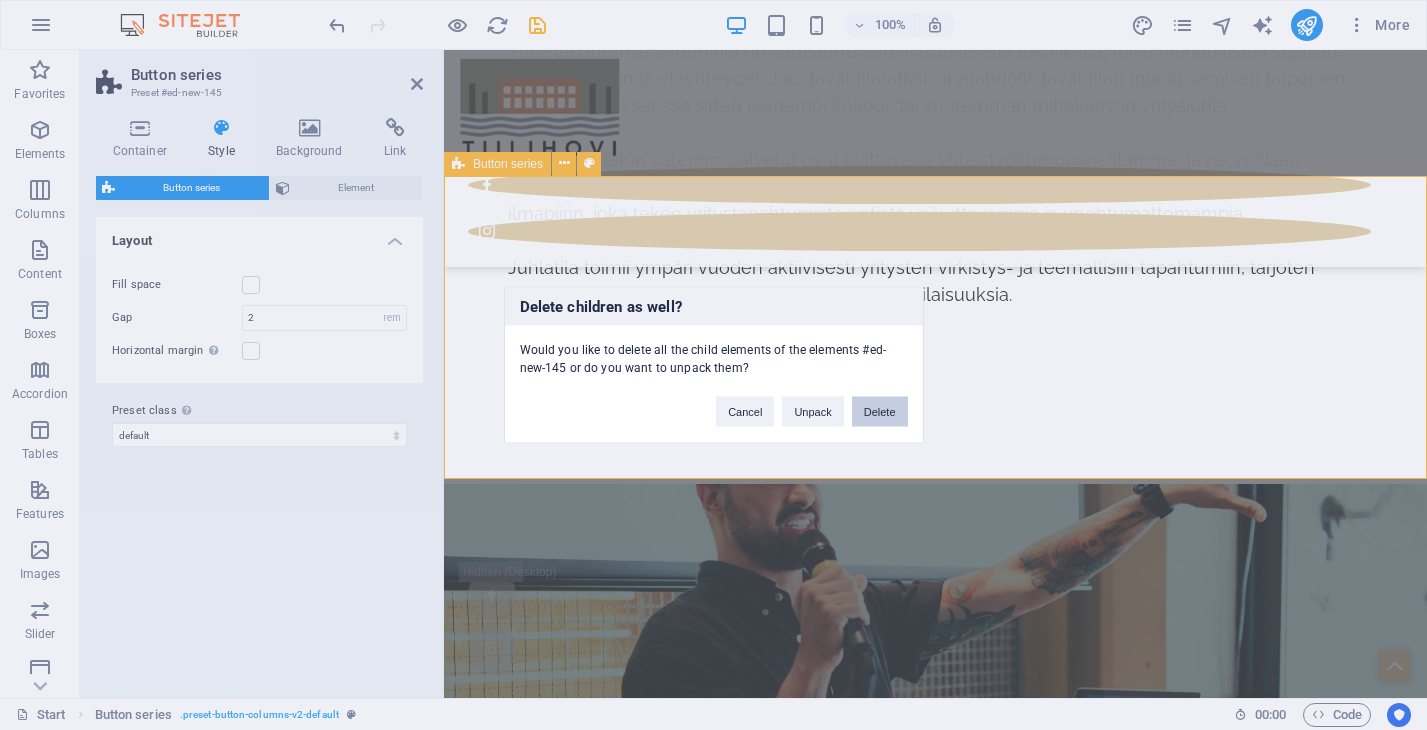 click on "Delete" at bounding box center (880, 412) 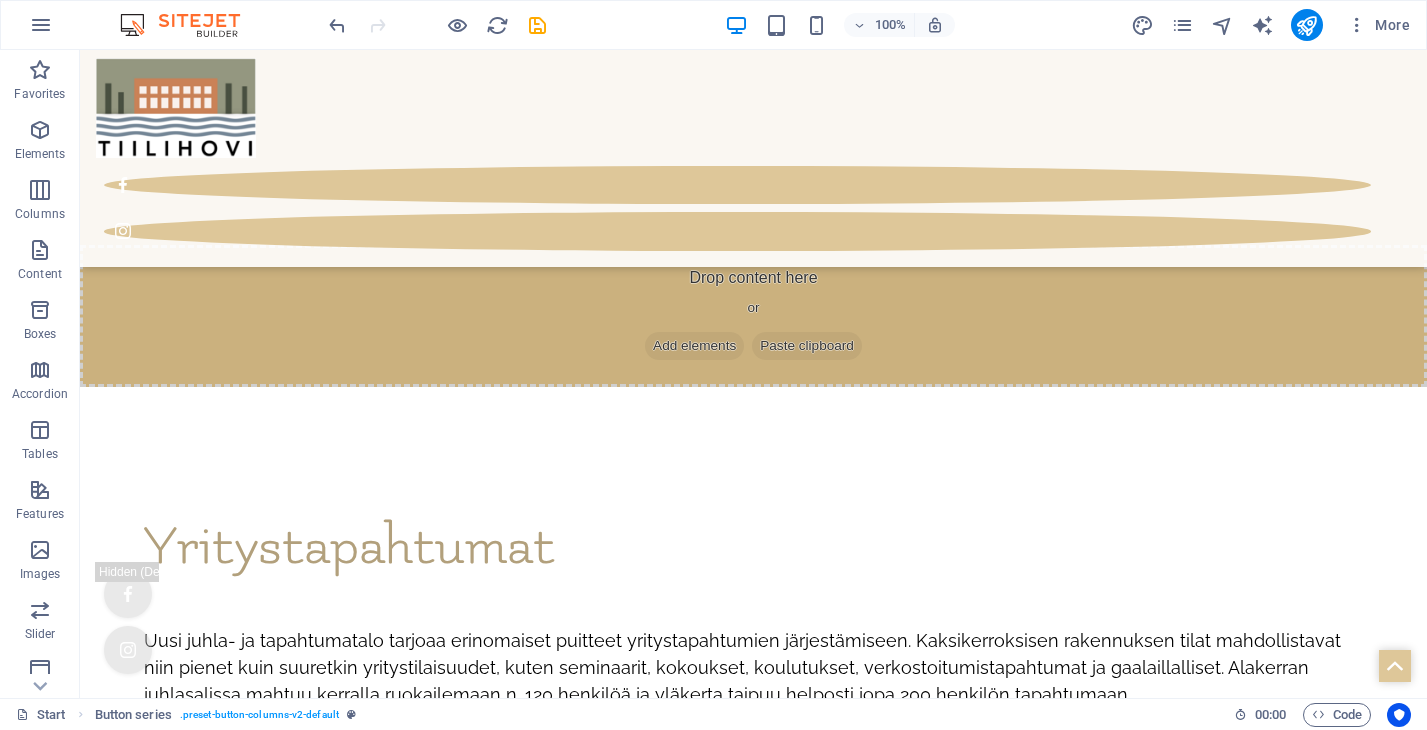 scroll, scrollTop: 7721, scrollLeft: 0, axis: vertical 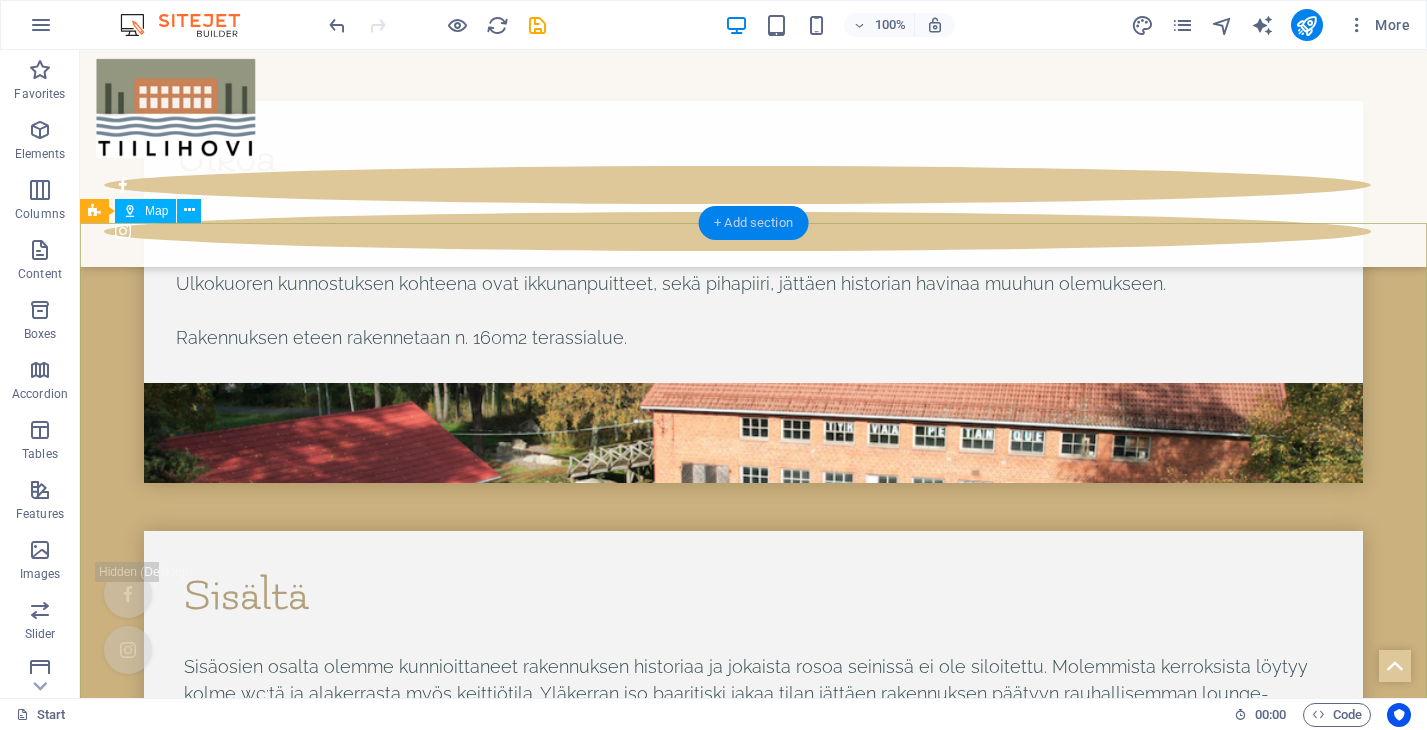 click on "+ Add section" at bounding box center (753, 223) 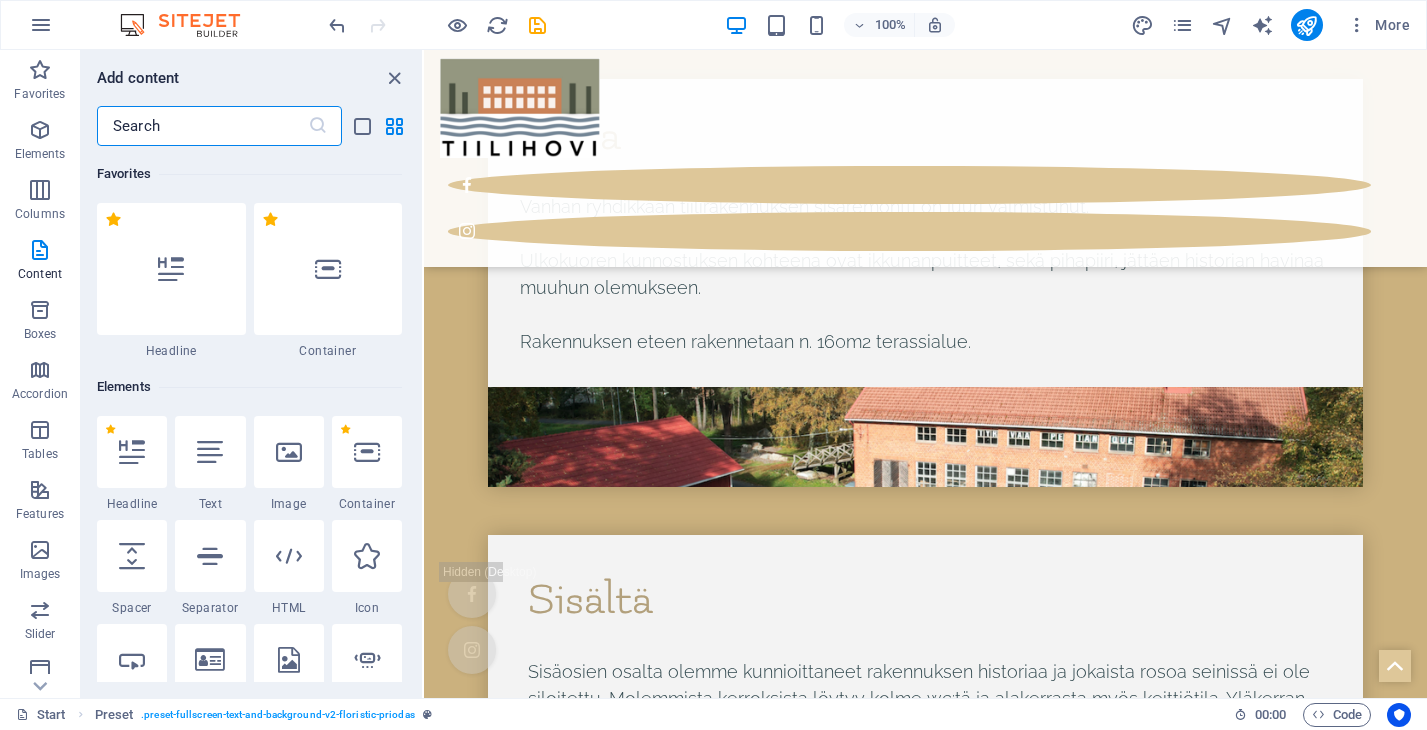 scroll, scrollTop: 9074, scrollLeft: 0, axis: vertical 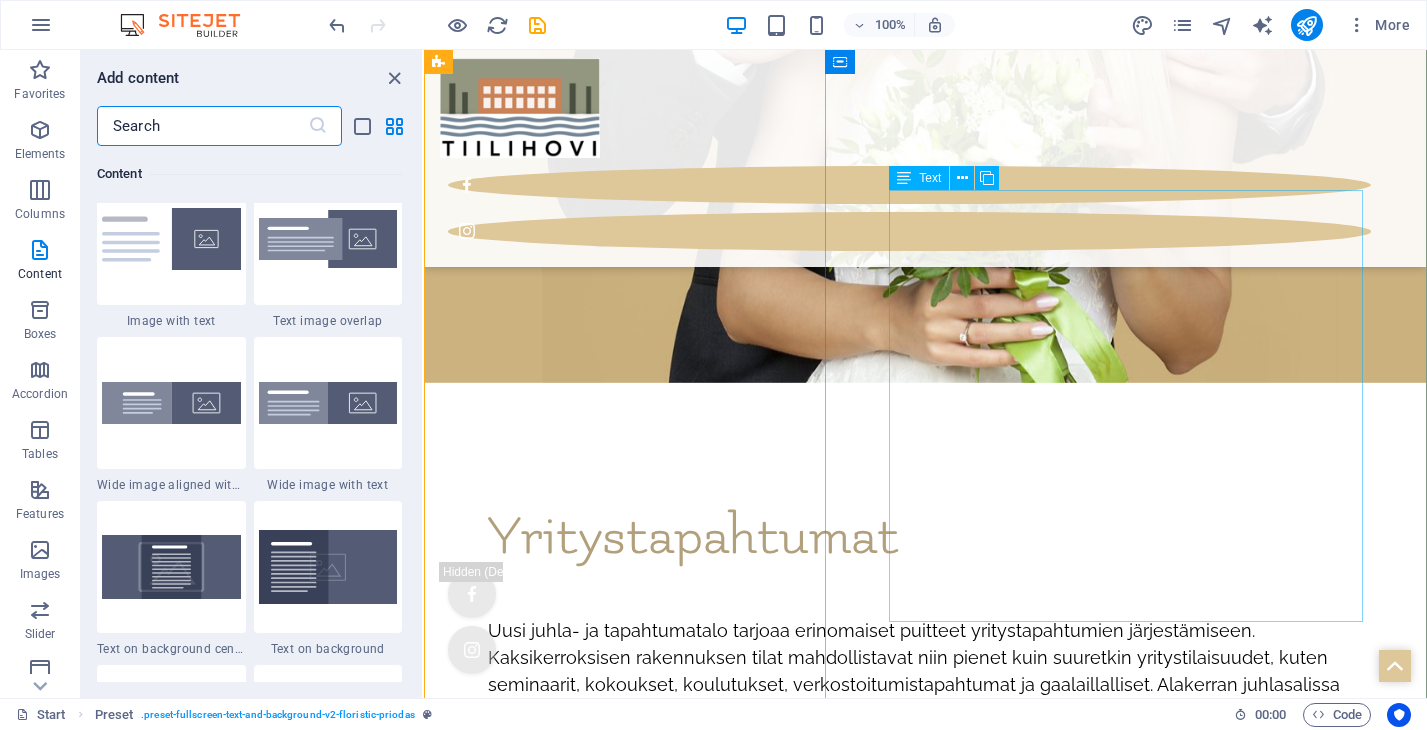 click on "Tapahtumatalon läheisyydessä on monipuolisia majoitusvaihtoehtoja, jotka mahdollistavat vieraiden mukavan yöpymisen tapahtuman jälkeen. Kesäaikaan käytettävissä on läheisen leirintäalueen viihtyisät mökit, jotka tarjoavat luonnonläheisen majoitusvaihtoehdon aivan tapahtumapaikan tuntumassa. Niille, jotka suosivat hotellimajoitusta, lähin kaupunkikeskusta tarjoaa hotelleimajoitusta eri tarpeisiin. Hotellit sijaitsevat lyhyen ajomatkan päässä tapahtumatalosta, ja kuljetusmahdollisuudet ovat helposti järjestettävissä. Näiden vaihtoehtojen ansiosta tapahtuman vieraat voivat valita itselleen sopivimman yöpymisratkaisun ja nauttia juhlasta ilman huolta kotimatkasta." at bounding box center [925, 7576] 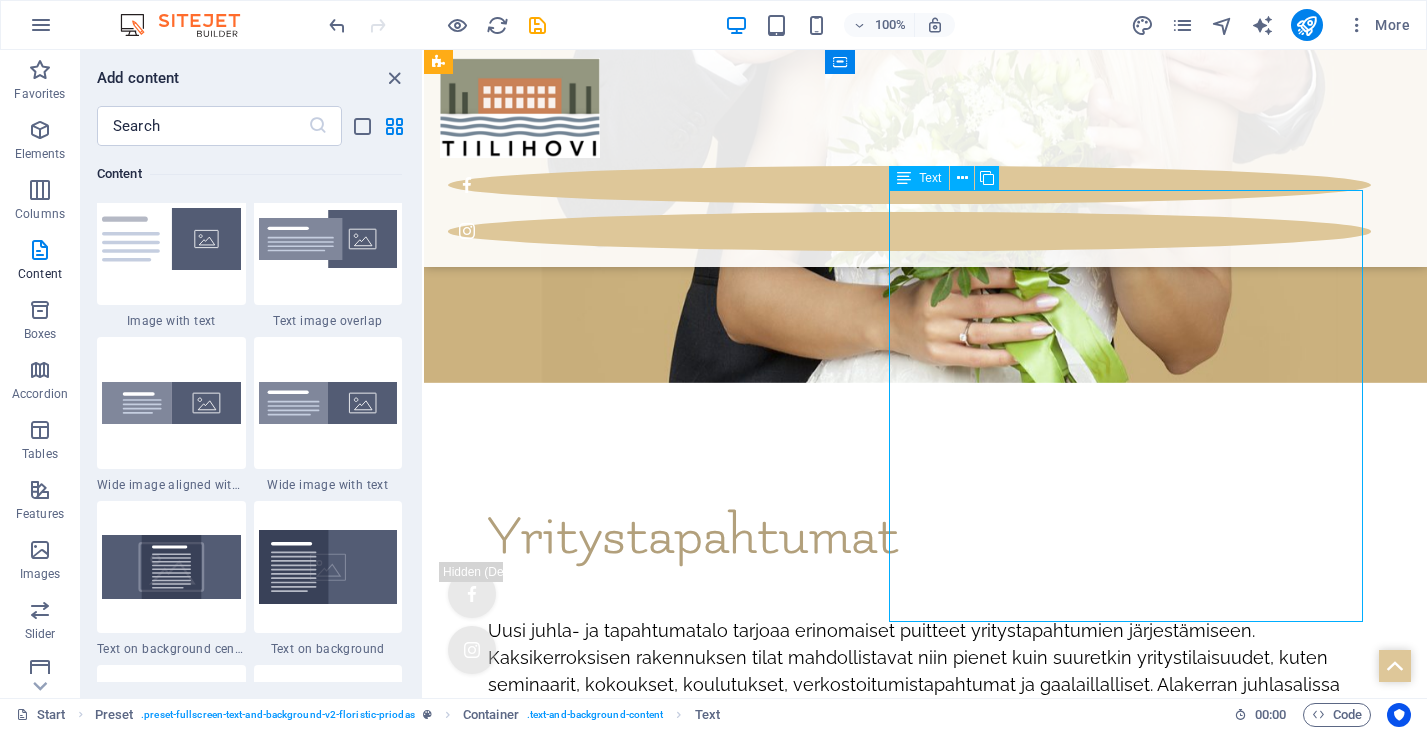 click on "Tapahtumatalon läheisyydessä on monipuolisia majoitusvaihtoehtoja, jotka mahdollistavat vieraiden mukavan yöpymisen tapahtuman jälkeen. Kesäaikaan käytettävissä on läheisen leirintäalueen viihtyisät mökit, jotka tarjoavat luonnonläheisen majoitusvaihtoehdon aivan tapahtumapaikan tuntumassa. Niille, jotka suosivat hotellimajoitusta, lähin kaupunkikeskusta tarjoaa hotelleimajoitusta eri tarpeisiin. Hotellit sijaitsevat lyhyen ajomatkan päässä tapahtumatalosta, ja kuljetusmahdollisuudet ovat helposti järjestettävissä. Näiden vaihtoehtojen ansiosta tapahtuman vieraat voivat valita itselleen sopivimman yöpymisratkaisun ja nauttia juhlasta ilman huolta kotimatkasta." at bounding box center [925, 7576] 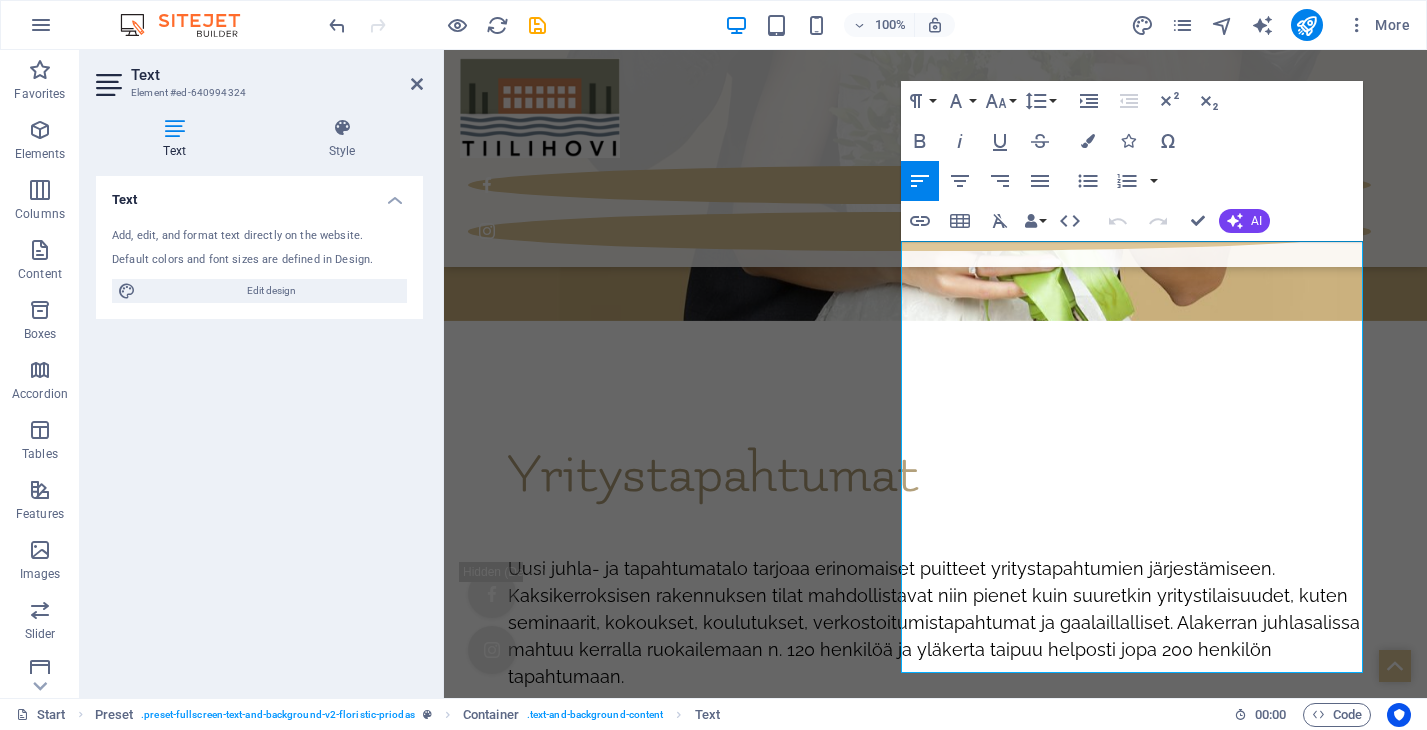scroll, scrollTop: 9154, scrollLeft: 0, axis: vertical 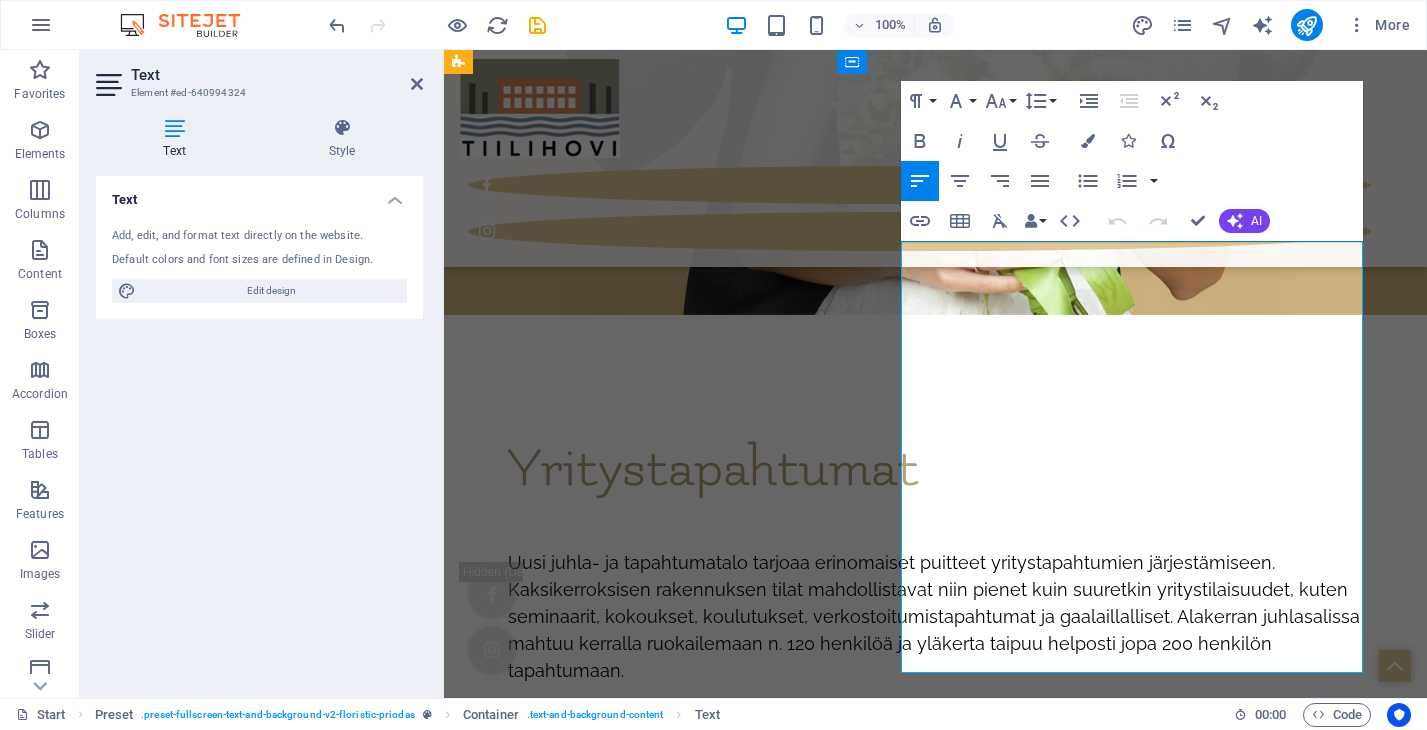 drag, startPoint x: 1046, startPoint y: 472, endPoint x: 1216, endPoint y: 442, distance: 172.62677 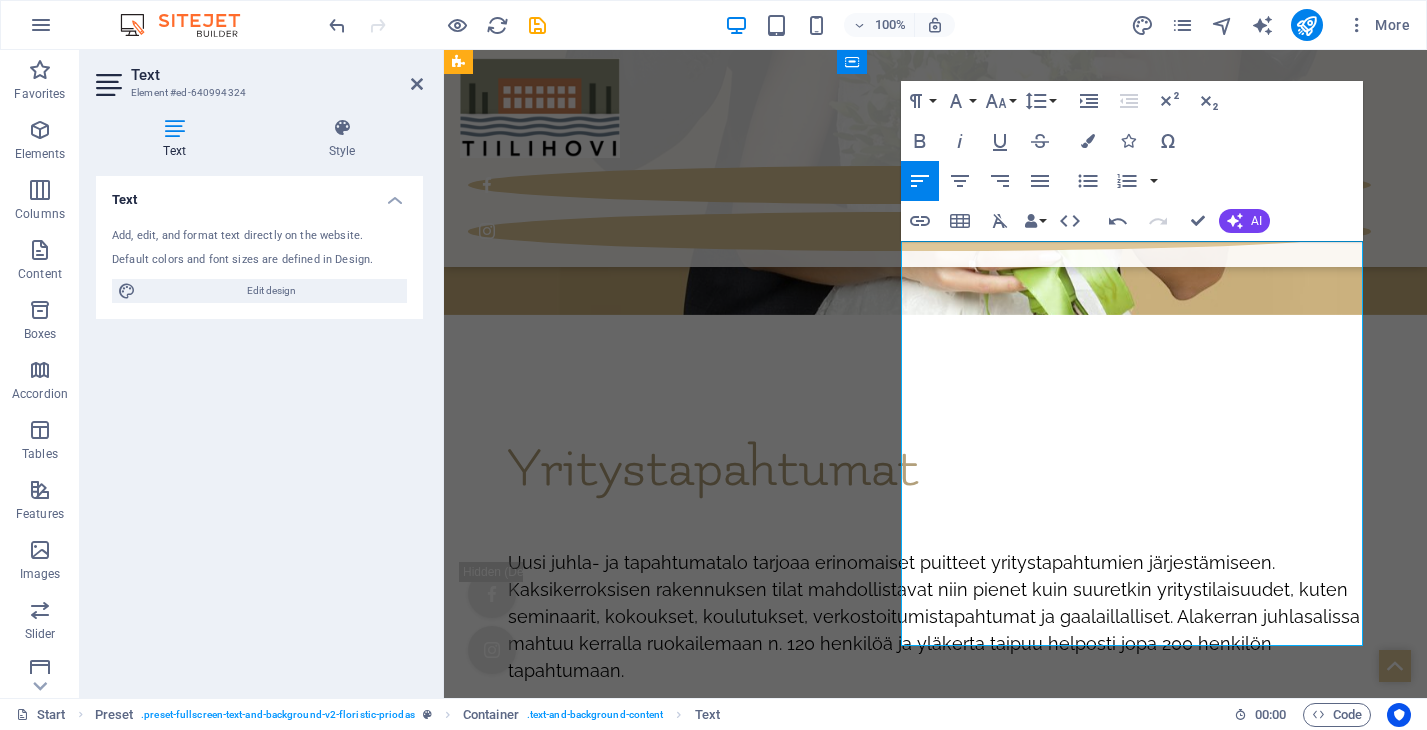 drag, startPoint x: 1313, startPoint y: 437, endPoint x: 1213, endPoint y: 431, distance: 100.17984 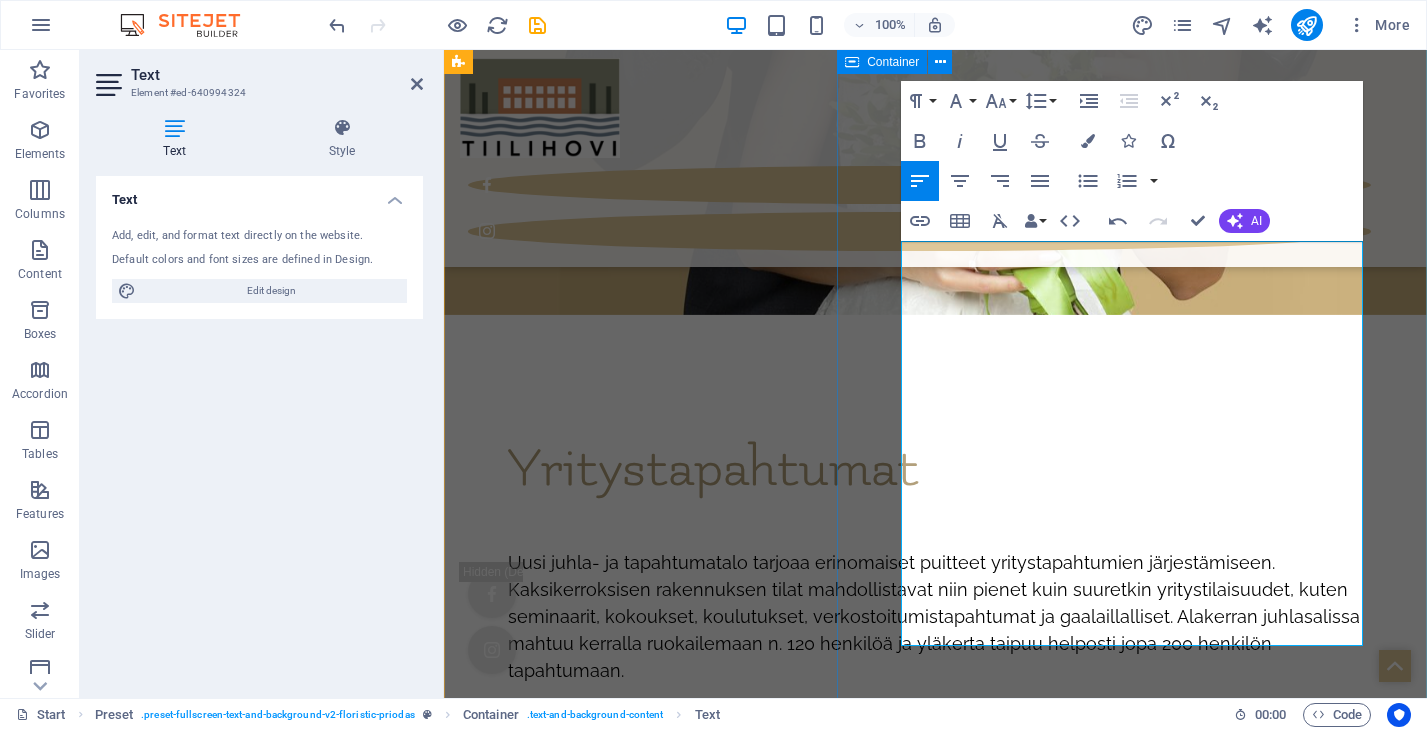 click on "Majoitus Tapahtumatalon läheisyydessä on monipuolisia majoitusvaihtoehtoja, jotka mahdollistavat vieraiden mukavan yöpymisen tapahtuman jälkeen. Kesäaikaan käytettävissä on läheisen leirintäalueen viihtyisät mökit, jotka tarjoavat luonnonläheisen majoitusvaihtoehdon aivan tapahtumapaikan tuntumassa. Niille, jotka suosivat hotellimajoitusta,  kaupungin keskusta tarjoaa hotellimajoitusta eri tarpeisiin. Hotellit sijaitsevat lyhyen ajomatkan päässä tapahtumatalosta, ja kuljetusmahdollisuudet ovat helposti järjestettävissä. Näiden vaihtoehtojen ansiosta tapahtuman vieraat voivat valita itselleen sopivimman yöpymisratkaisun ja nauttia juhlasta ilman huolta kotimatkasta." at bounding box center (935, 7474) 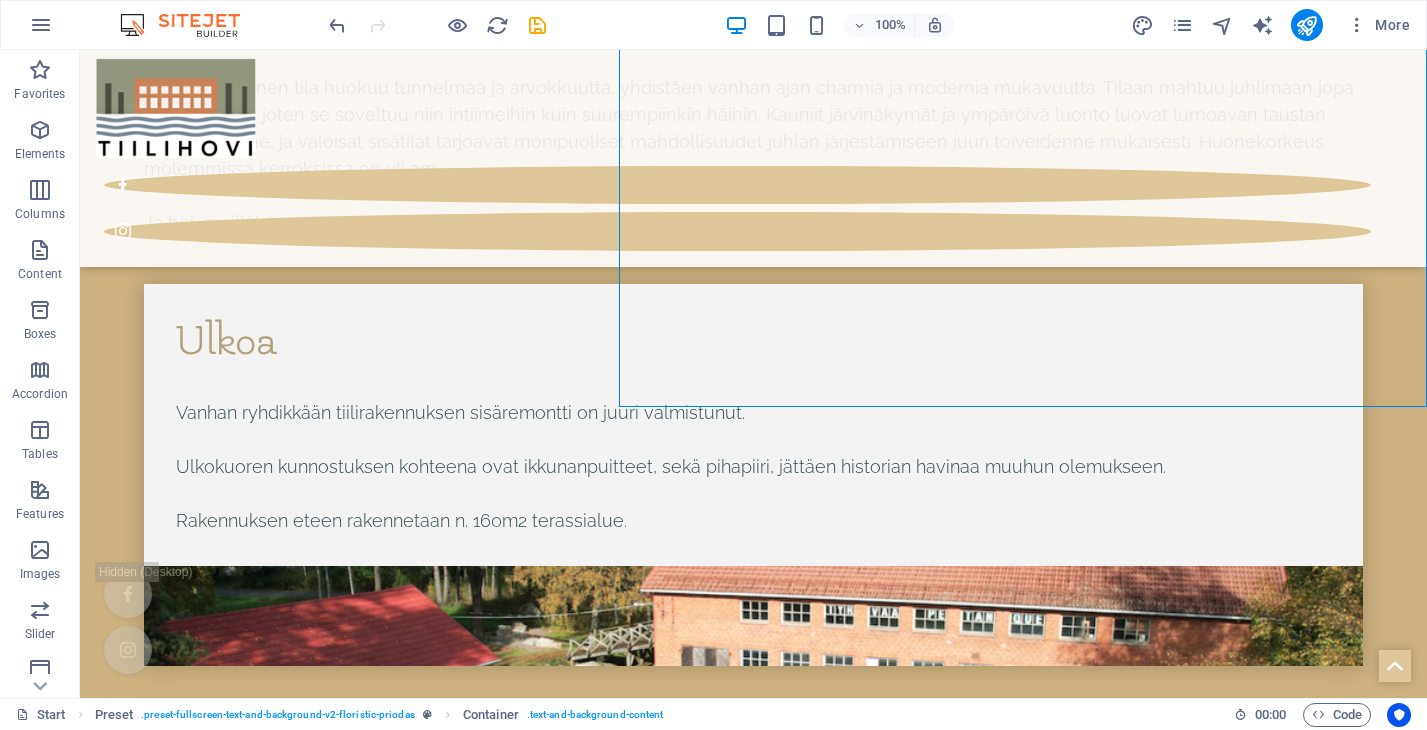 scroll, scrollTop: 7537, scrollLeft: 0, axis: vertical 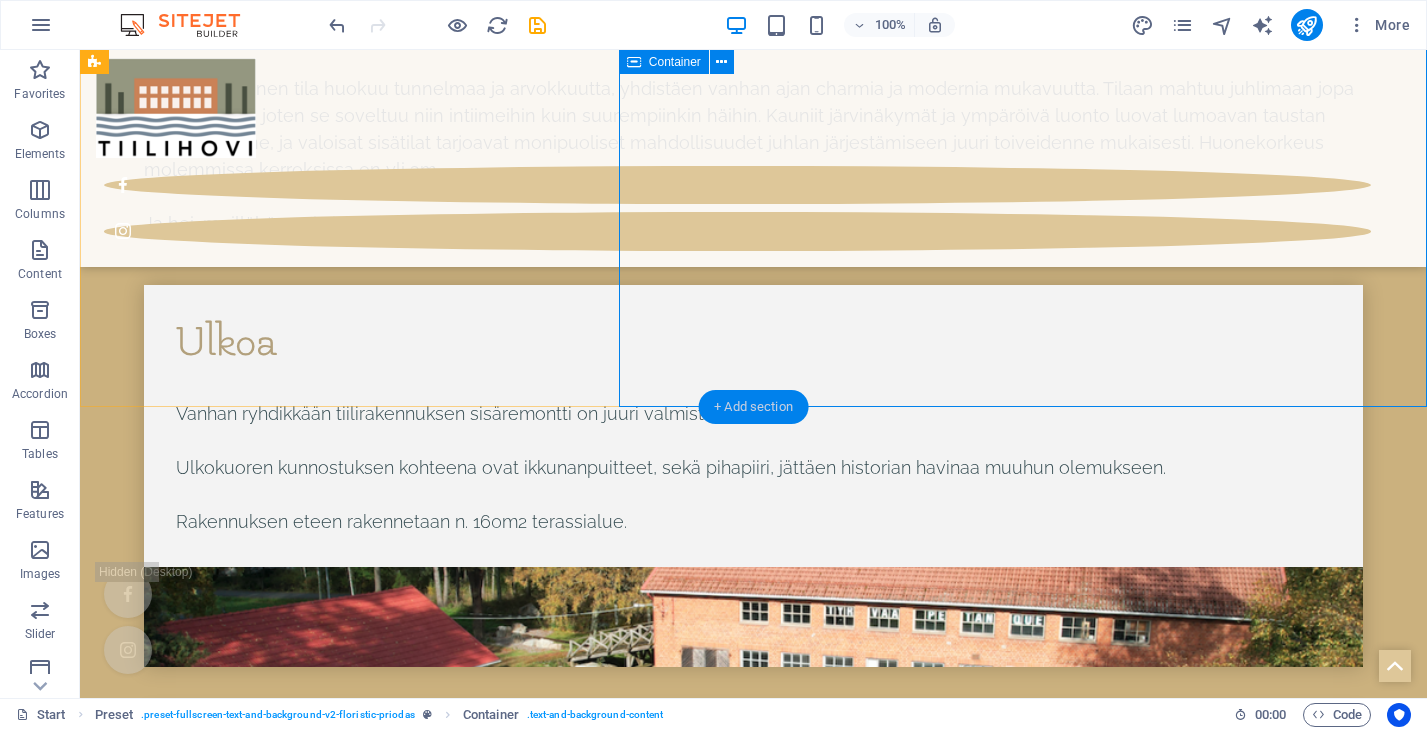 click on "+ Add section" at bounding box center (753, 407) 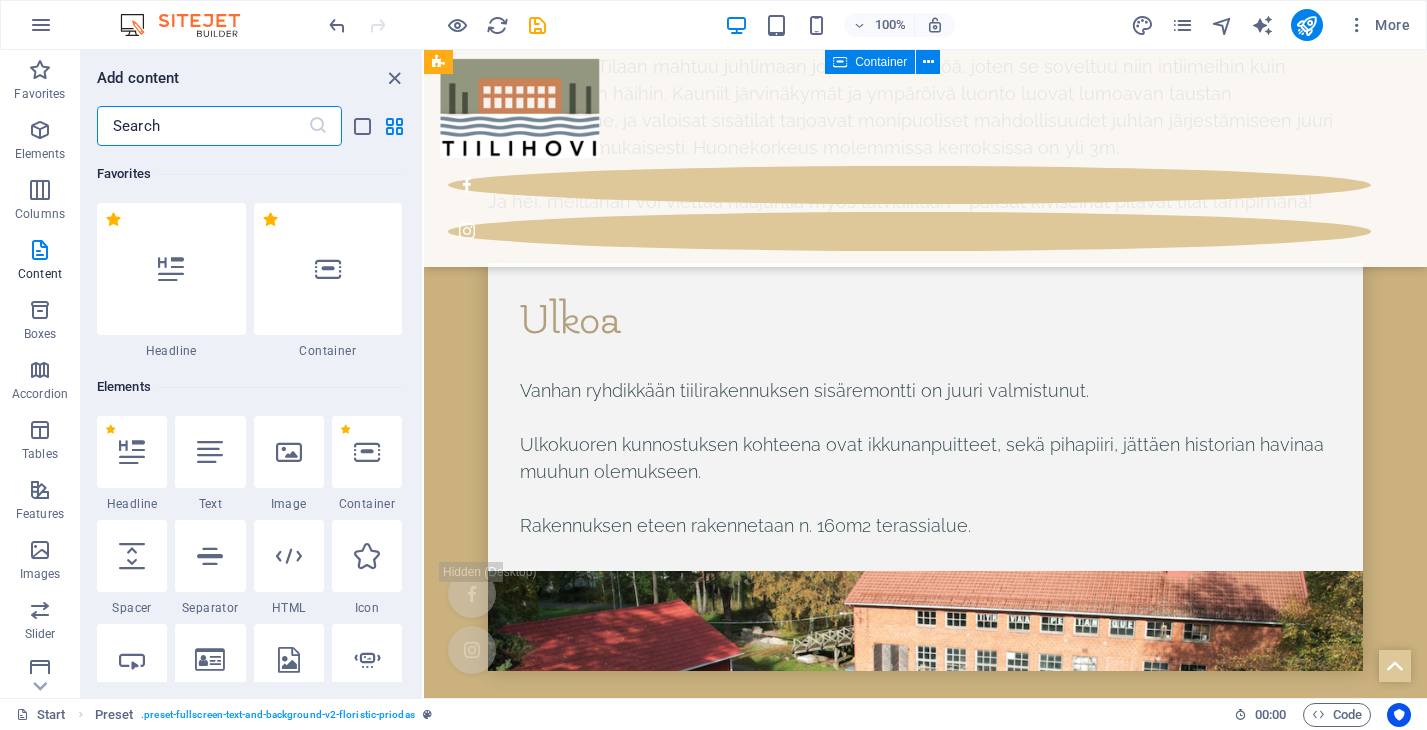 scroll, scrollTop: 9061, scrollLeft: 0, axis: vertical 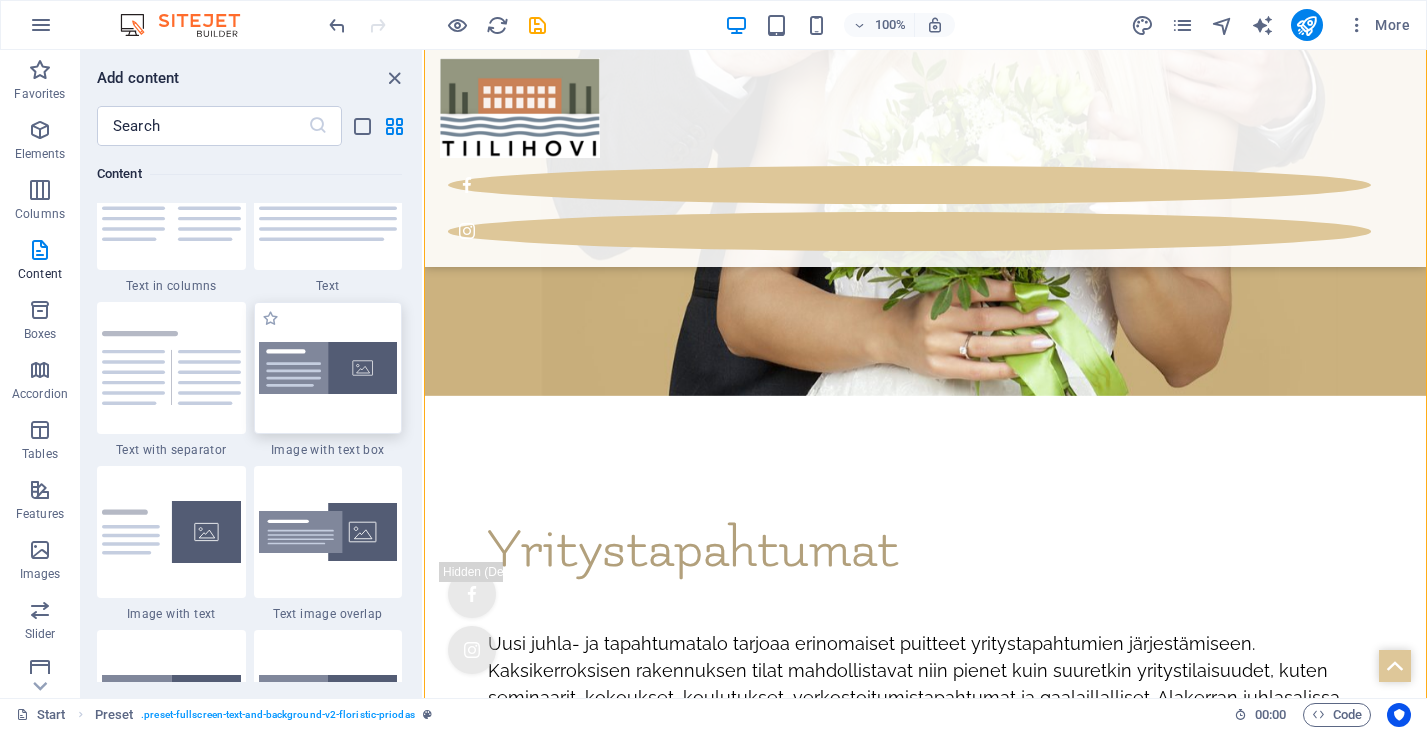 click at bounding box center [328, 368] 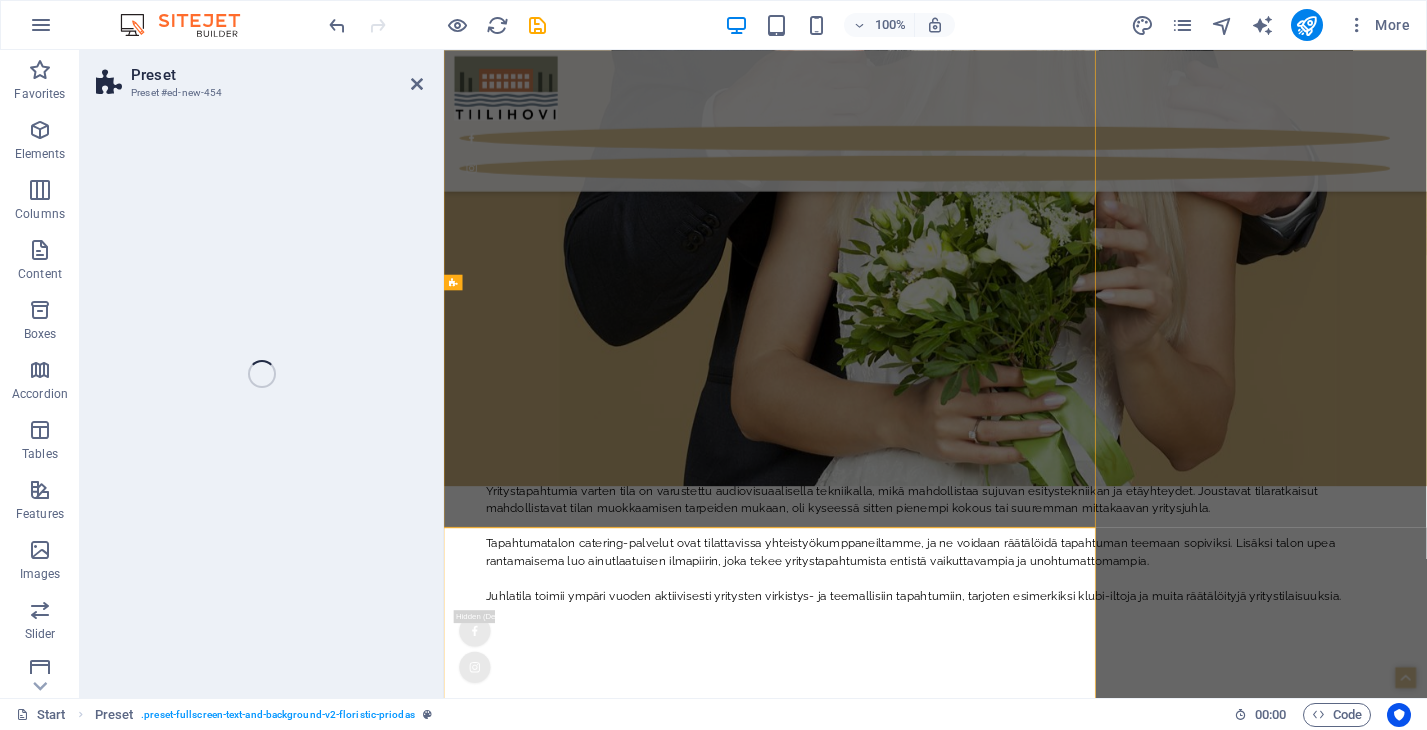 select on "rem" 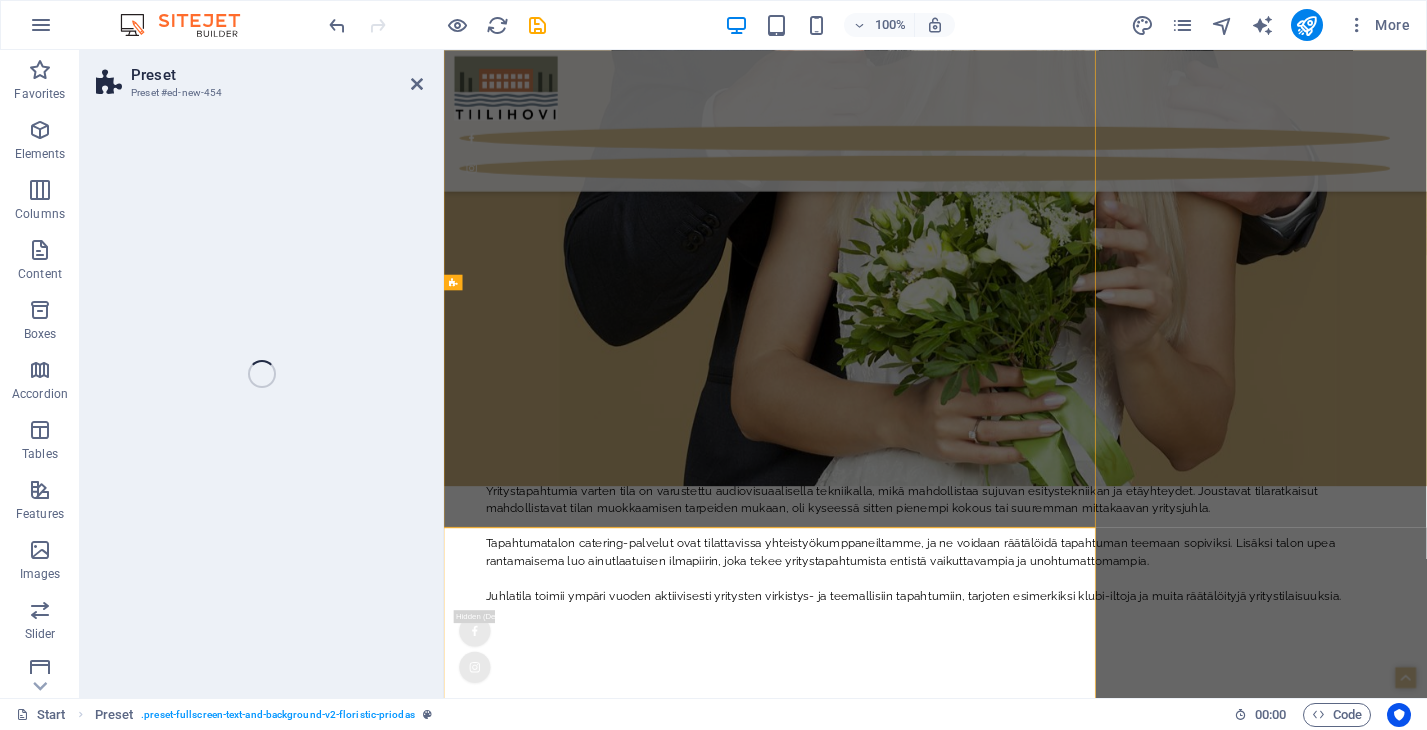 select on "px" 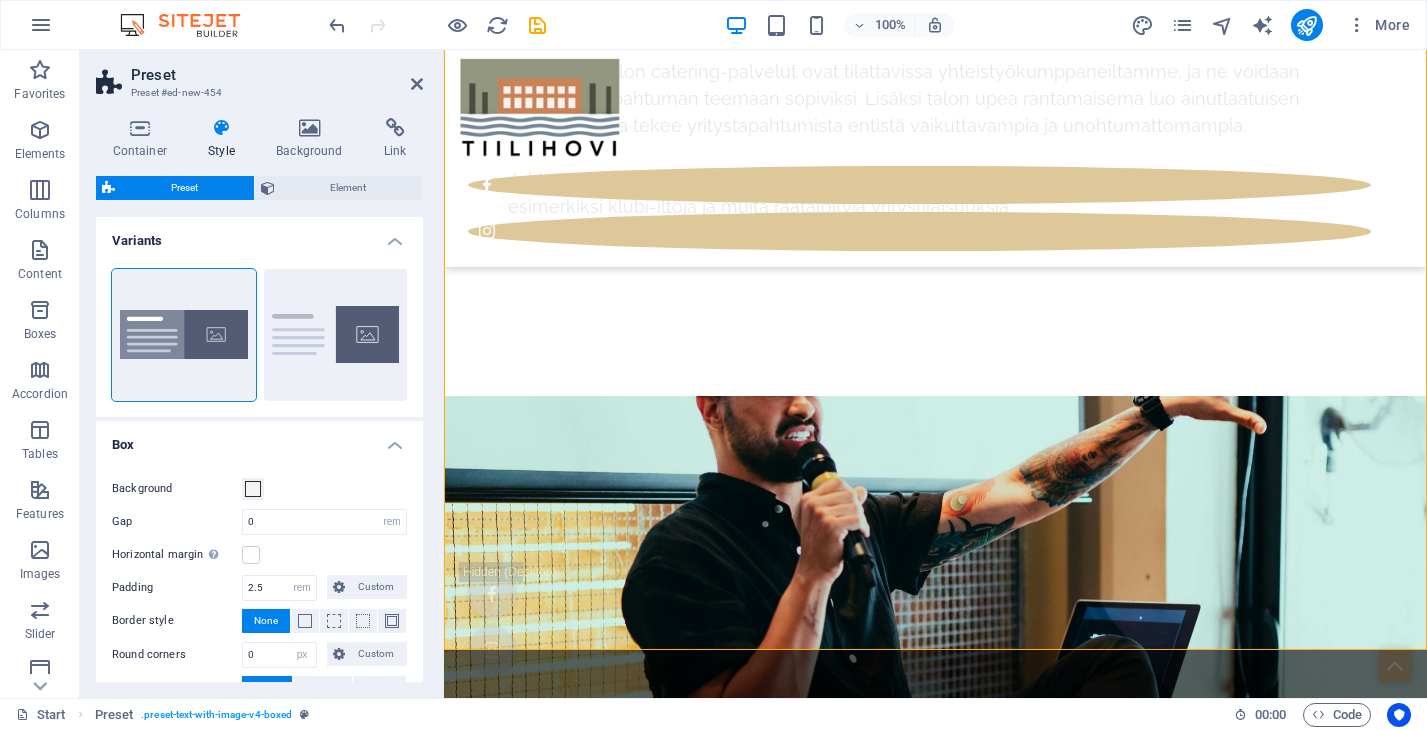 scroll, scrollTop: 9912, scrollLeft: 0, axis: vertical 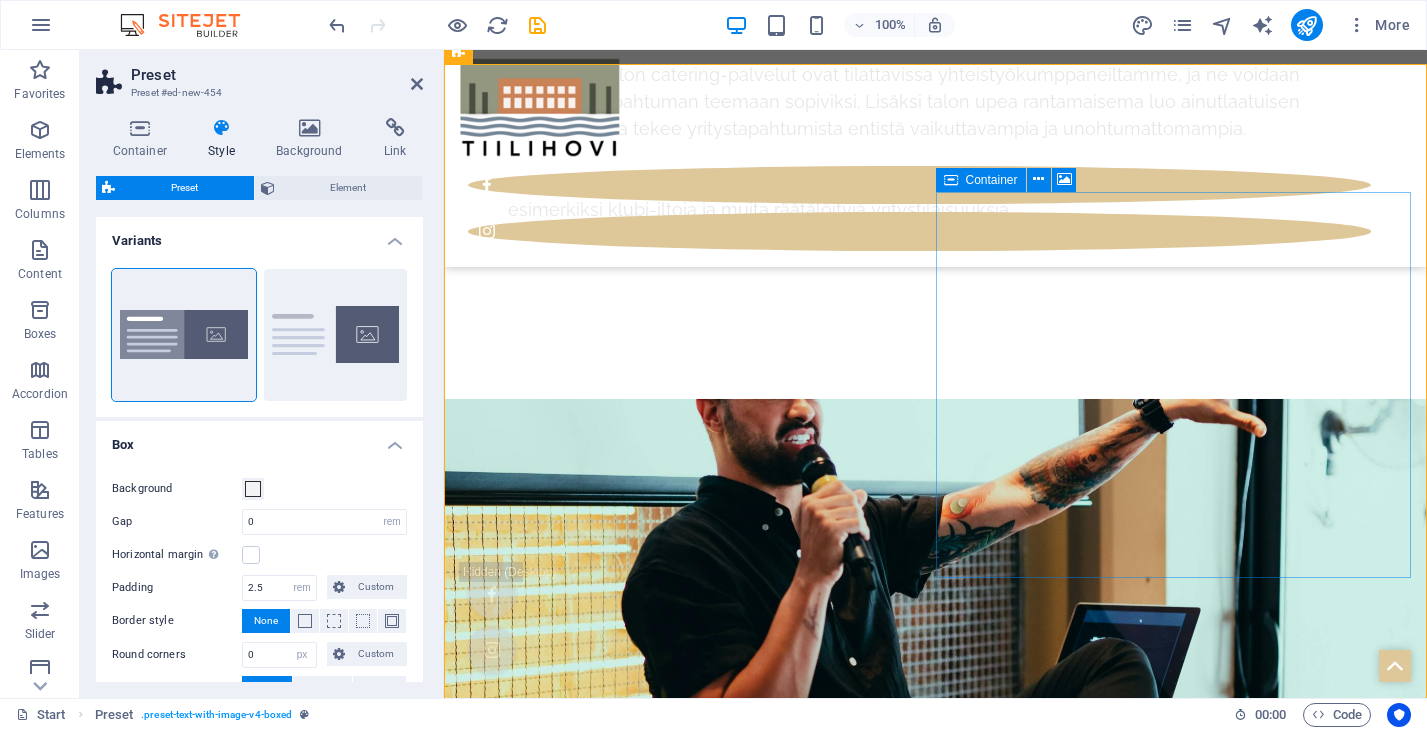 click at bounding box center [835, 8834] 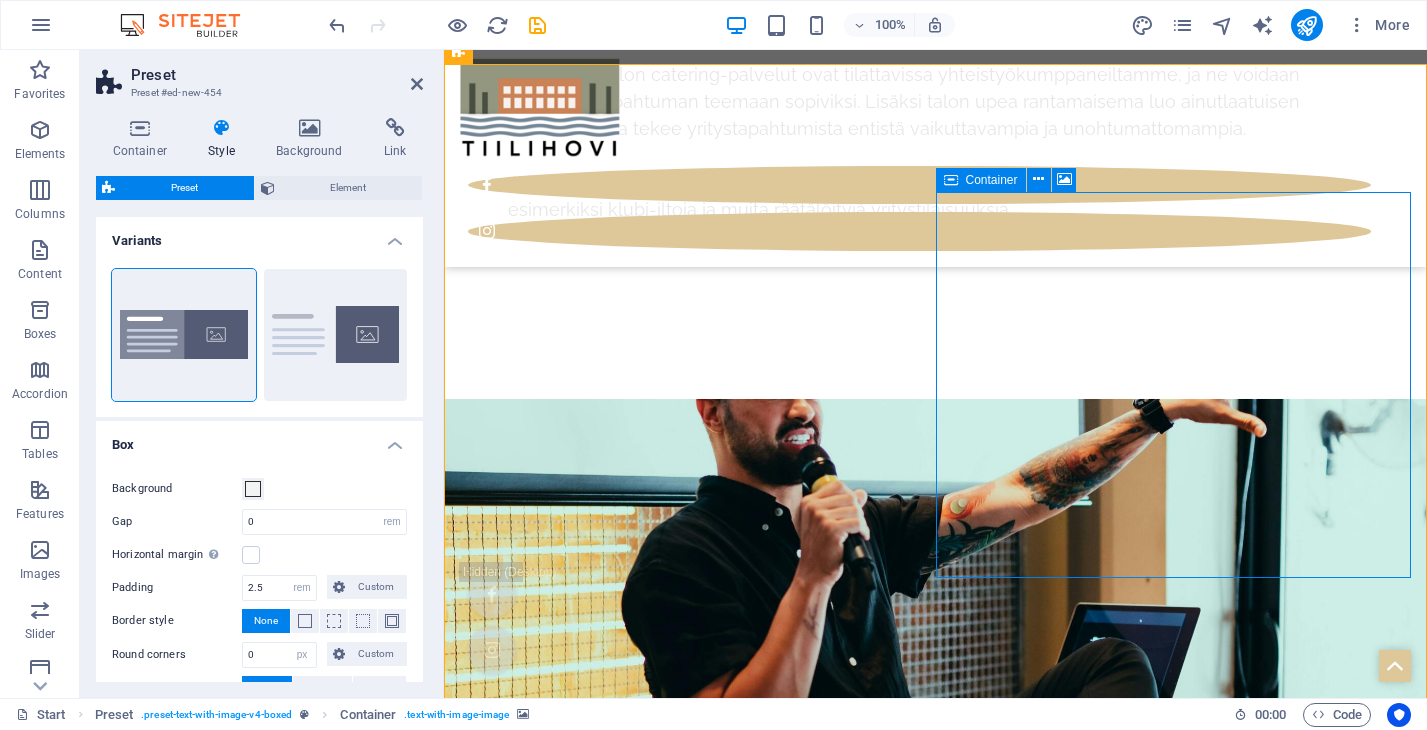 click at bounding box center (835, 8834) 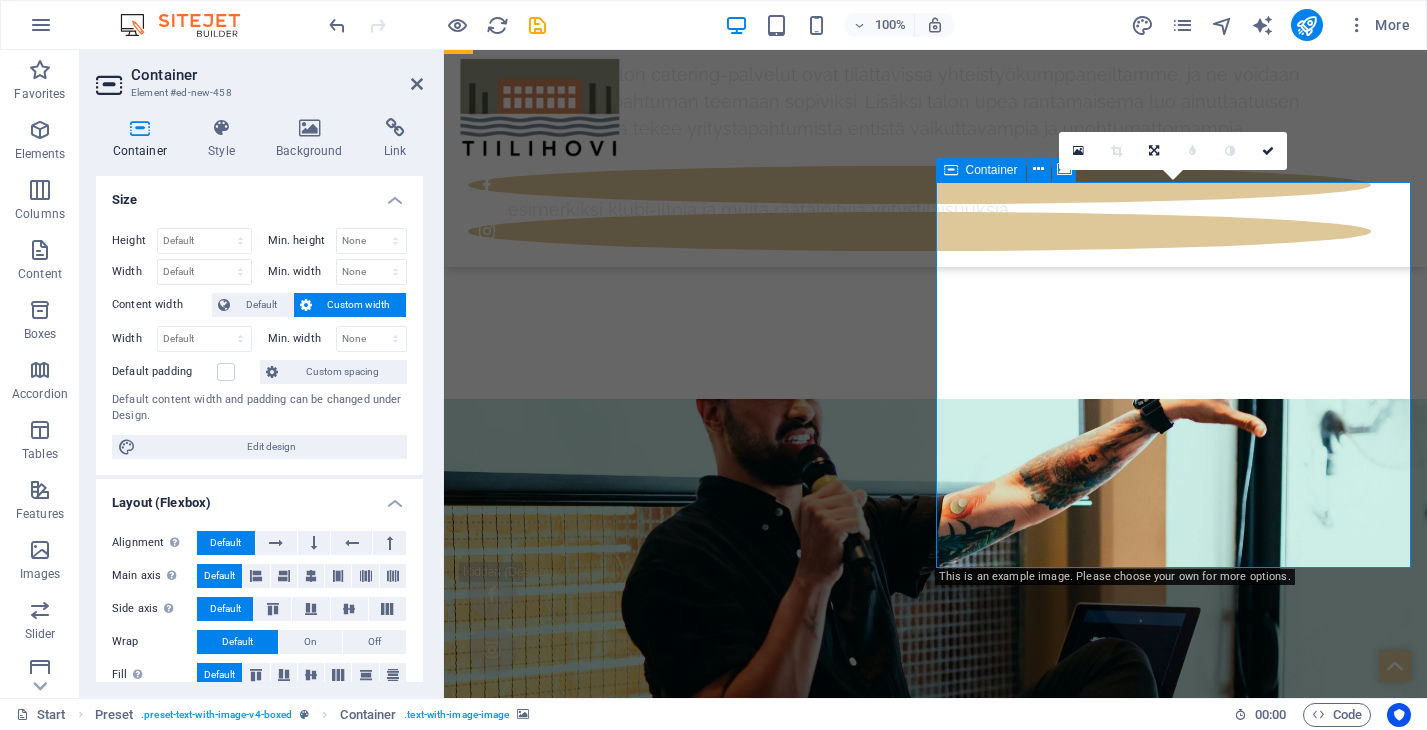 scroll, scrollTop: 9922, scrollLeft: 0, axis: vertical 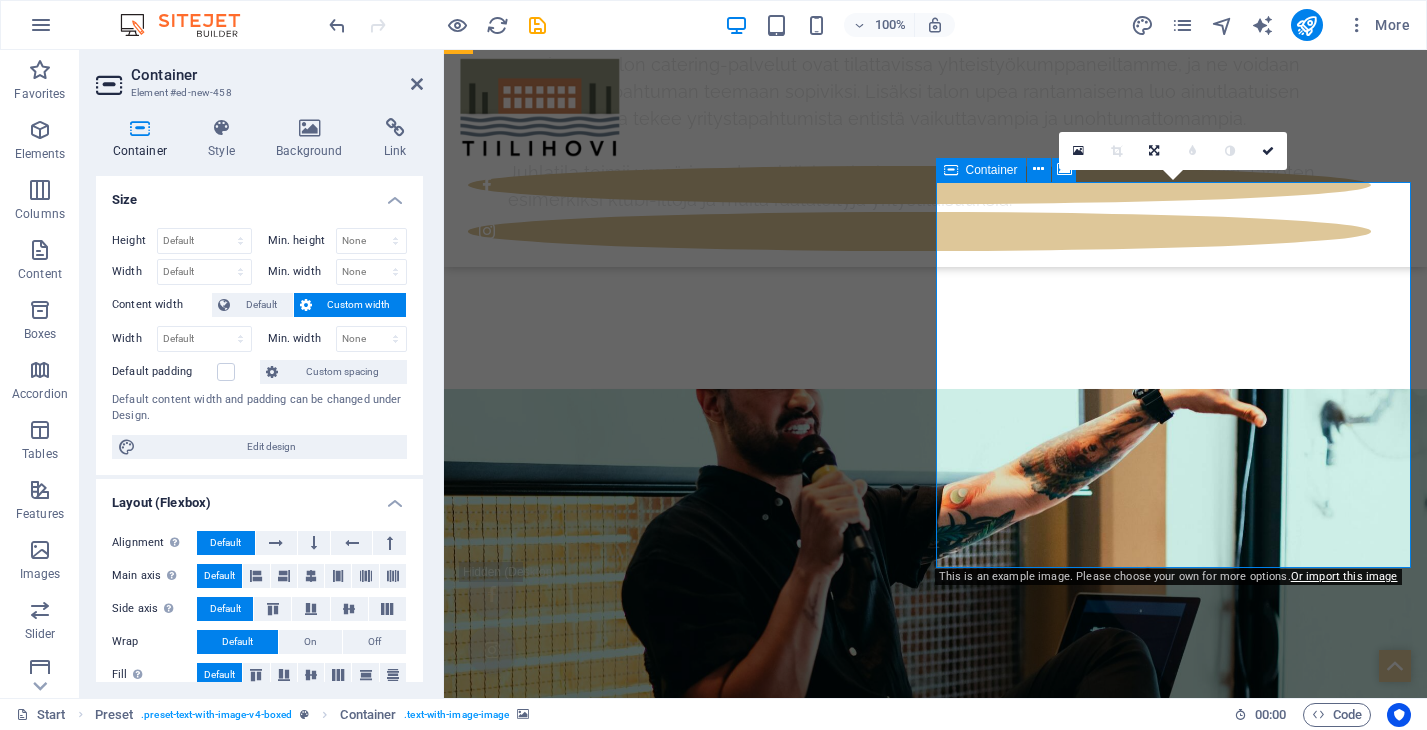 click on "Add elements" at bounding box center [876, 8824] 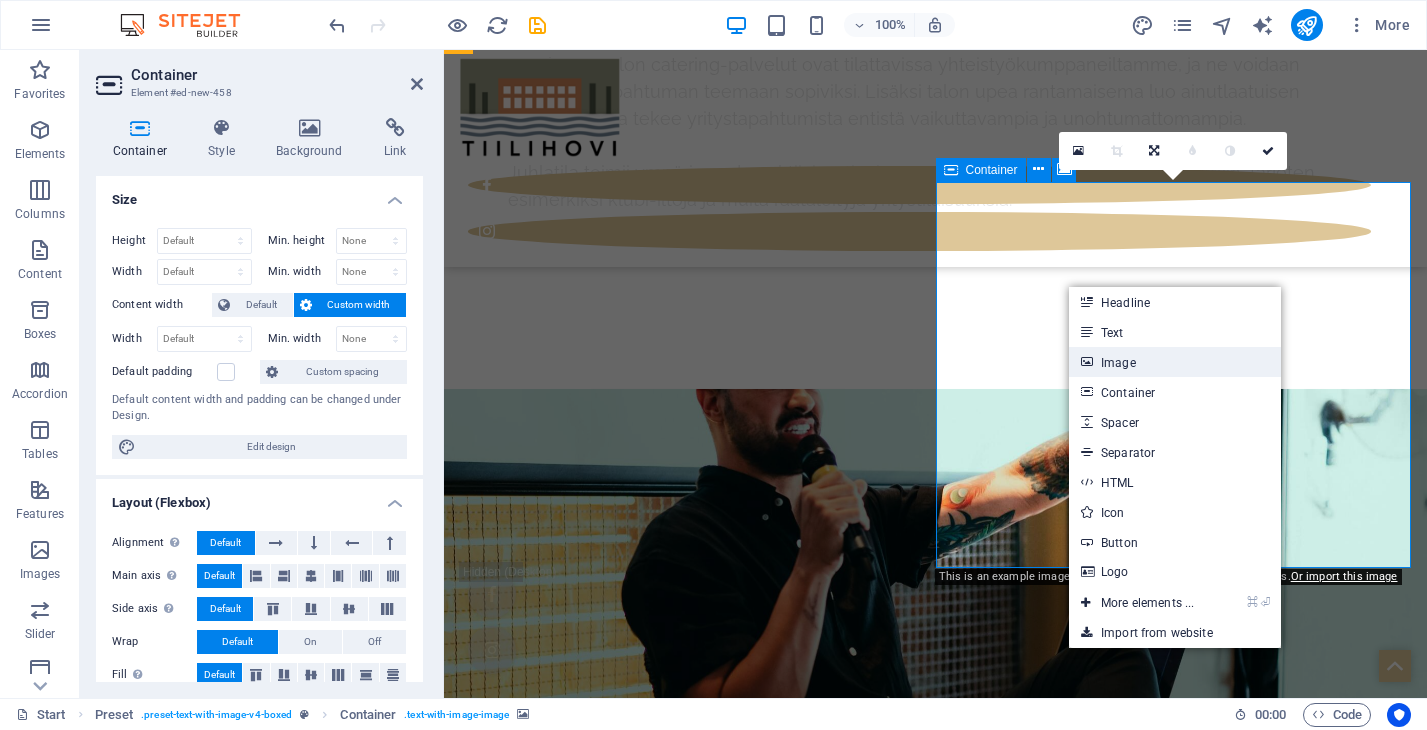 click on "Image" at bounding box center [1175, 362] 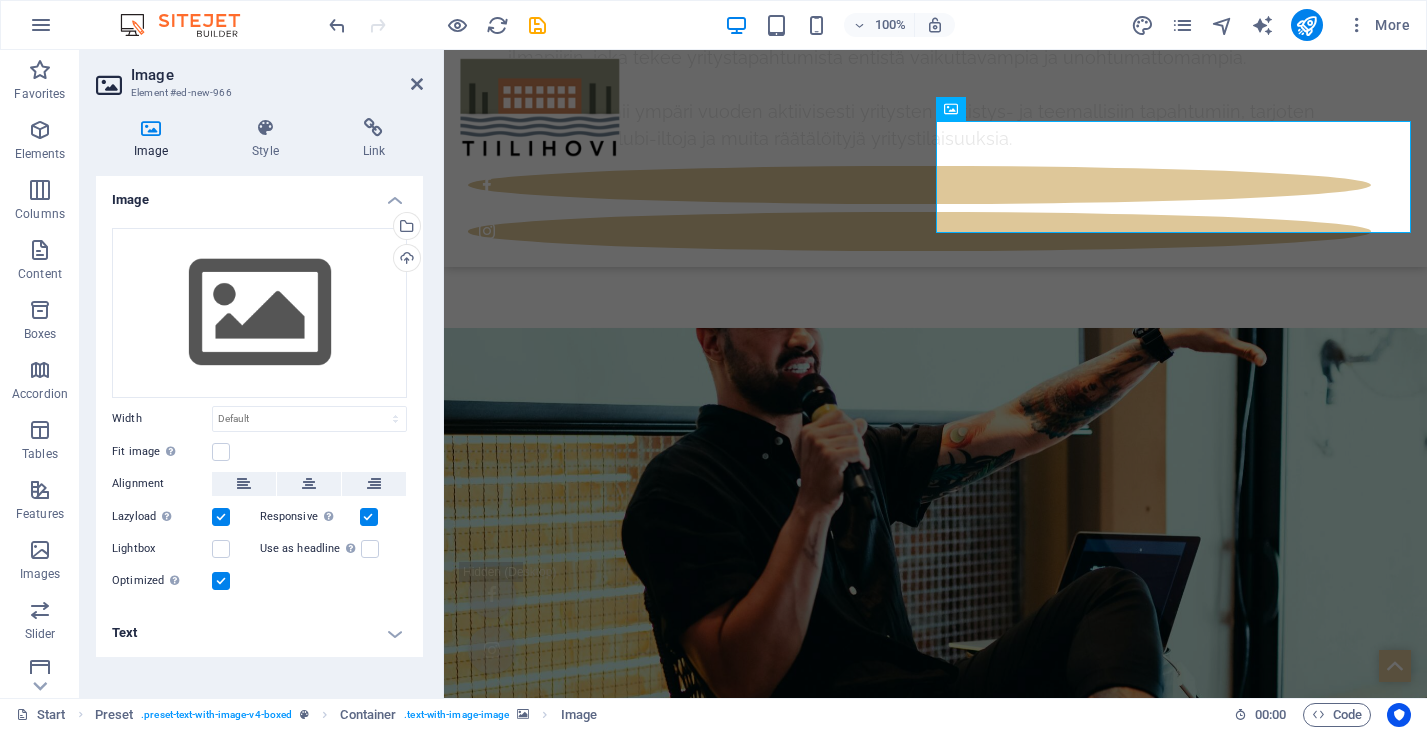 scroll, scrollTop: 9986, scrollLeft: 0, axis: vertical 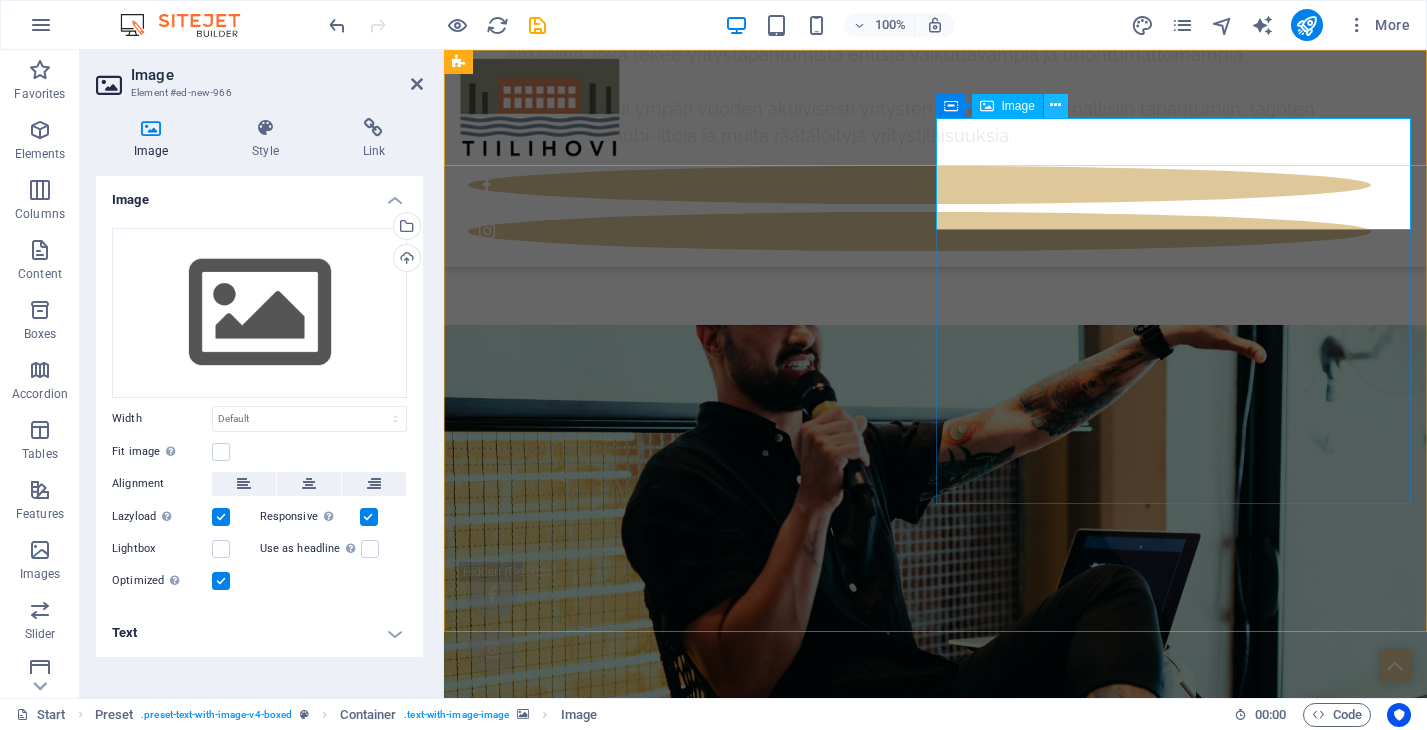 click at bounding box center [1055, 105] 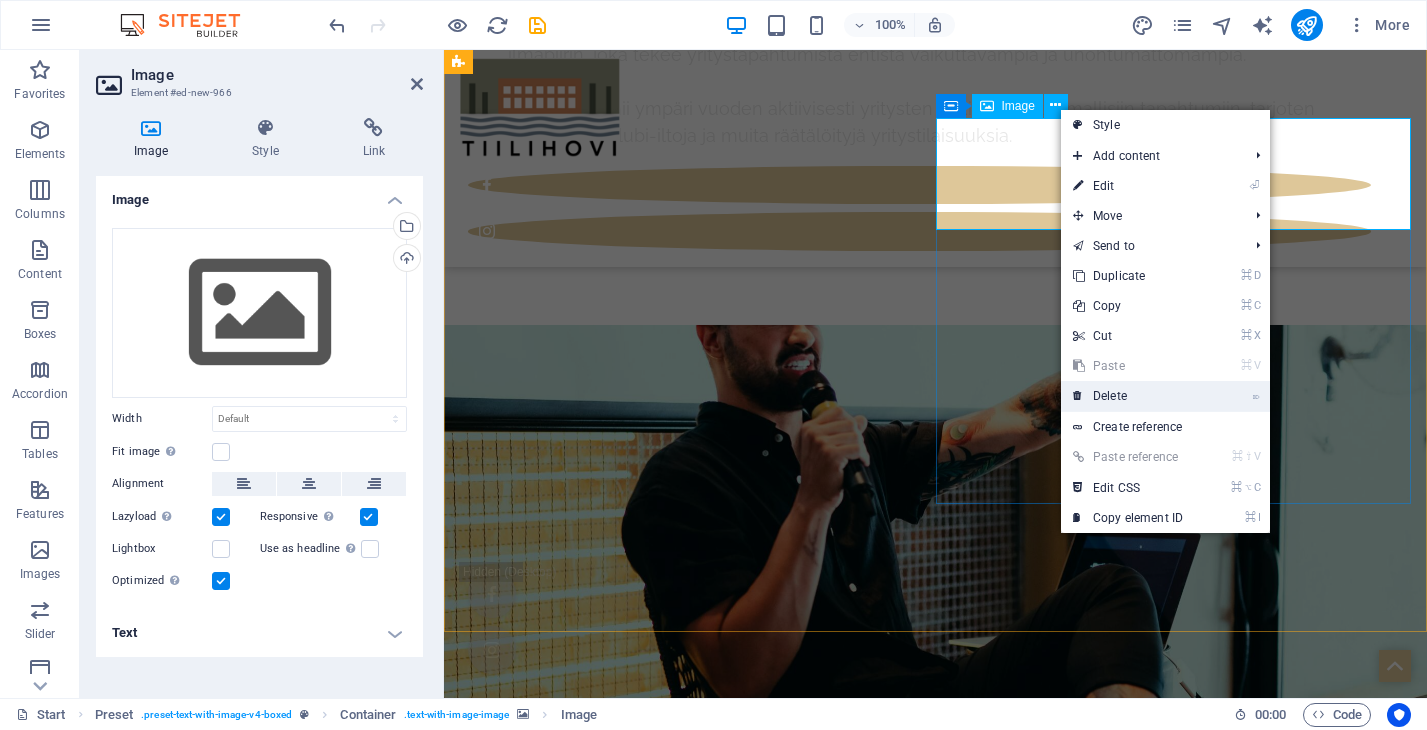 click on "⌦  Delete" at bounding box center (1128, 396) 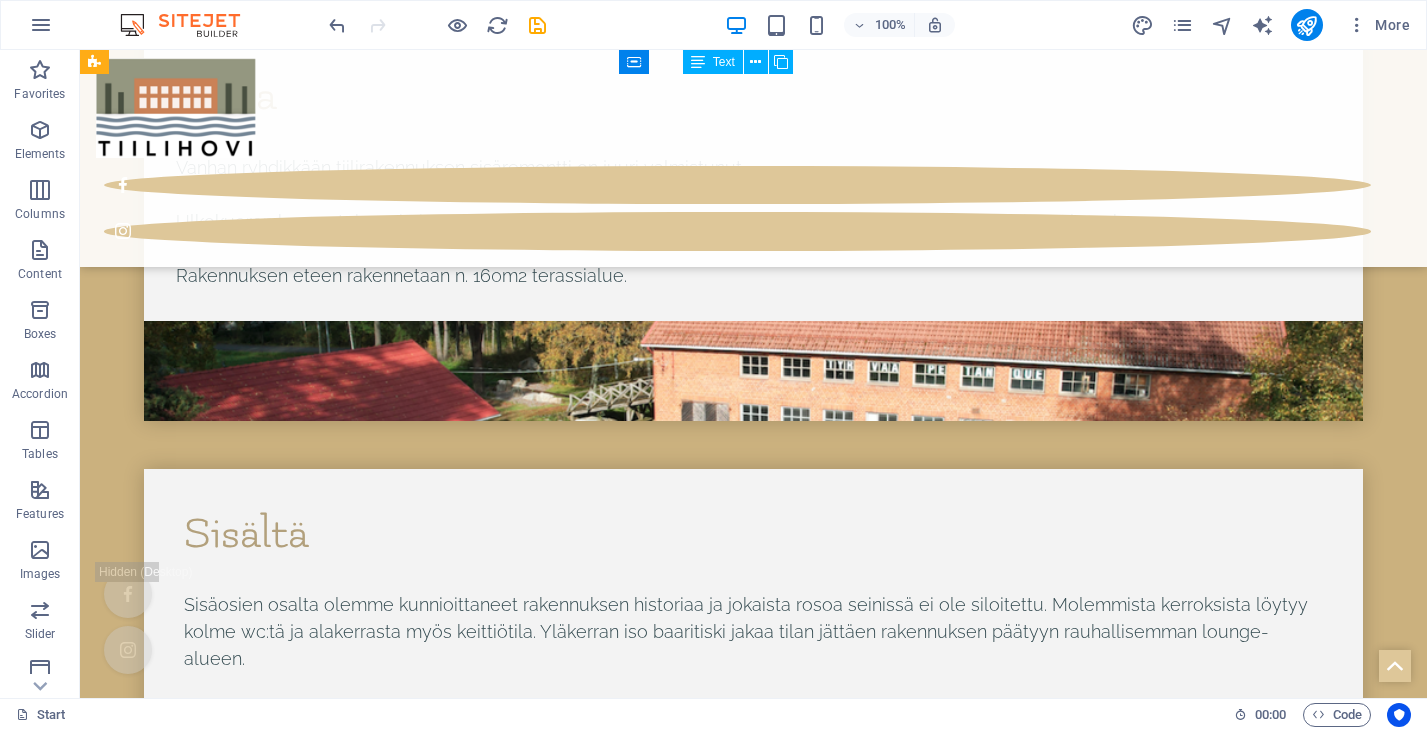 scroll, scrollTop: 7748, scrollLeft: 0, axis: vertical 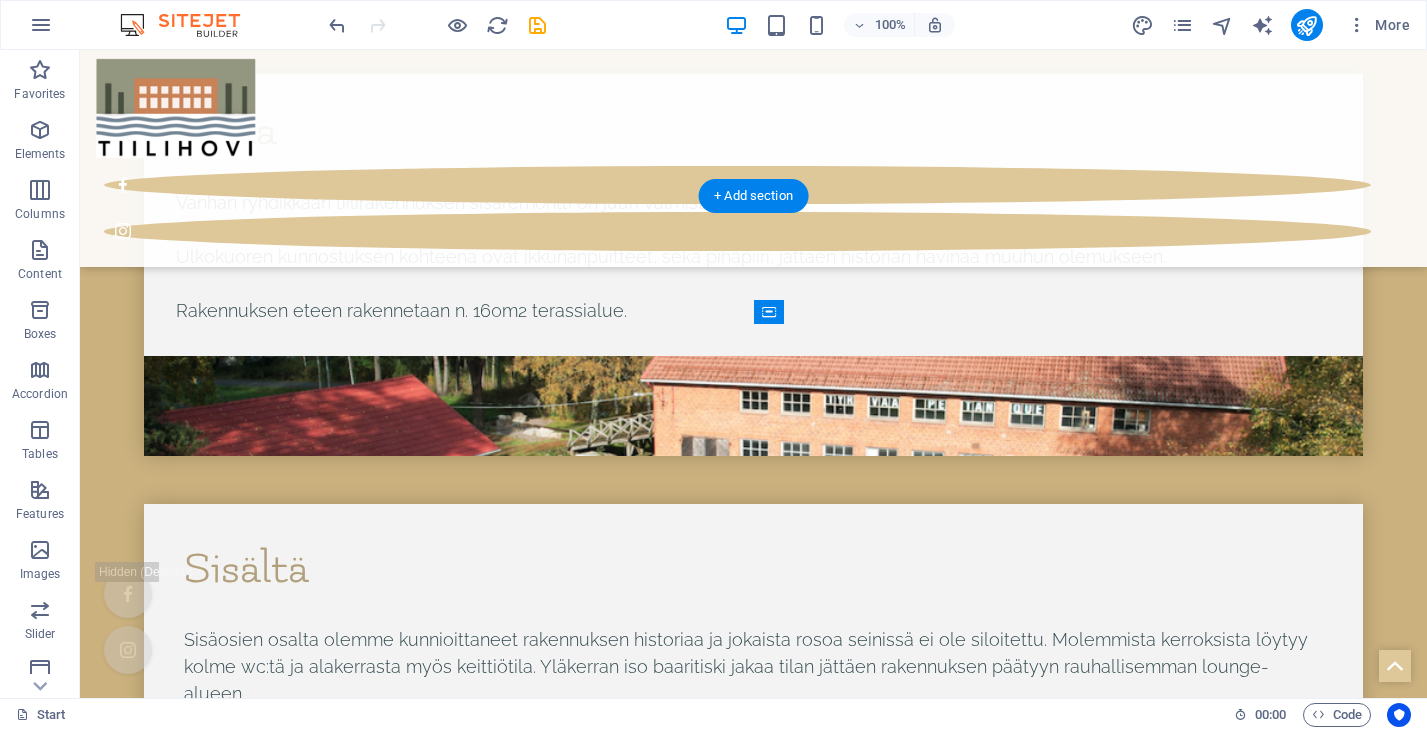 click at bounding box center [753, 11276] 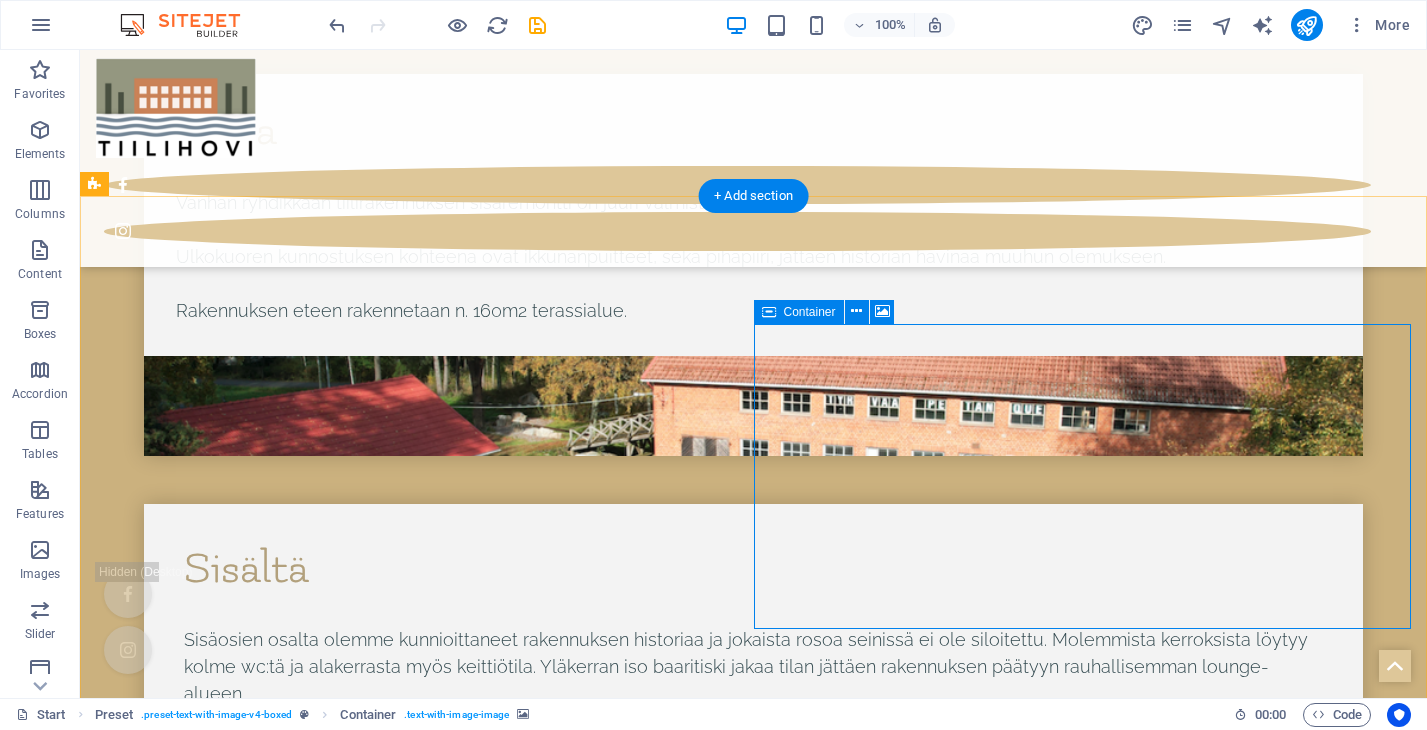 click on "Add elements" at bounding box center [694, 11530] 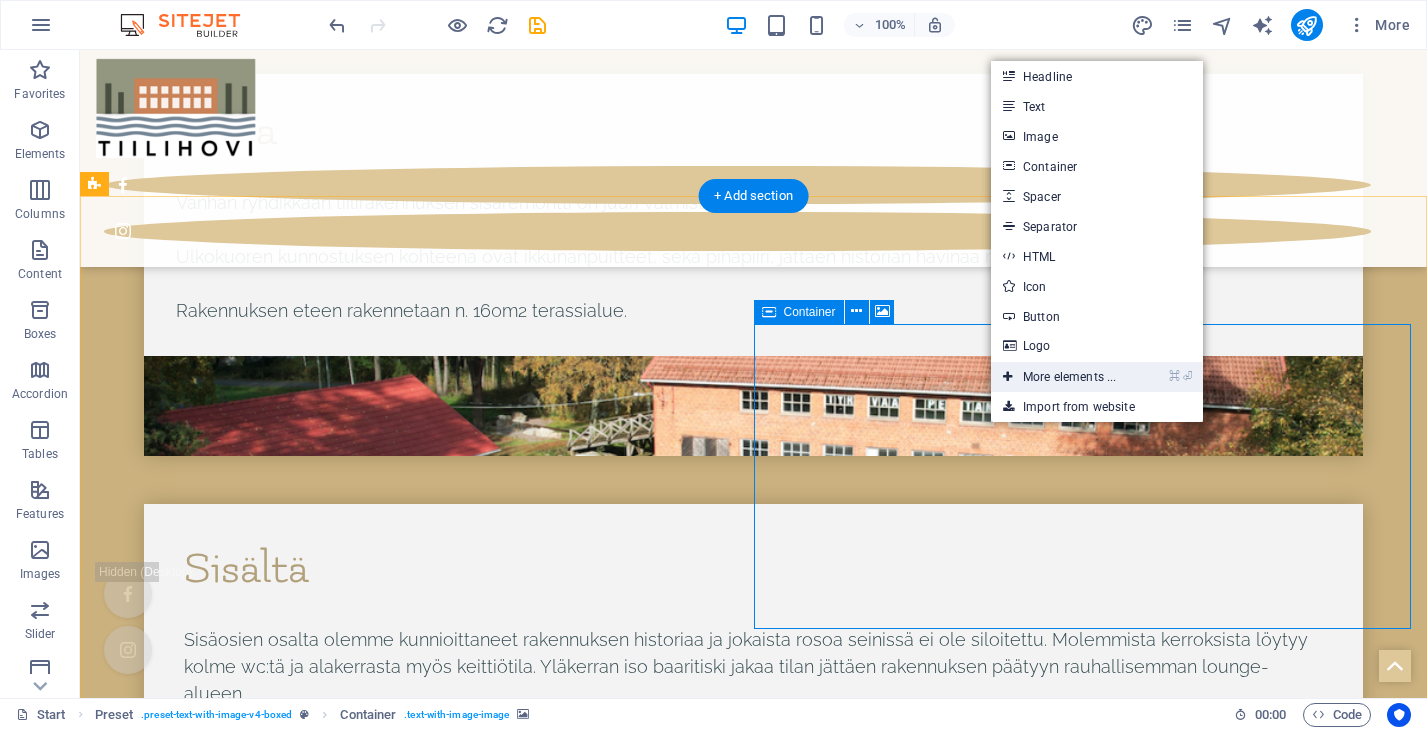 click on "⌘ ⏎  More elements ..." at bounding box center (1059, 377) 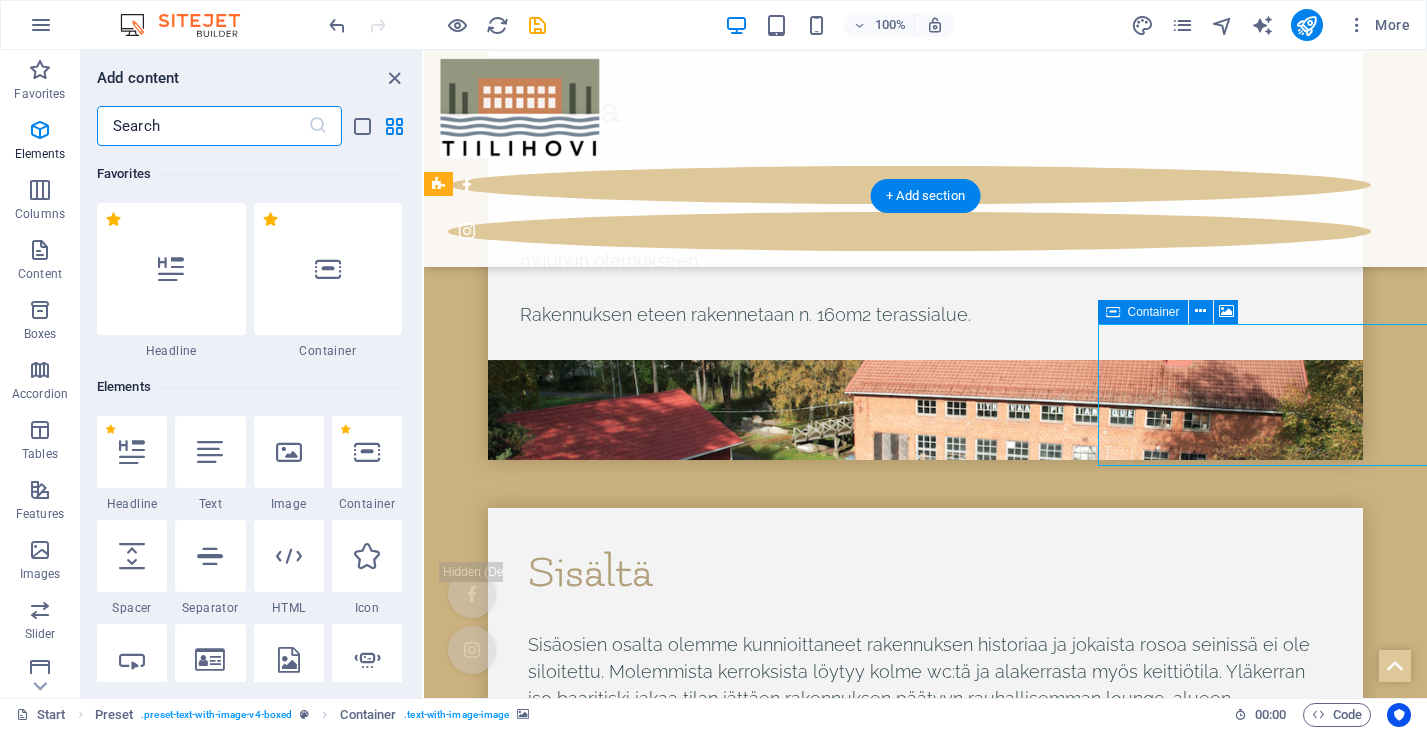 scroll, scrollTop: 9670, scrollLeft: 0, axis: vertical 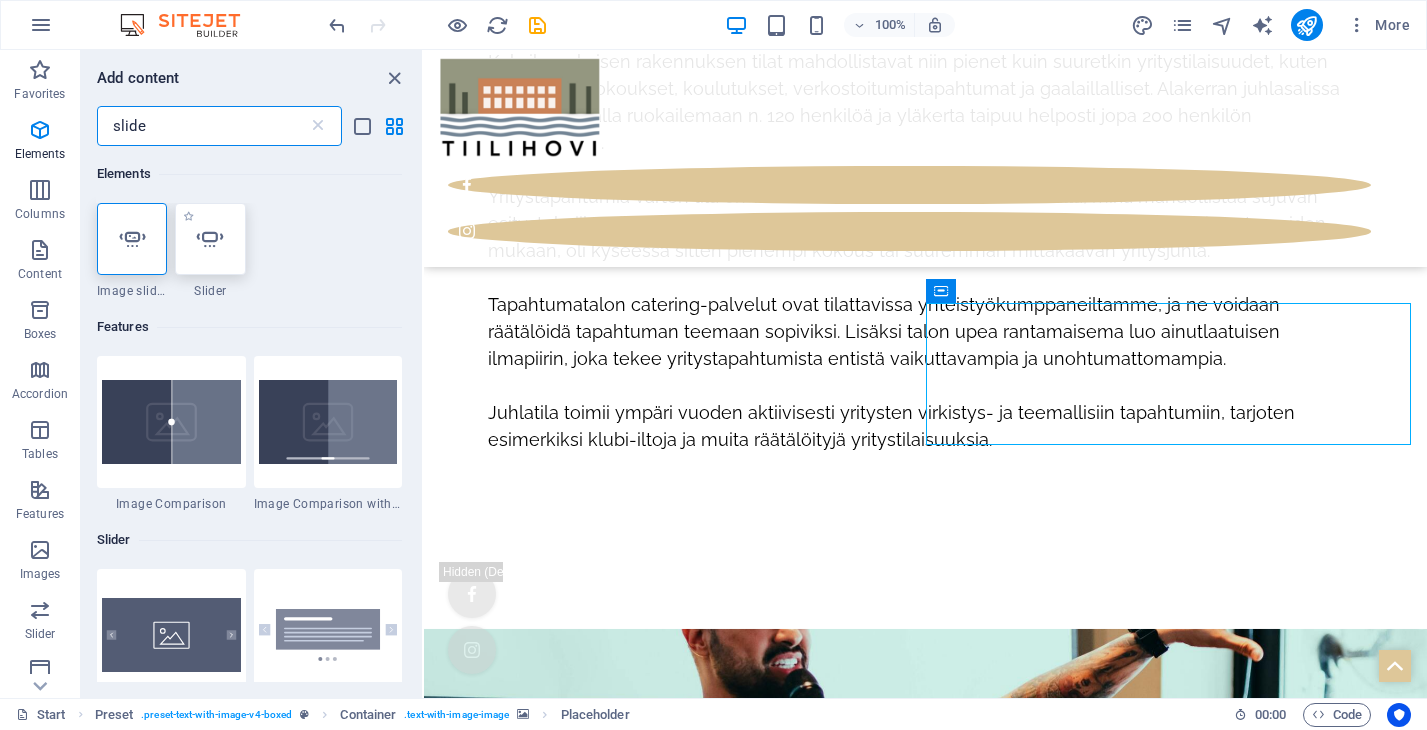 type on "slide" 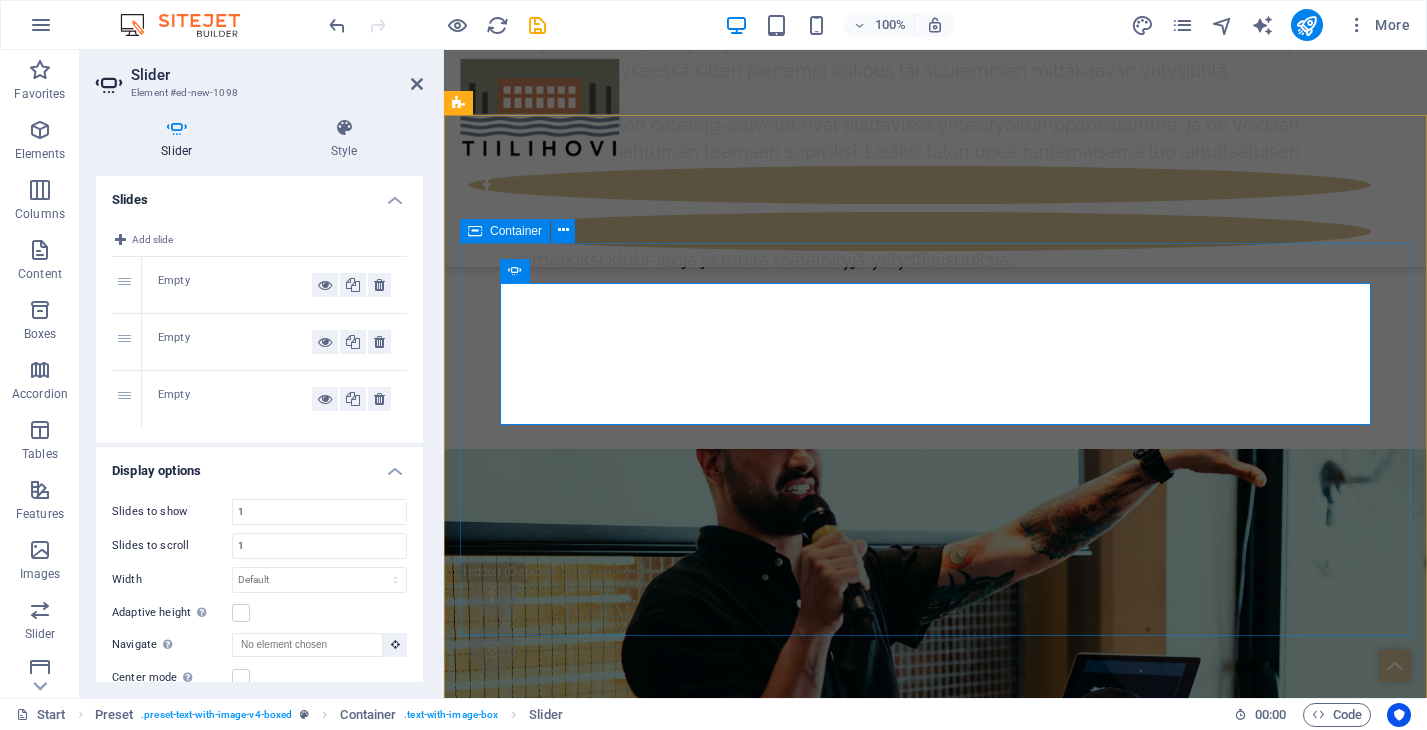 scroll, scrollTop: 9861, scrollLeft: 0, axis: vertical 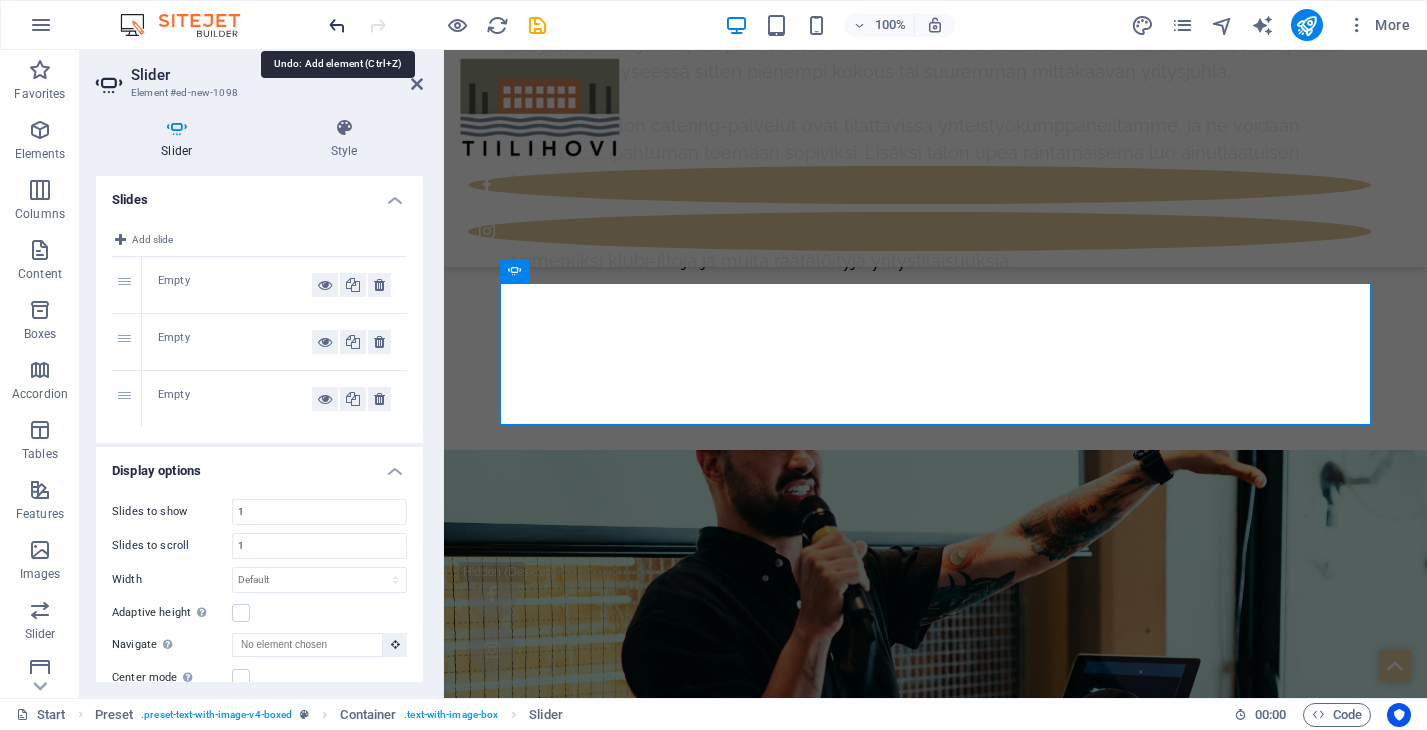 click at bounding box center (337, 25) 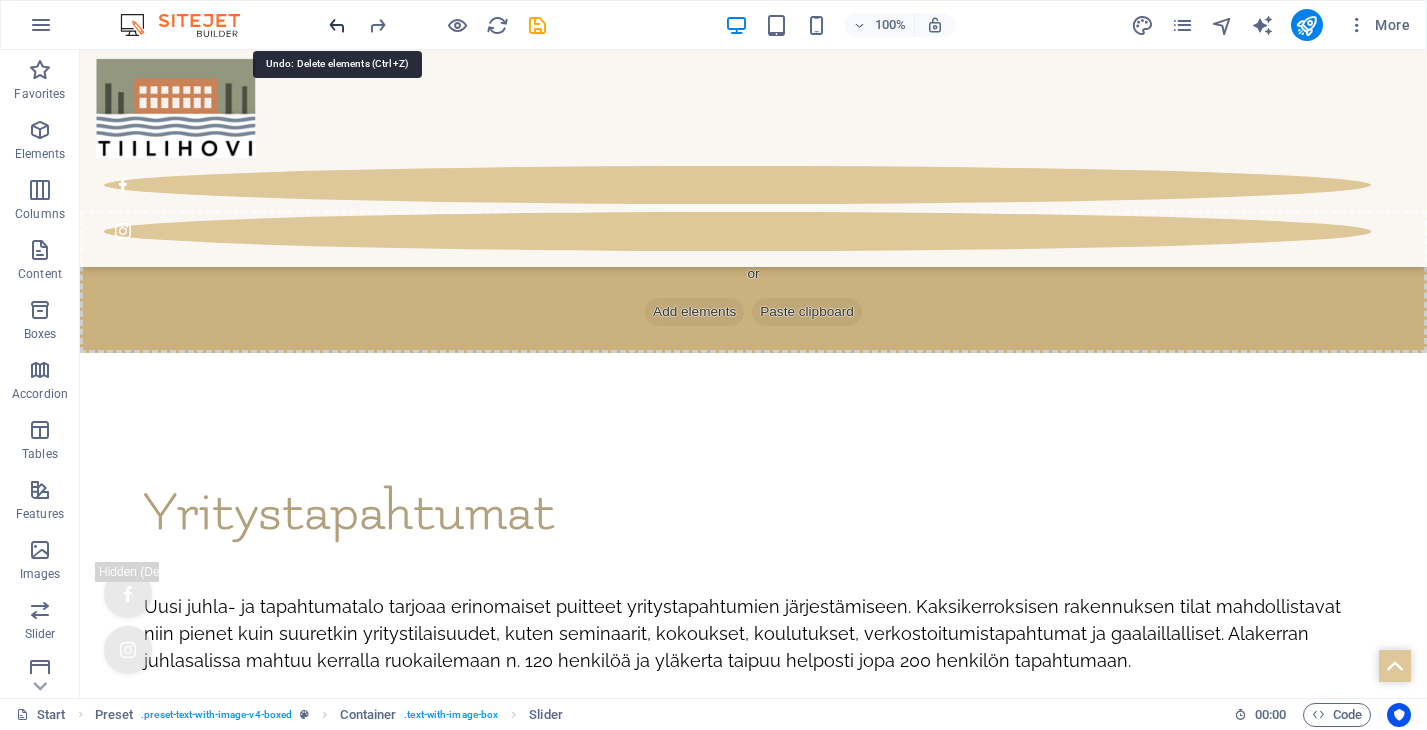scroll, scrollTop: 7808, scrollLeft: 0, axis: vertical 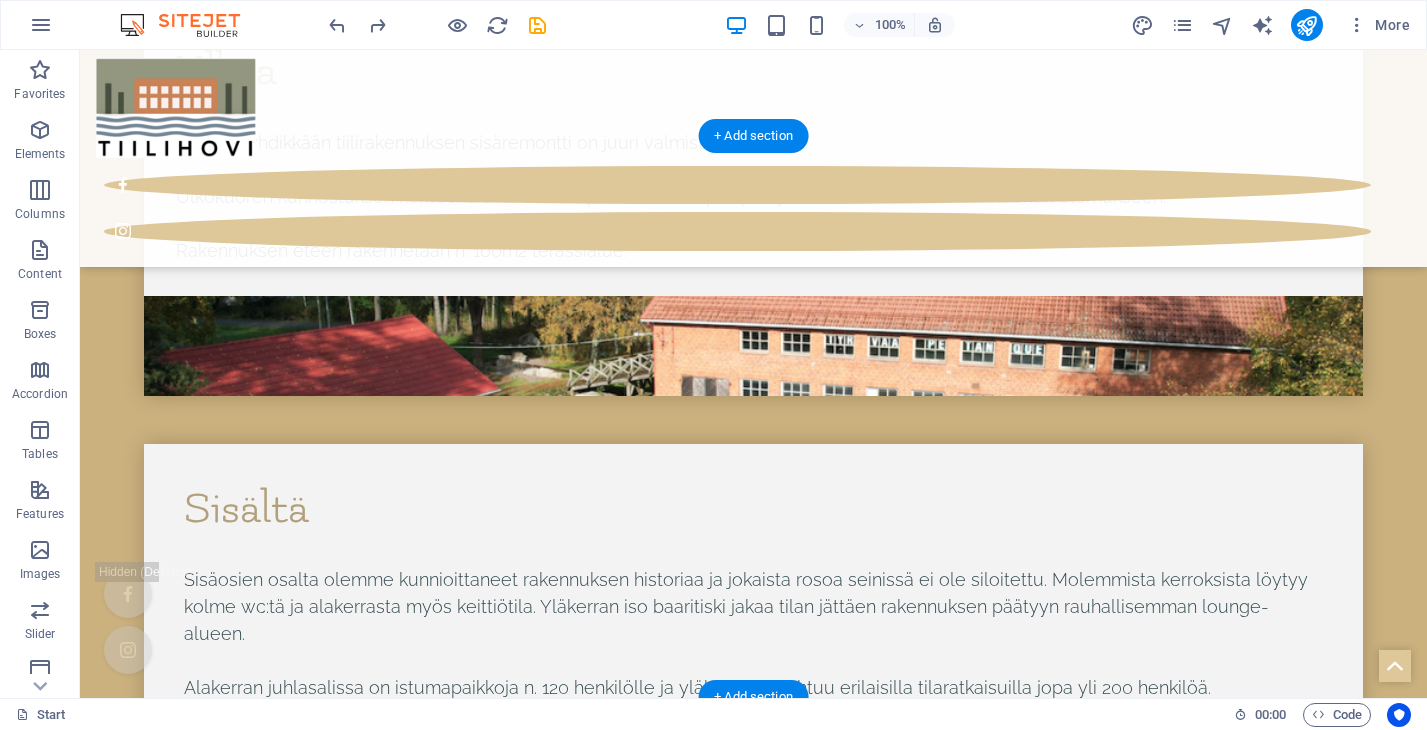 click at bounding box center (753, 11216) 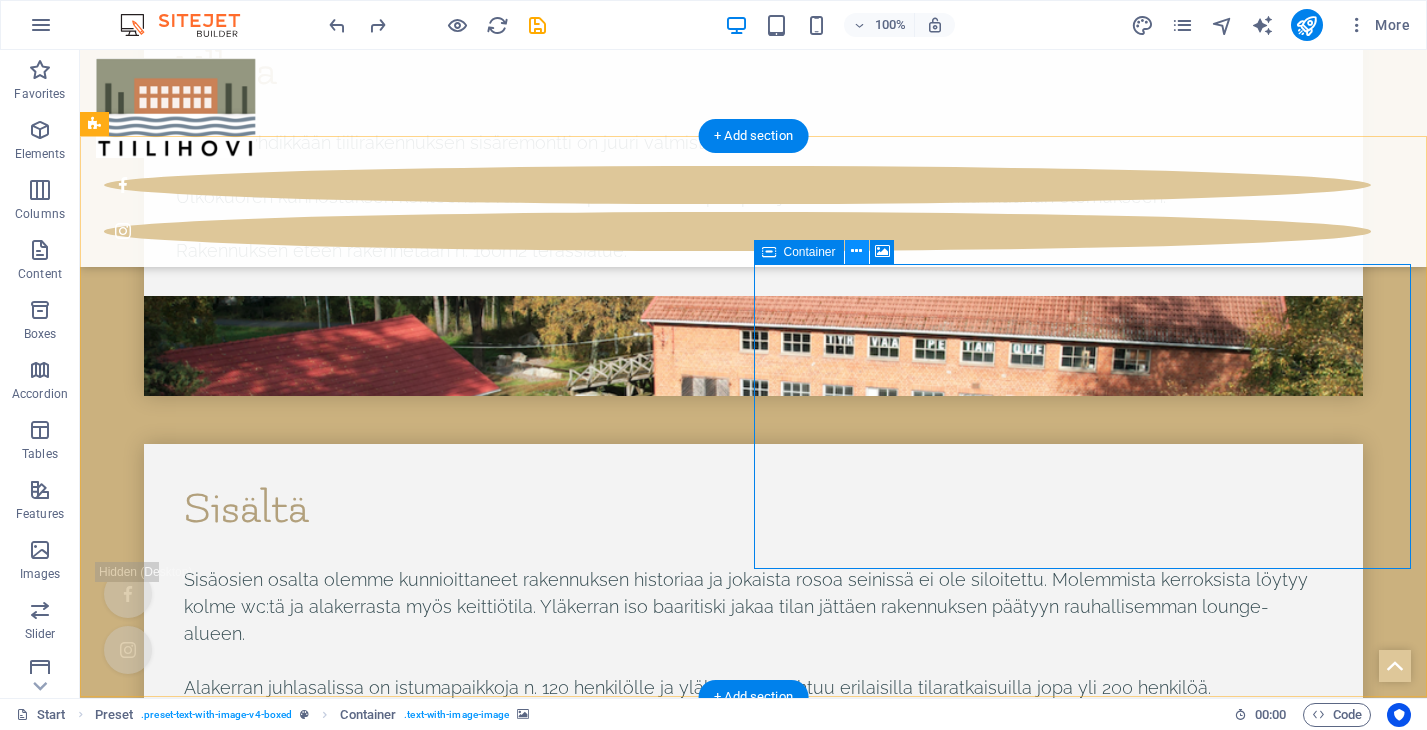 click at bounding box center (856, 251) 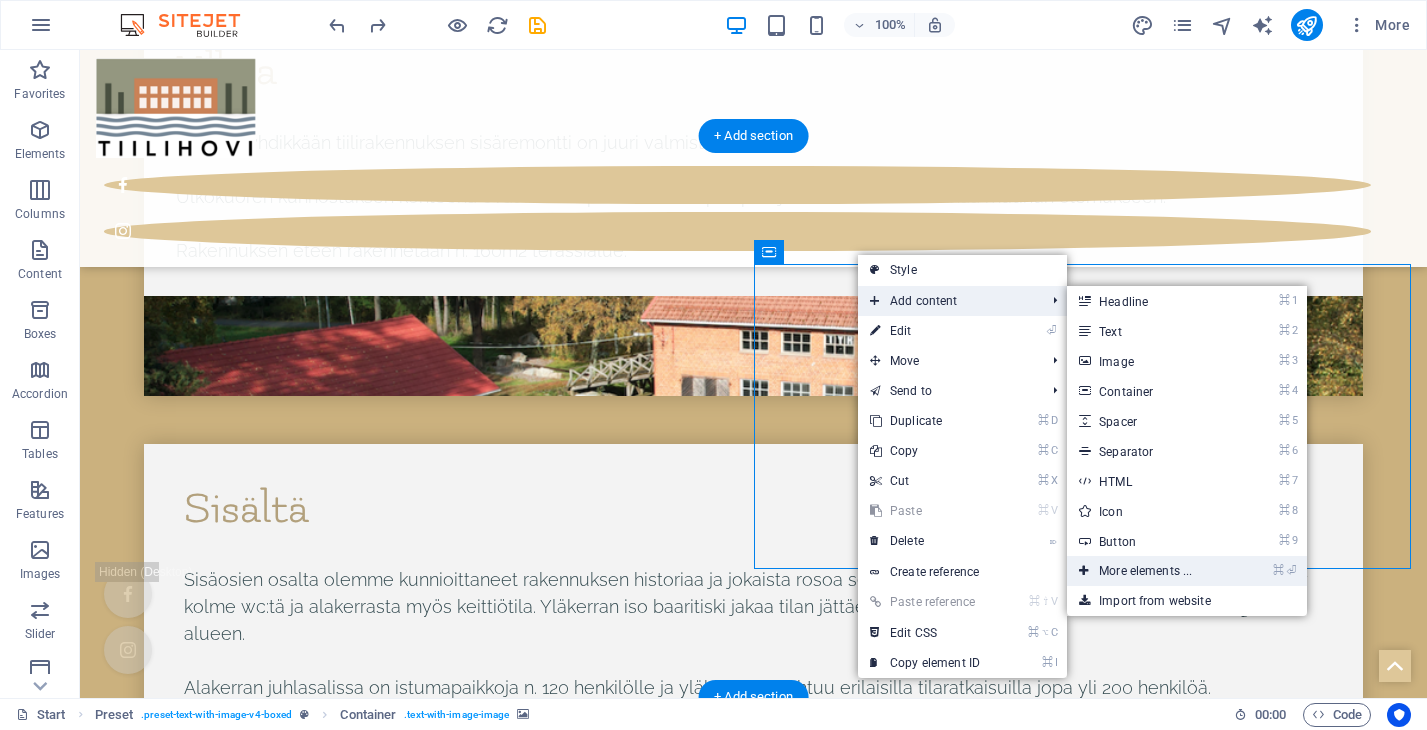 click on "⌘ ⏎  More elements ..." at bounding box center (1149, 571) 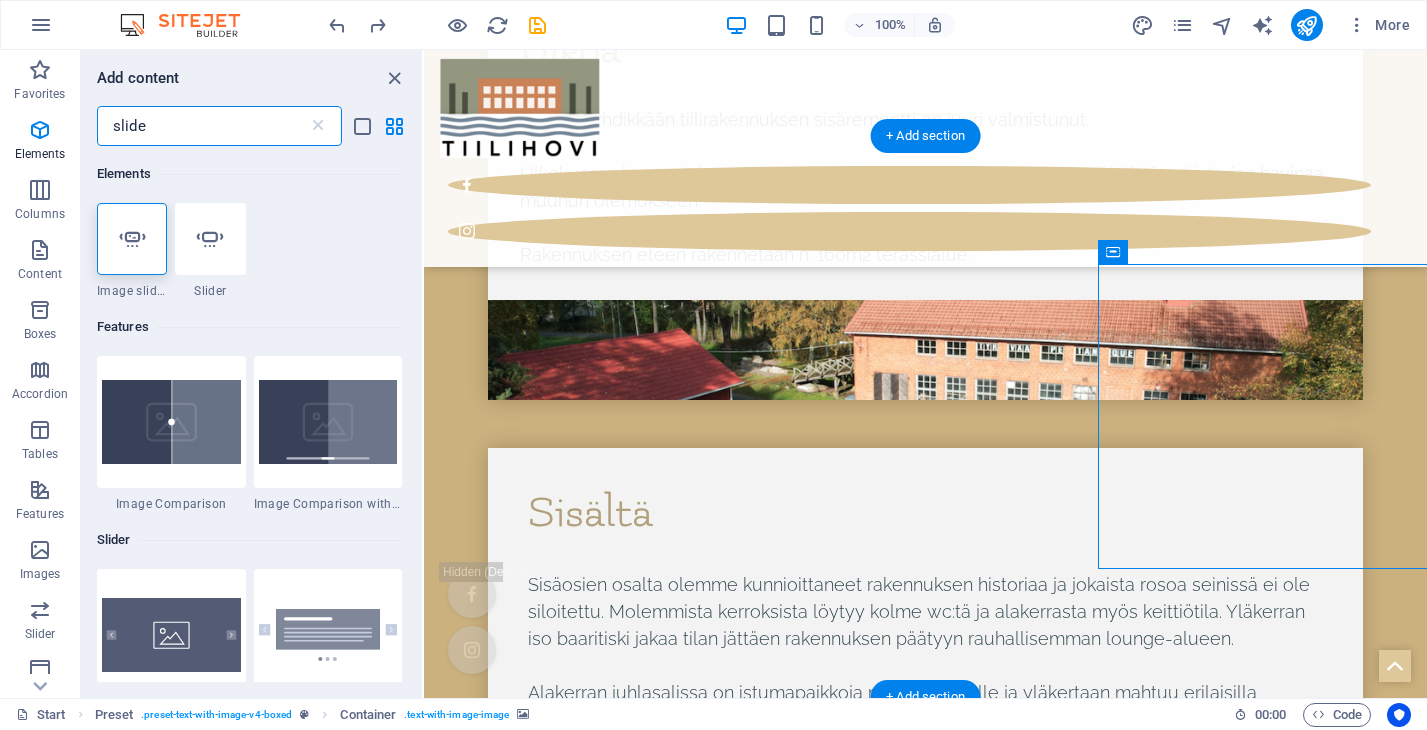 scroll, scrollTop: 9792, scrollLeft: 0, axis: vertical 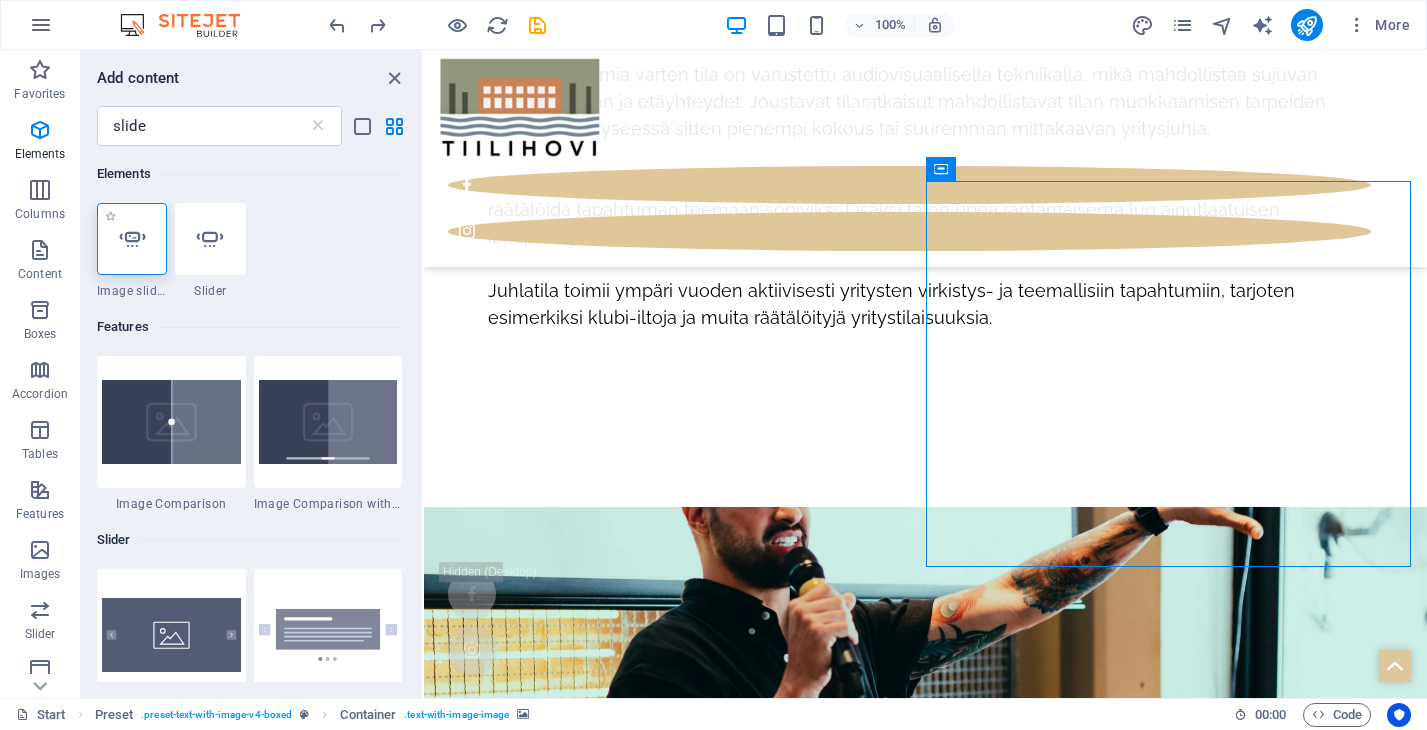 click at bounding box center [132, 239] 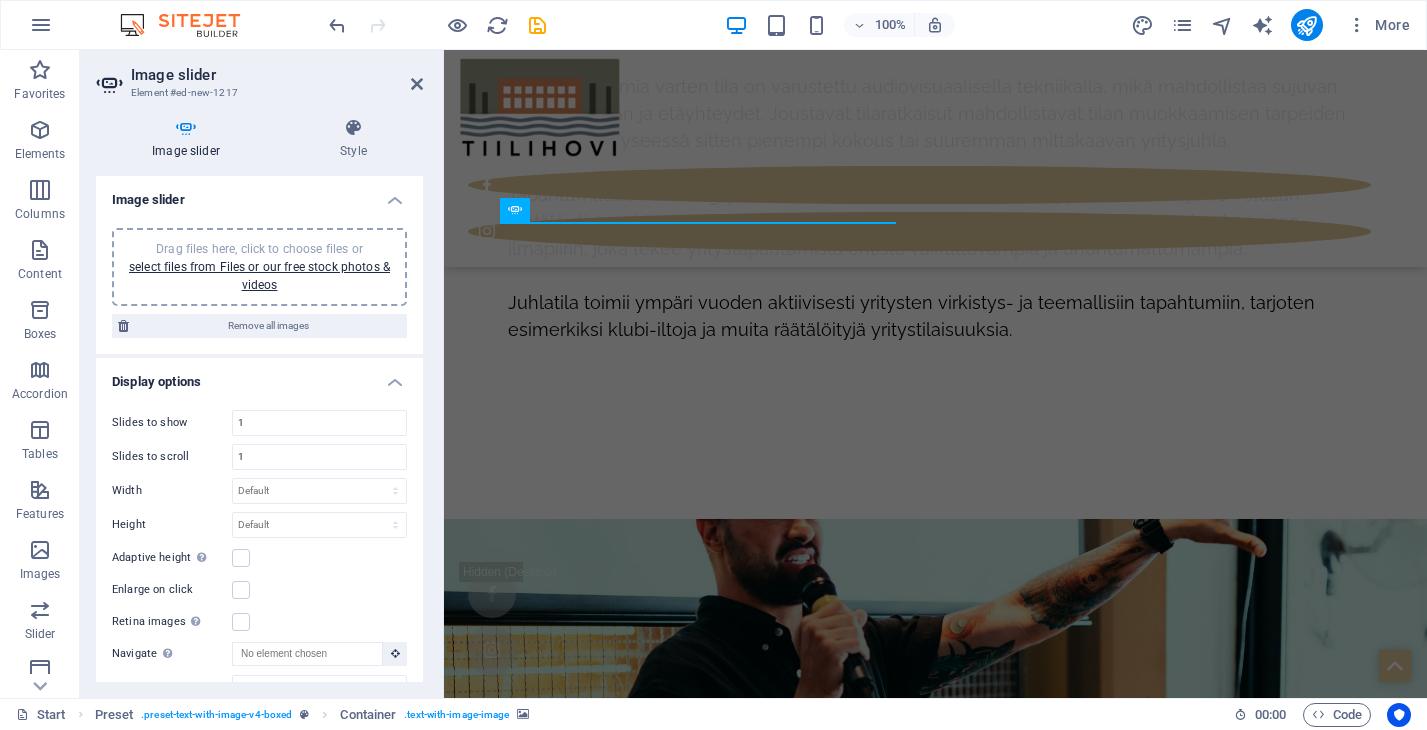 scroll, scrollTop: 9922, scrollLeft: 0, axis: vertical 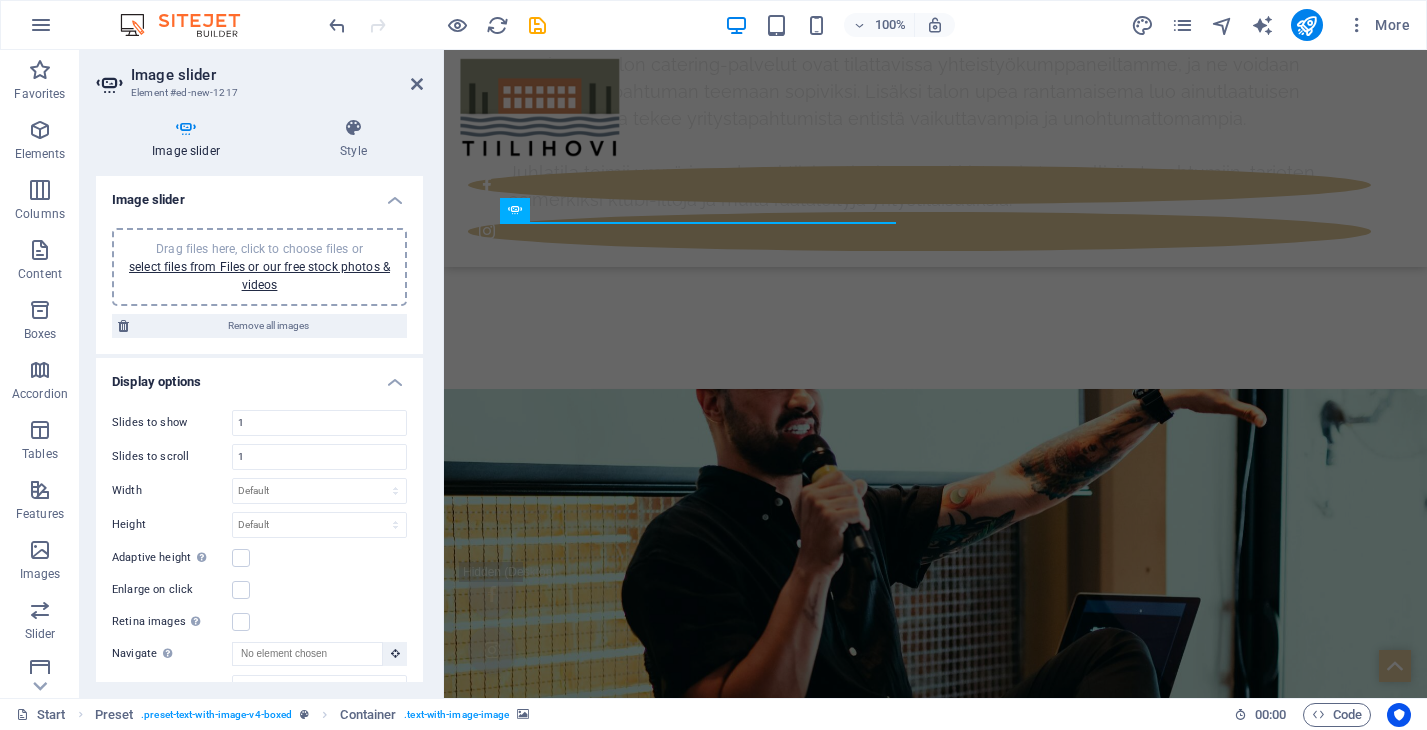 click on "Drag files here, click to choose files or select files from Files or our free stock photos & videos" at bounding box center (259, 267) 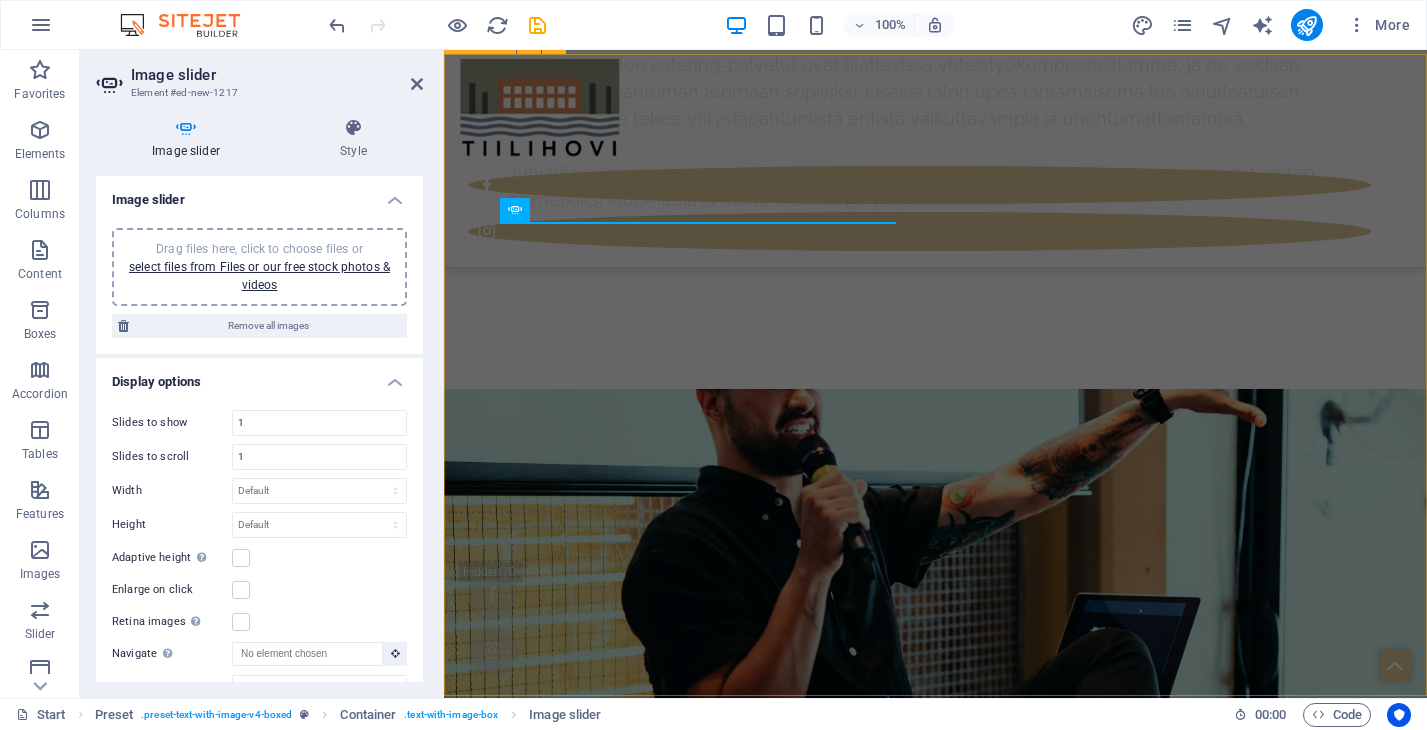 click at bounding box center (935, 8530) 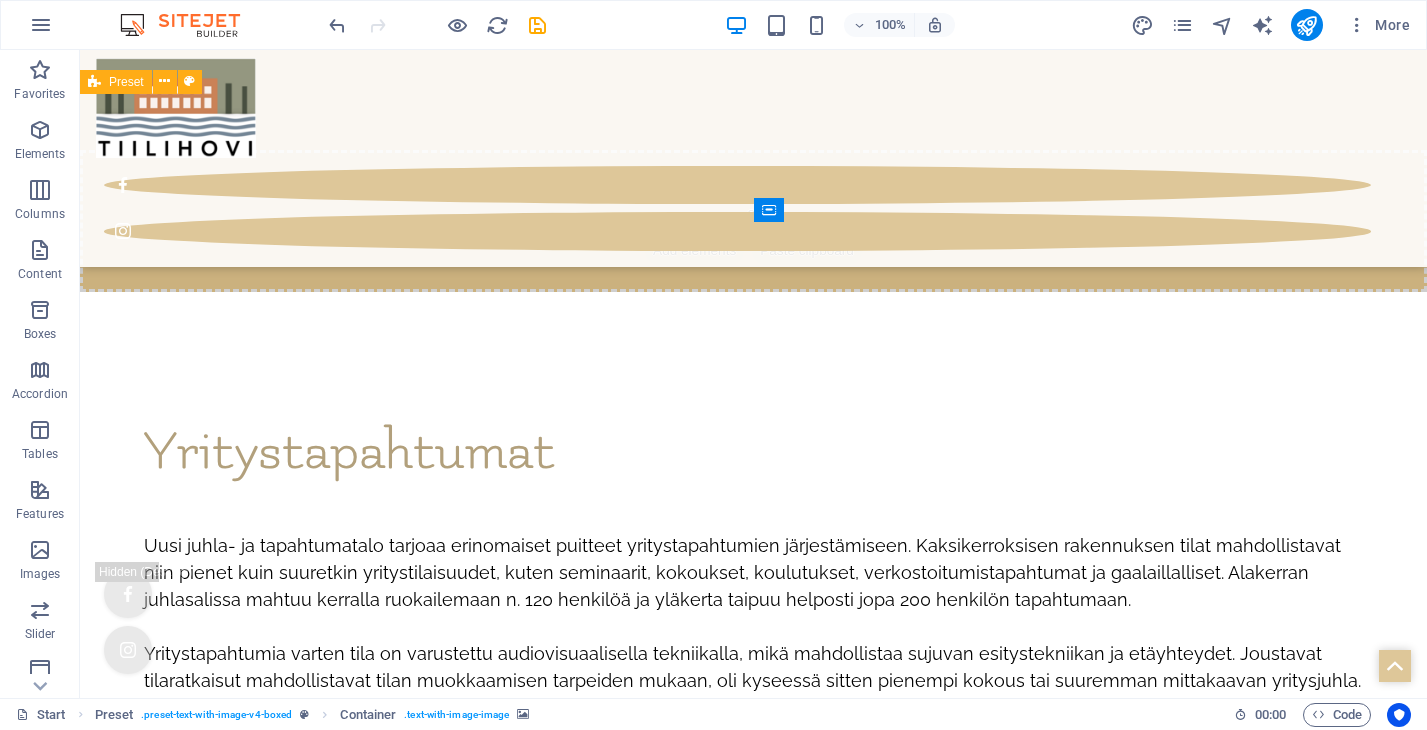 scroll, scrollTop: 7850, scrollLeft: 0, axis: vertical 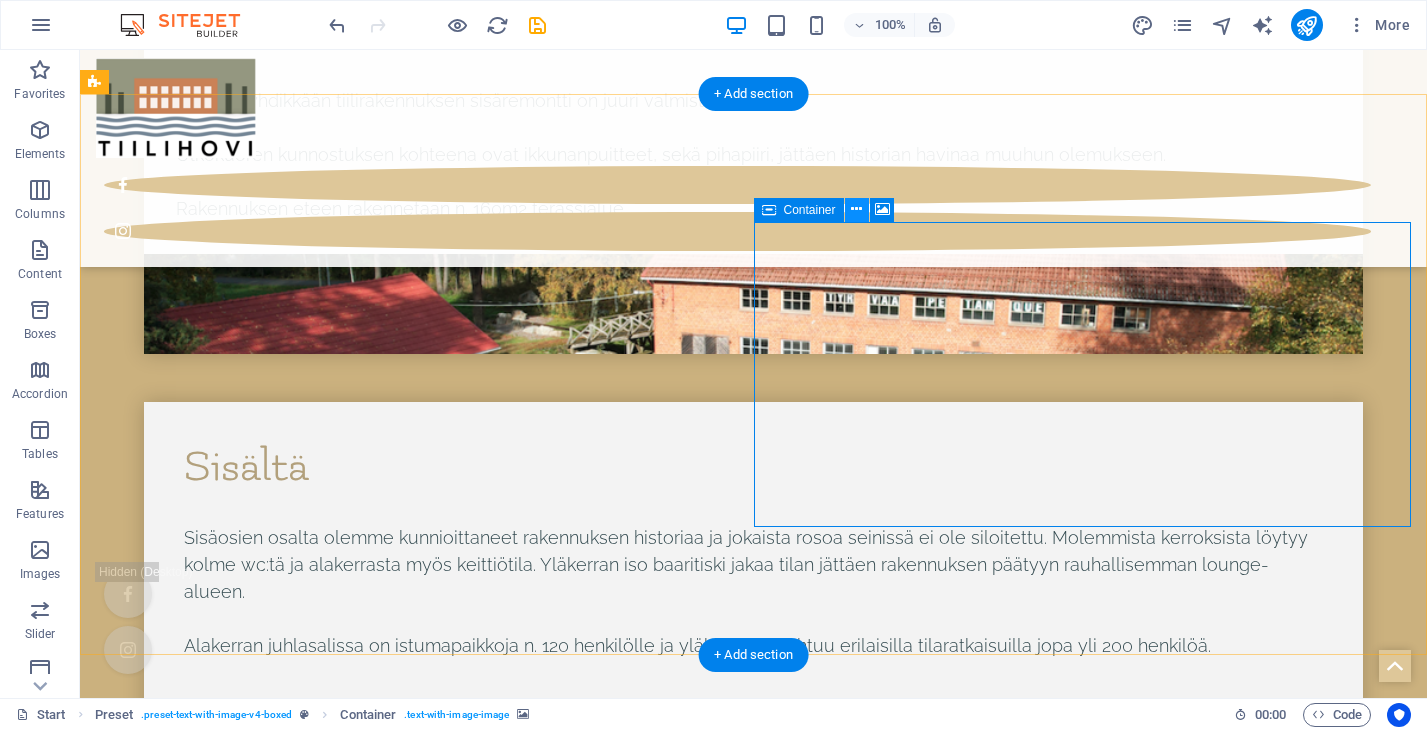 click at bounding box center (856, 209) 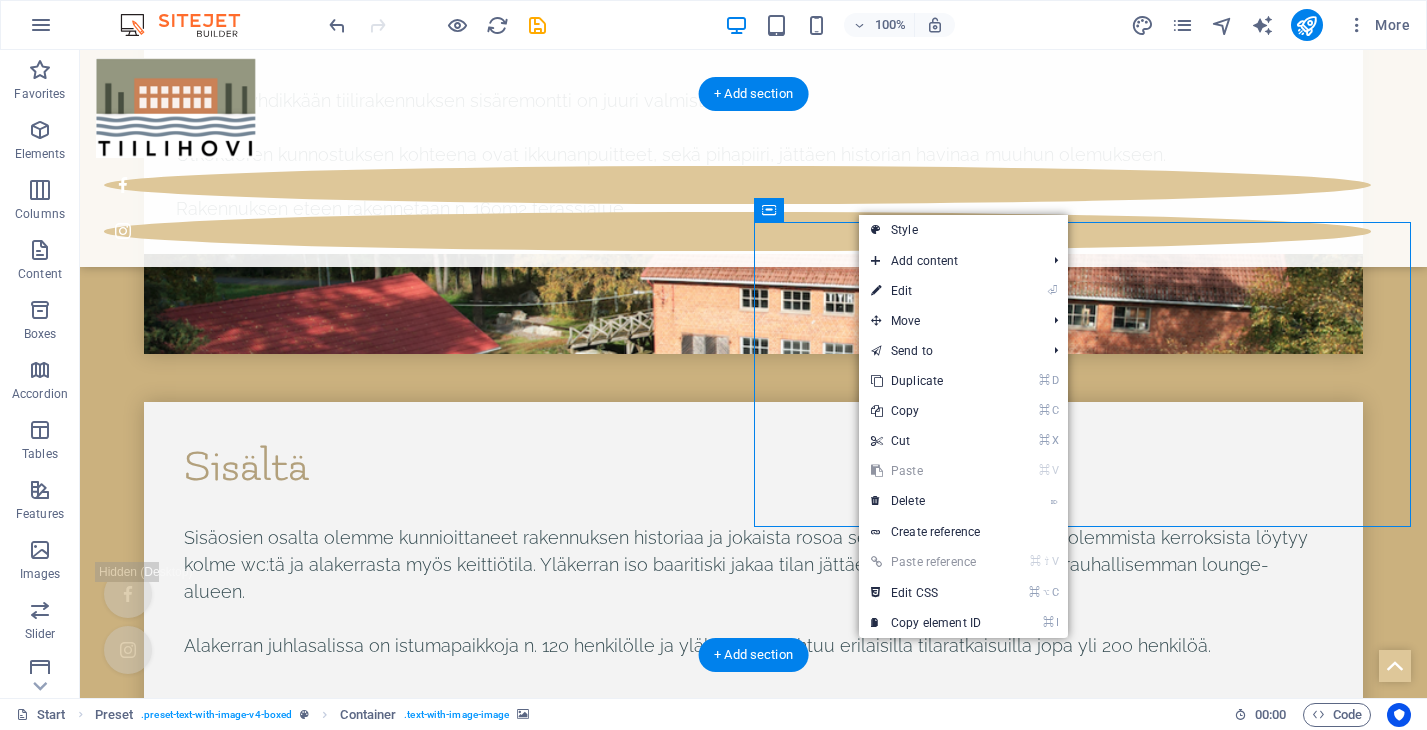 click at bounding box center [753, 11174] 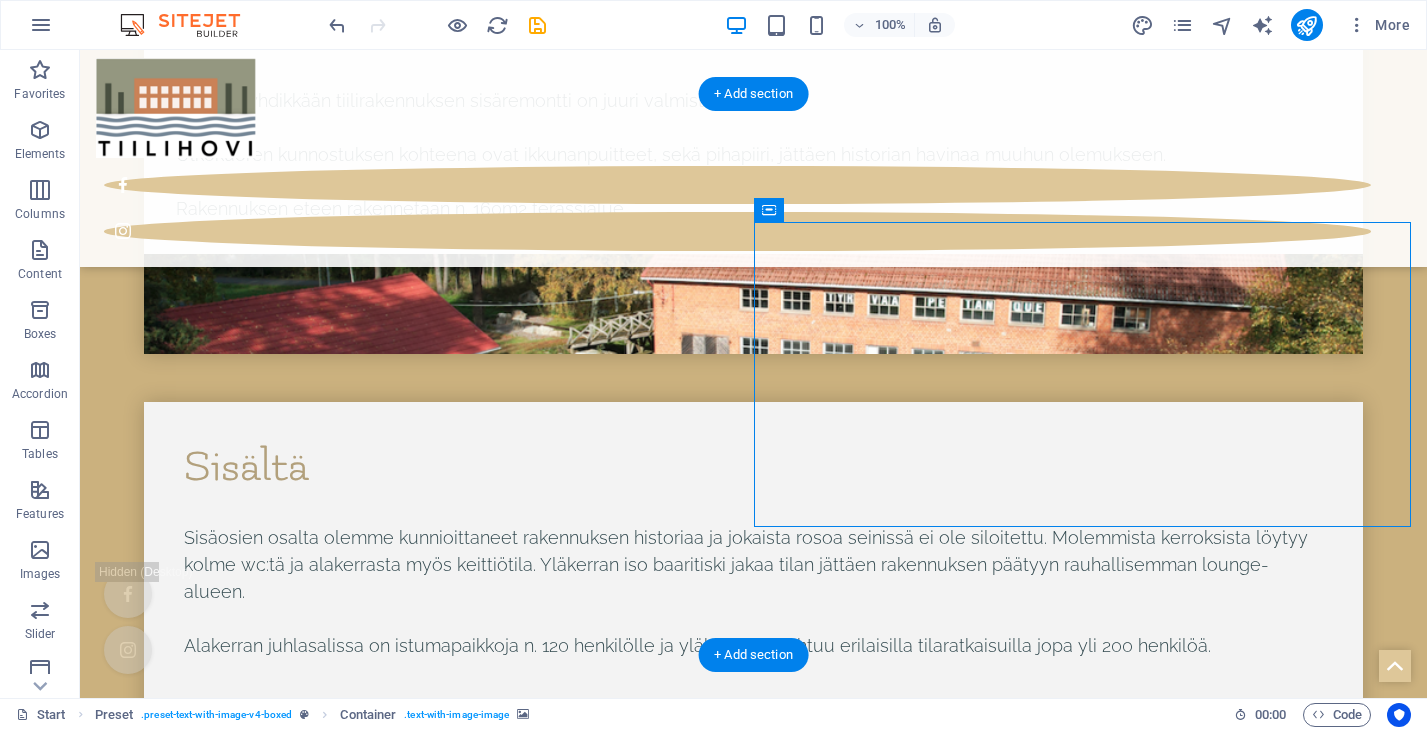 click at bounding box center (753, 11174) 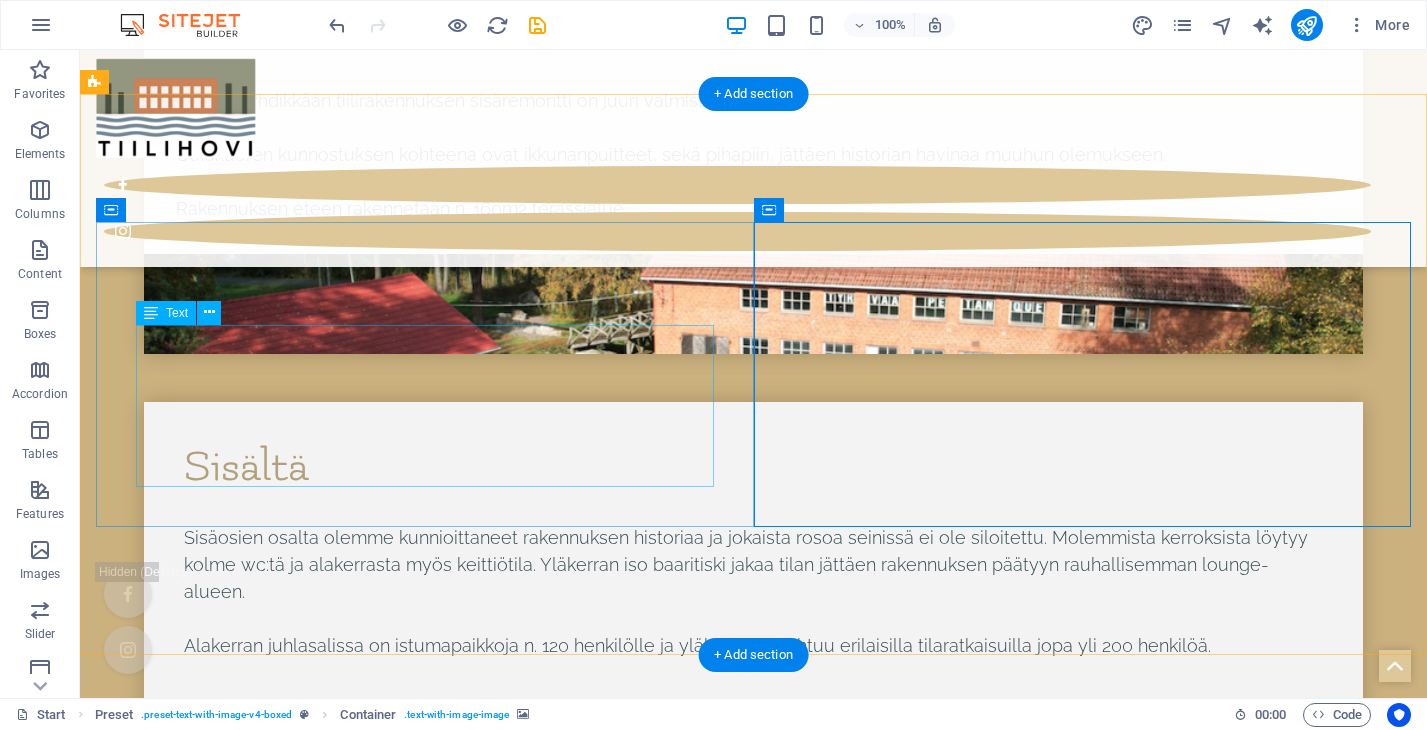 click on "Lorem ipsum dolor sit amet, consectetuer adipiscing elit. Aenean commodo ligula eget dolor. Lorem ipsum dolor sit amet, consectetuer adipiscing elit leget dolor. Lorem ipsum dolor sit amet, consectetuer adipiscing elit. Aenean commodo ligula eget dolor. Lorem ipsum dolor sit amet, consectetuer adipiscing elit dolor consectetuer adipiscing elit leget dolor. Lorem elit saget ipsum dolor sit amet, consectetuer." at bounding box center (753, 10941) 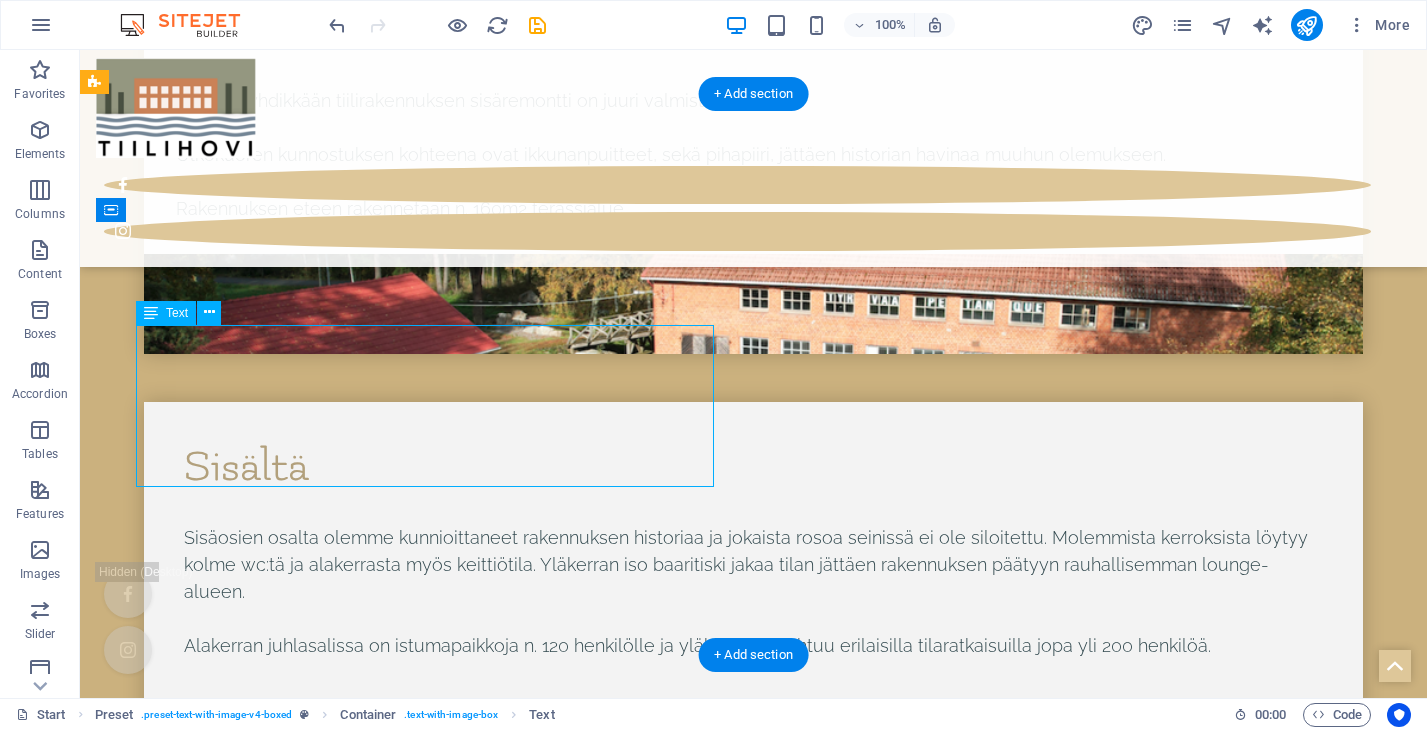 click on "Lorem ipsum dolor sit amet, consectetuer adipiscing elit. Aenean commodo ligula eget dolor. Lorem ipsum dolor sit amet, consectetuer adipiscing elit leget dolor. Lorem ipsum dolor sit amet, consectetuer adipiscing elit. Aenean commodo ligula eget dolor. Lorem ipsum dolor sit amet, consectetuer adipiscing elit dolor consectetuer adipiscing elit leget dolor. Lorem elit saget ipsum dolor sit amet, consectetuer." at bounding box center (753, 10941) 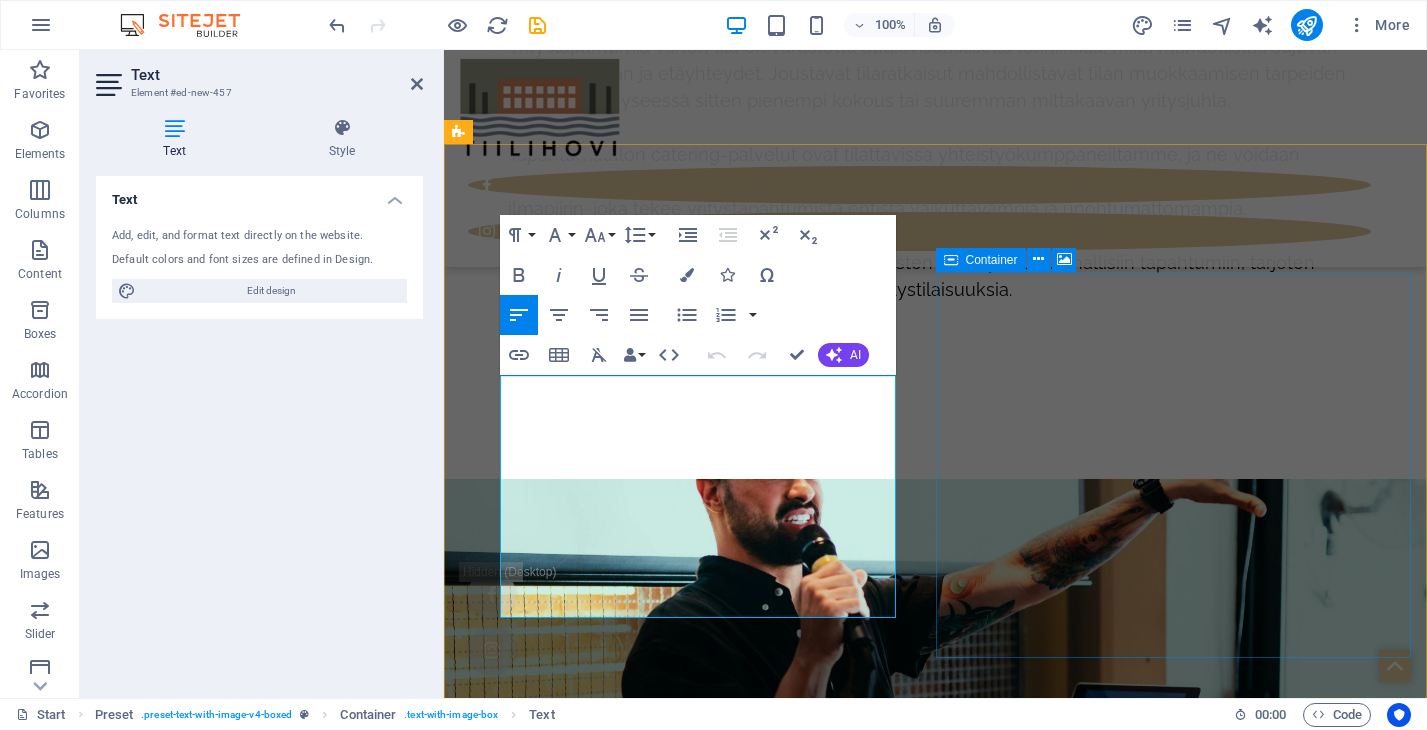 click on "Drop content here or  Add elements  Paste clipboard" at bounding box center [935, 8641] 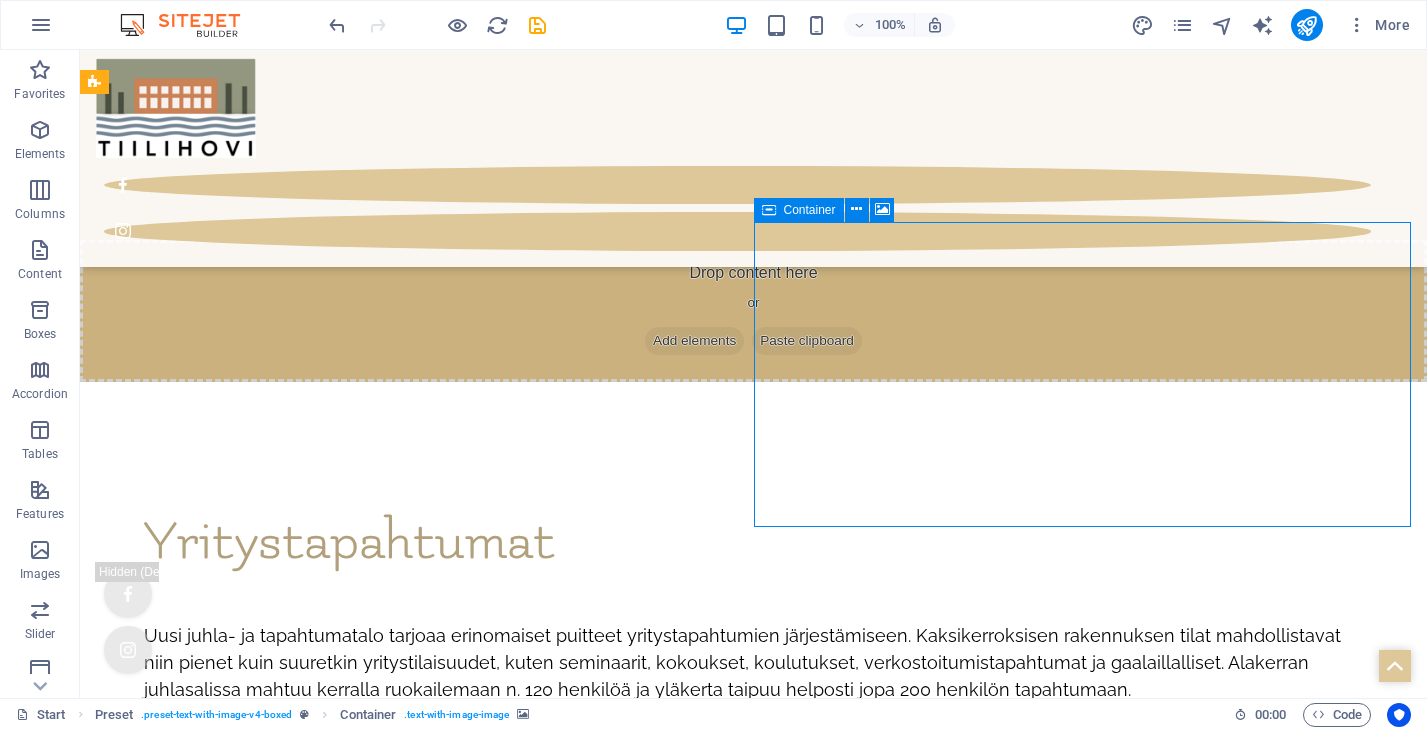 scroll, scrollTop: 7850, scrollLeft: 0, axis: vertical 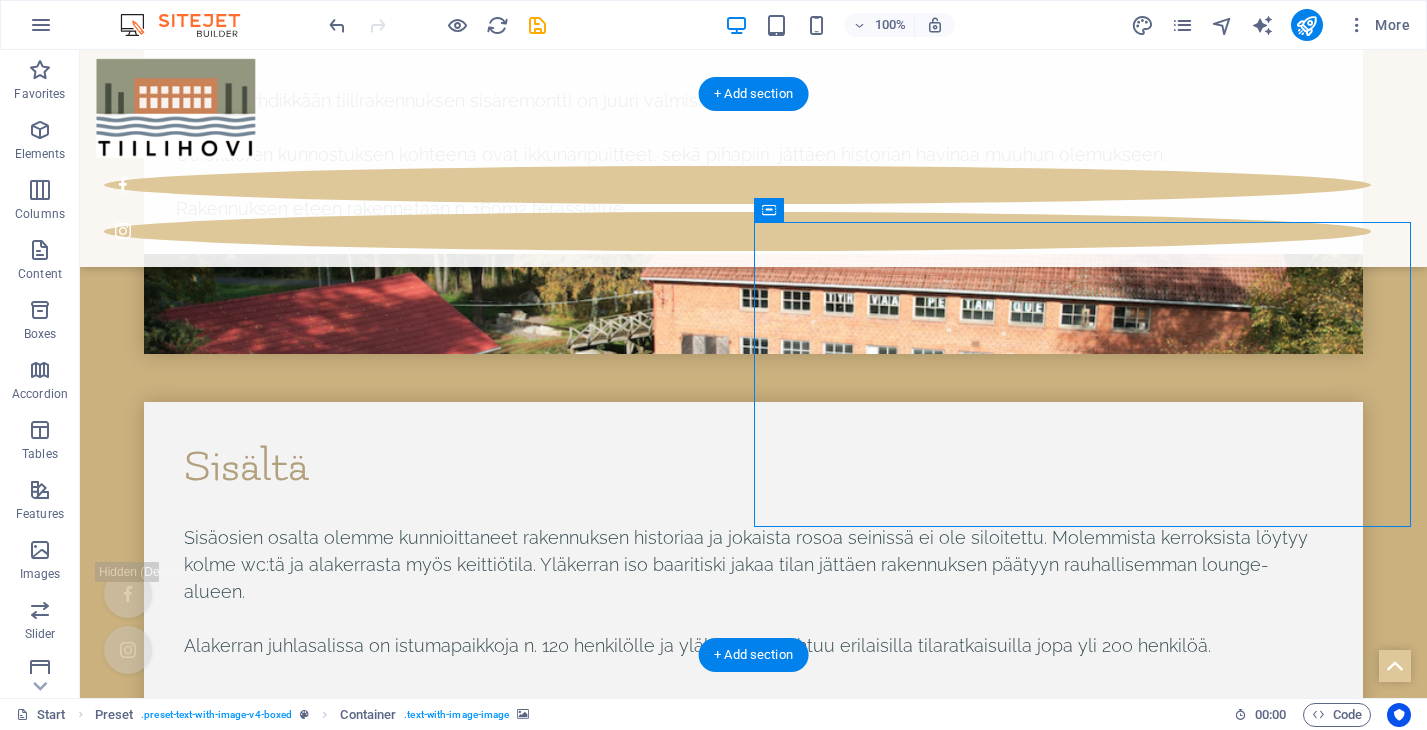 click at bounding box center (753, 11174) 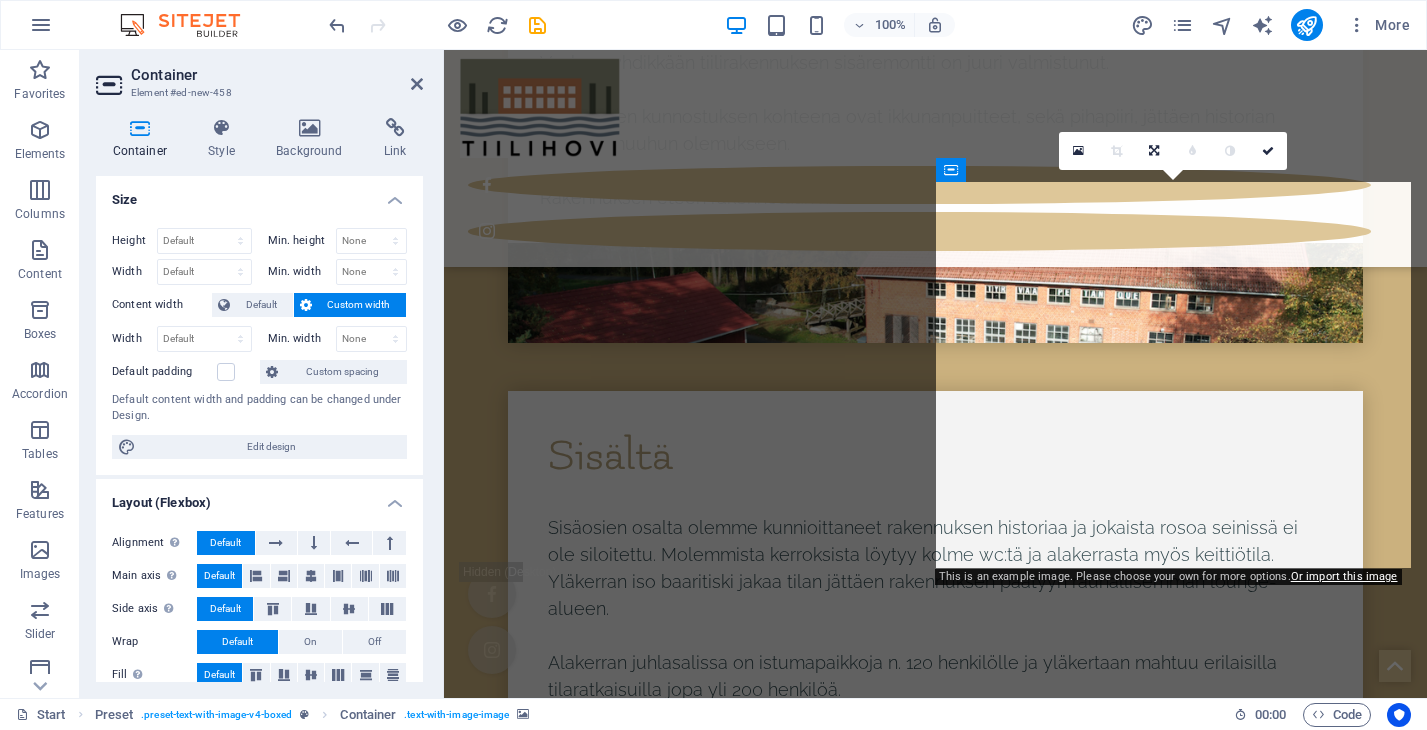 scroll, scrollTop: 9922, scrollLeft: 0, axis: vertical 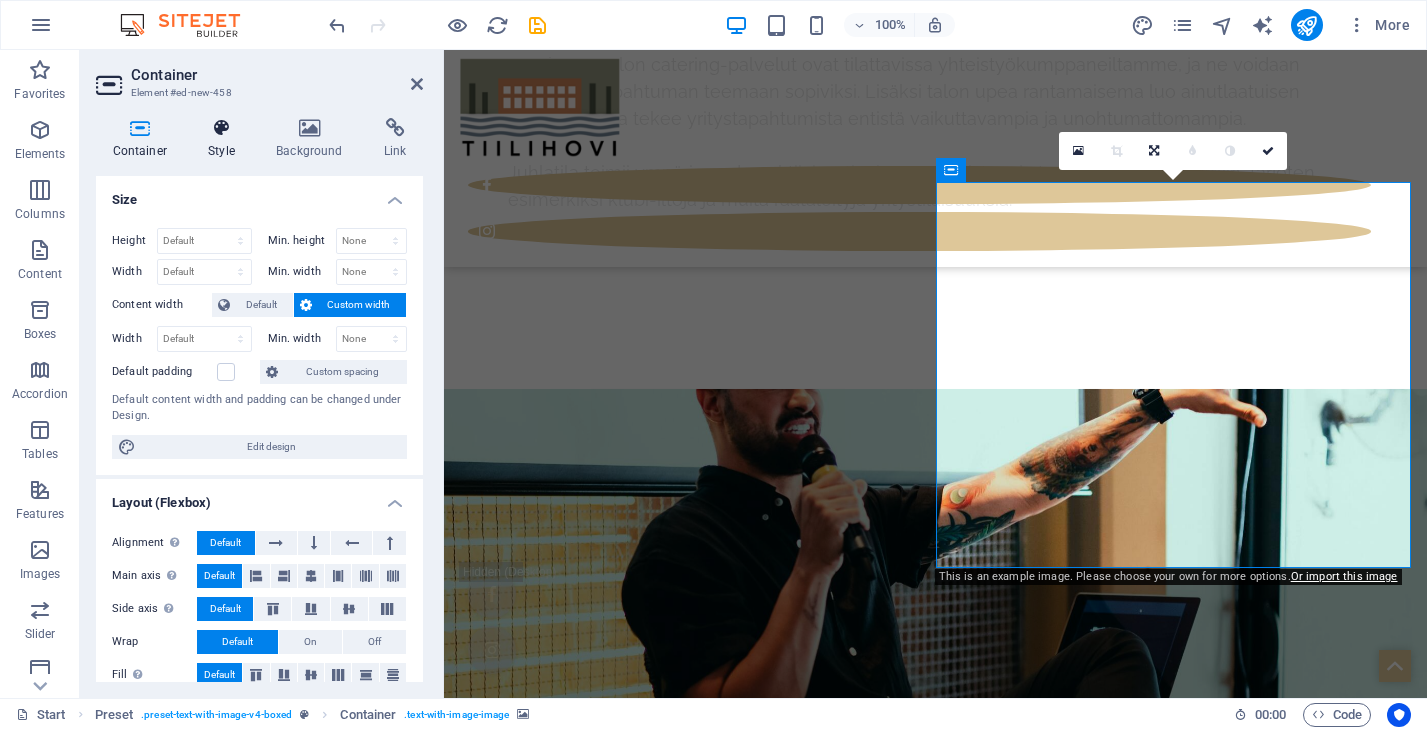 click at bounding box center (222, 128) 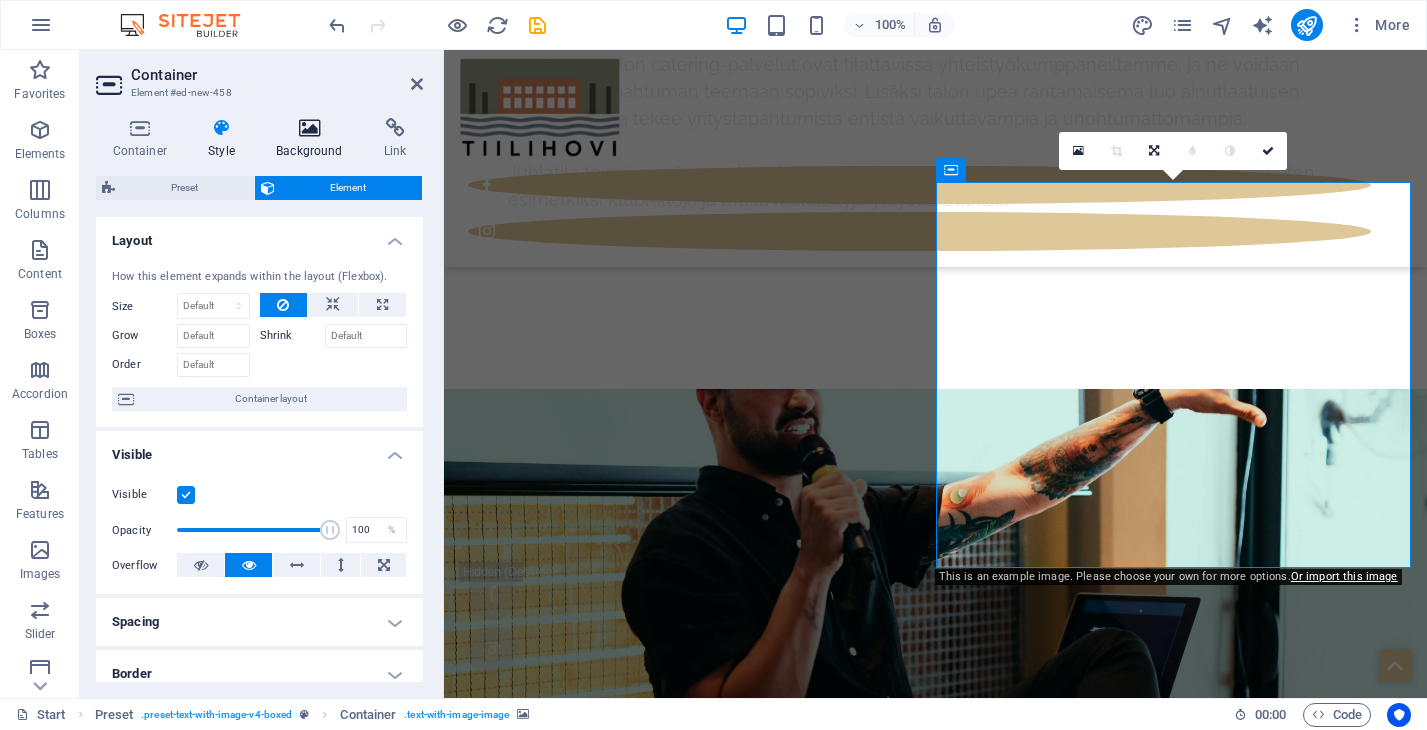 click at bounding box center (310, 128) 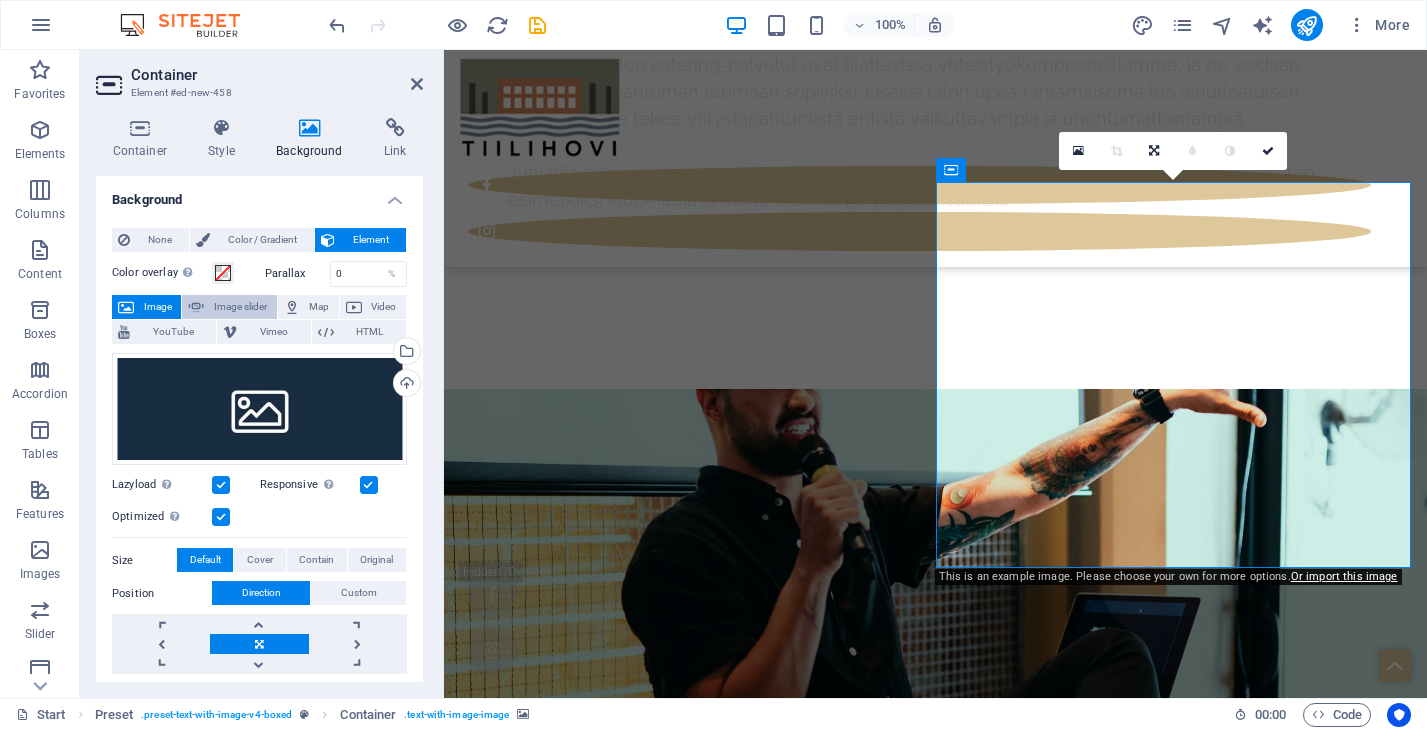 click on "Image slider" at bounding box center [240, 307] 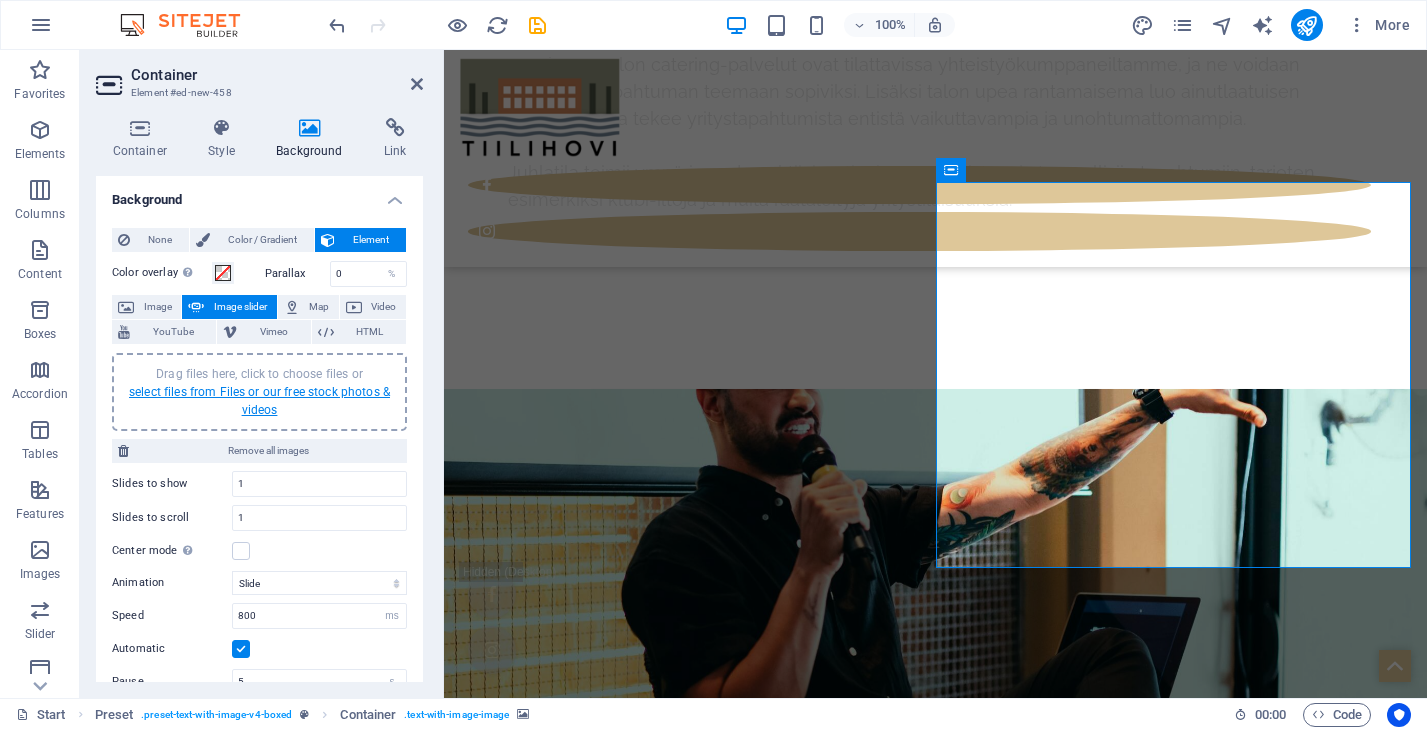 click on "select files from Files or our free stock photos & videos" at bounding box center (259, 401) 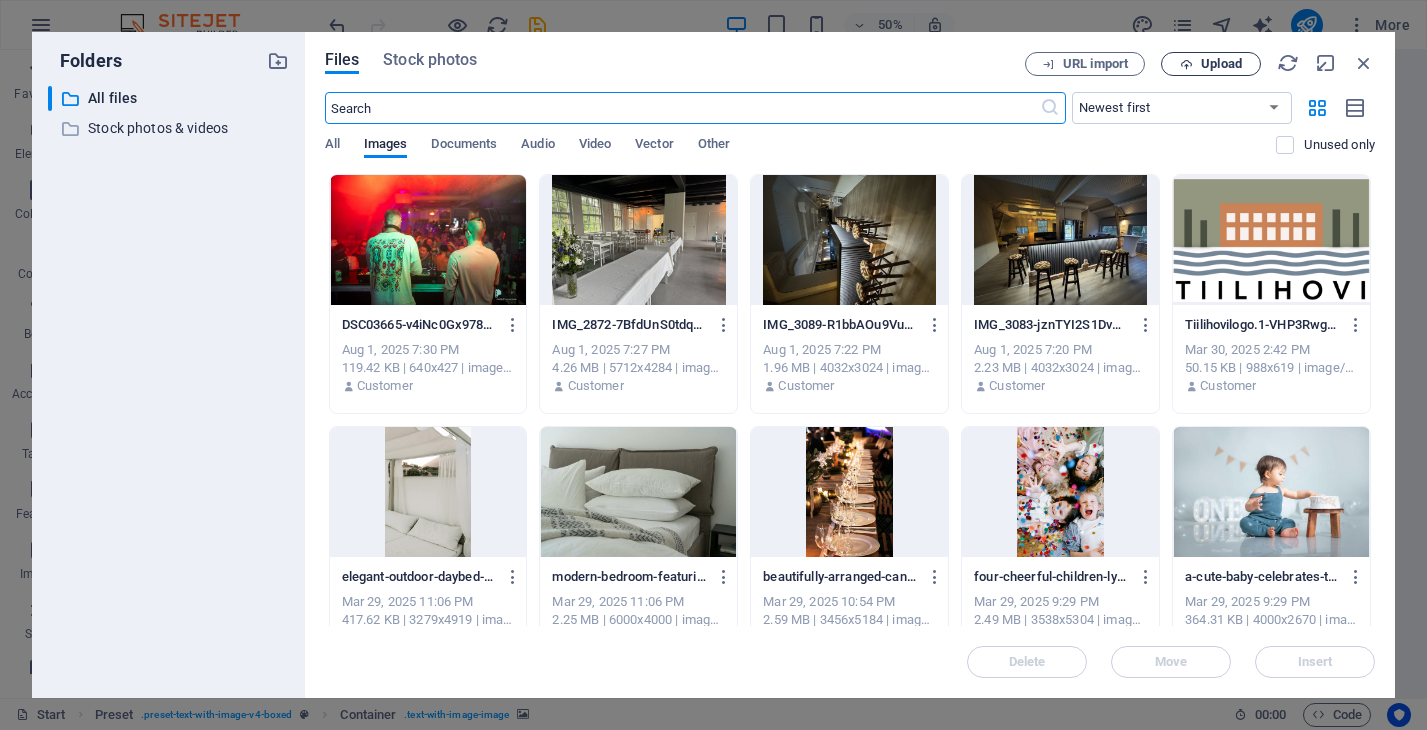click on "Upload" at bounding box center (1221, 64) 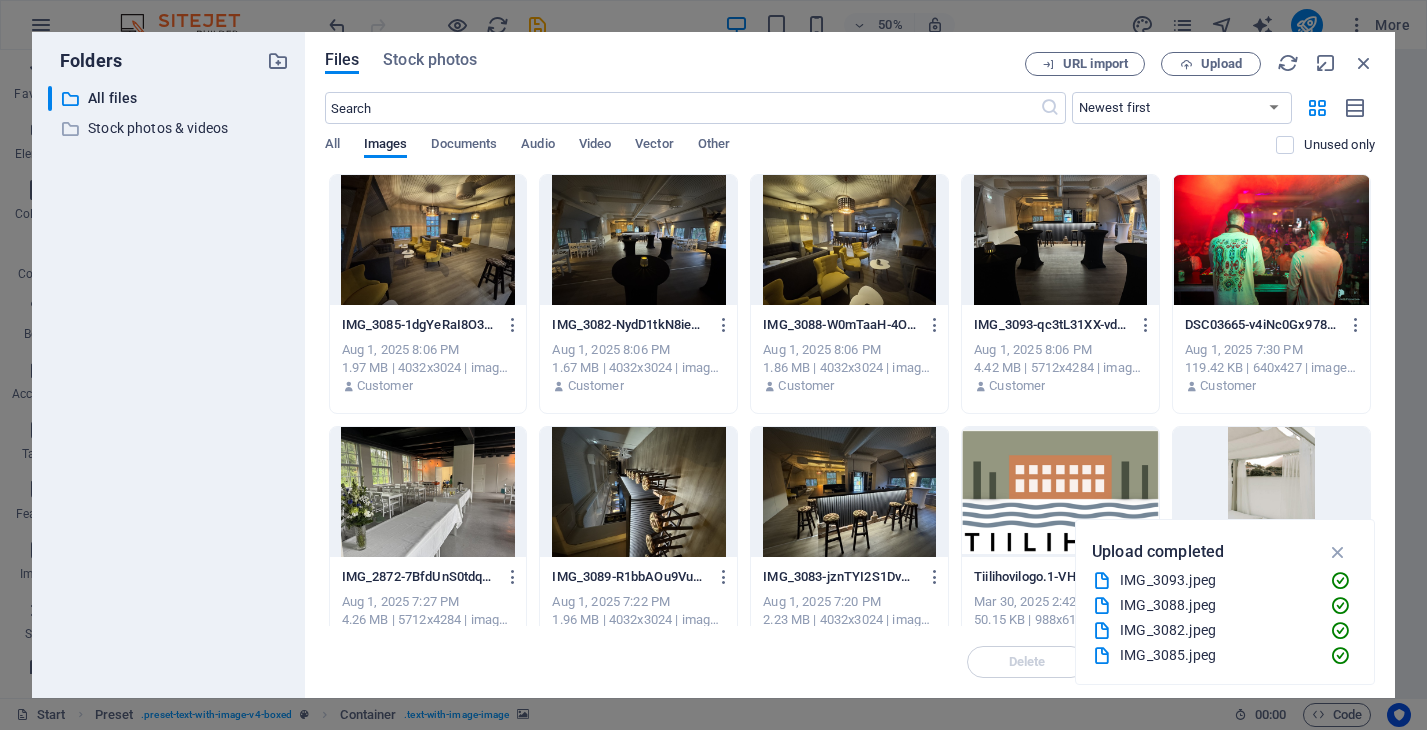 click at bounding box center (428, 240) 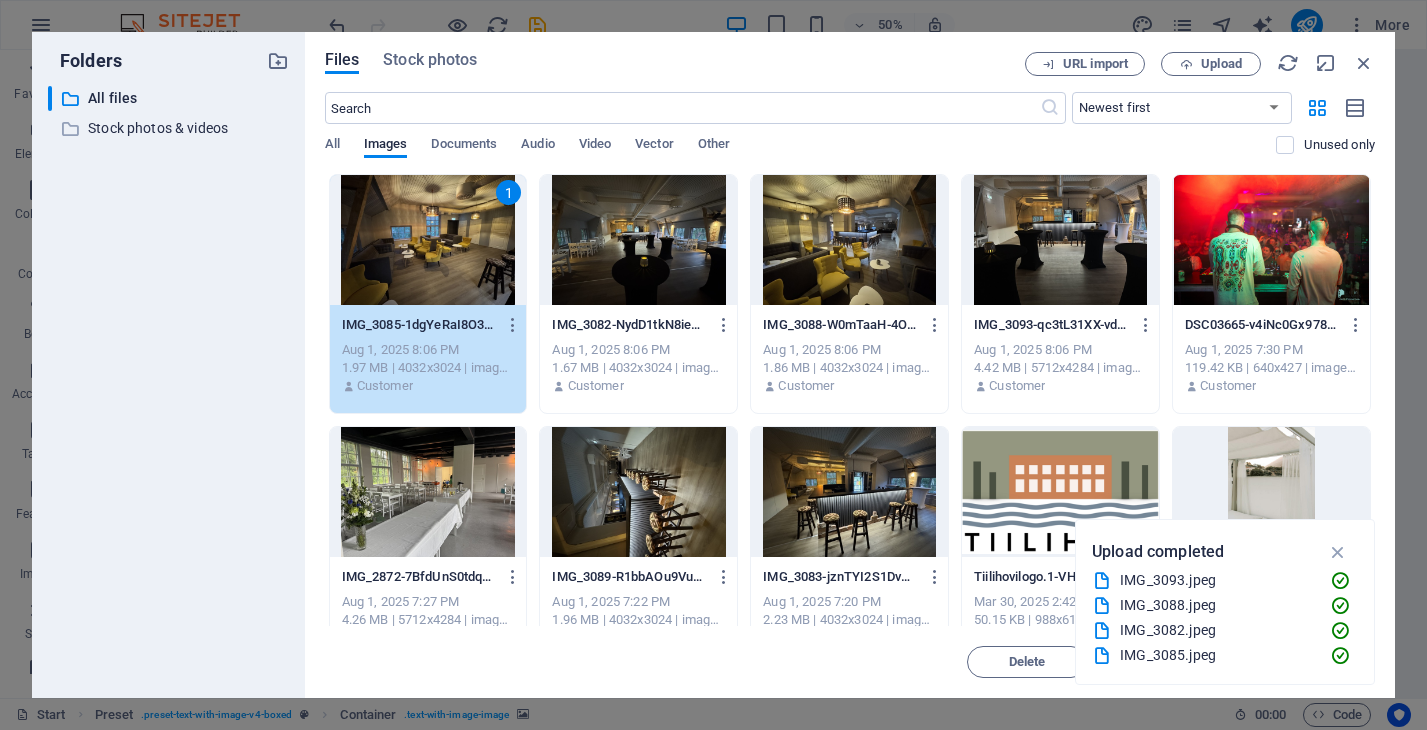 click at bounding box center (638, 240) 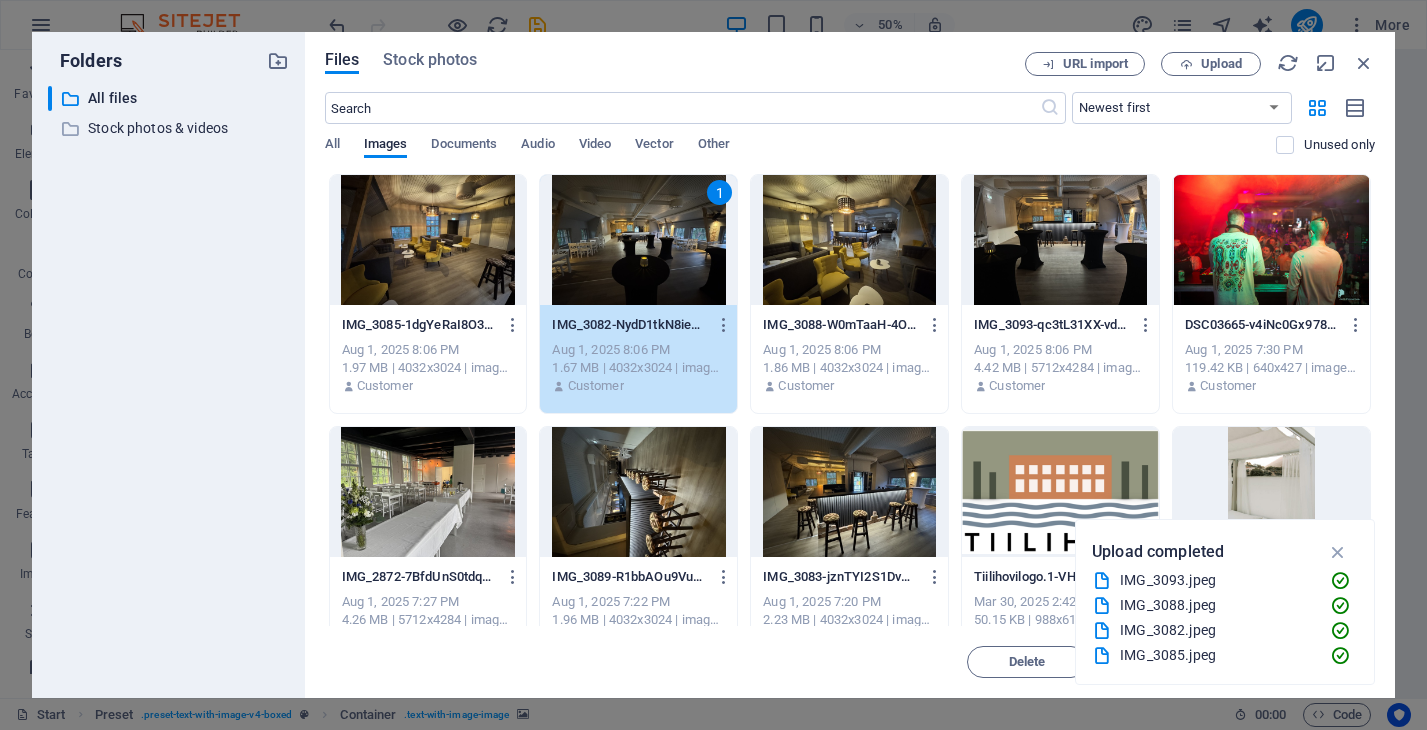 click at bounding box center (428, 240) 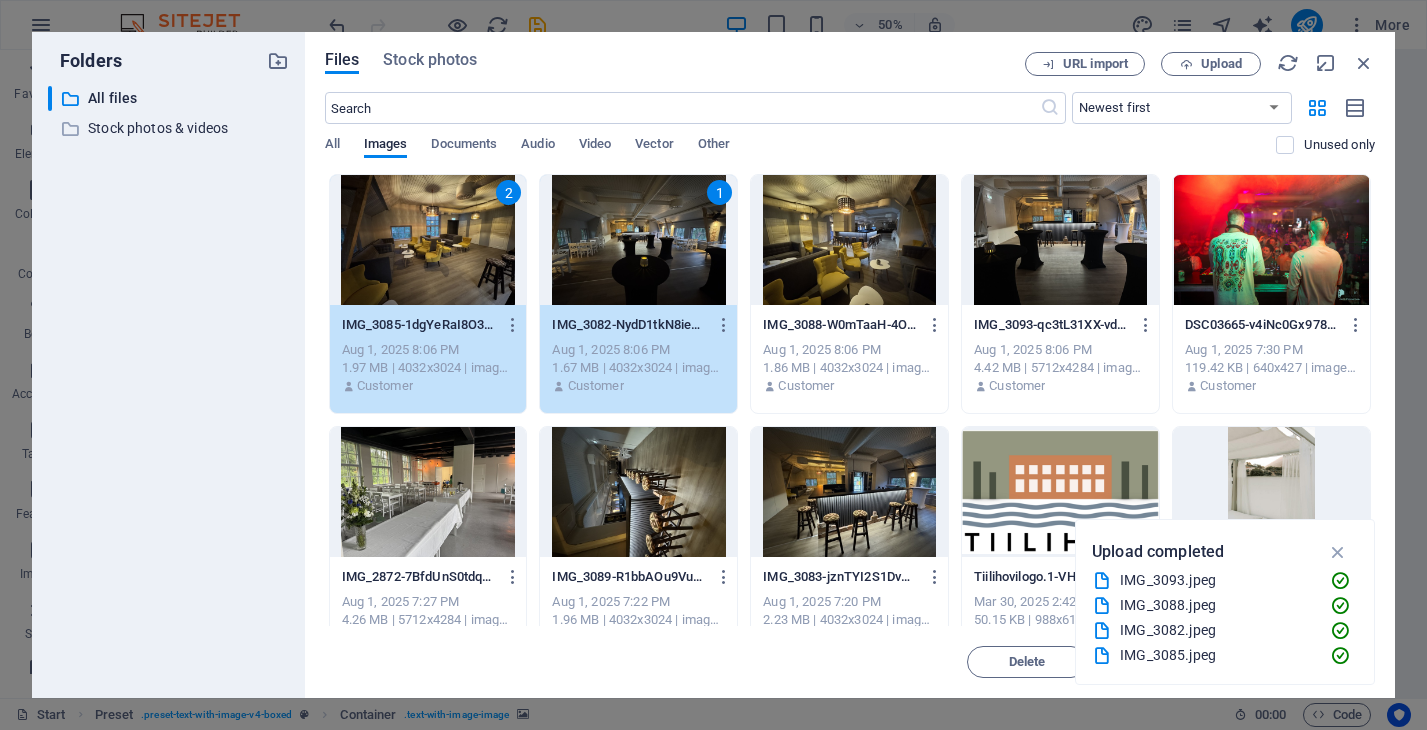click on "2" at bounding box center [428, 240] 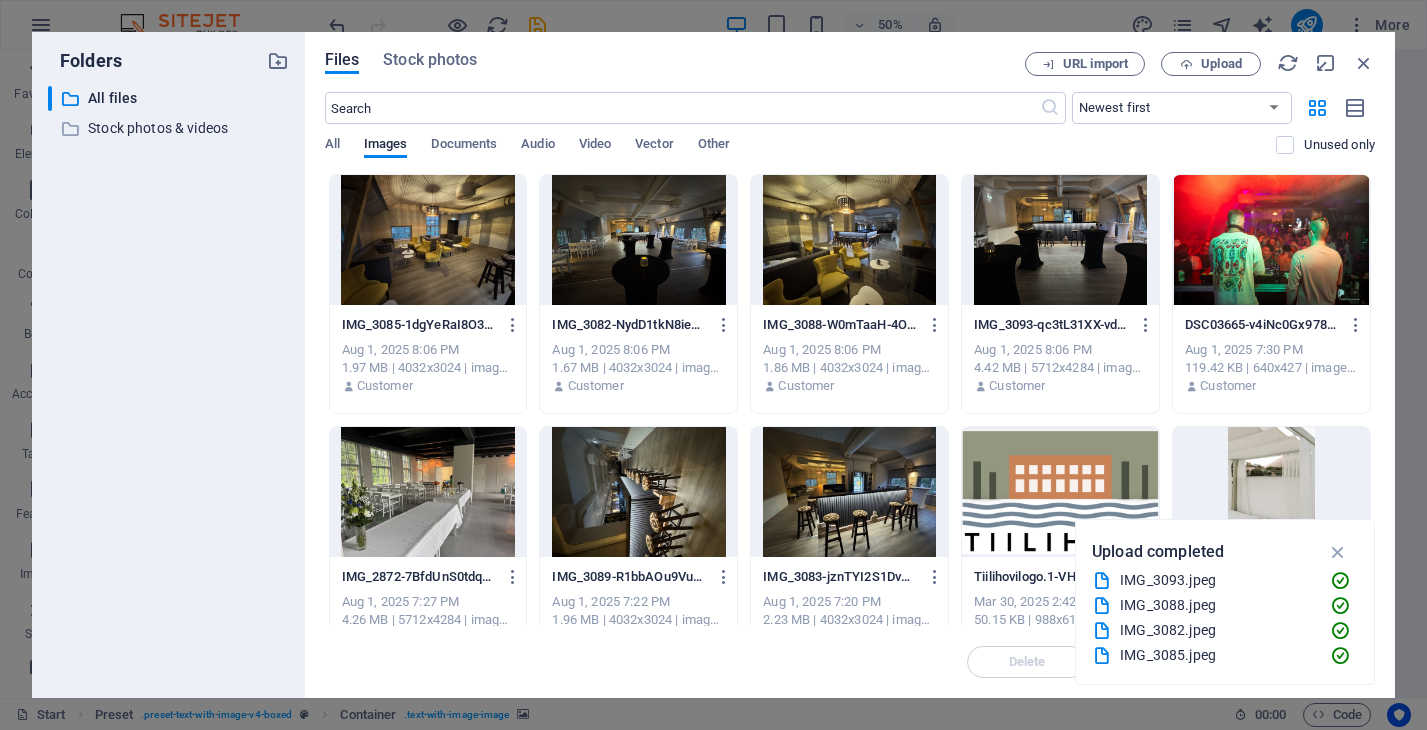click at bounding box center [428, 240] 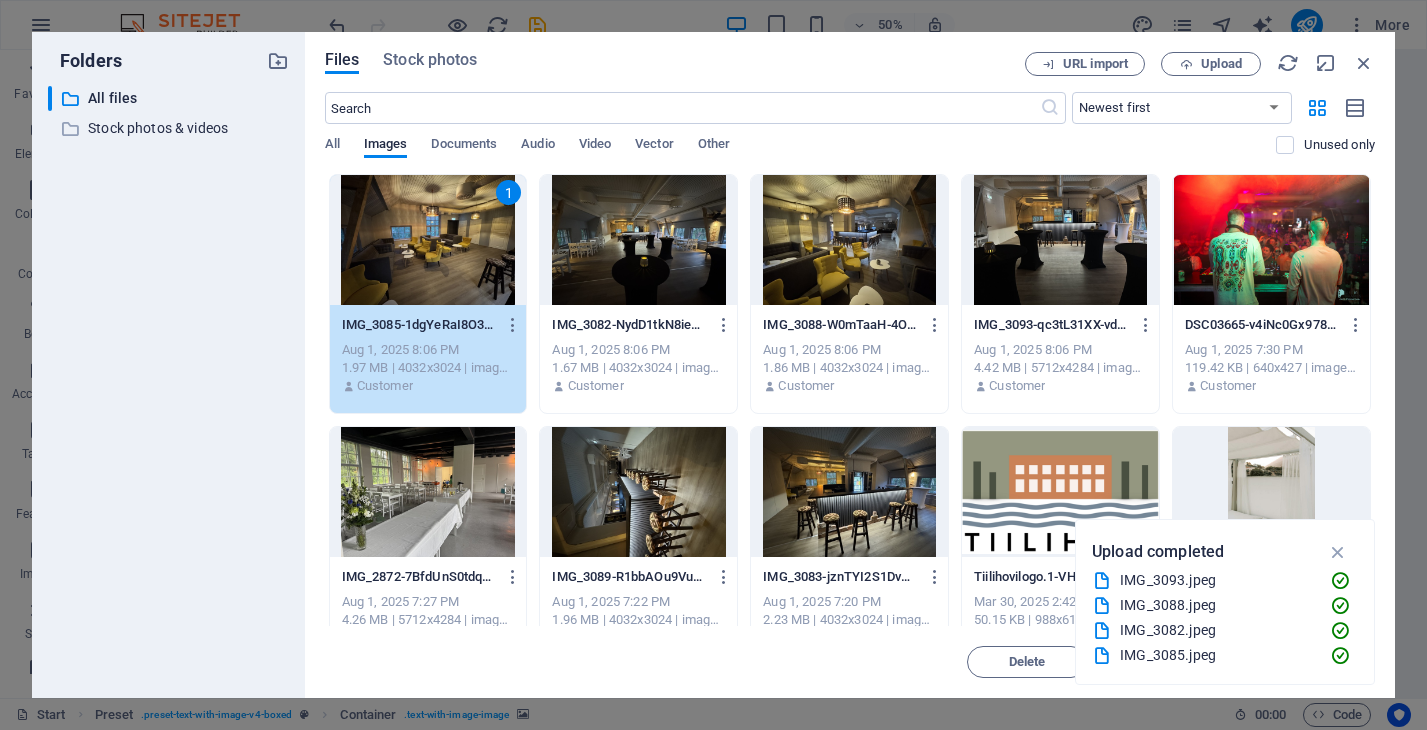 click at bounding box center [638, 240] 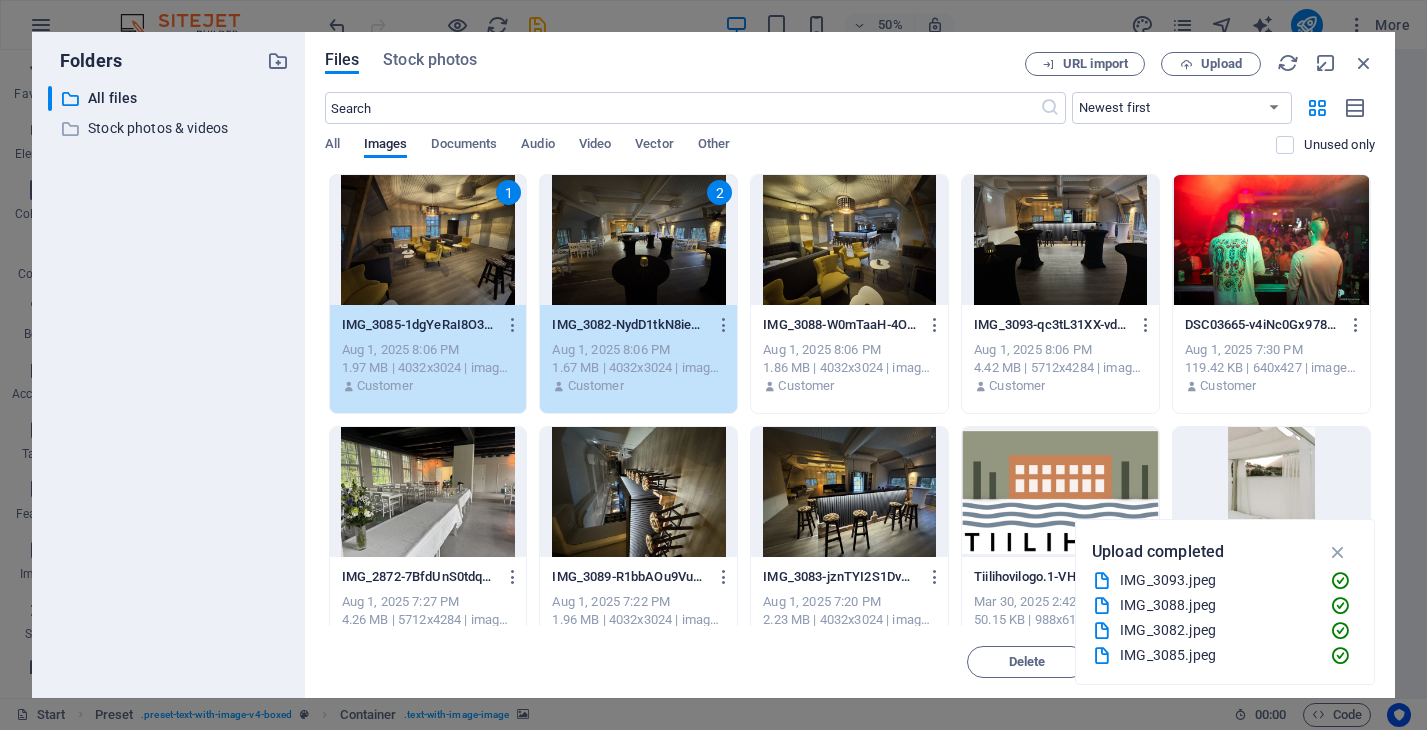 click at bounding box center (849, 240) 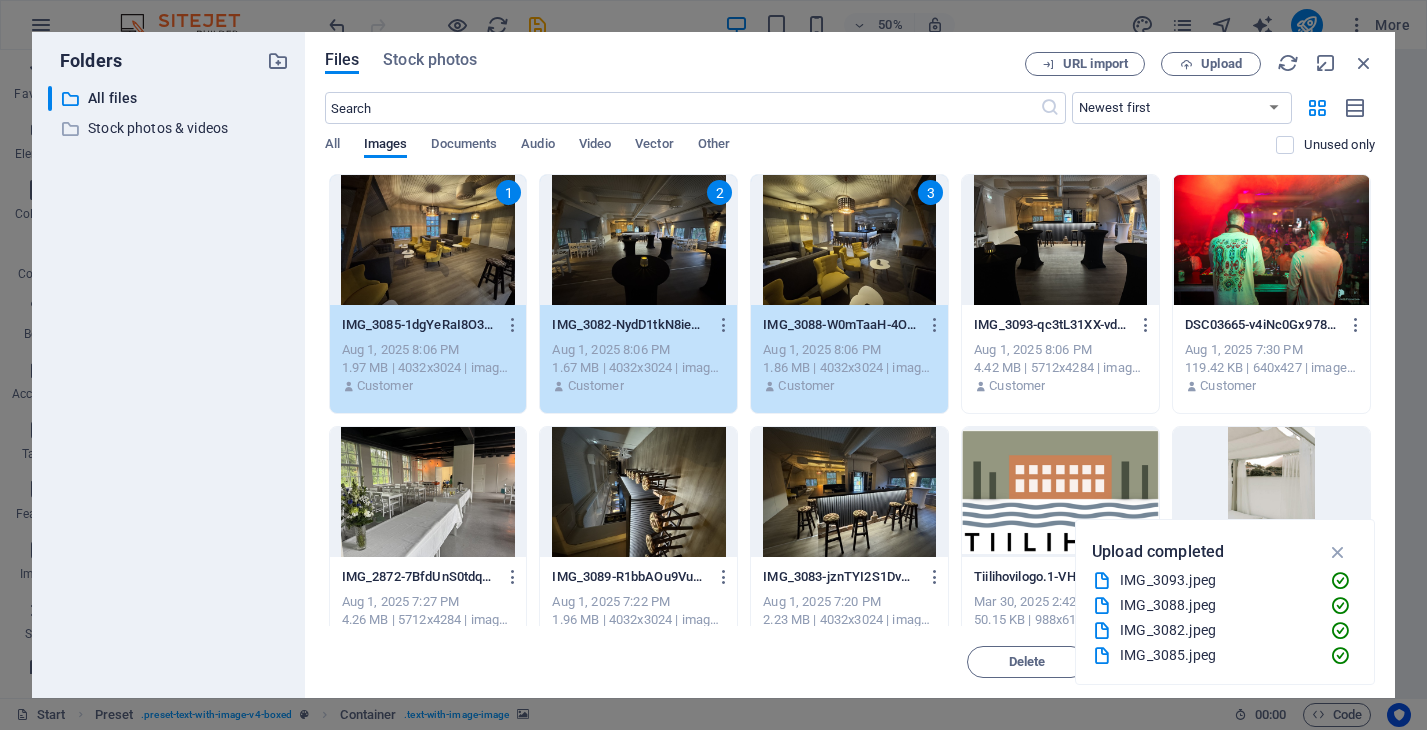 click at bounding box center (1060, 240) 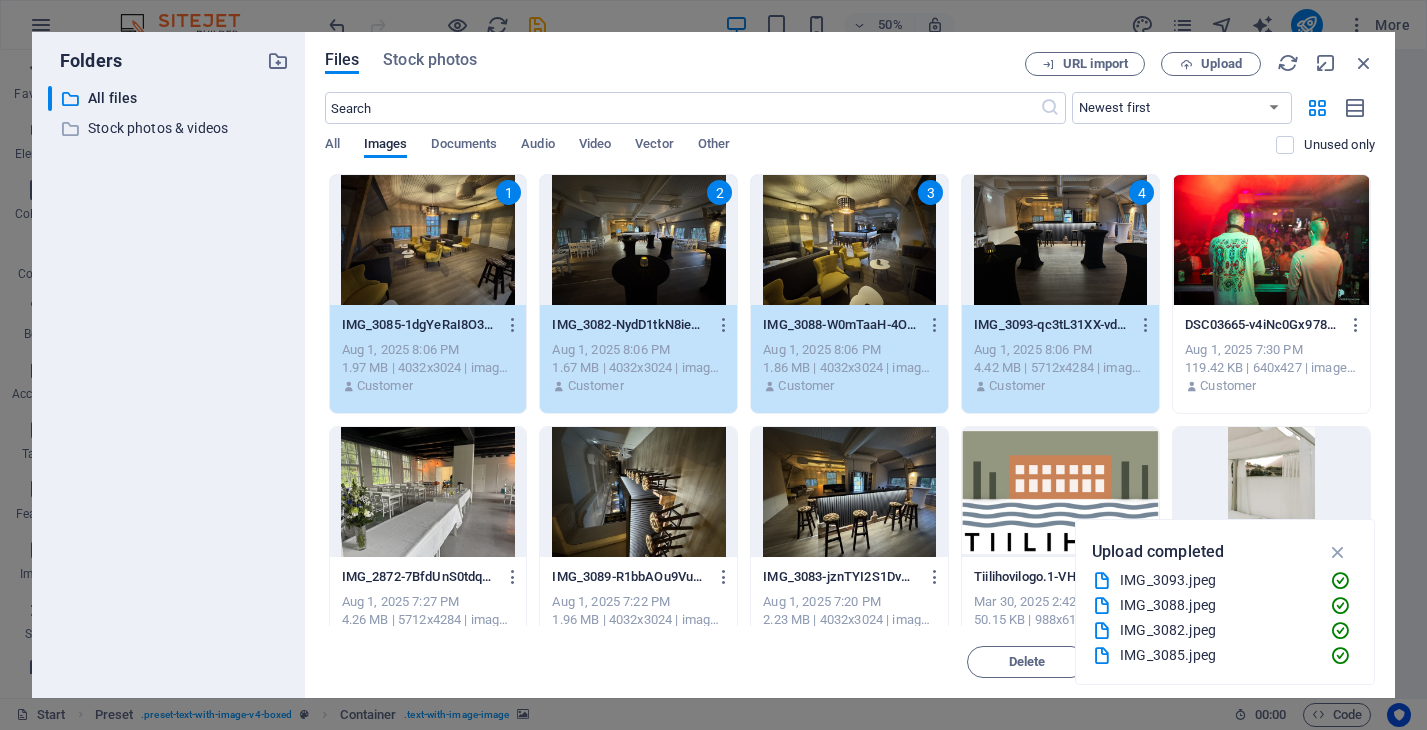 click at bounding box center [849, 492] 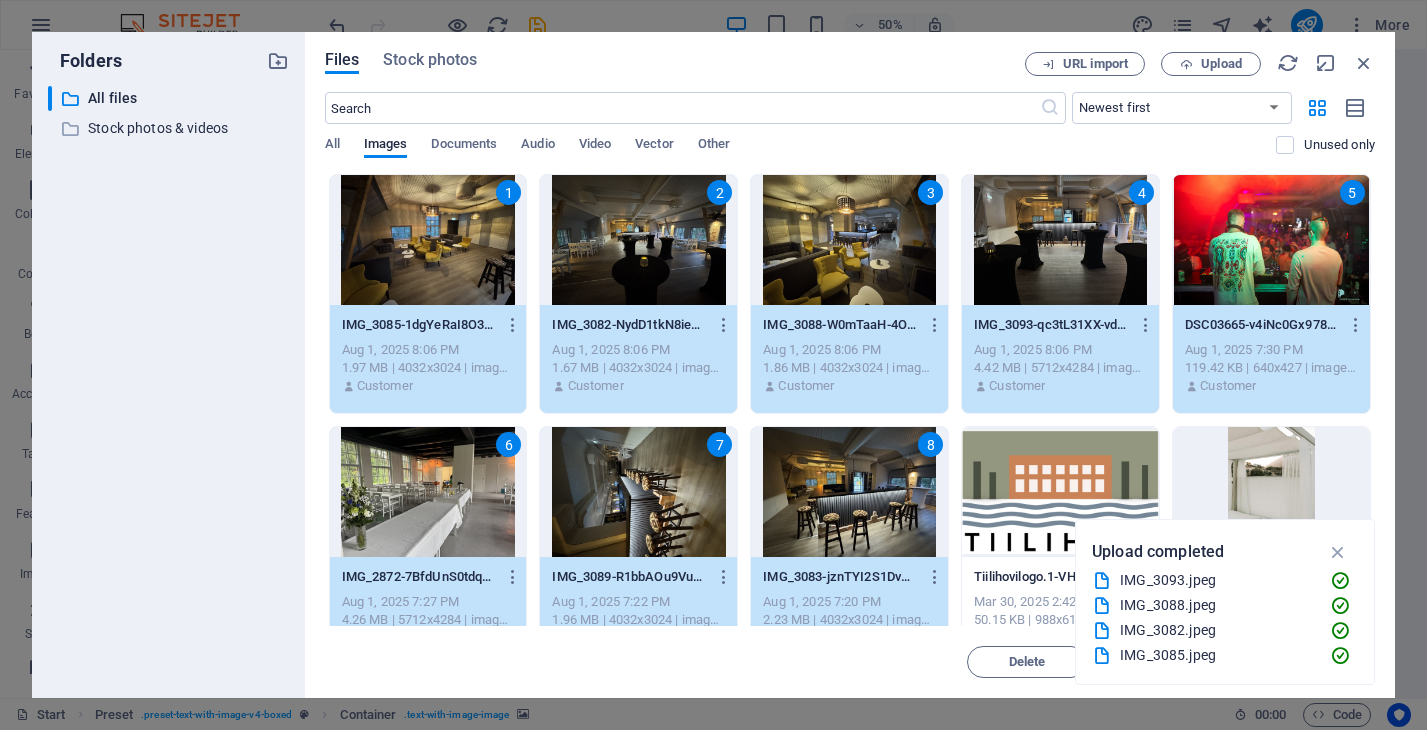 click on "5" at bounding box center (1271, 240) 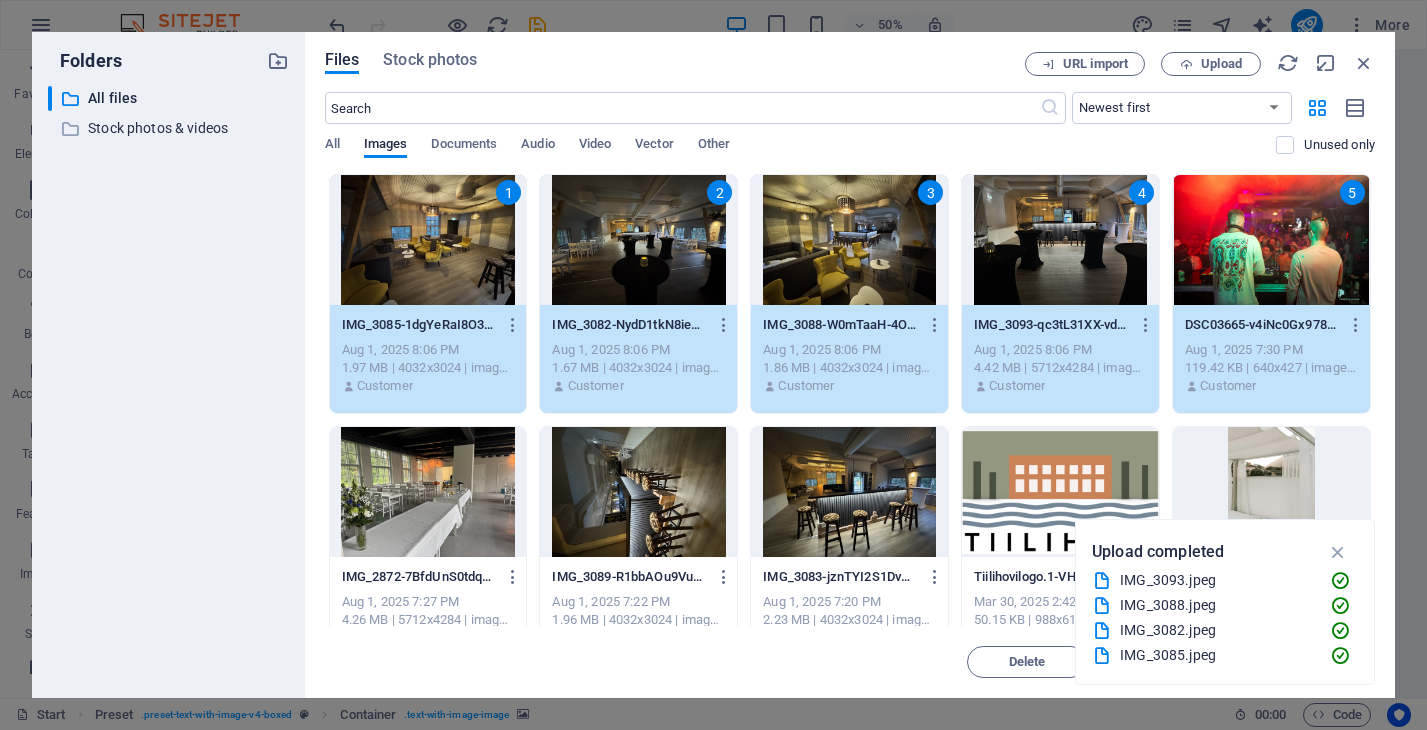 click on "5" at bounding box center [1271, 240] 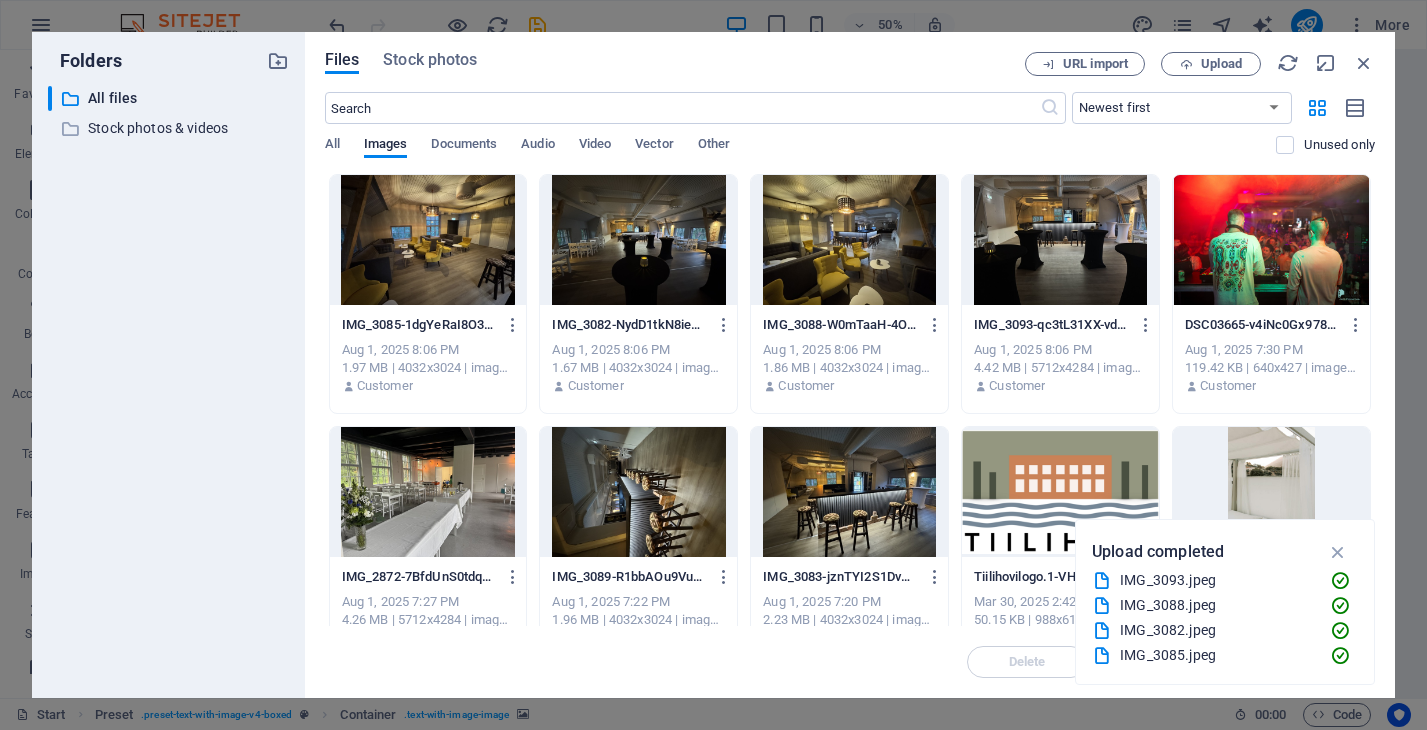 click at bounding box center (428, 240) 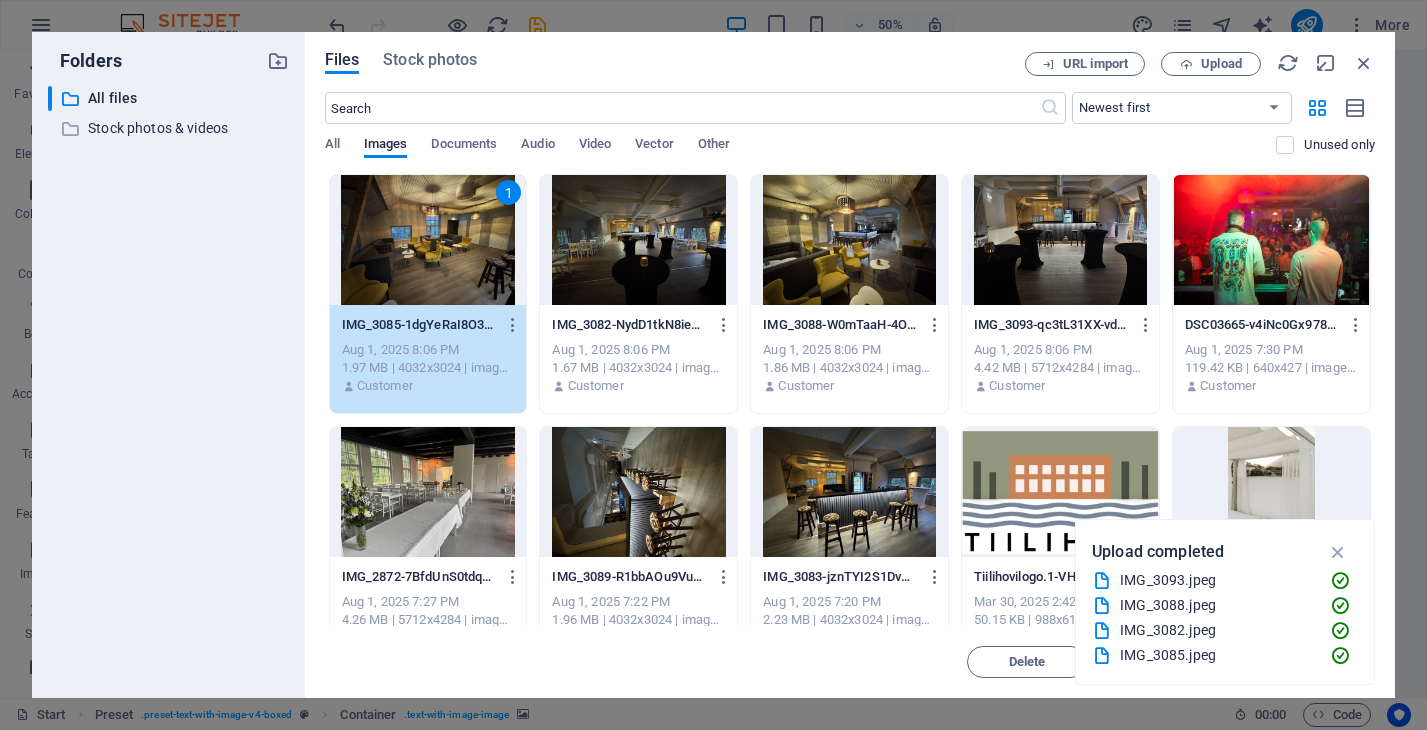 click at bounding box center (638, 240) 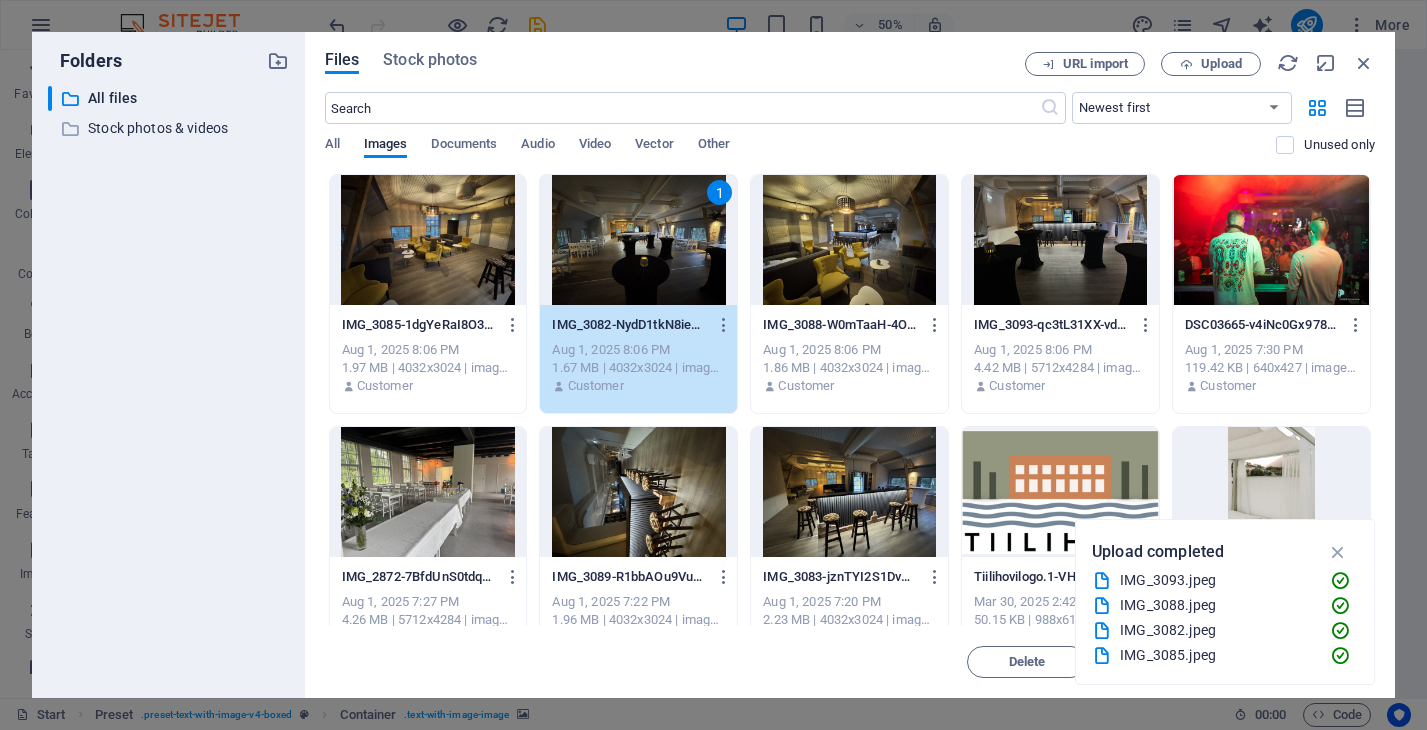 click at bounding box center (428, 240) 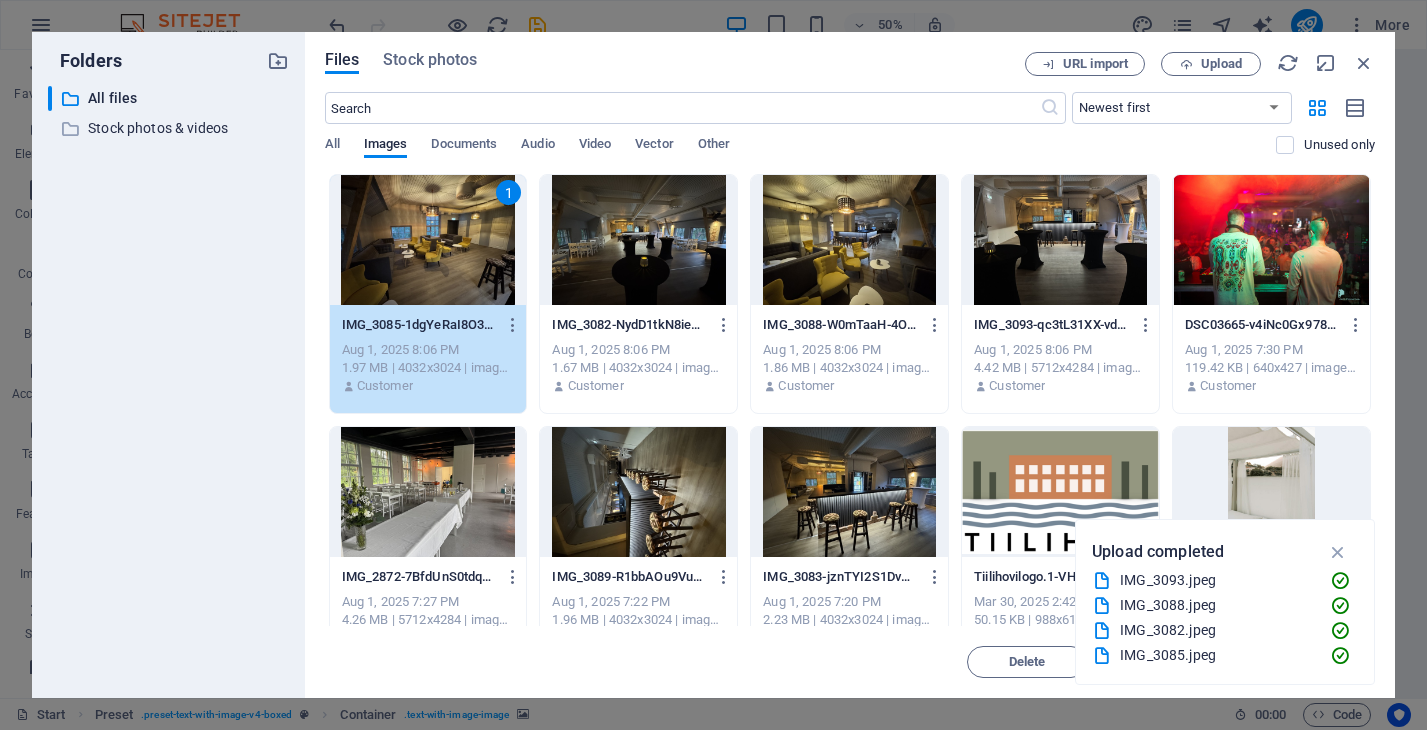 click at bounding box center [638, 240] 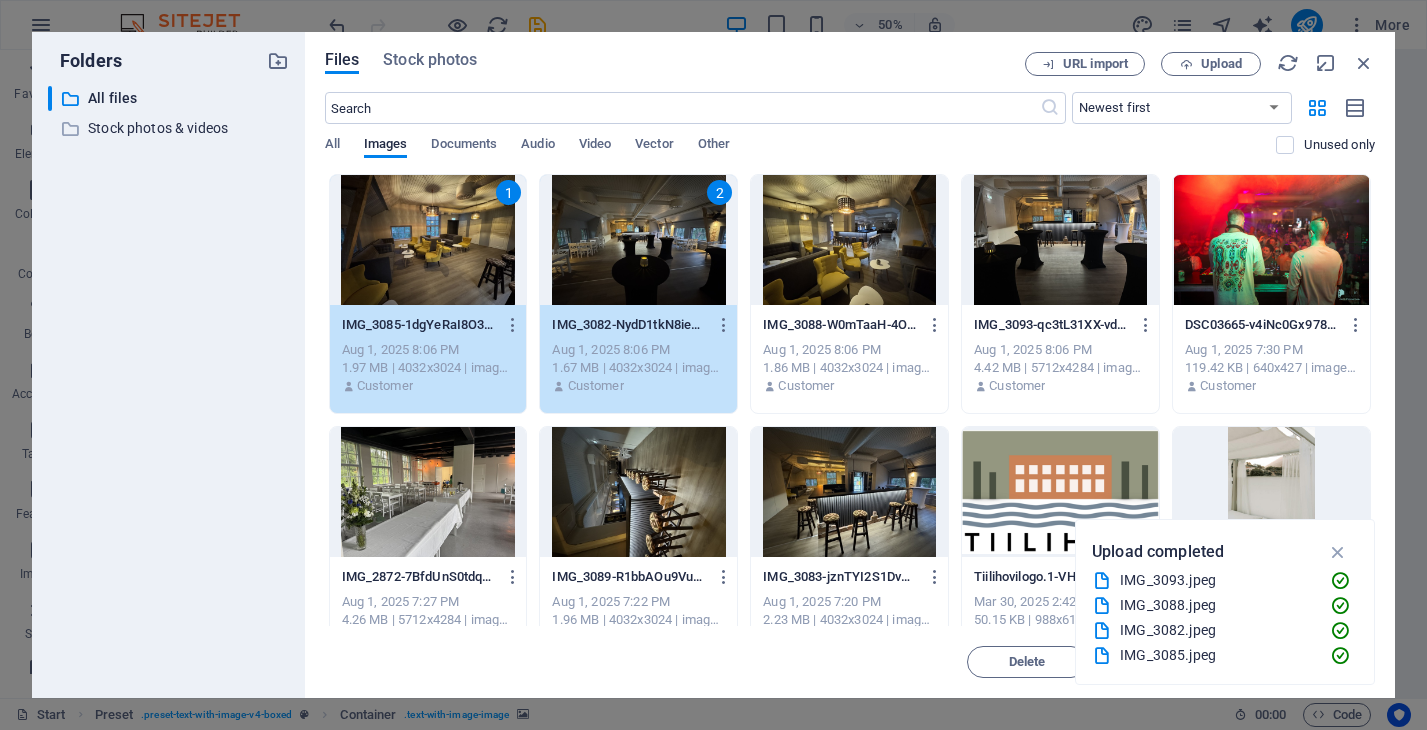 click at bounding box center (849, 240) 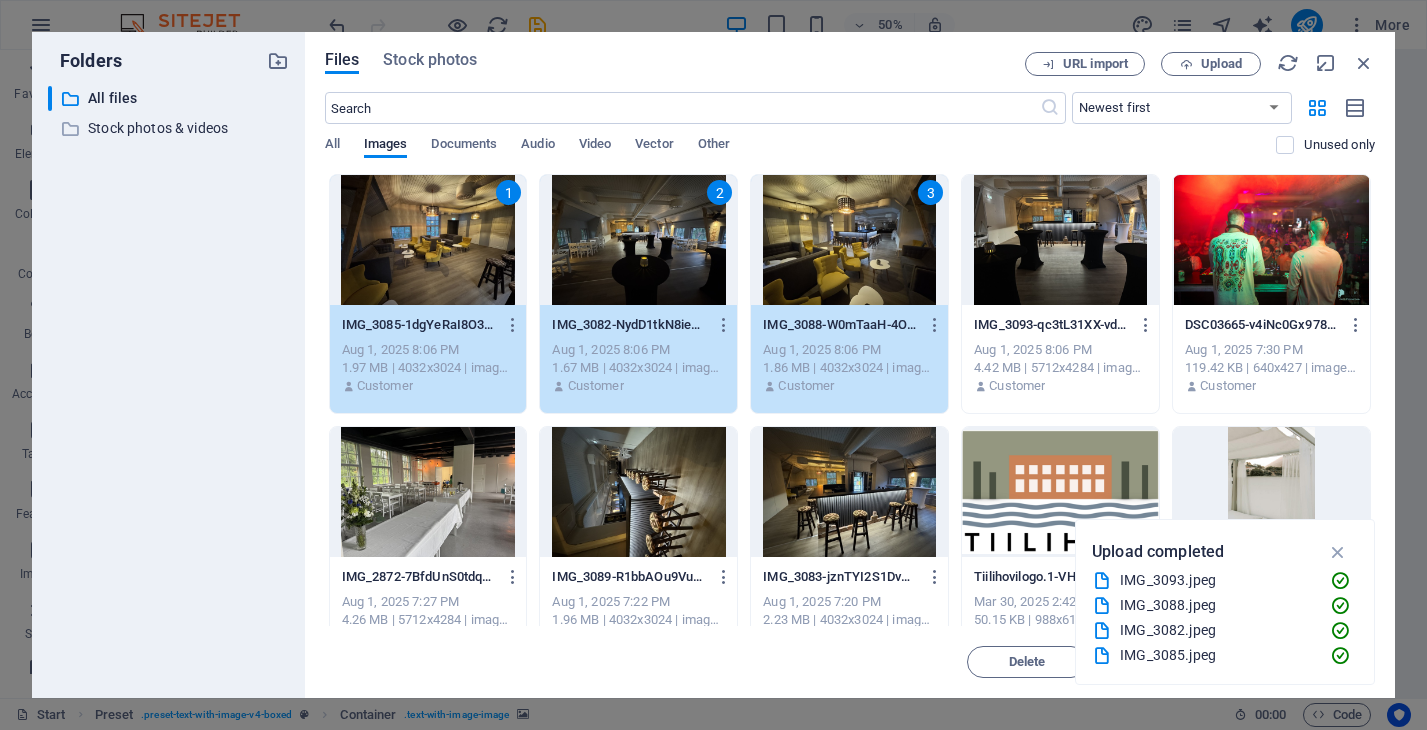 click at bounding box center [1060, 240] 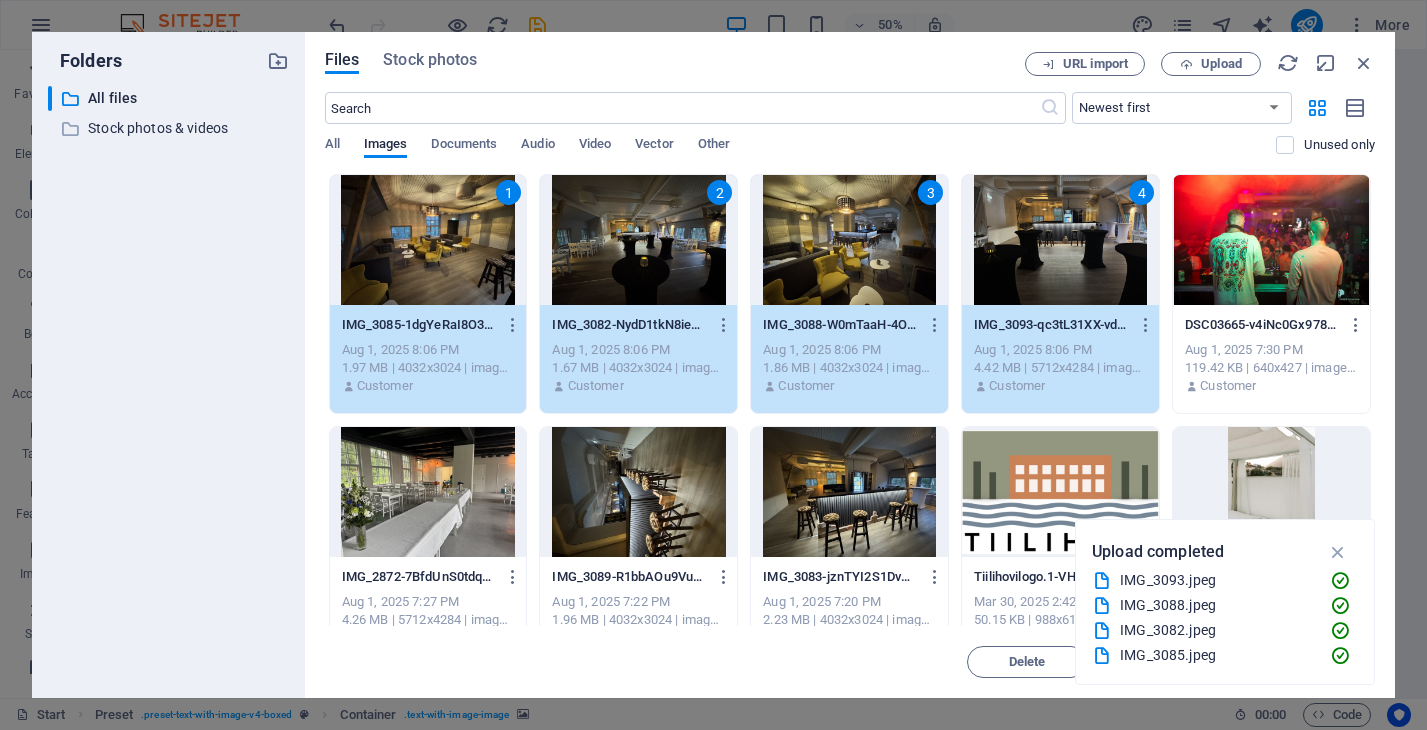 click at bounding box center [849, 492] 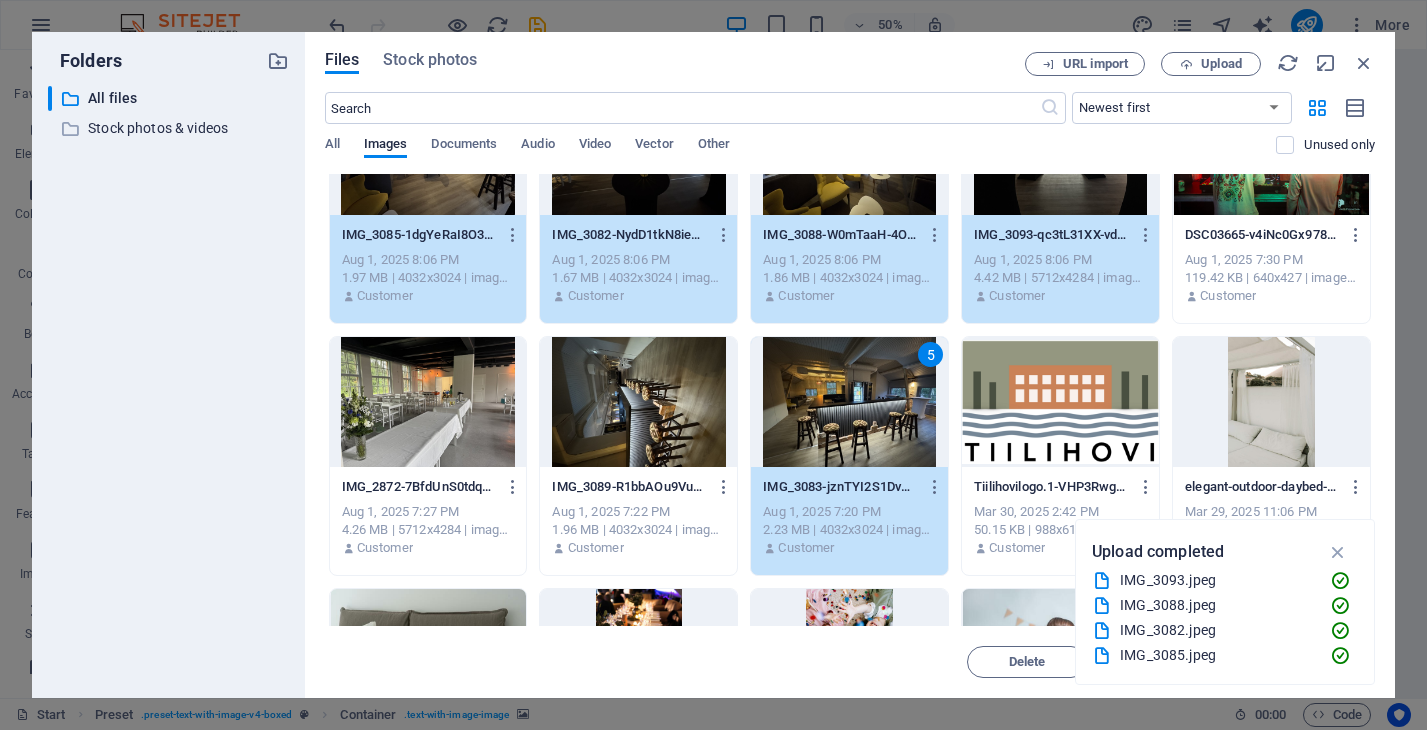 scroll, scrollTop: 91, scrollLeft: 0, axis: vertical 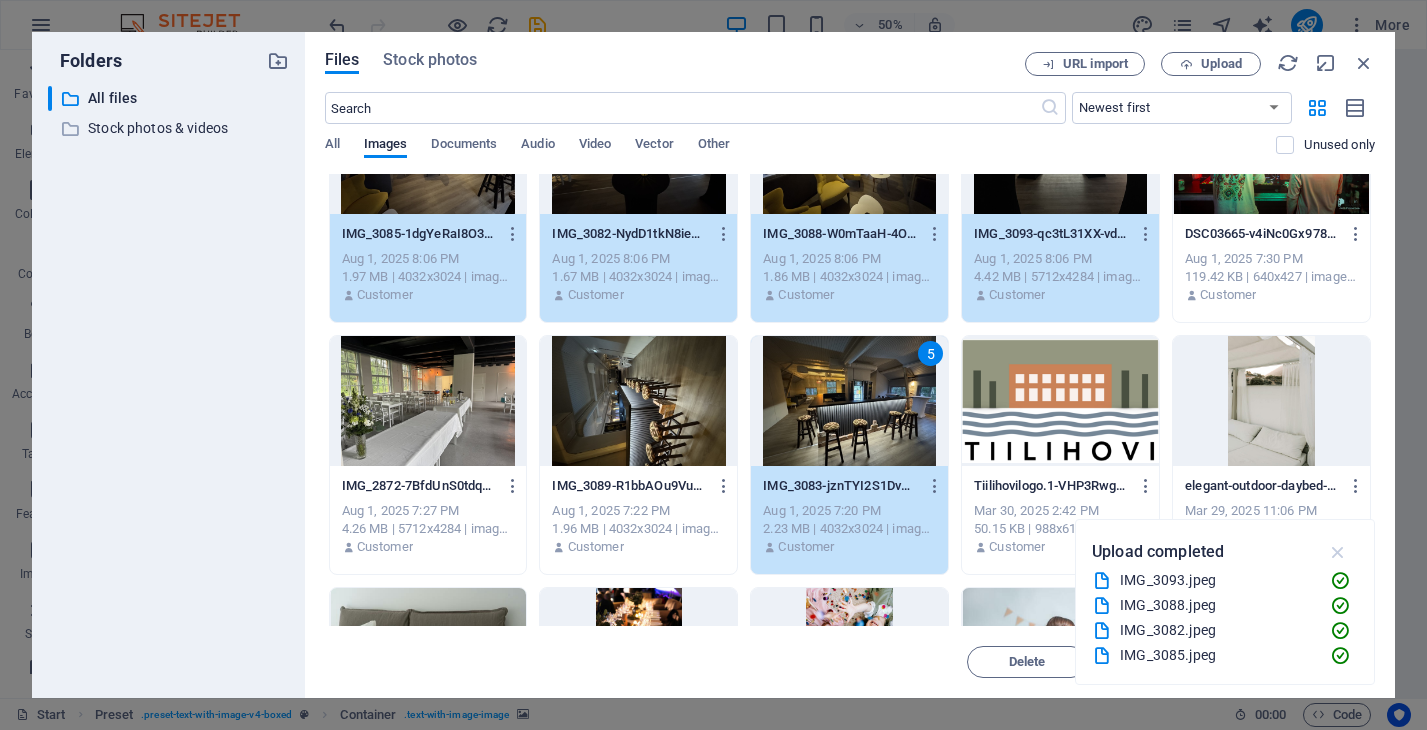 click at bounding box center (1338, 552) 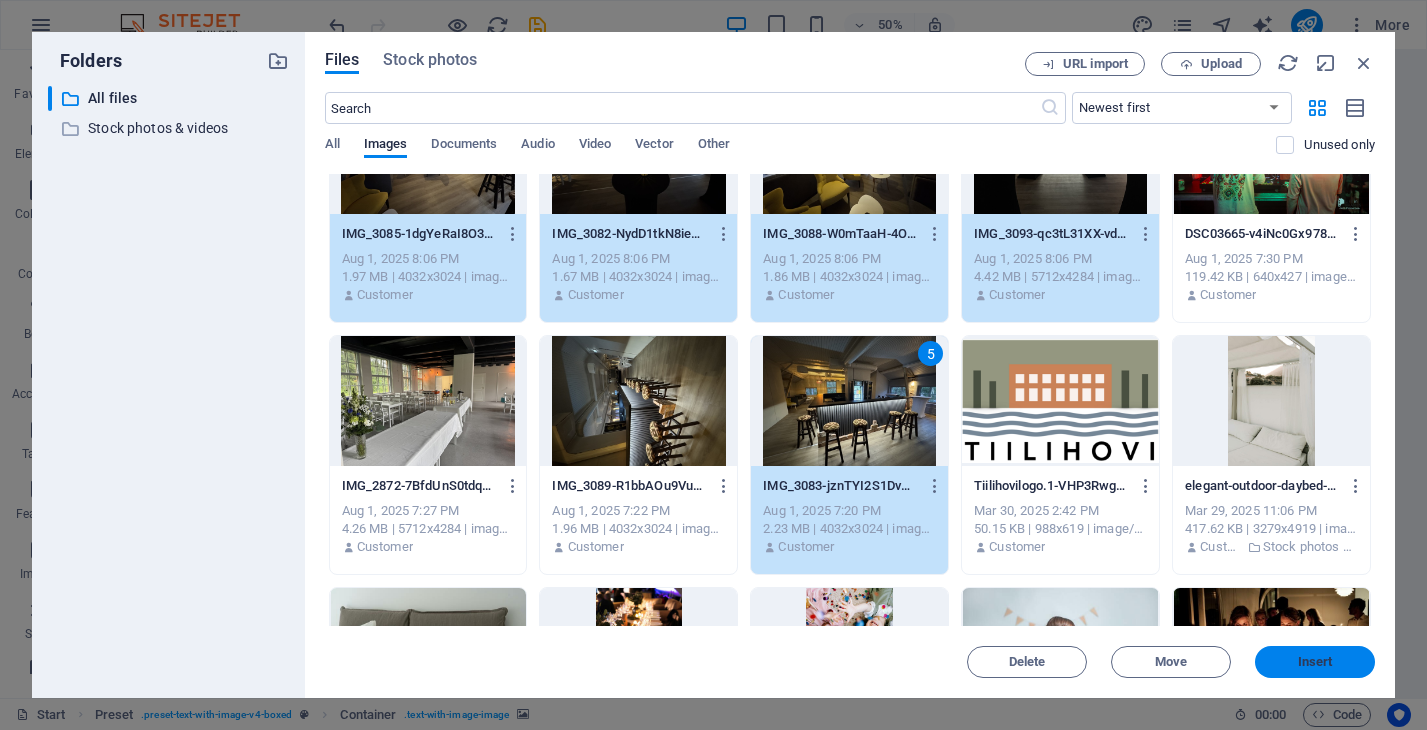 click on "Insert" at bounding box center [1315, 662] 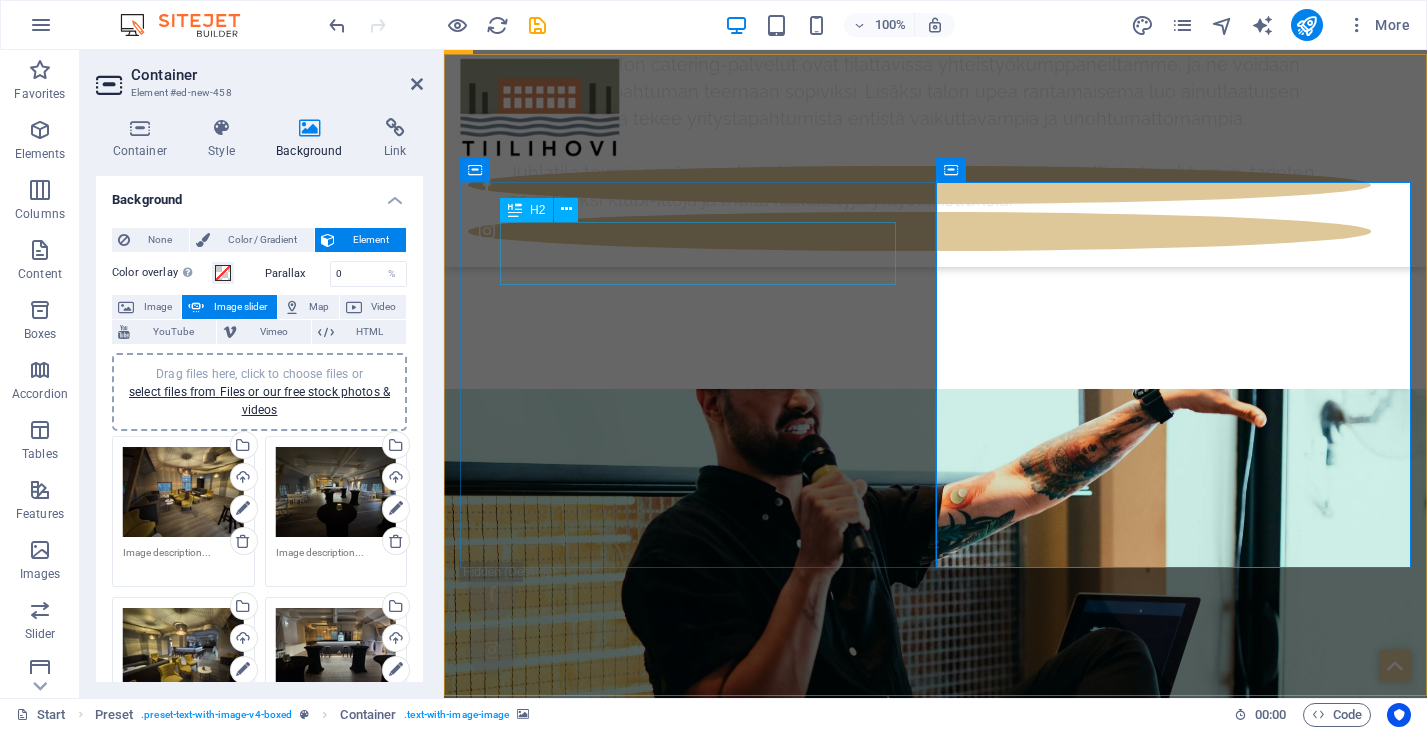 click on "New headline" at bounding box center [935, 8157] 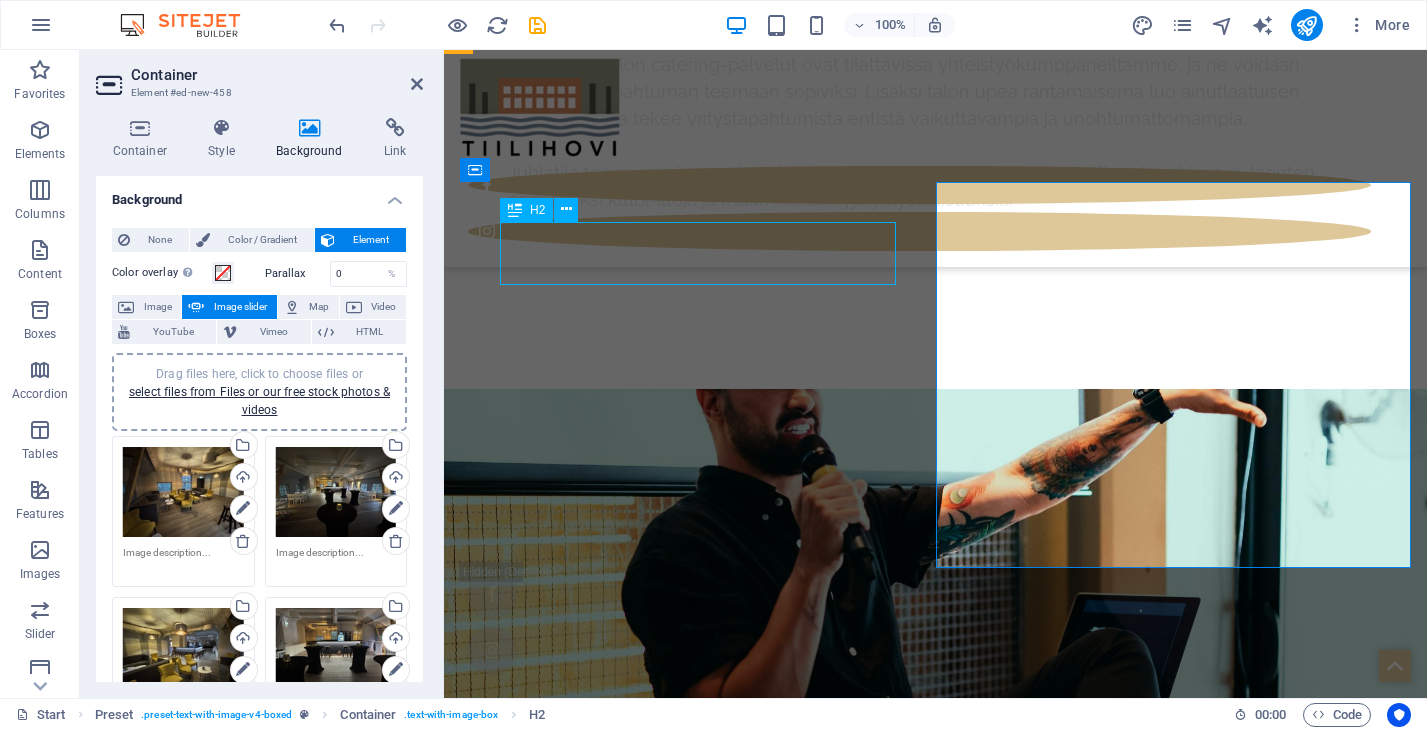 click on "New headline" at bounding box center [935, 8157] 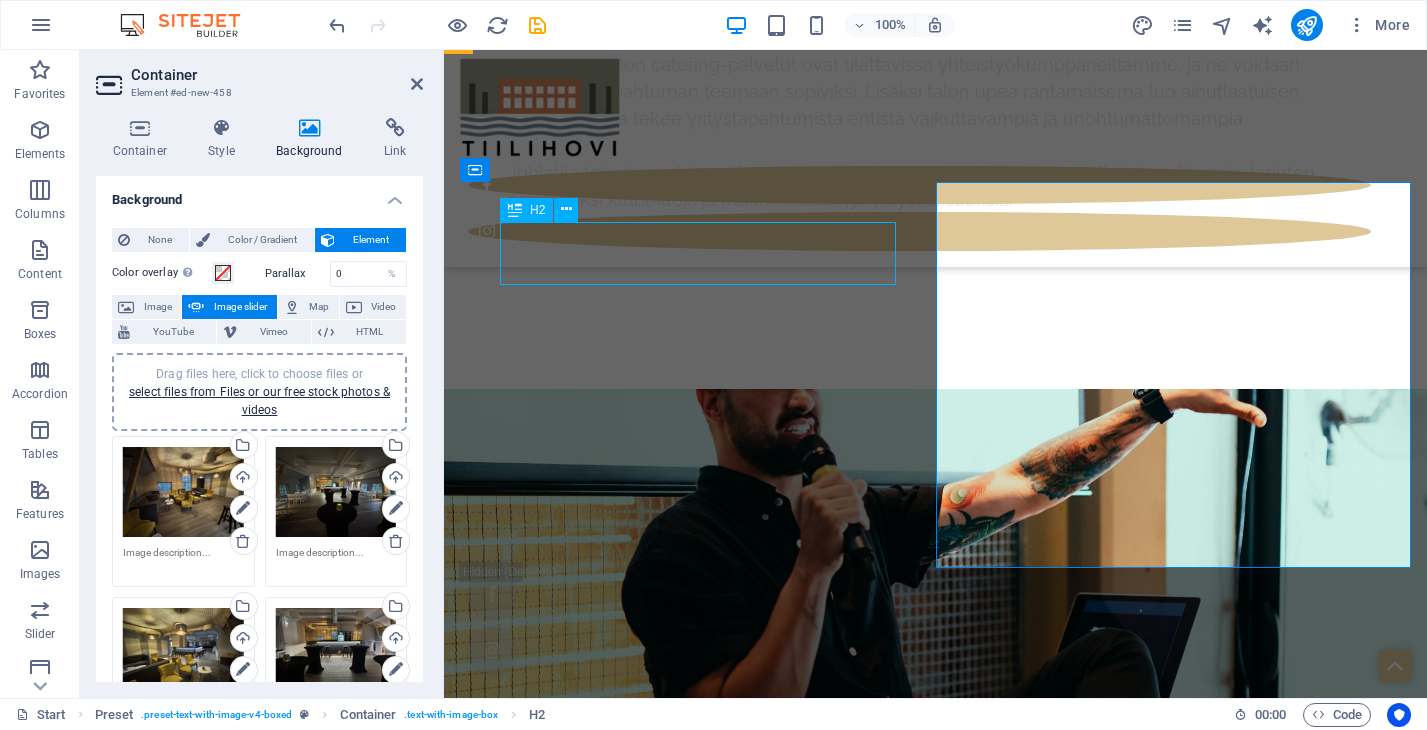 scroll, scrollTop: 9801, scrollLeft: 0, axis: vertical 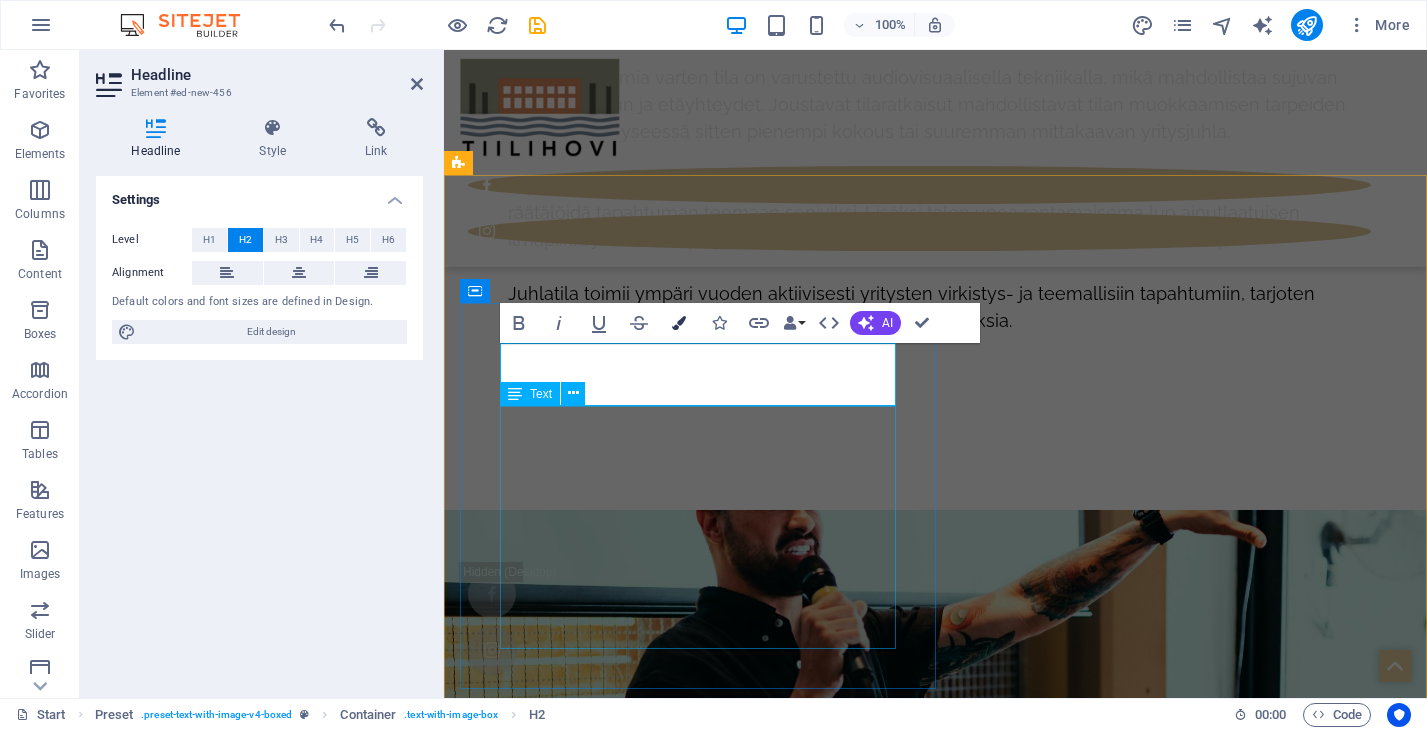 type 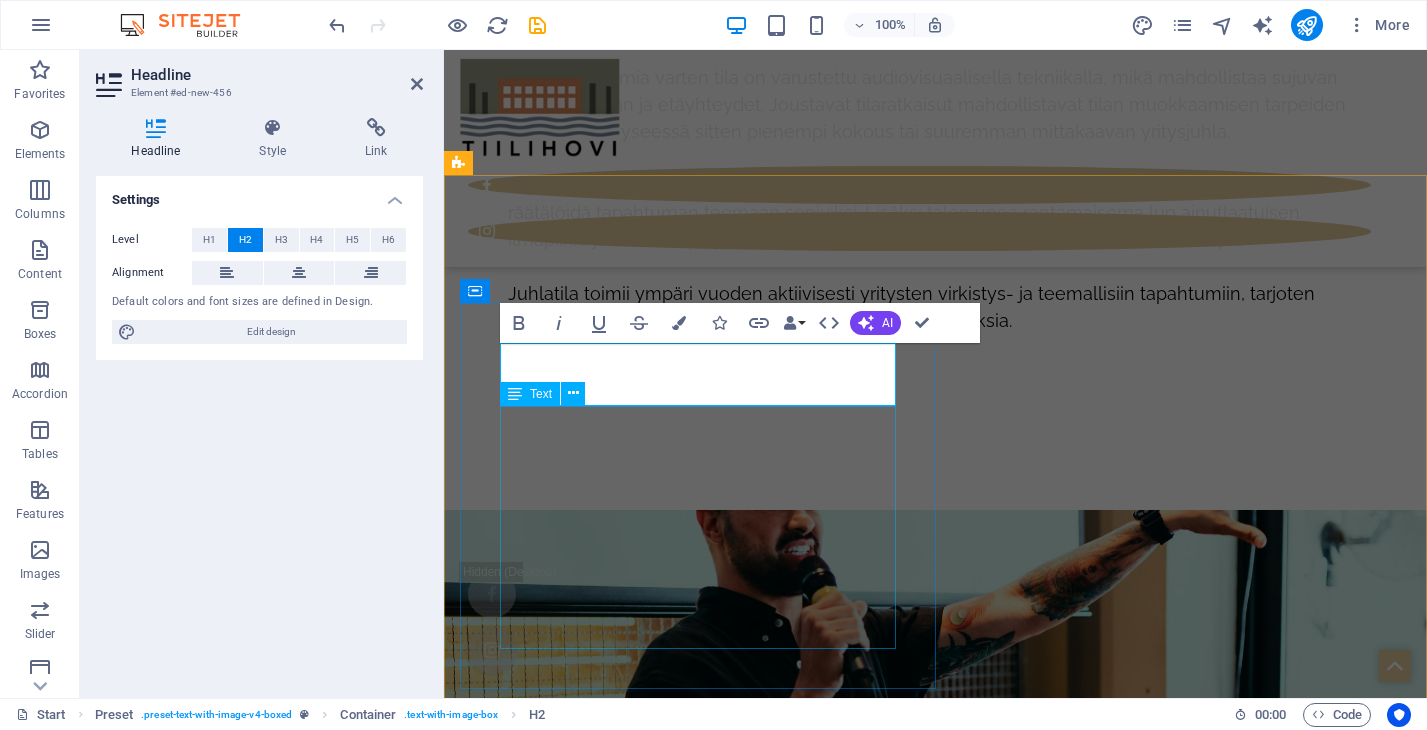 click on "Lorem ipsum dolor sit amet, consectetuer adipiscing elit. Aenean commodo ligula eget dolor. Lorem ipsum dolor sit amet, consectetuer adipiscing elit leget dolor. Lorem ipsum dolor sit amet, consectetuer adipiscing elit. Aenean commodo ligula eget dolor. Lorem ipsum dolor sit amet, consectetuer adipiscing elit dolor consectetuer adipiscing elit leget dolor. Lorem elit saget ipsum dolor sit amet, consectetuer." at bounding box center (935, 8364) 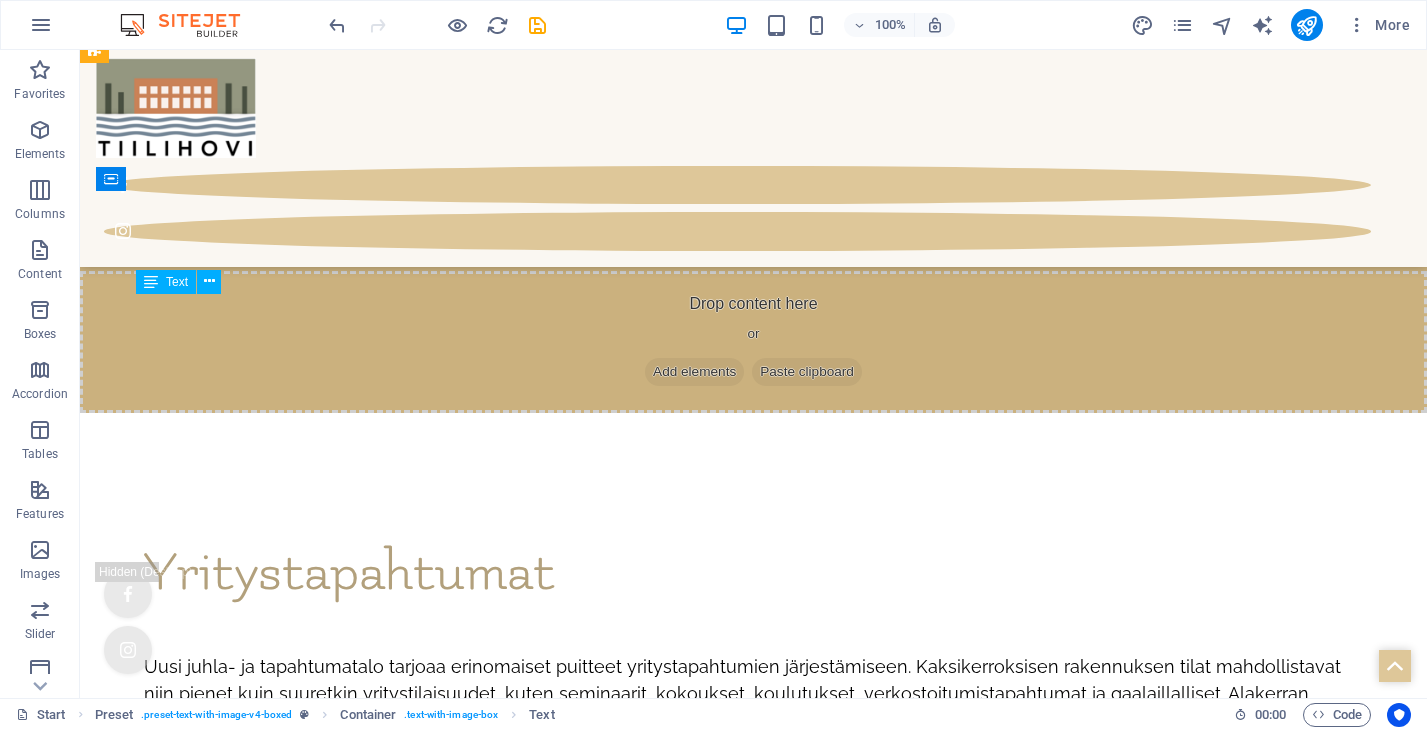 scroll, scrollTop: 7881, scrollLeft: 0, axis: vertical 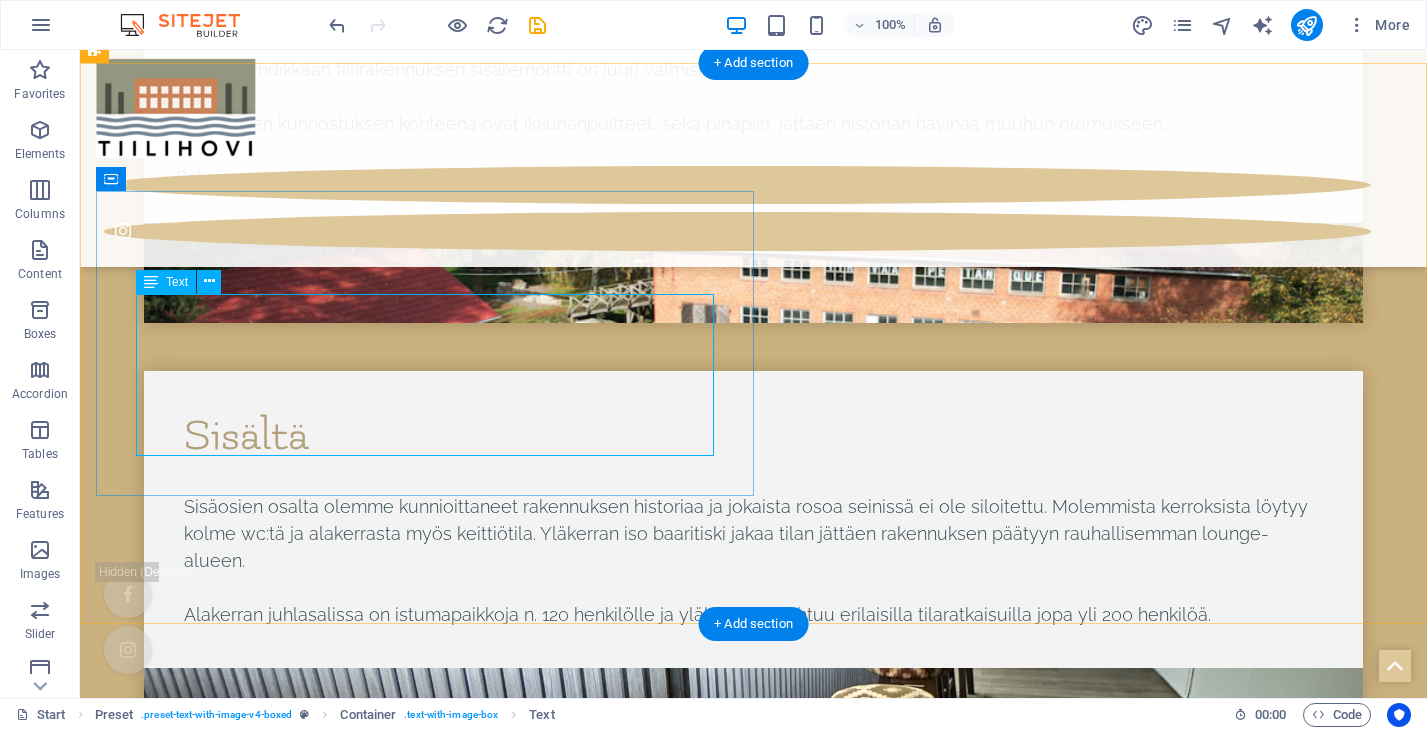 click on "Lorem ipsum dolor sit amet, consectetuer adipiscing elit. Aenean commodo ligula eget dolor. Lorem ipsum dolor sit amet, consectetuer adipiscing elit leget dolor. Lorem ipsum dolor sit amet, consectetuer adipiscing elit. Aenean commodo ligula eget dolor. Lorem ipsum dolor sit amet, consectetuer adipiscing elit dolor consectetuer adipiscing elit leget dolor. Lorem elit saget ipsum dolor sit amet, consectetuer." at bounding box center [753, 10910] 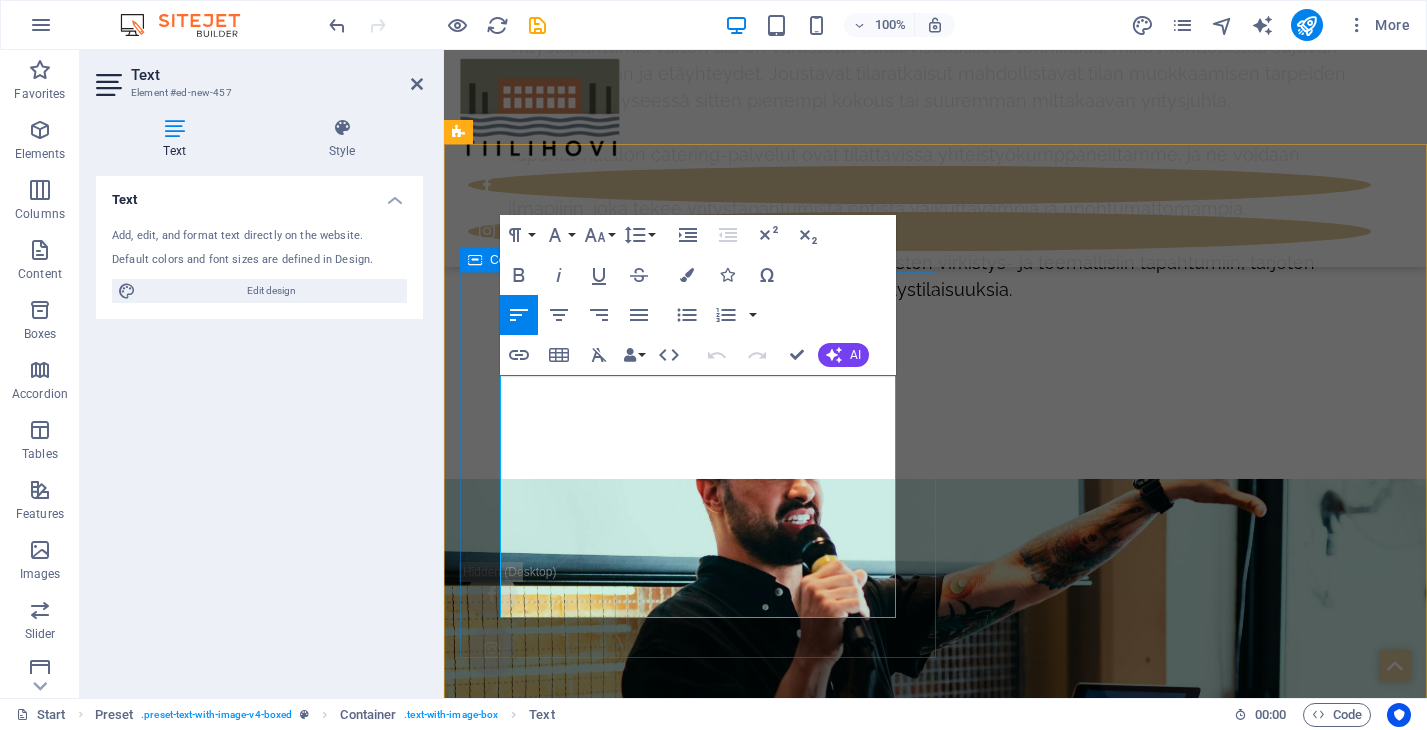 drag, startPoint x: 865, startPoint y: 601, endPoint x: 491, endPoint y: 400, distance: 424.5904 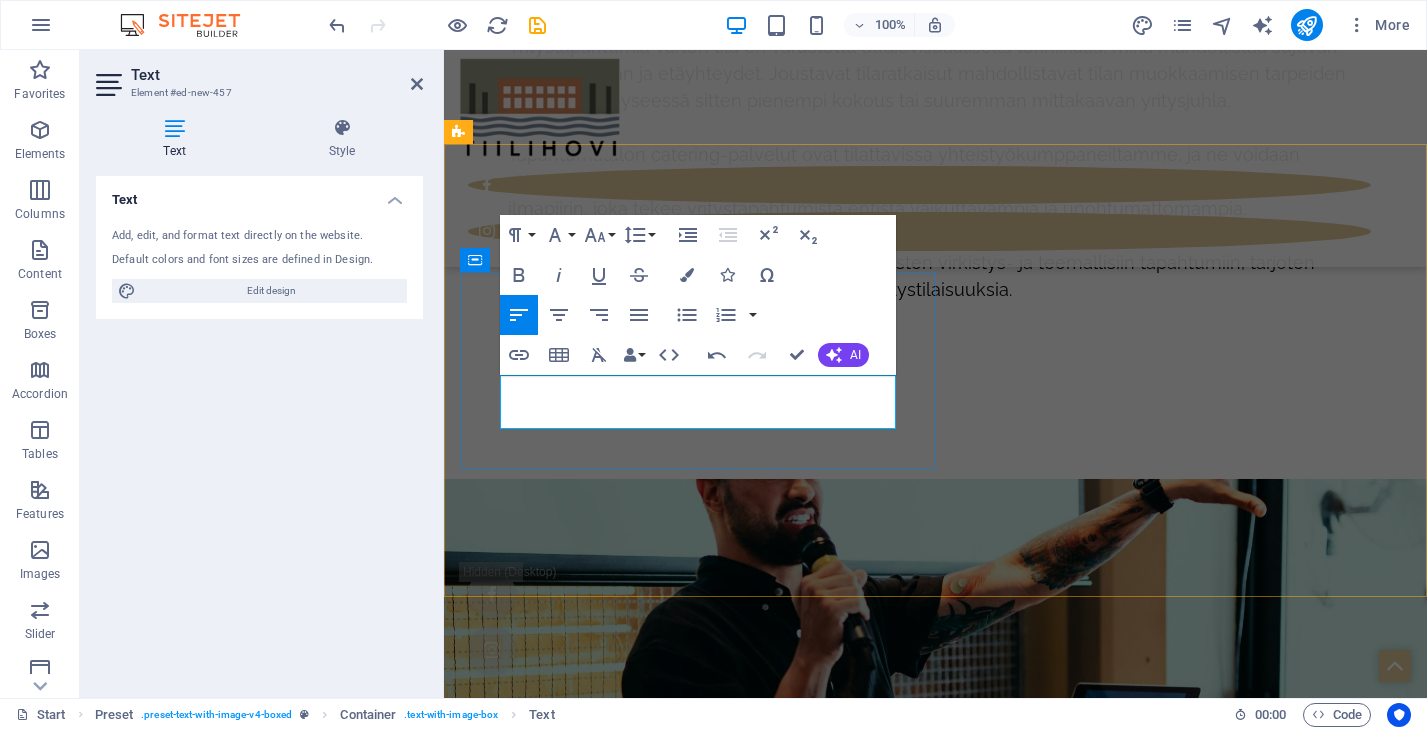 drag, startPoint x: 659, startPoint y: 413, endPoint x: 504, endPoint y: 392, distance: 156.4161 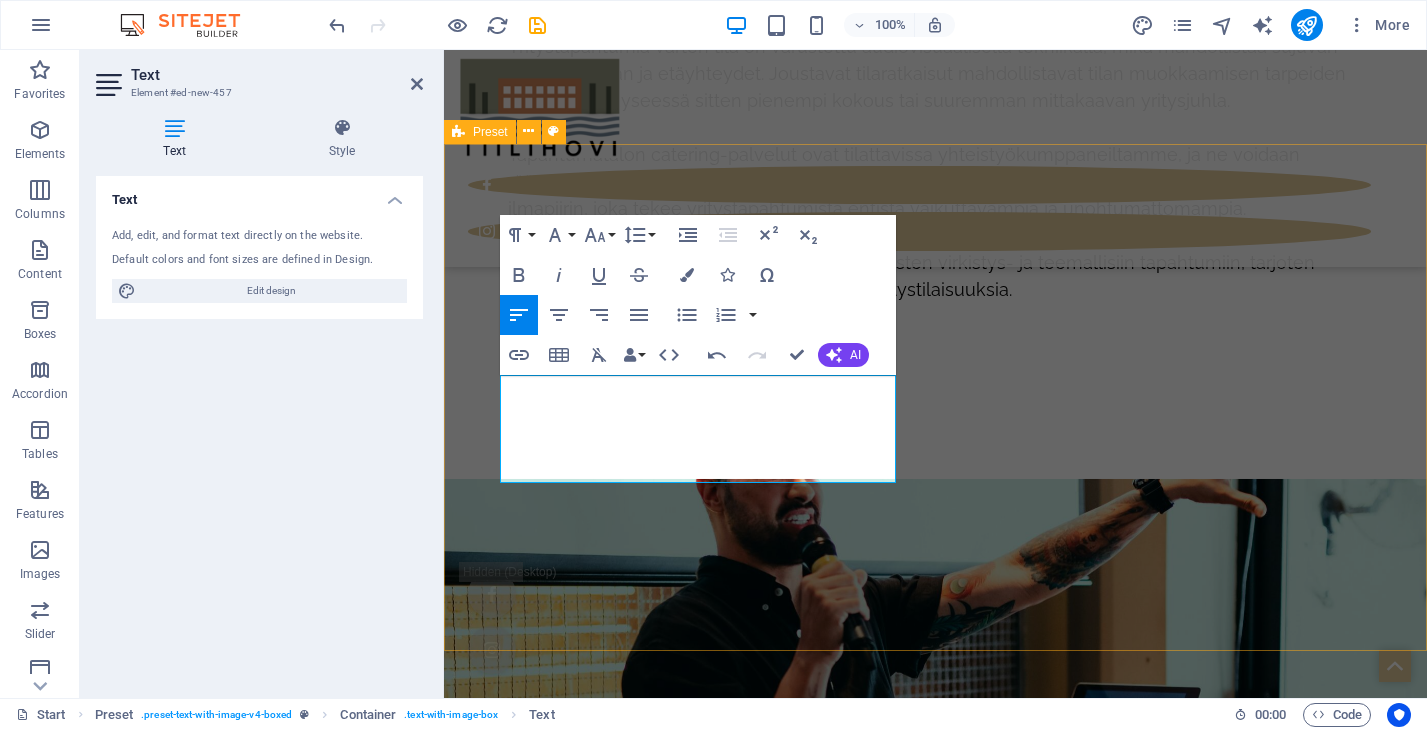 click on "Kuvagalleria Päivitämme lisää kuvia tuota pikaa. Tässä jo maistiaisia tilan yläkerrasta. Alakerran osalta kuvia luvassa lähipäivinä! :) Drop content here or  Add elements  Paste clipboard" at bounding box center (935, 8484) 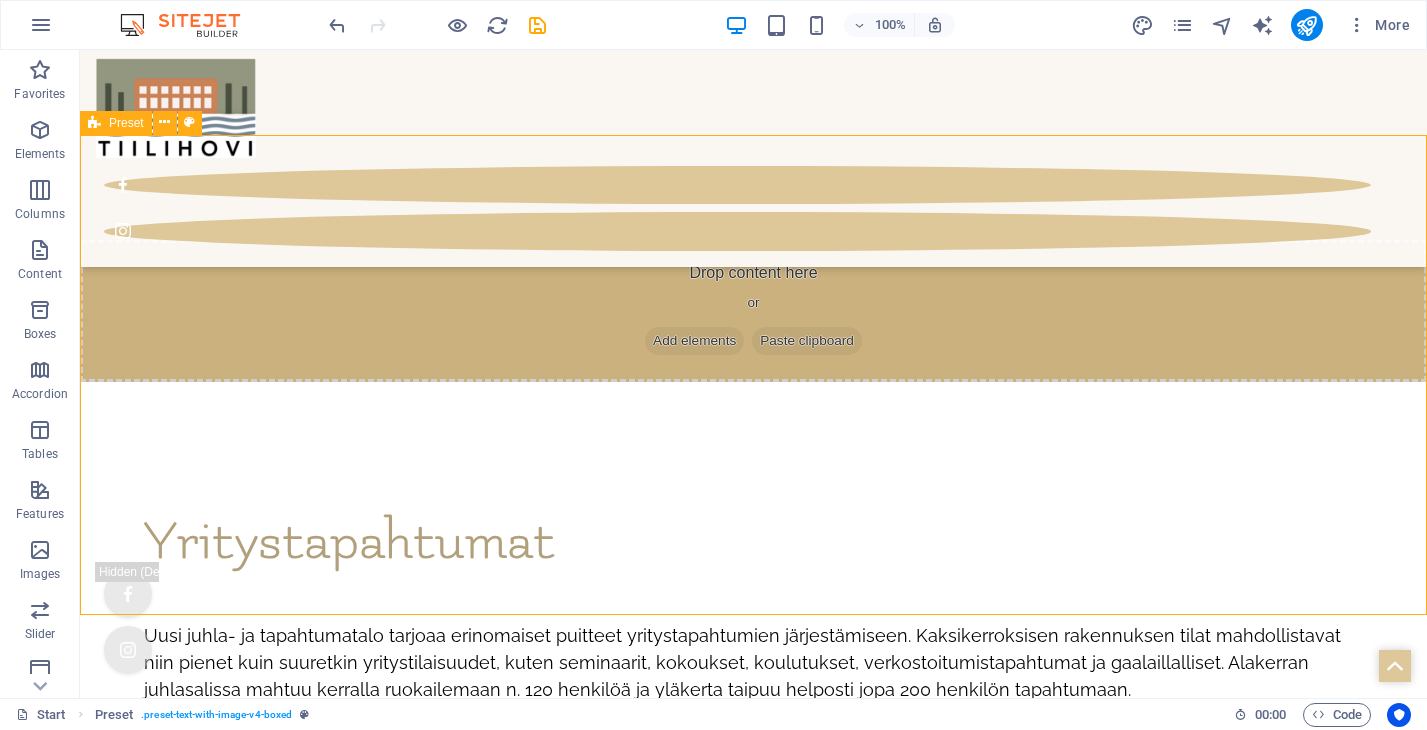 scroll, scrollTop: 7809, scrollLeft: 0, axis: vertical 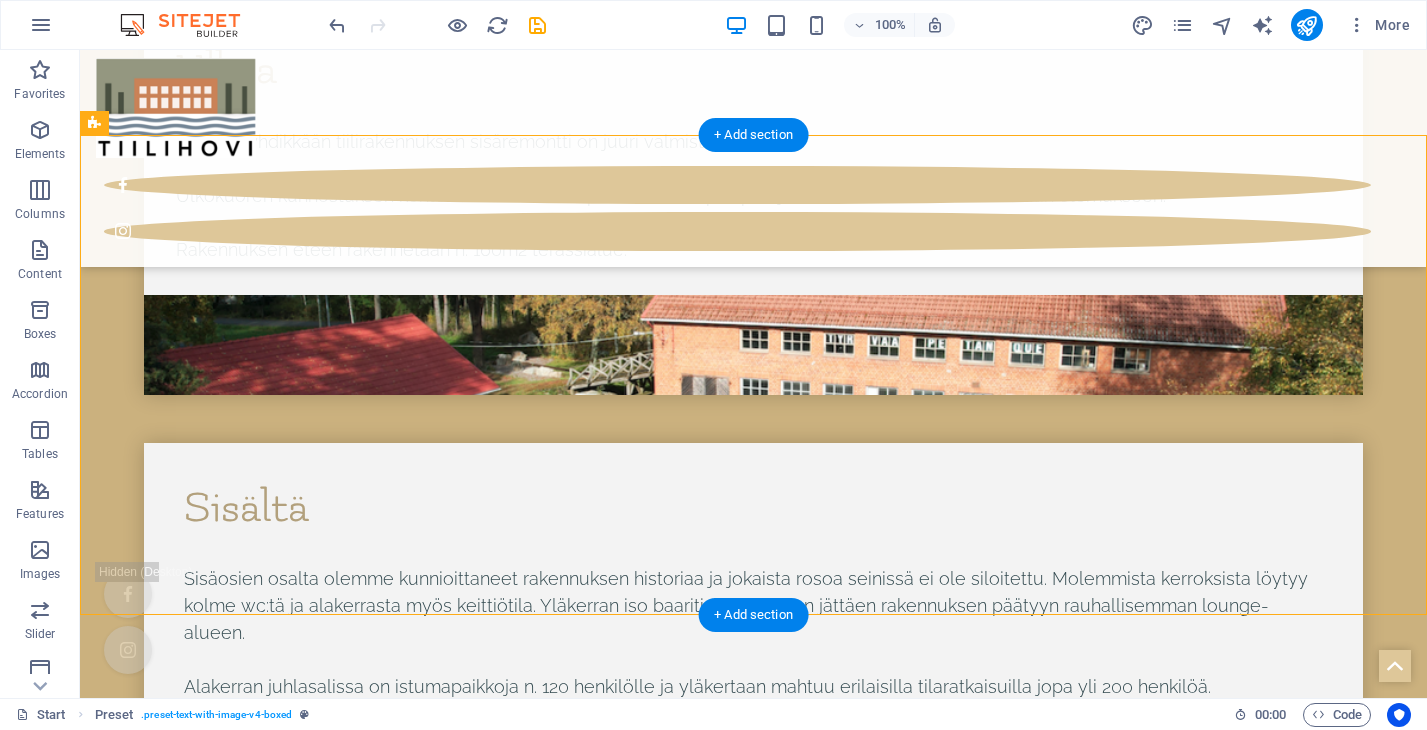 click at bounding box center [-1549, 11063] 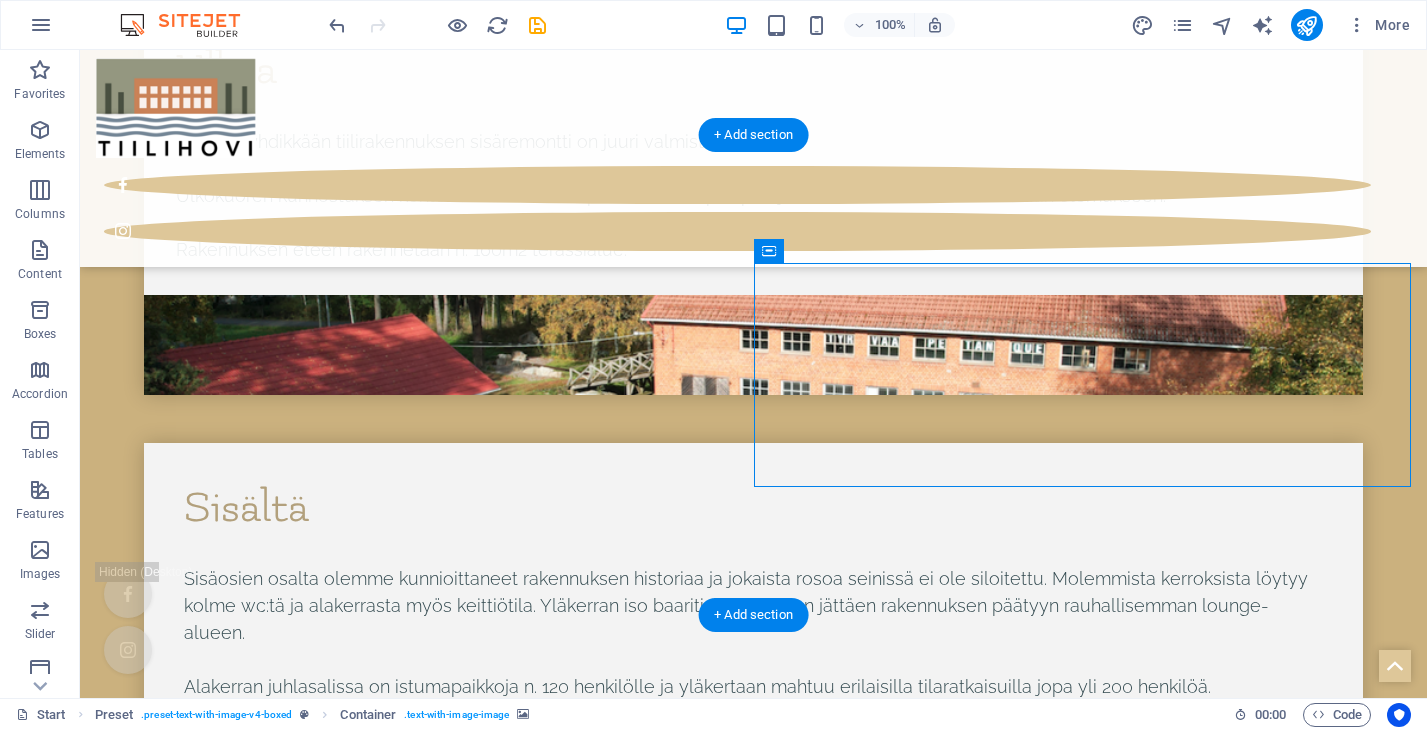 click at bounding box center (-1549, 11063) 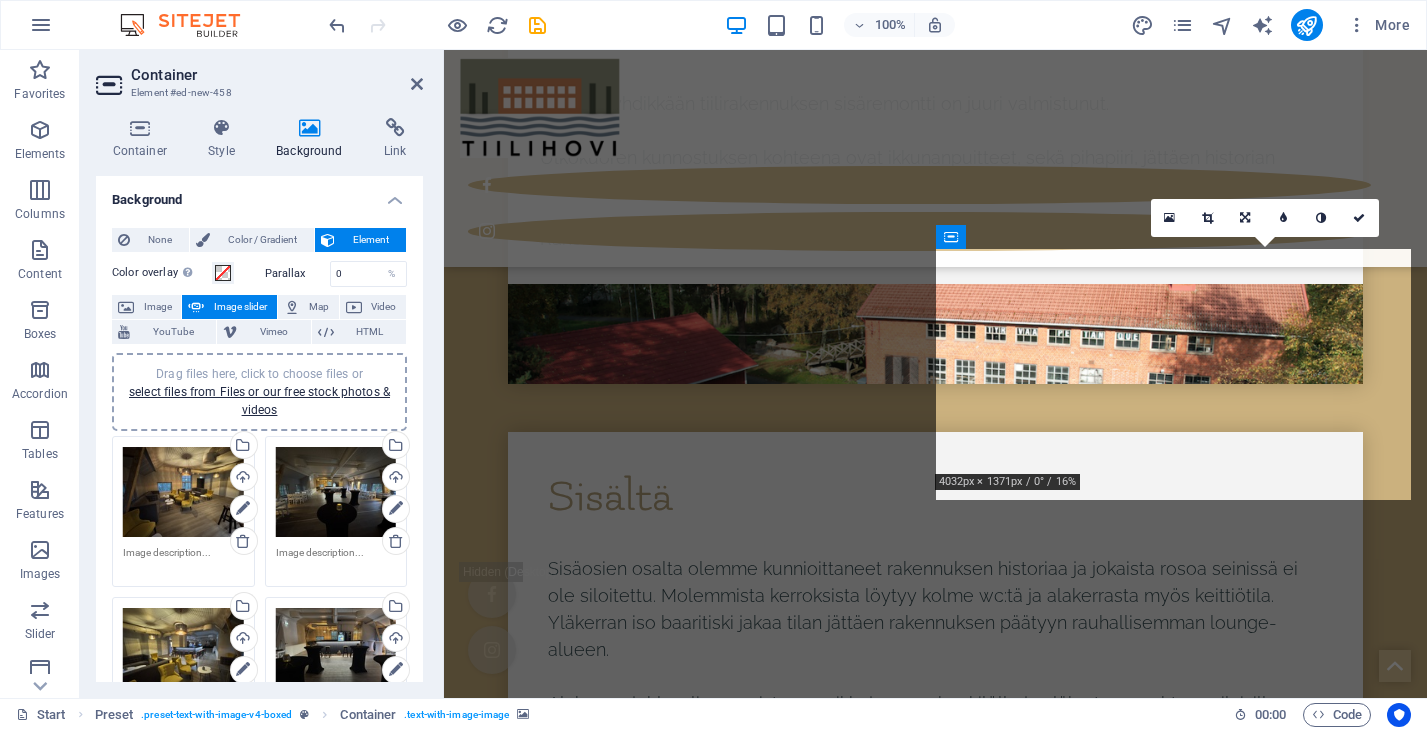 scroll, scrollTop: 9855, scrollLeft: 0, axis: vertical 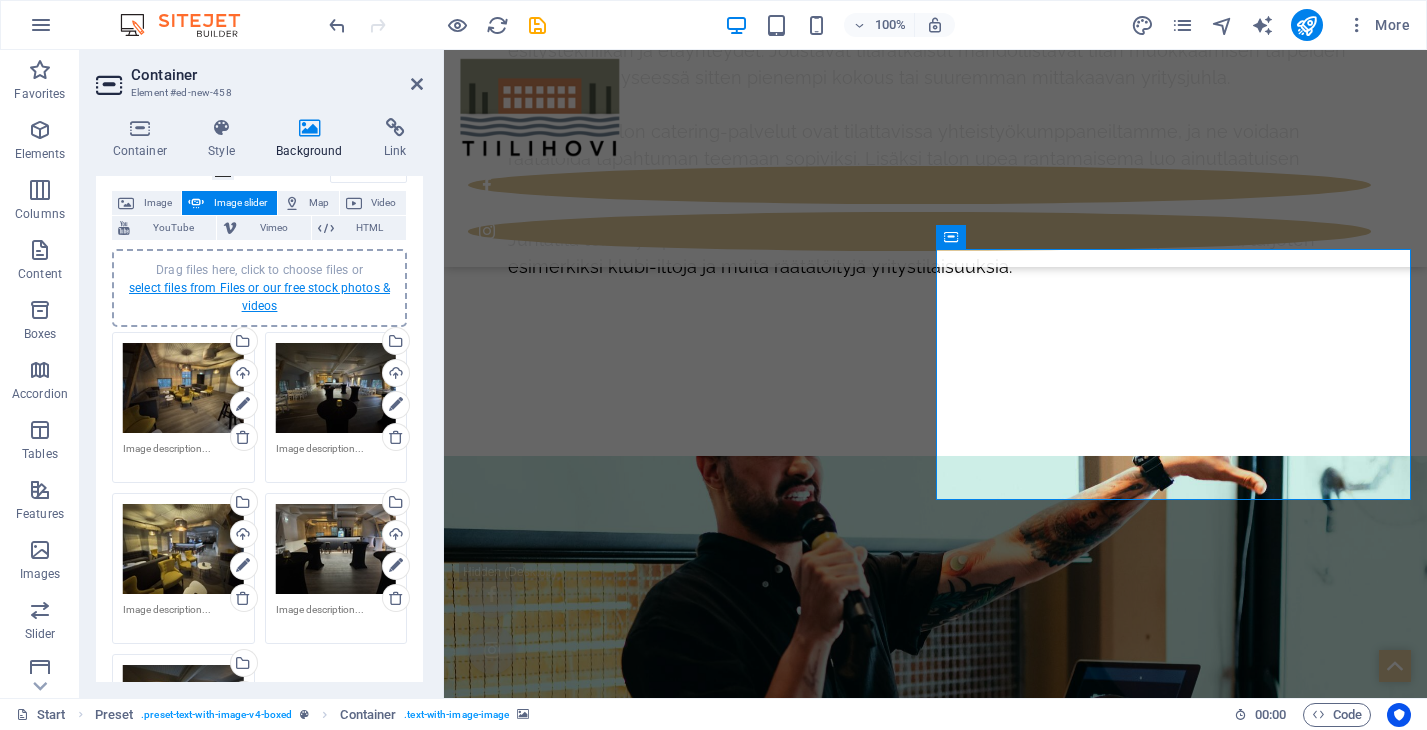 click on "select files from Files or our free stock photos & videos" at bounding box center (259, 297) 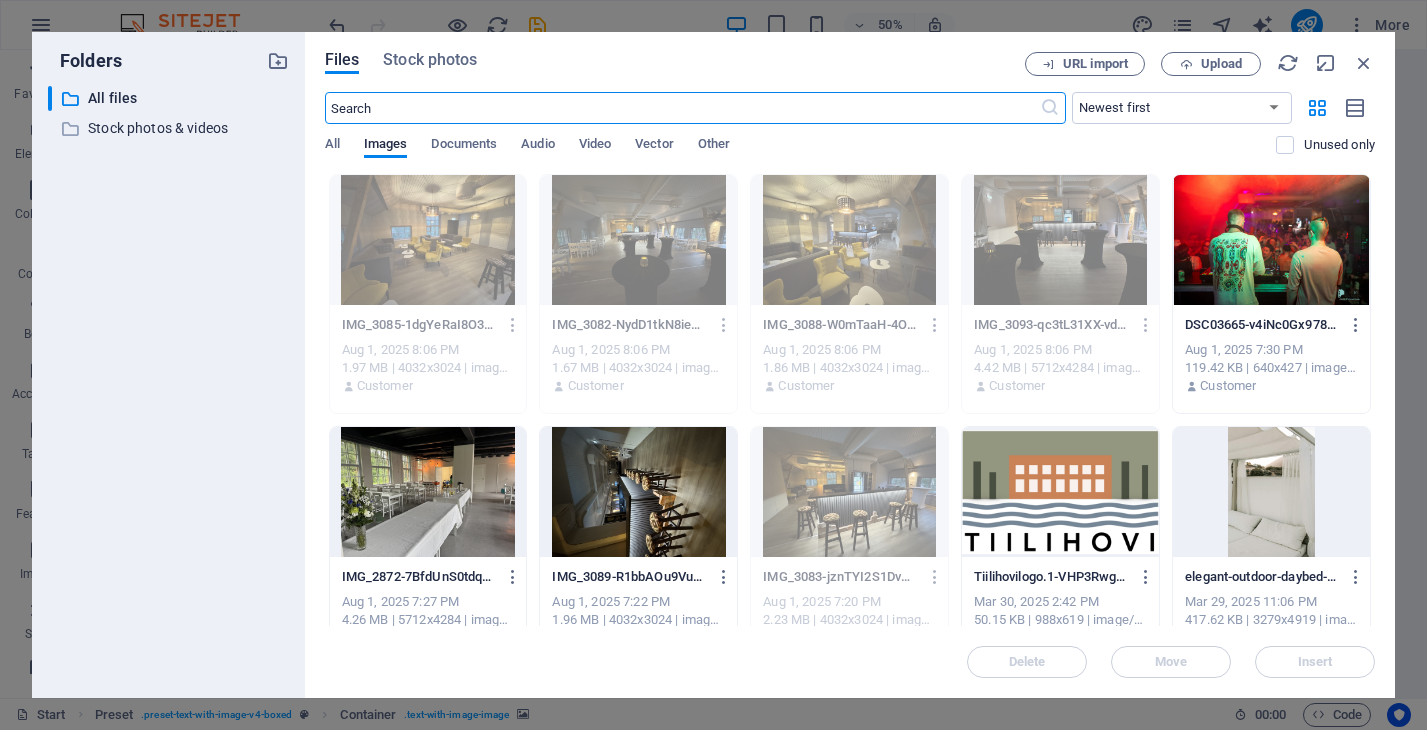 scroll, scrollTop: 0, scrollLeft: 0, axis: both 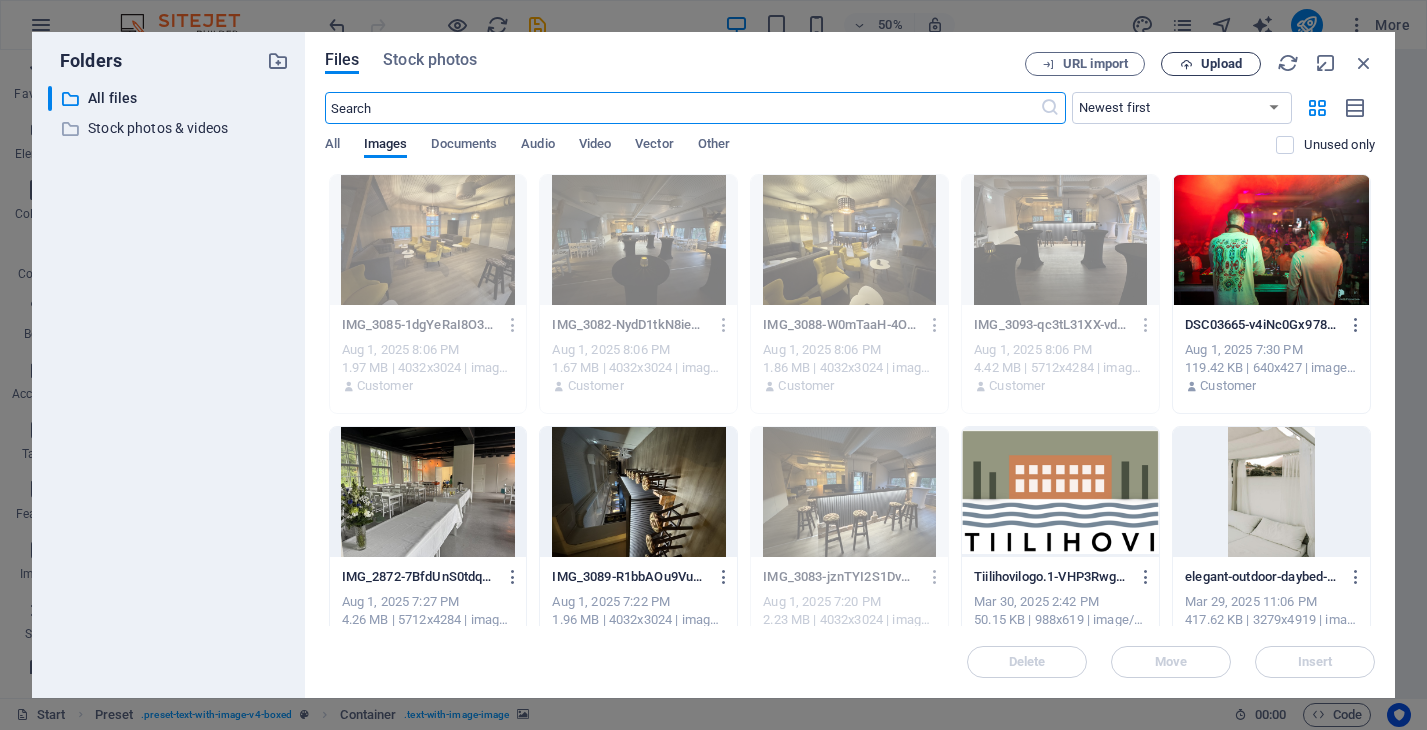 click on "Upload" at bounding box center [1221, 64] 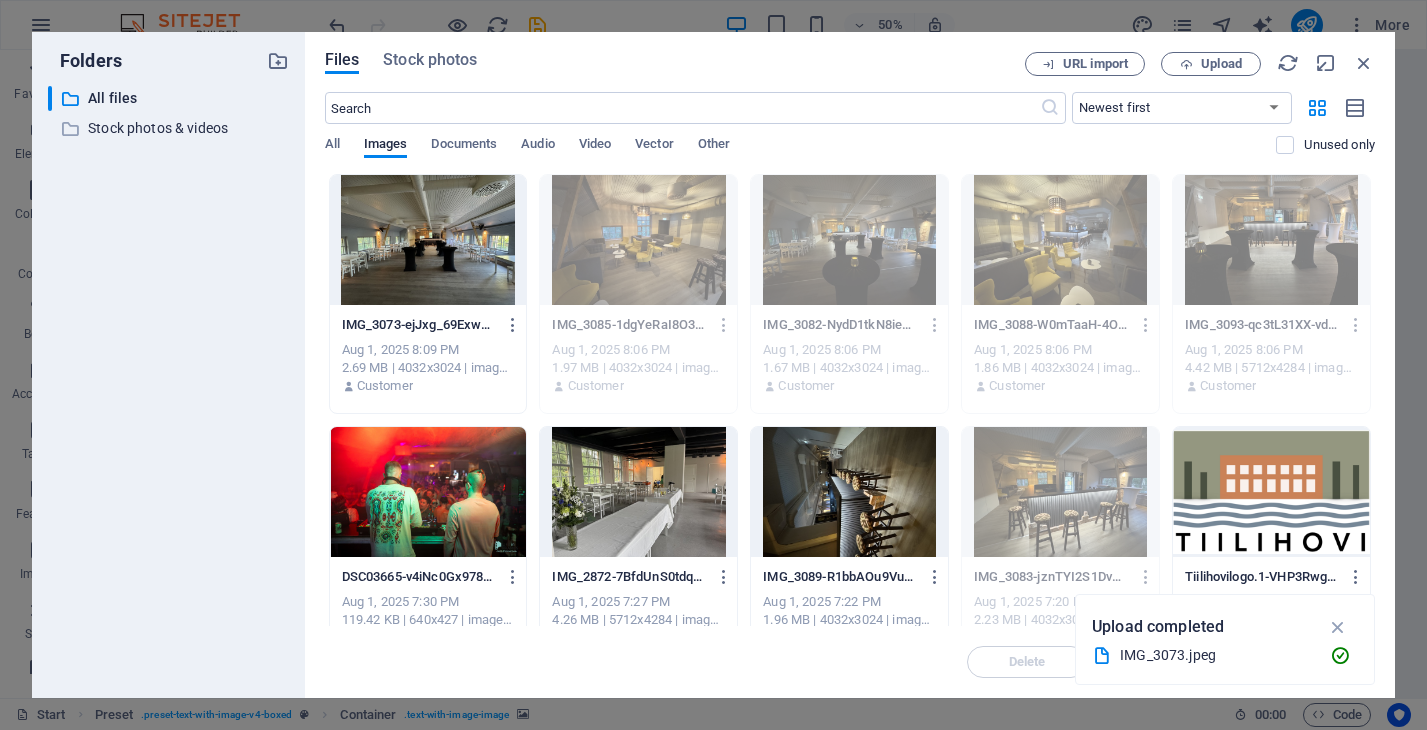 click at bounding box center [428, 240] 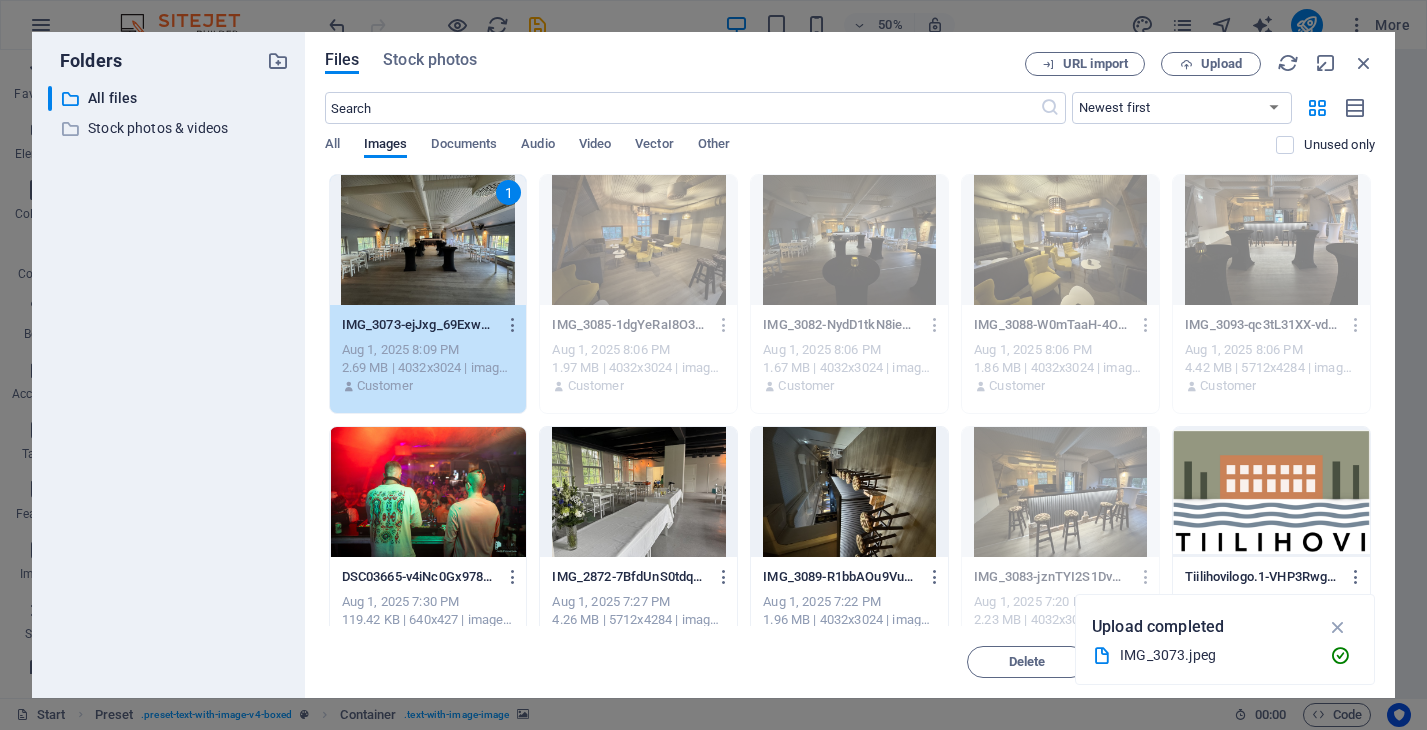click on "1" at bounding box center (428, 240) 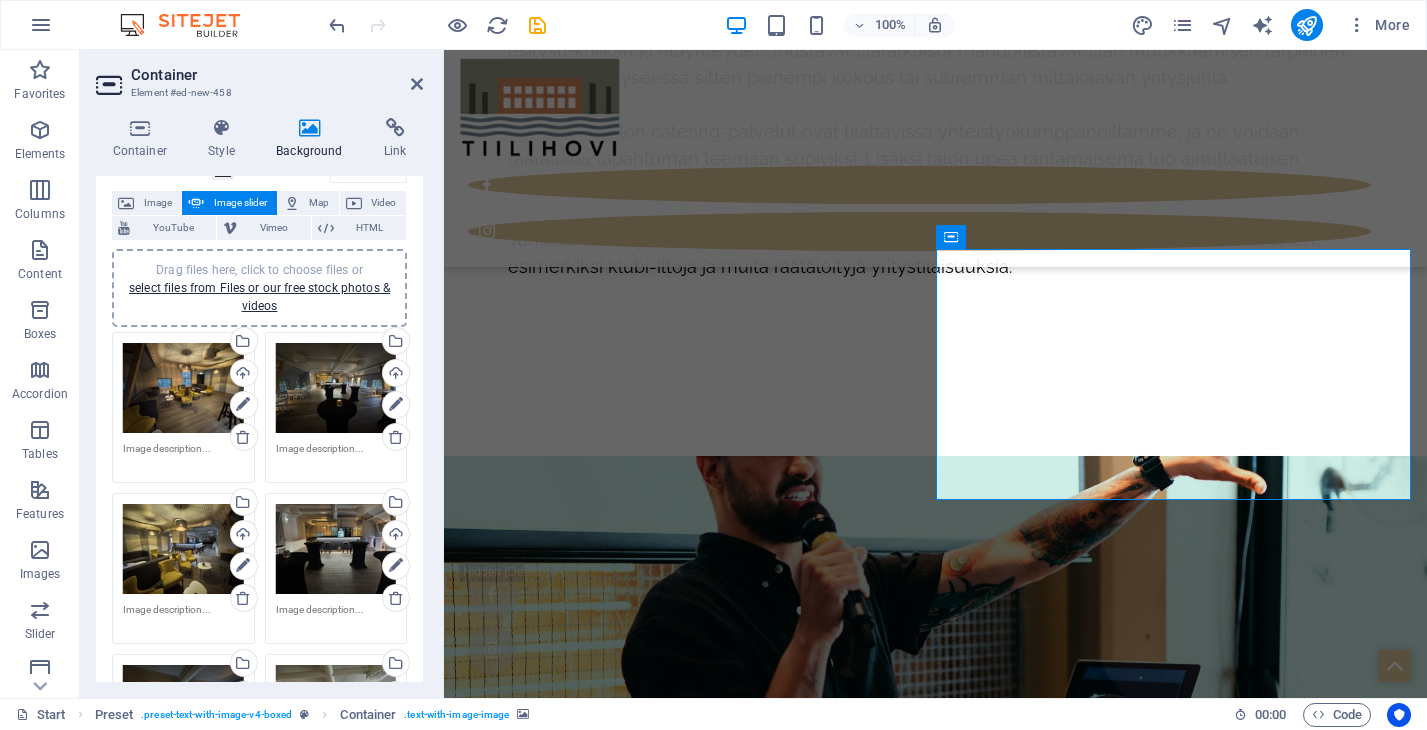 scroll, scrollTop: 366, scrollLeft: 0, axis: vertical 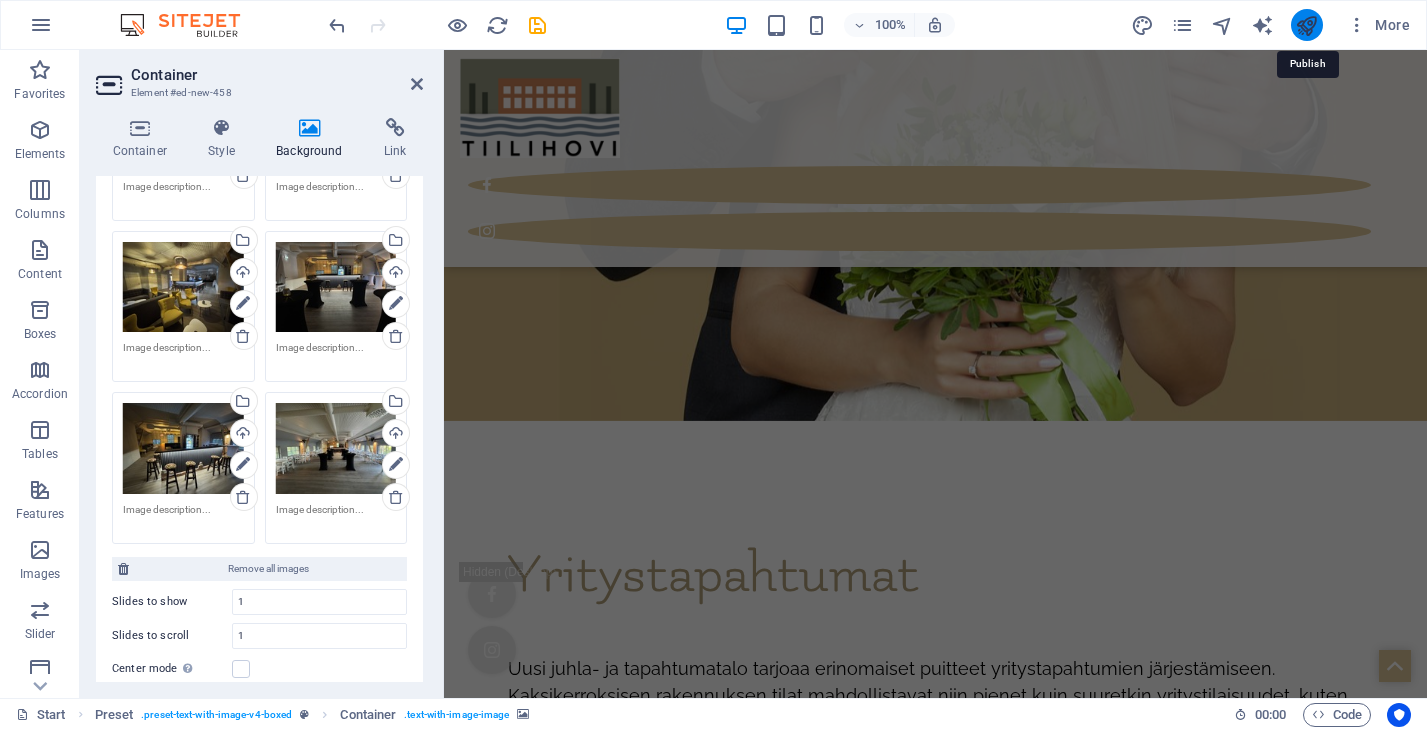 click at bounding box center [1306, 25] 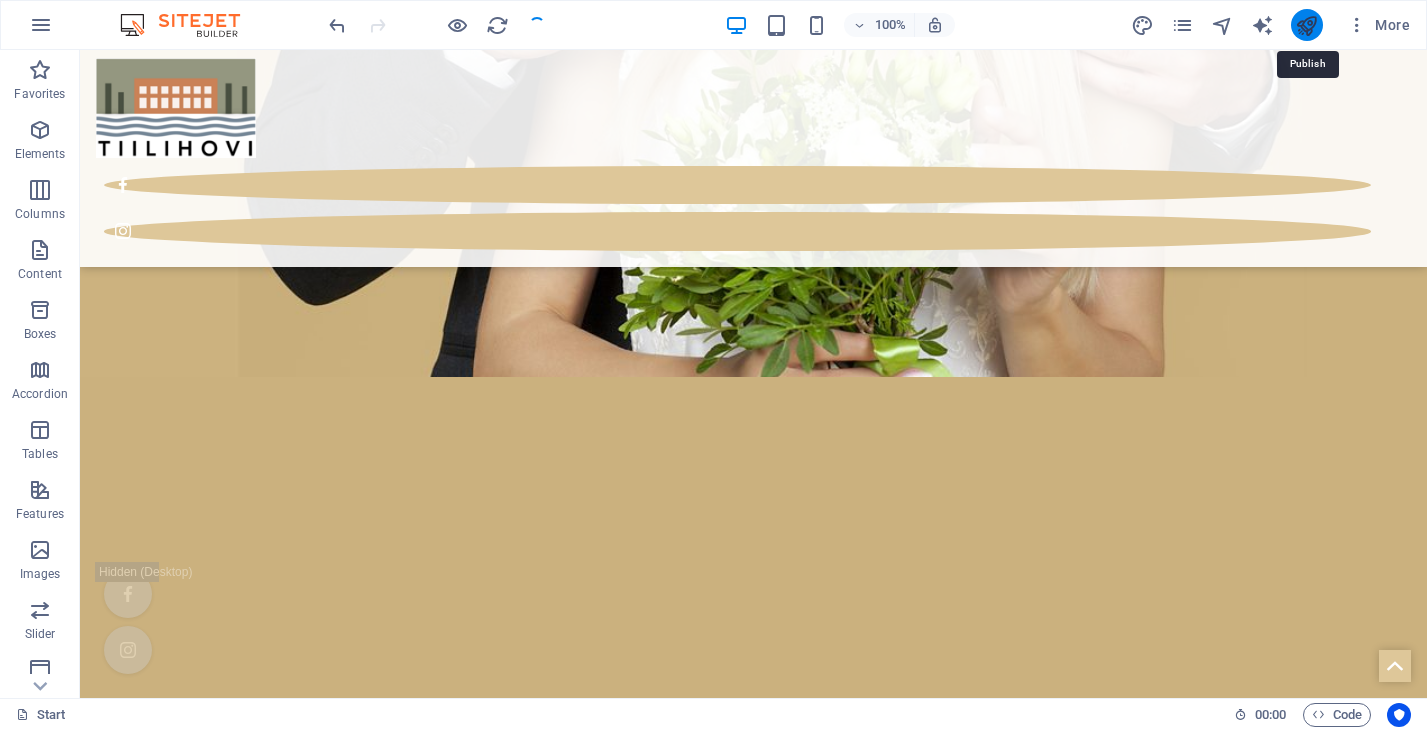 scroll, scrollTop: 7809, scrollLeft: 0, axis: vertical 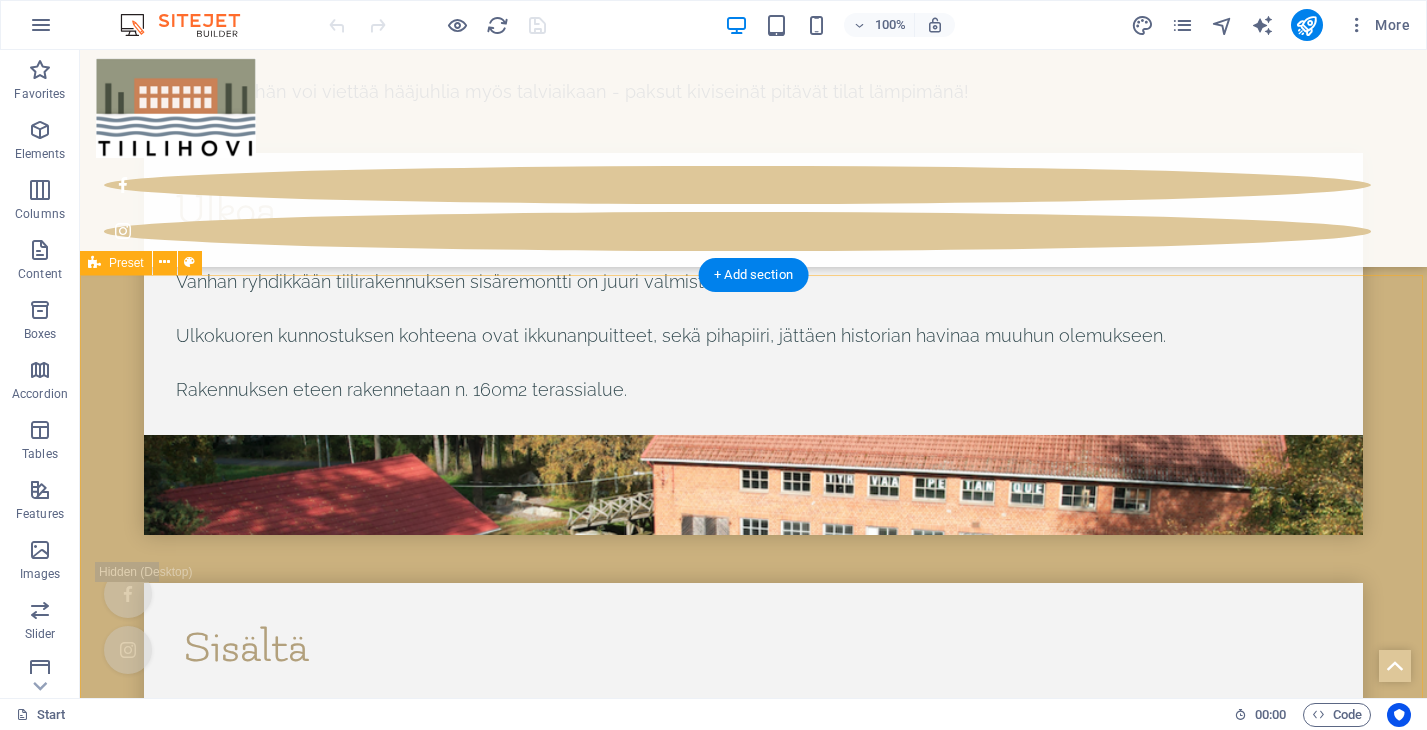 click on "Kuvagalleria Päivitämme lisää kuvia tuota pikaa. Tässä jo maistiaisia tilan yläkerrasta. Alakerran osalta kuvia luvassa lähipäivinä! :) Drop content here or  Add elements  Paste clipboard" at bounding box center [753, 11287] 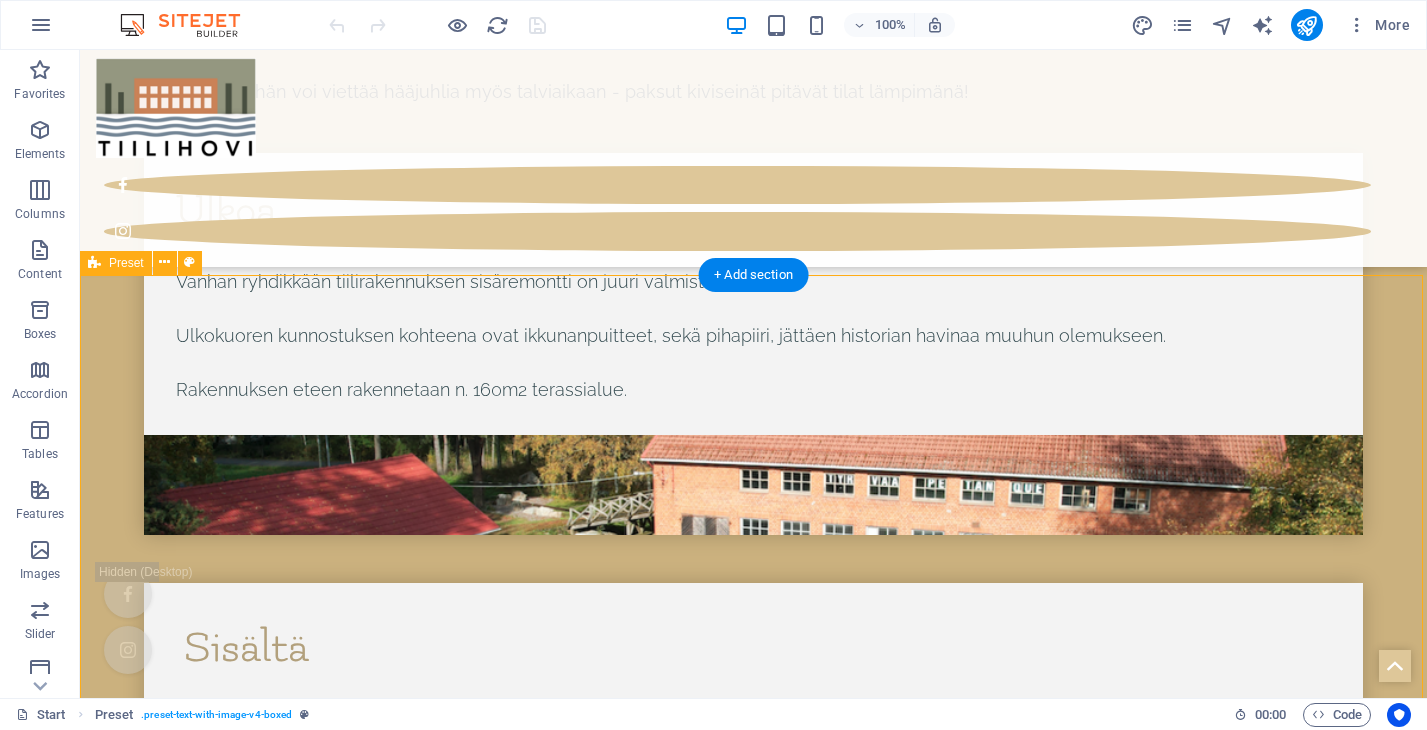 click on "Kuvagalleria Päivitämme lisää kuvia tuota pikaa. Tässä jo maistiaisia tilan yläkerrasta. Alakerran osalta kuvia luvassa lähipäivinä! :) Drop content here or  Add elements  Paste clipboard" at bounding box center [753, 11287] 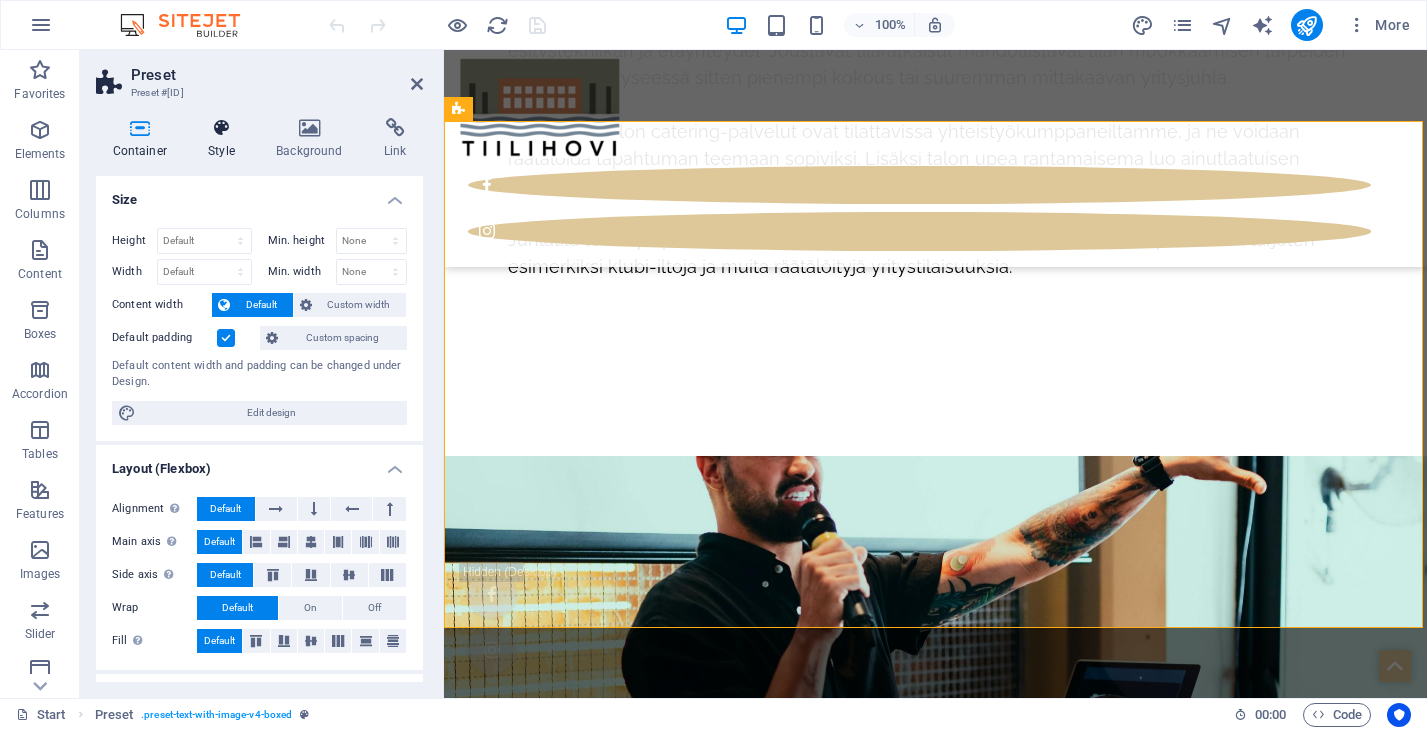 click at bounding box center [222, 128] 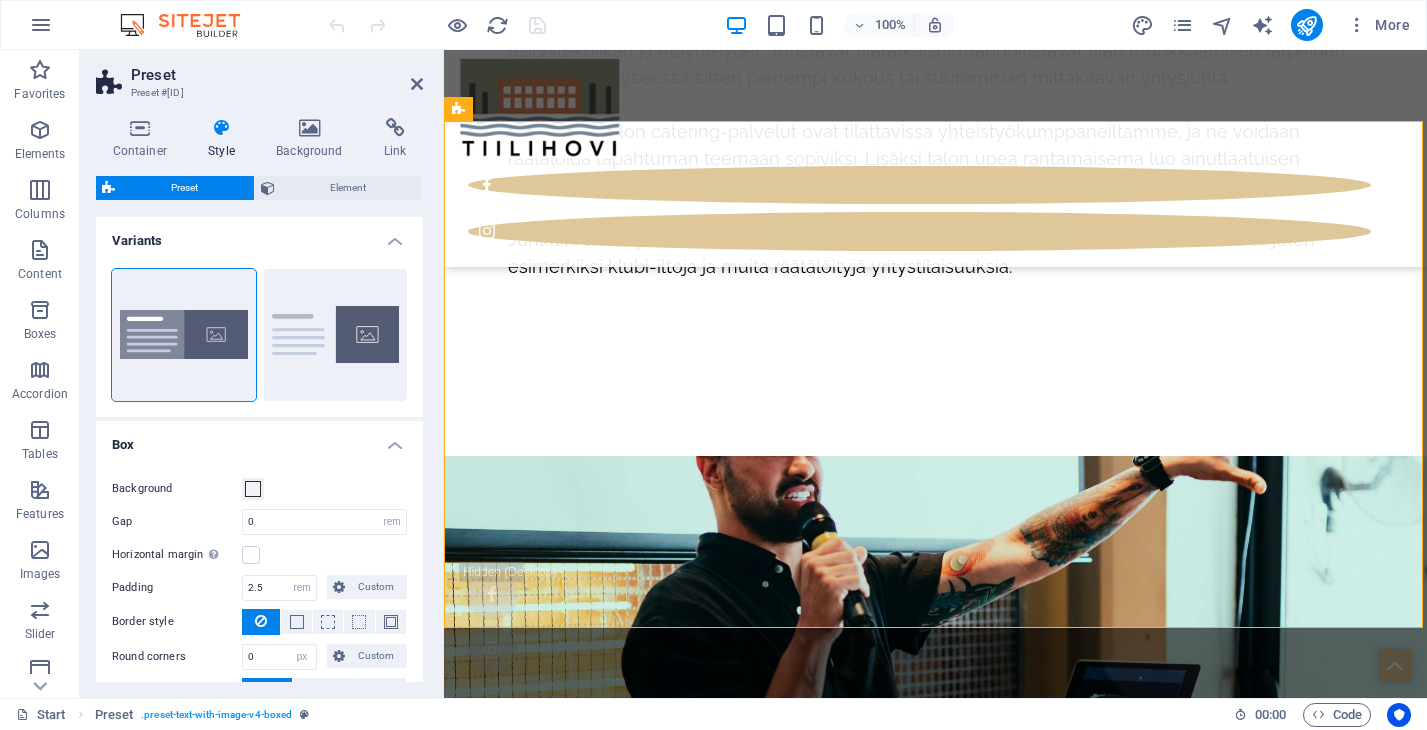 scroll, scrollTop: 111, scrollLeft: 0, axis: vertical 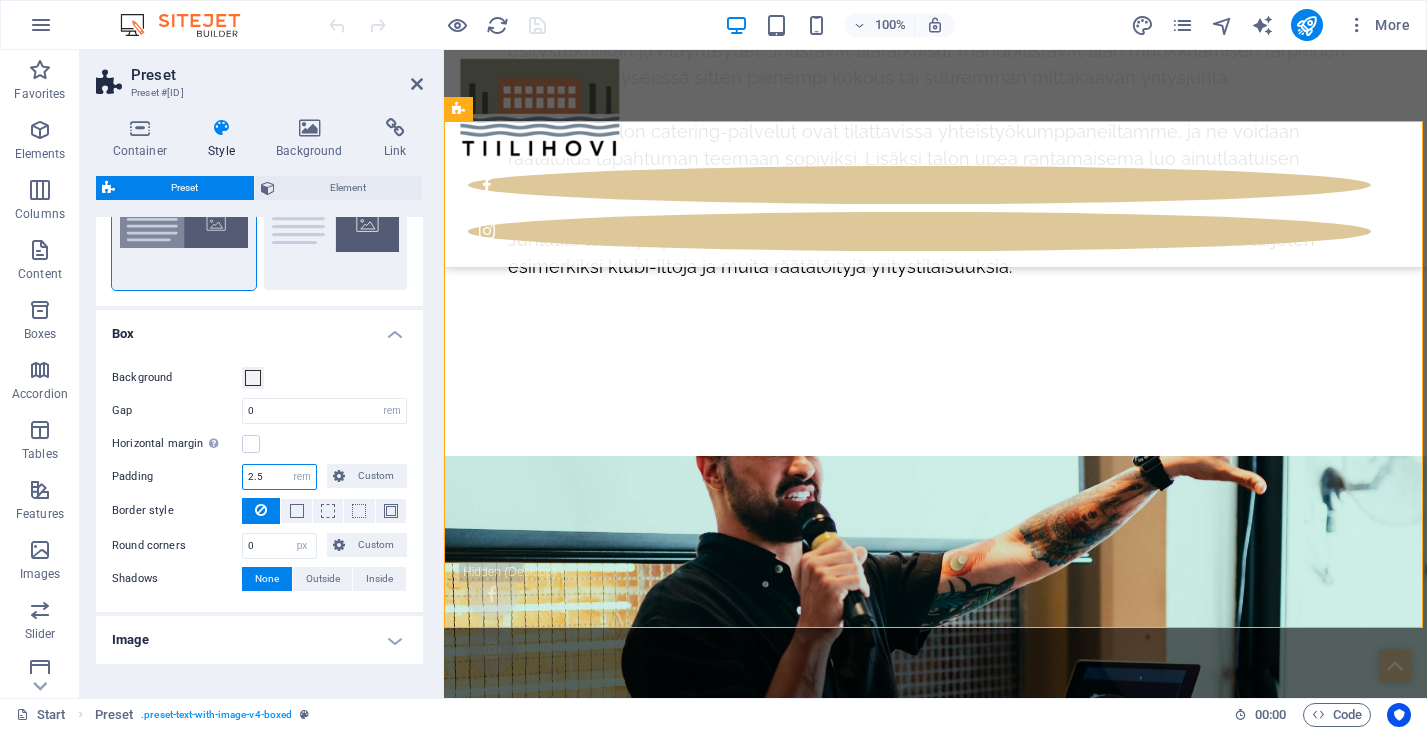 drag, startPoint x: 271, startPoint y: 467, endPoint x: 226, endPoint y: 468, distance: 45.01111 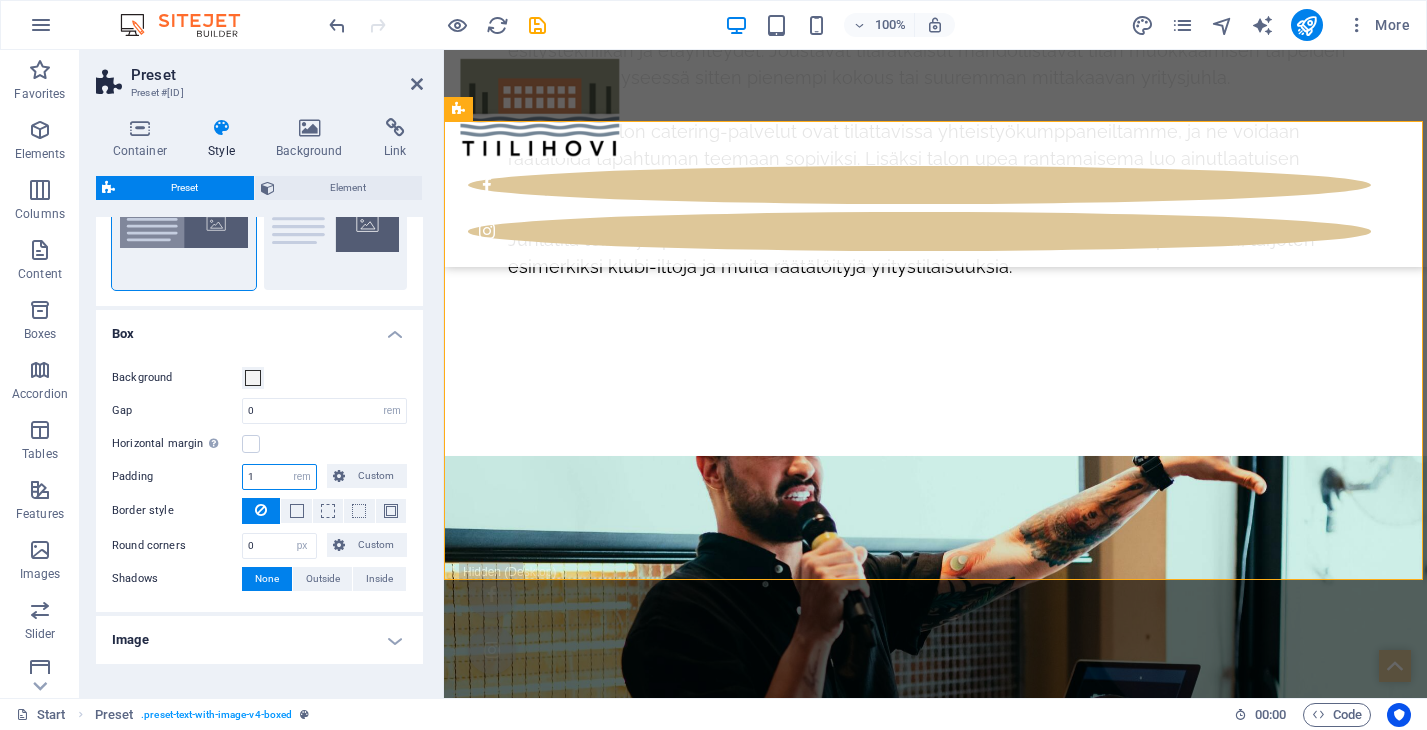 drag, startPoint x: 267, startPoint y: 468, endPoint x: 241, endPoint y: 468, distance: 26 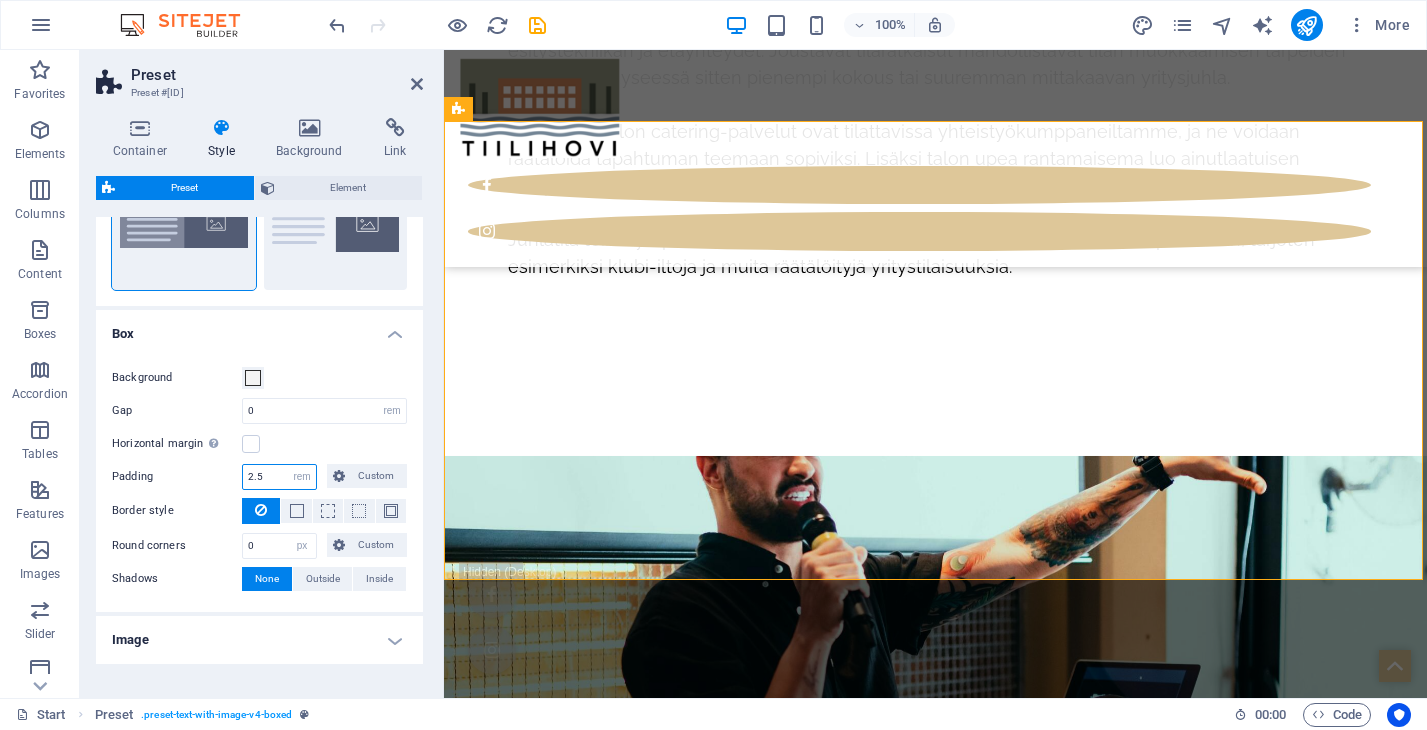 type on "2.5" 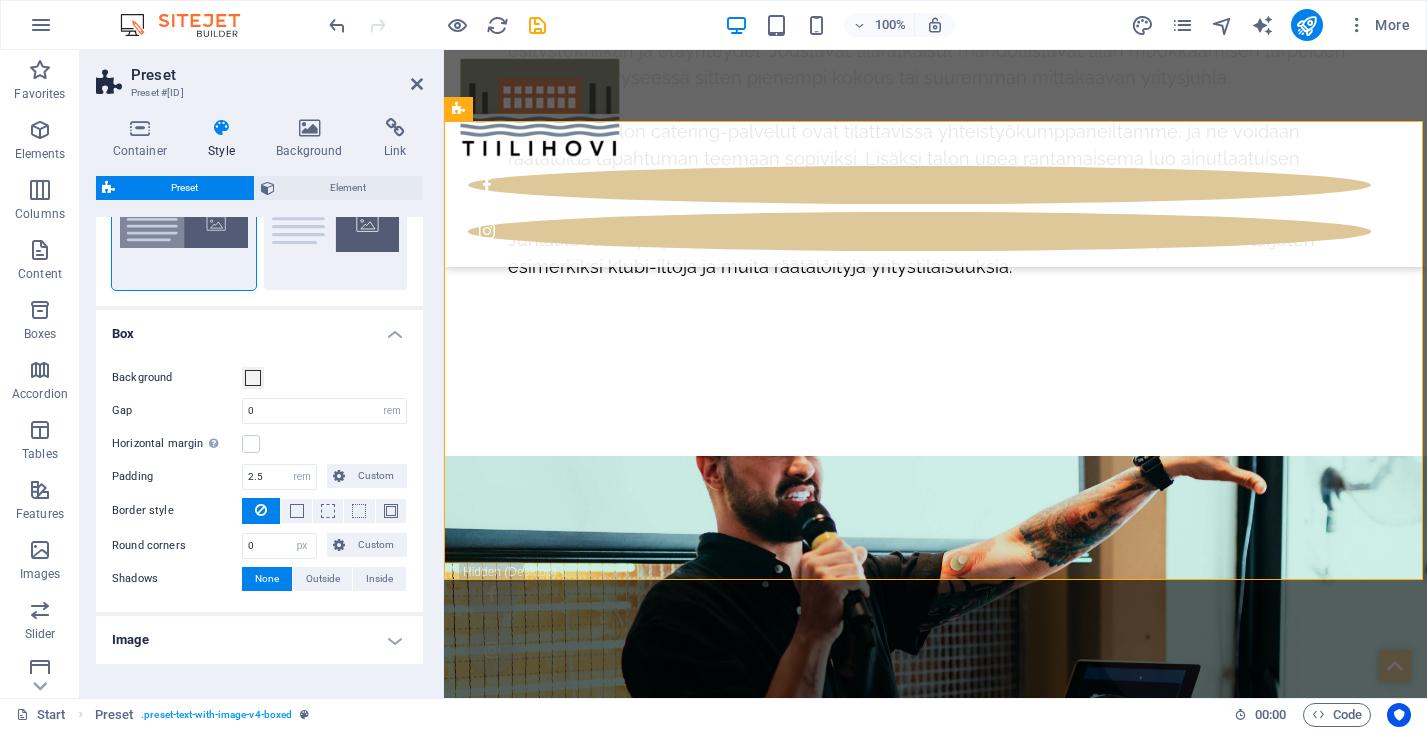 click on "Horizontal margin Only if the containers "Content width" is not set to "Default"" at bounding box center (259, 444) 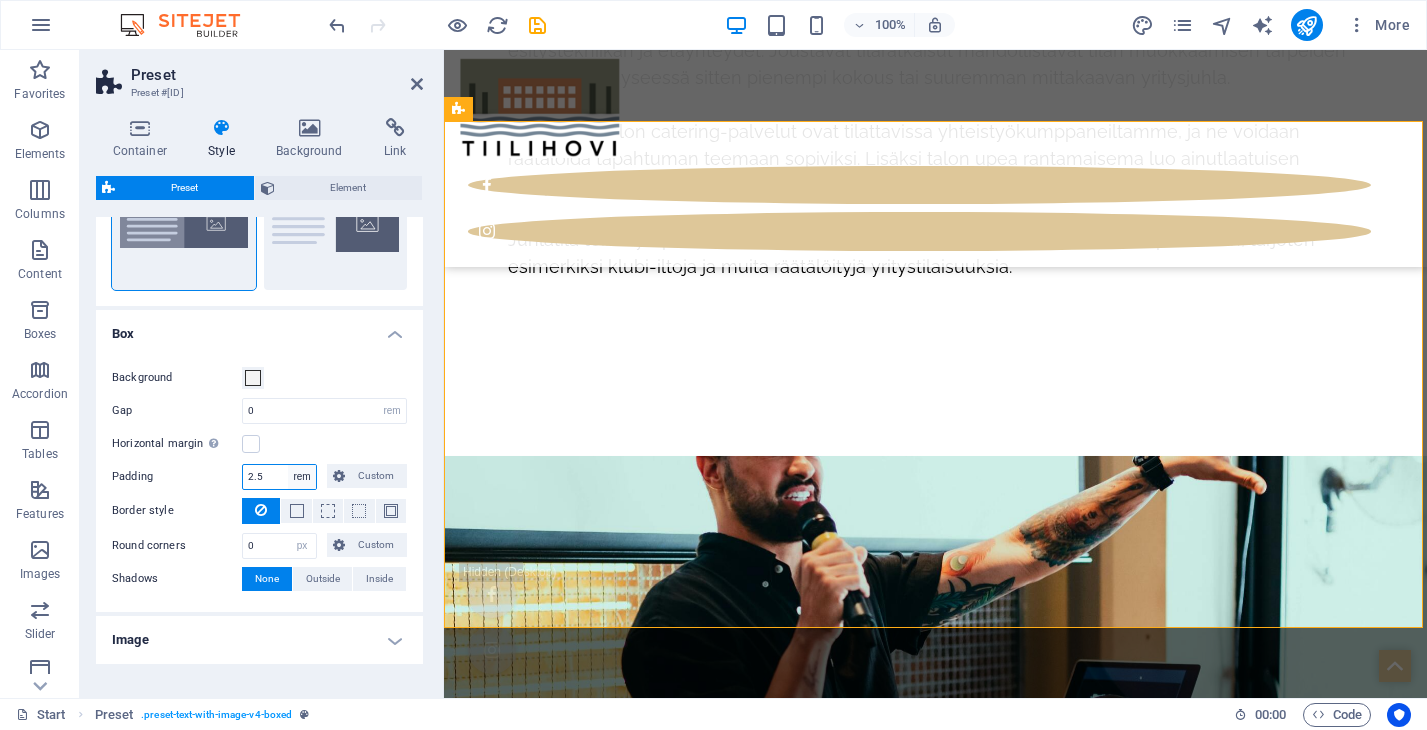 select on "%" 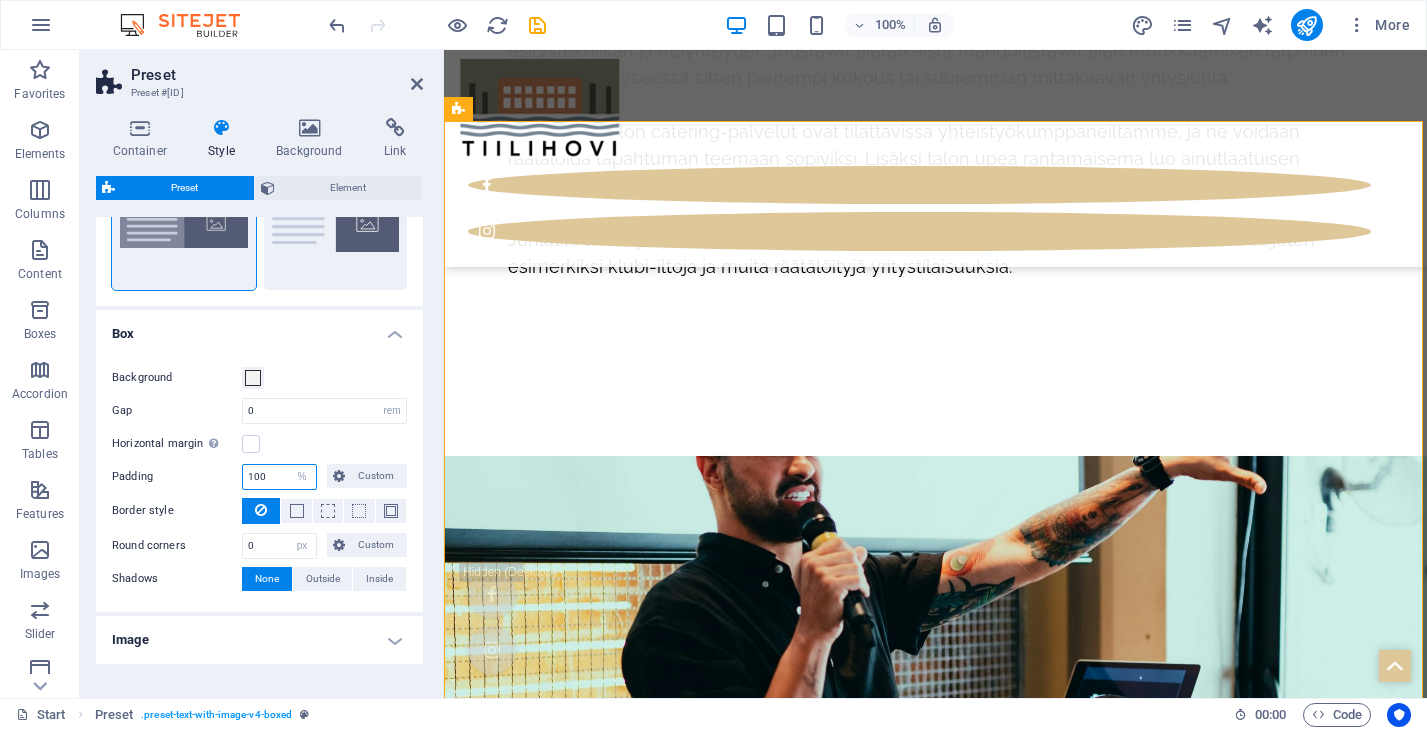 click on "100" at bounding box center [279, 477] 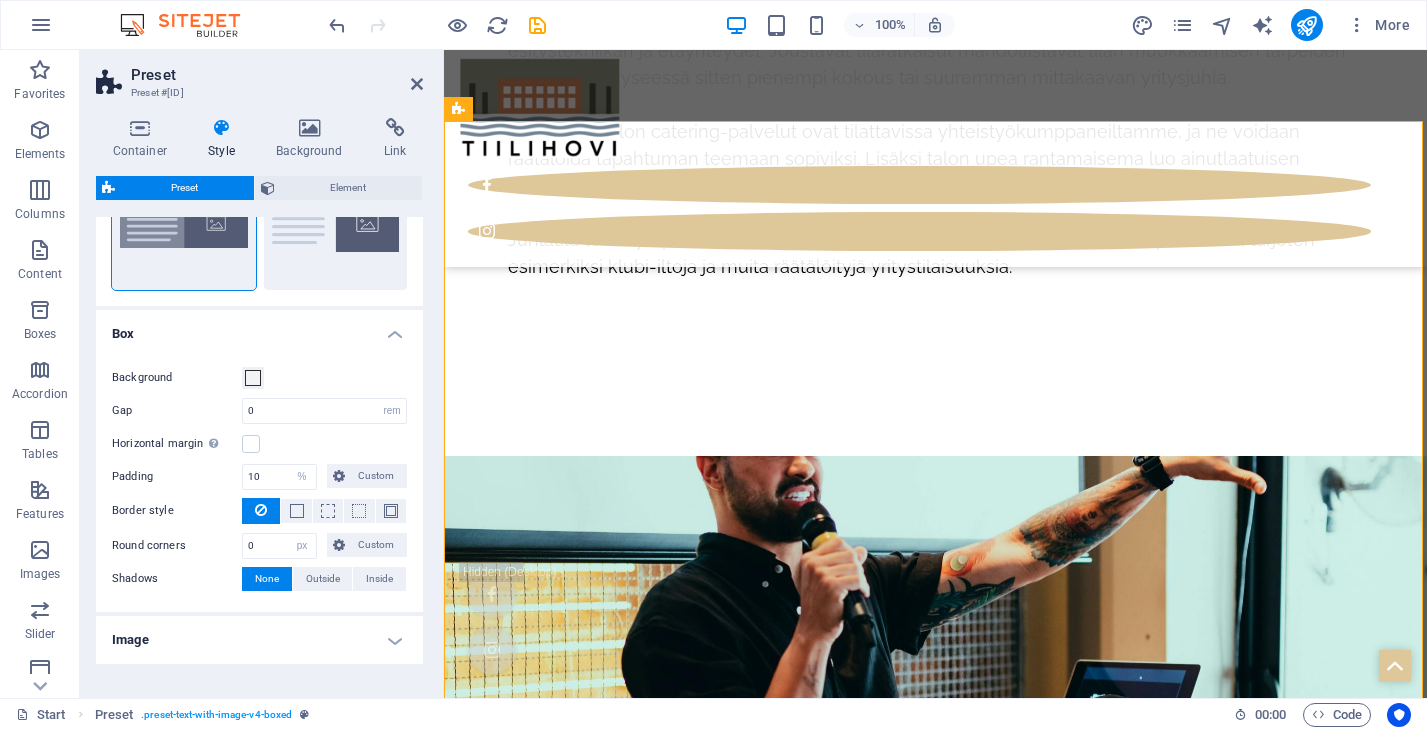 click on "Horizontal margin Only if the containers "Content width" is not set to "Default"" at bounding box center (259, 444) 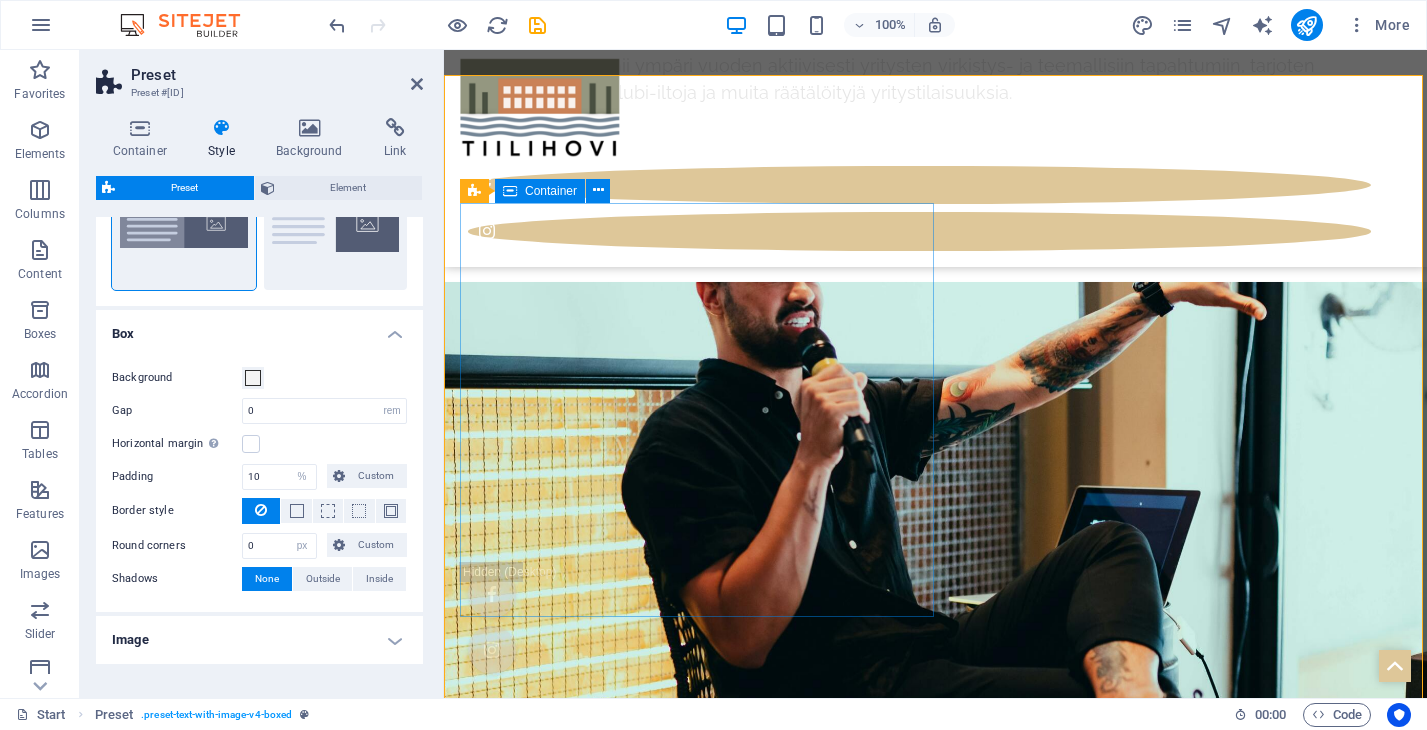 scroll, scrollTop: 9867, scrollLeft: 0, axis: vertical 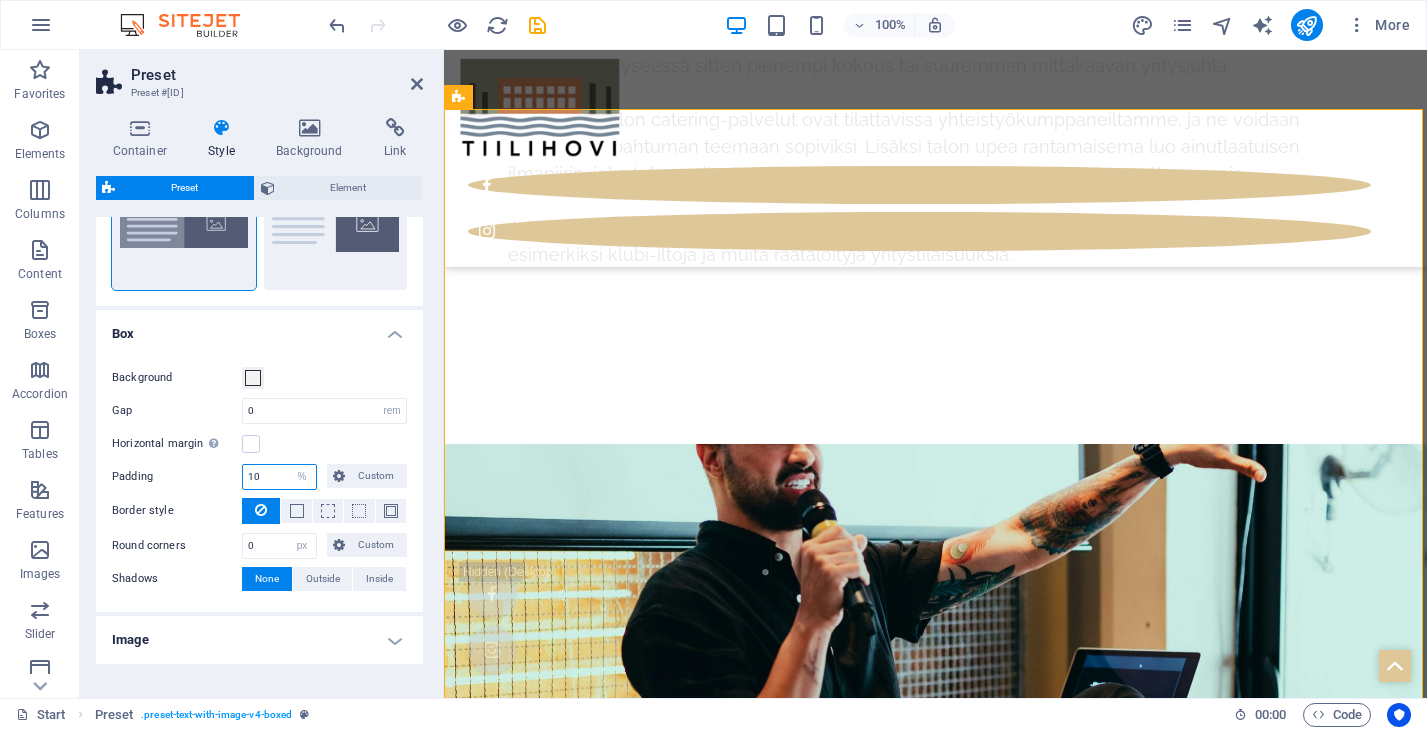 drag, startPoint x: 268, startPoint y: 479, endPoint x: 229, endPoint y: 477, distance: 39.051247 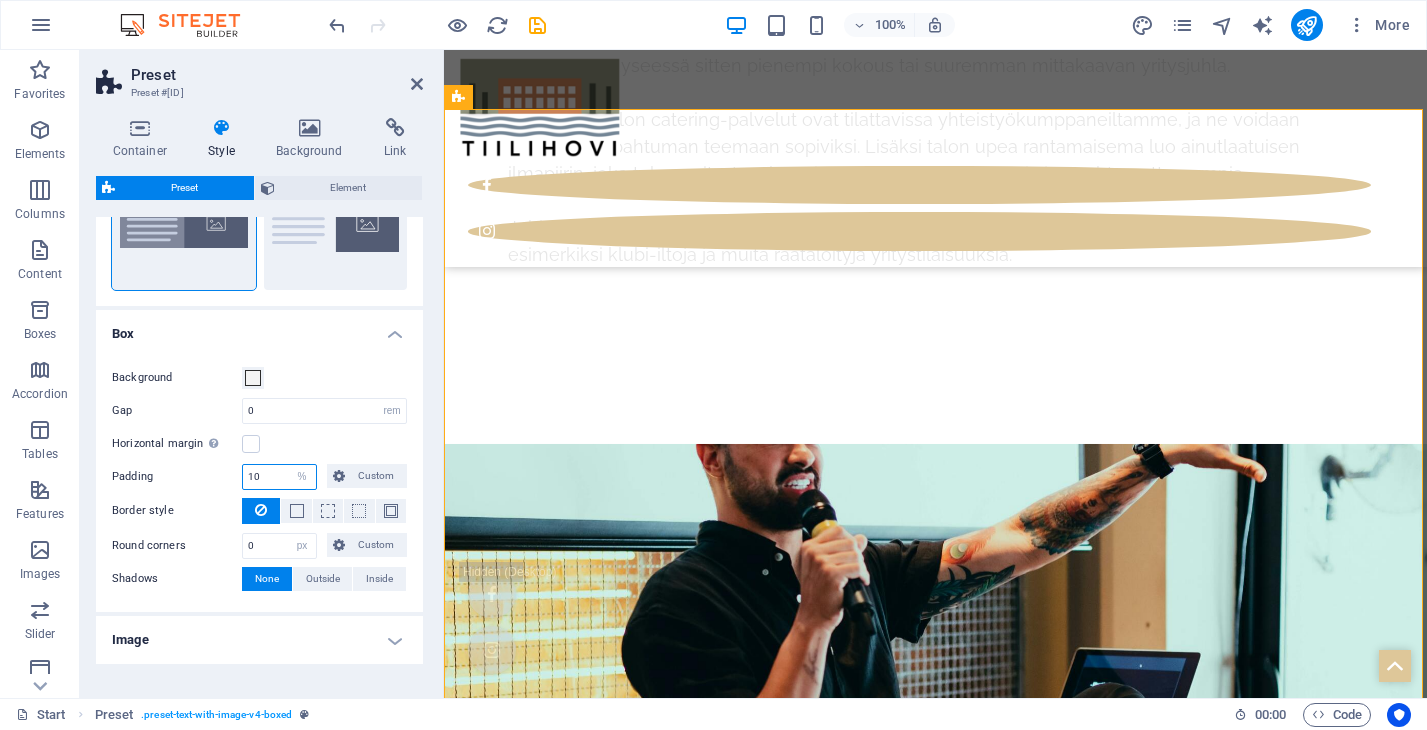 click on "Padding 10 rem px % vh vw Custom Custom" at bounding box center [259, 477] 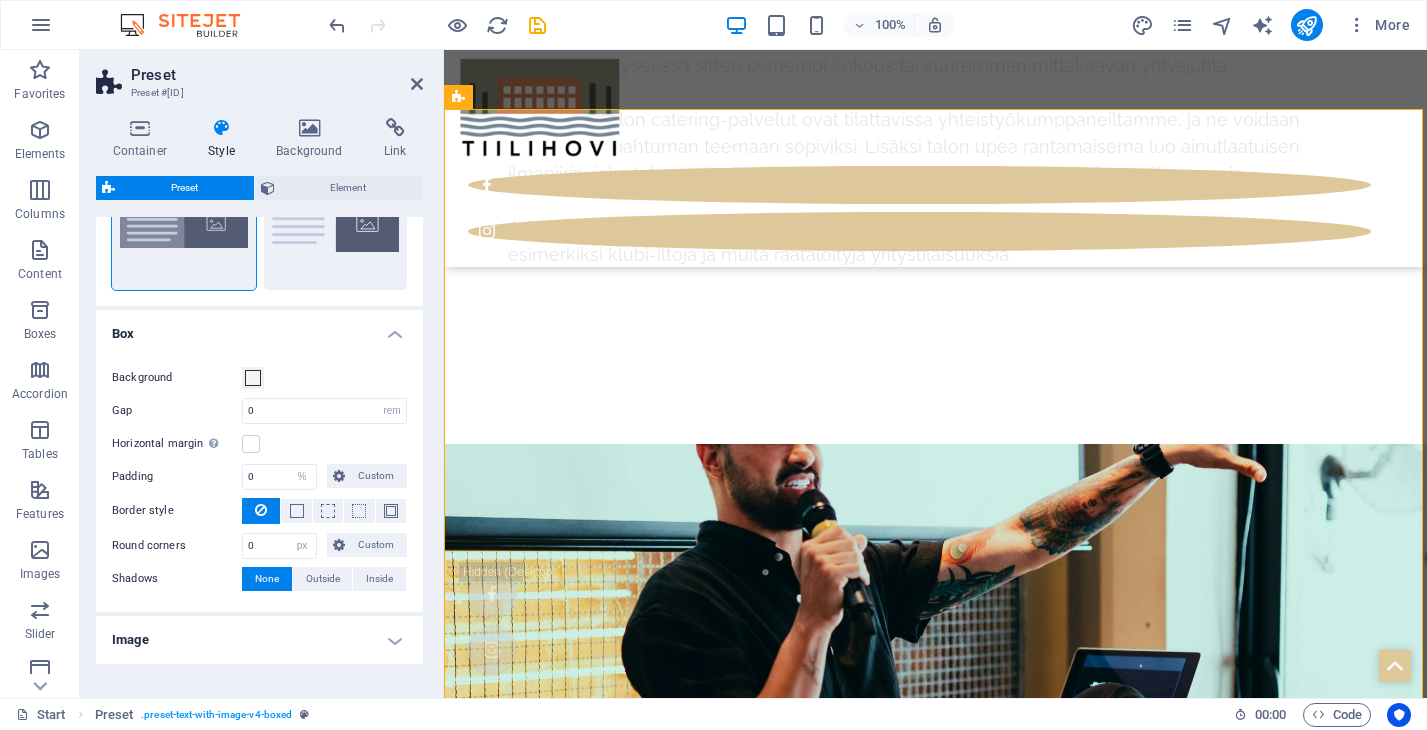 click on "Horizontal margin Only if the containers "Content width" is not set to "Default"" at bounding box center (259, 444) 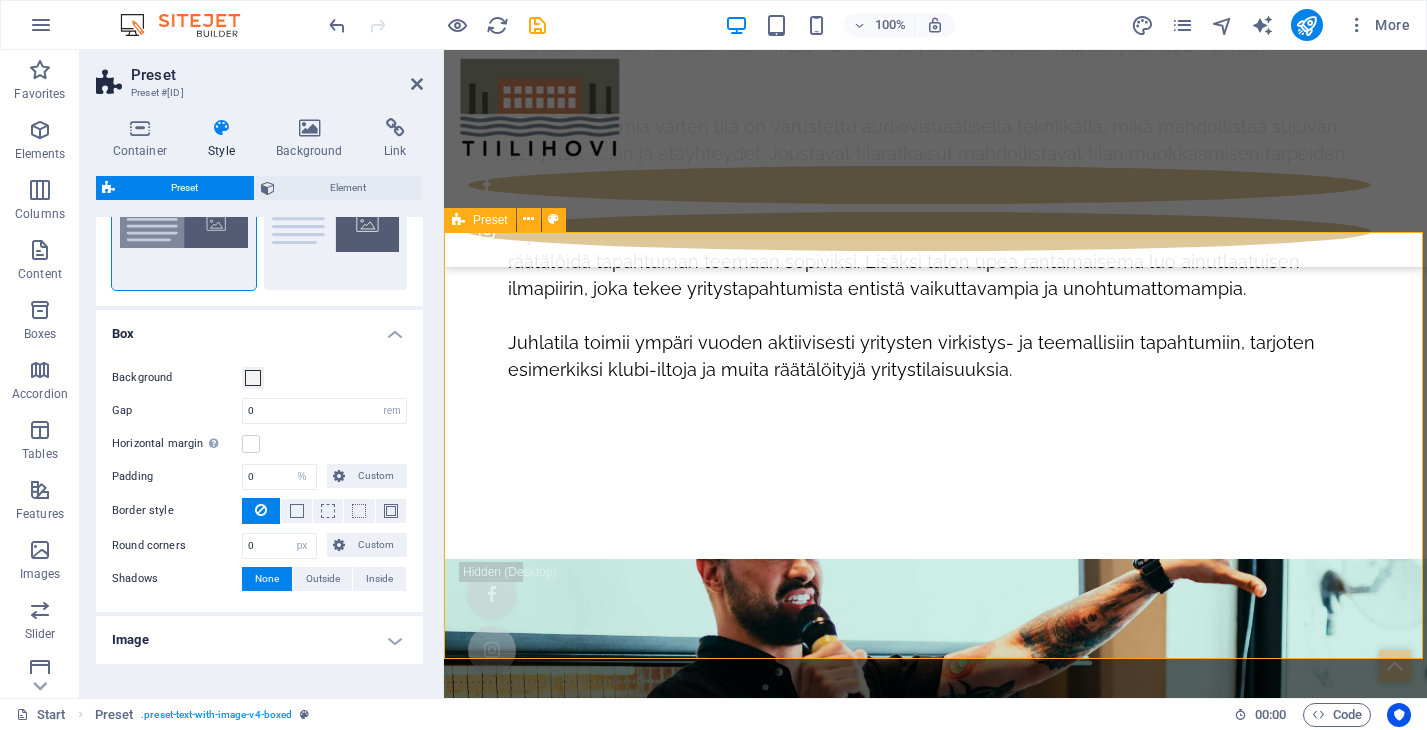 scroll, scrollTop: 9756, scrollLeft: 0, axis: vertical 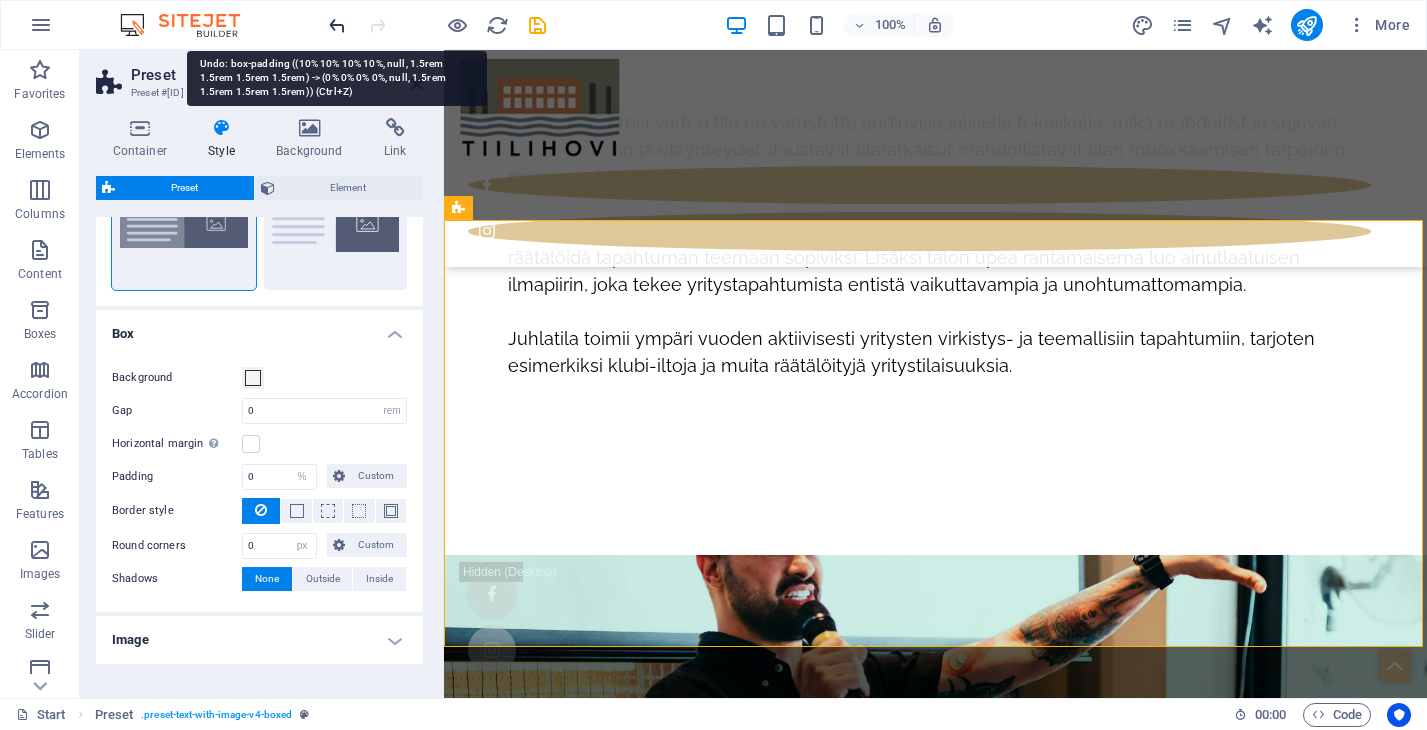 click at bounding box center (337, 25) 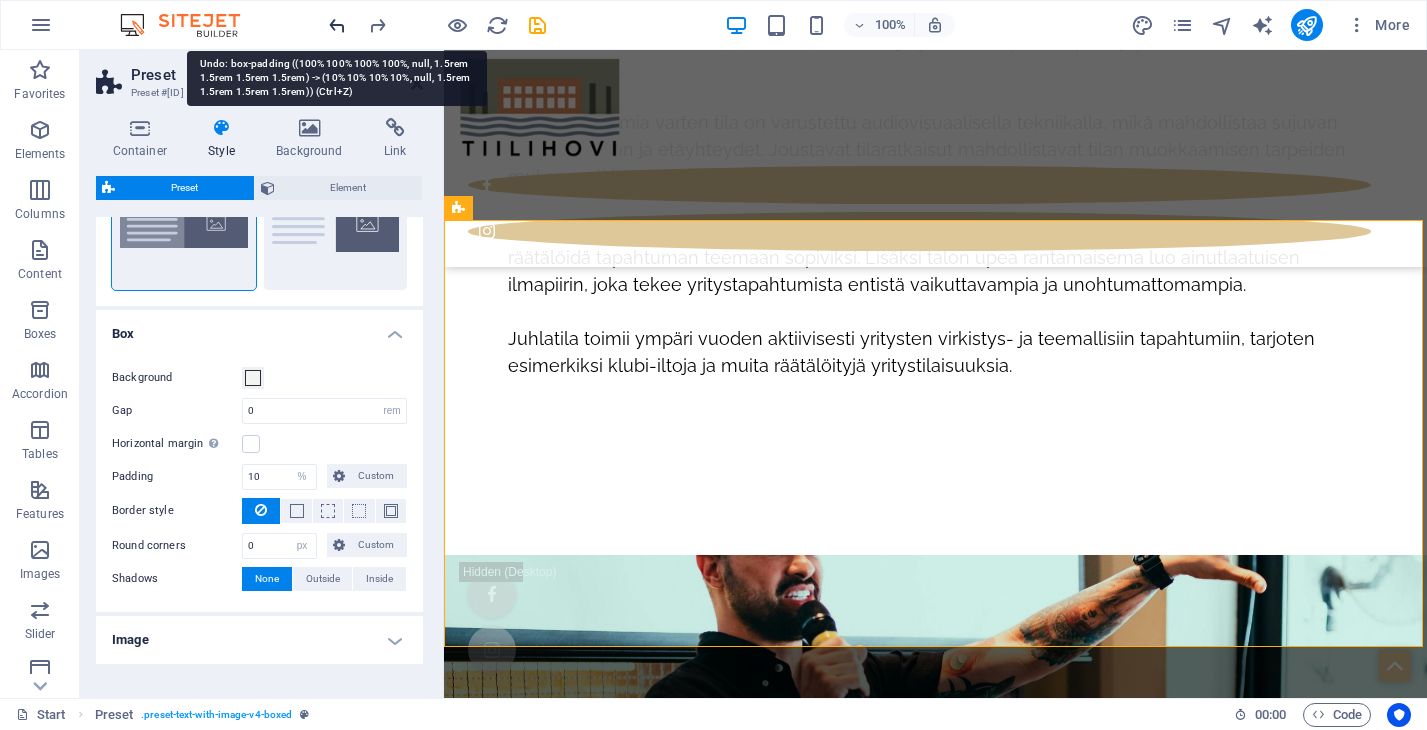 click at bounding box center (337, 25) 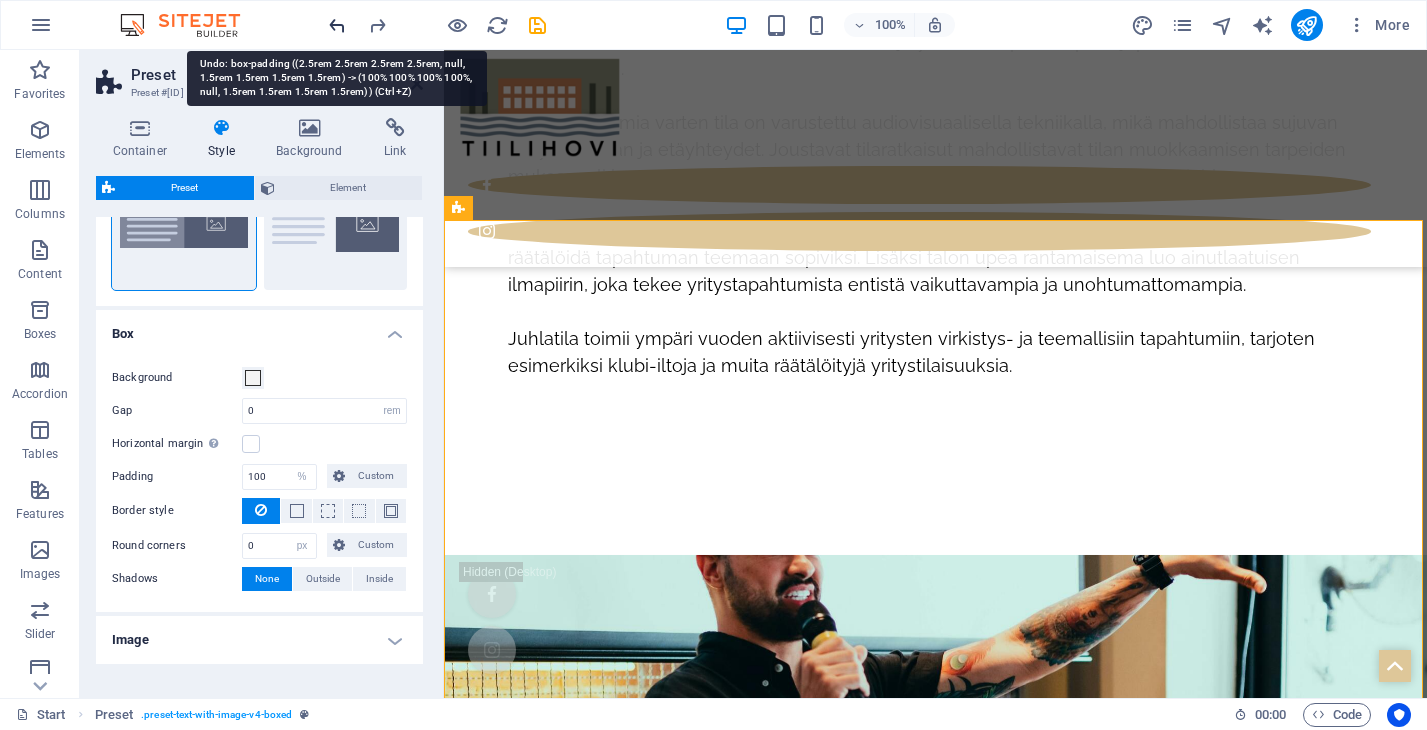 click at bounding box center (337, 25) 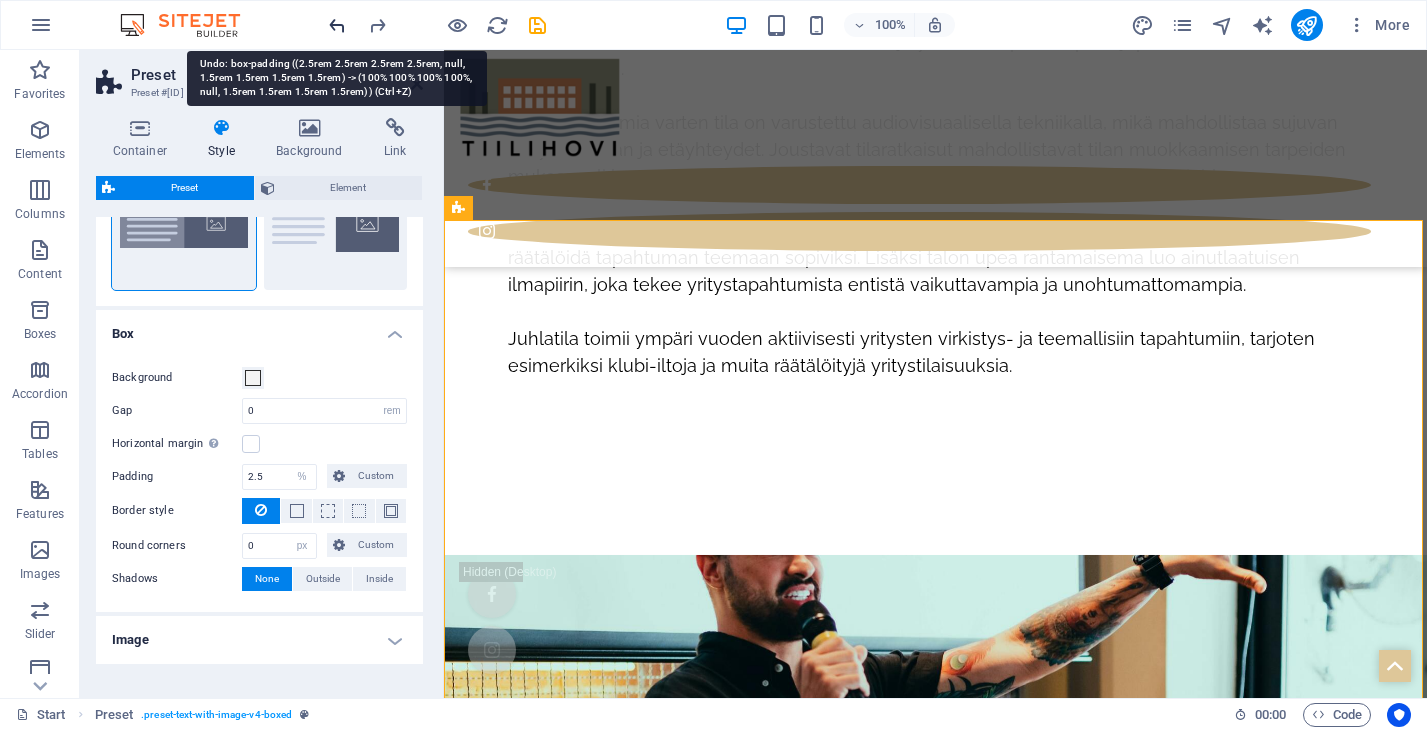 select on "rem" 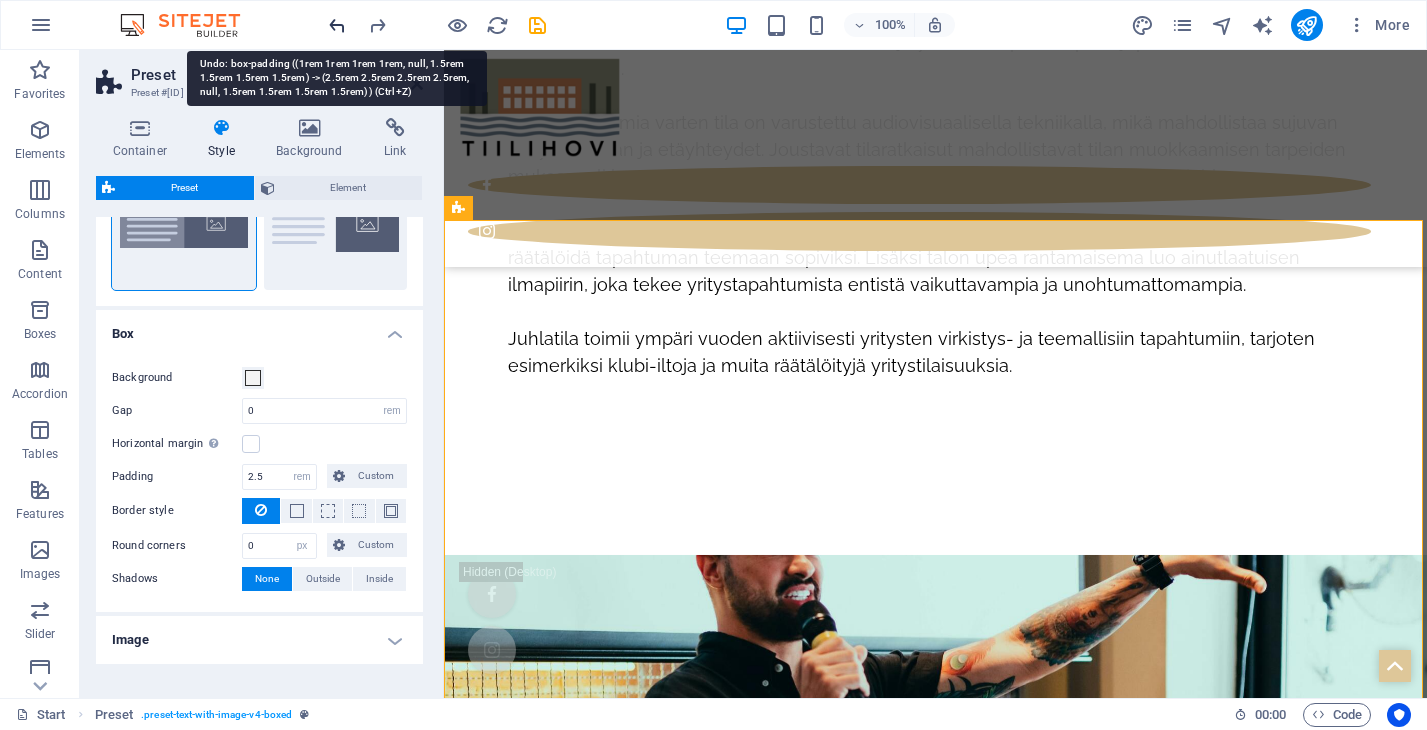 click at bounding box center [337, 25] 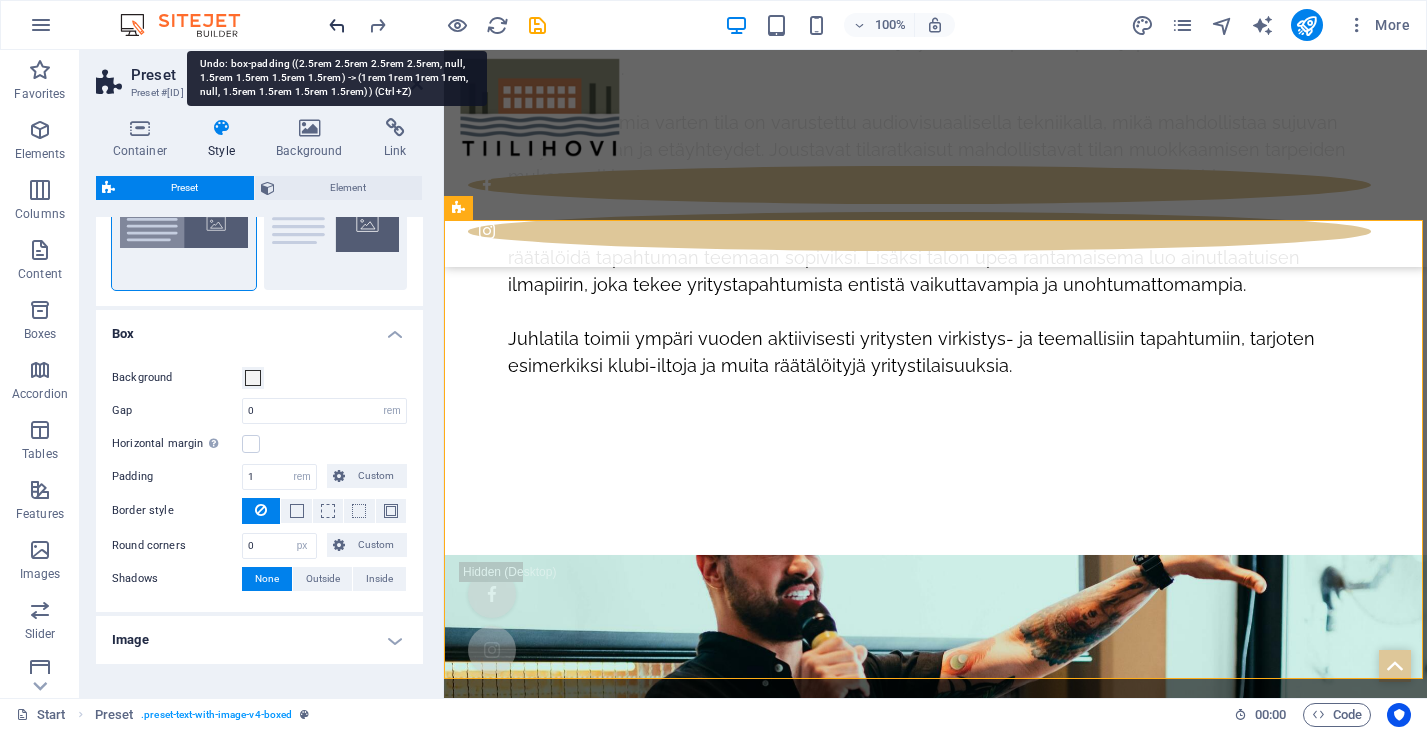 click at bounding box center (337, 25) 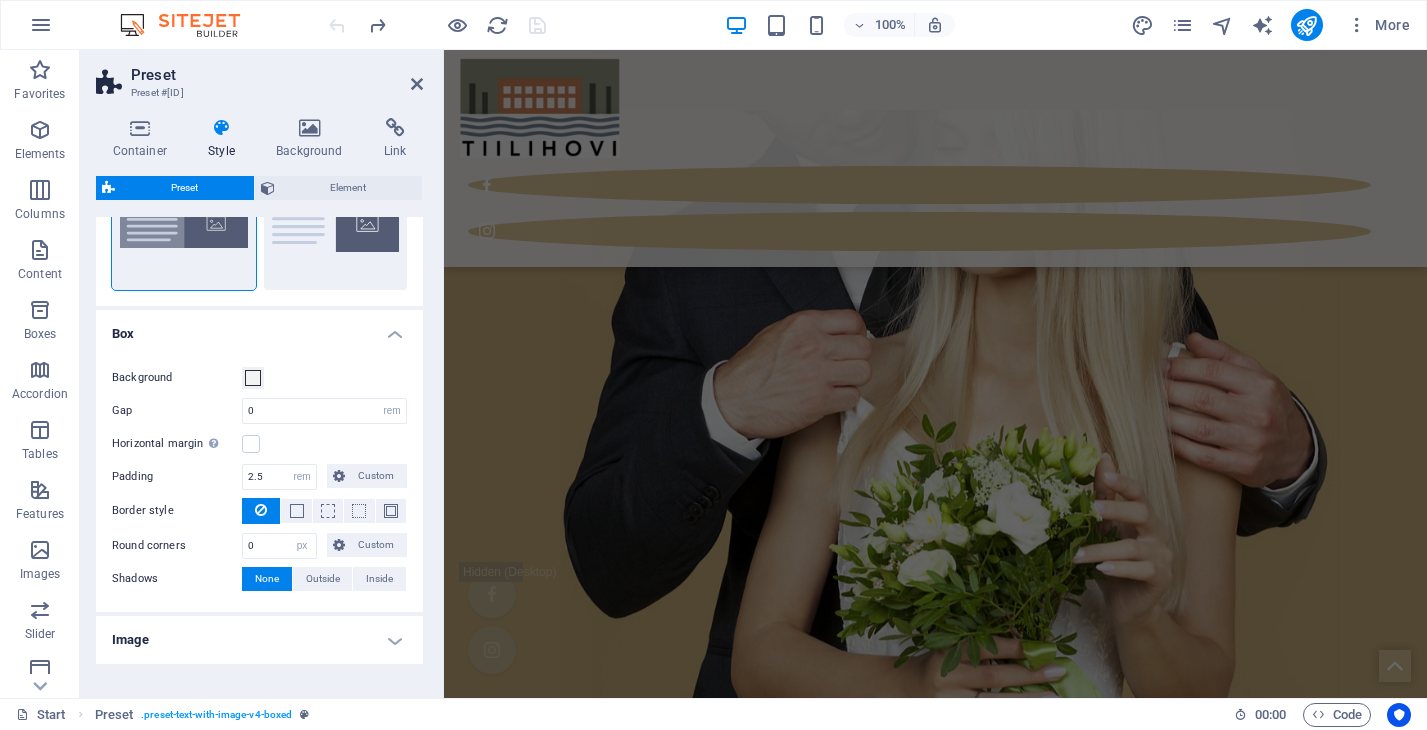 scroll, scrollTop: 8719, scrollLeft: 0, axis: vertical 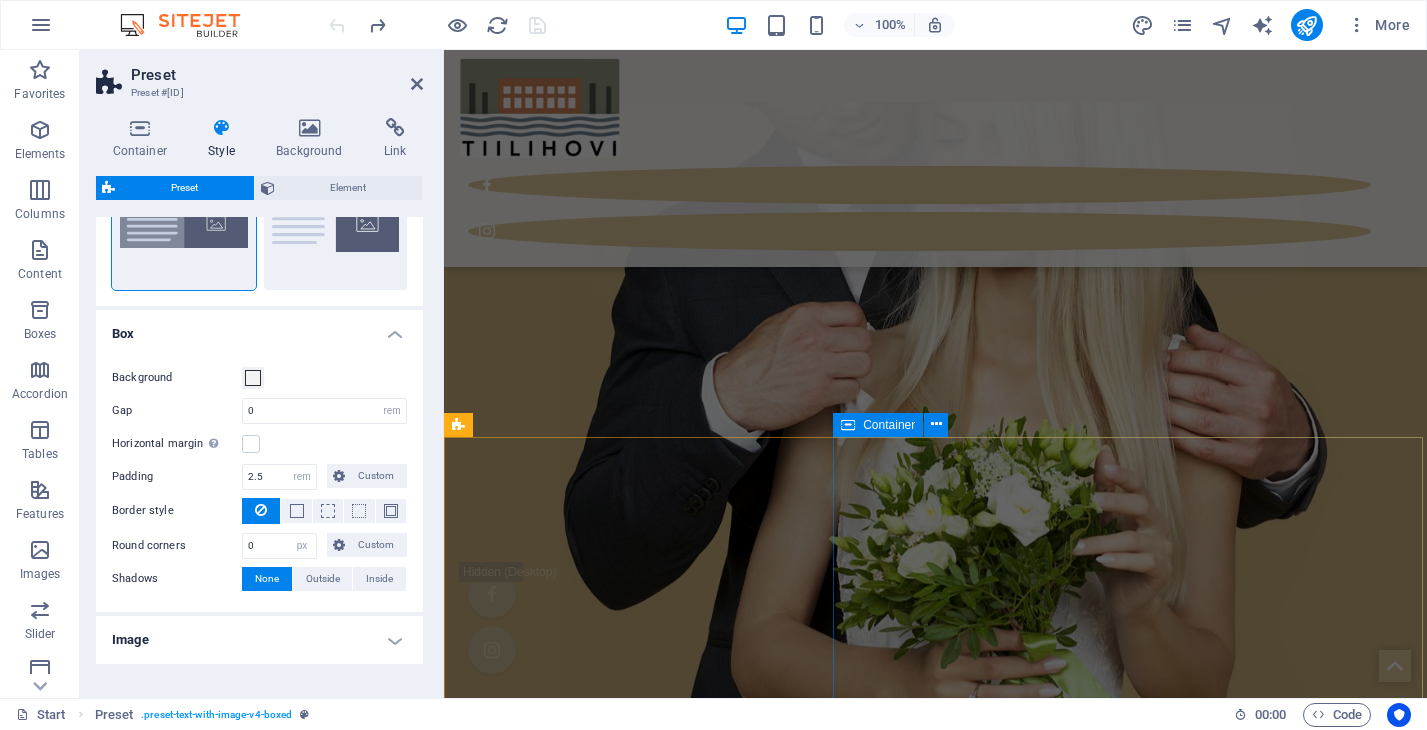 click on "Majoitus Tapahtumatalon läheisyydessä on monipuolisia majoitusvaihtoehtoja, jotka mahdollistavat vieraiden mukavan yöpymisen tapahtuman jälkeen. Kesäaikaan käytettävissä on läheisen leirintäalueen viihtyisät mökit, jotka tarjoavat luonnonläheisen majoitusvaihtoehdon aivan tapahtumapaikan tuntumassa. Niille, jotka suosivat hotellimajoitusta,  kaupungin keskusta tarjoaa hotellimajoitusta eri tarpeisiin. Hotellit sijaitsevat lyhyen ajomatkan päässä tapahtumatalosta, ja kuljetusmahdollisuudet ovat helposti järjestettävissä. Näiden vaihtoehtojen ansiosta tapahtuman vieraat voivat valita itselleen sopivimman yöpymisratkaisun ja nauttia juhlasta ilman huolta kotimatkasta." at bounding box center (935, 7909) 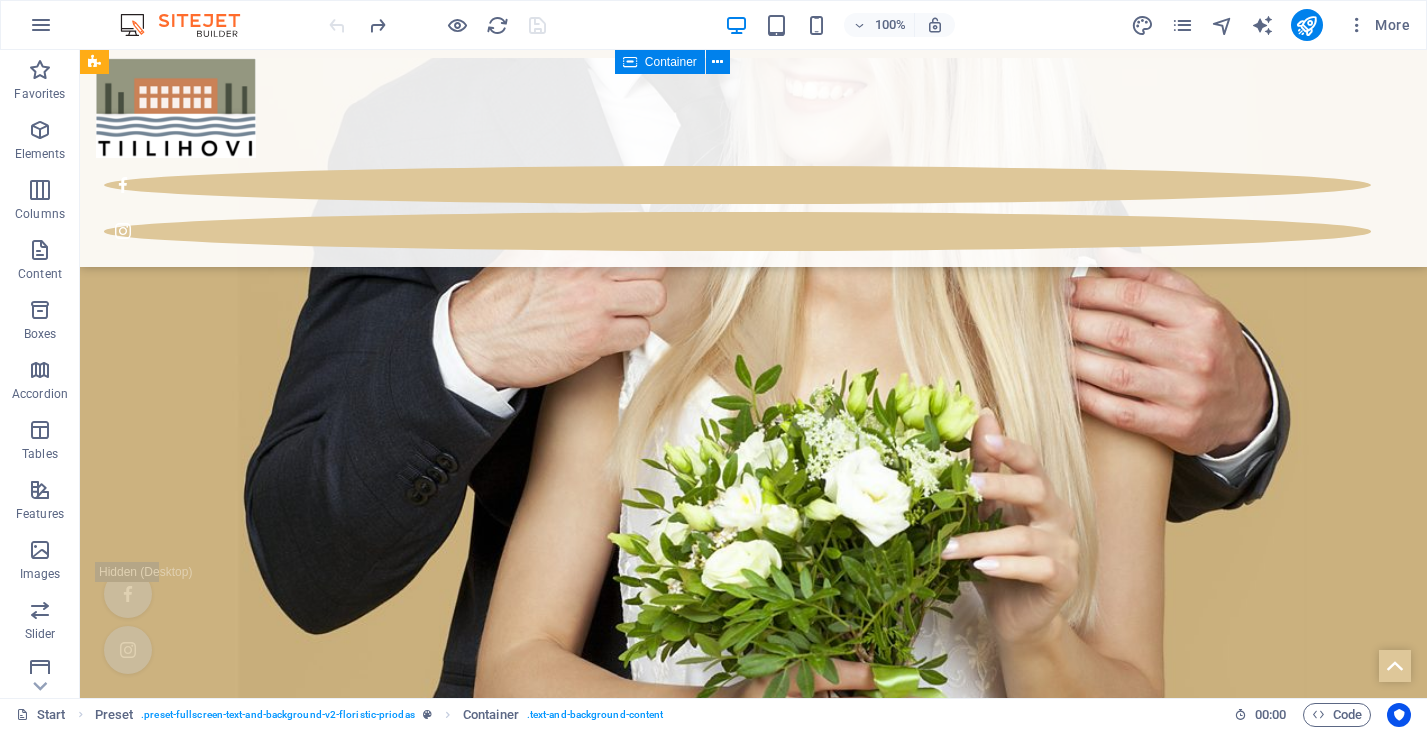 scroll, scrollTop: 7213, scrollLeft: 0, axis: vertical 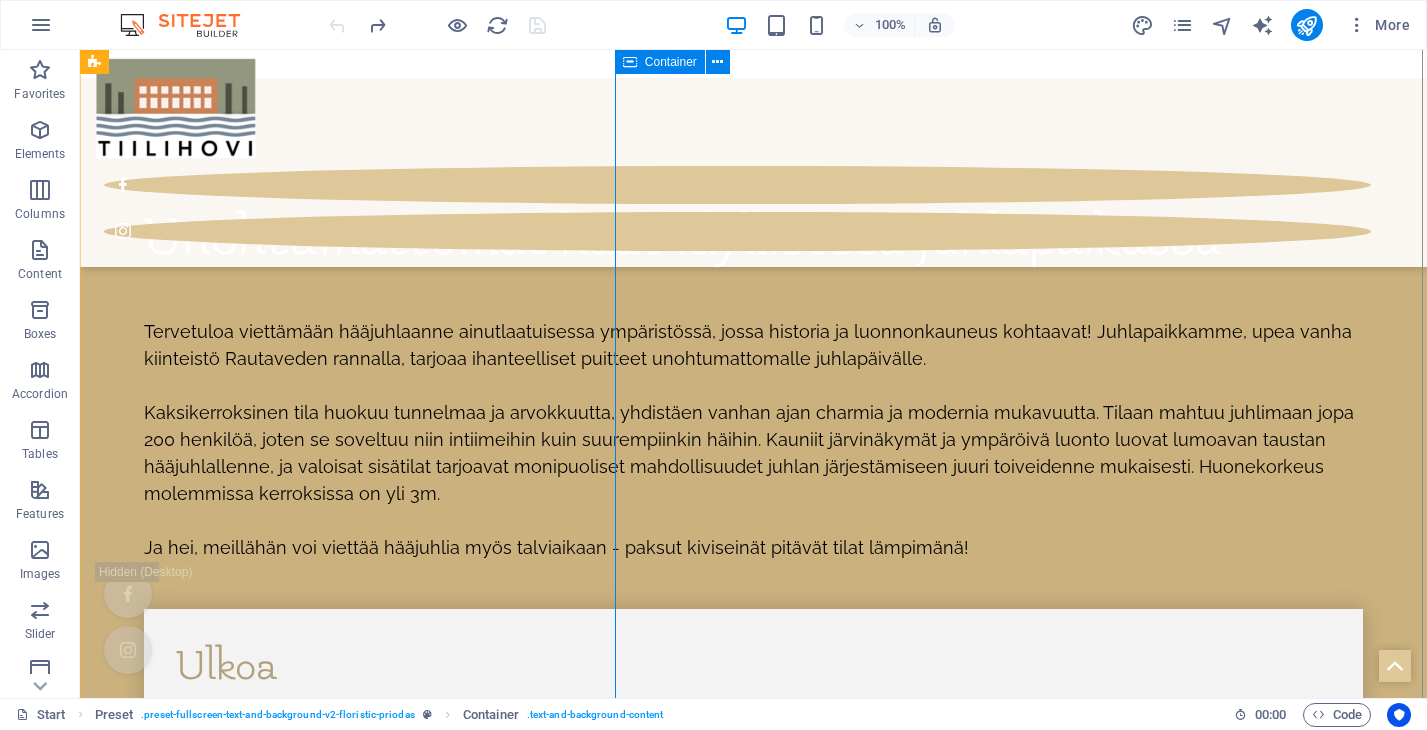 click on "Majoitus Tapahtumatalon läheisyydessä on monipuolisia majoitusvaihtoehtoja, jotka mahdollistavat vieraiden mukavan yöpymisen tapahtuman jälkeen. Kesäaikaan käytettävissä on läheisen leirintäalueen viihtyisät mökit, jotka tarjoavat luonnonläheisen majoitusvaihtoehdon aivan tapahtumapaikan tuntumassa. Niille, jotka suosivat hotellimajoitusta,  kaupungin keskusta tarjoaa hotellimajoitusta eri tarpeisiin. Hotellit sijaitsevat lyhyen ajomatkan päässä tapahtumatalosta, ja kuljetusmahdollisuudet ovat helposti järjestettävissä. Näiden vaihtoehtojen ansiosta tapahtuman vieraat voivat valita itselleen sopivimman yöpymisratkaisun ja nauttia juhlasta ilman huolta kotimatkasta." at bounding box center [753, 10148] 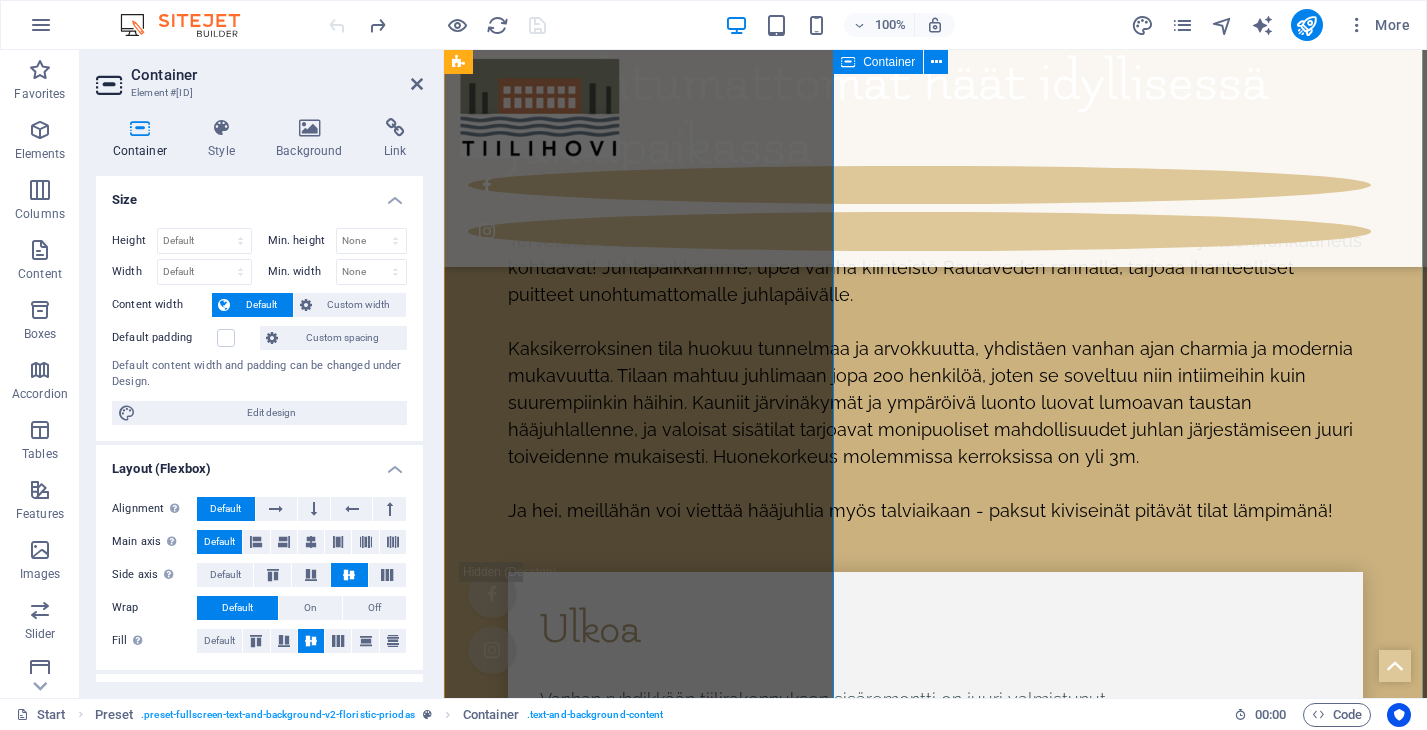 scroll, scrollTop: 9191, scrollLeft: 0, axis: vertical 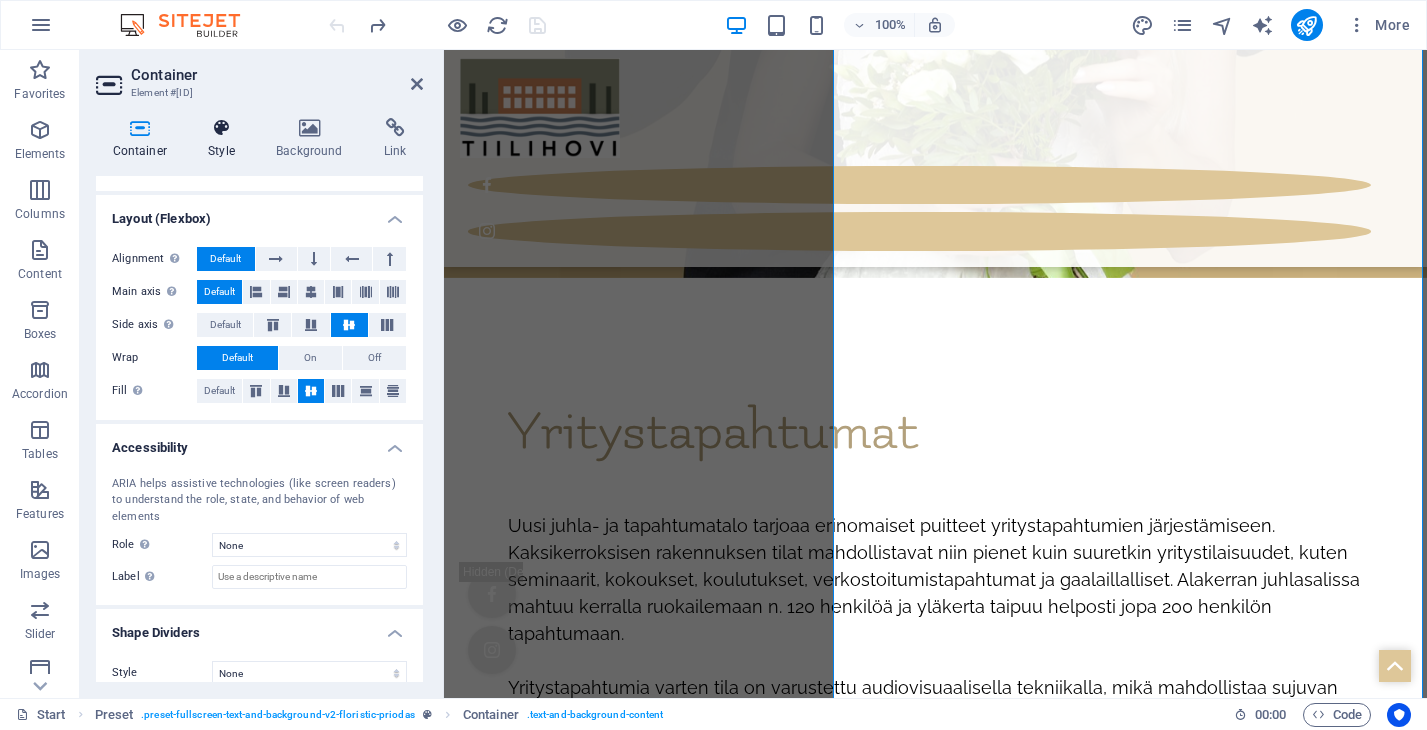 click at bounding box center [222, 128] 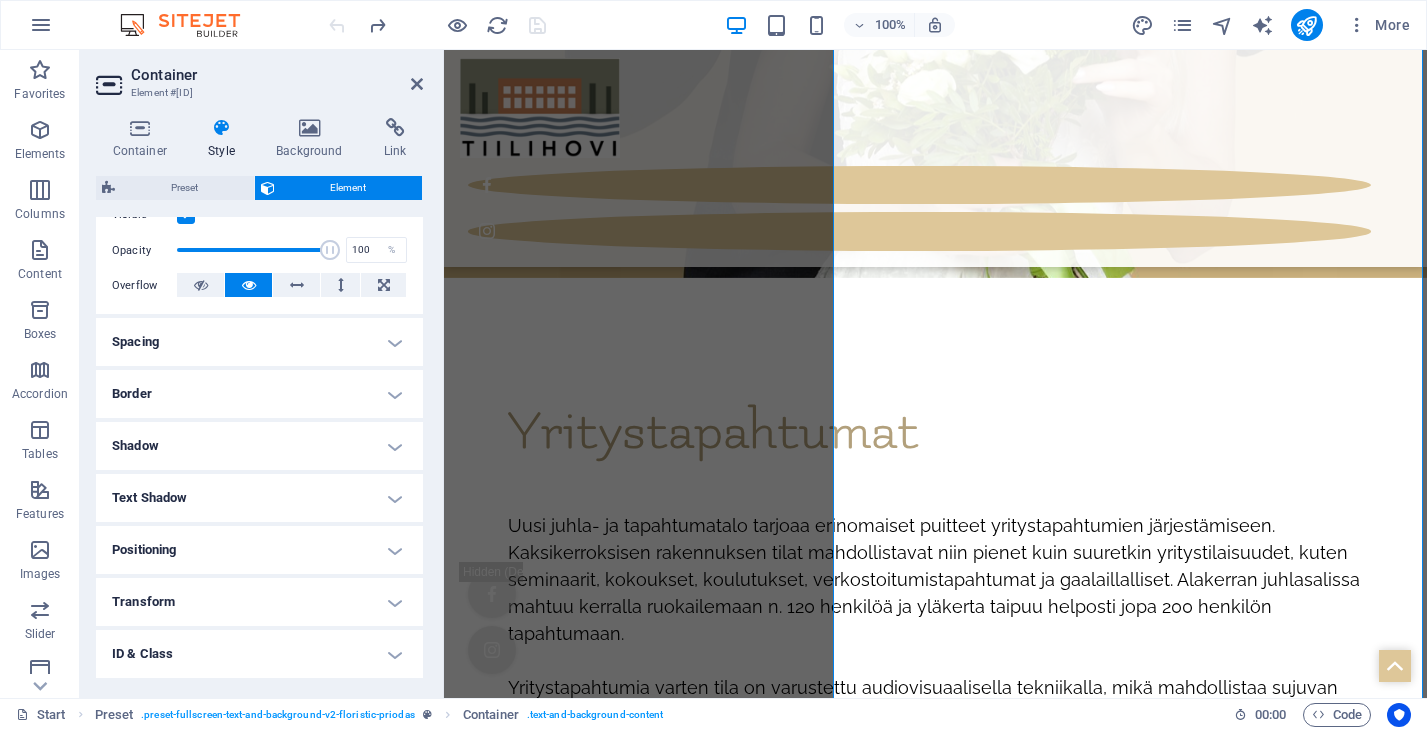 scroll, scrollTop: 281, scrollLeft: 0, axis: vertical 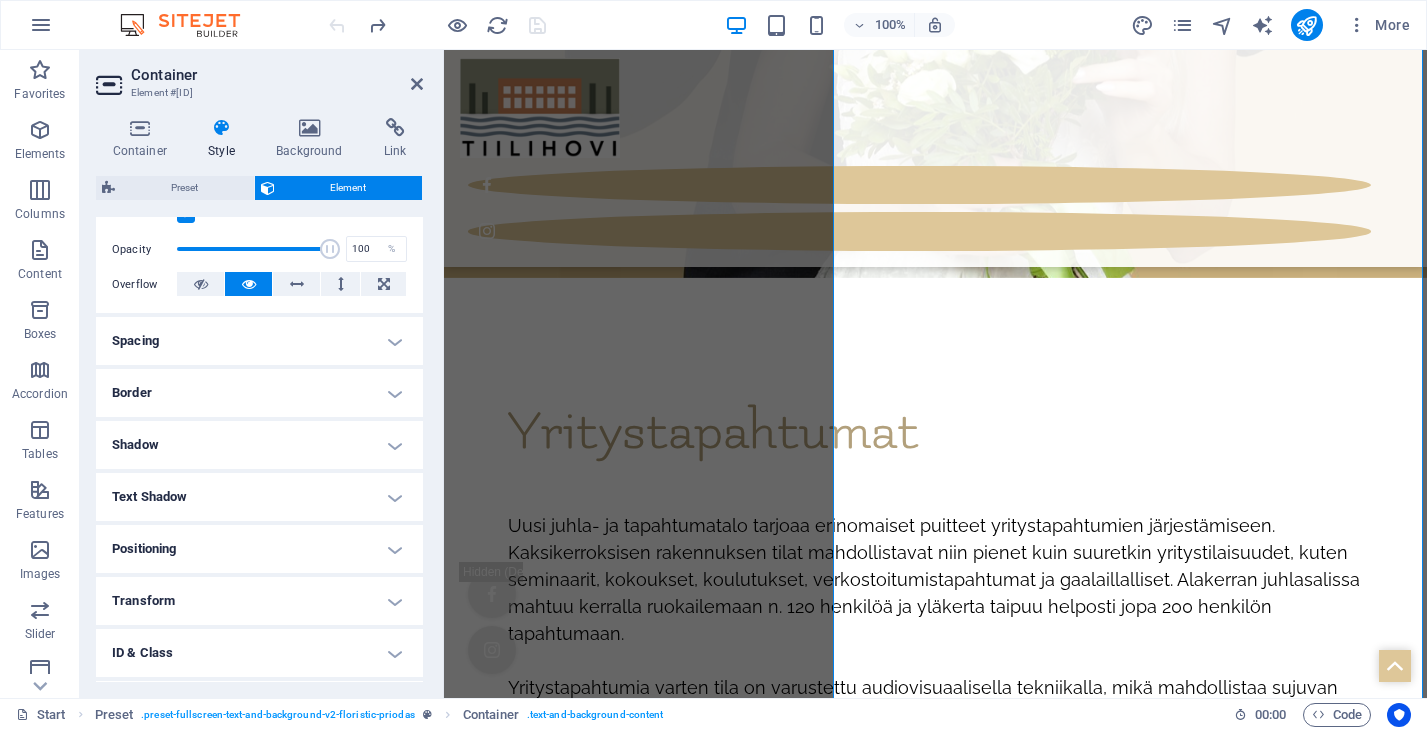 click on "Spacing" at bounding box center [259, 341] 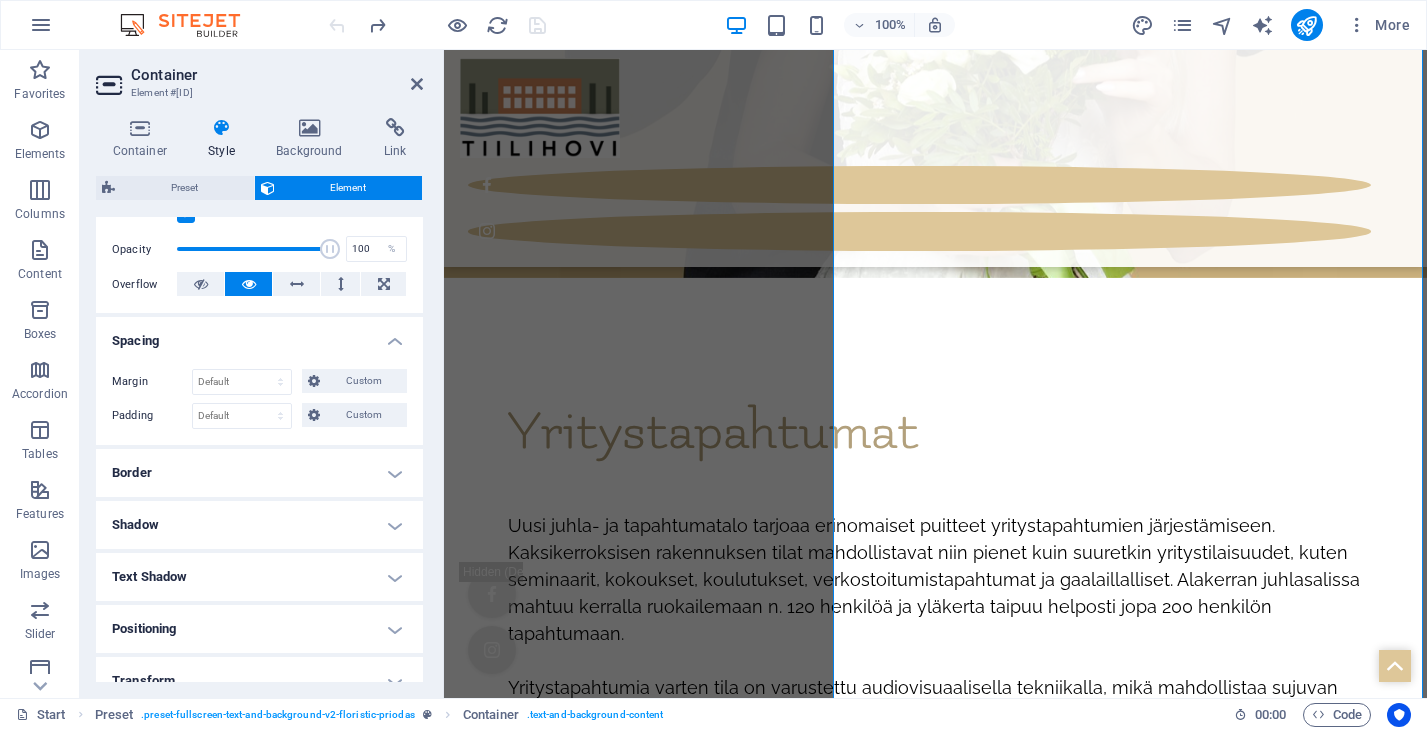 click on "Spacing" at bounding box center (259, 335) 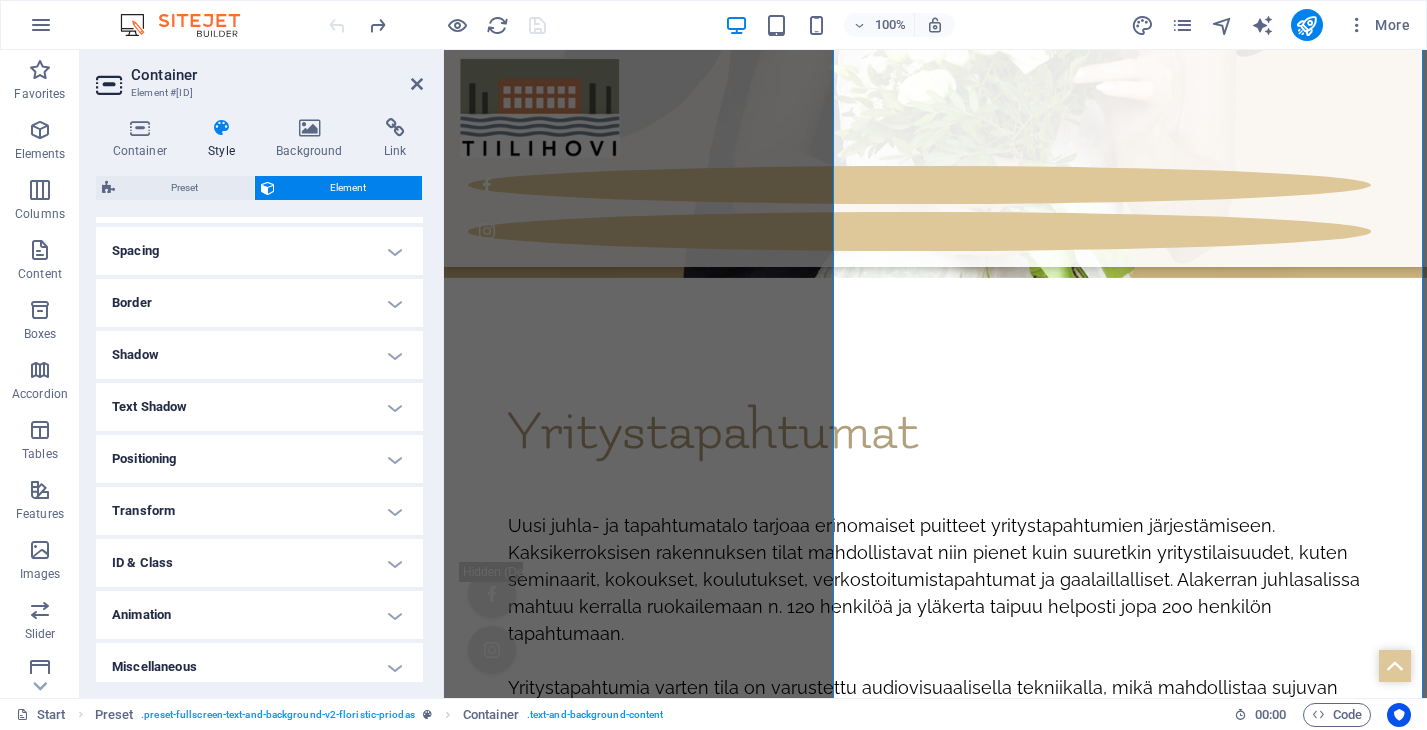 scroll, scrollTop: 374, scrollLeft: 0, axis: vertical 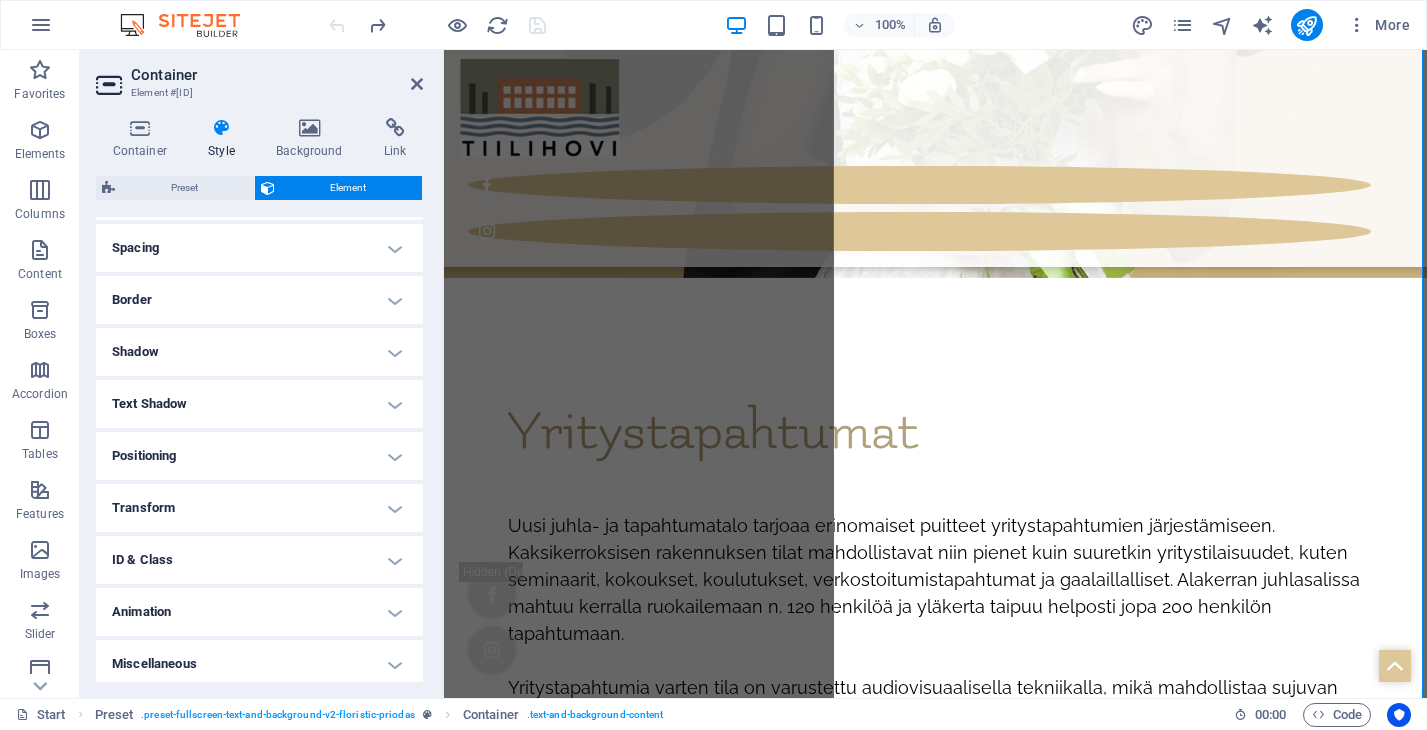 click on "Border" at bounding box center (259, 300) 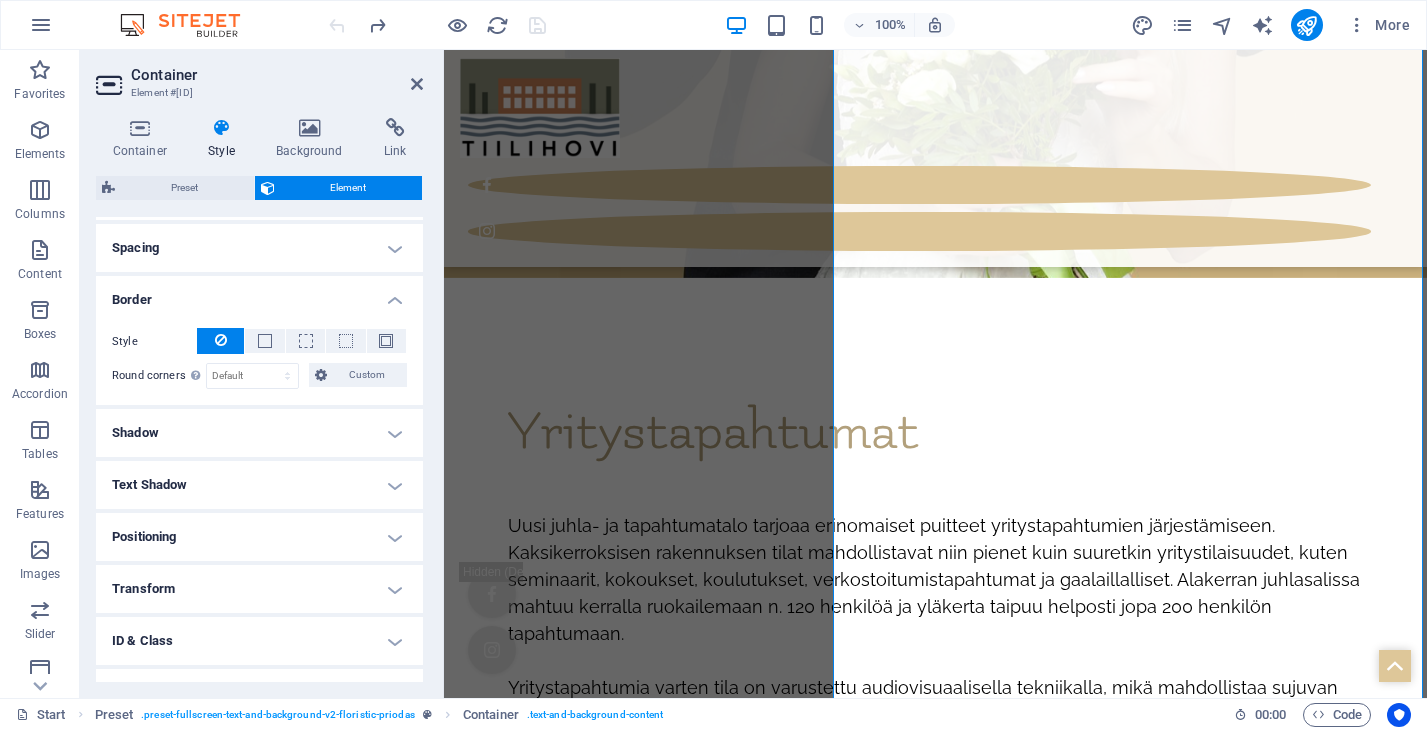 click on "Border" at bounding box center (259, 294) 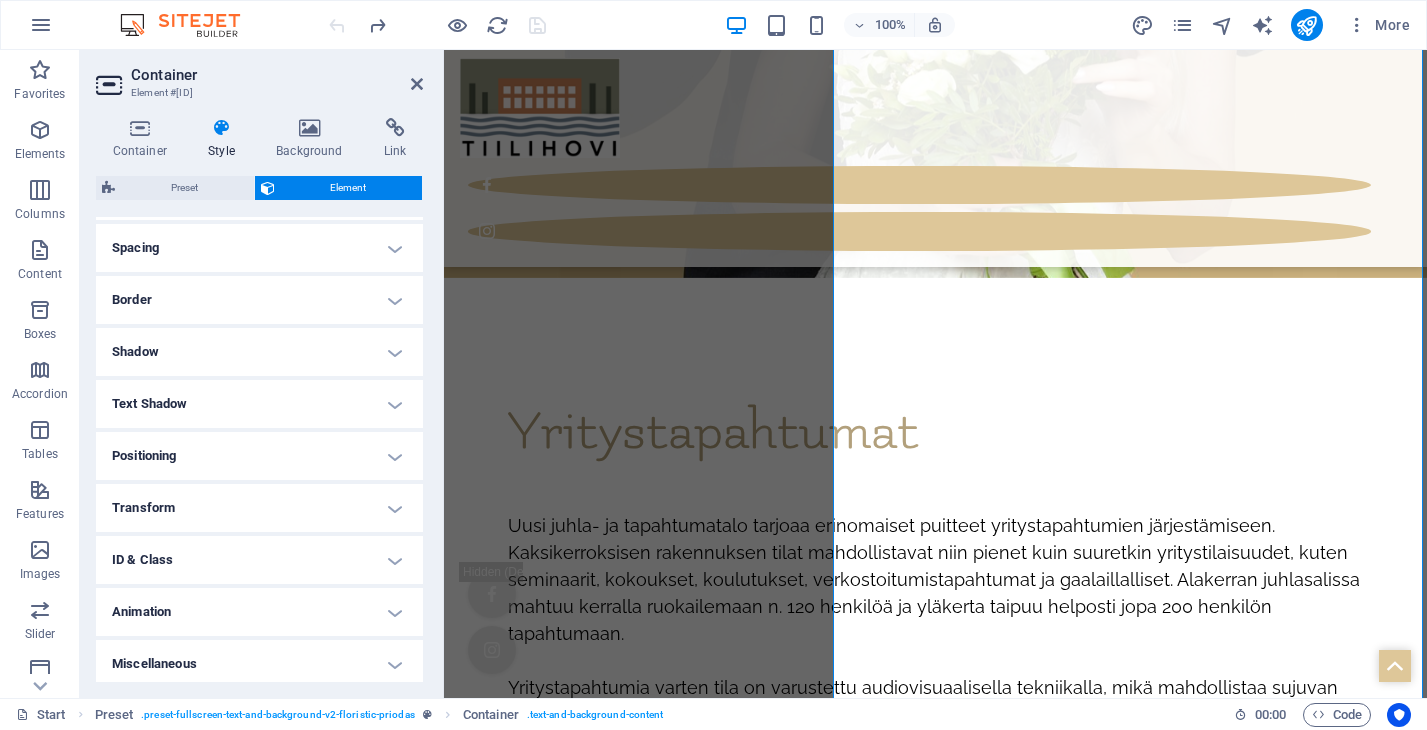 click on "Shadow" at bounding box center [259, 352] 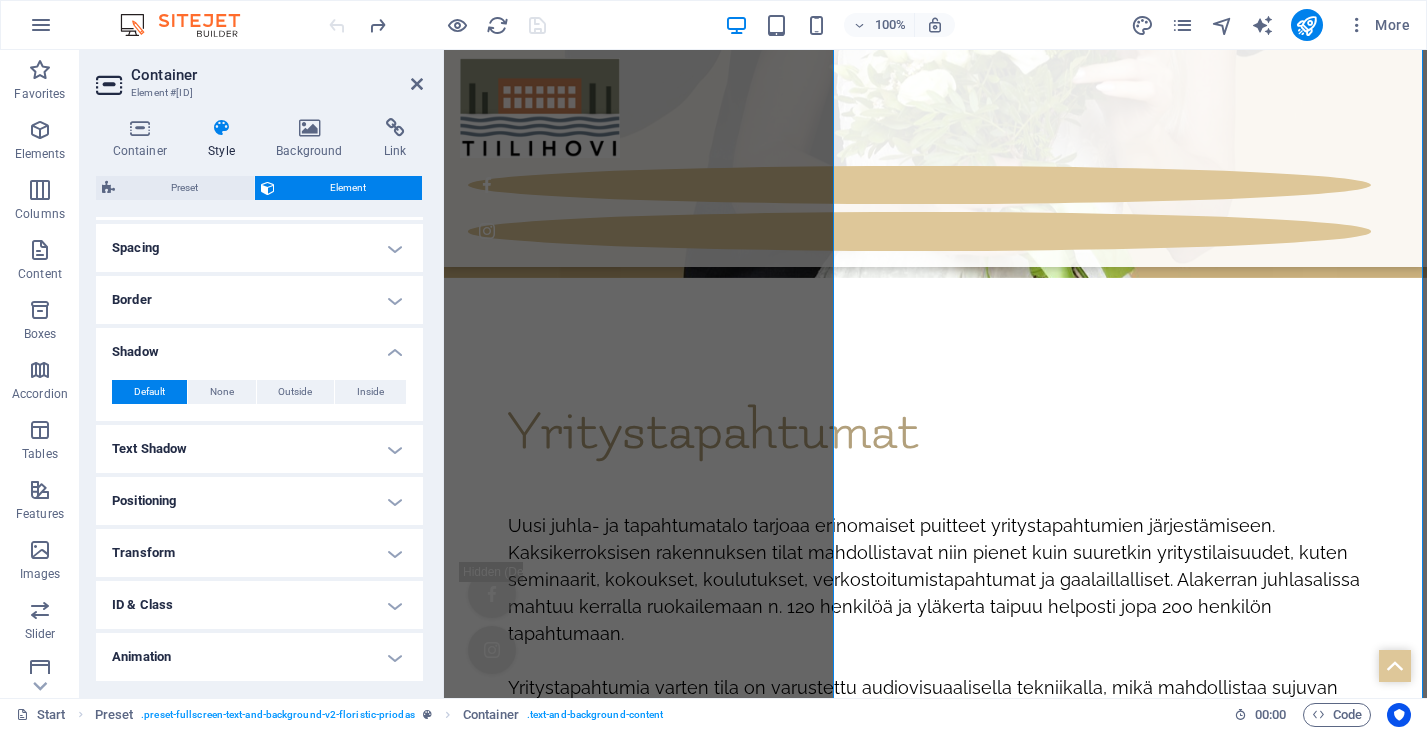 click on "Shadow" at bounding box center [259, 346] 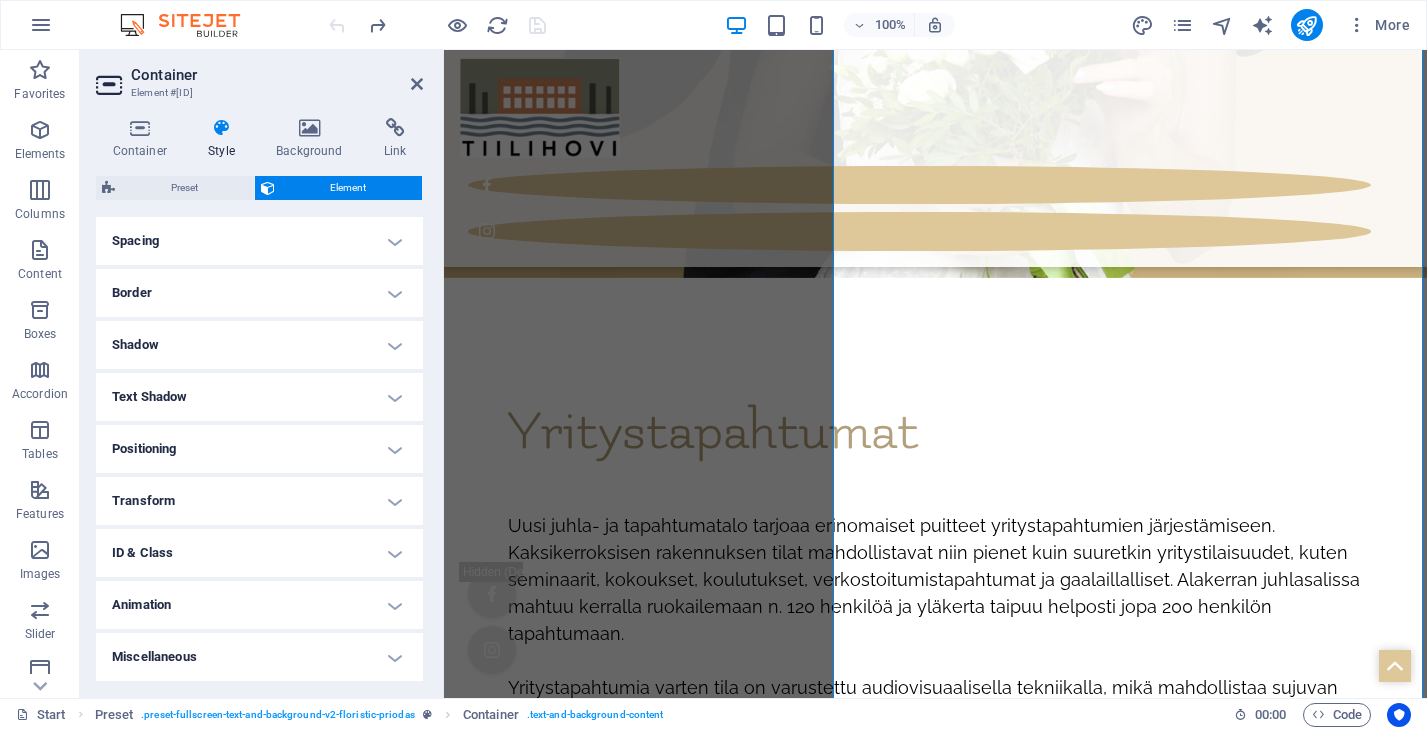 scroll, scrollTop: 379, scrollLeft: 0, axis: vertical 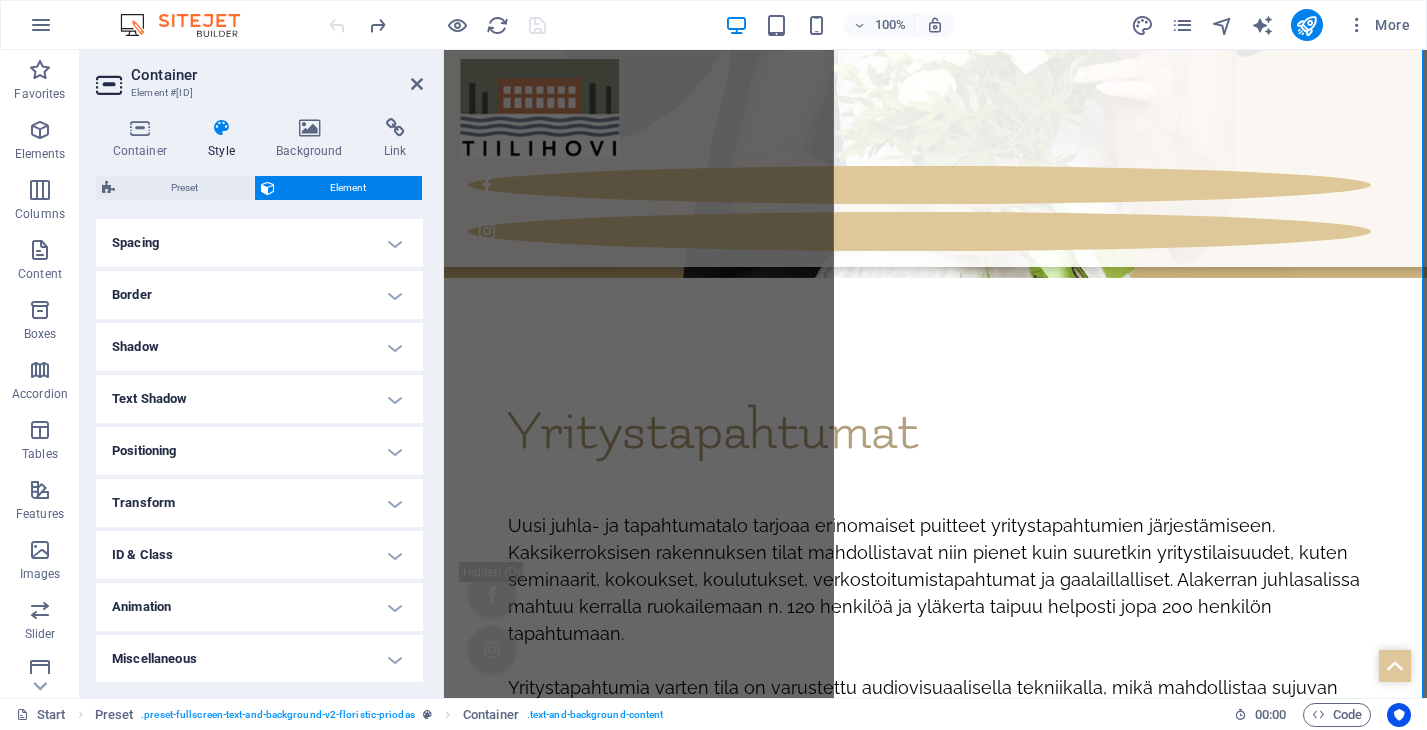 click on "Positioning" at bounding box center [259, 451] 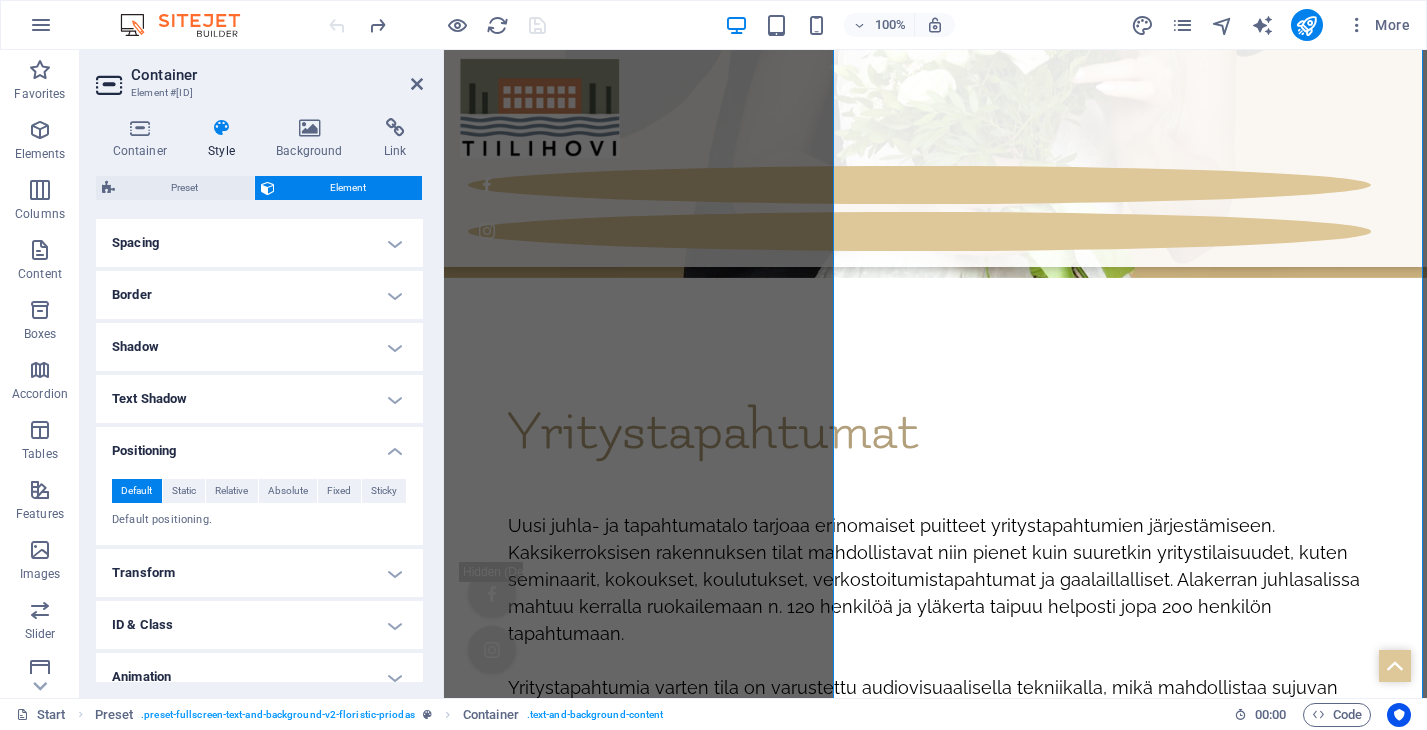 click on "Positioning" at bounding box center (259, 445) 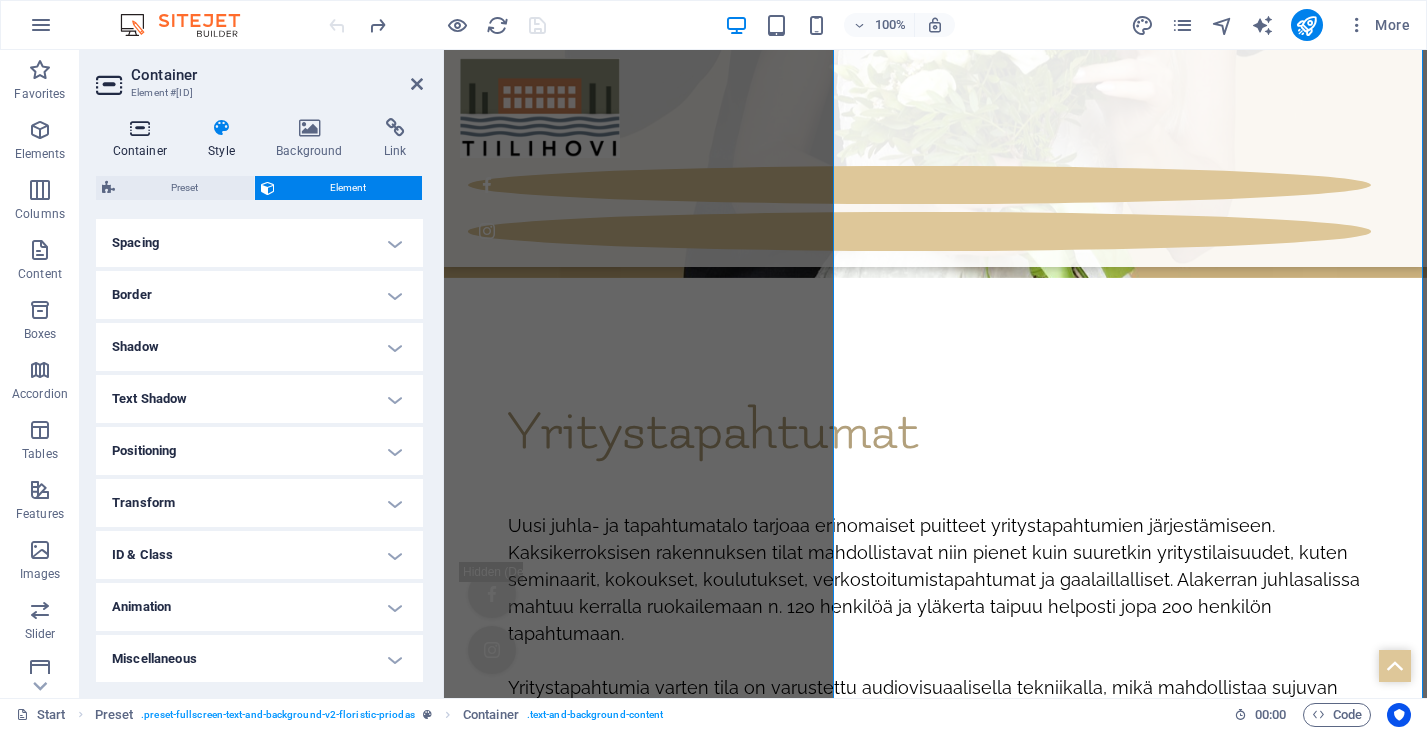 click at bounding box center (140, 128) 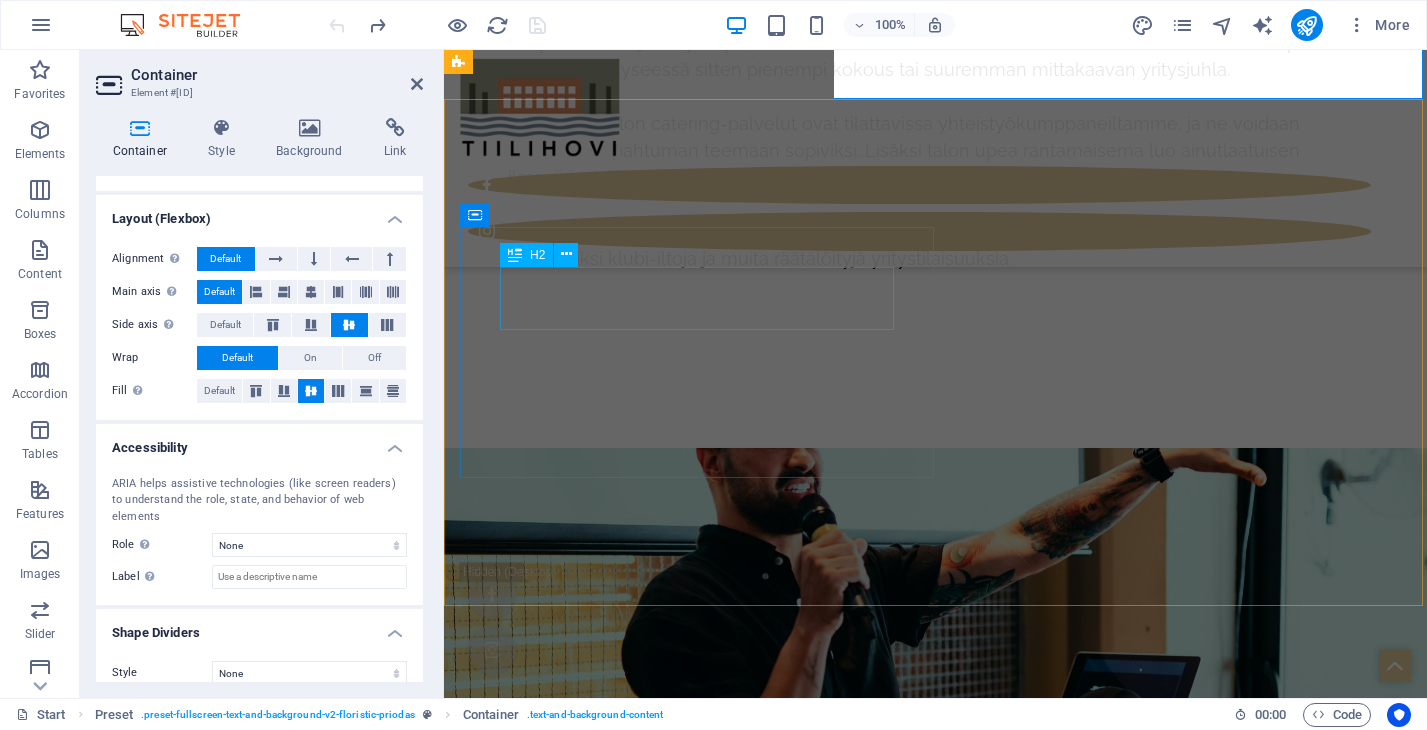 scroll, scrollTop: 9827, scrollLeft: 0, axis: vertical 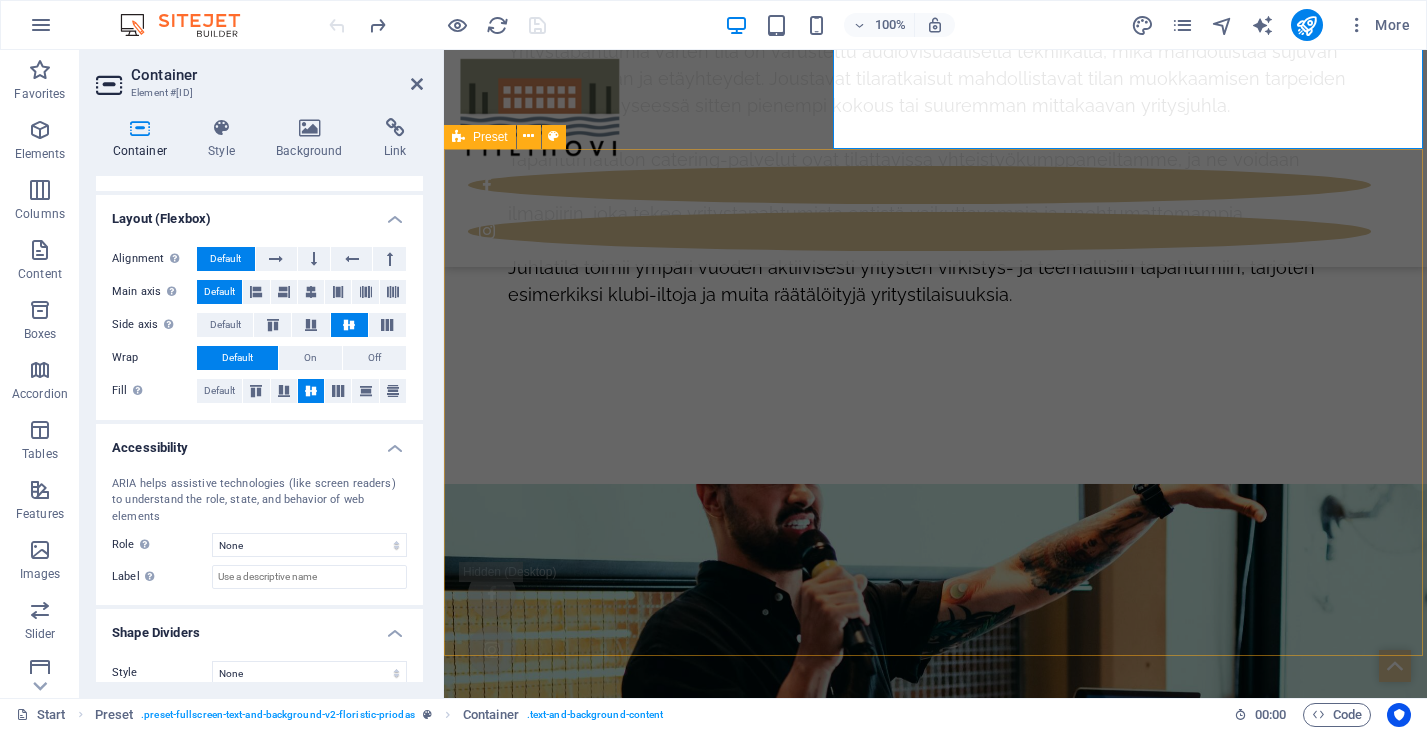 click on "Kuvagalleria Päivitämme lisää kuvia tuota pikaa. Tässä jo maistiaisia tilan yläkerrasta. Alakerran osalta kuvia luvassa lähipäivinä! :) Drop content here or  Add elements  Paste clipboard" at bounding box center [935, 8489] 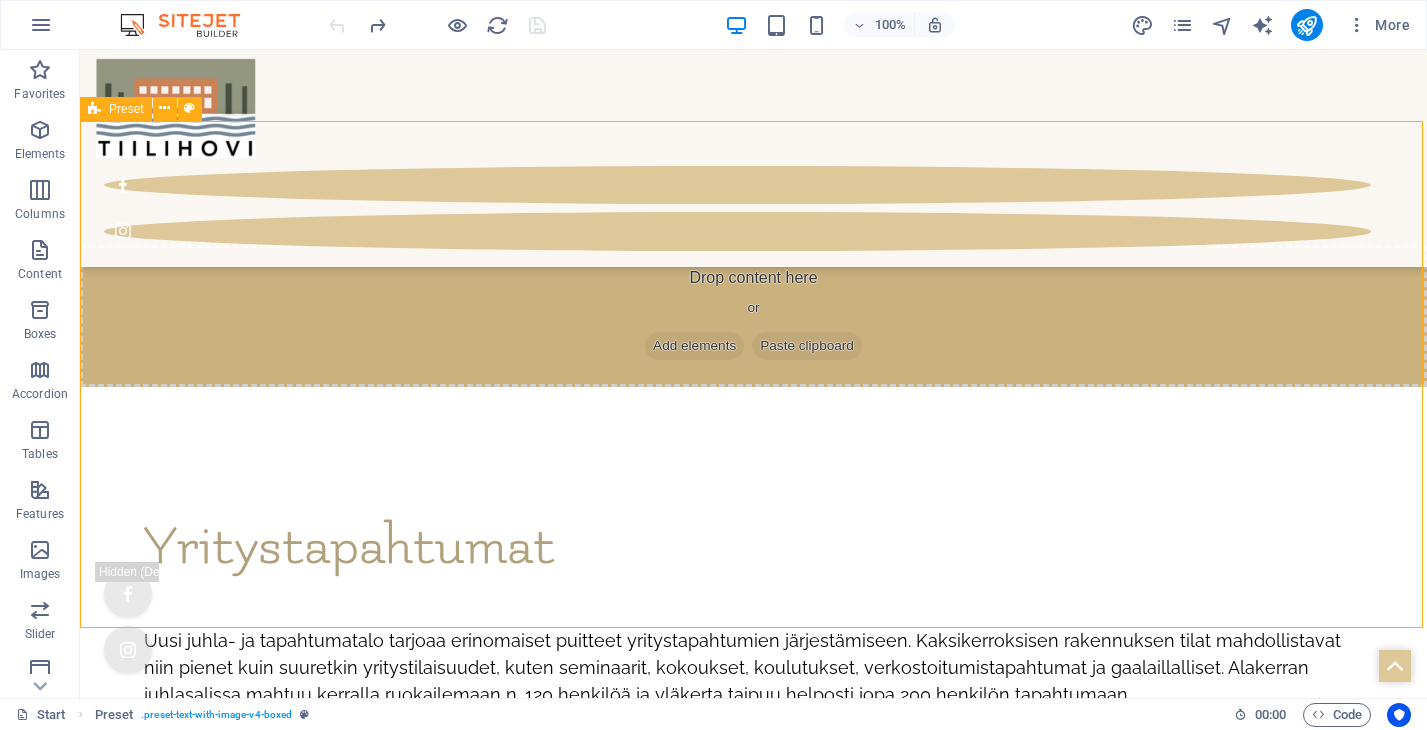 scroll, scrollTop: 7823, scrollLeft: 0, axis: vertical 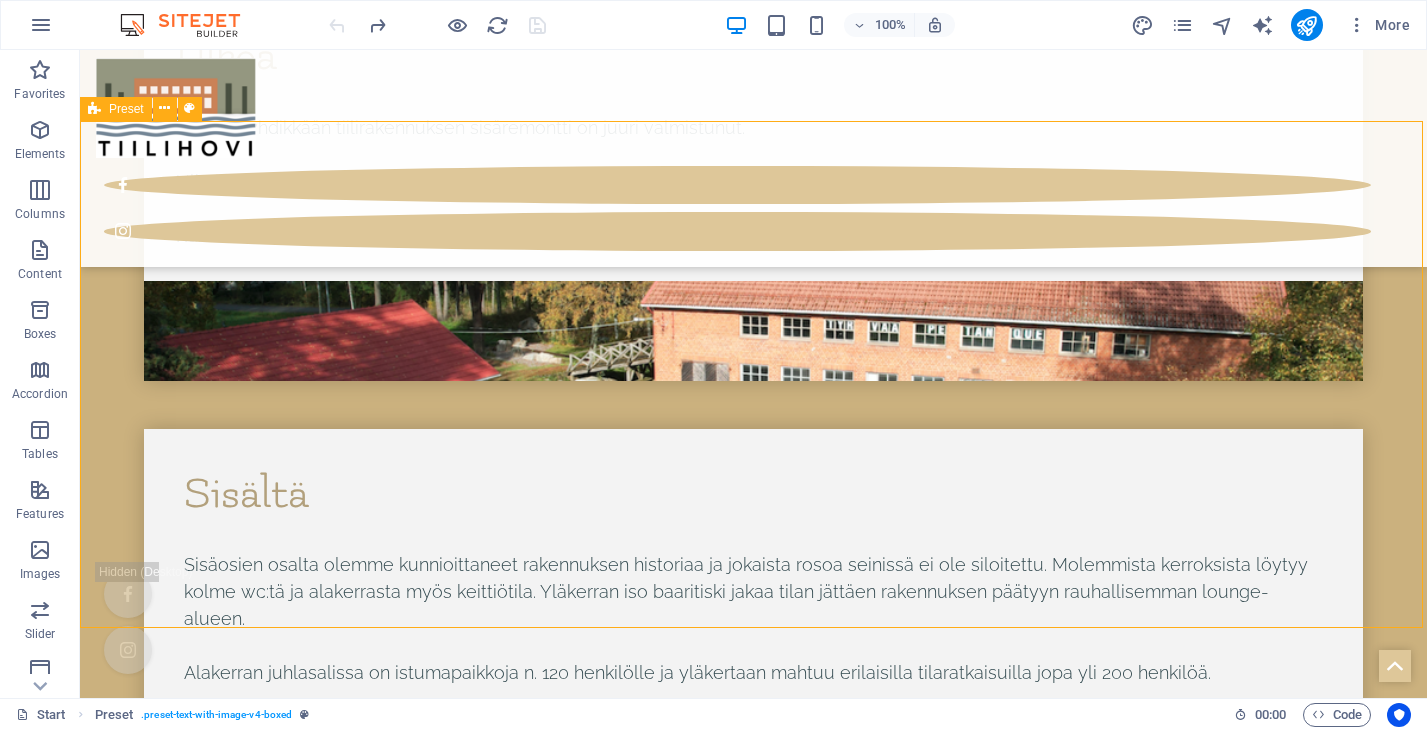 click on "Kuvagalleria Päivitämme lisää kuvia tuota pikaa. Tässä jo maistiaisia tilan yläkerrasta. Alakerran osalta kuvia luvassa lähipäivinä! :) Drop content here or  Add elements  Paste clipboard" at bounding box center (753, 11133) 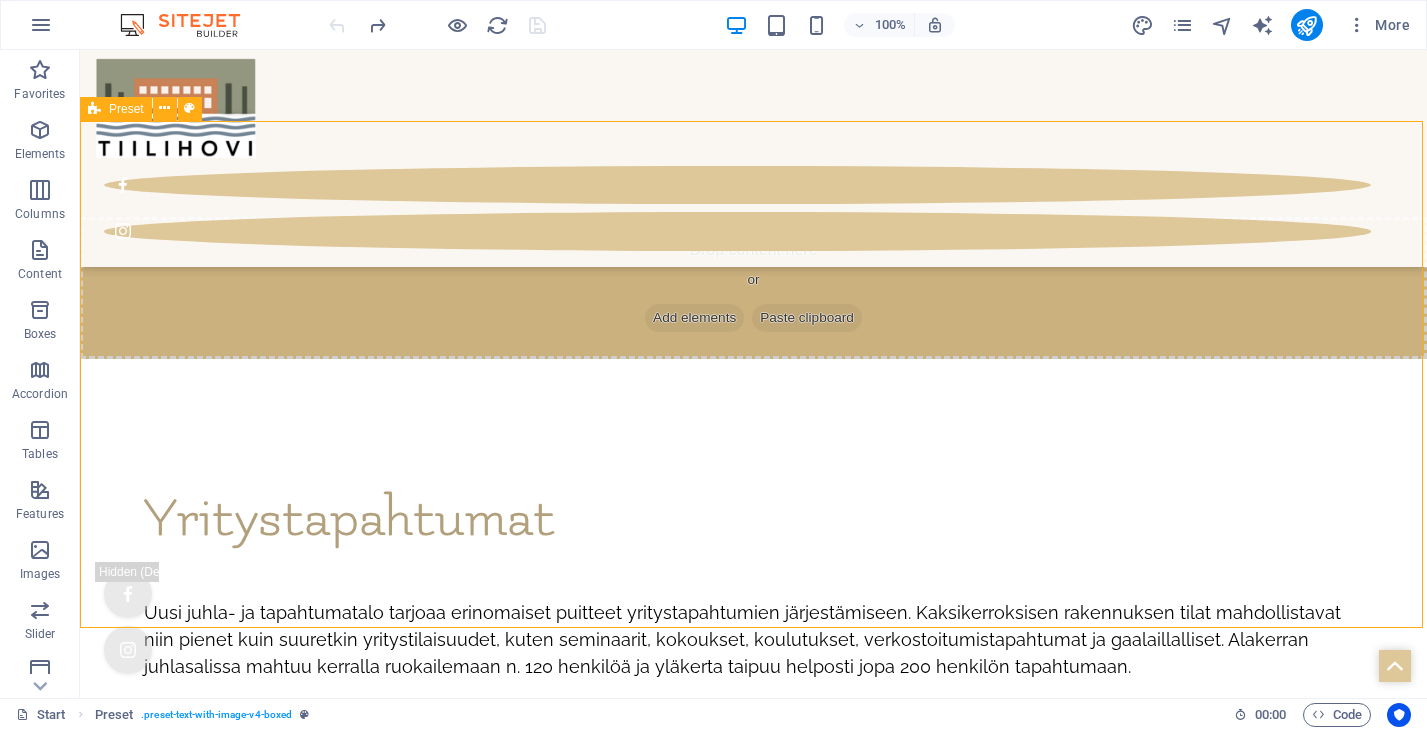 select on "rem" 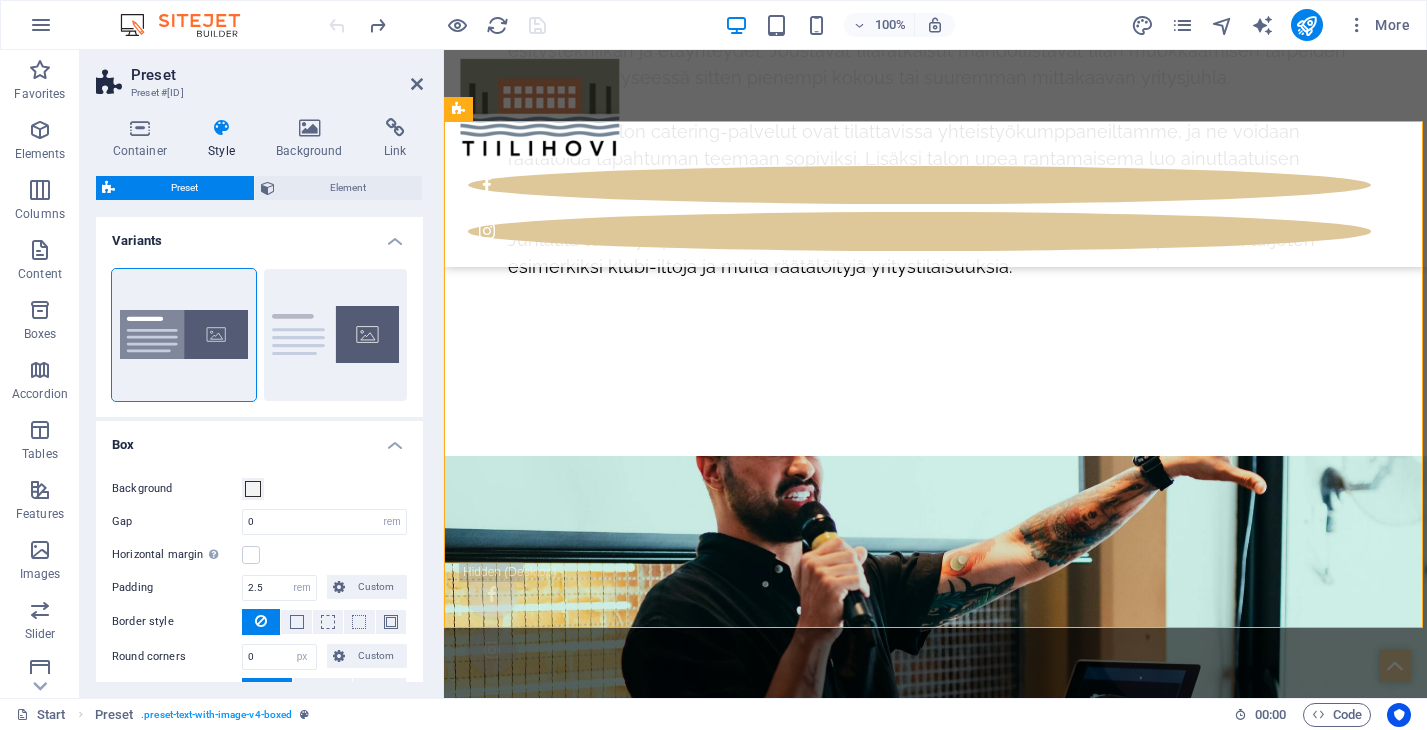 click at bounding box center (222, 128) 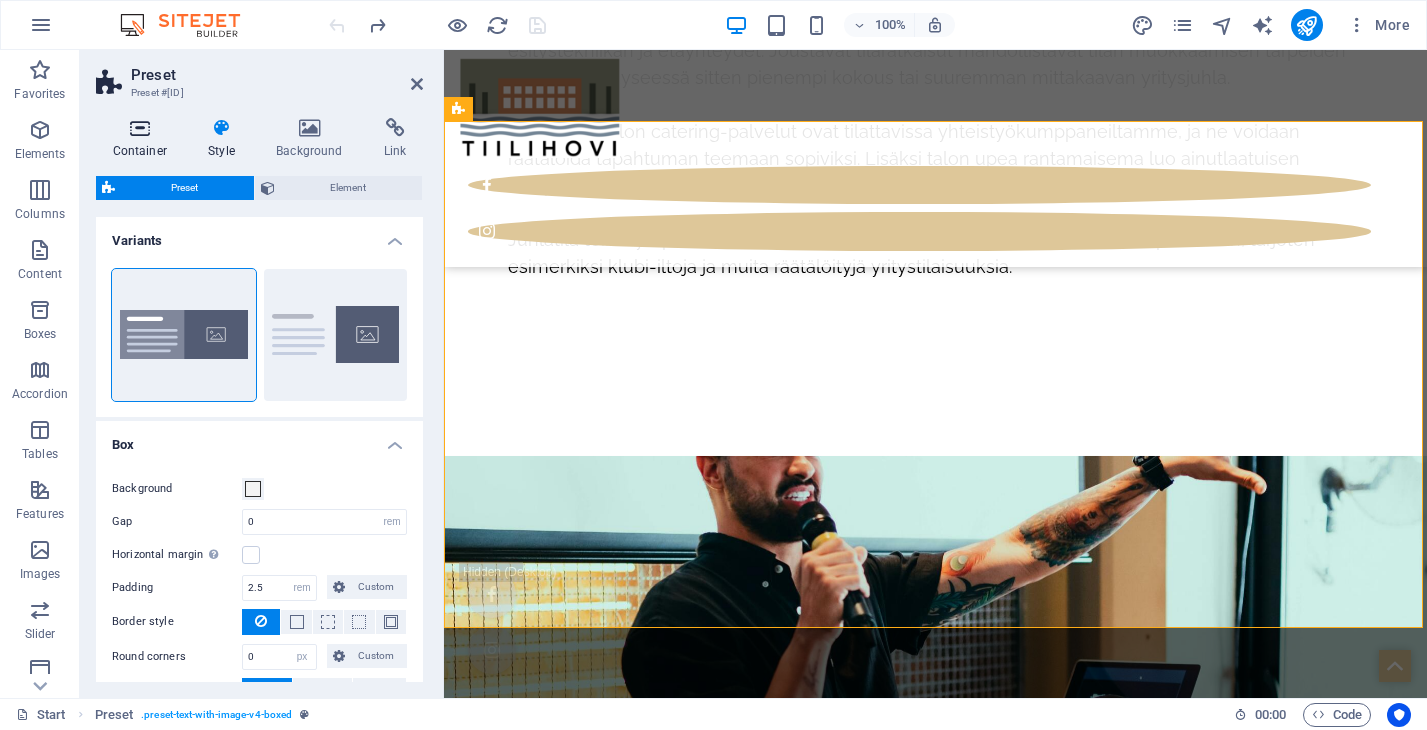 click at bounding box center (140, 128) 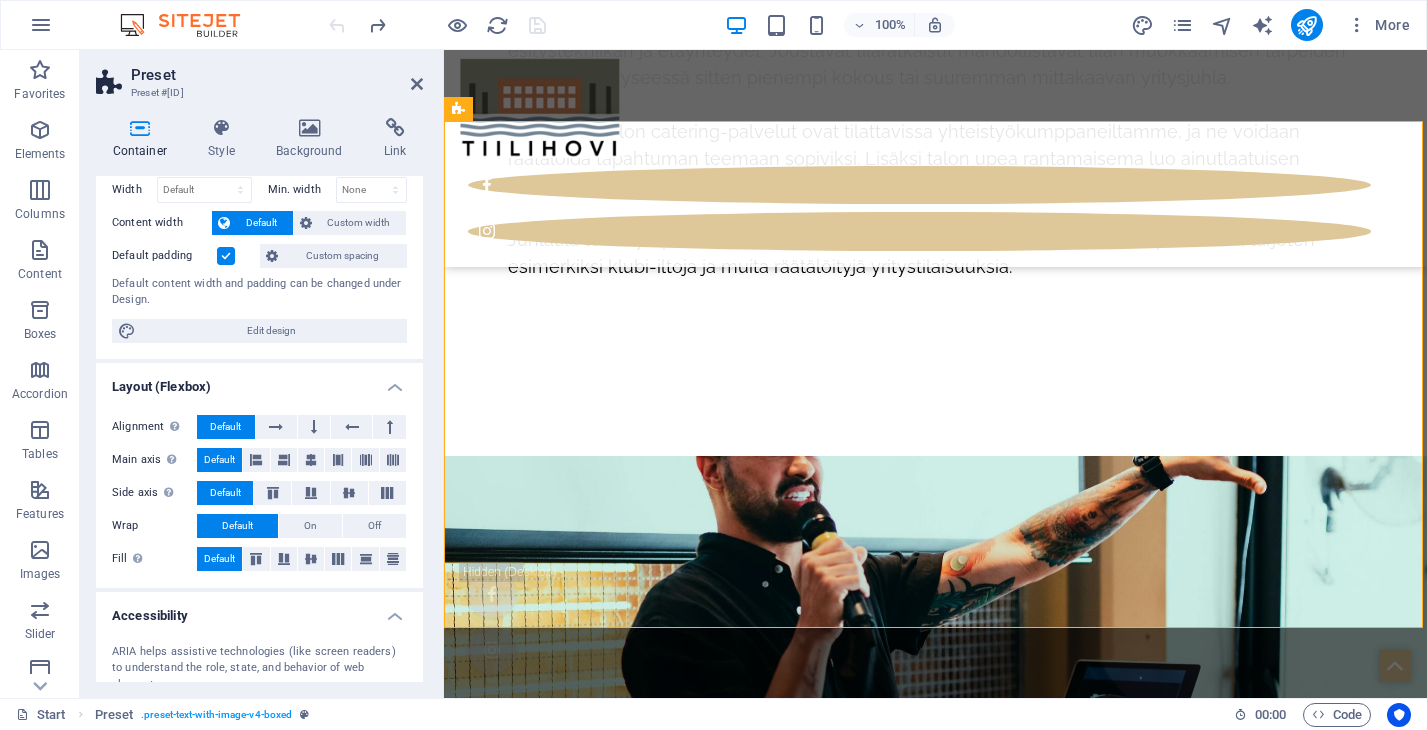 scroll, scrollTop: 88, scrollLeft: 0, axis: vertical 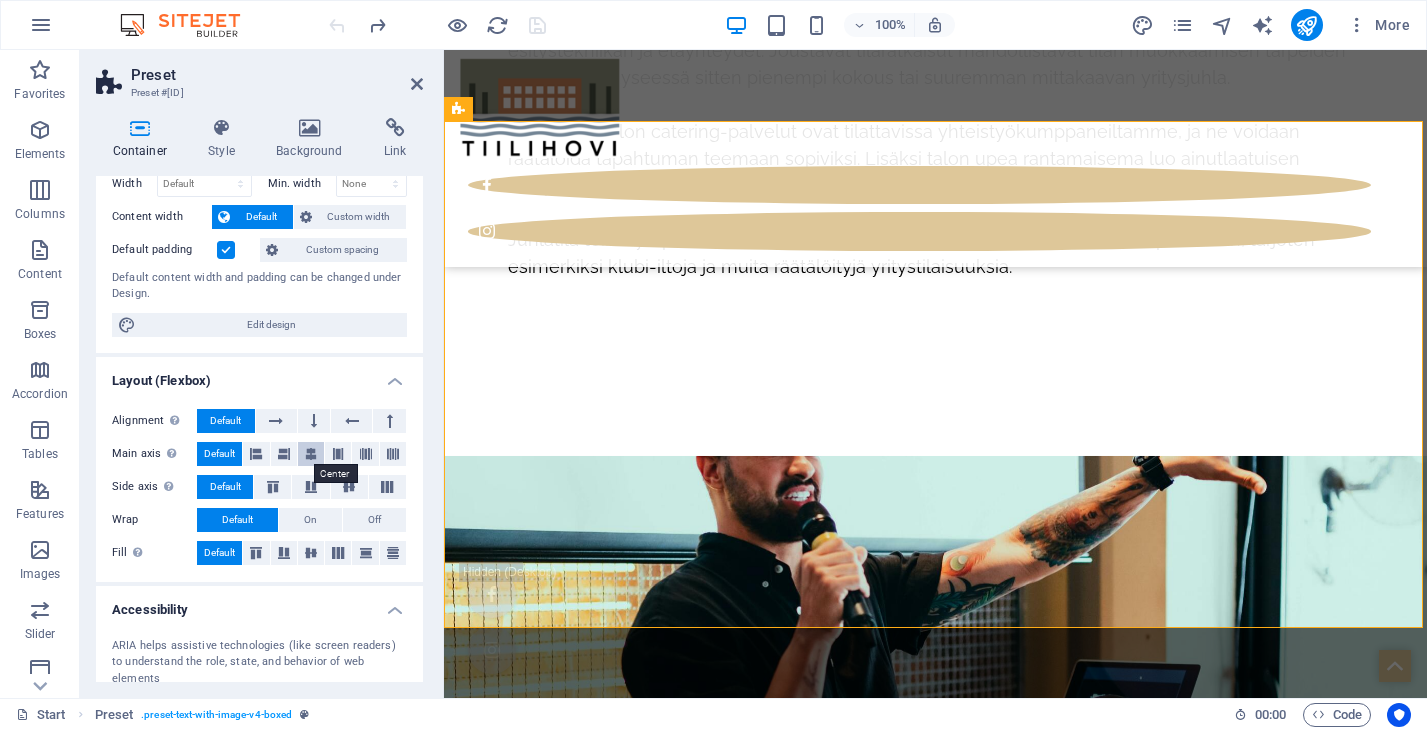 click at bounding box center (311, 454) 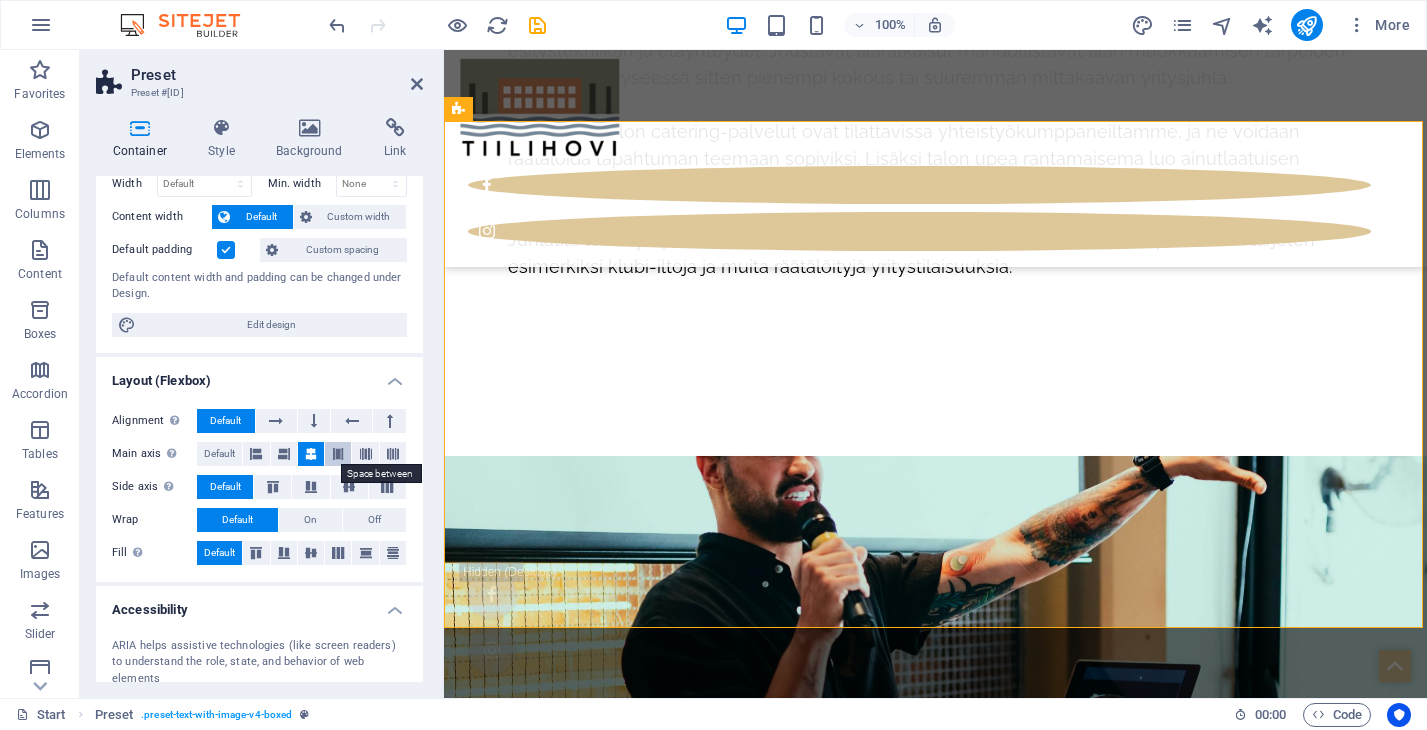 click at bounding box center (338, 454) 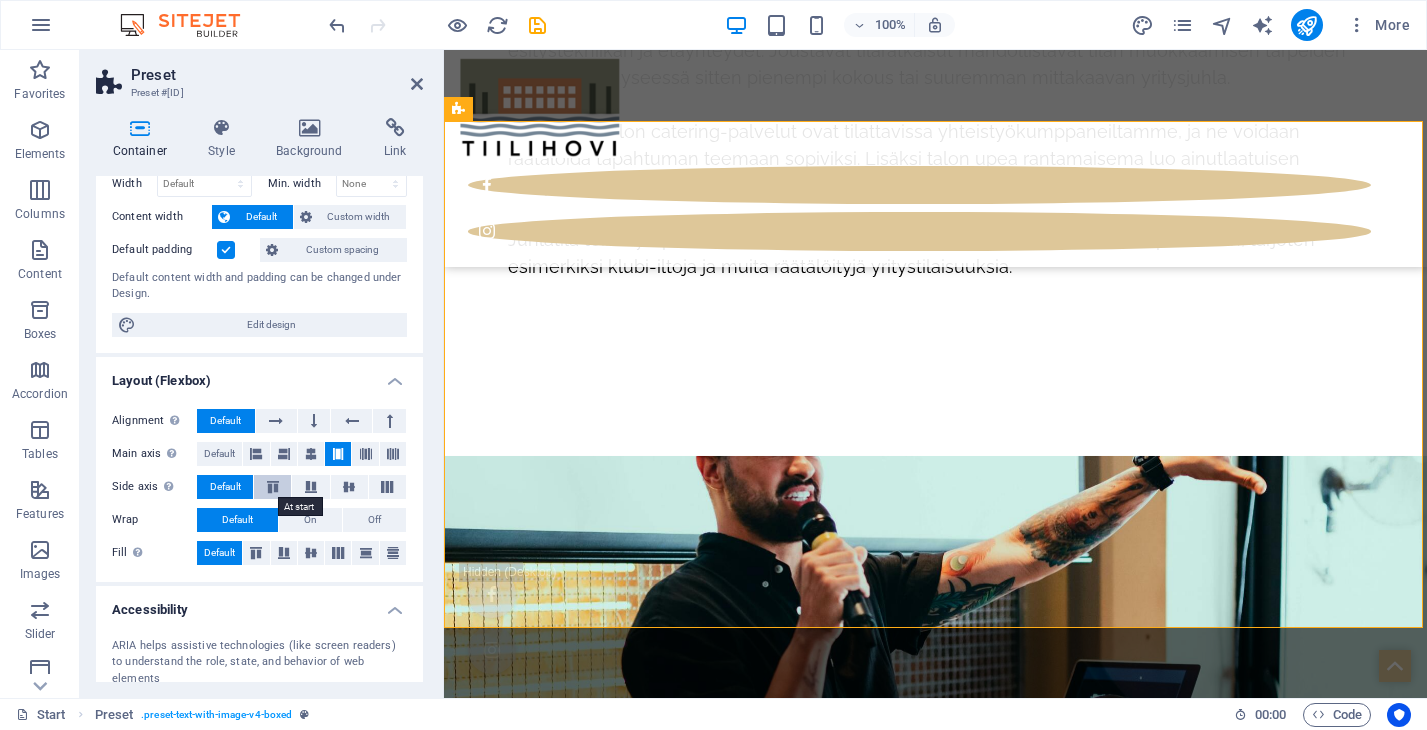 click at bounding box center (273, 487) 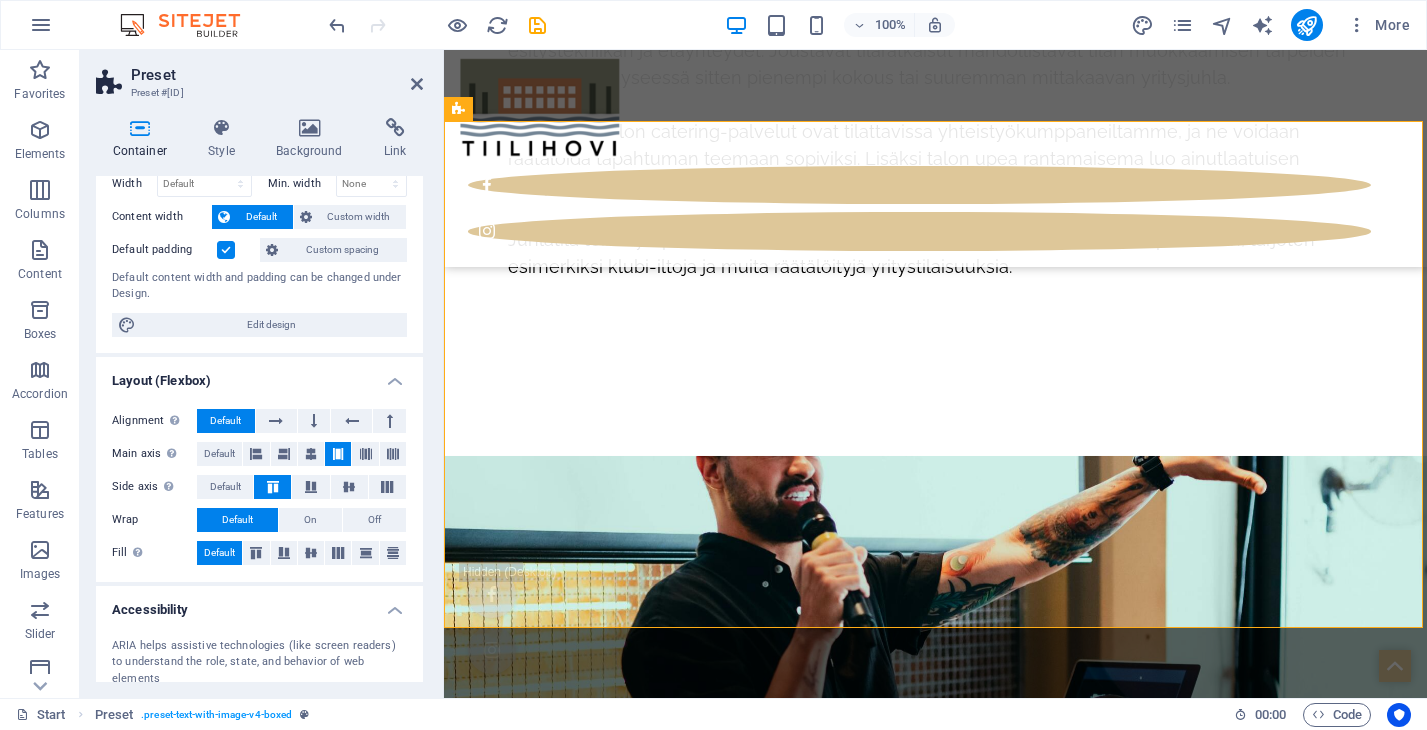 click at bounding box center [273, 487] 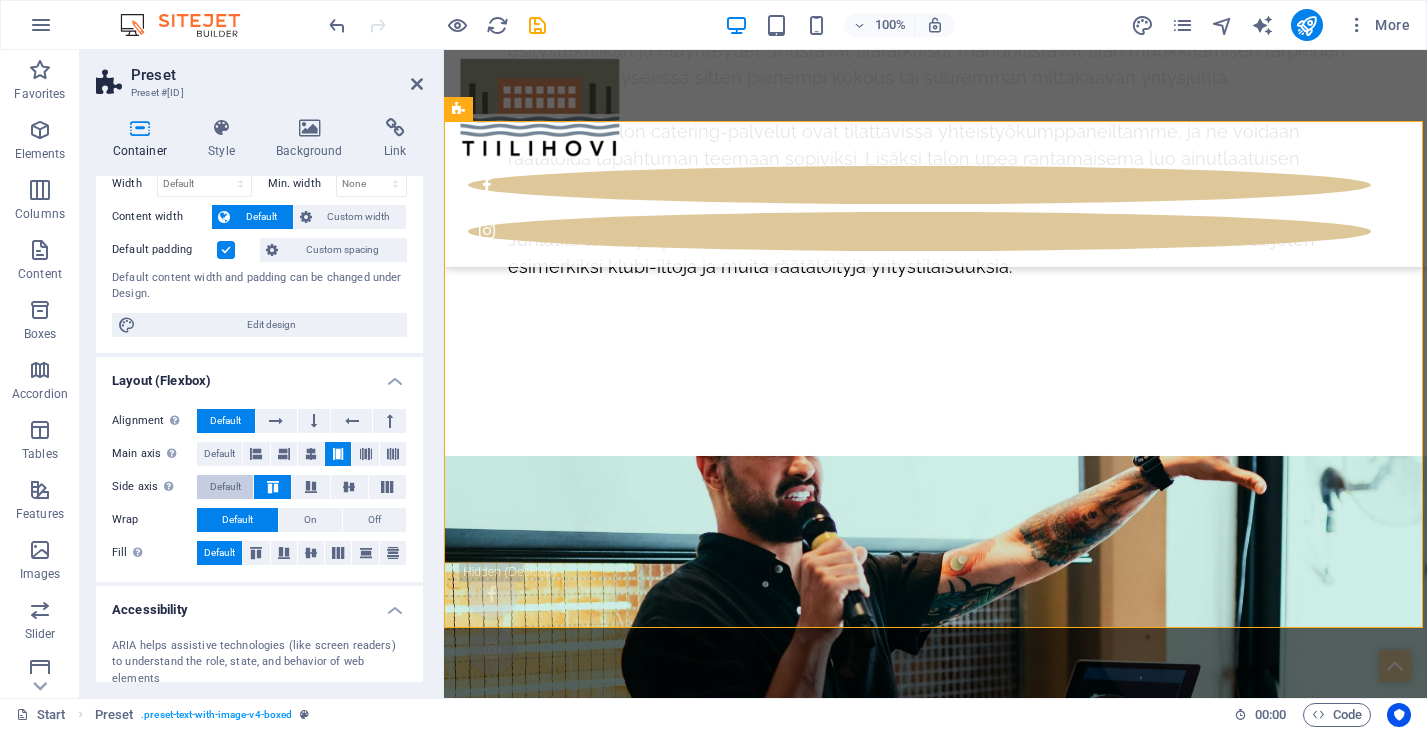 click on "Default" at bounding box center (225, 487) 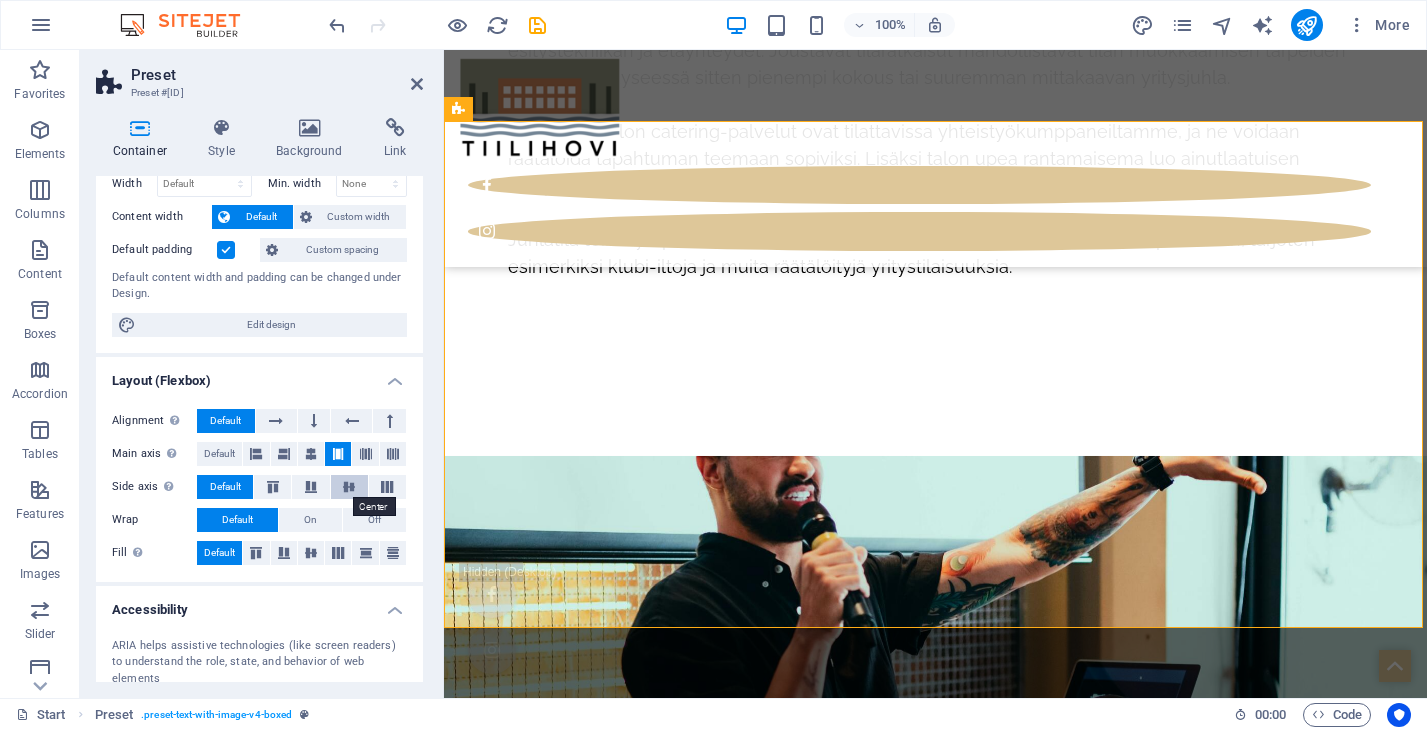 click at bounding box center (349, 487) 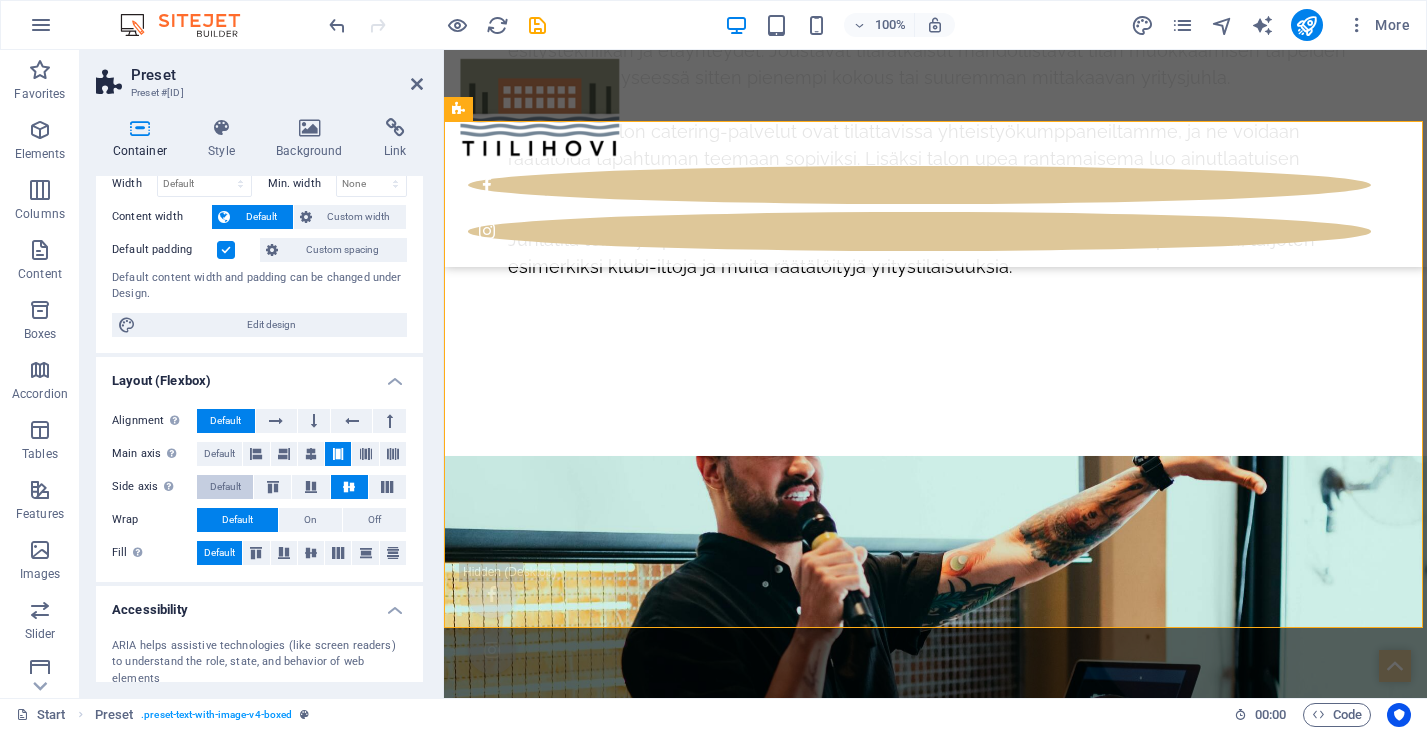 click on "Default" at bounding box center [225, 487] 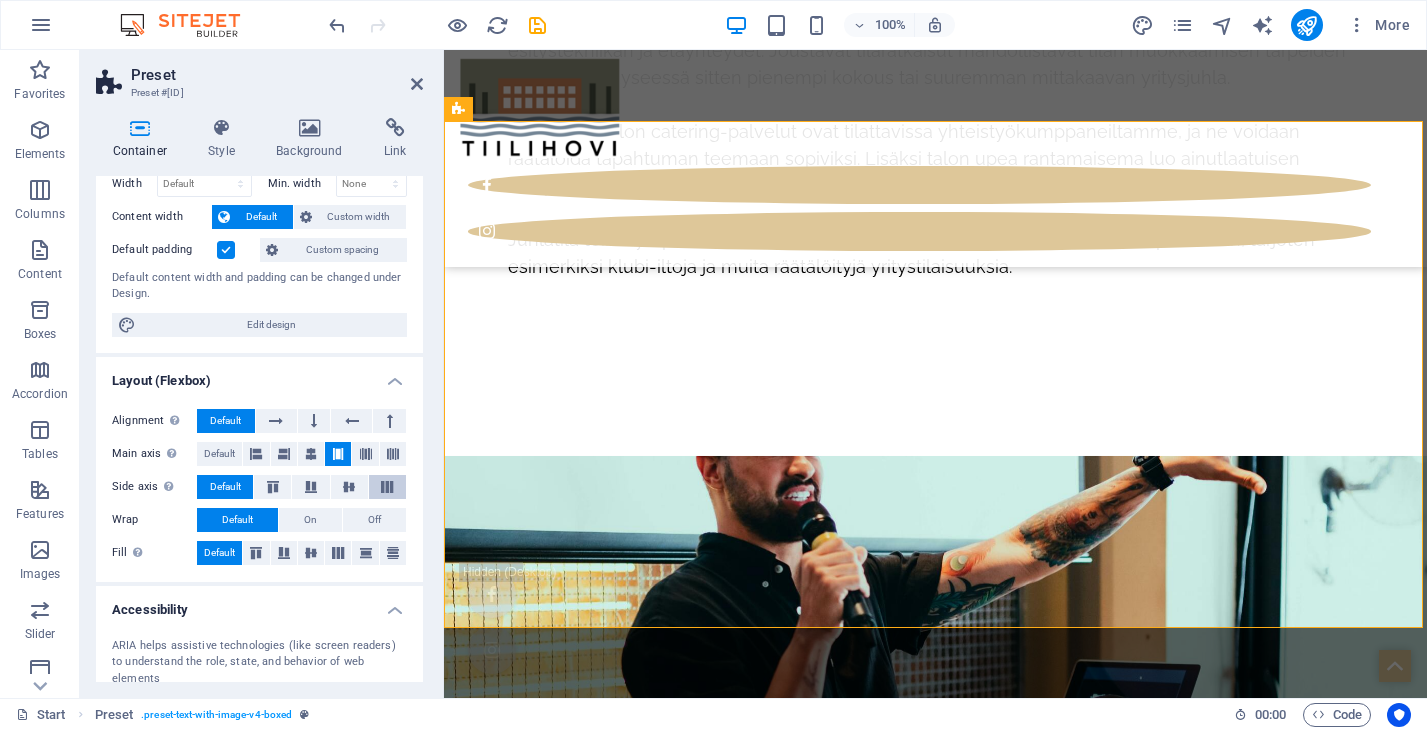 click at bounding box center (387, 487) 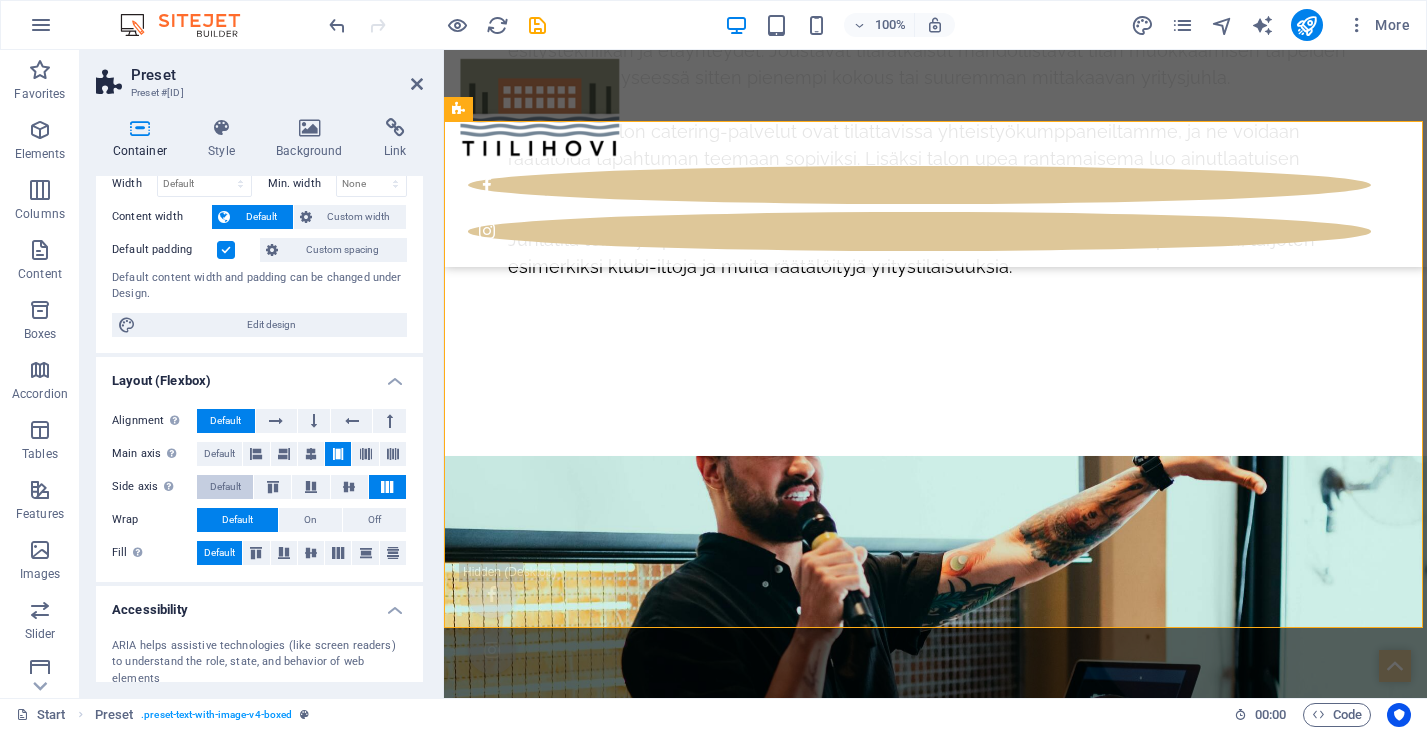 click on "Default" at bounding box center [225, 487] 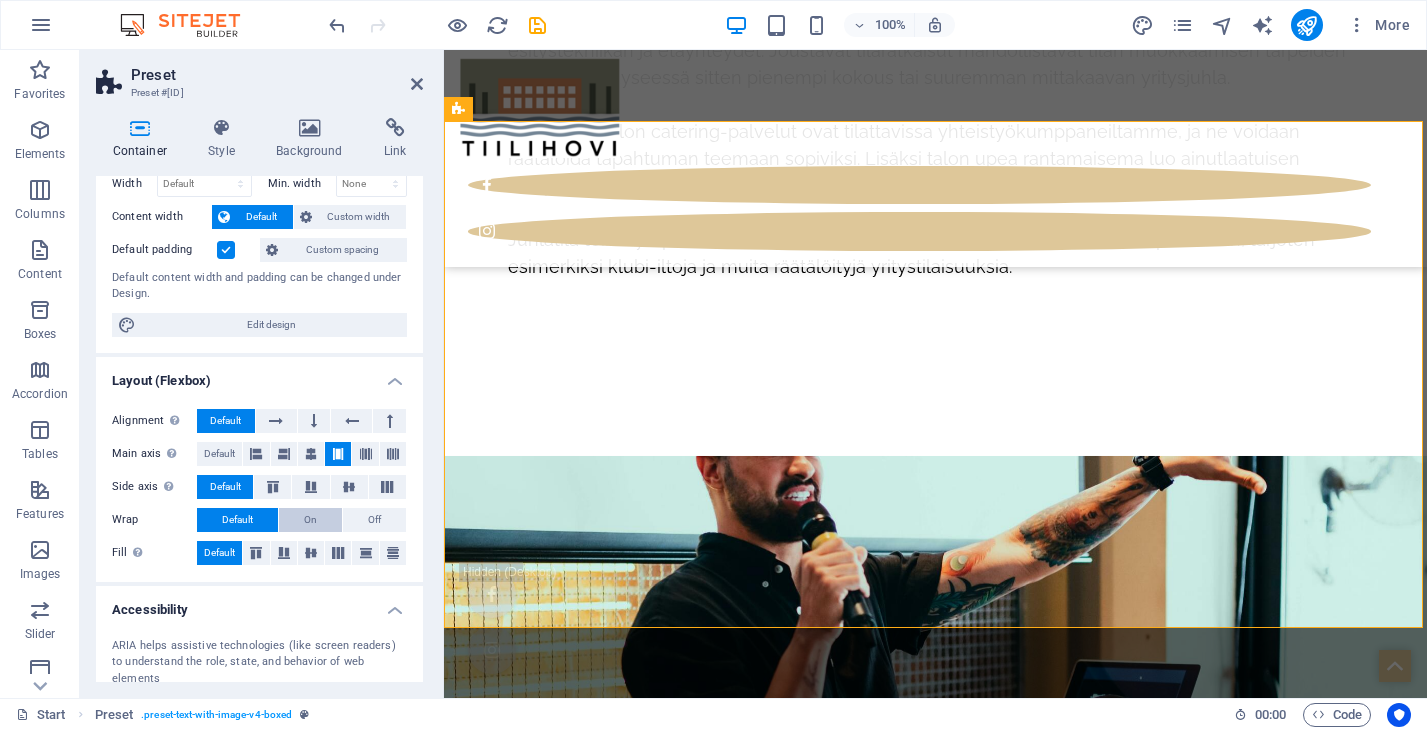 click on "On" at bounding box center [310, 520] 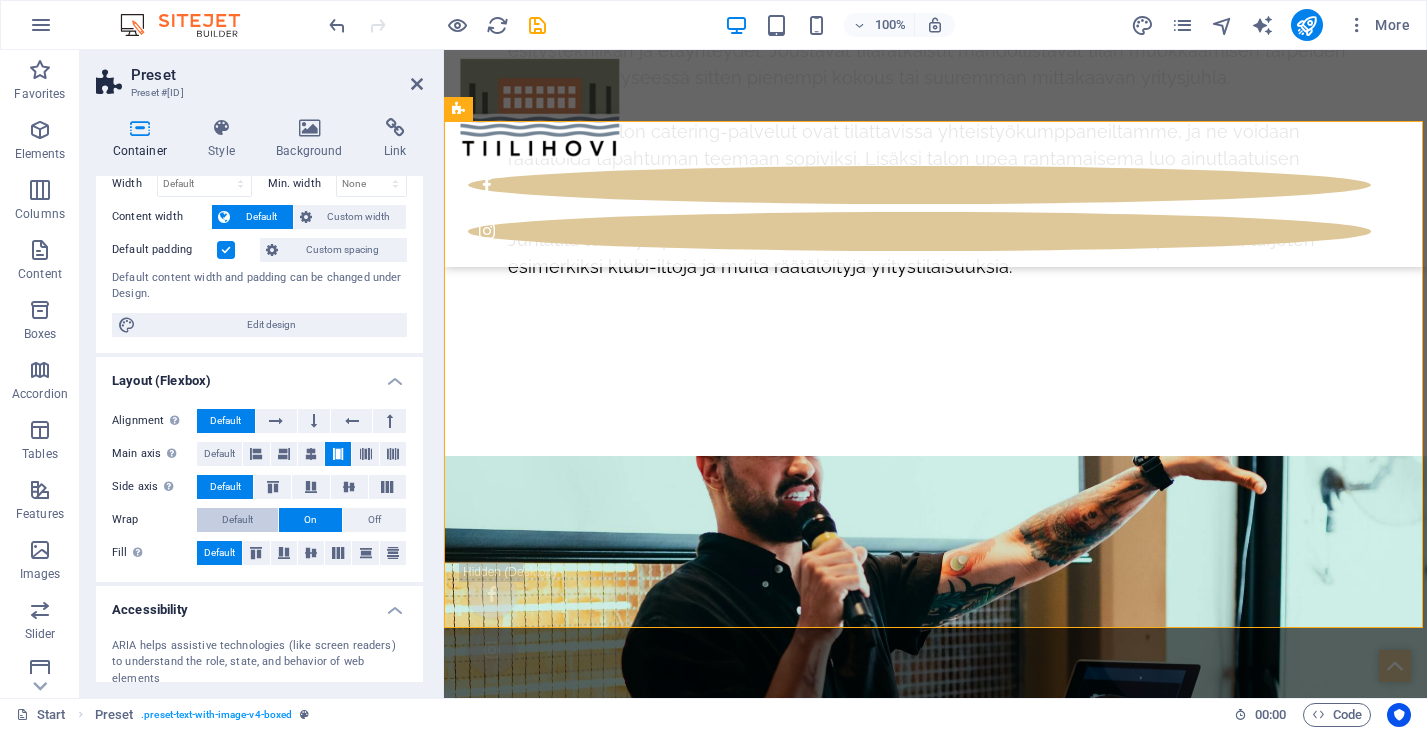 click on "Default" at bounding box center [237, 520] 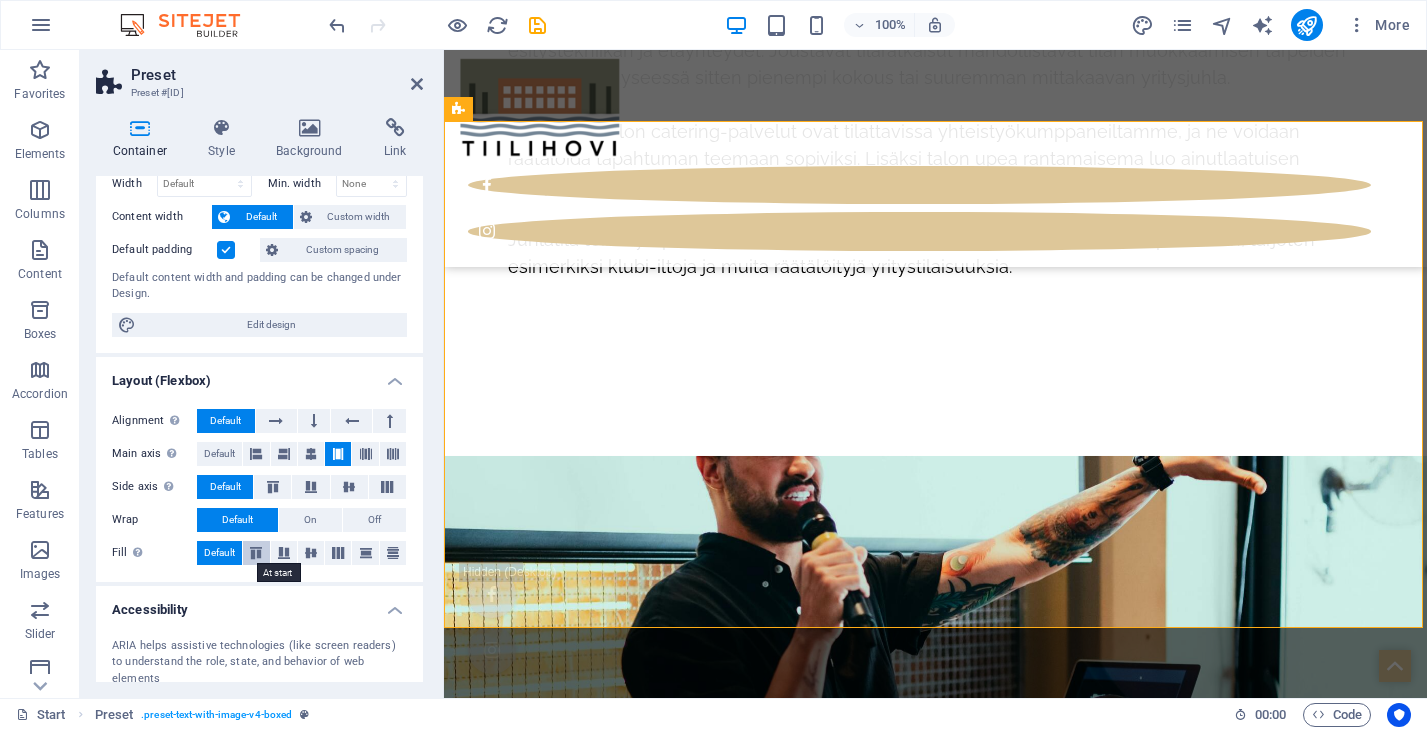 click at bounding box center [256, 553] 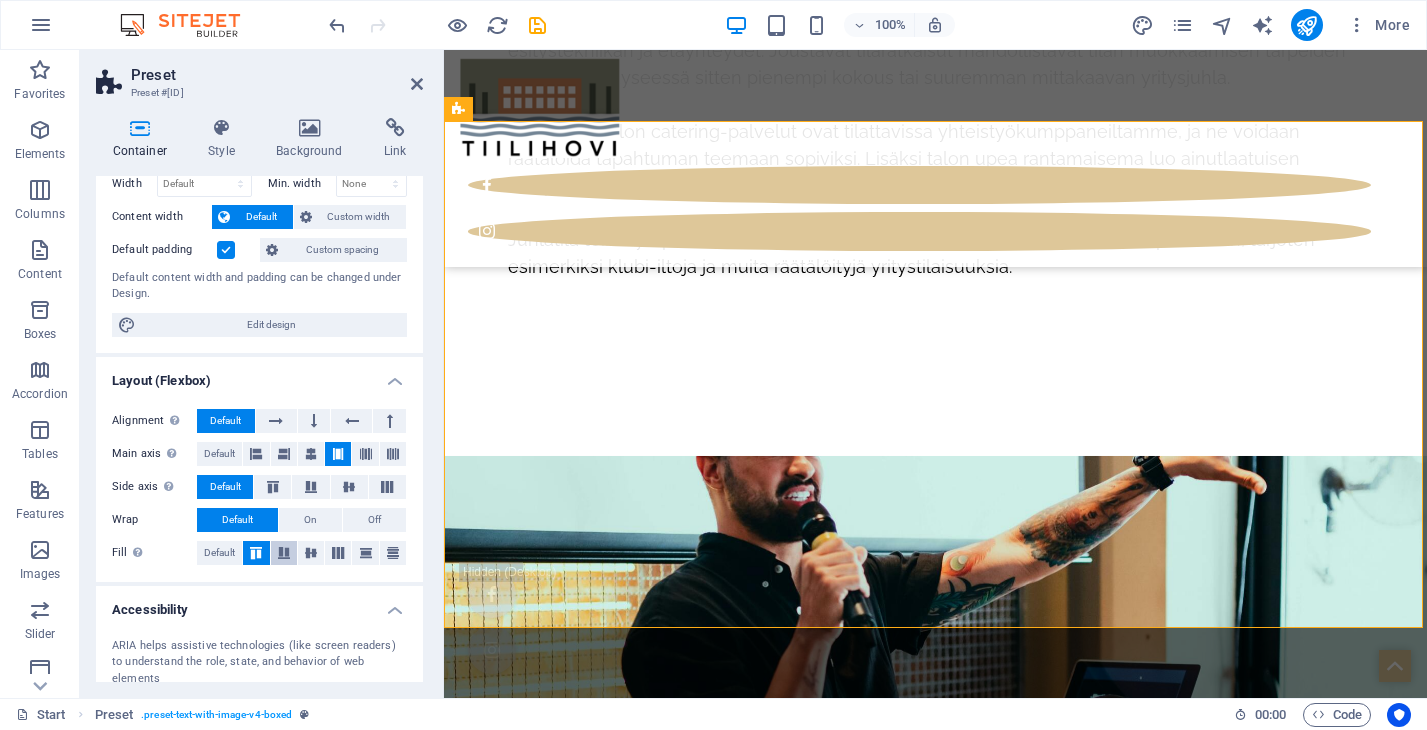 click at bounding box center [284, 553] 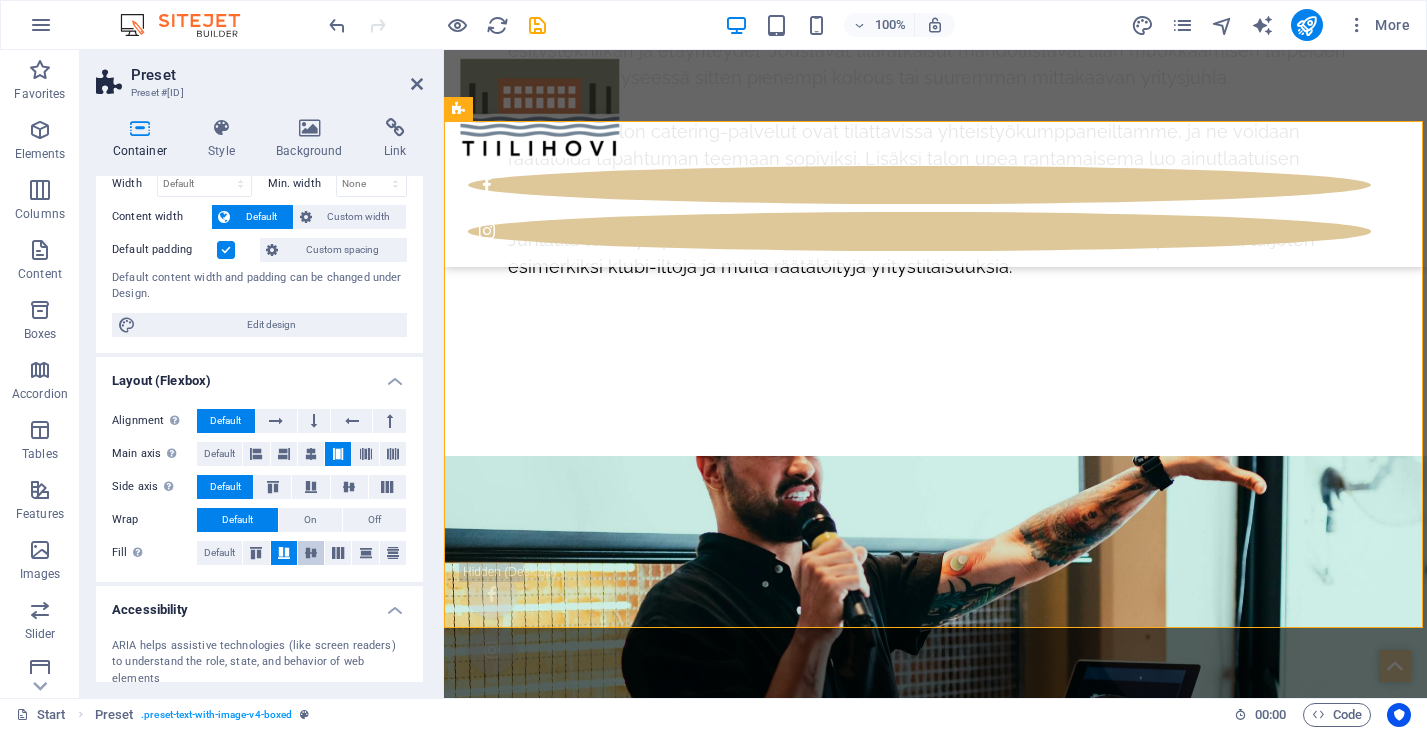 click at bounding box center [311, 553] 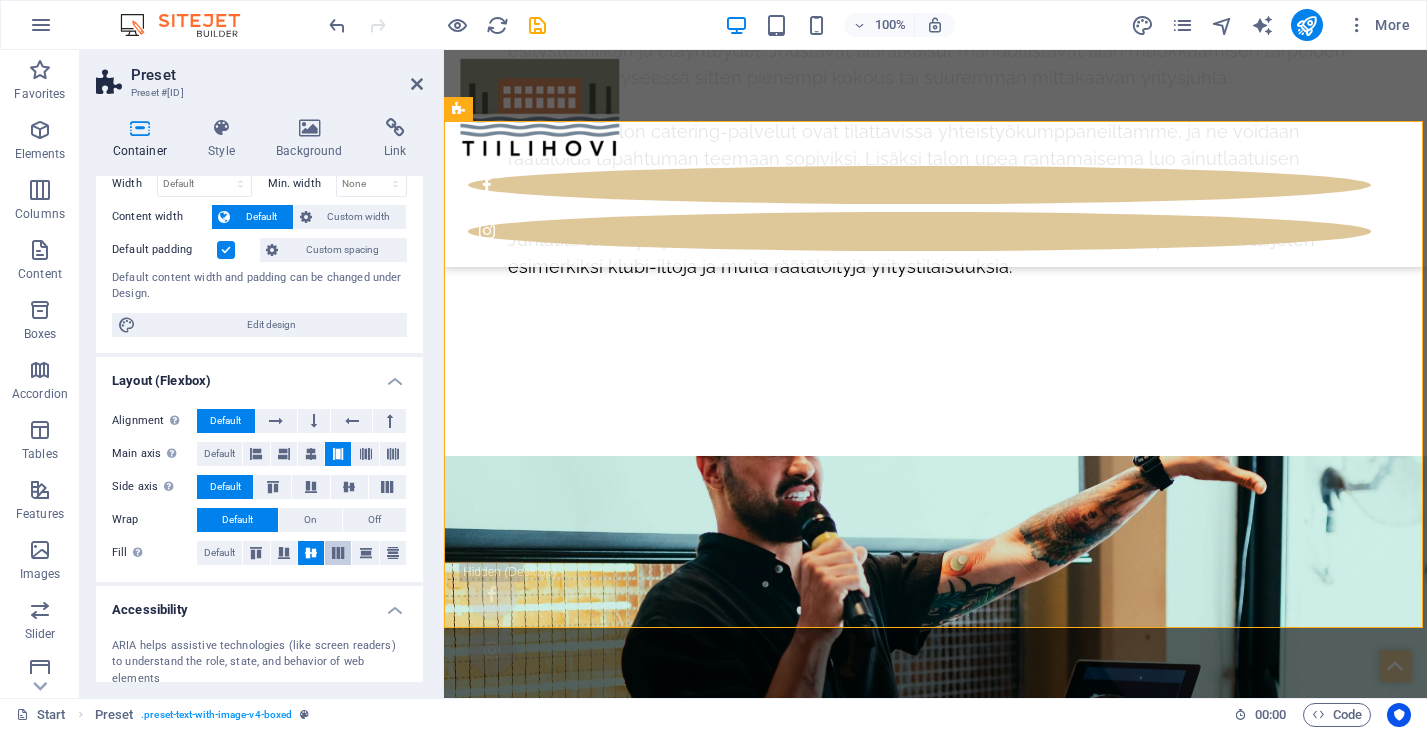 click at bounding box center [338, 553] 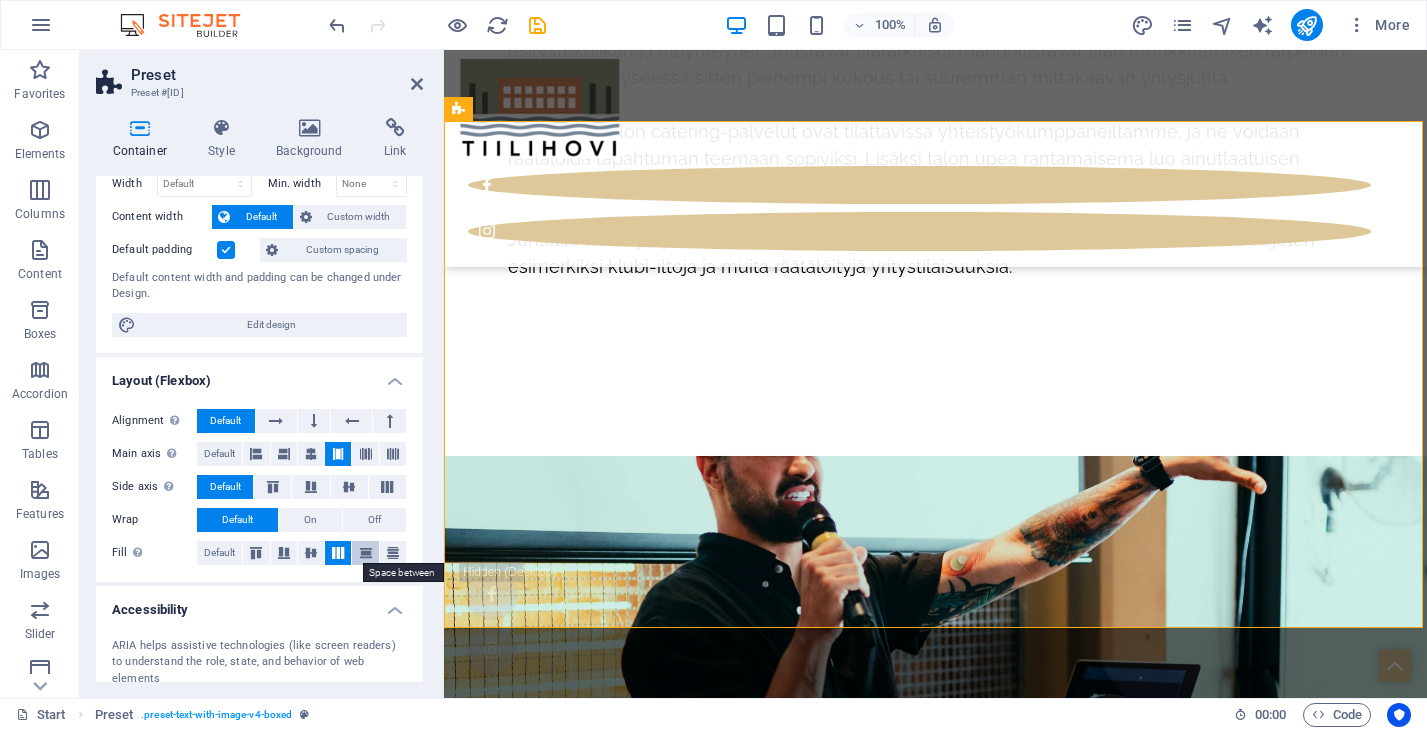 click at bounding box center [366, 553] 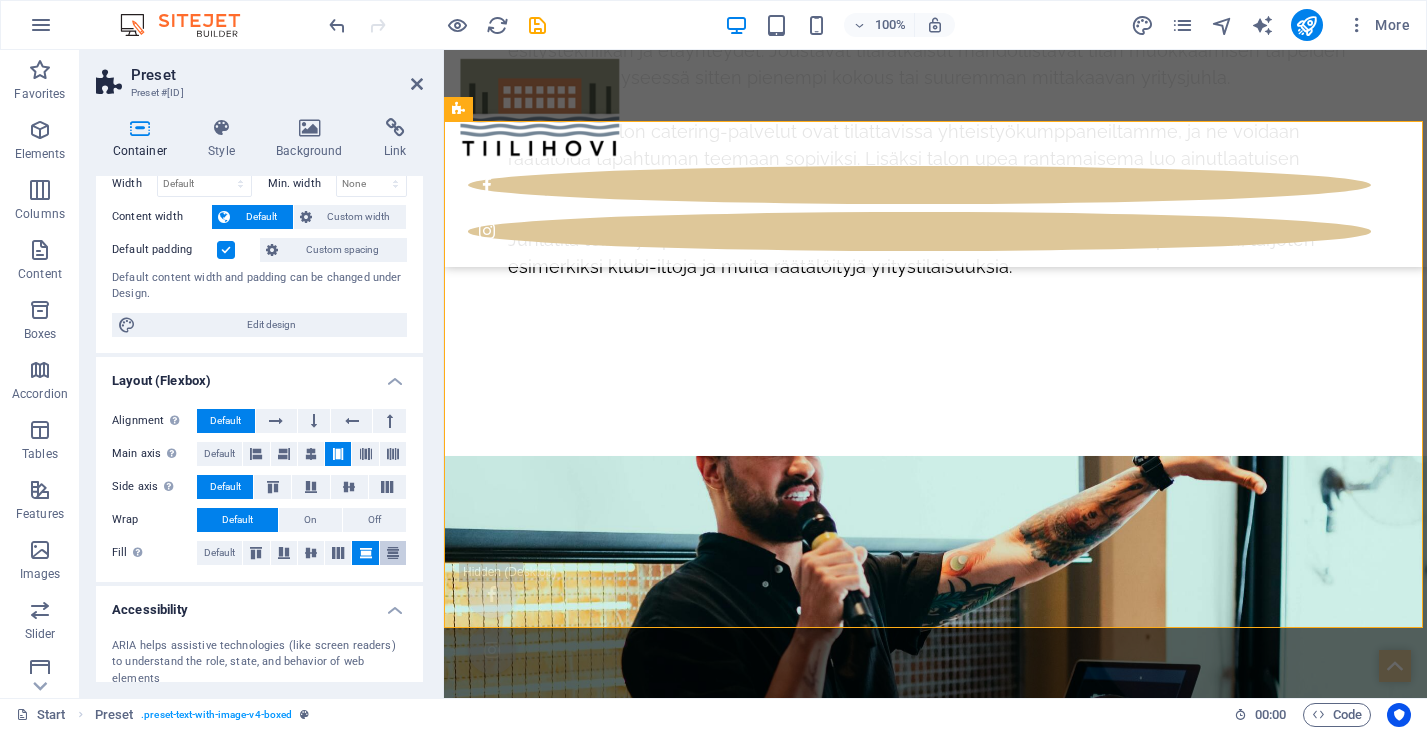 click at bounding box center [393, 553] 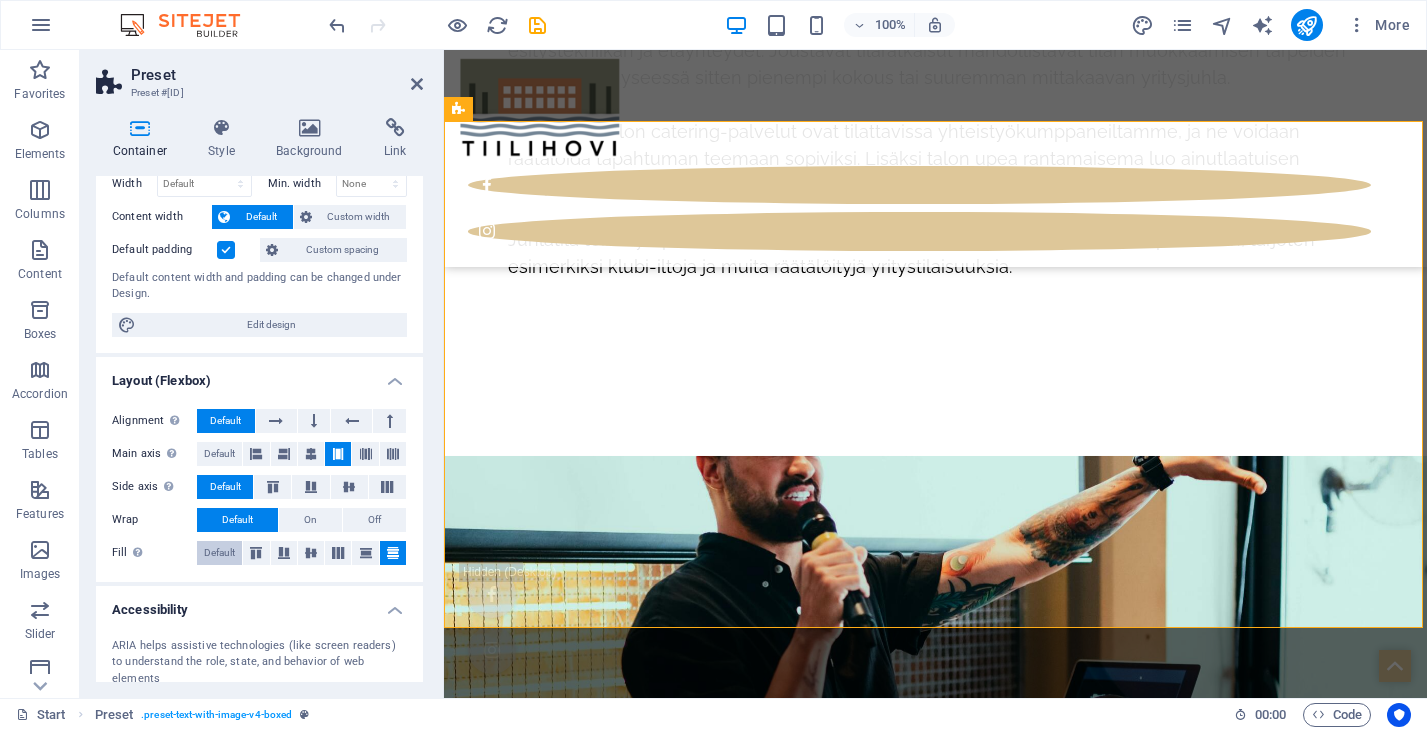 click on "Default" at bounding box center [219, 553] 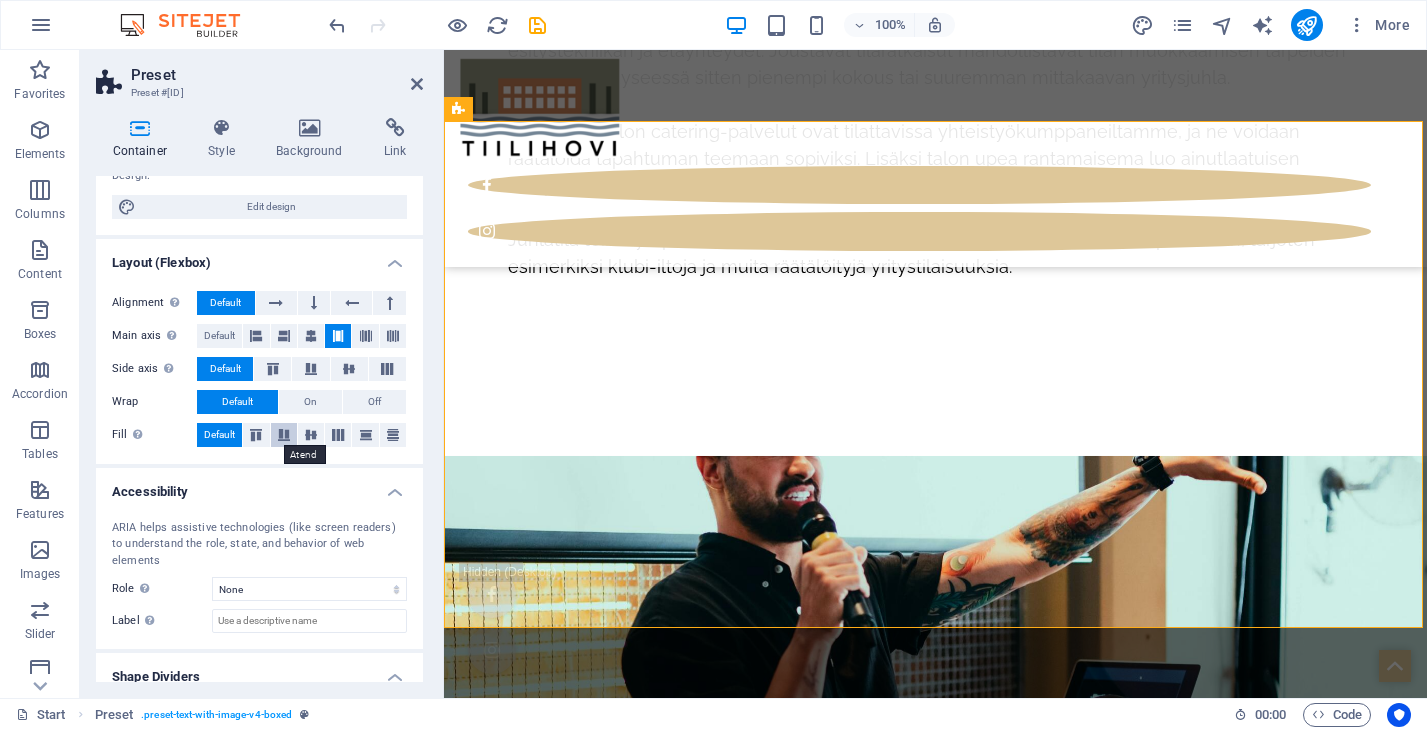scroll, scrollTop: 178, scrollLeft: 0, axis: vertical 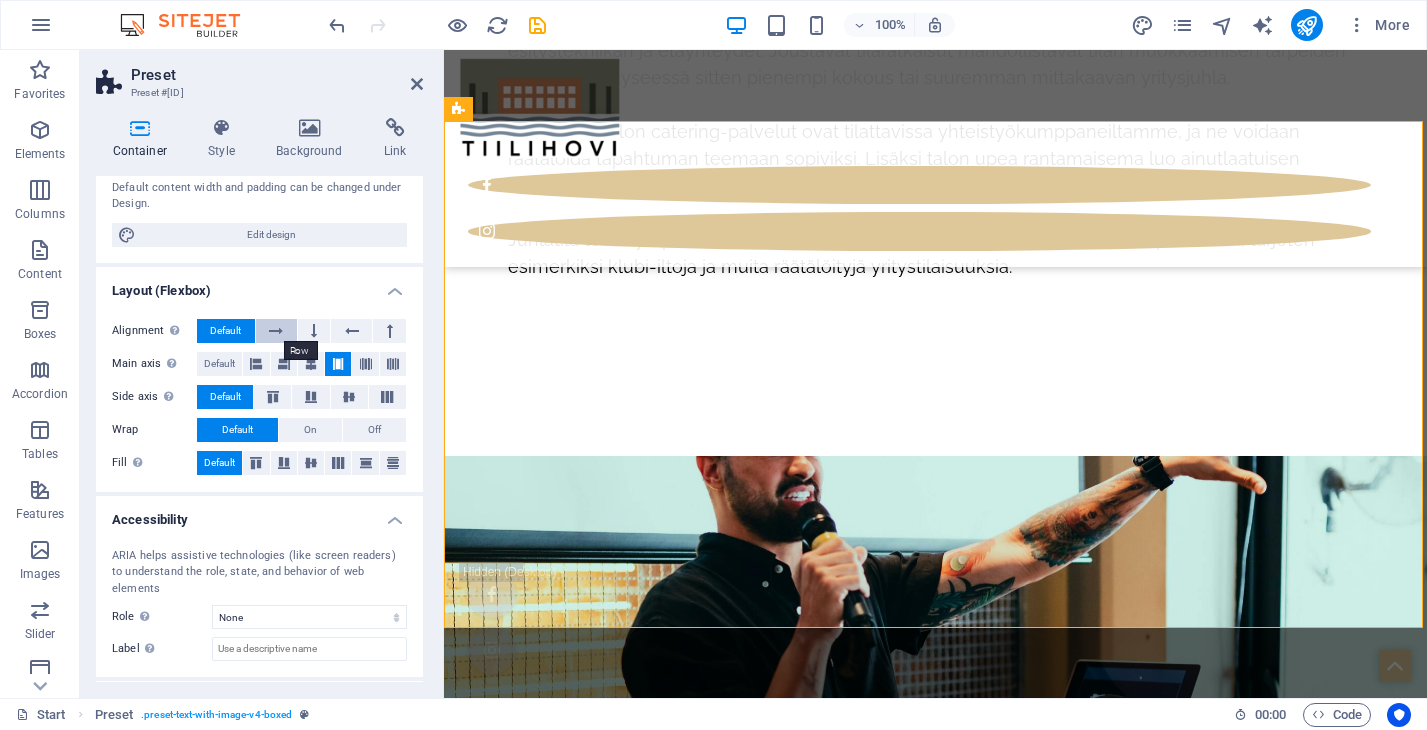 click at bounding box center [276, 331] 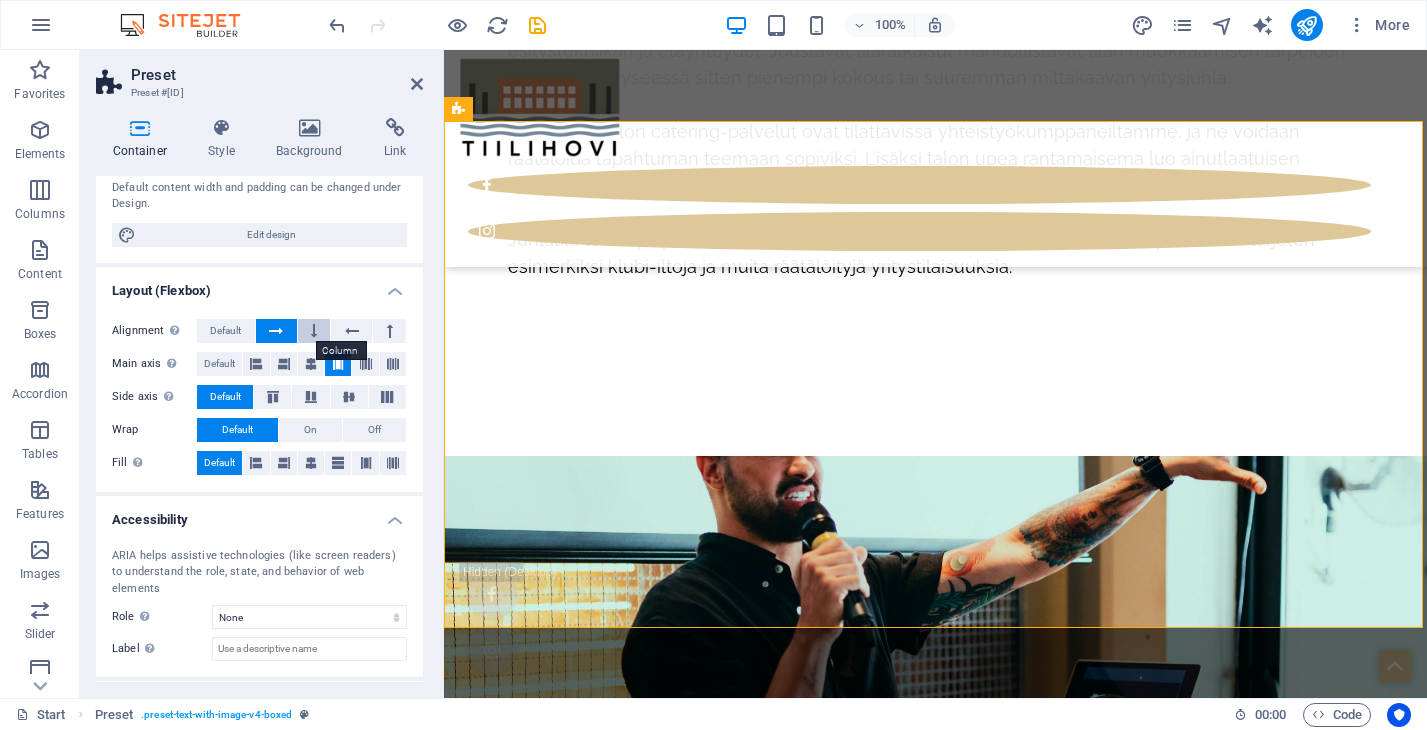 click at bounding box center [314, 331] 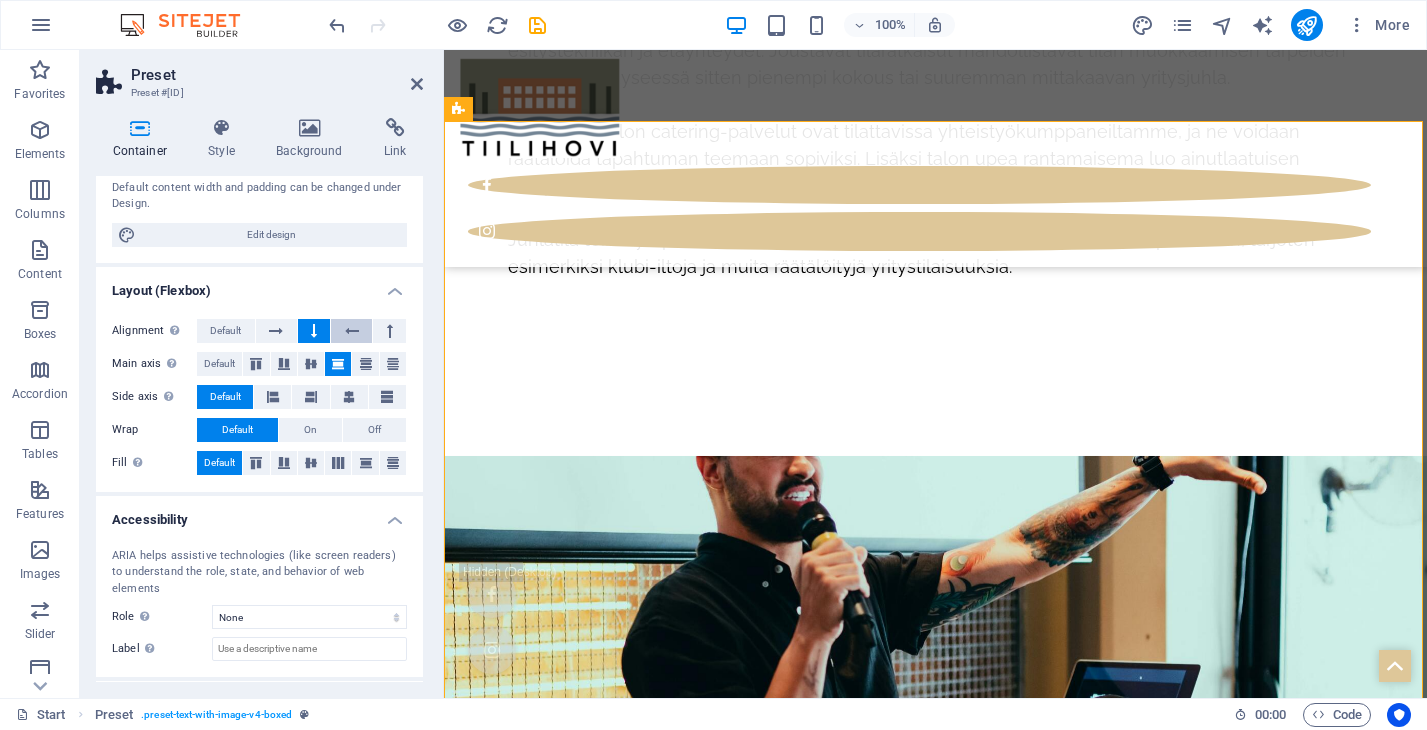 click at bounding box center (352, 331) 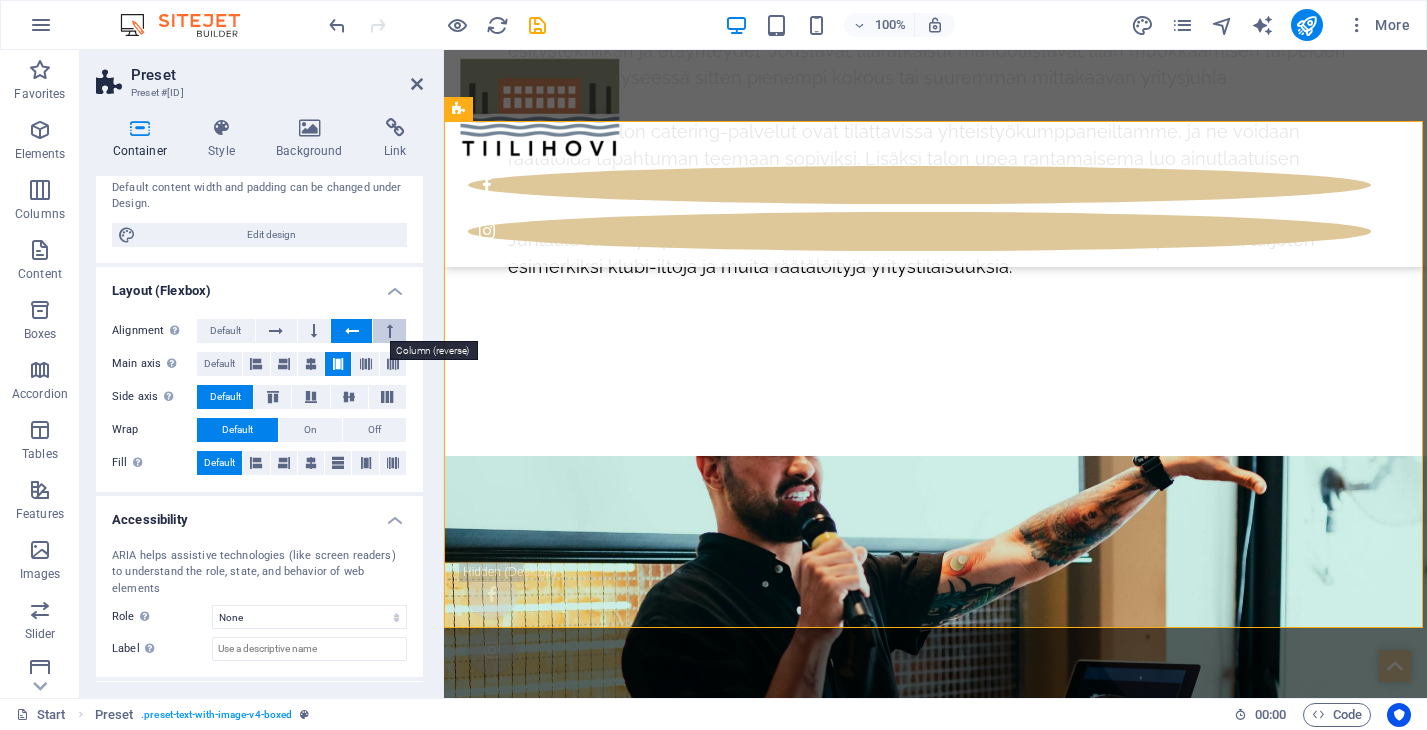 click at bounding box center [390, 331] 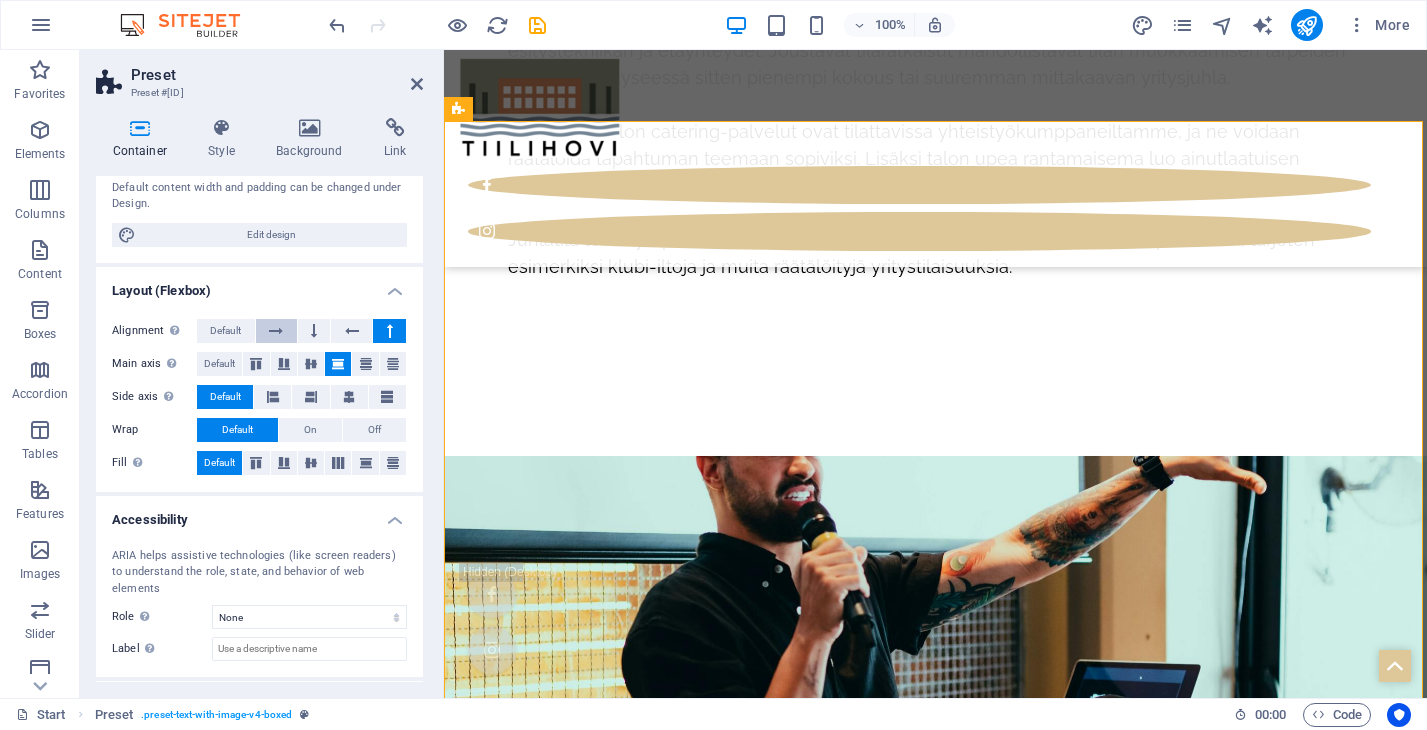 click at bounding box center [276, 331] 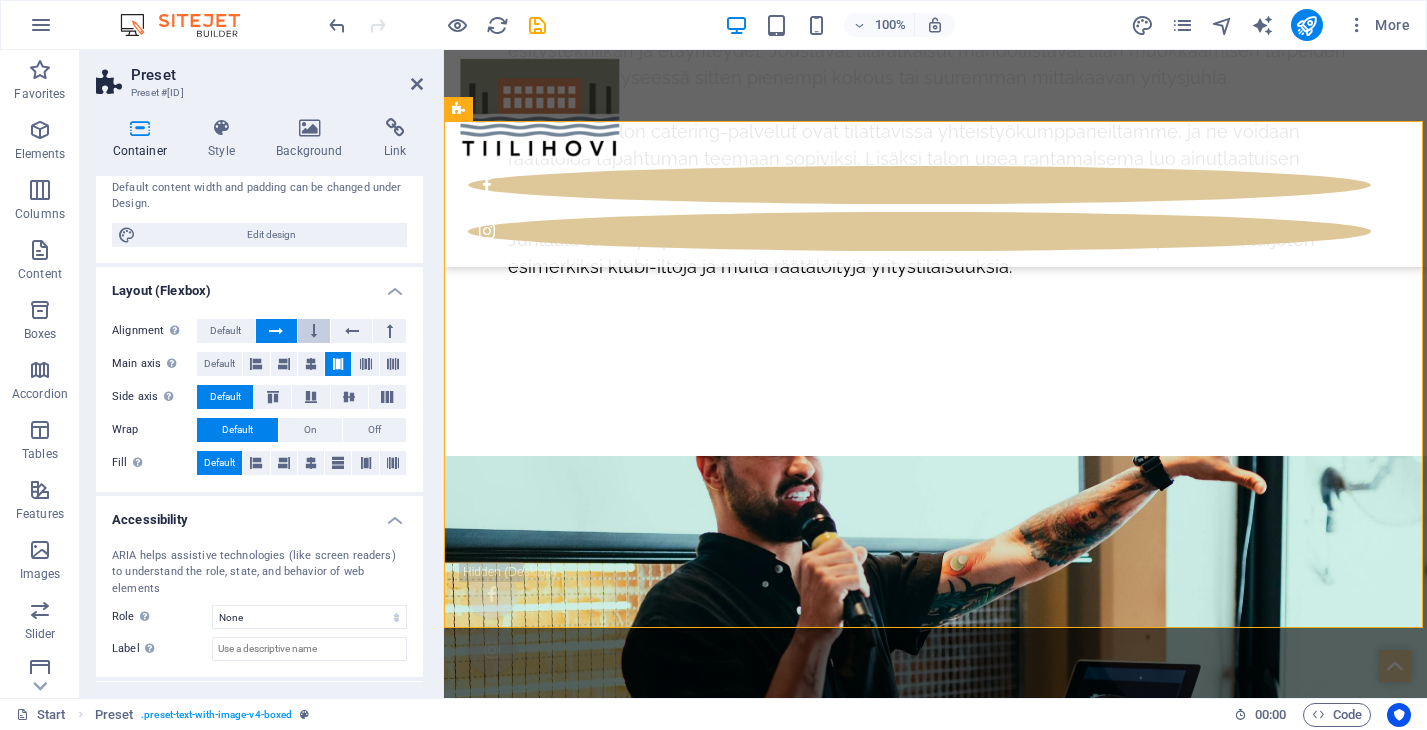 click at bounding box center (314, 331) 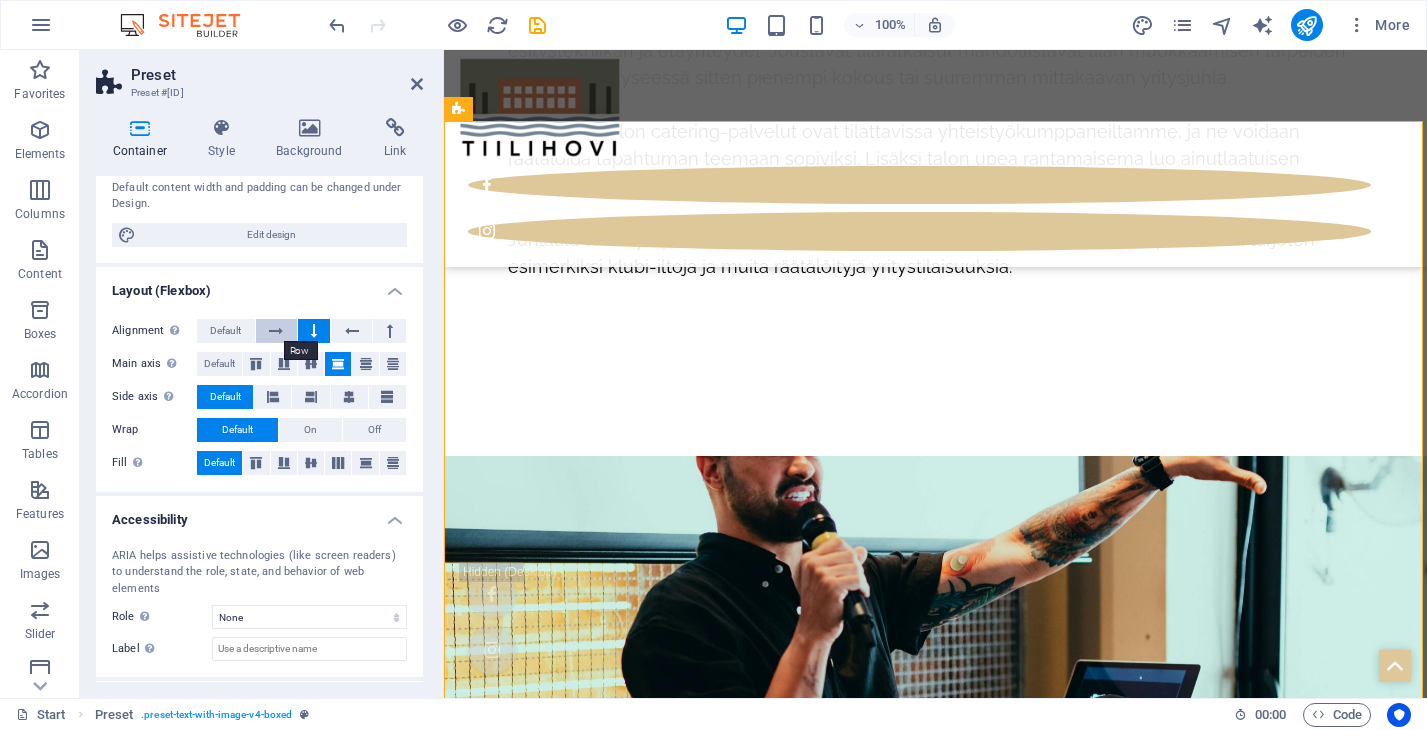 click at bounding box center [276, 331] 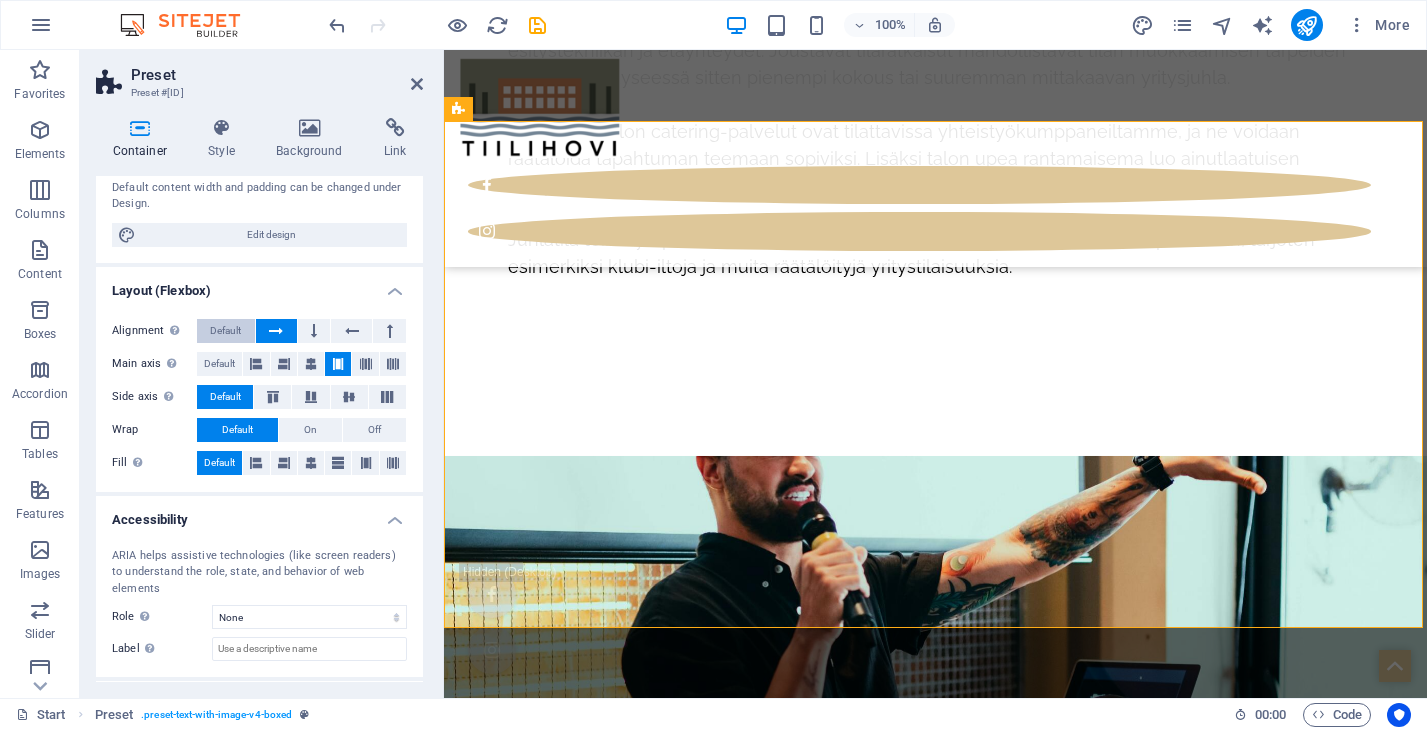 click on "Default" at bounding box center [225, 331] 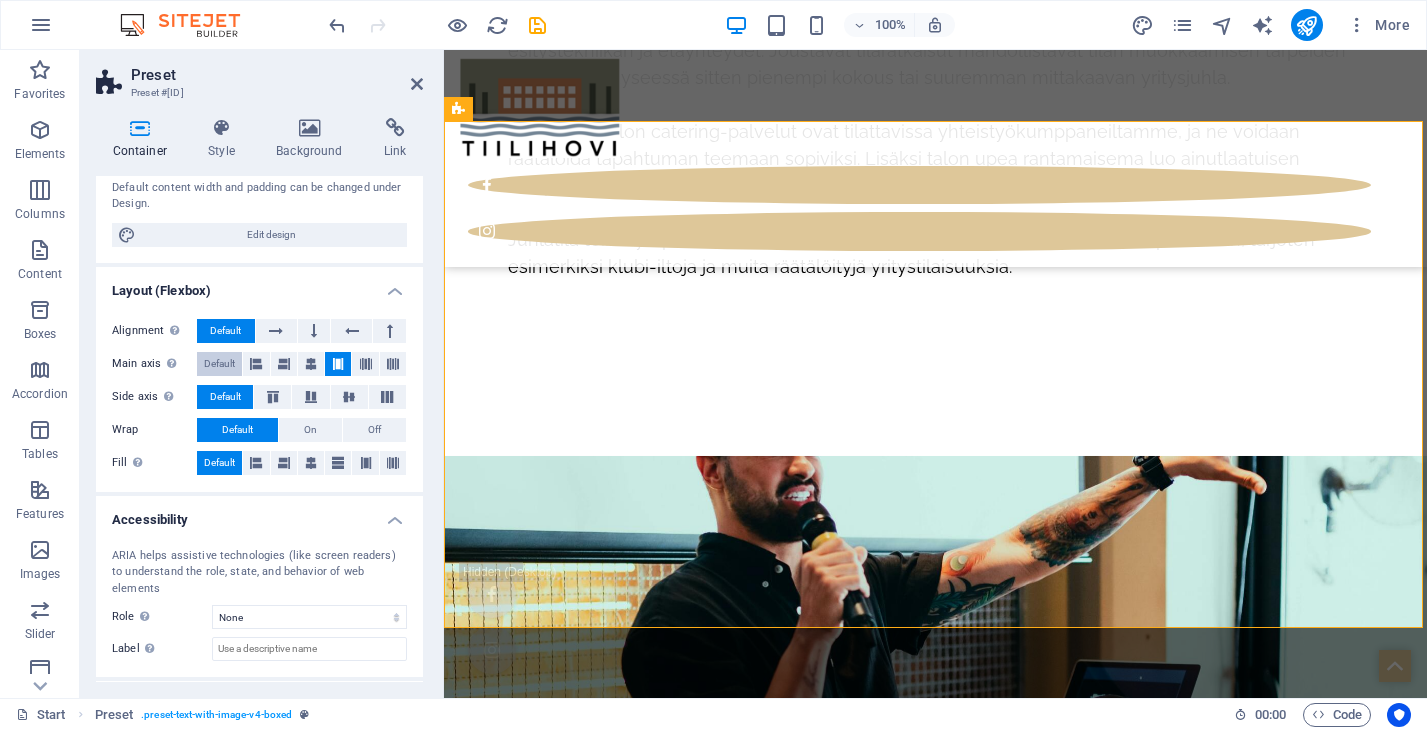 click on "Default" at bounding box center (219, 364) 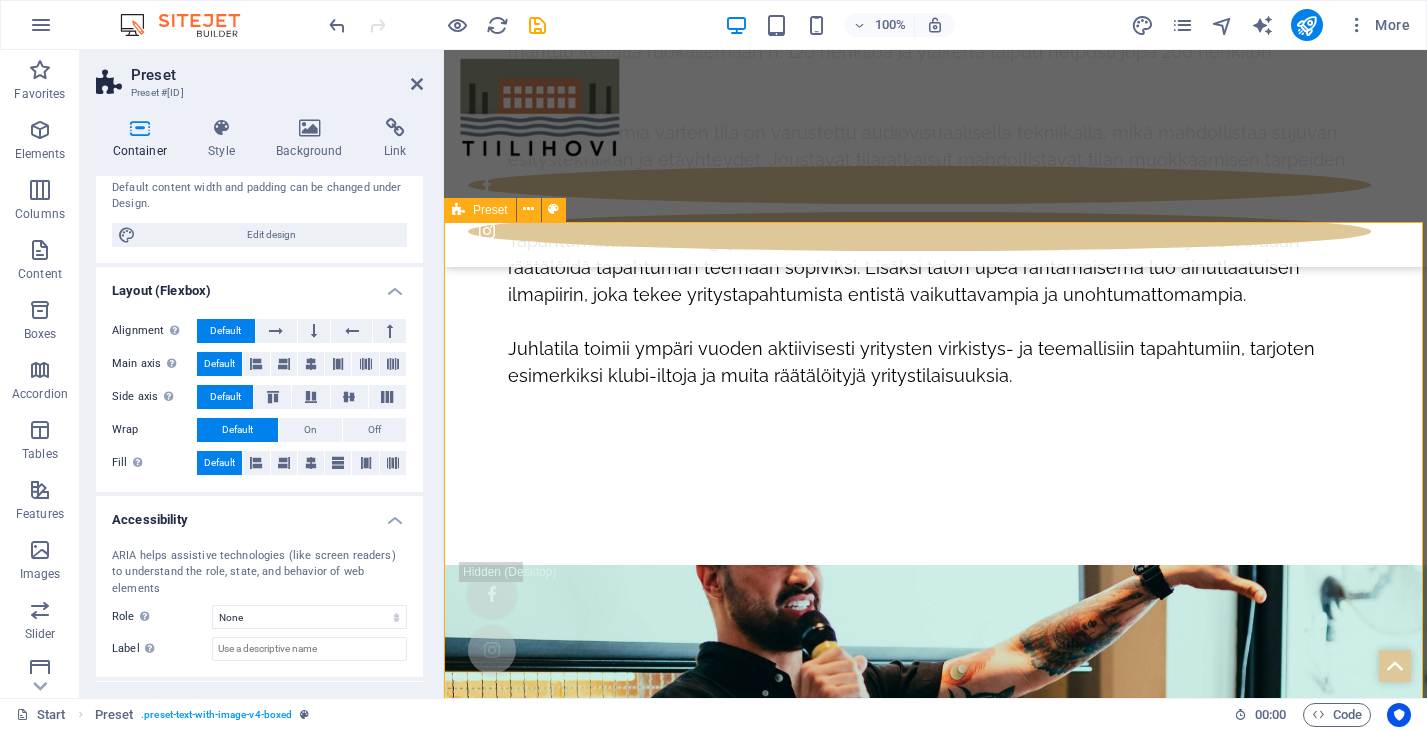 scroll, scrollTop: 9739, scrollLeft: 0, axis: vertical 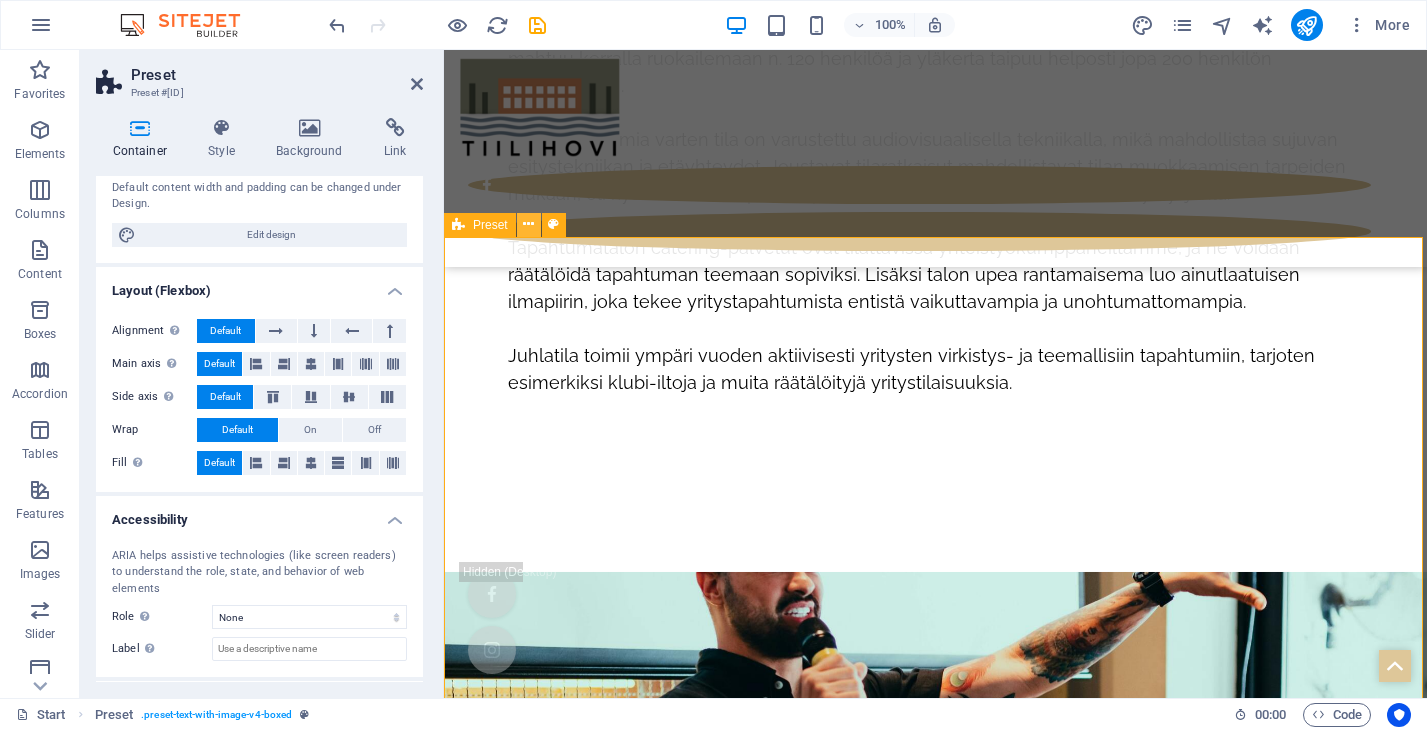 click at bounding box center (528, 224) 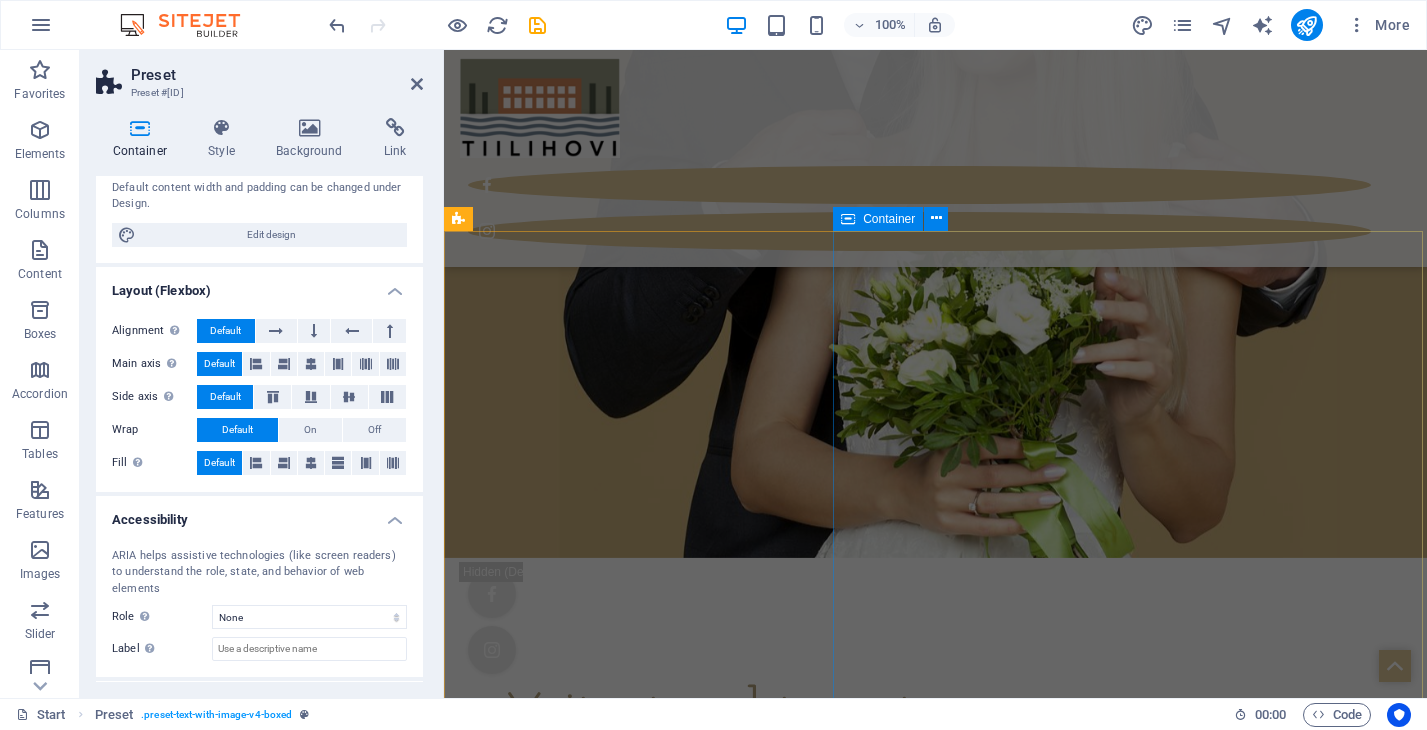 scroll, scrollTop: 8870, scrollLeft: 0, axis: vertical 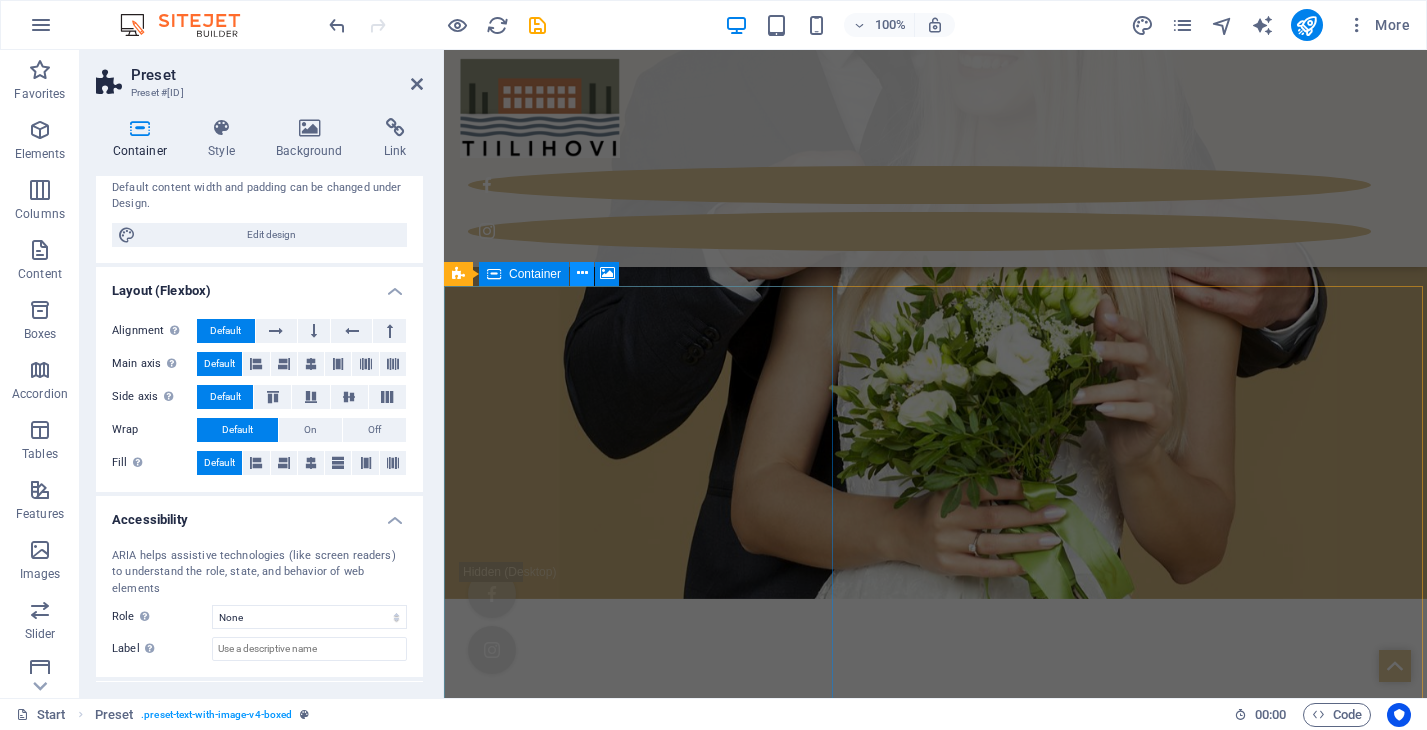 click at bounding box center (582, 273) 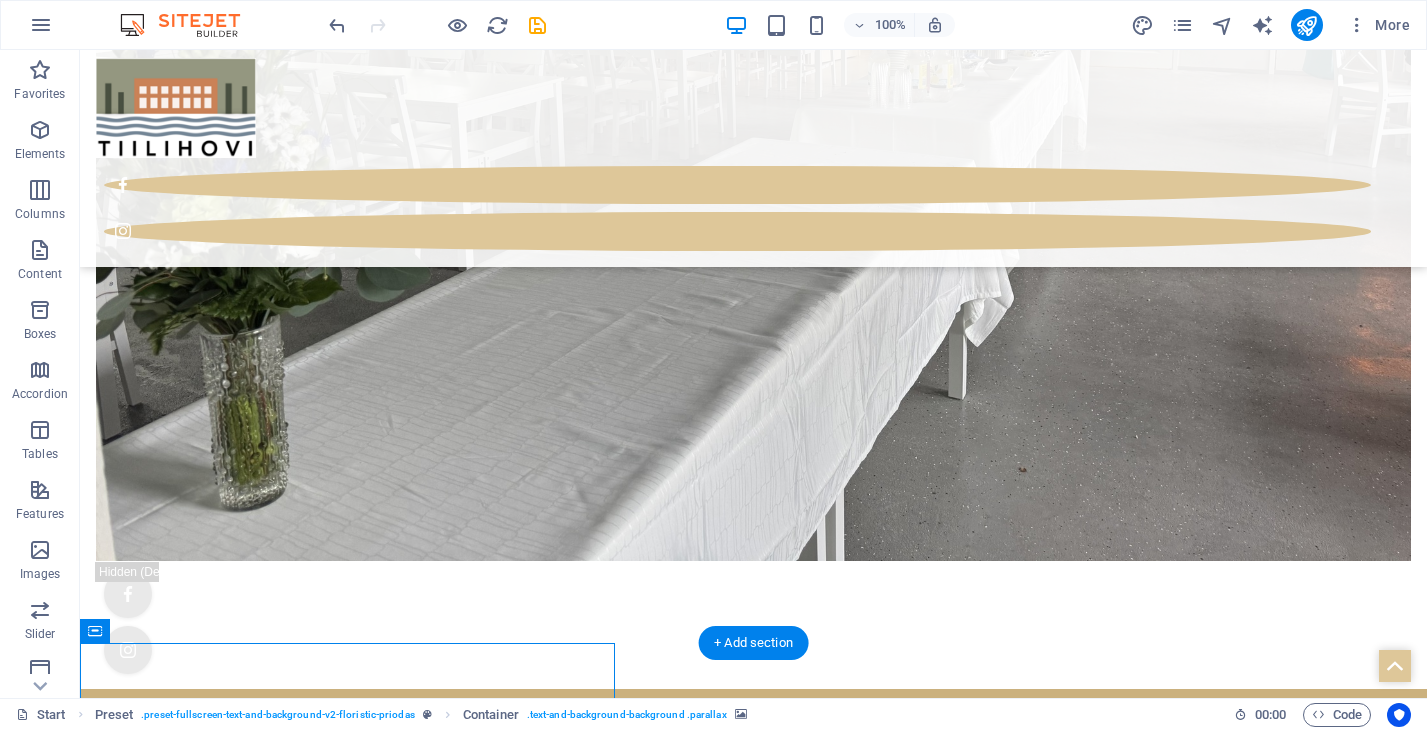 scroll, scrollTop: 6814, scrollLeft: 0, axis: vertical 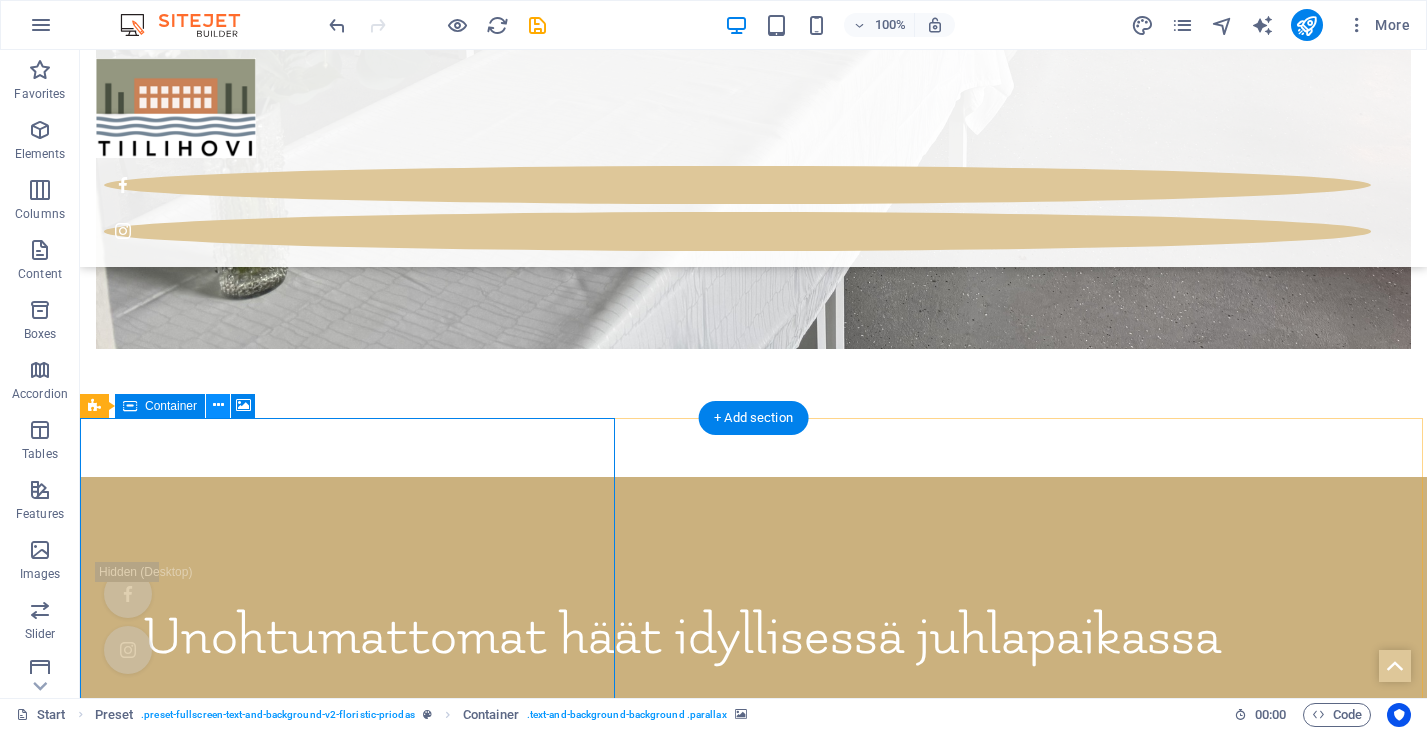 click at bounding box center [218, 405] 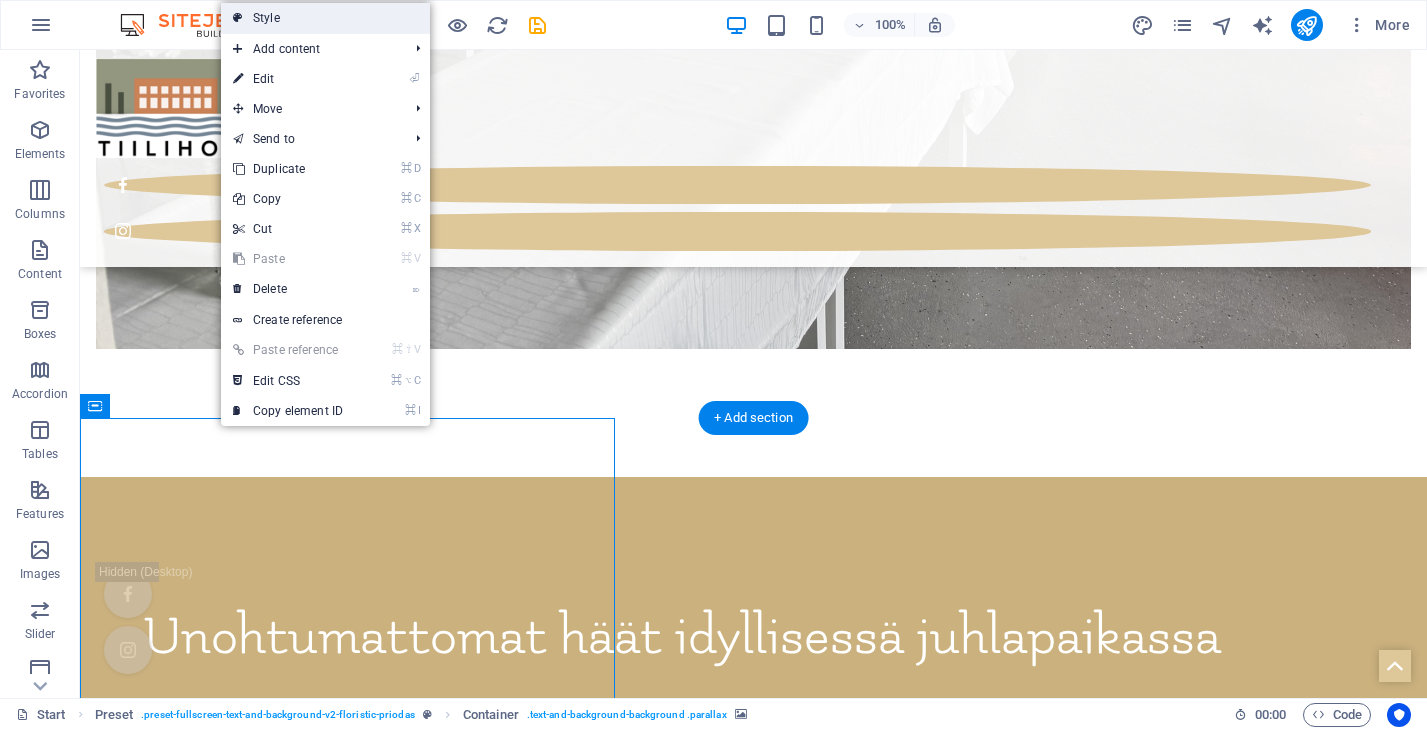 click on "Style" at bounding box center (325, 18) 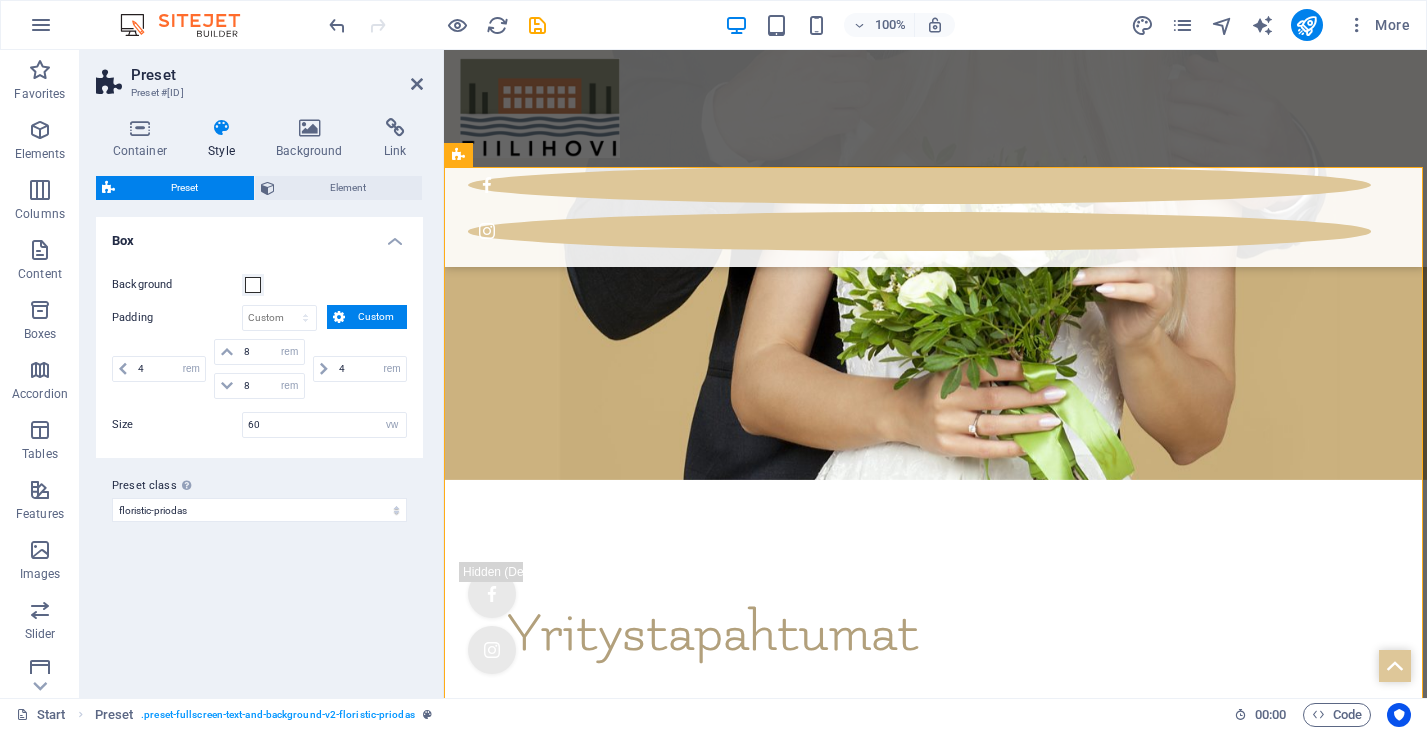 scroll, scrollTop: 8988, scrollLeft: 0, axis: vertical 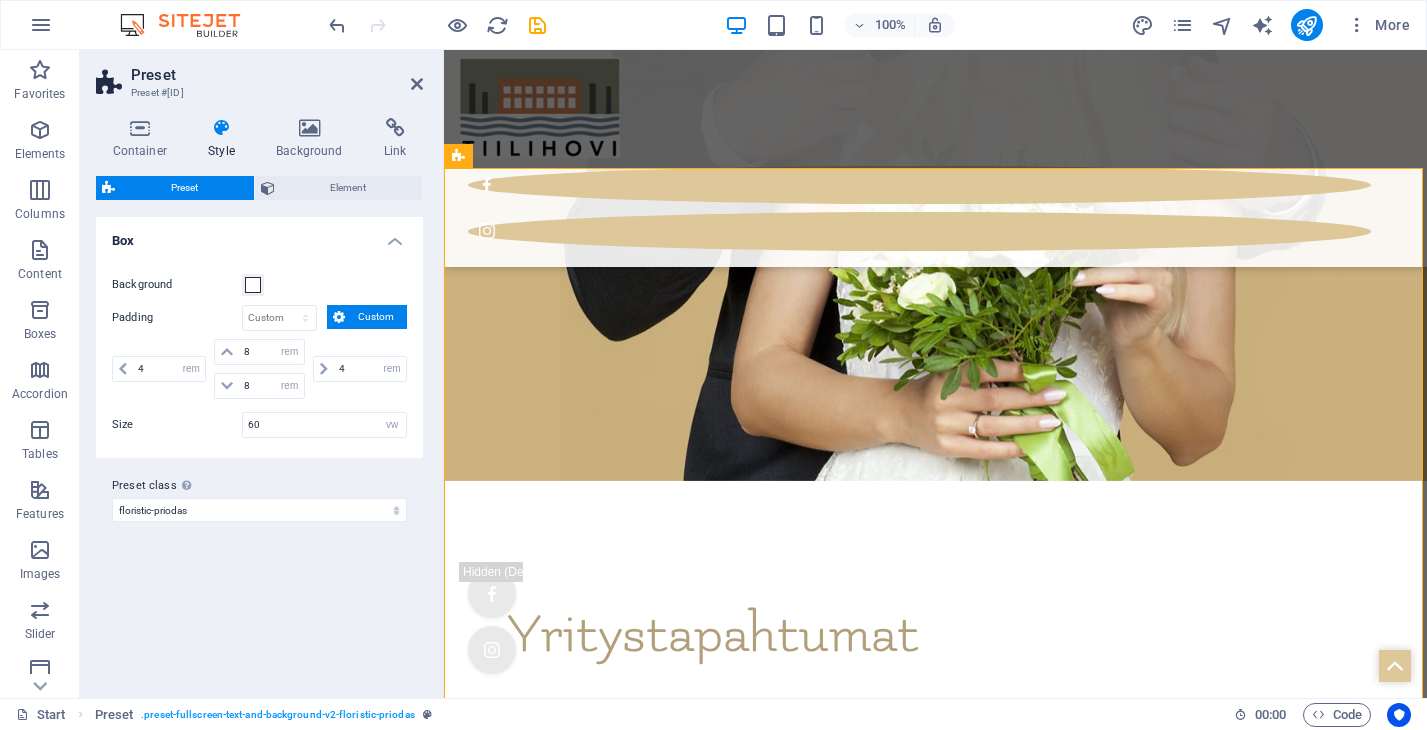 click on "Custom" at bounding box center (376, 317) 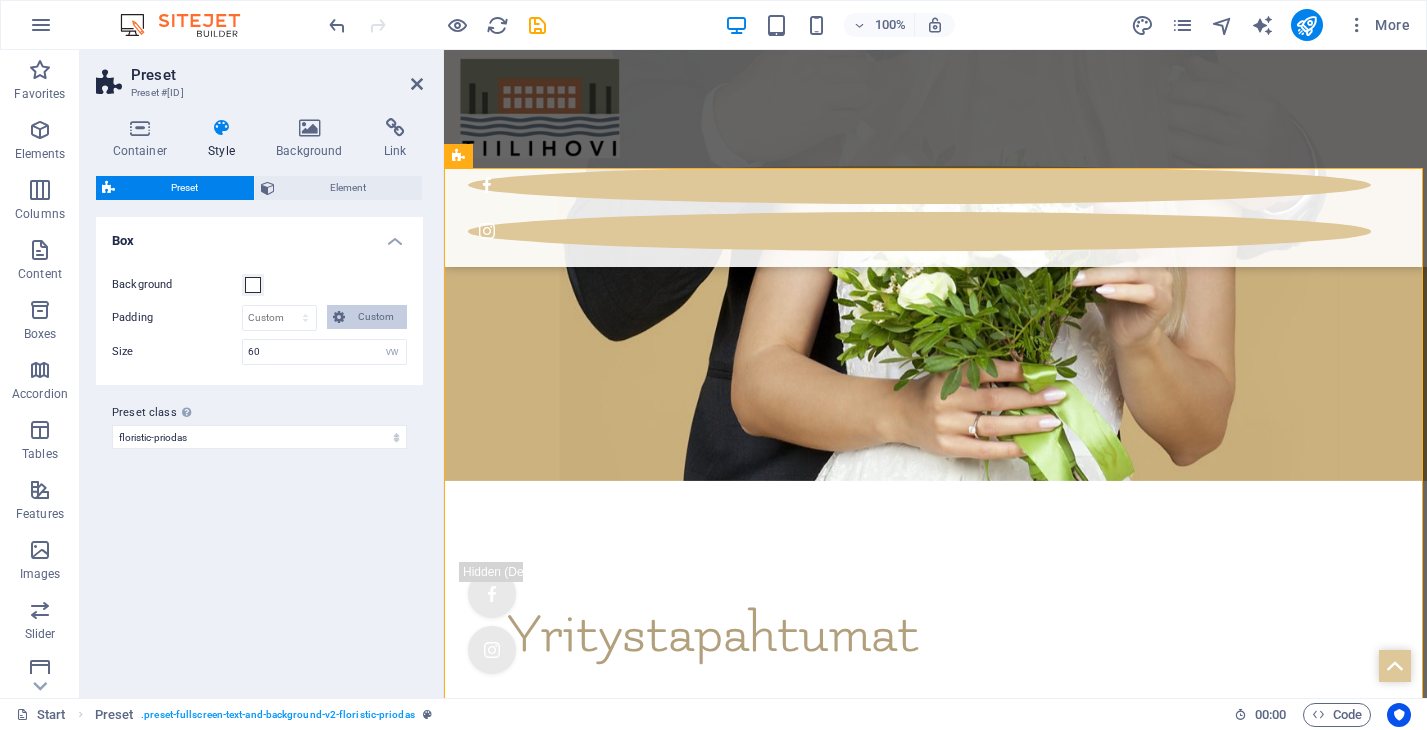 click on "Custom" at bounding box center [376, 317] 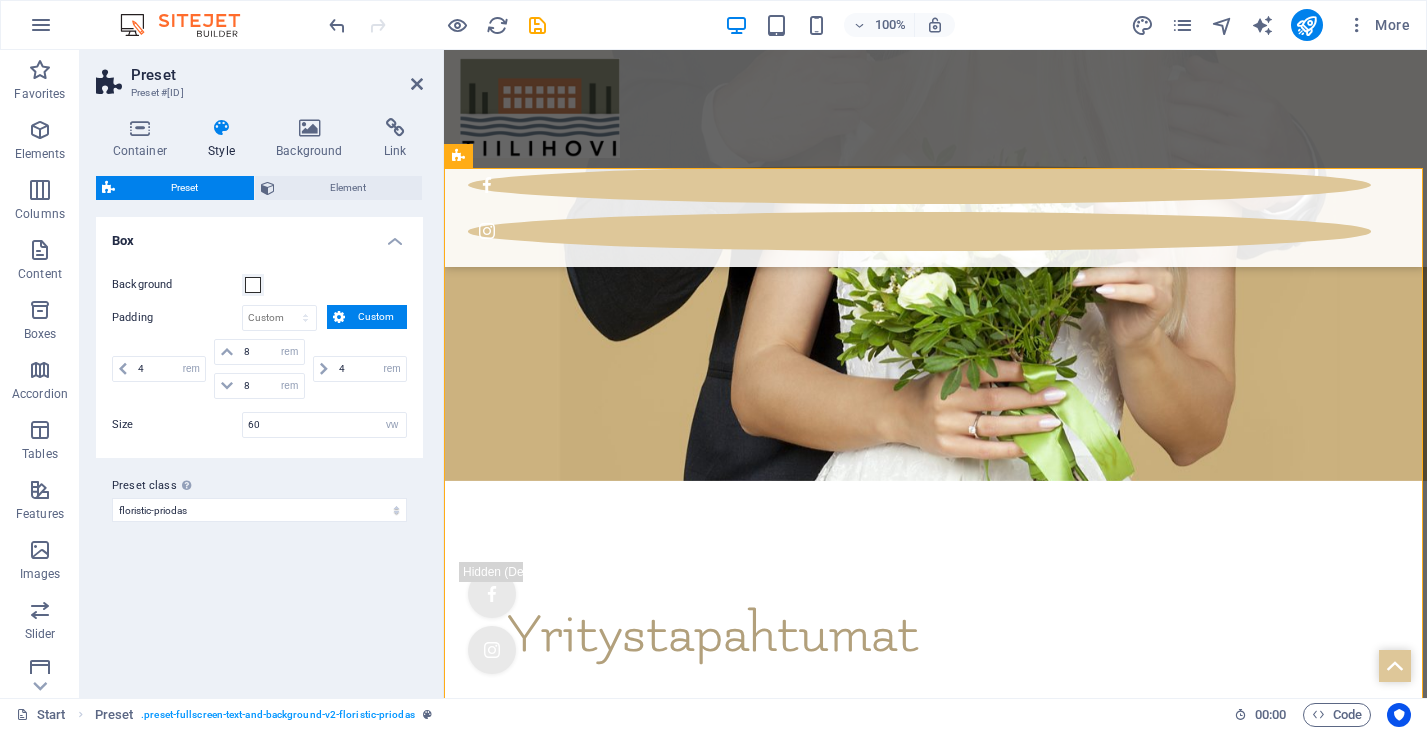 click on "Custom" at bounding box center [376, 317] 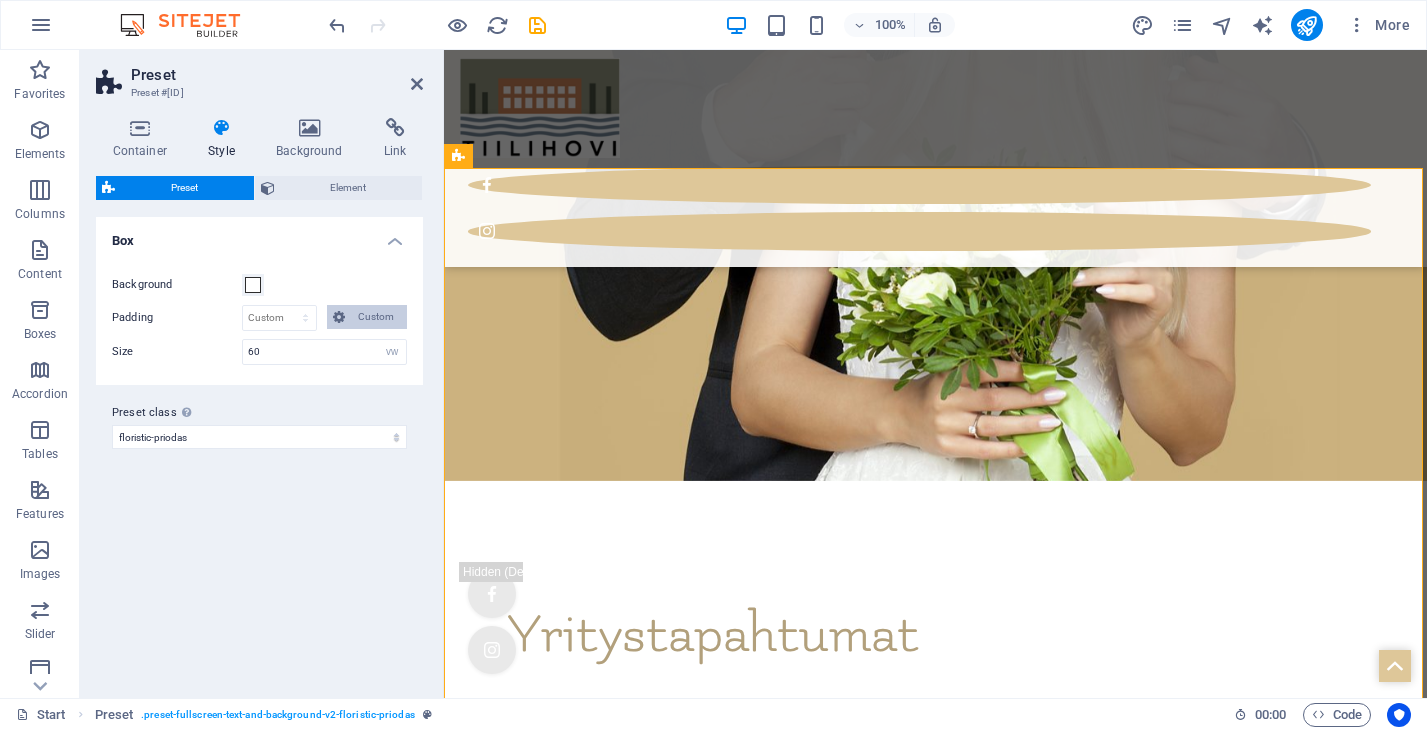 click on "Custom" at bounding box center (376, 317) 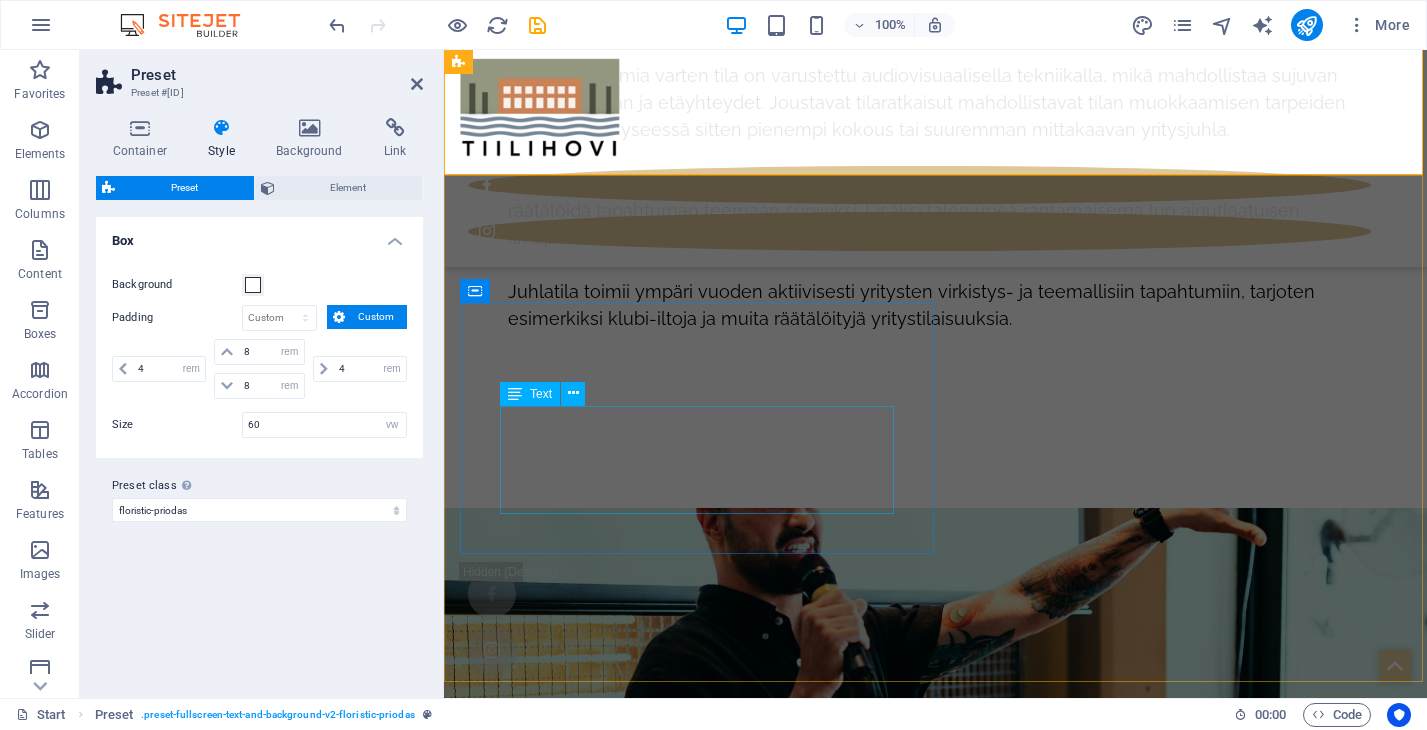 scroll, scrollTop: 9800, scrollLeft: 0, axis: vertical 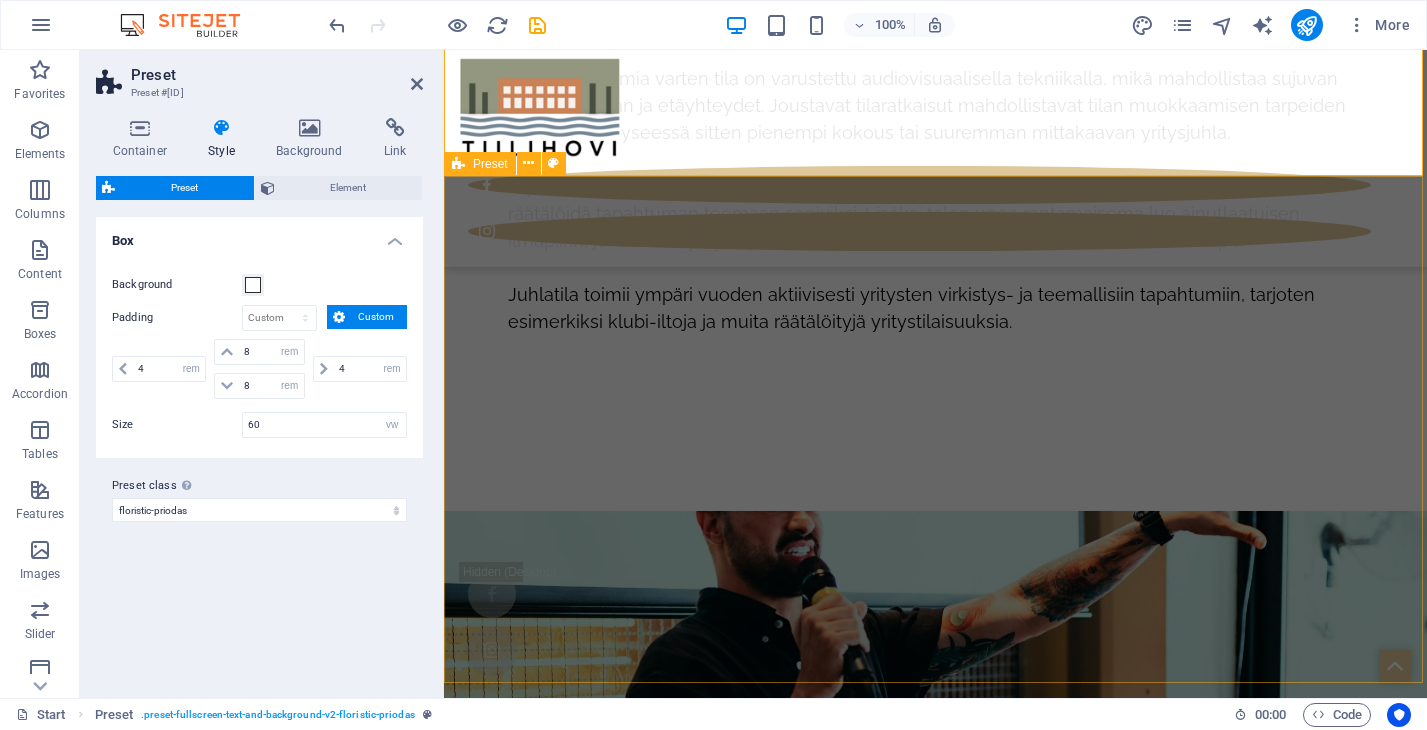 click on "Kuvagalleria Päivitämme lisää kuvia tuota pikaa. Tässä jo maistiaisia tilan yläkerrasta. Alakerran osalta kuvia luvassa lähipäivinä! :) Drop content here or  Add elements  Paste clipboard" at bounding box center [935, 8516] 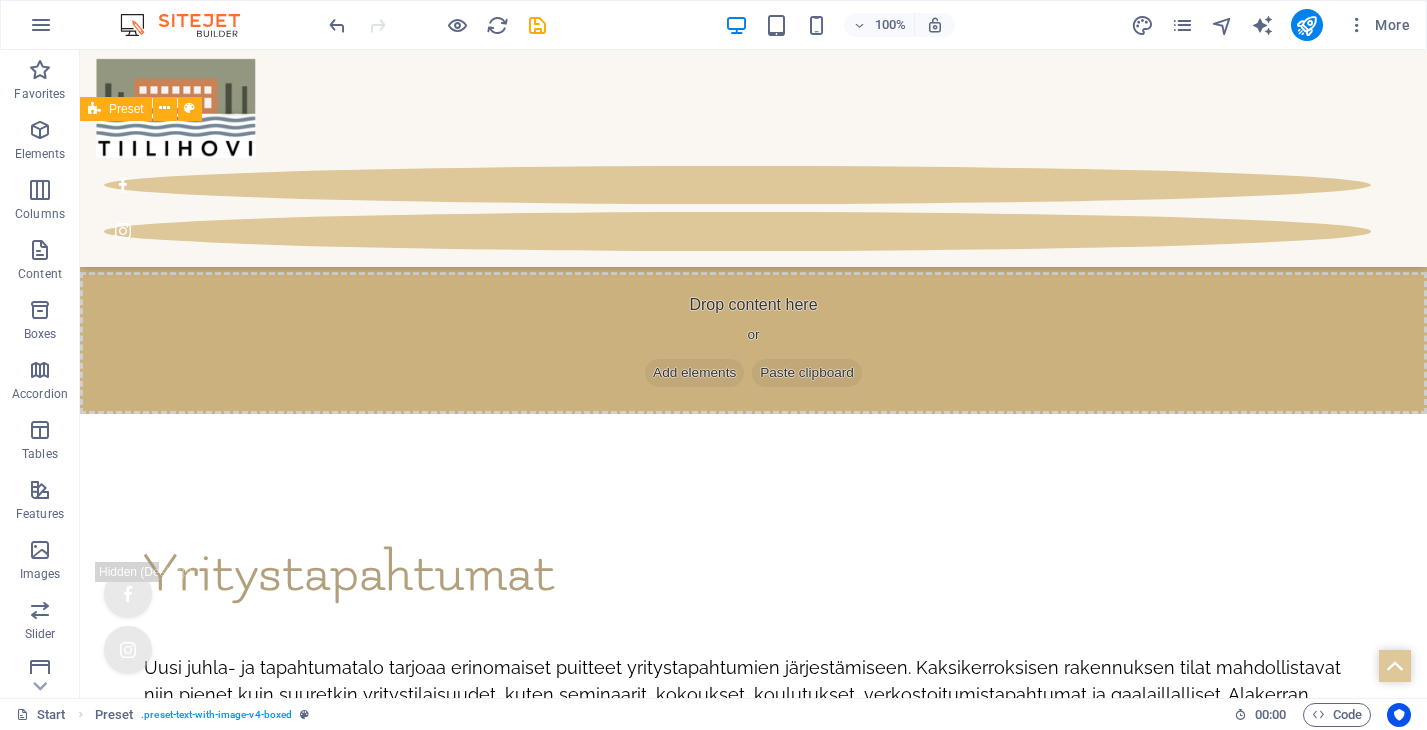 scroll, scrollTop: 7823, scrollLeft: 0, axis: vertical 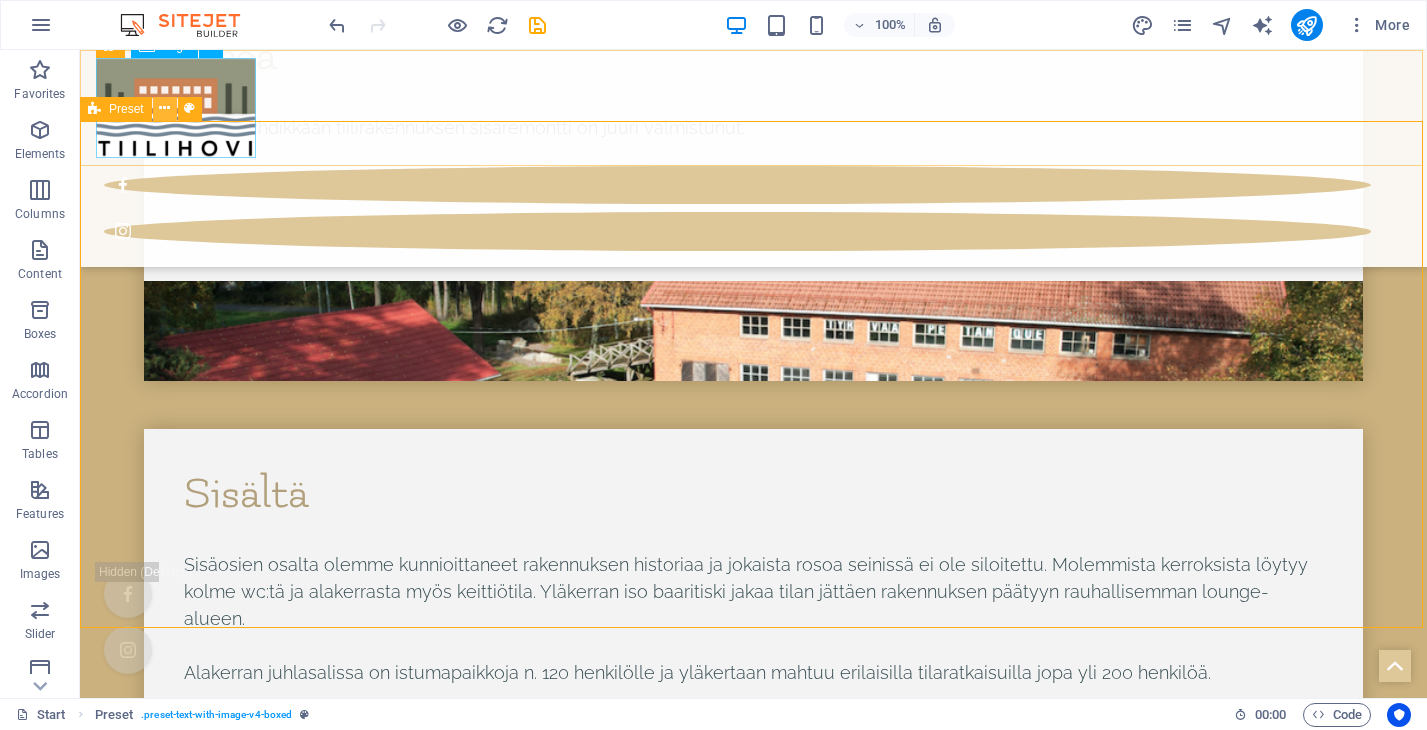 click at bounding box center (164, 108) 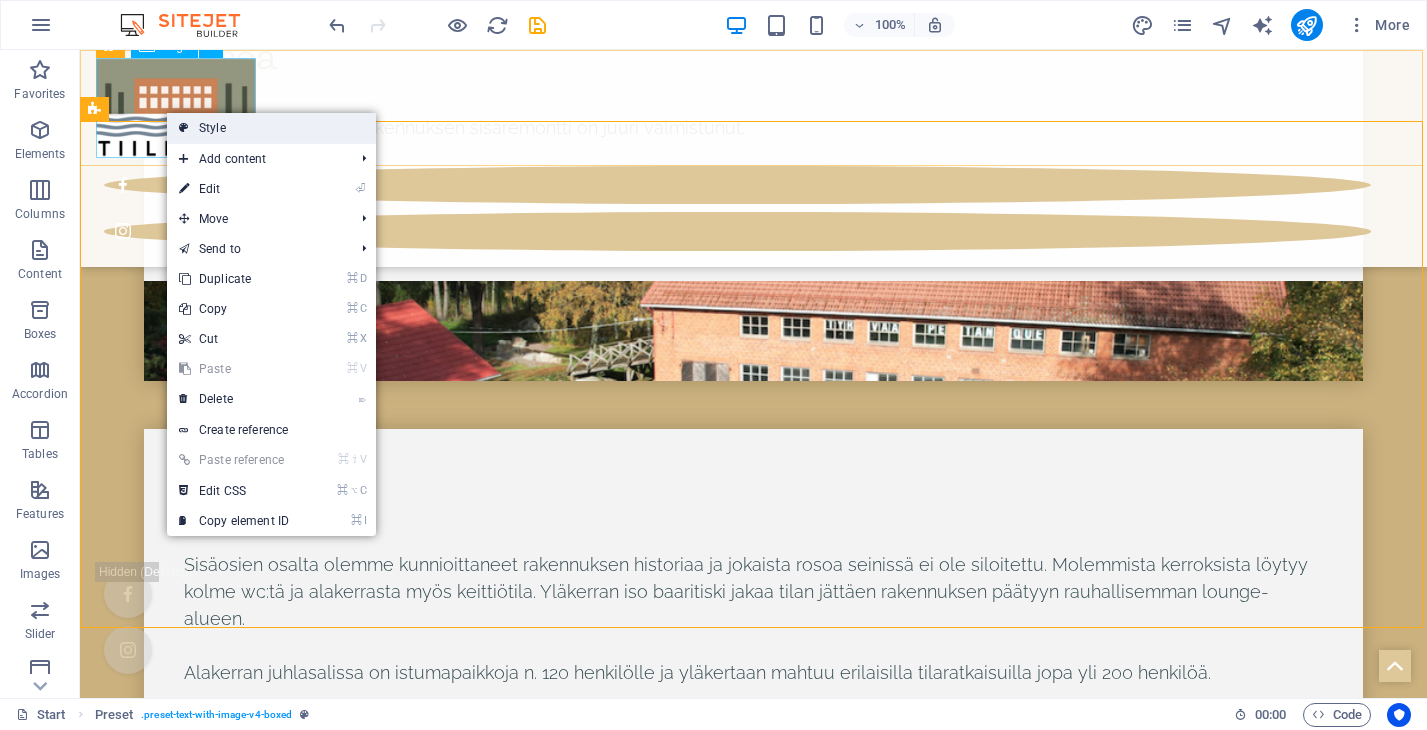 click on "Style" at bounding box center [271, 128] 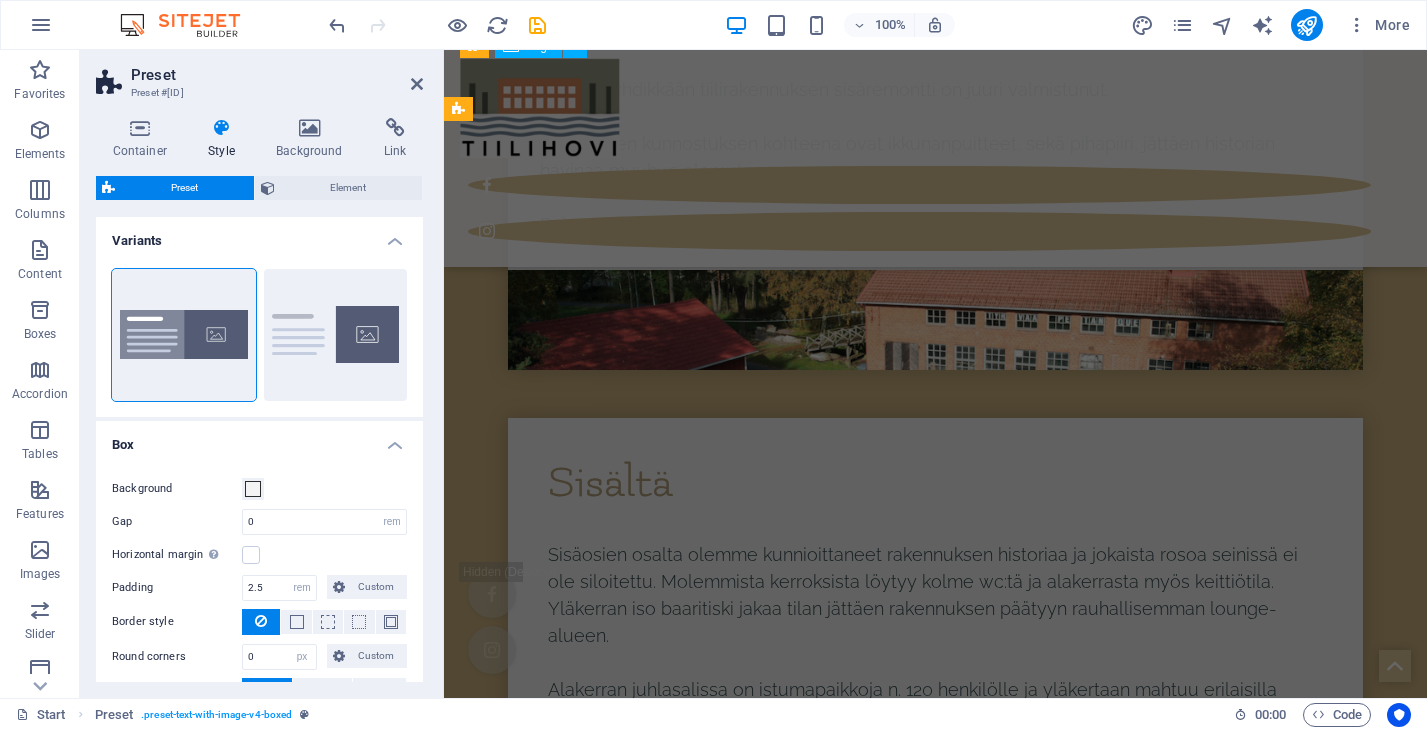 scroll, scrollTop: 9855, scrollLeft: 0, axis: vertical 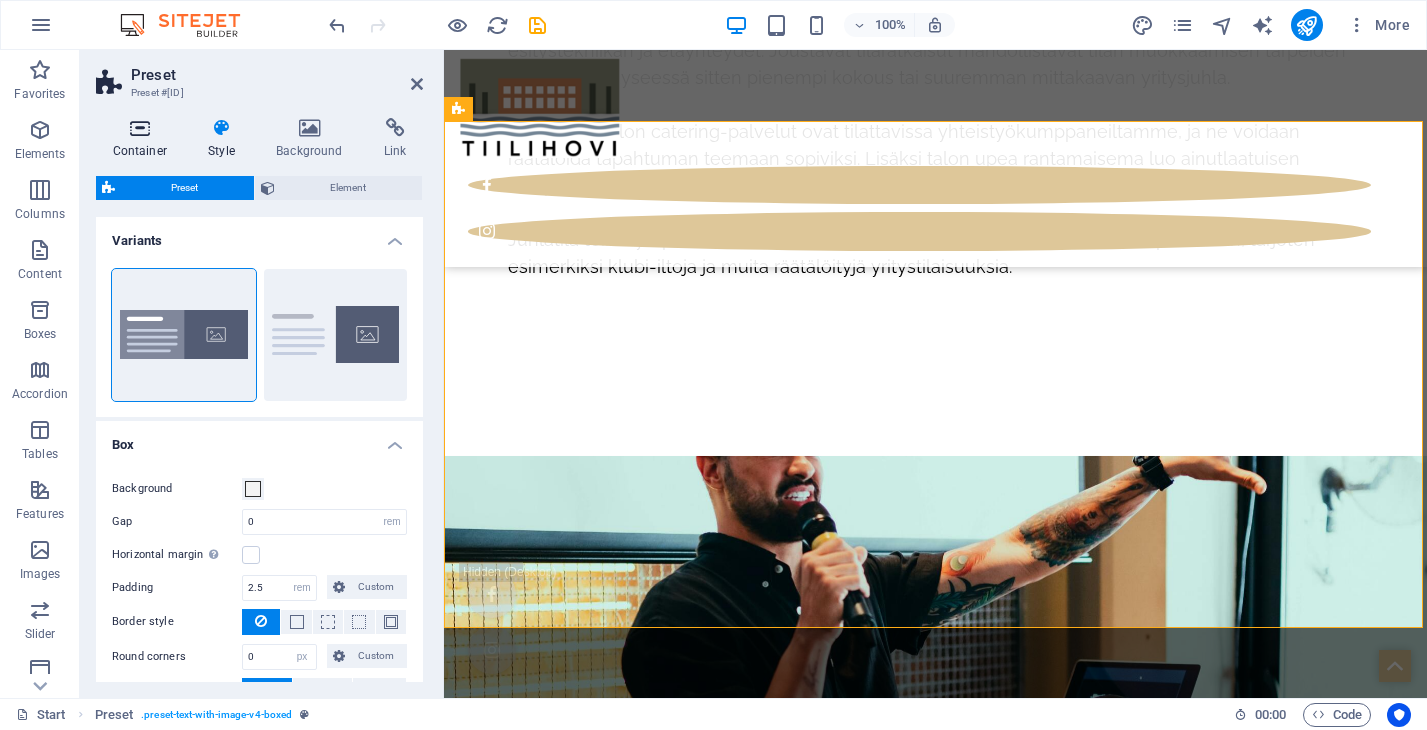 click at bounding box center [140, 128] 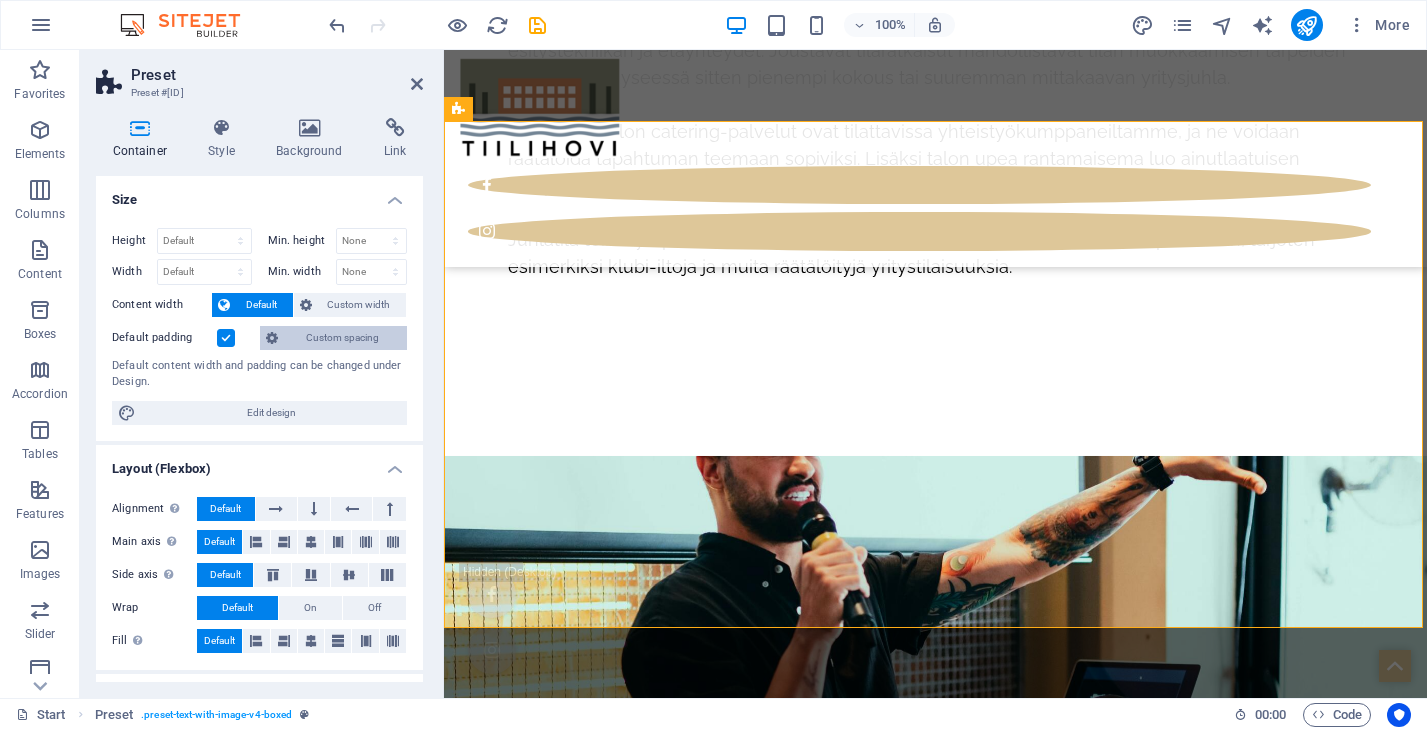 click on "Custom spacing" at bounding box center (342, 338) 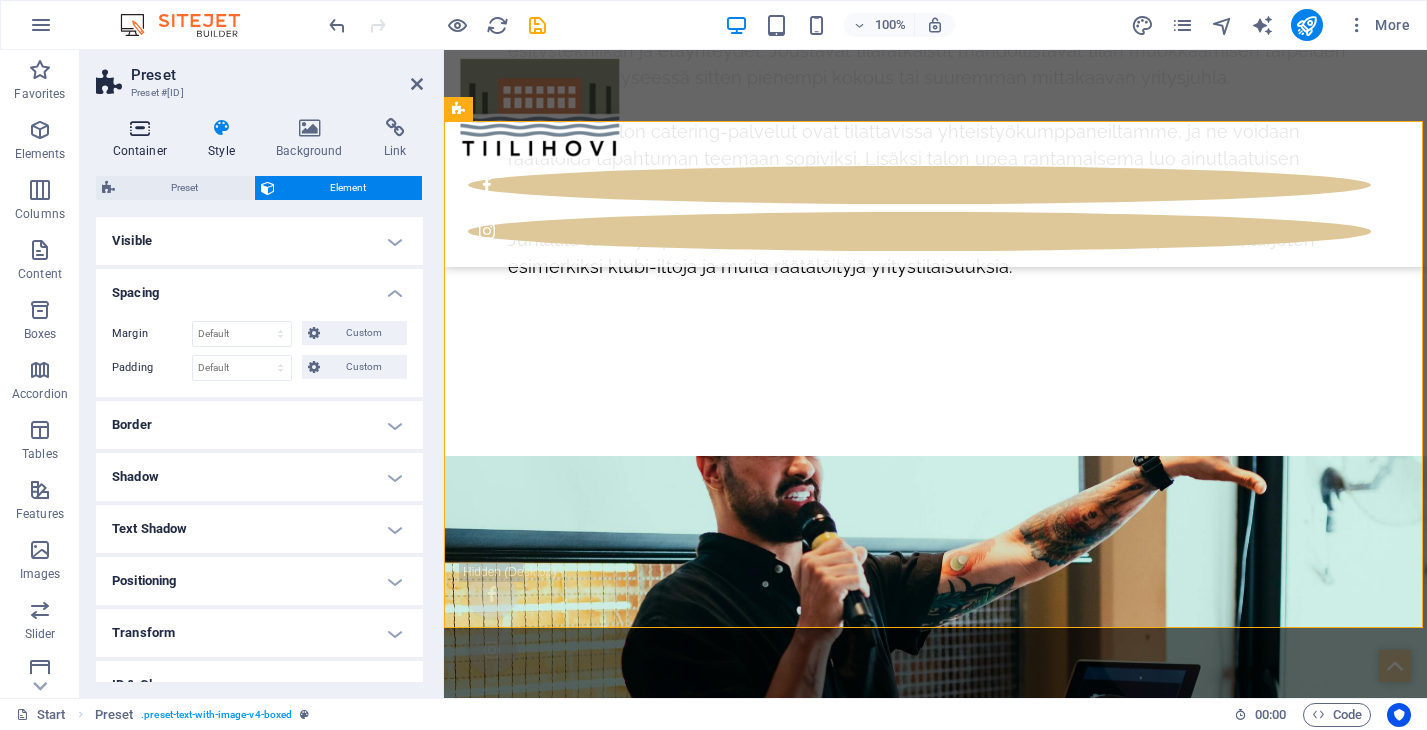 click at bounding box center (140, 128) 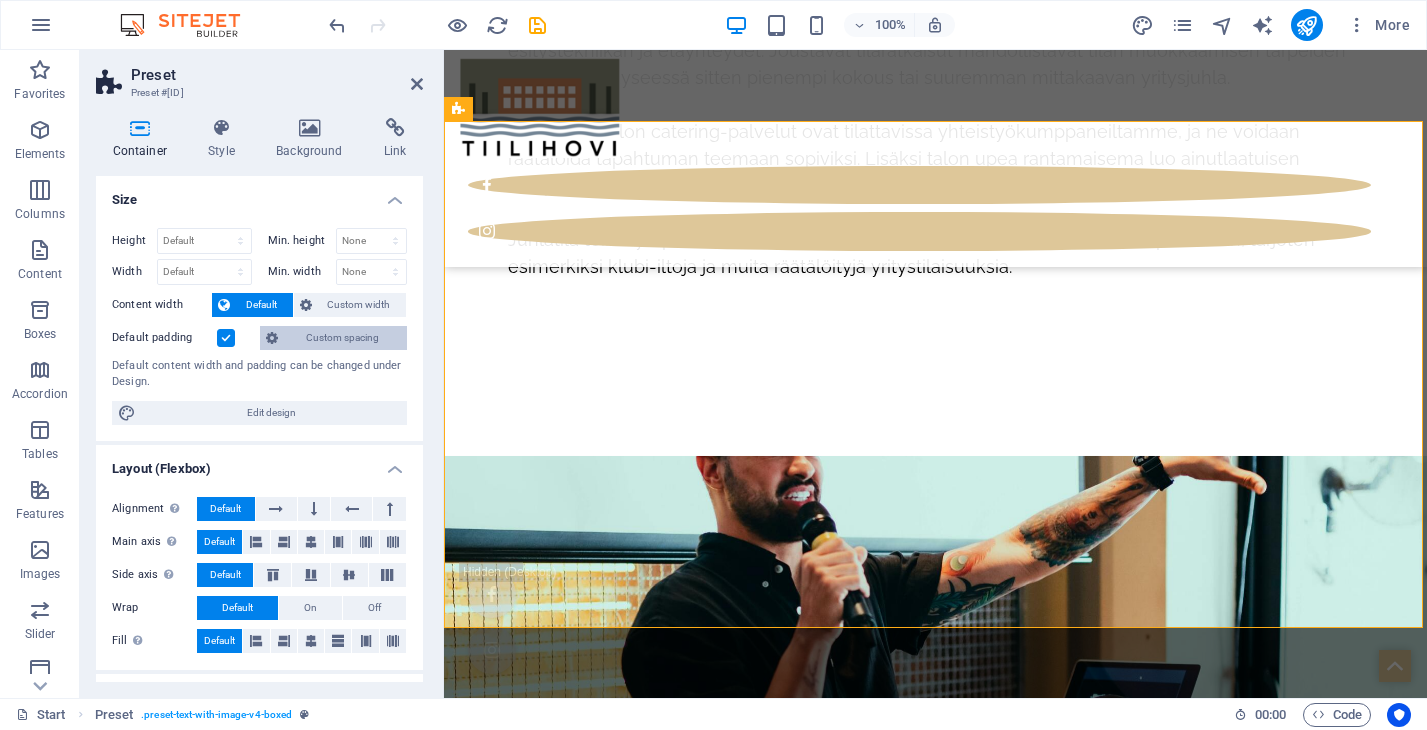click on "Custom spacing" at bounding box center [342, 338] 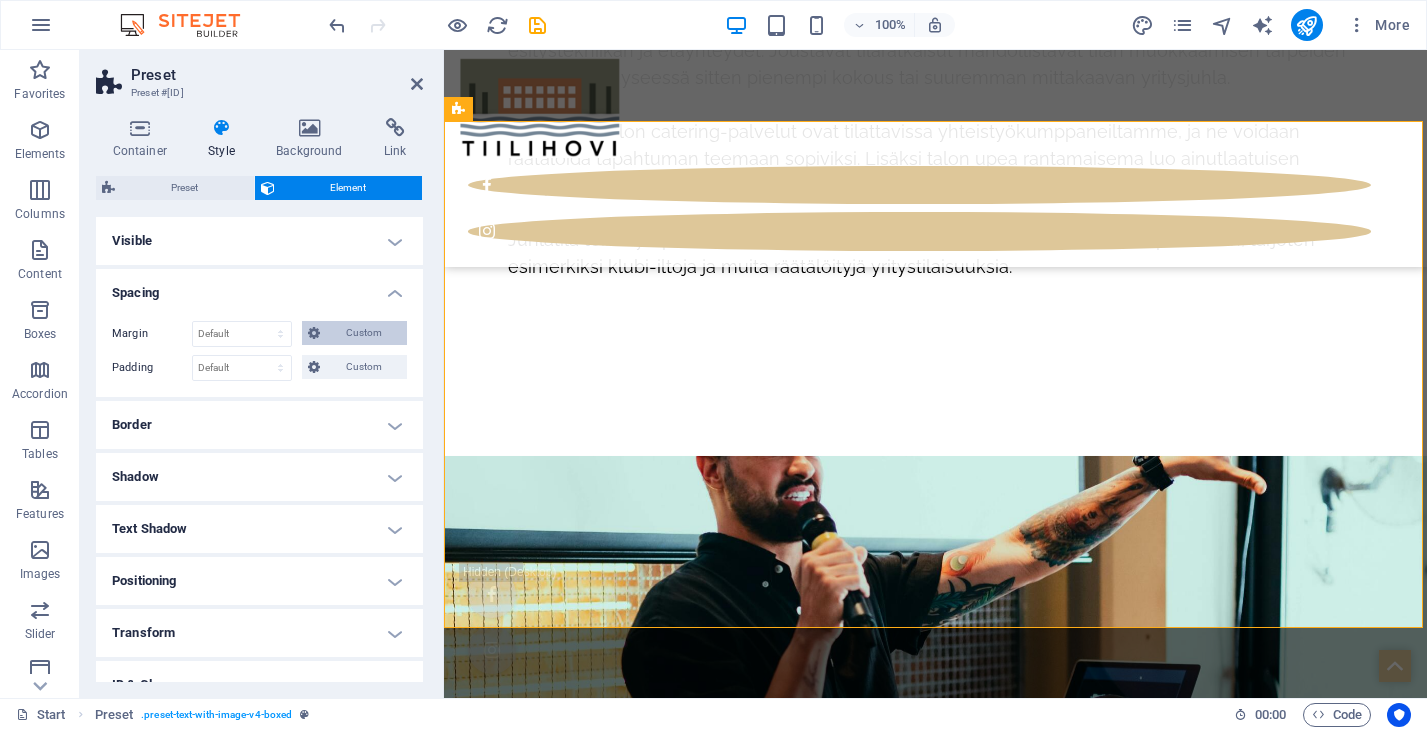 click on "Custom" at bounding box center (363, 333) 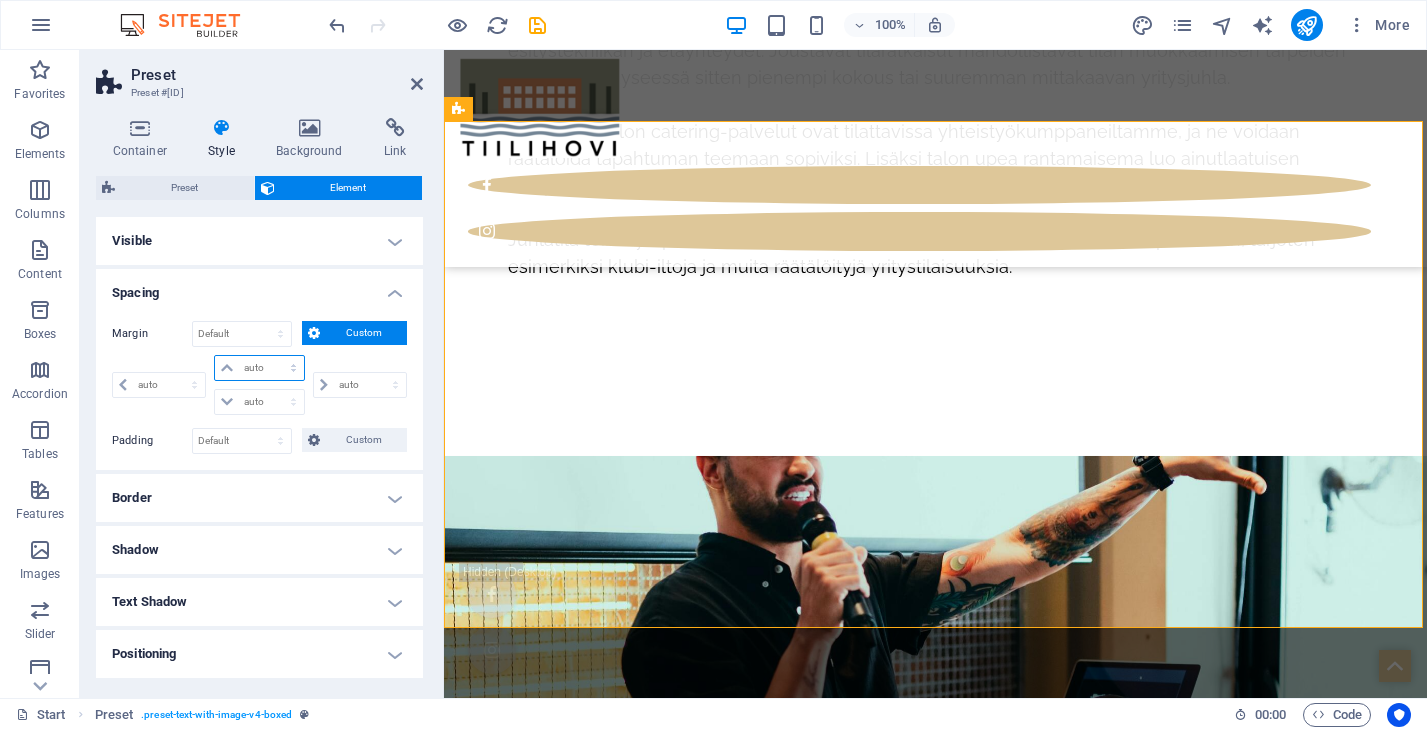 select on "auto" 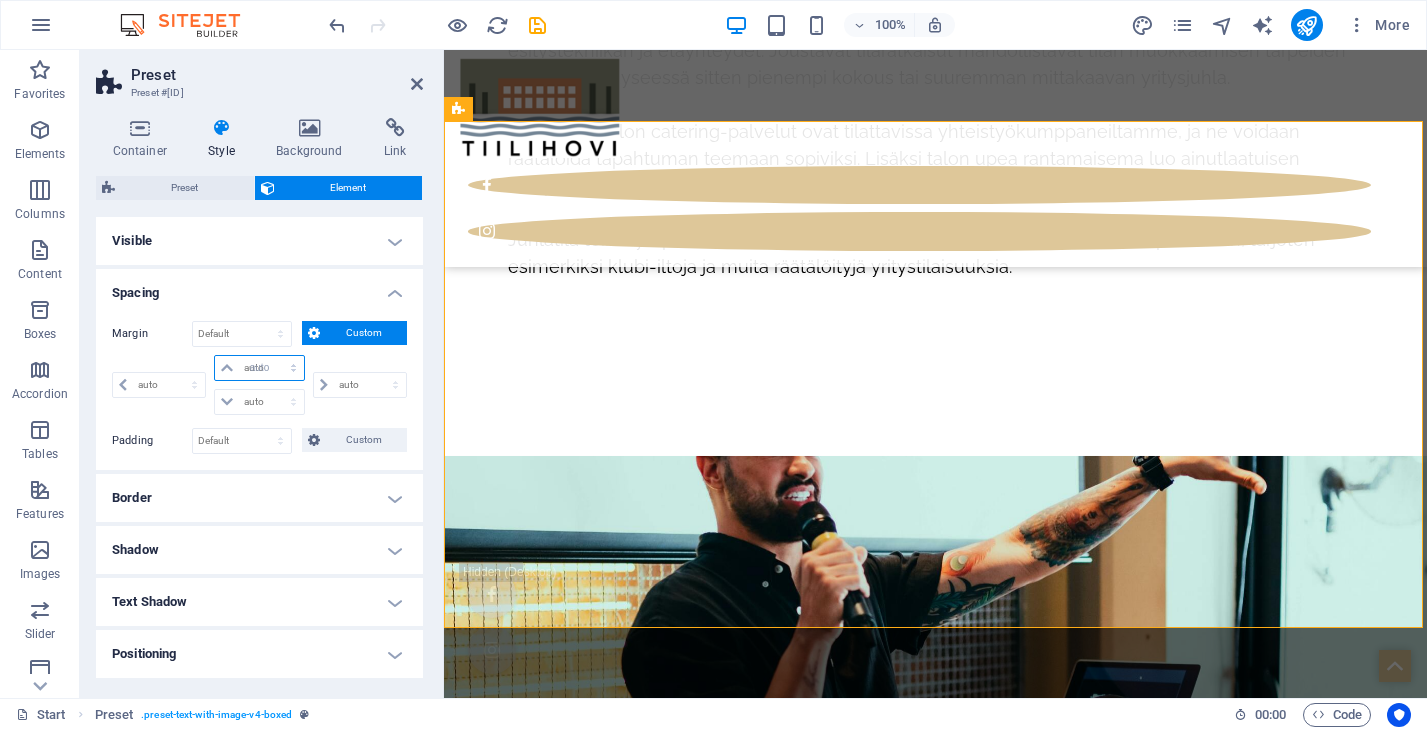 type on "0" 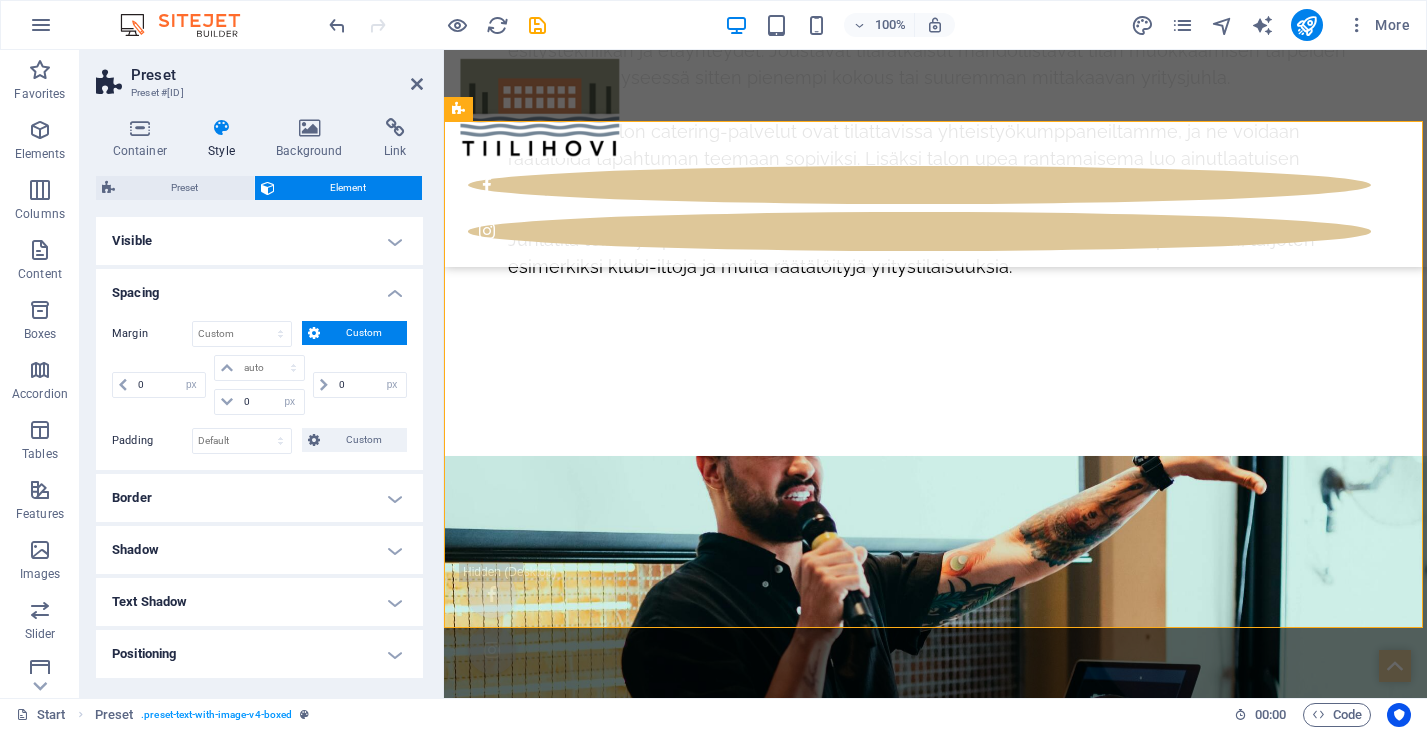click on "auto px % rem vw vh 0 auto px % rem vw vh" at bounding box center (259, 385) 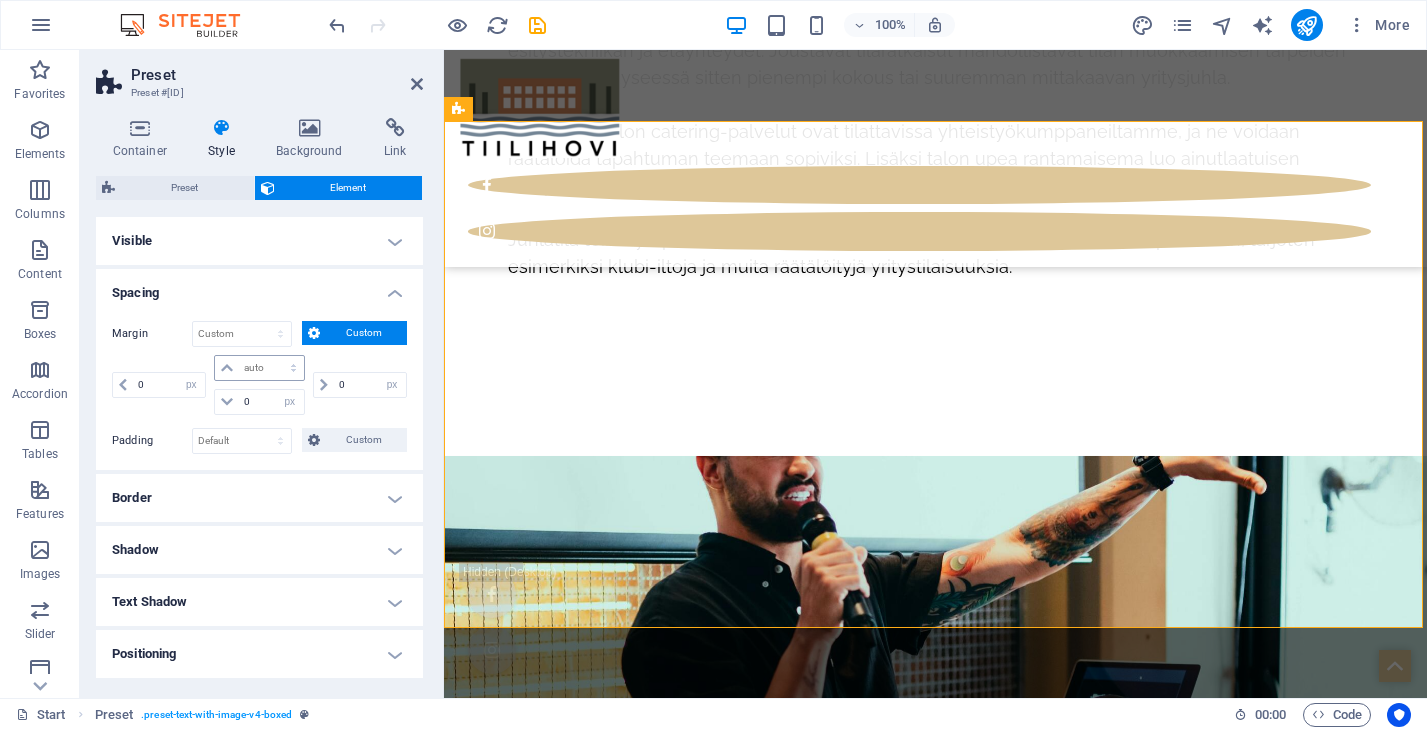 scroll, scrollTop: 50, scrollLeft: 0, axis: vertical 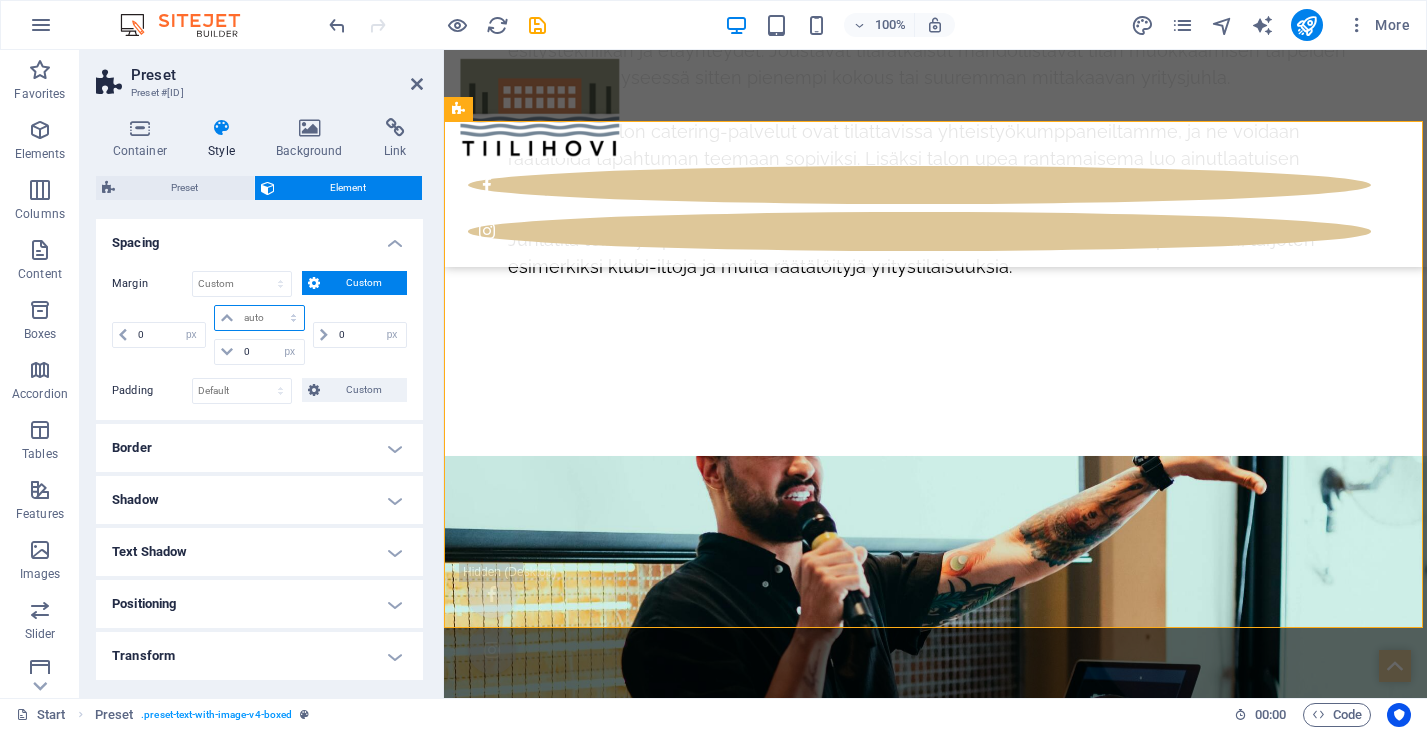 select on "px" 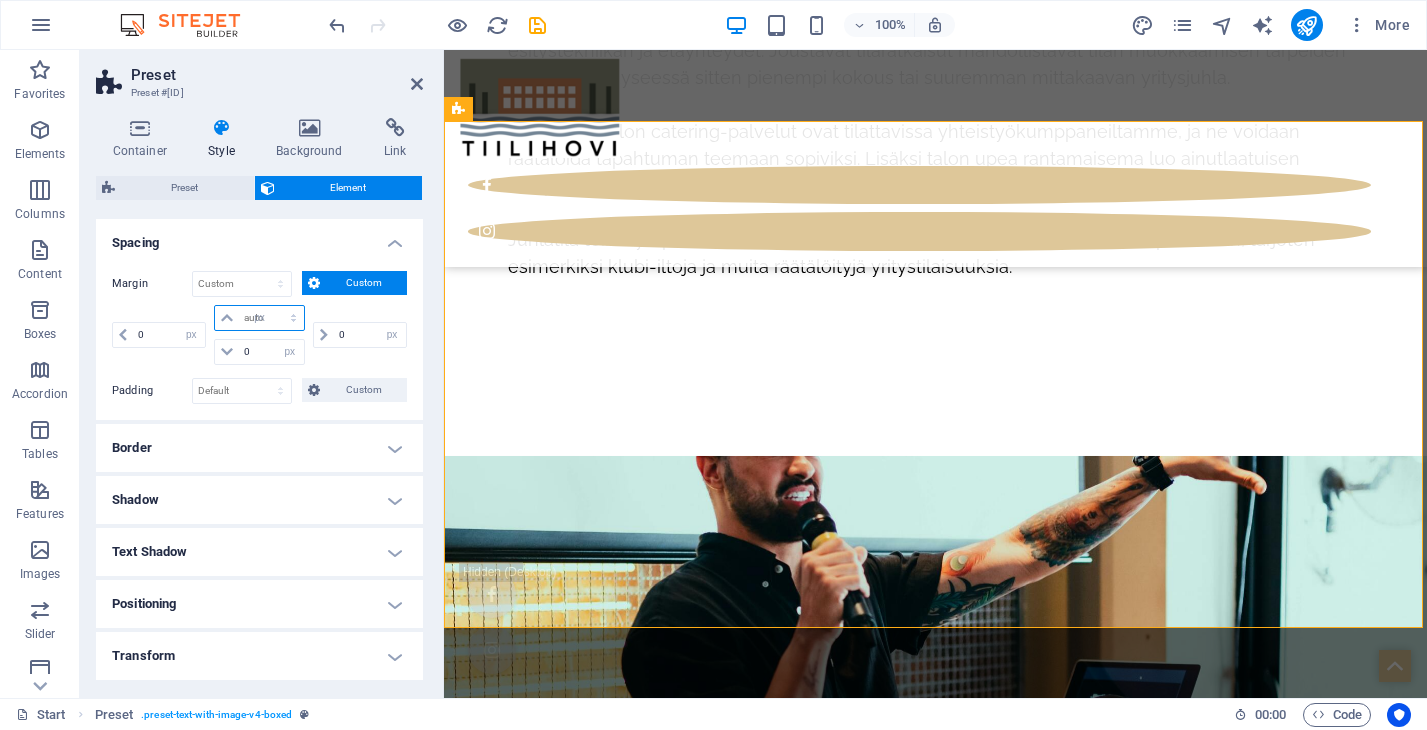 type on "0" 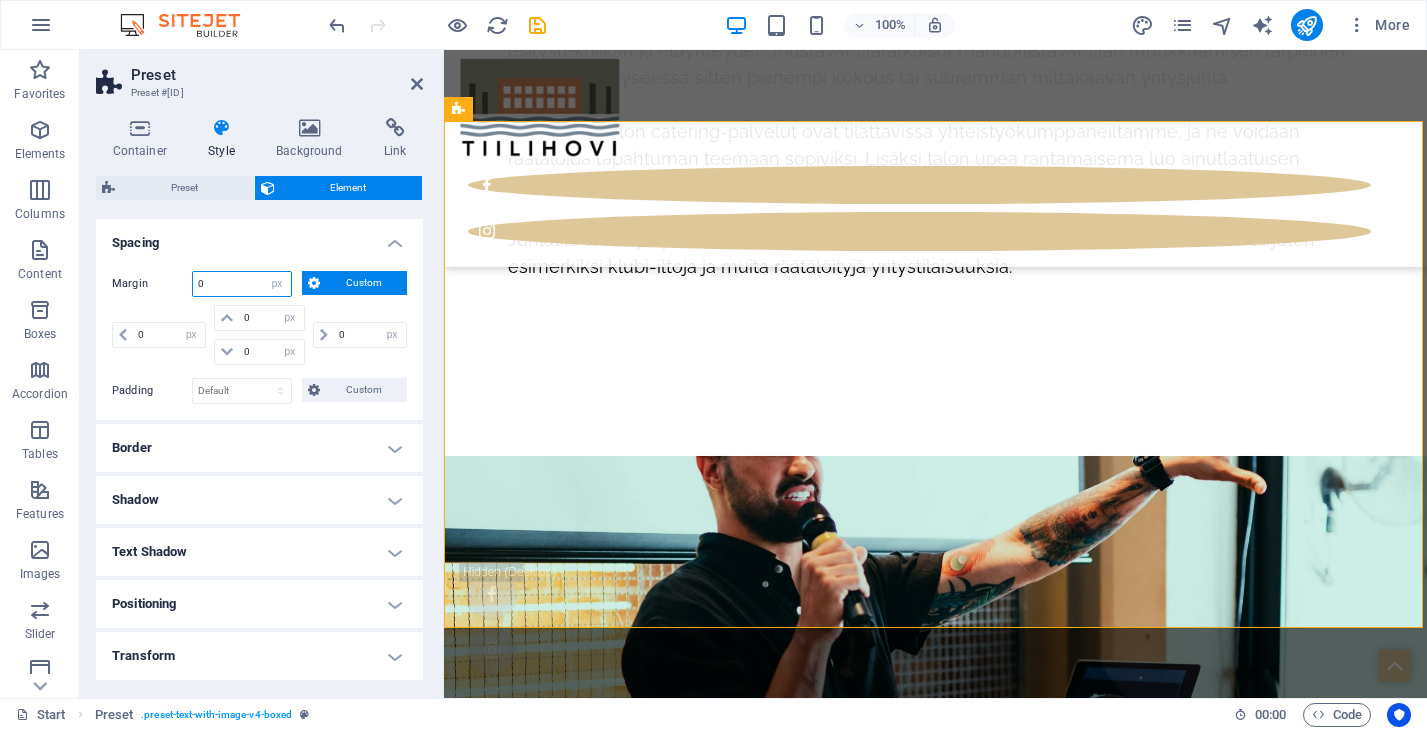 drag, startPoint x: 221, startPoint y: 279, endPoint x: 199, endPoint y: 279, distance: 22 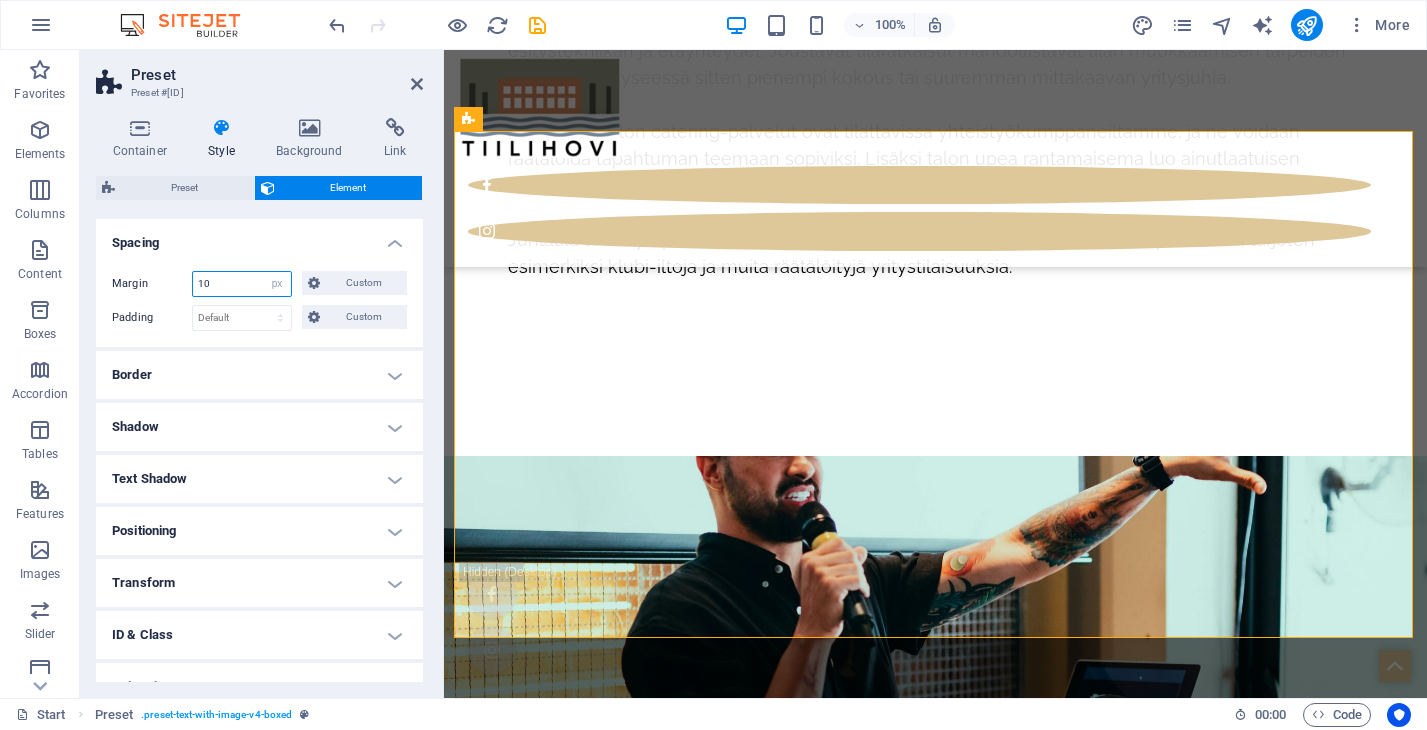 click on "10" at bounding box center [242, 284] 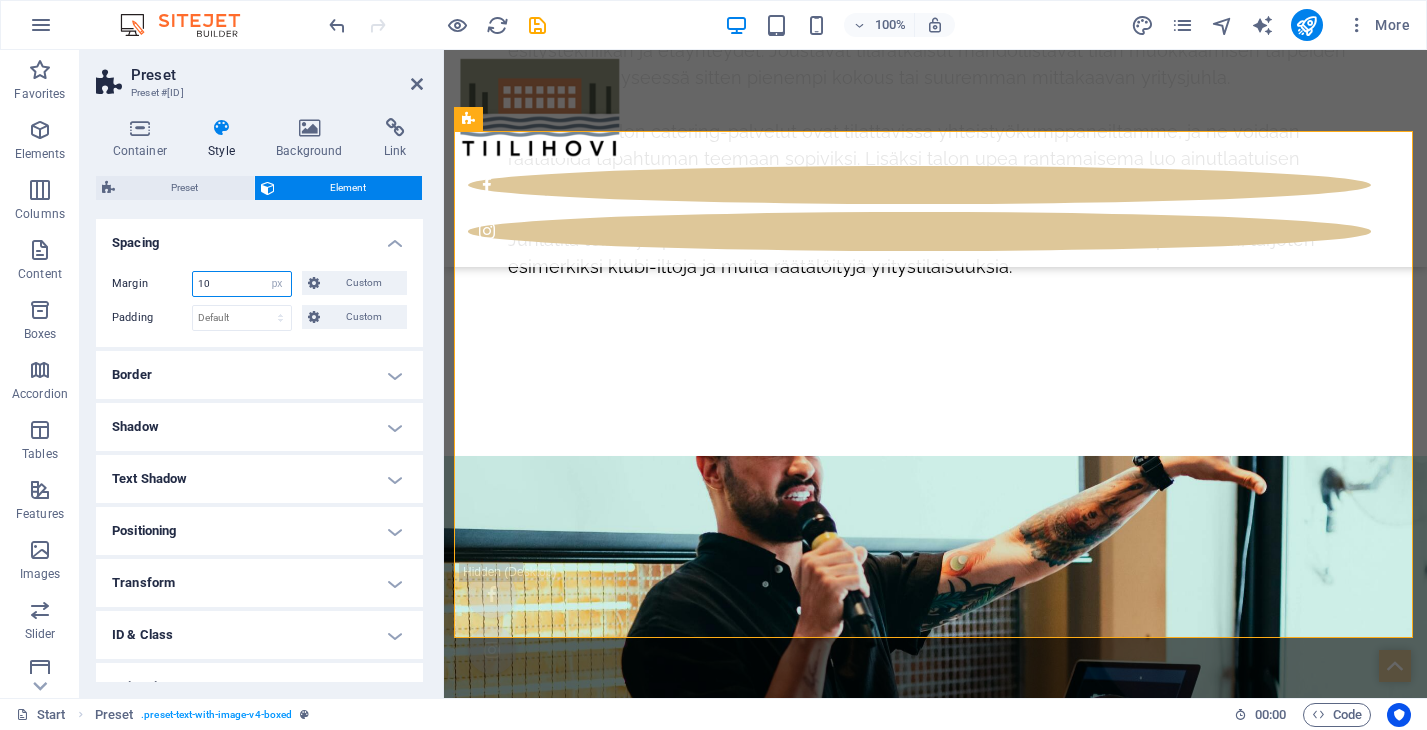 type on "100" 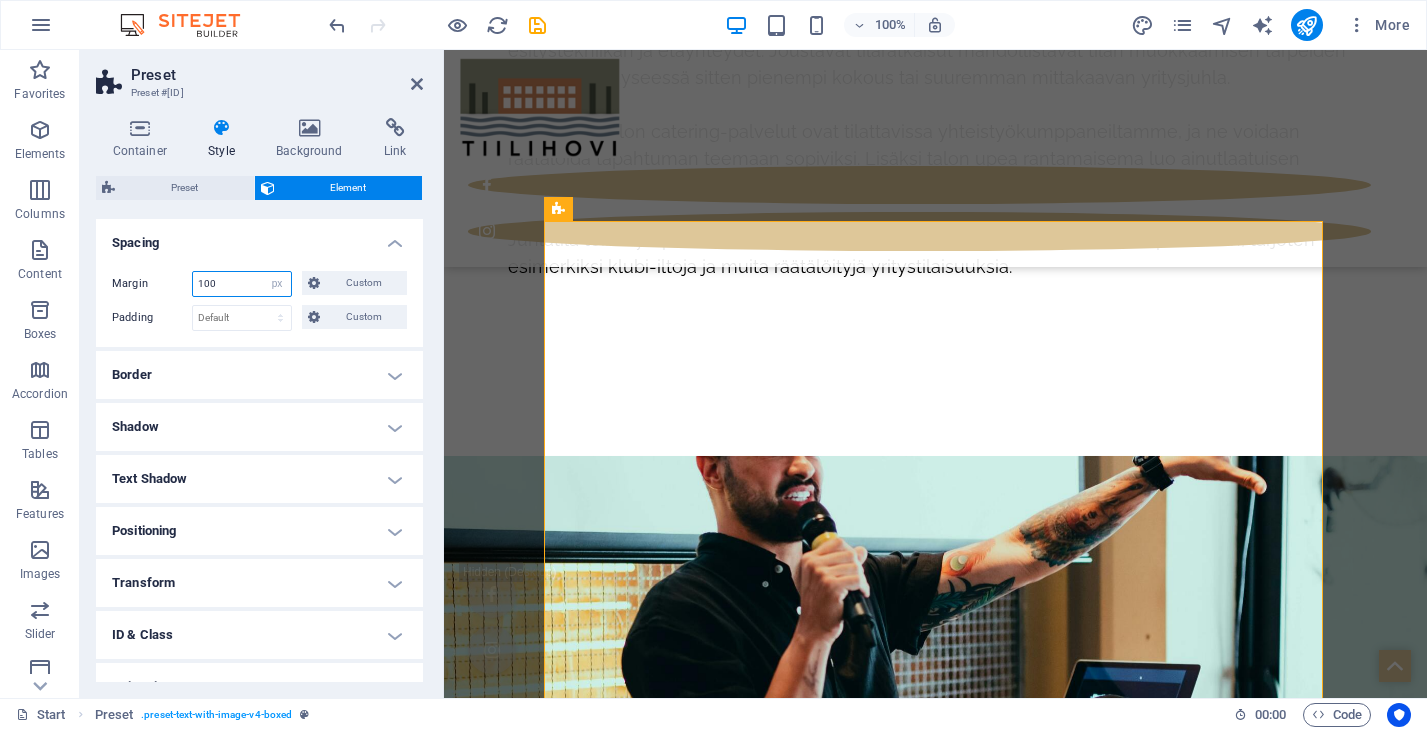 drag, startPoint x: 232, startPoint y: 285, endPoint x: 193, endPoint y: 285, distance: 39 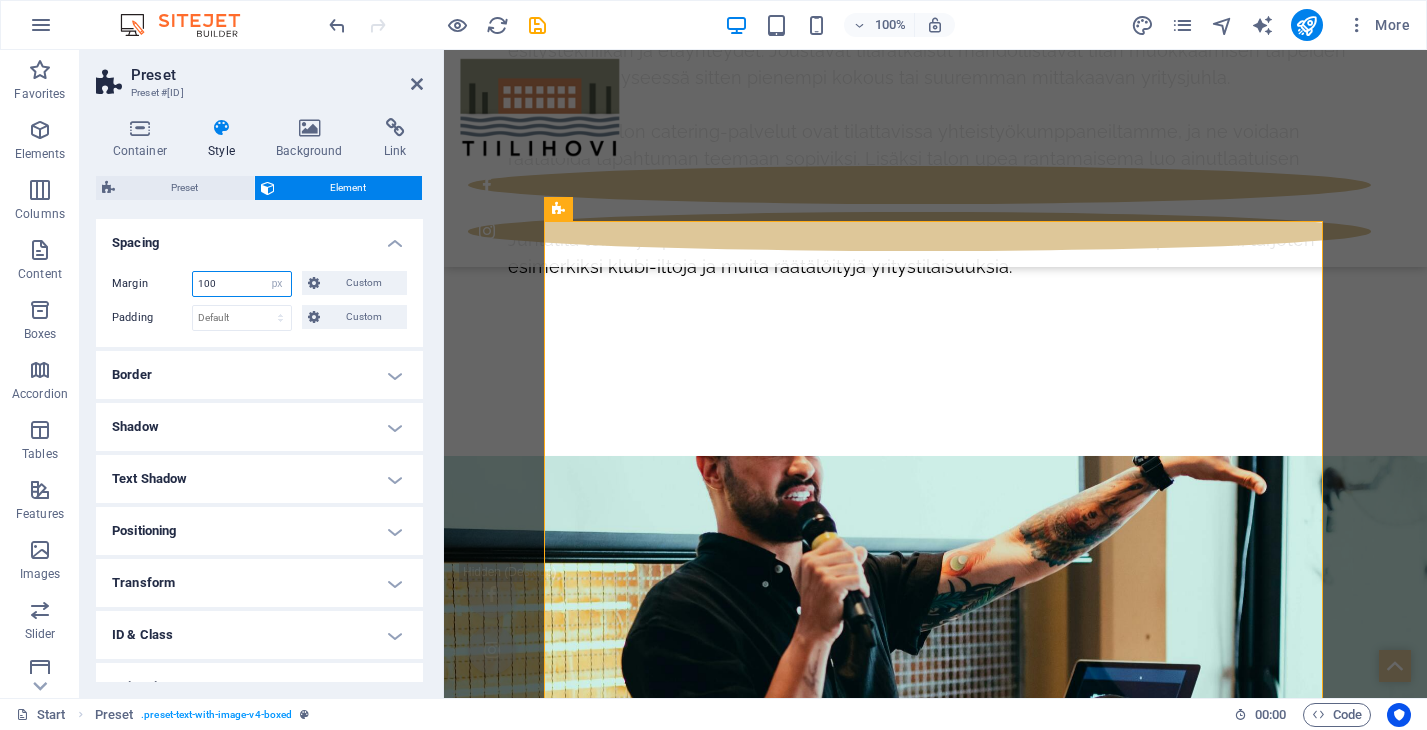 click on "100" at bounding box center (242, 284) 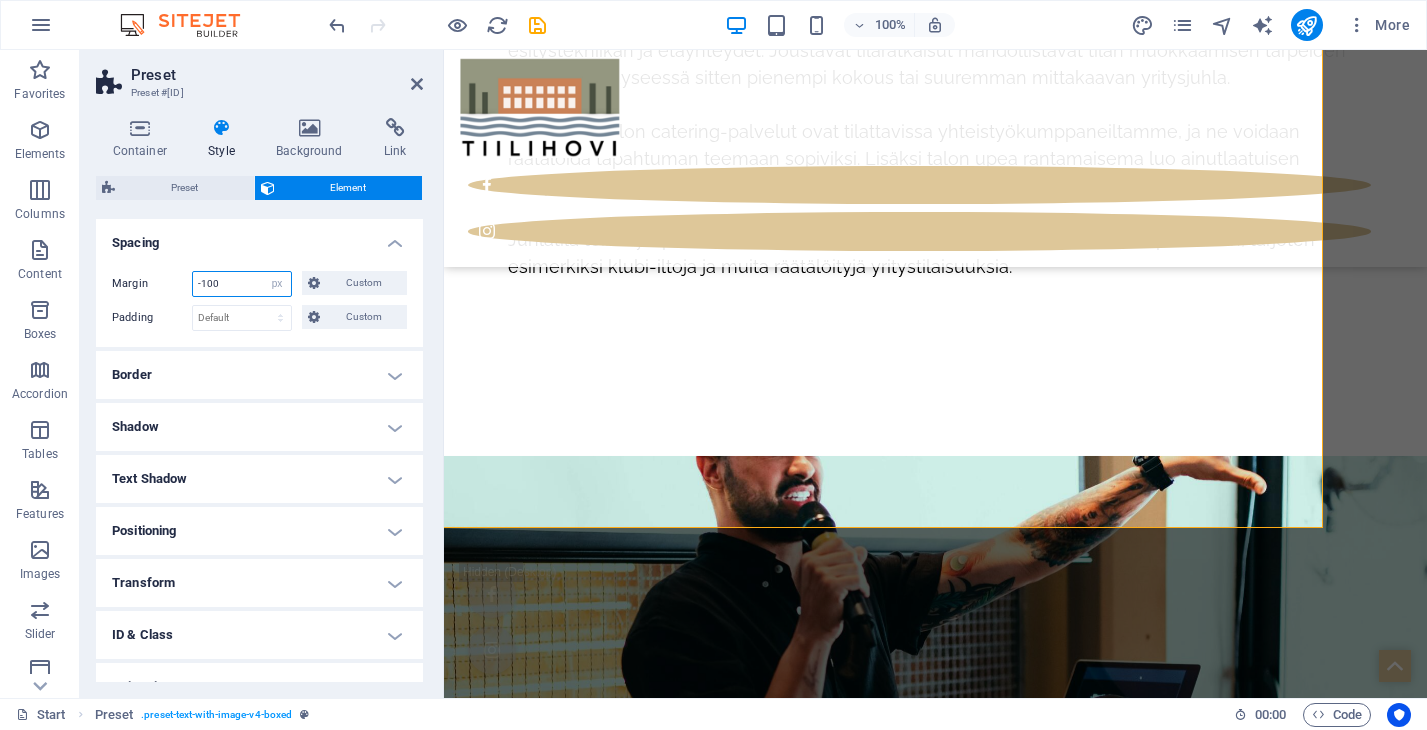 drag, startPoint x: 240, startPoint y: 287, endPoint x: 190, endPoint y: 287, distance: 50 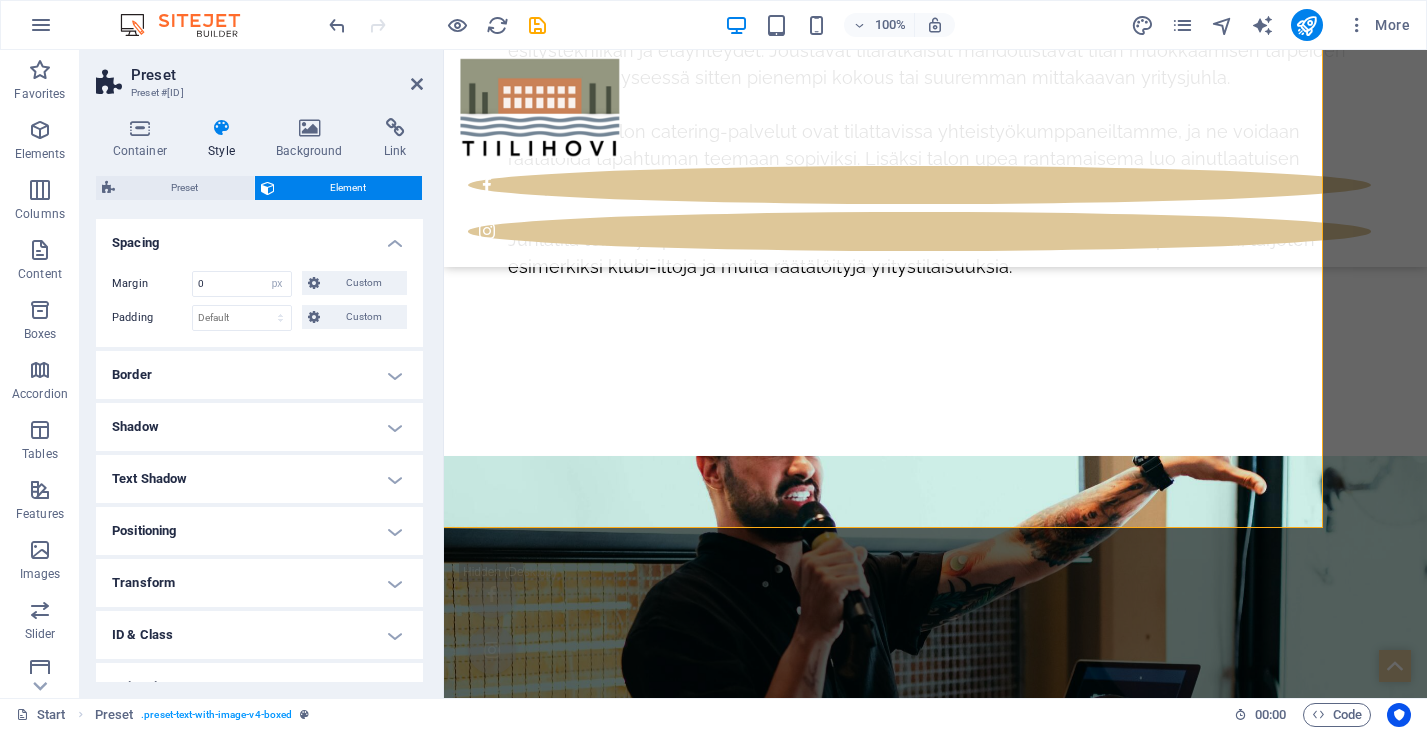 click on "Margin 0 Default auto px % rem vw vh Custom Custom 0 auto px % rem vw vh 0 auto px % rem vw vh 0 auto px % rem vw vh 0 auto px % rem vw vh Padding Default px rem % vh vw Custom Custom px rem % vh vw px rem % vh vw px rem % vh vw px rem % vh vw" at bounding box center [259, 301] 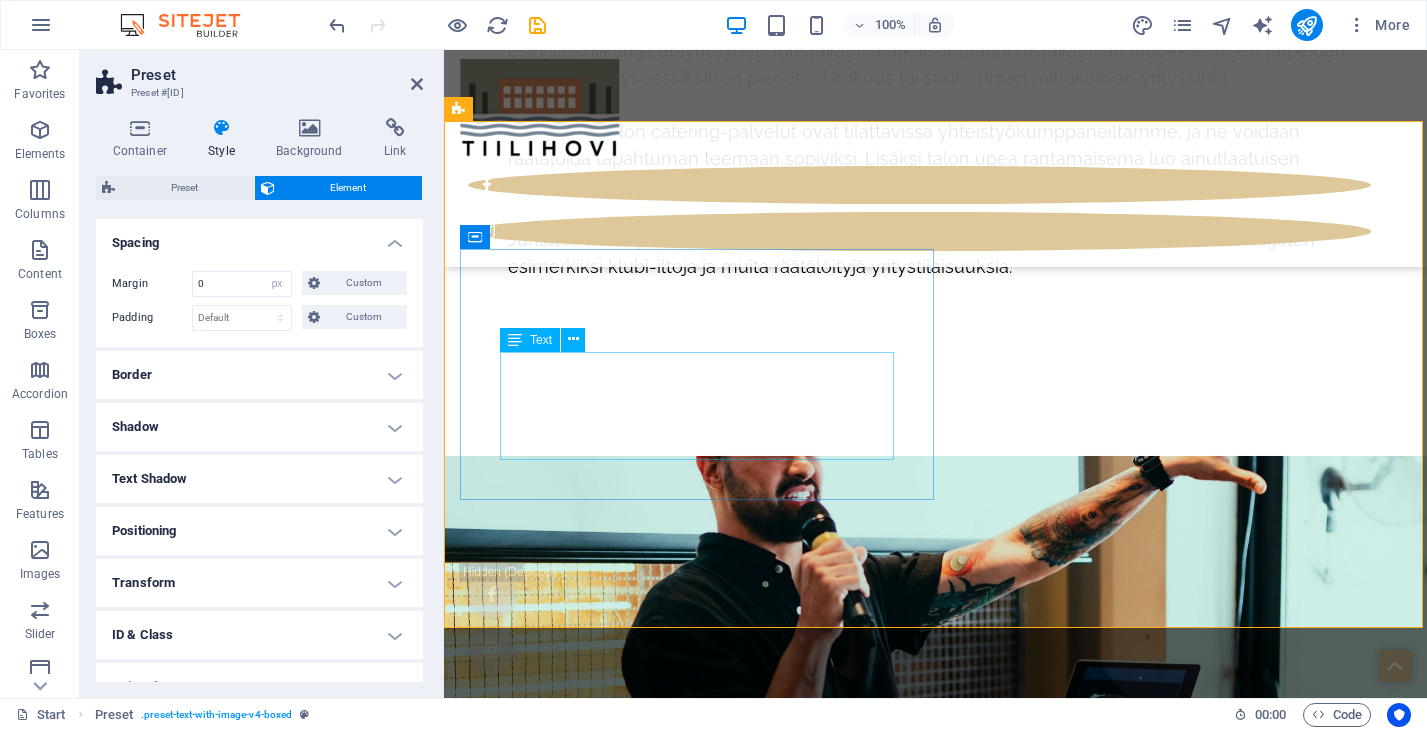 click on "Päivitämme lisää kuvia tuota pikaa. Tässä jo maistiaisia tilan yläkerrasta. Alakerran osalta kuvia luvassa lähipäivinä! :)" at bounding box center [935, 8296] 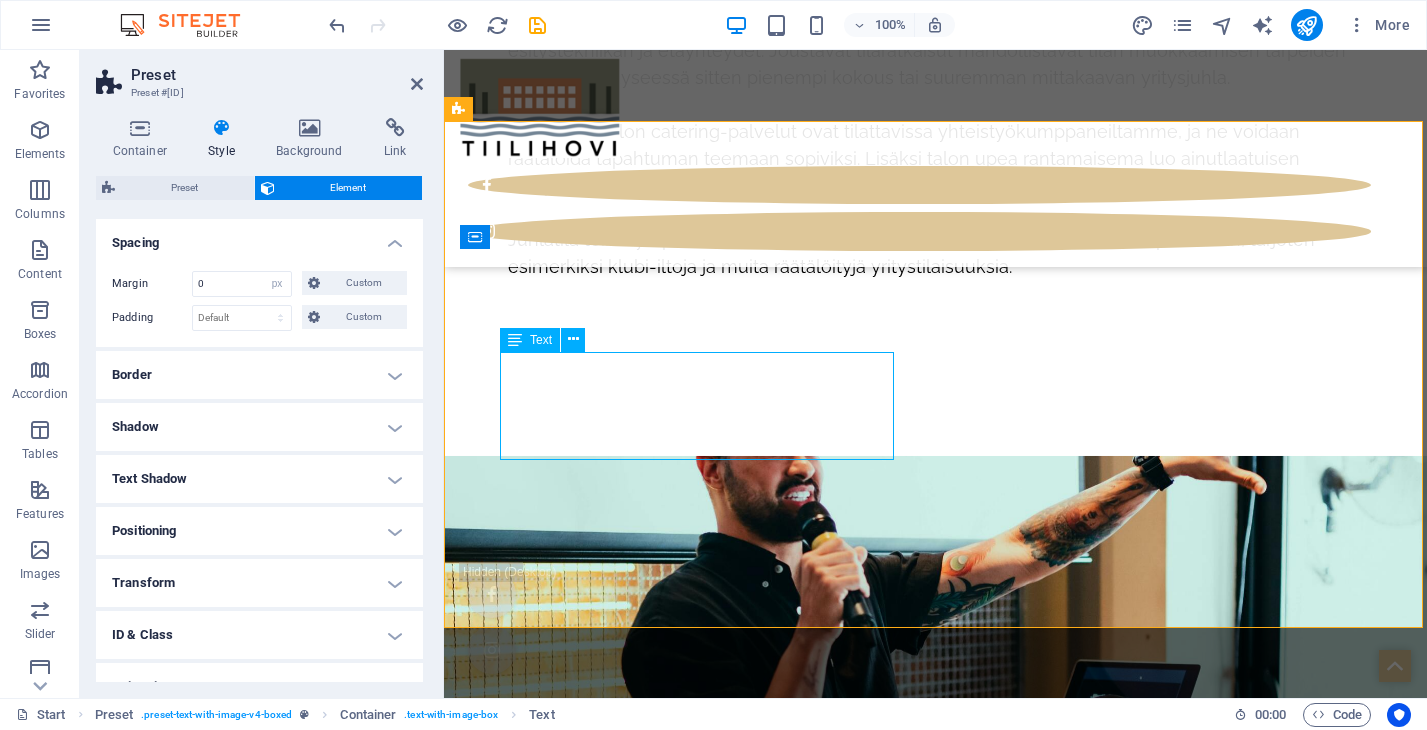 click on "Päivitämme lisää kuvia tuota pikaa. Tässä jo maistiaisia tilan yläkerrasta. Alakerran osalta kuvia luvassa lähipäivinä! :)" at bounding box center (935, 8296) 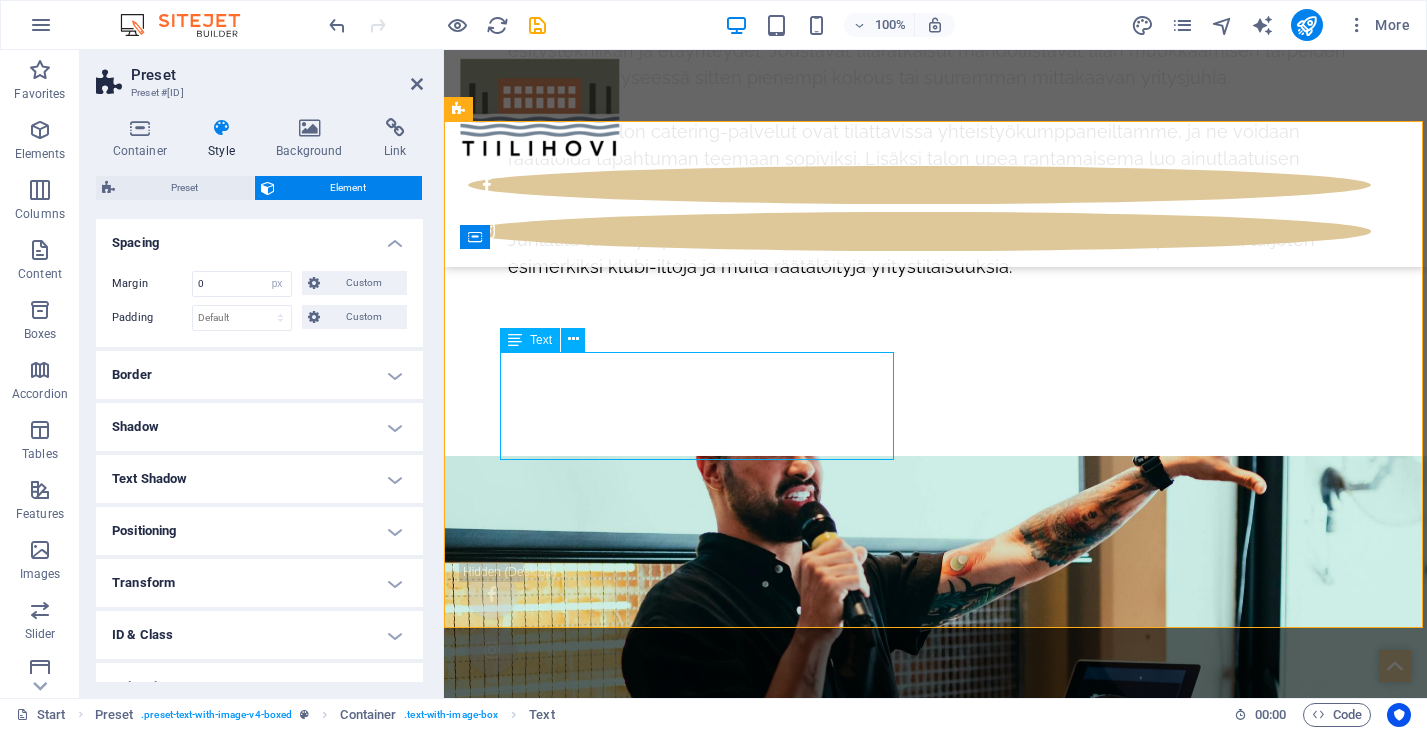 click on "Päivitämme lisää kuvia tuota pikaa. Tässä jo maistiaisia tilan yläkerrasta. Alakerran osalta kuvia luvassa lähipäivinä! :)" at bounding box center [935, 8296] 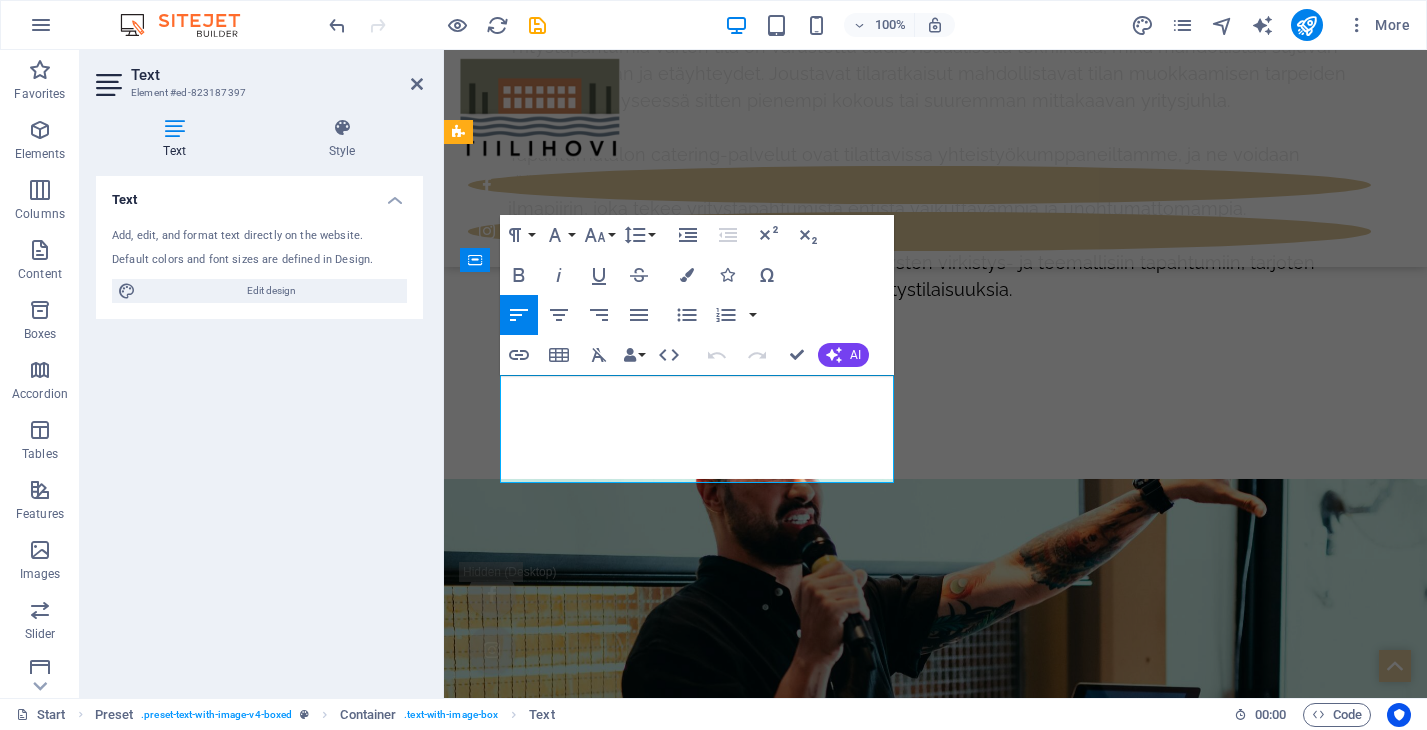 click on "Alakerran osalta kuvia luvassa lähipäivinä! :)" at bounding box center (935, 8346) 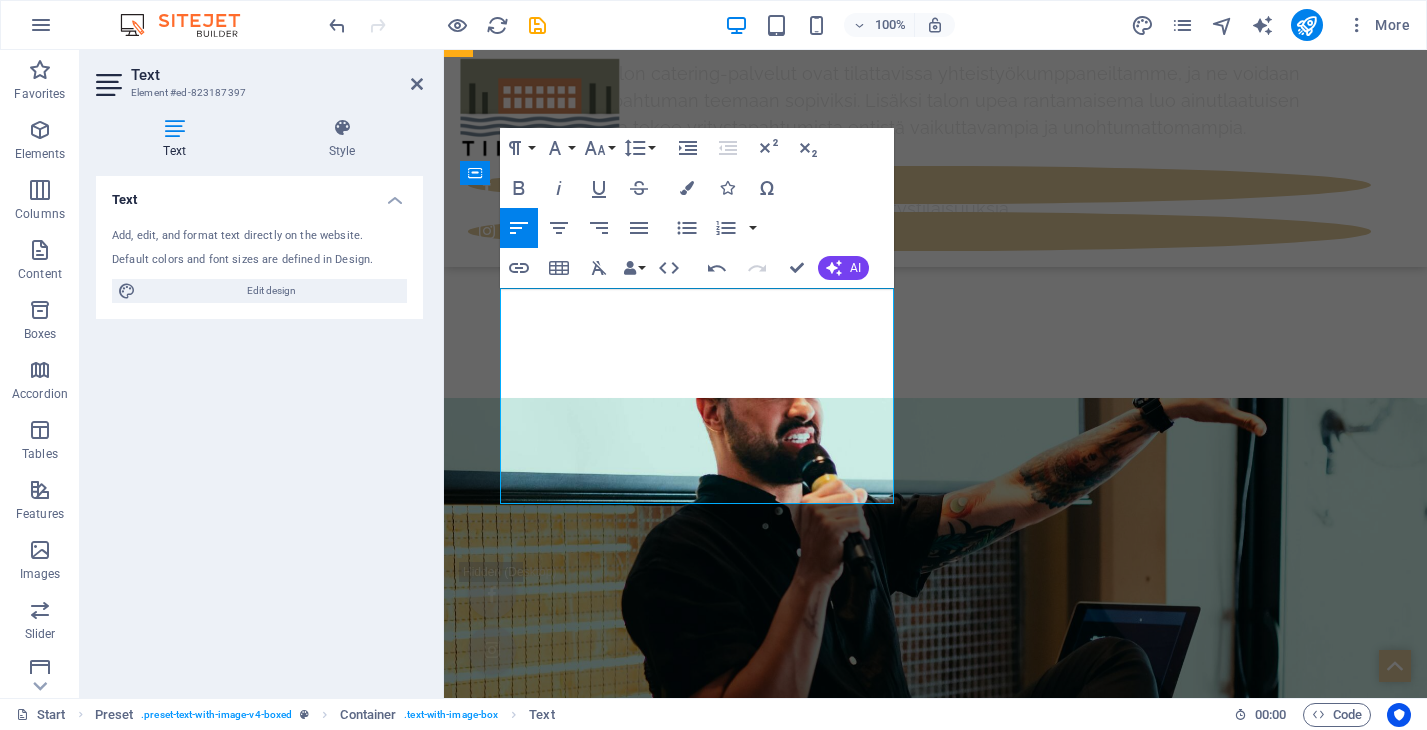scroll, scrollTop: 9920, scrollLeft: 0, axis: vertical 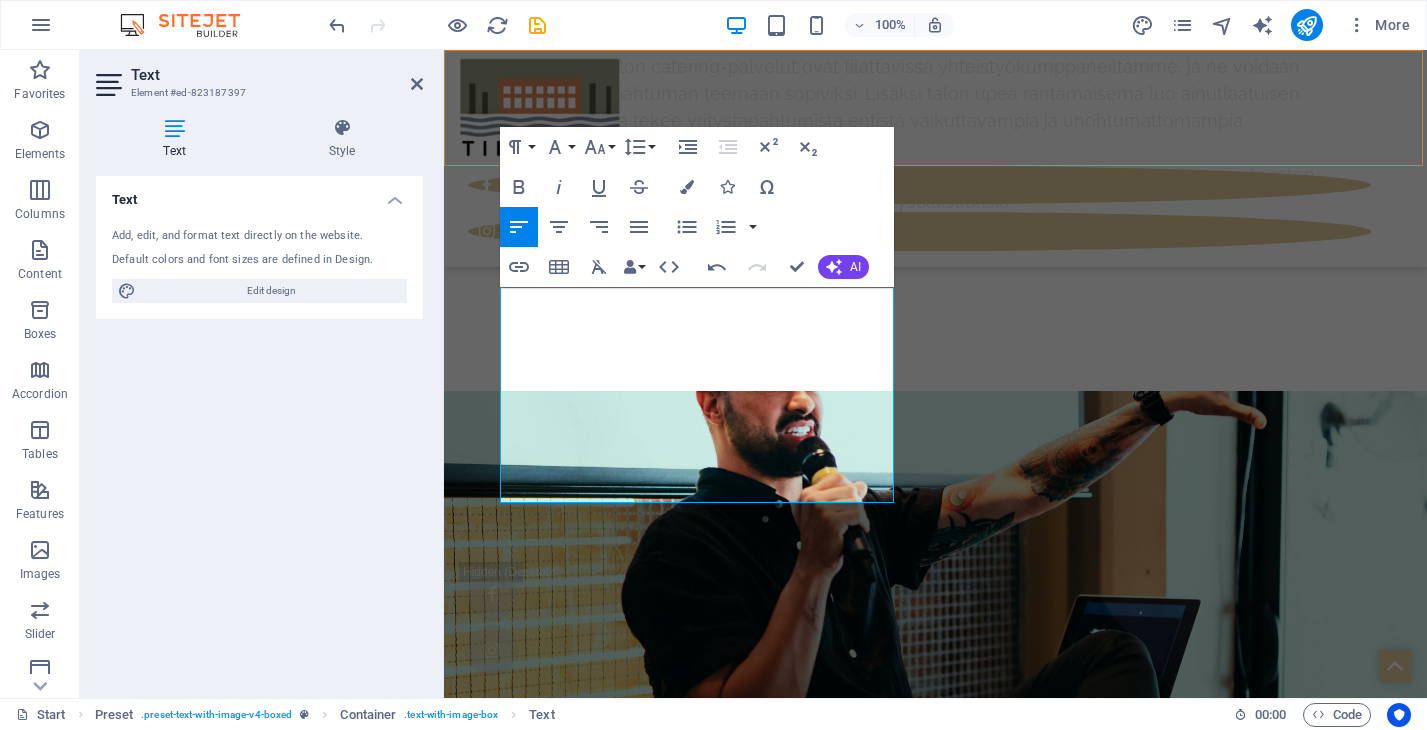 click on "Start Blog Wedding Stationery Bridal & Groom's fashion Florist Decorations & Events Contact us" at bounding box center (935, 158) 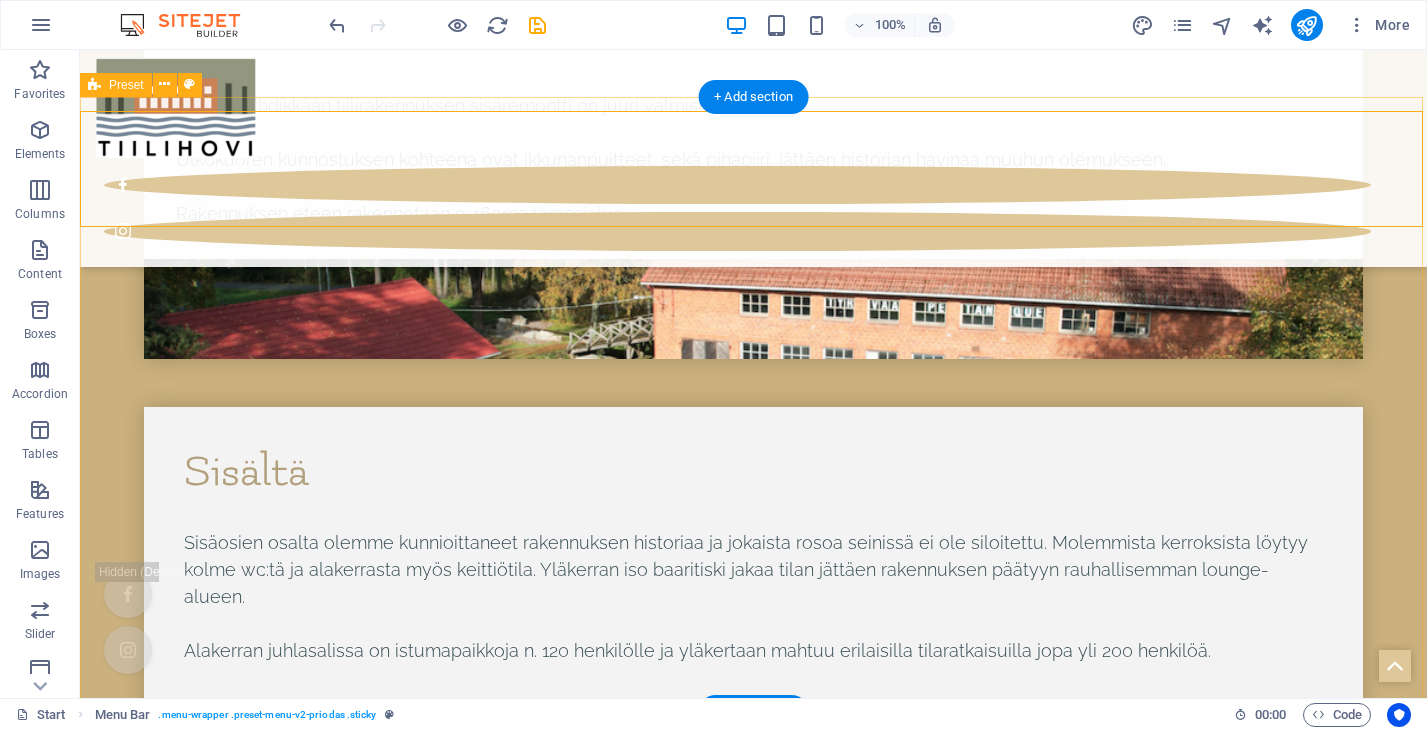 scroll, scrollTop: 7847, scrollLeft: 0, axis: vertical 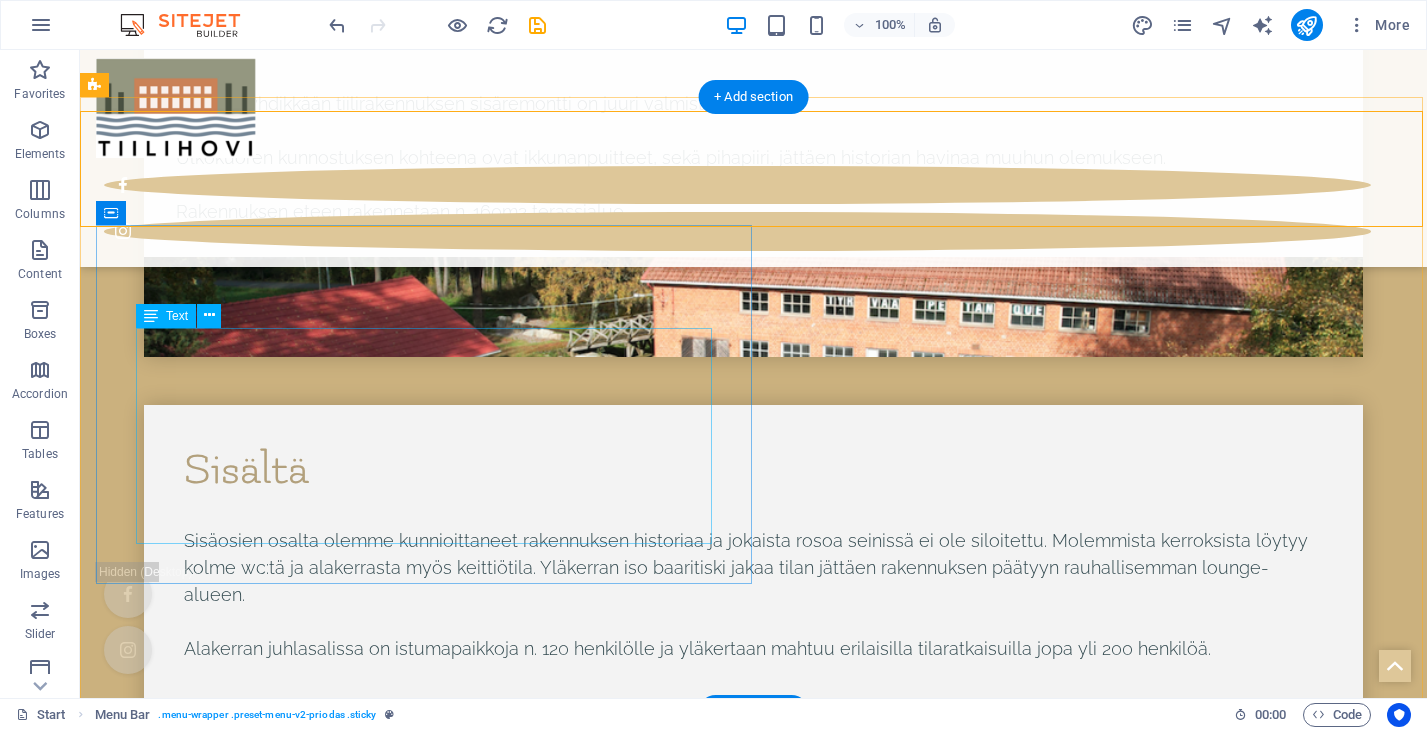 click on "Päivitämme lisää kuvia tuota pikaa. Tässä jo maistiaisia tilan yläkerrasta. Alakerran osalta kuvia luvassa lähipäivinä! :)" at bounding box center [753, 10998] 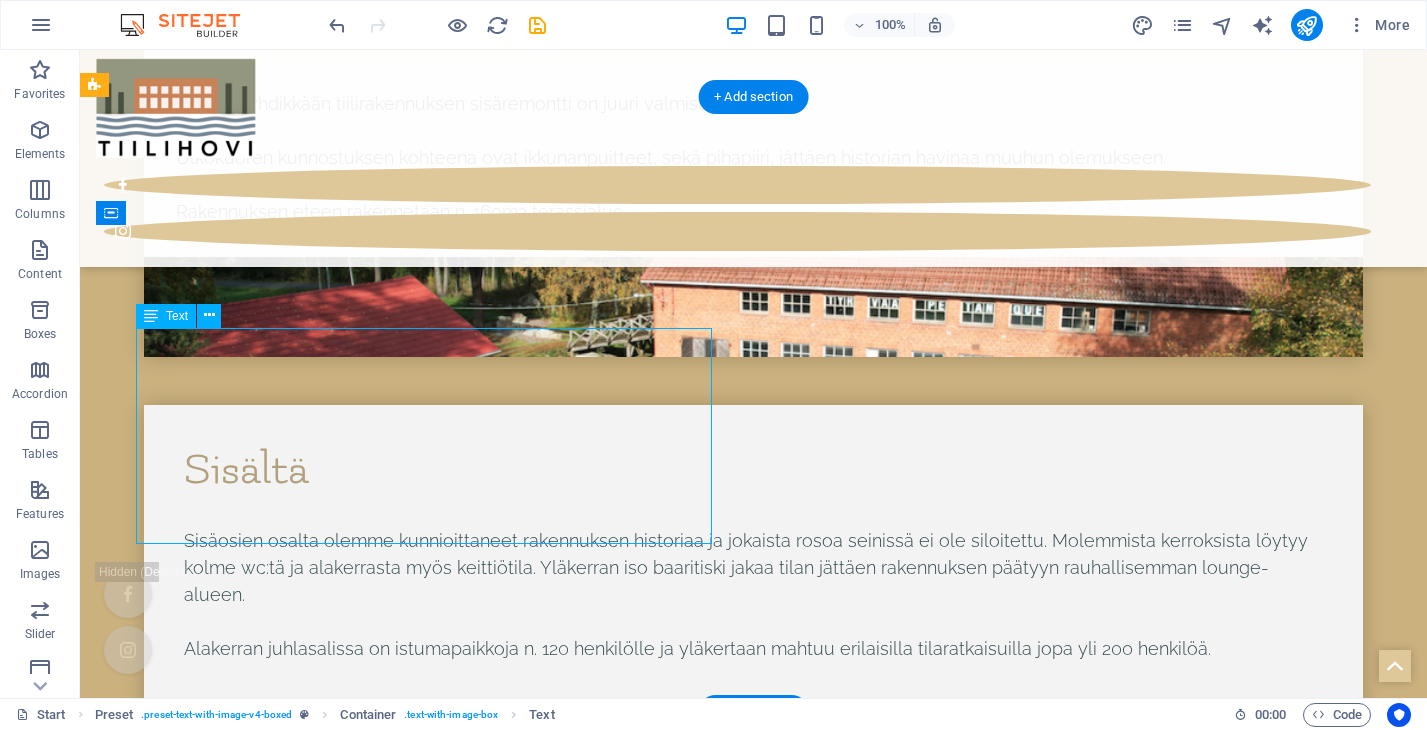 click on "Päivitämme lisää kuvia tuota pikaa. Tässä jo maistiaisia tilan yläkerrasta. Alakerran osalta kuvia luvassa lähipäivinä! :)" at bounding box center [753, 10998] 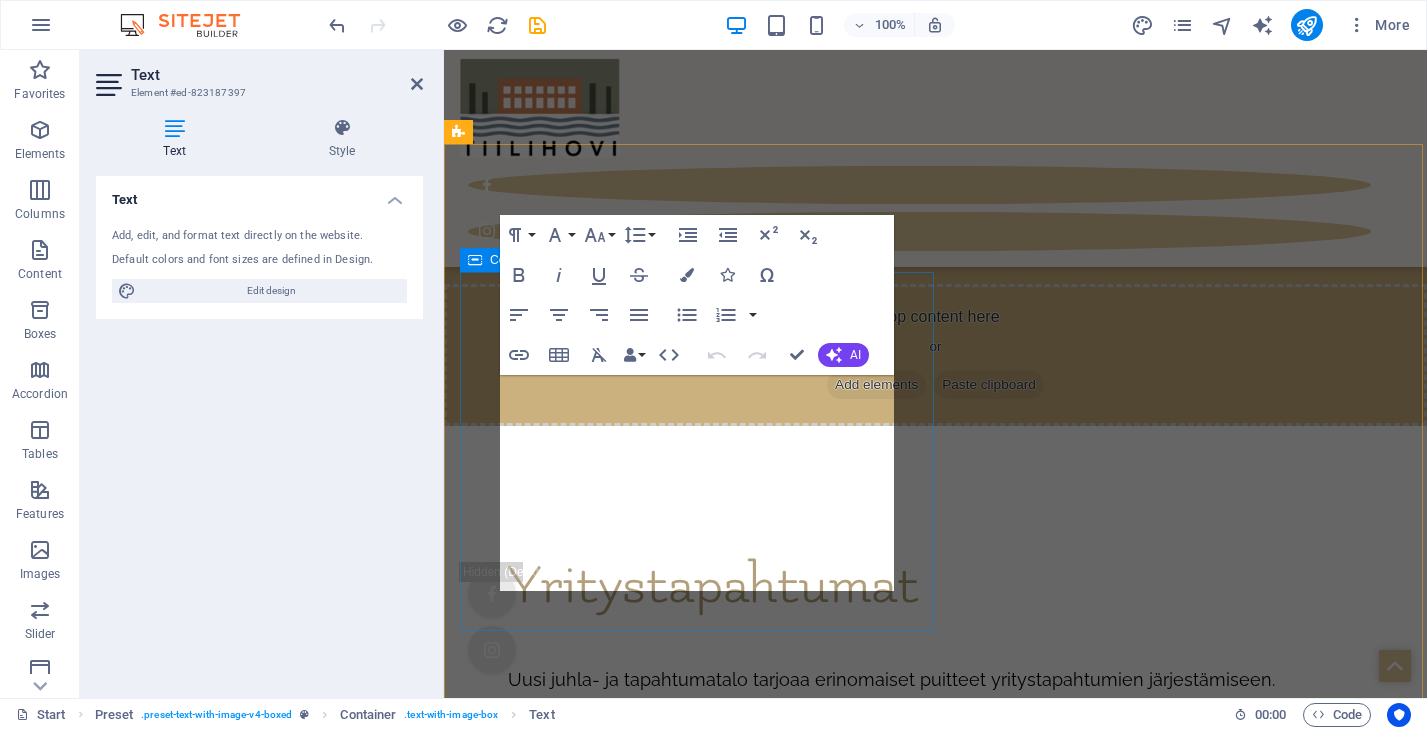click on "Kuvagalleria Päivitämme lisää kuvia tuota pikaa. Tässä jo maistiaisia tilan yläkerrasta. Alakerran osalta kuvia luvassa lähipäivinä! :)" at bounding box center [935, 9076] 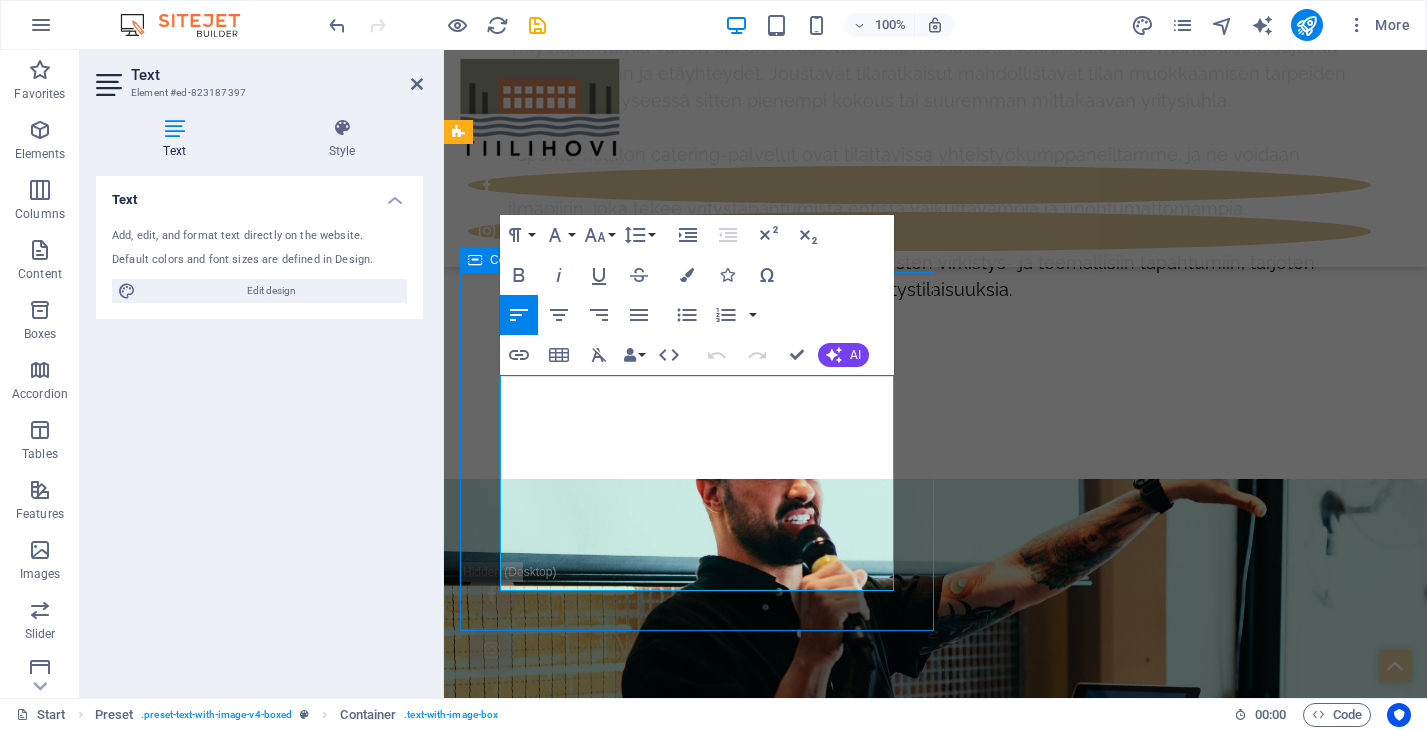 scroll, scrollTop: 7877, scrollLeft: 0, axis: vertical 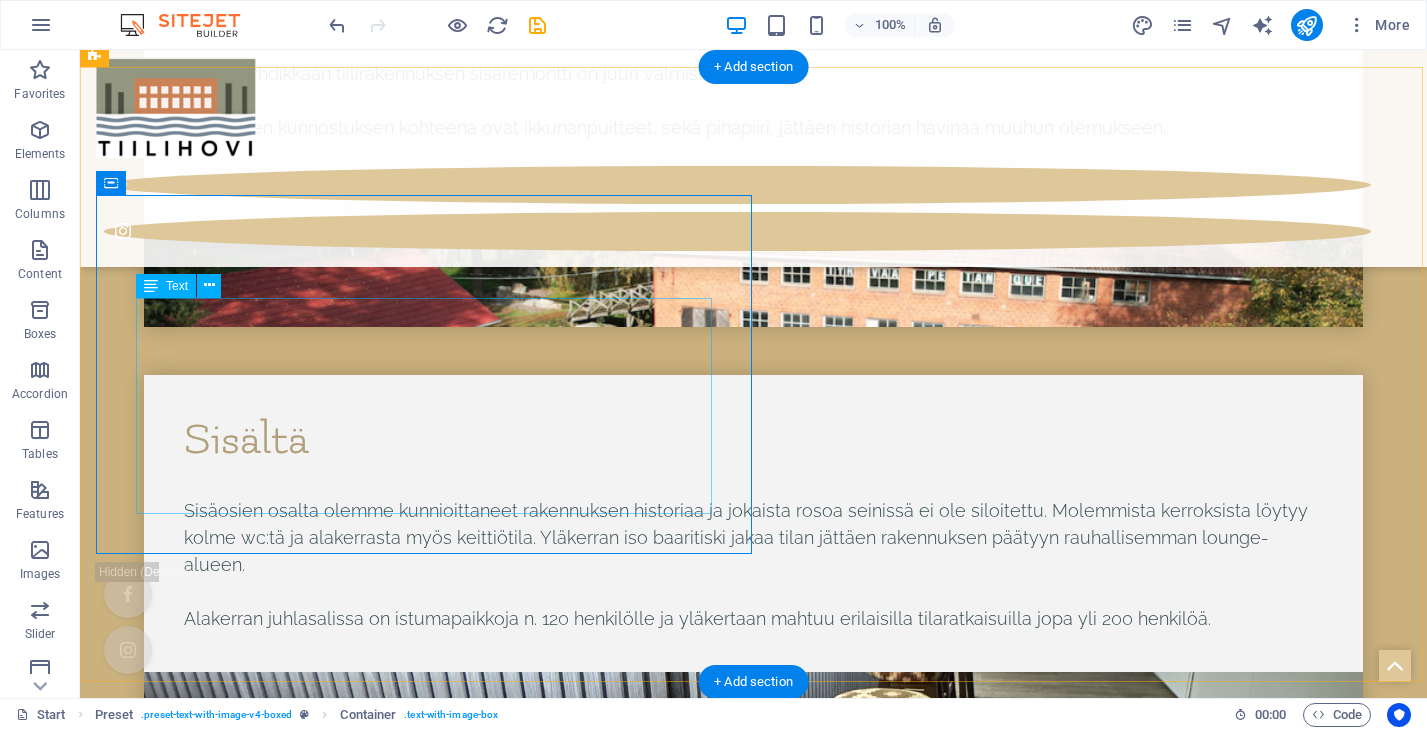 click on "Päivitämme lisää kuvia tuota pikaa. Tässä jo maistiaisia tilan yläkerrasta. Alakerran osalta kuvia luvassa lähipäivinä! :)" at bounding box center (753, 10233) 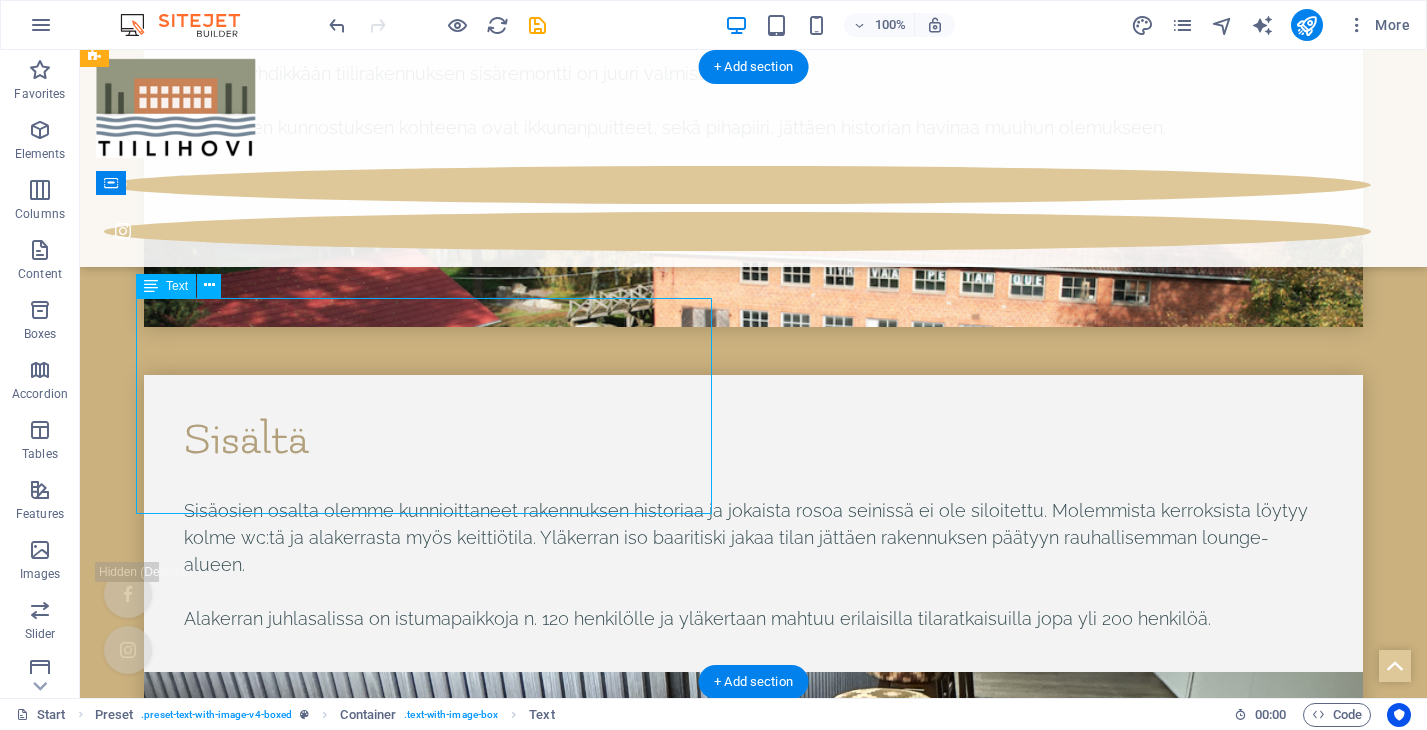 click on "Päivitämme lisää kuvia tuota pikaa. Tässä jo maistiaisia tilan yläkerrasta. Alakerran osalta kuvia luvassa lähipäivinä! :)" at bounding box center (753, 10233) 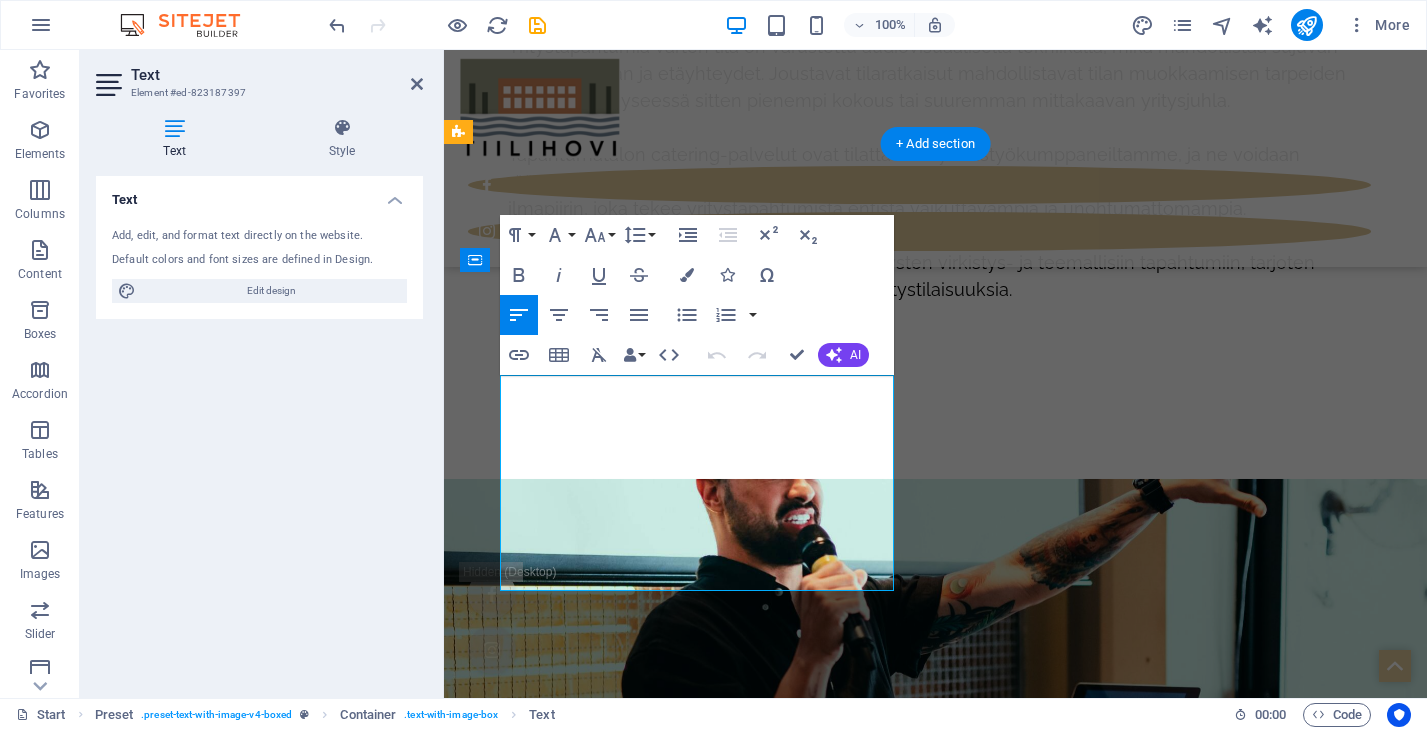 click on "Alakerran osalta kuvia luvassa lähipäivinä! :)" at bounding box center (935, 8346) 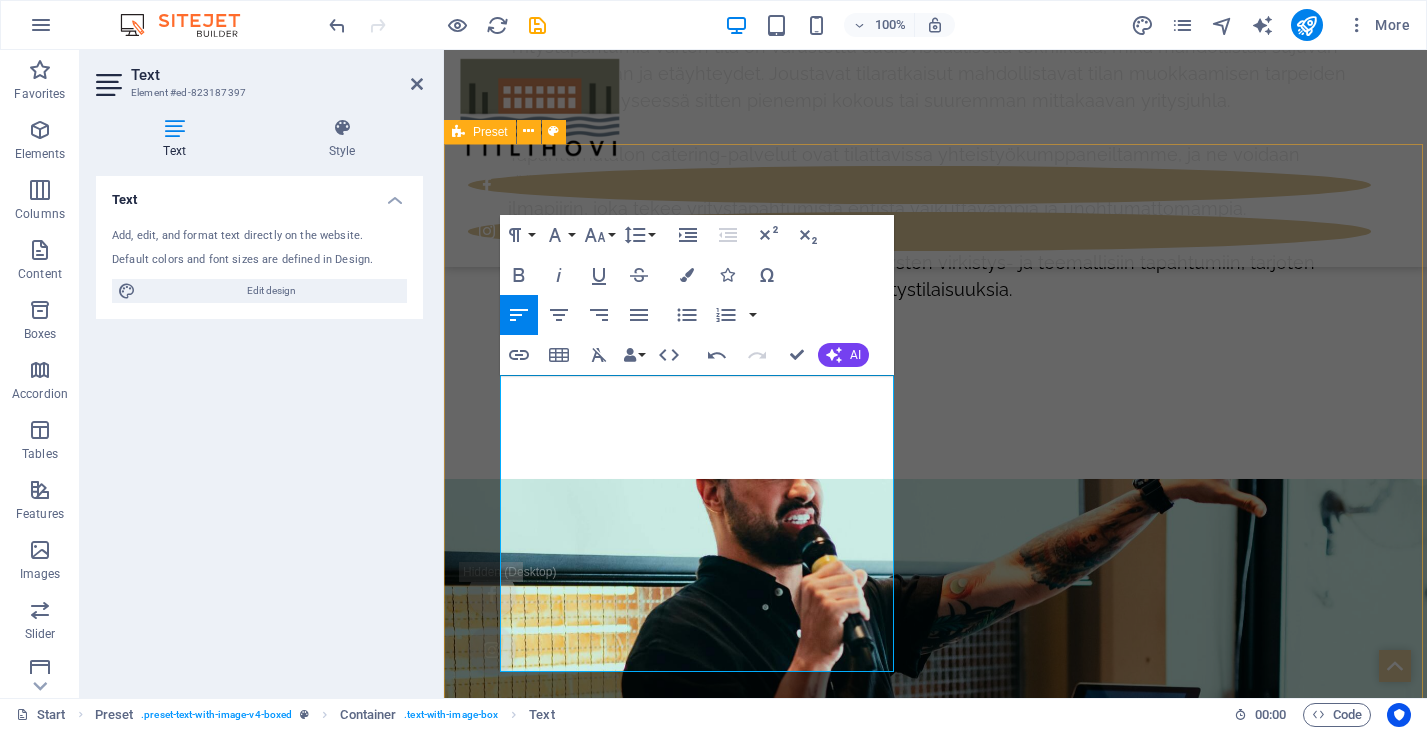 click on "Kuvagalleria Päivitämme lisää kuvia tuota pikaa. Tässä jo maistiaisia tilan yläkerrasta. Alakerran osalta kuvia luvassa lähipäivinä! :) Drop content here or  Add elements  Paste clipboard" at bounding box center [935, 8673] 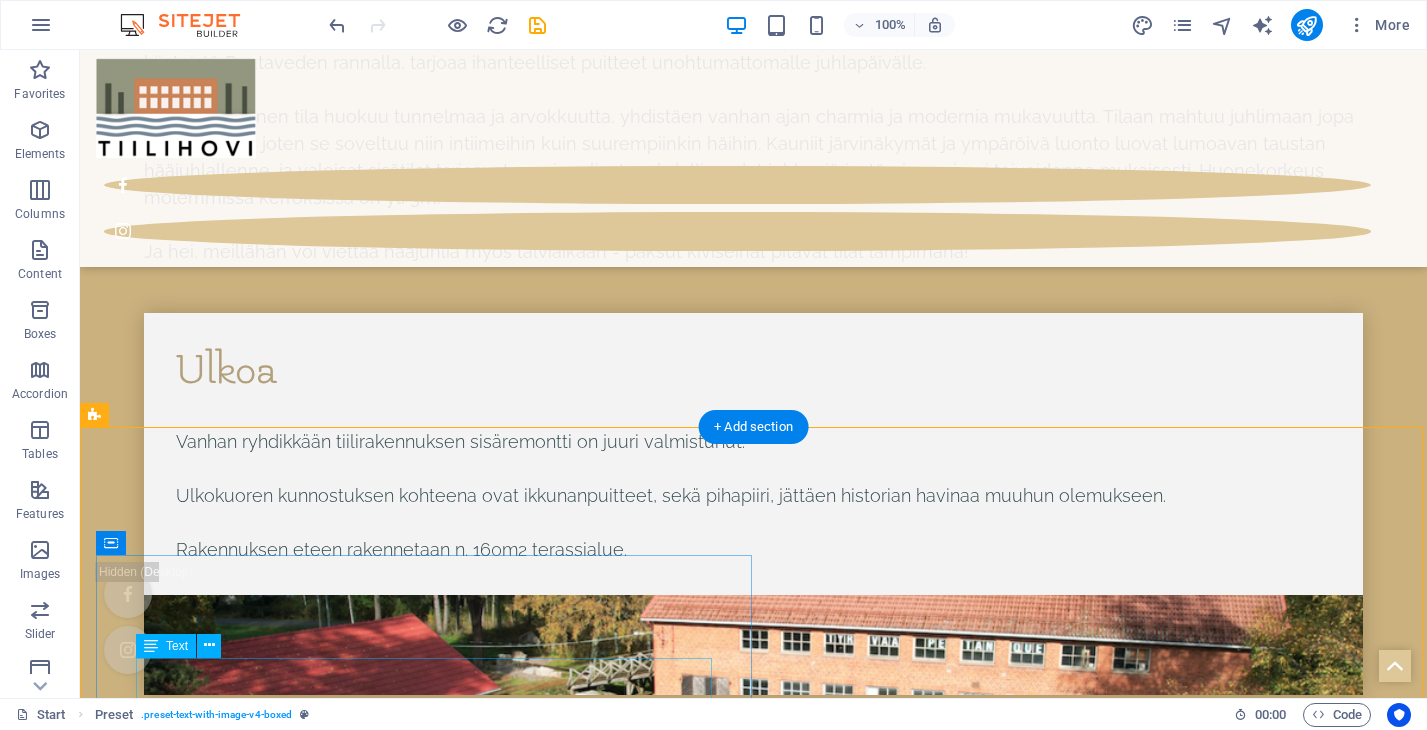 scroll, scrollTop: 7517, scrollLeft: 0, axis: vertical 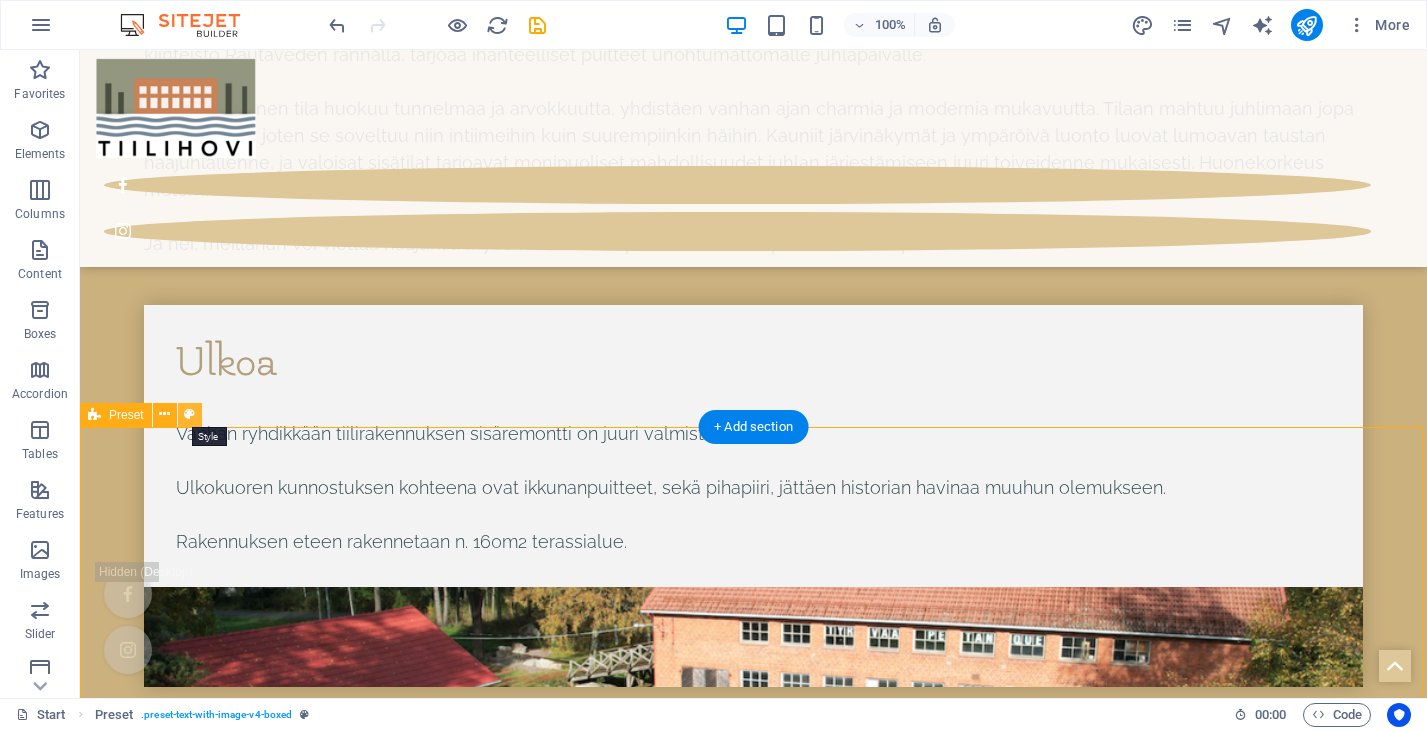 click at bounding box center [189, 414] 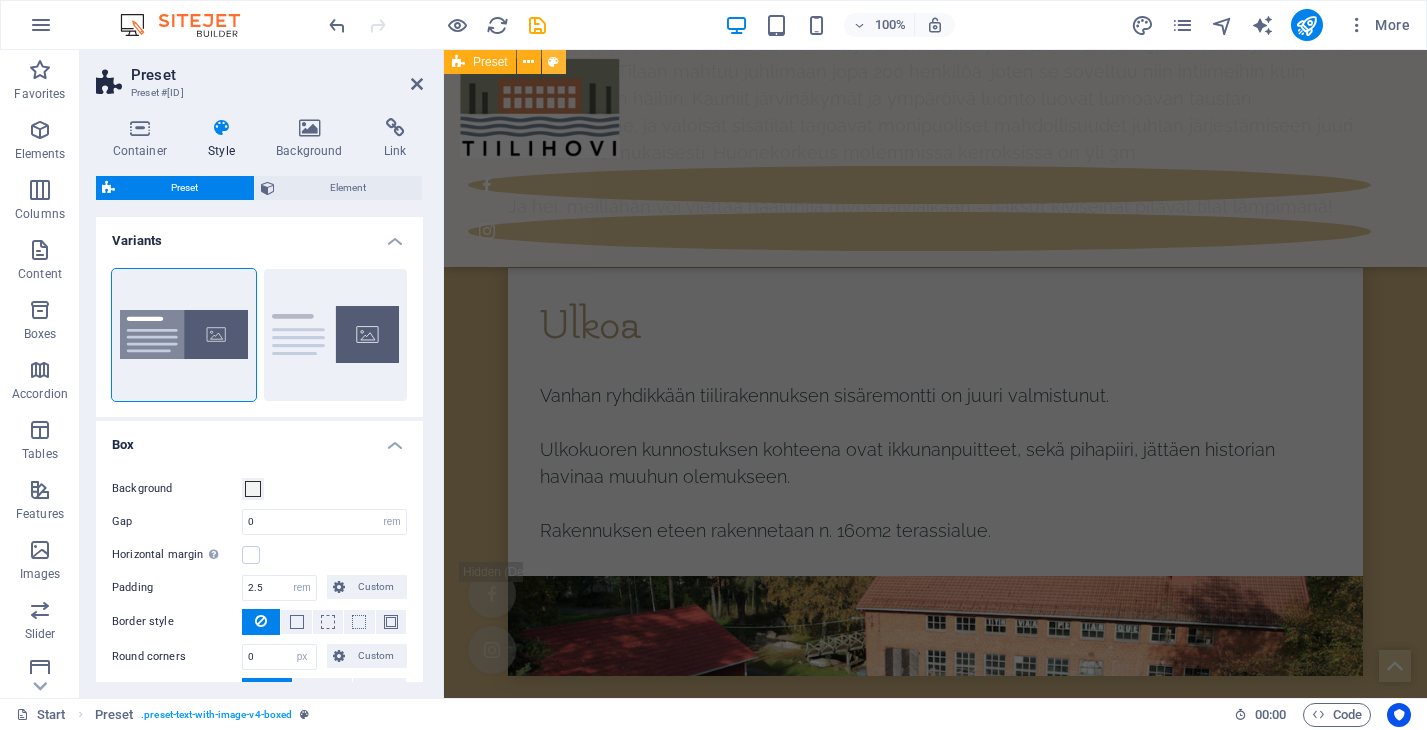 scroll, scrollTop: 9949, scrollLeft: 0, axis: vertical 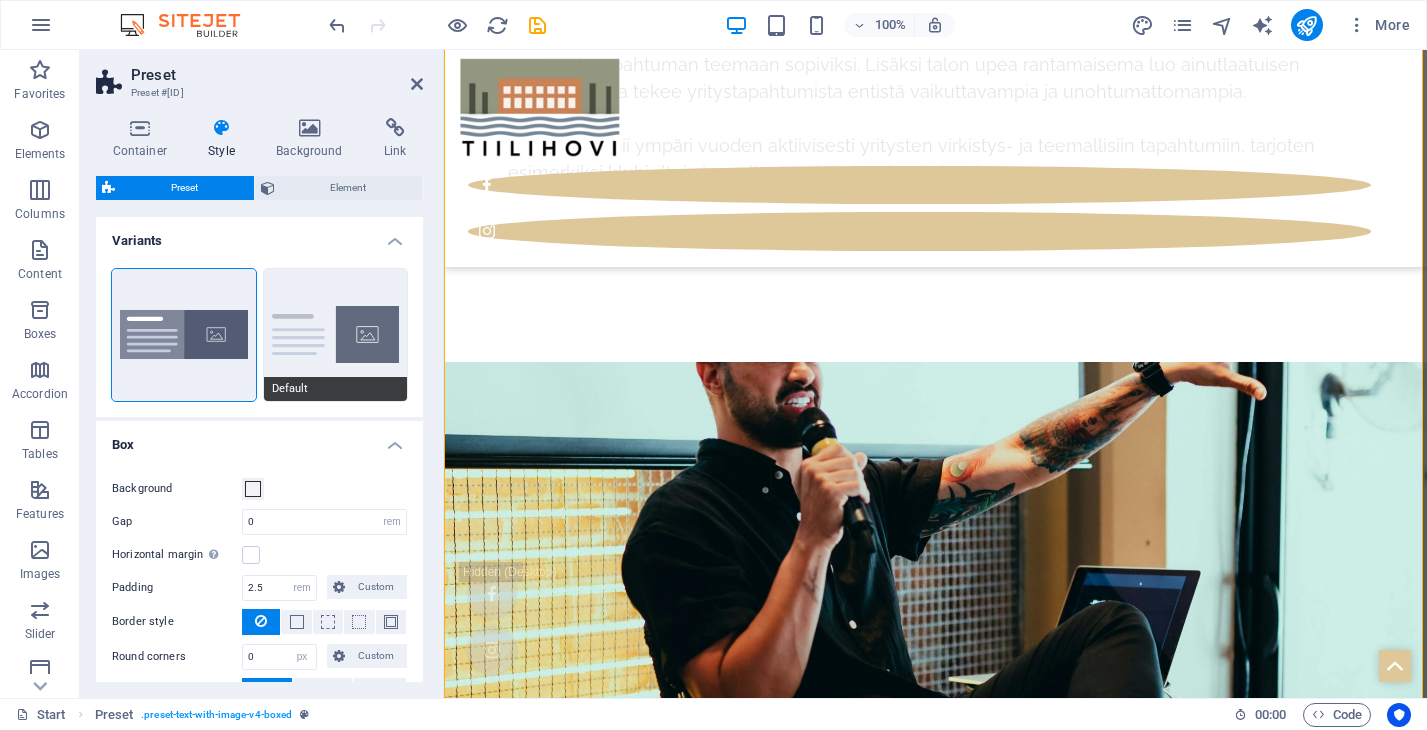click on "Default" at bounding box center [336, 335] 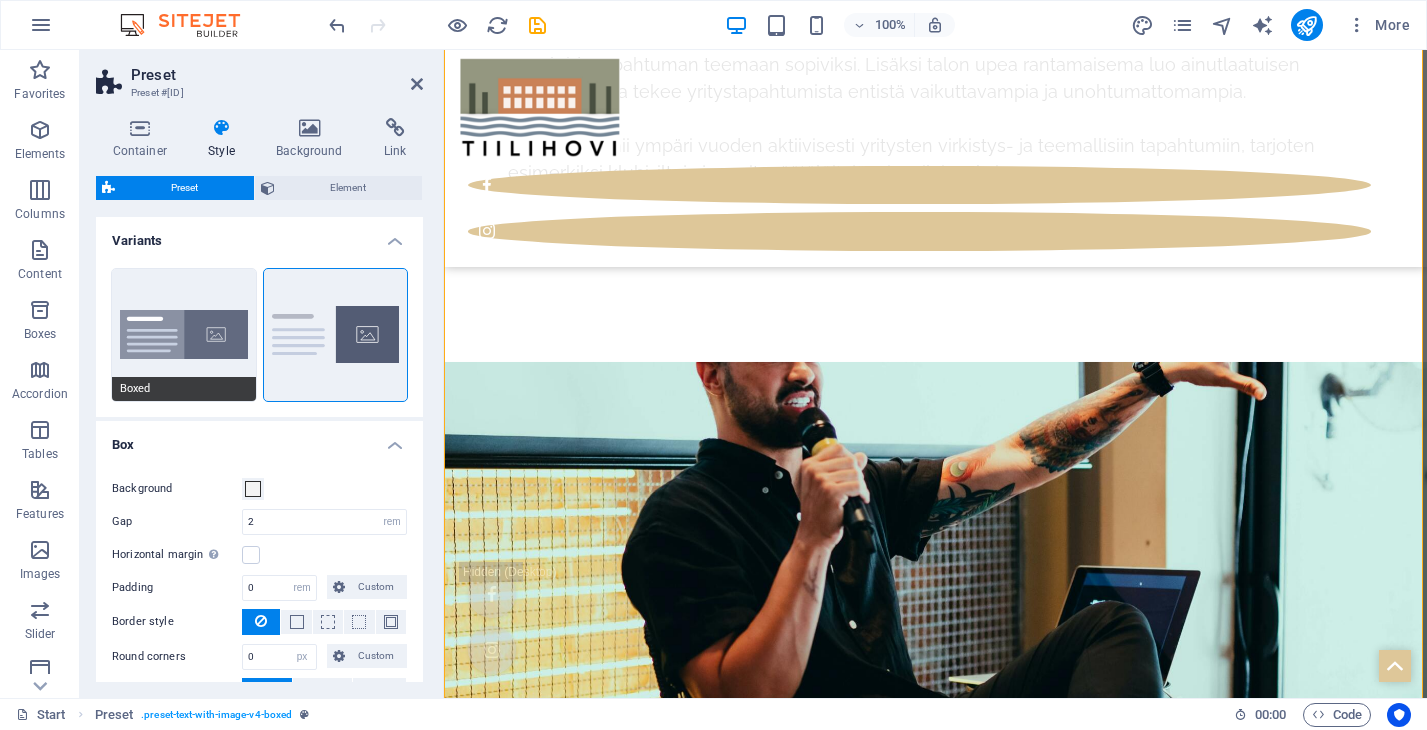 click on "Boxed" at bounding box center [184, 335] 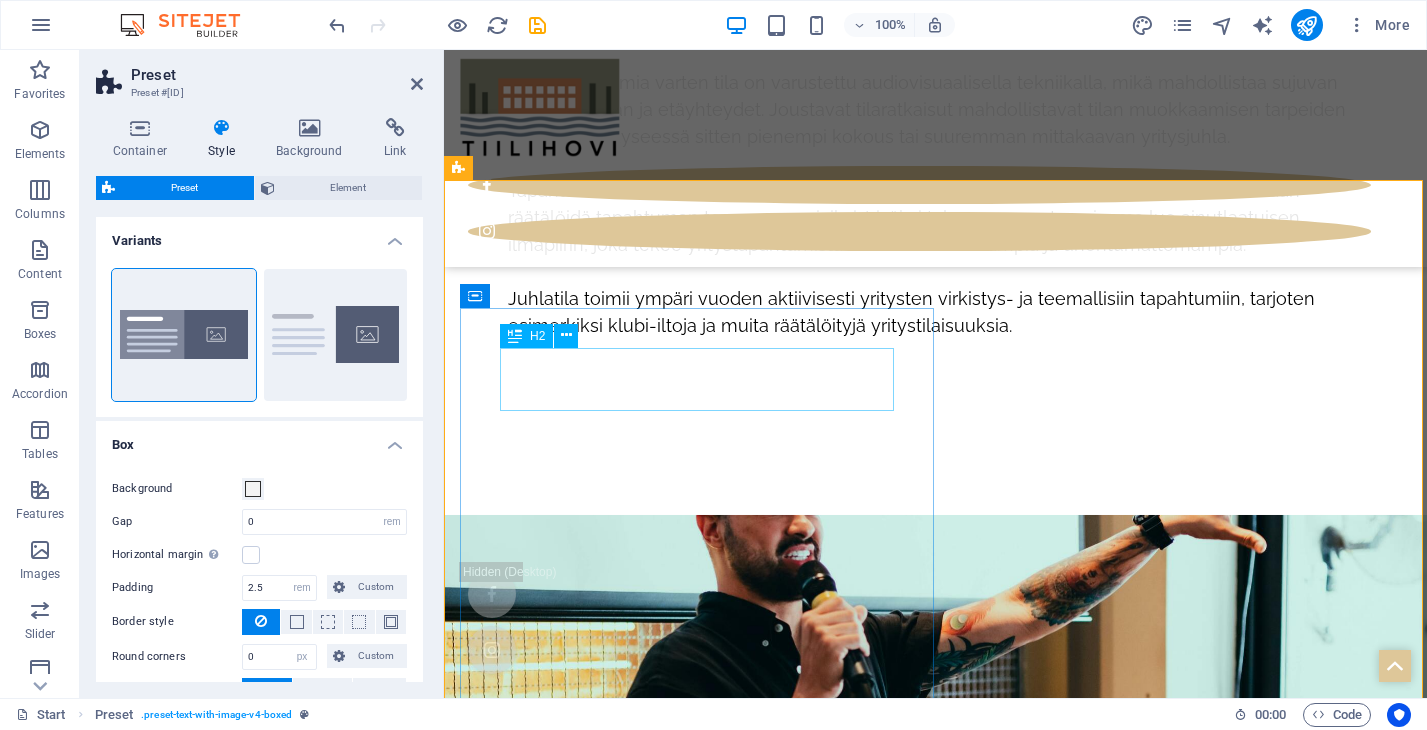 scroll, scrollTop: 9798, scrollLeft: 0, axis: vertical 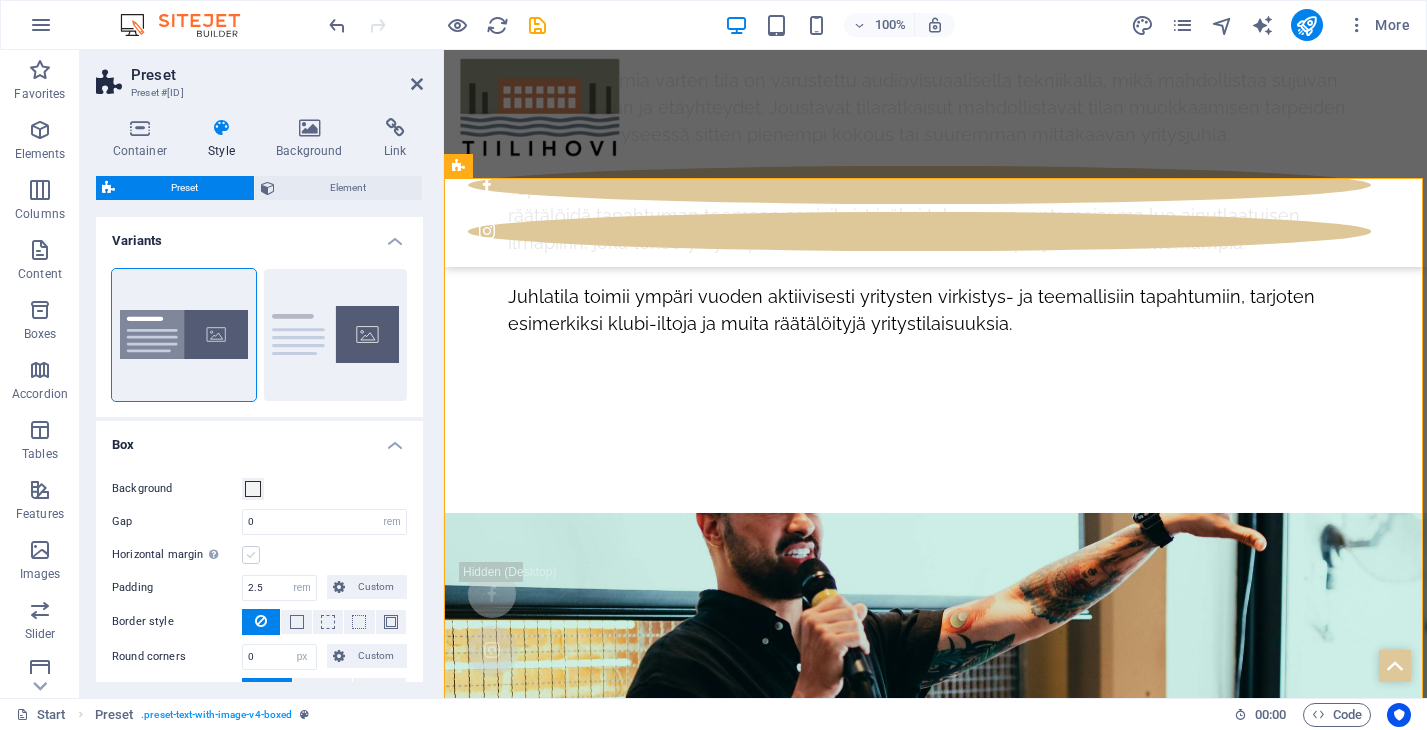 click at bounding box center (251, 555) 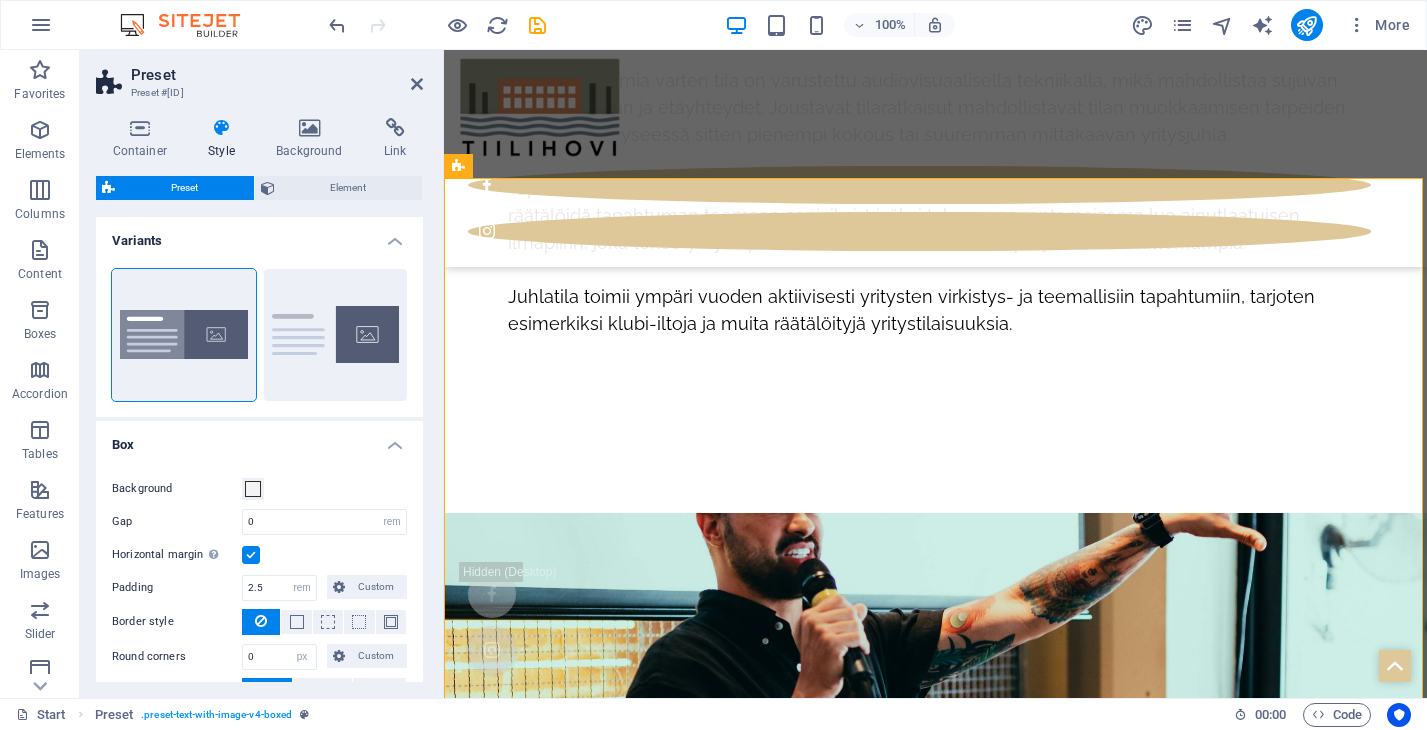 click at bounding box center (251, 555) 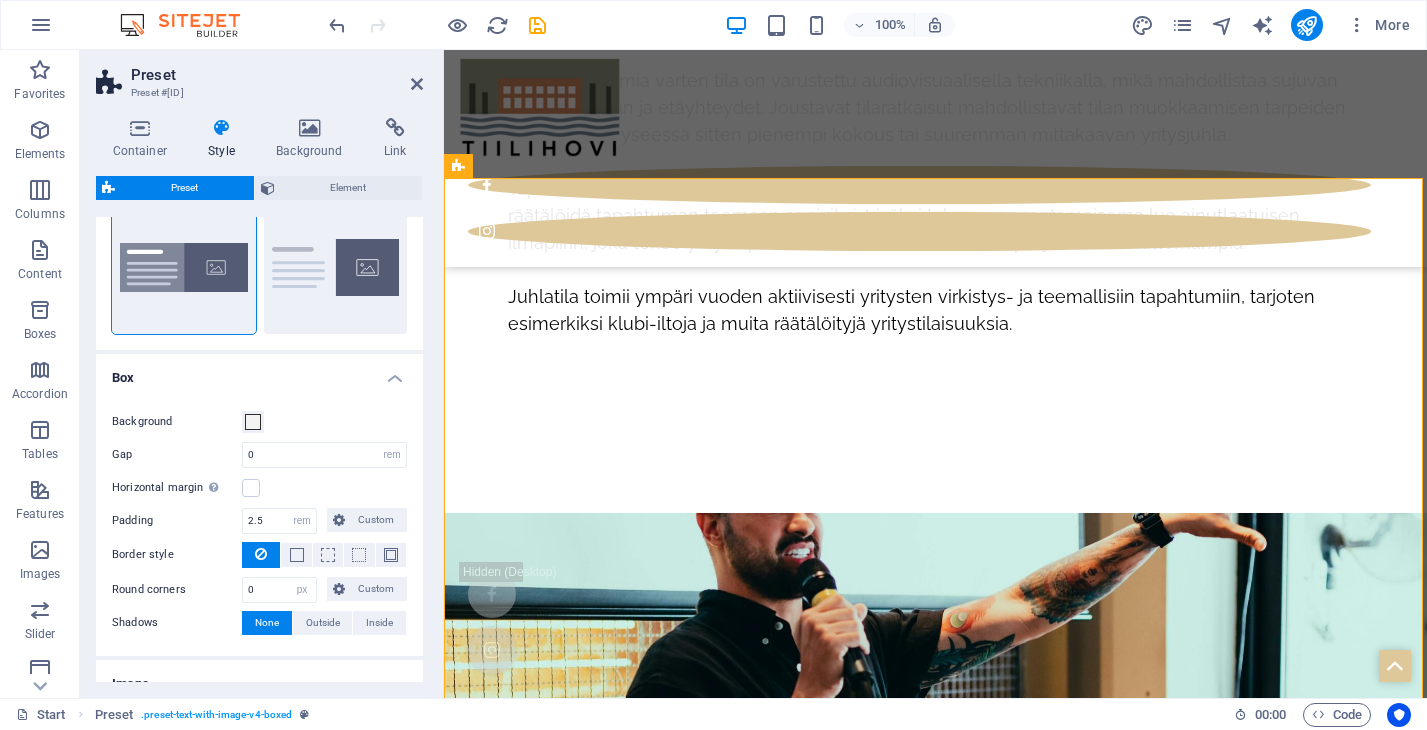 scroll, scrollTop: 73, scrollLeft: 0, axis: vertical 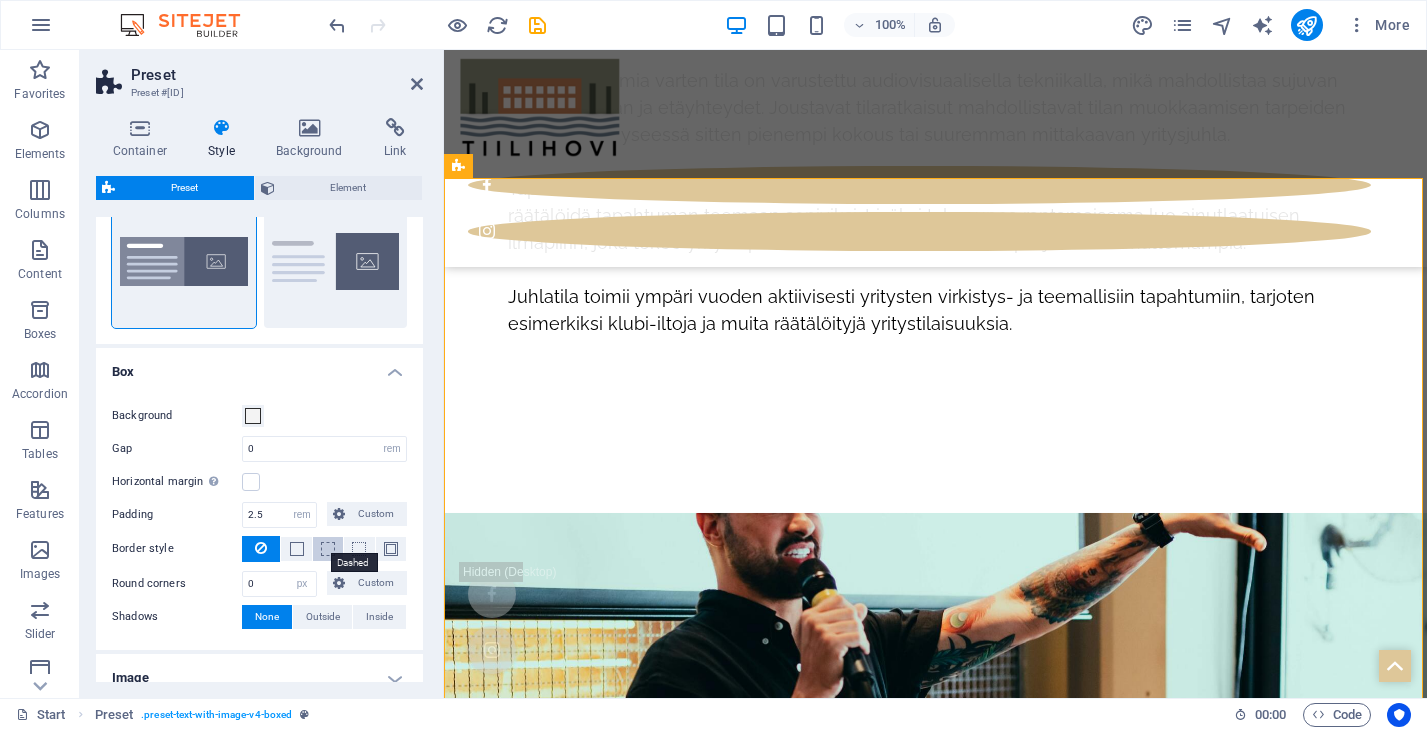 click at bounding box center (328, 549) 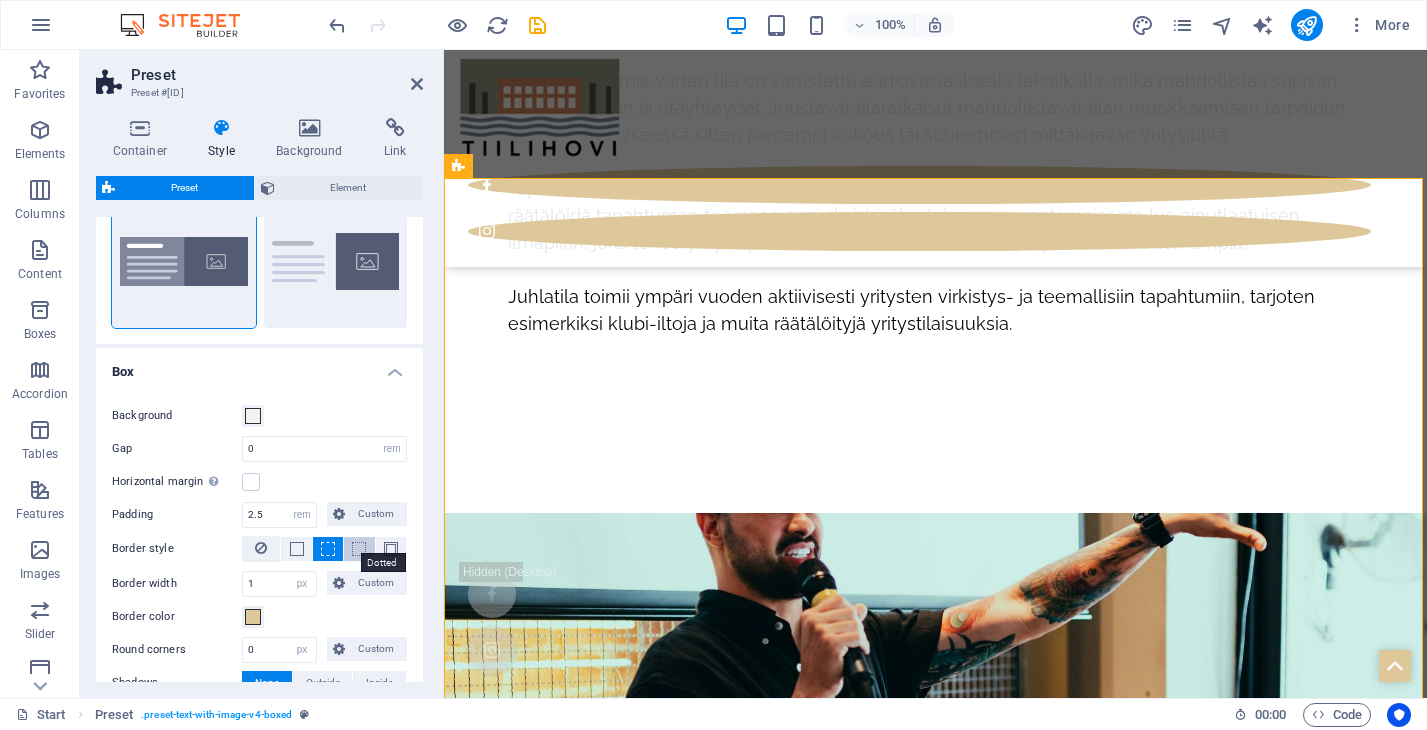 click at bounding box center (359, 549) 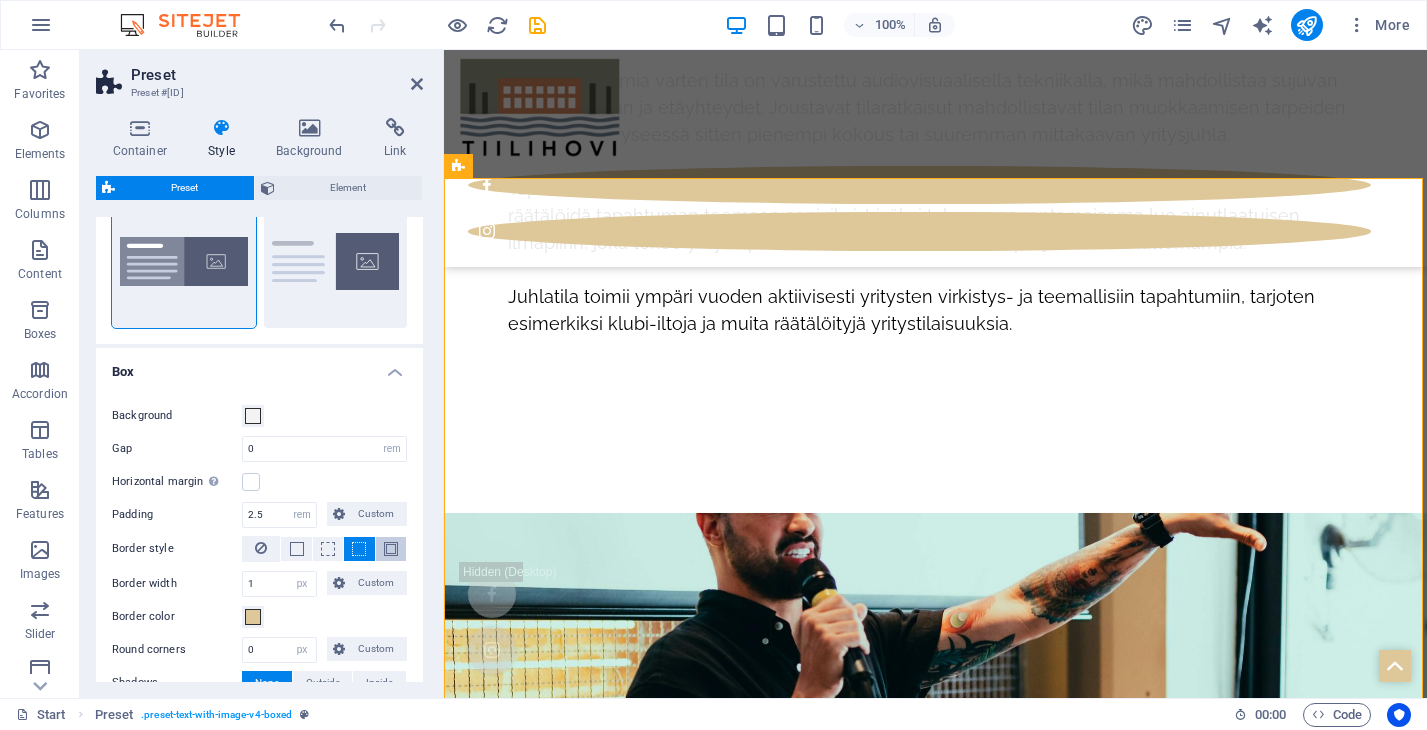 click at bounding box center (391, 549) 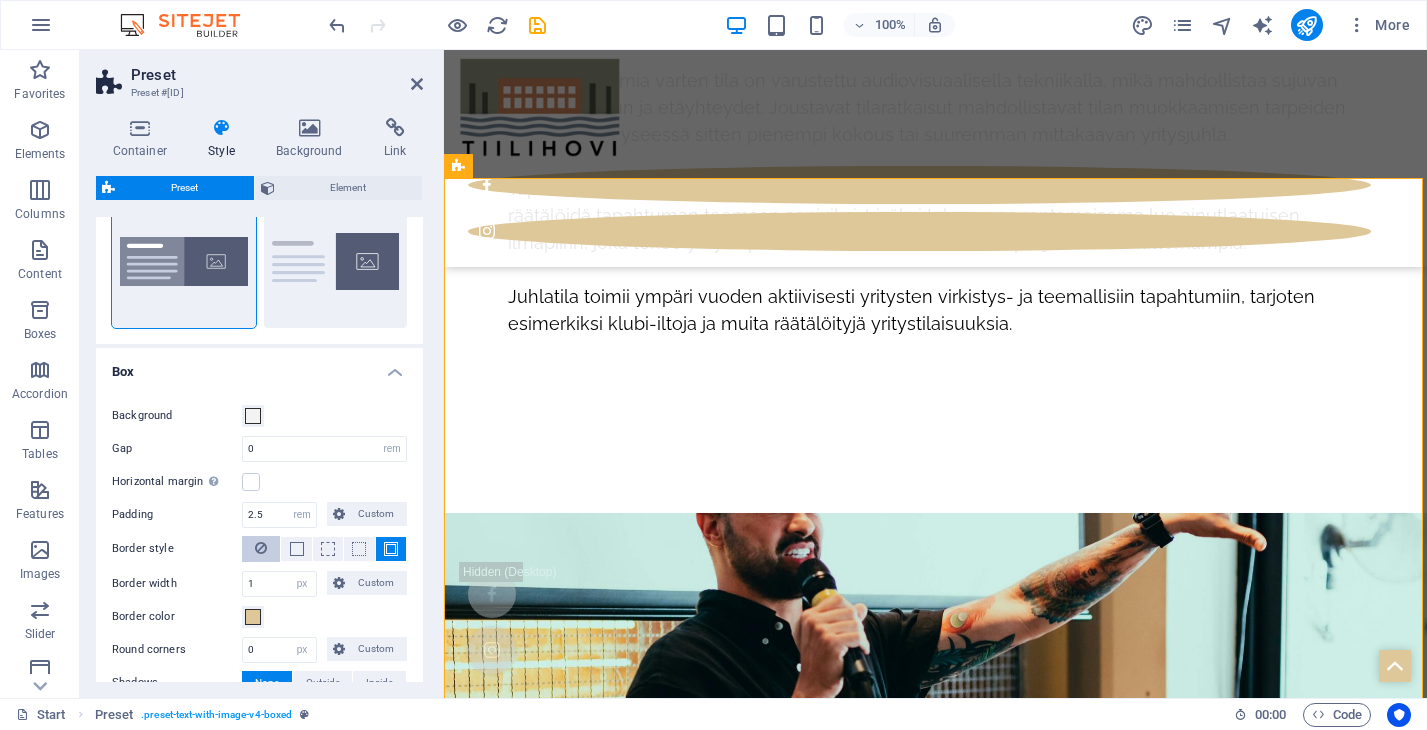 click at bounding box center (261, 548) 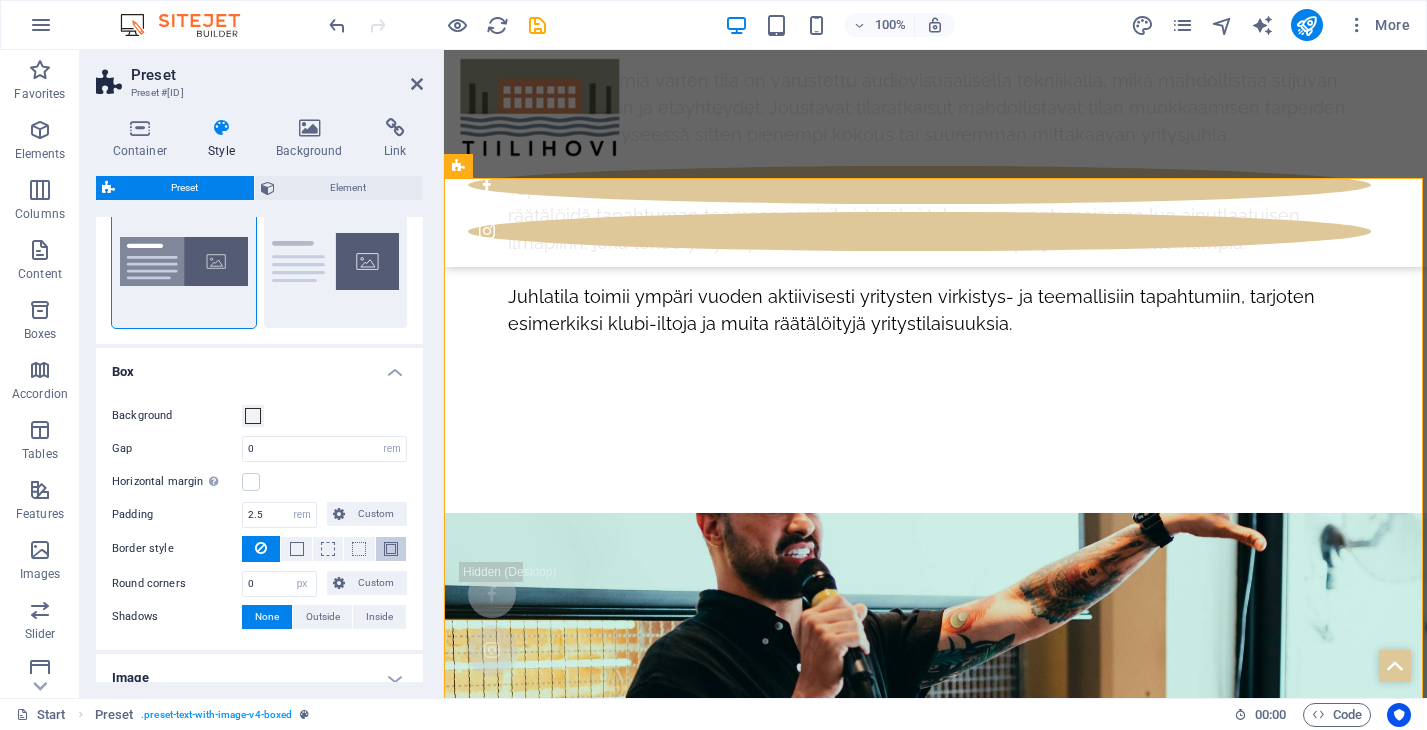 click at bounding box center [391, 549] 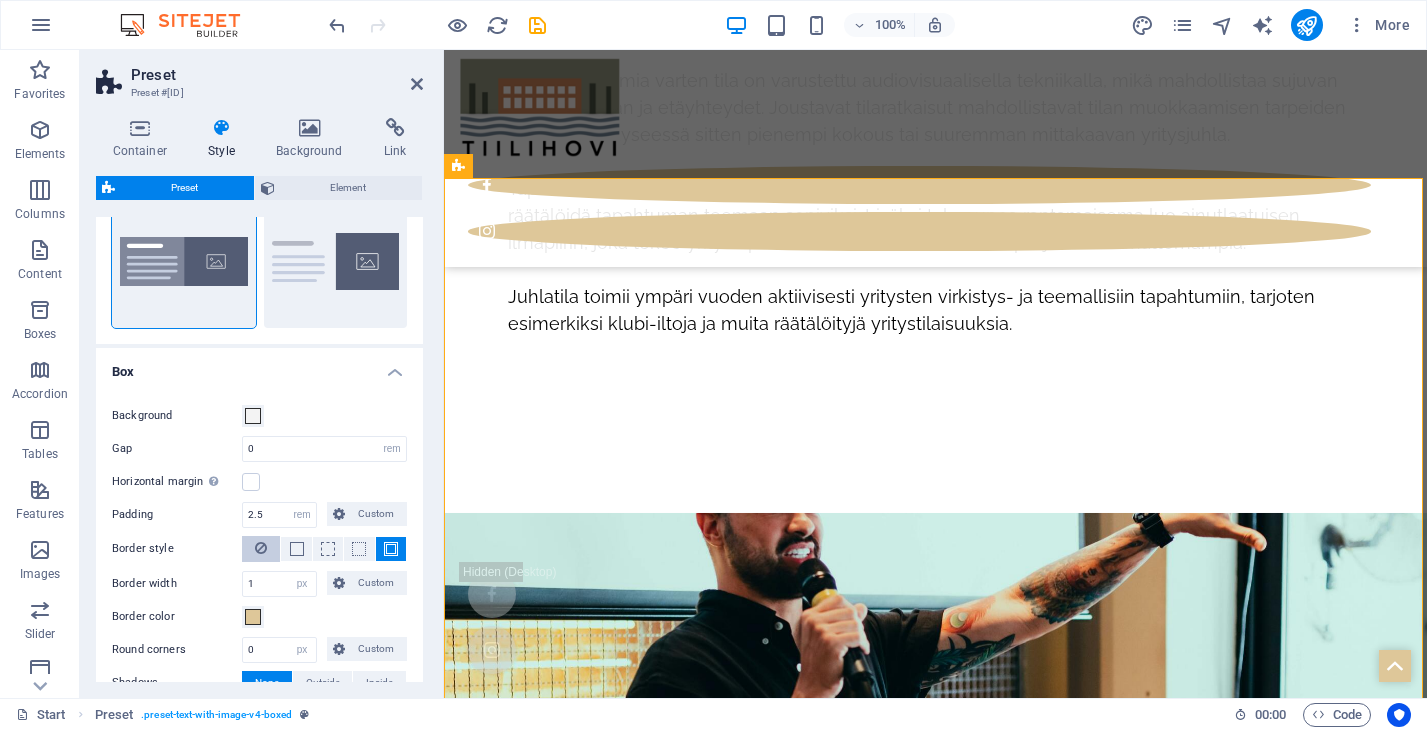 click at bounding box center [261, 549] 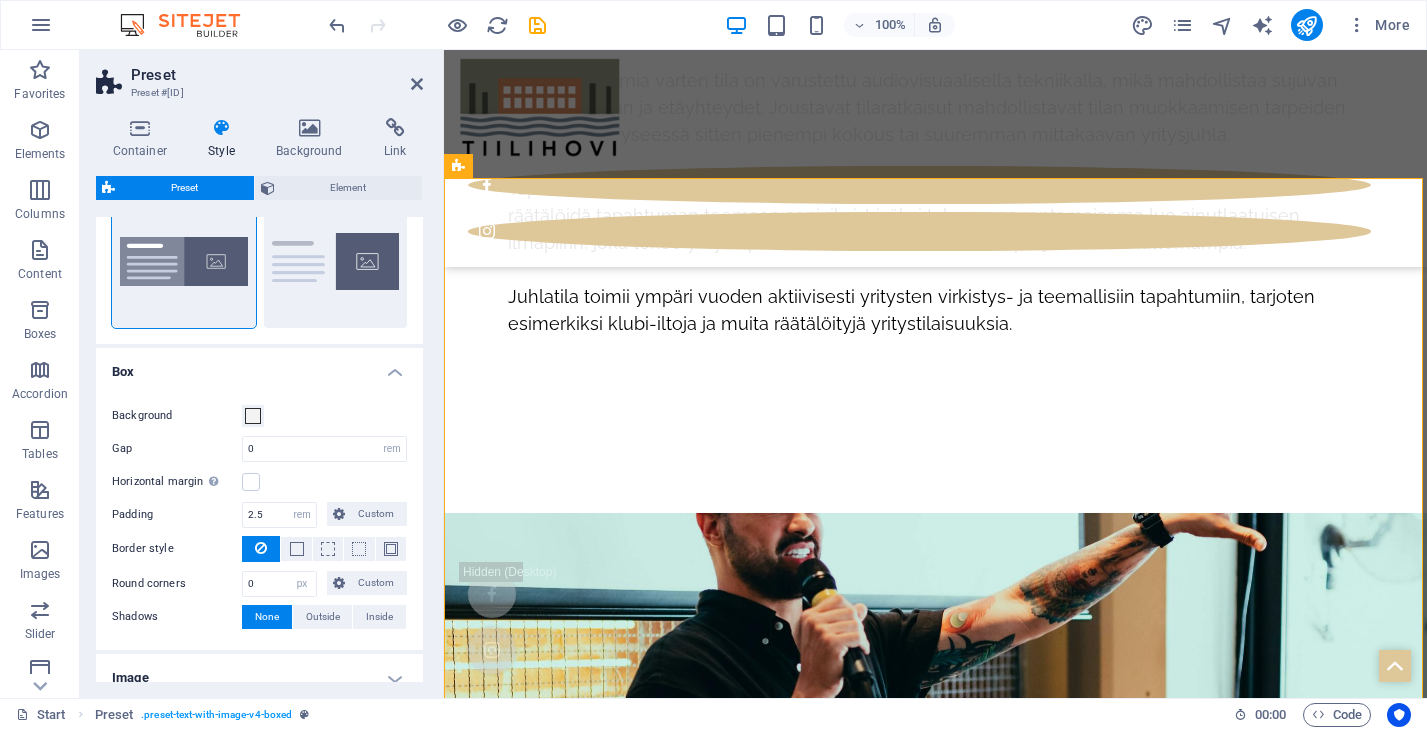 scroll, scrollTop: 172, scrollLeft: 0, axis: vertical 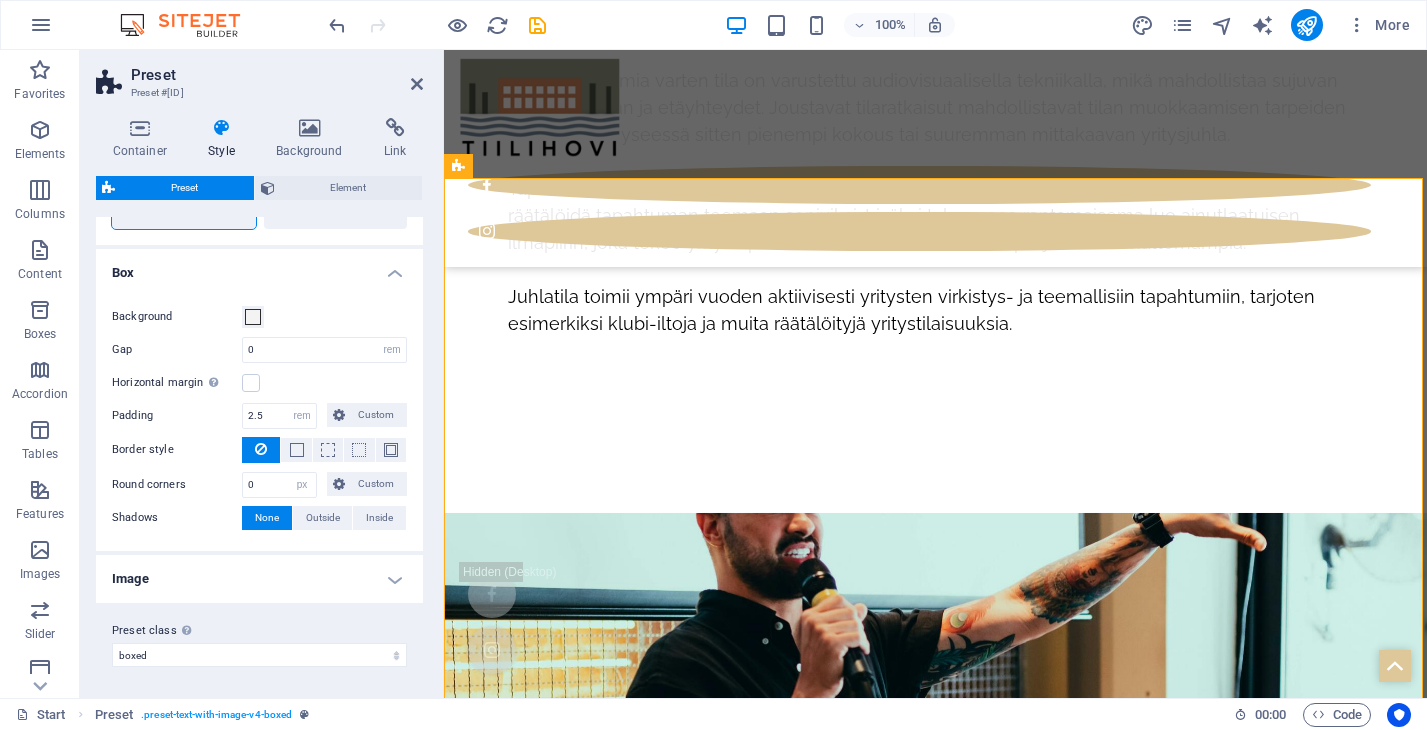 click on "Image" at bounding box center [259, 579] 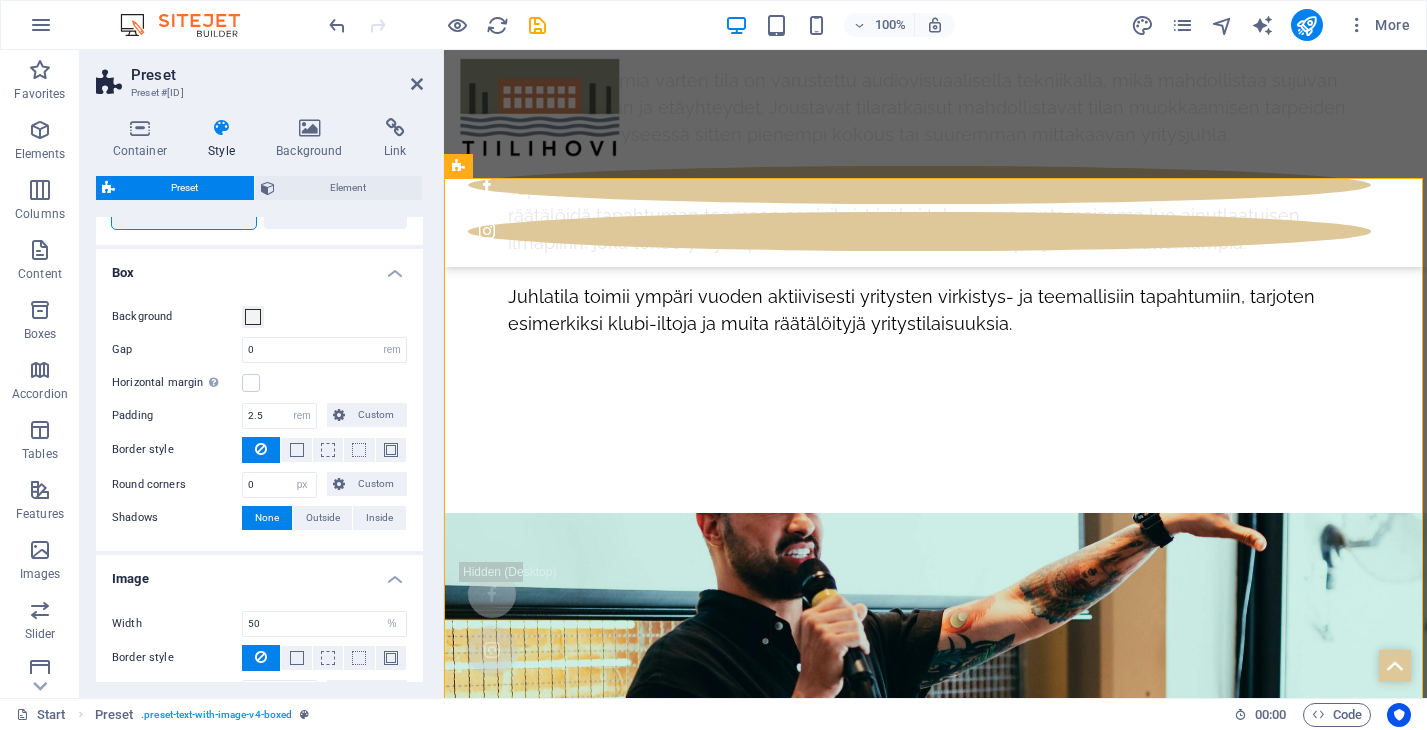 click on "Image" at bounding box center [259, 573] 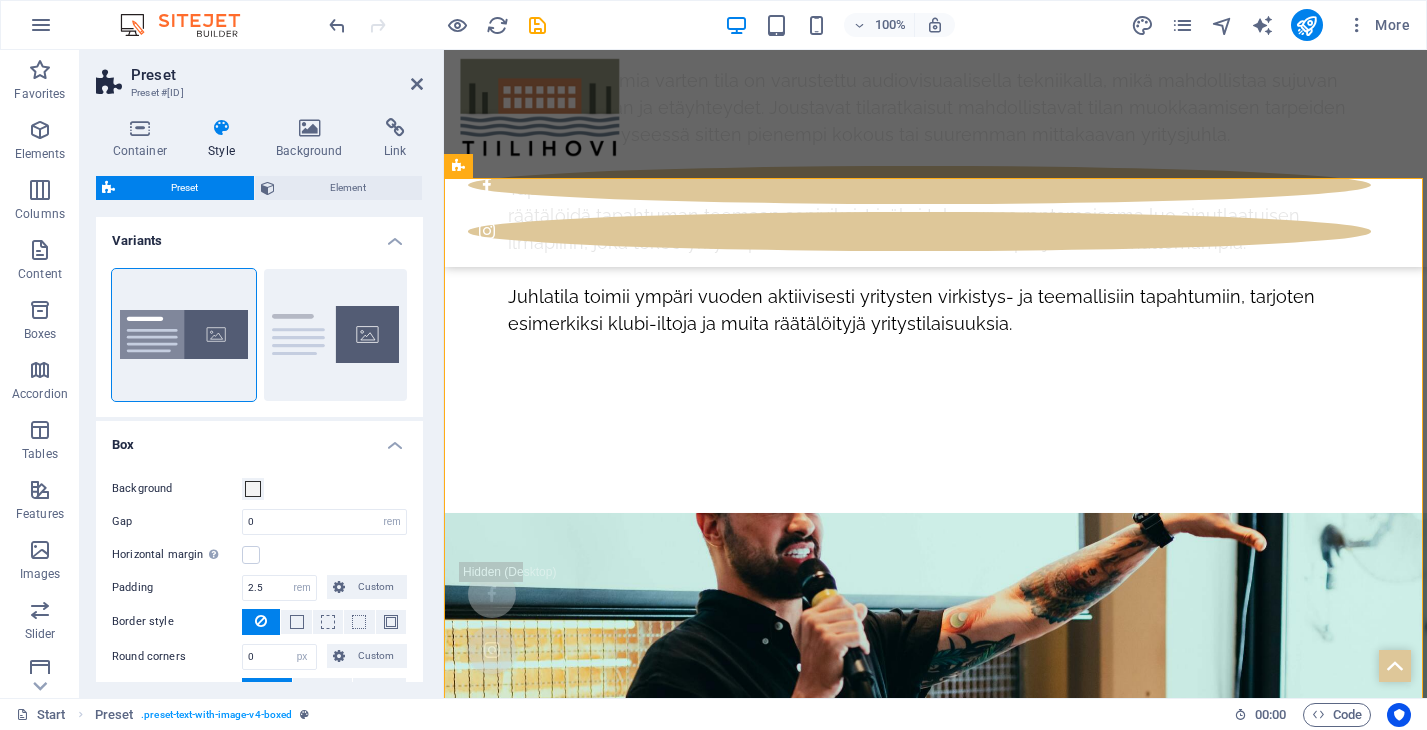 scroll, scrollTop: 0, scrollLeft: 0, axis: both 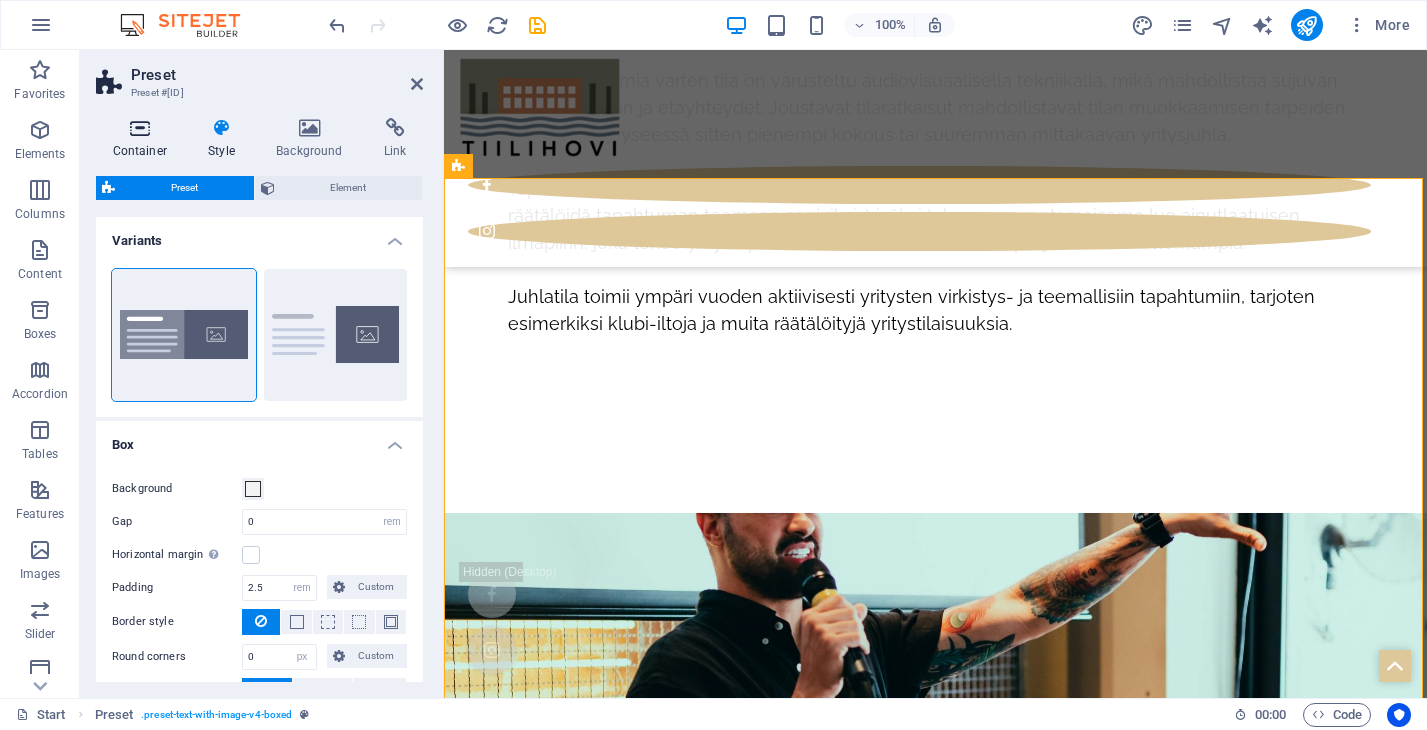 click at bounding box center (140, 128) 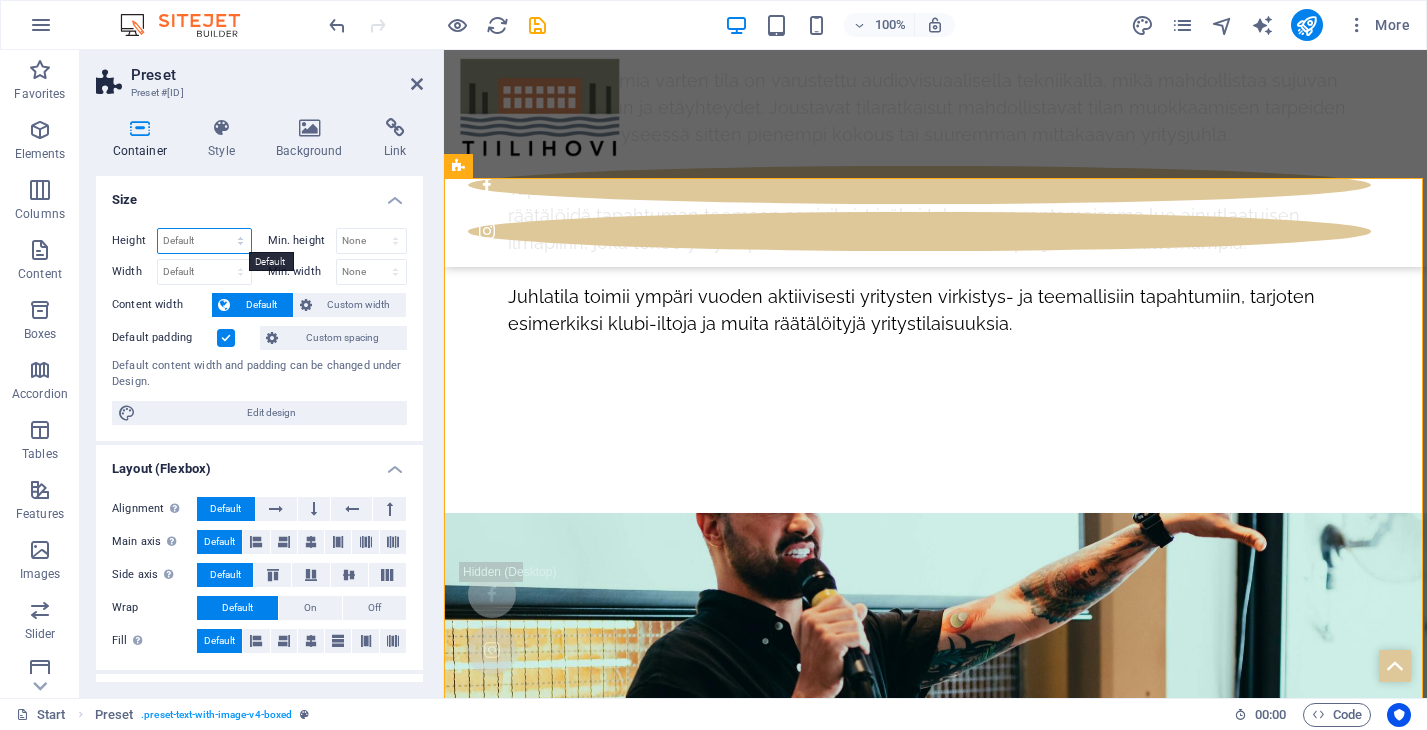 select on "px" 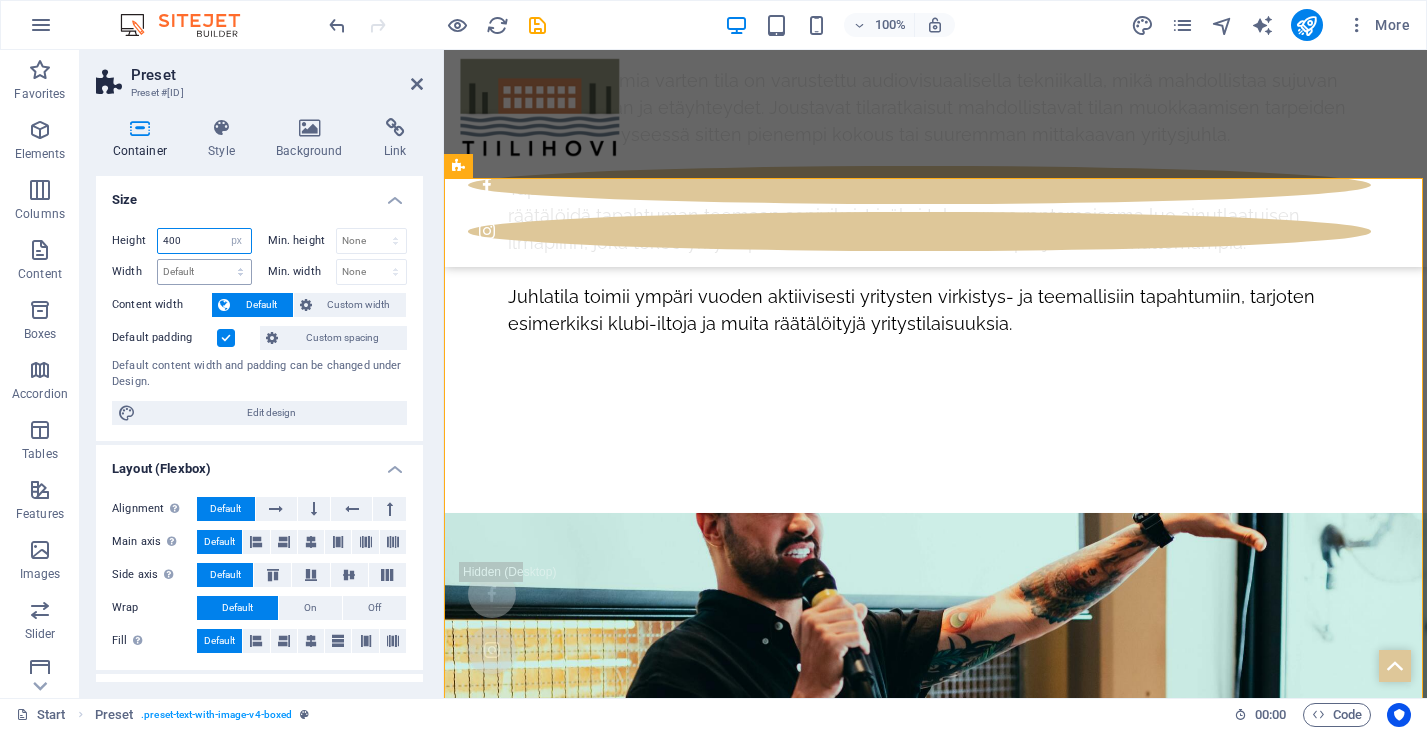 type on "400" 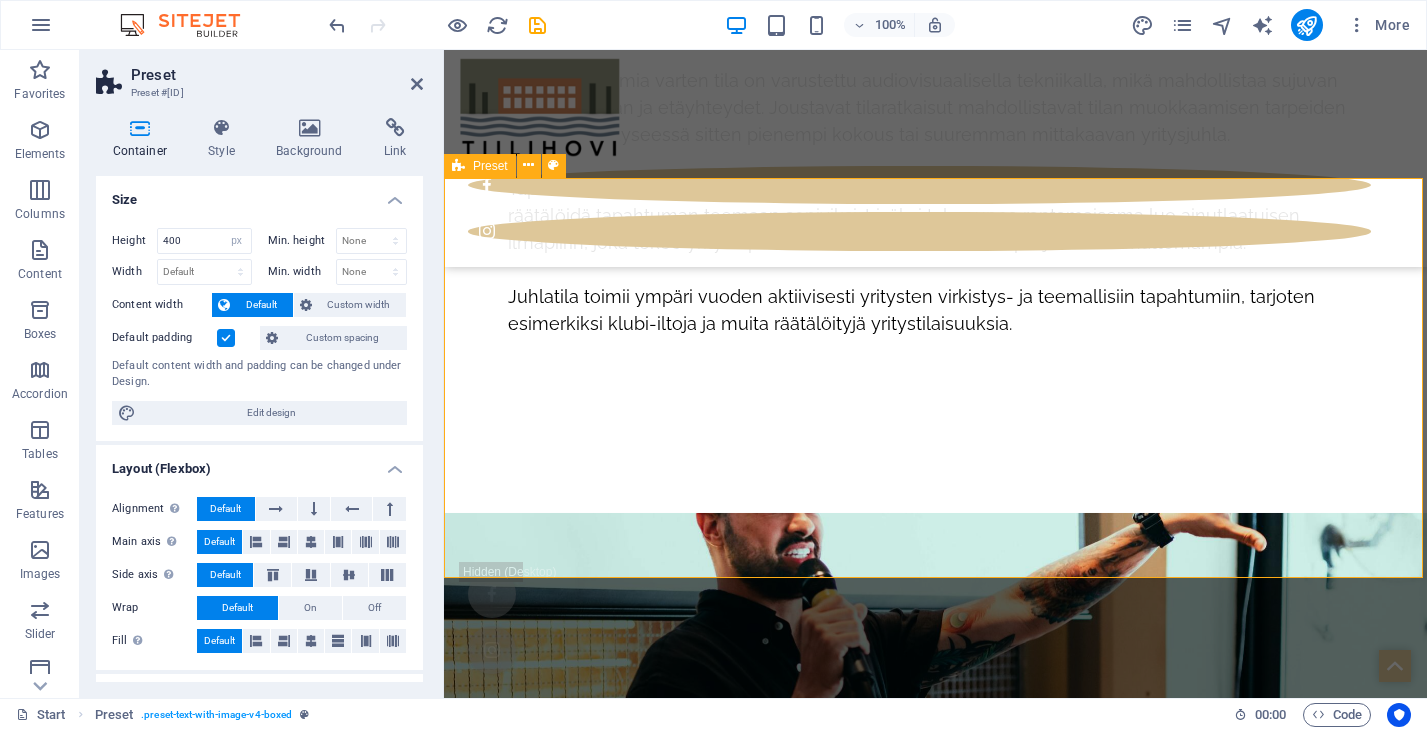 click on "Kuvagalleria Päivitämme lisää kuvia tuota pikaa. Tässä jo maistiaisia tilan yläkerrasta. Alakerran osalta kuvia luvassa lähipäivinä! :) Drop content here or  Add elements  Paste clipboard" at bounding box center (935, 8281) 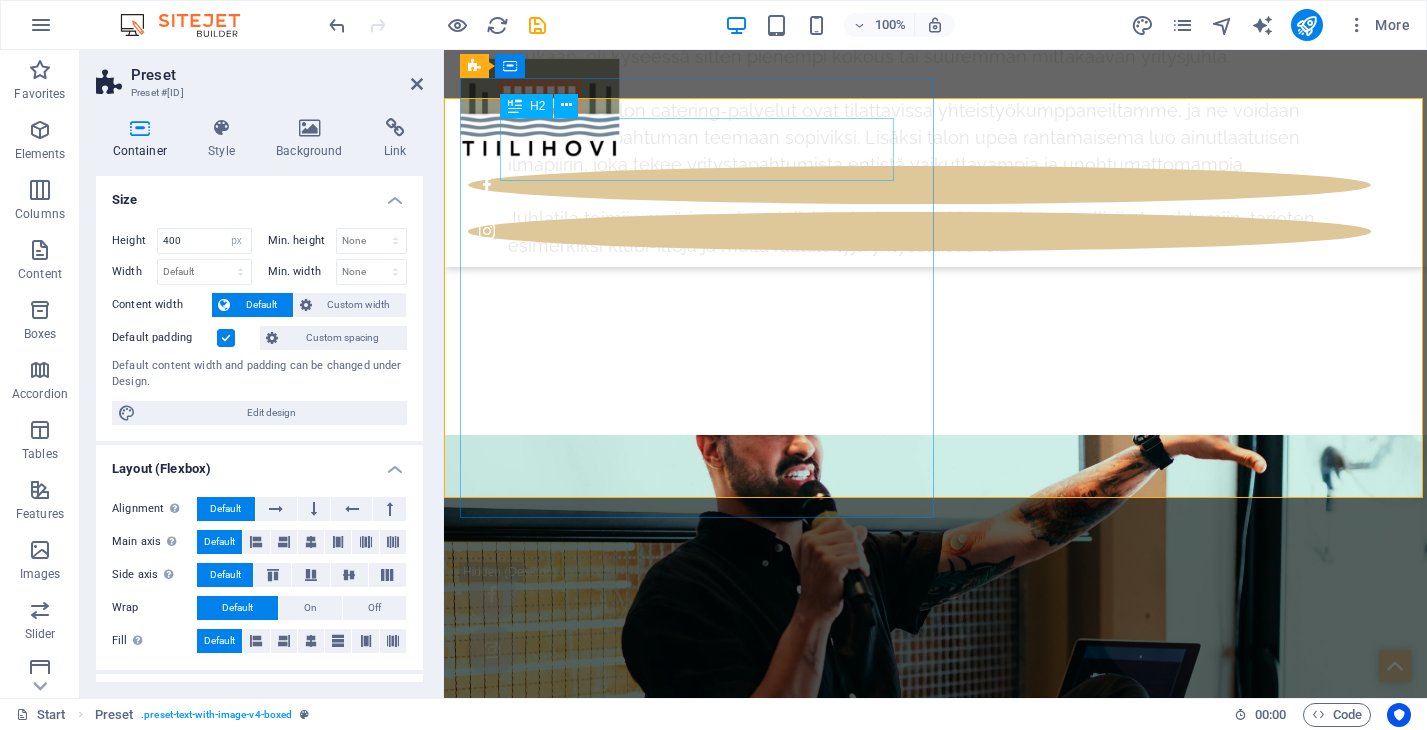 scroll, scrollTop: 9878, scrollLeft: 0, axis: vertical 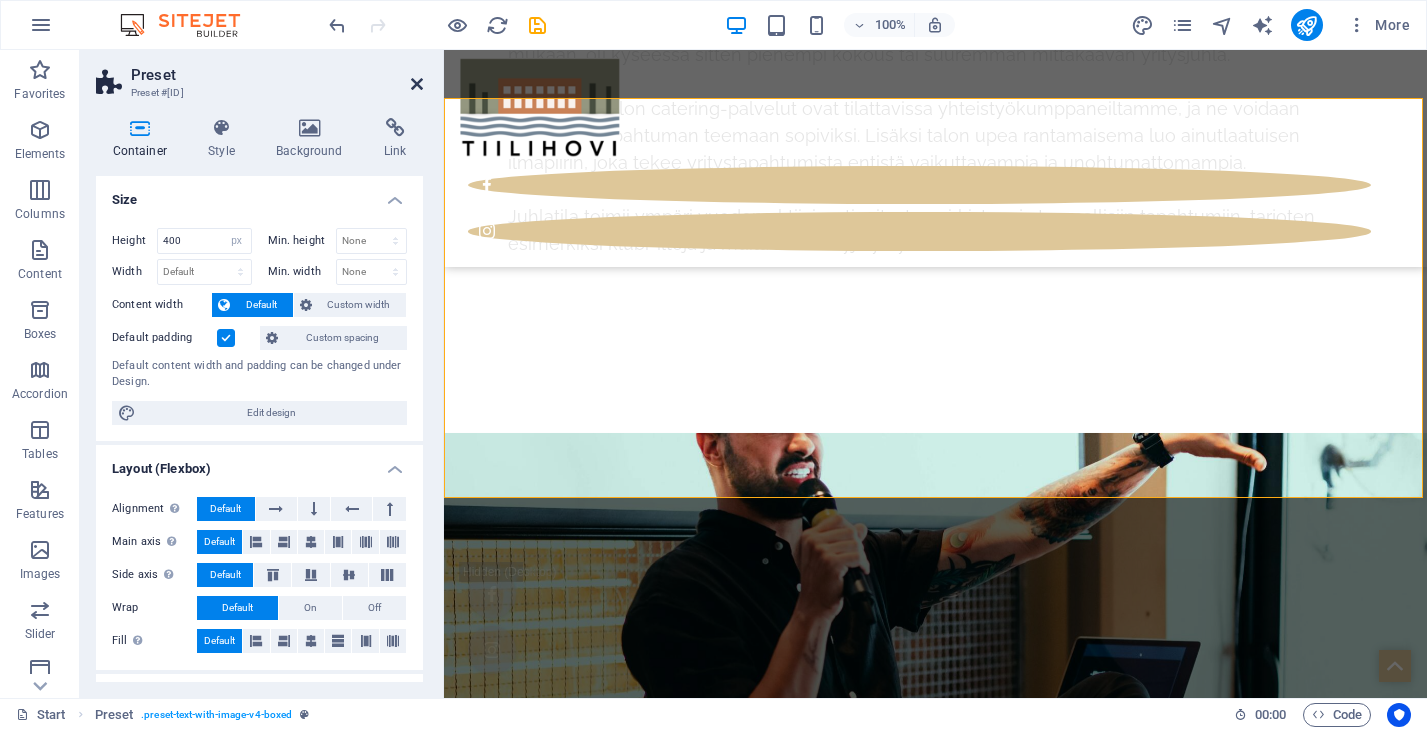 click at bounding box center [417, 84] 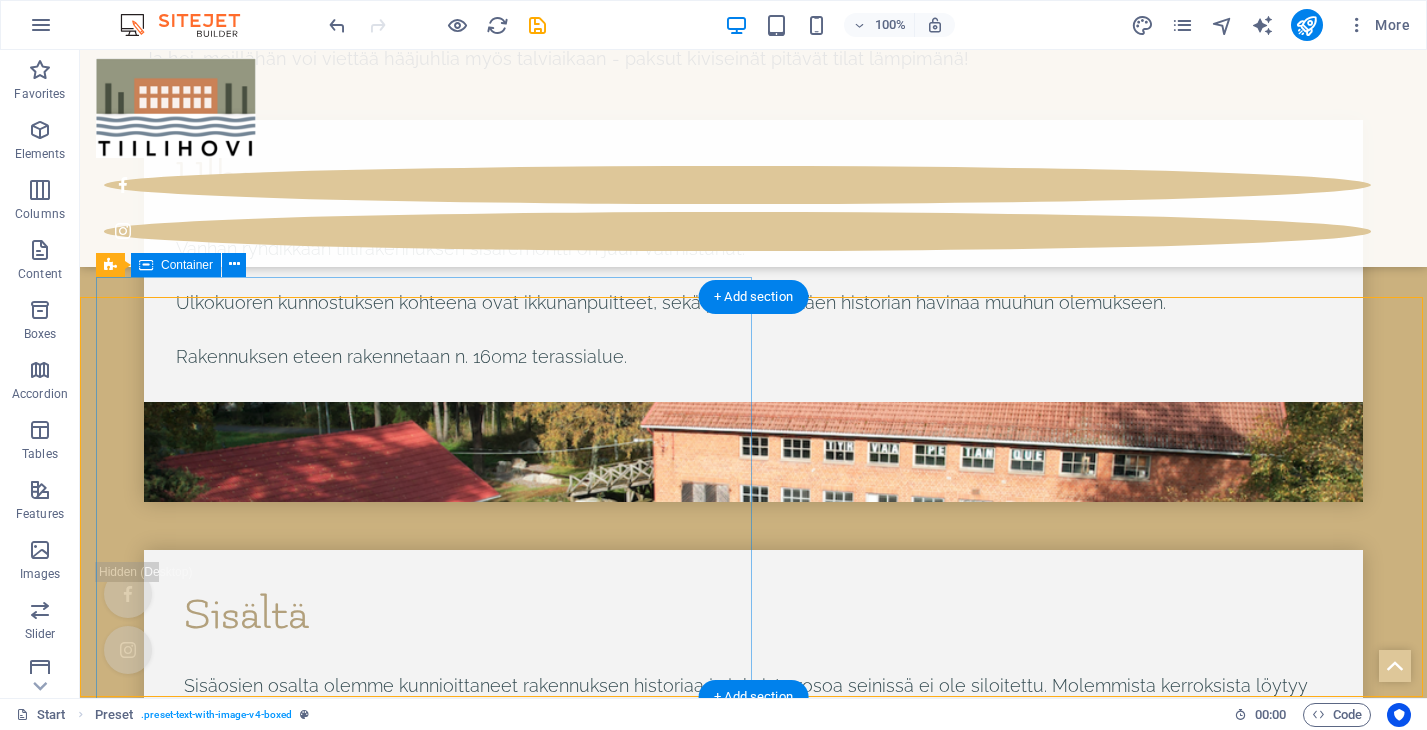 scroll, scrollTop: 7640, scrollLeft: 0, axis: vertical 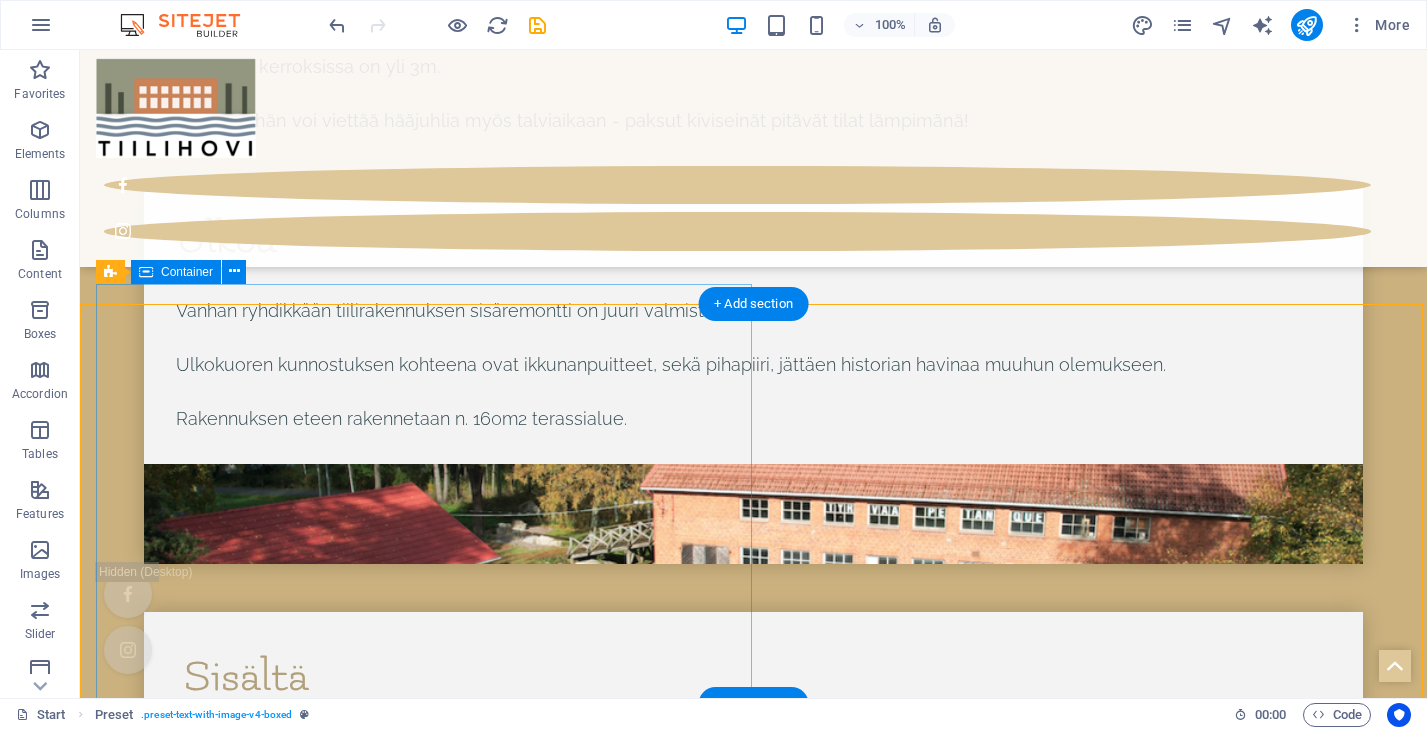 click on "Kuvagalleria Päivitämme lisää kuvia tuota pikaa. Tässä jo maistiaisia tilan yläkerrasta. Alakerran osalta kuvia luvassa lähipäivinä! :)" at bounding box center [753, 11214] 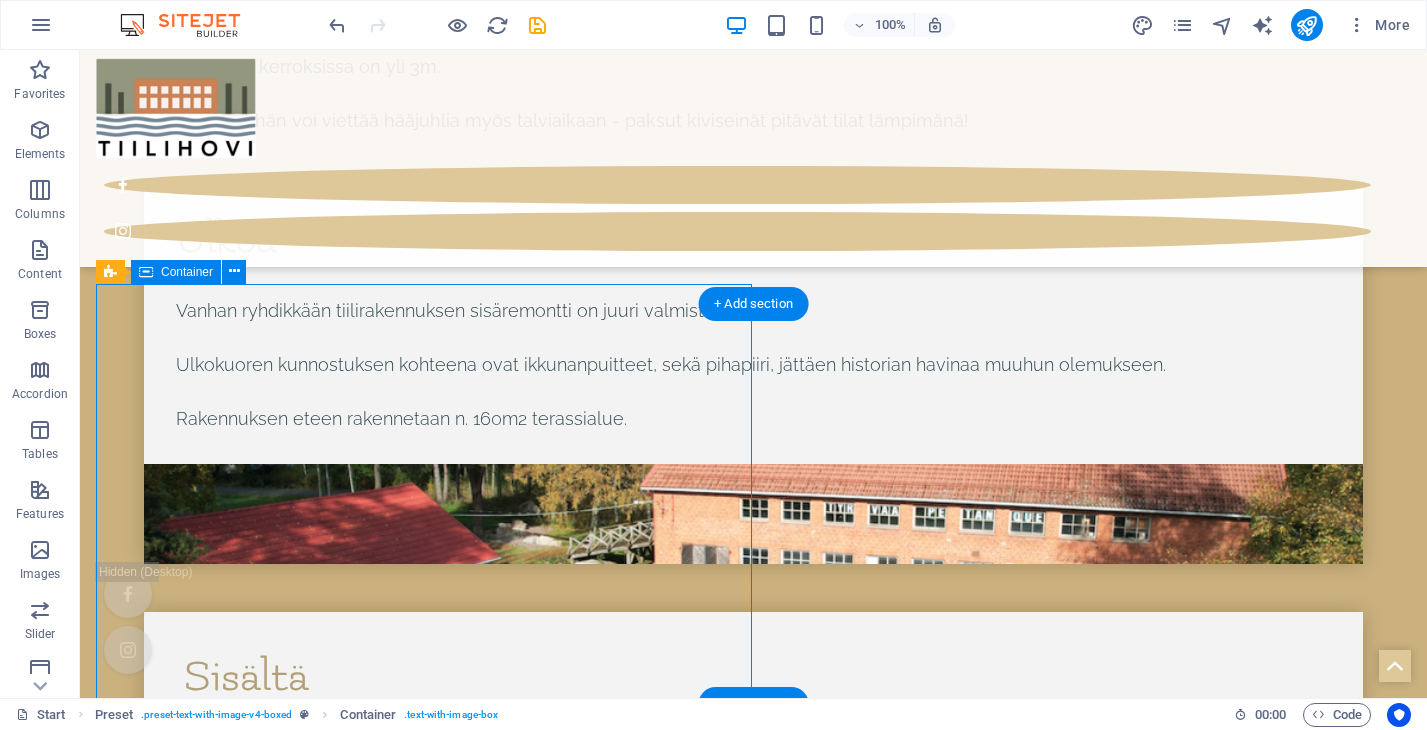 click on "Kuvagalleria Päivitämme lisää kuvia tuota pikaa. Tässä jo maistiaisia tilan yläkerrasta. Alakerran osalta kuvia luvassa lähipäivinä! :)" at bounding box center [753, 11214] 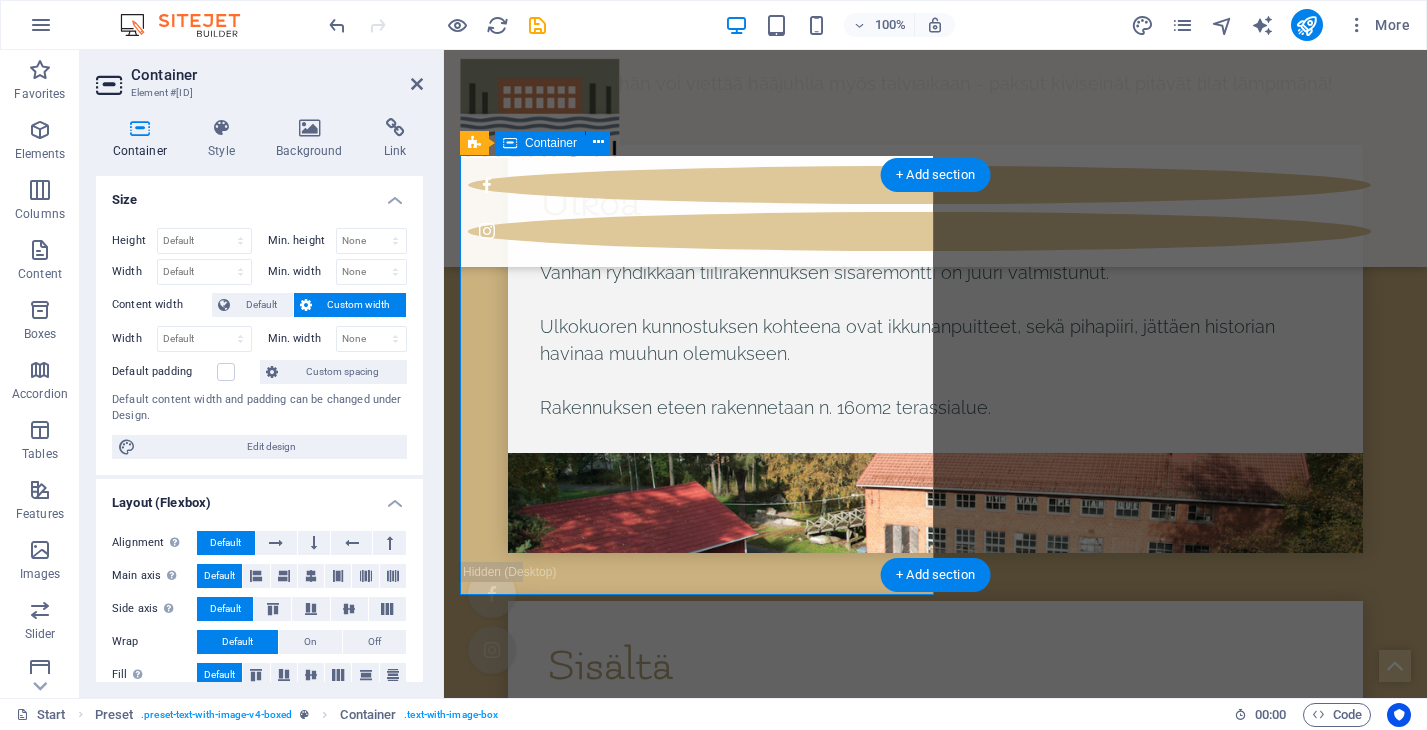 scroll, scrollTop: 9801, scrollLeft: 0, axis: vertical 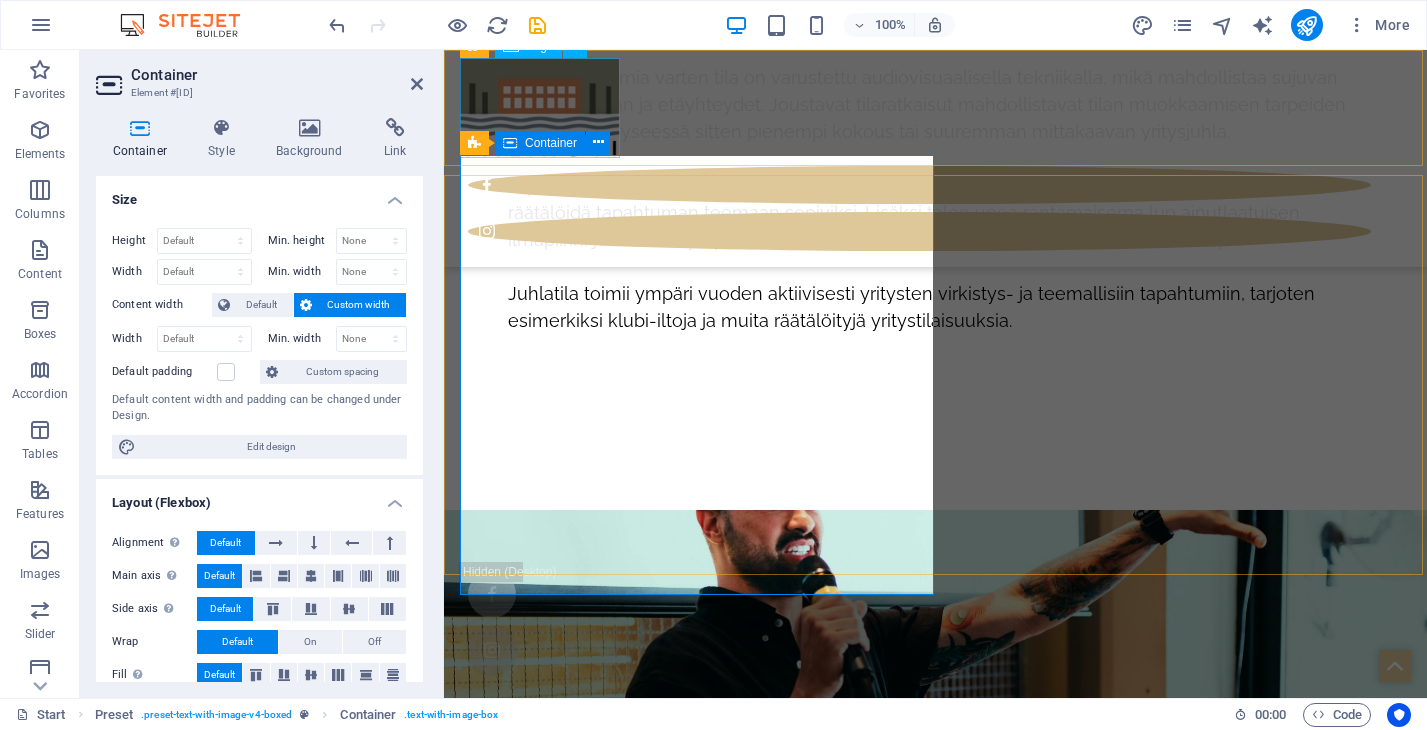 click on "Container" at bounding box center (551, 143) 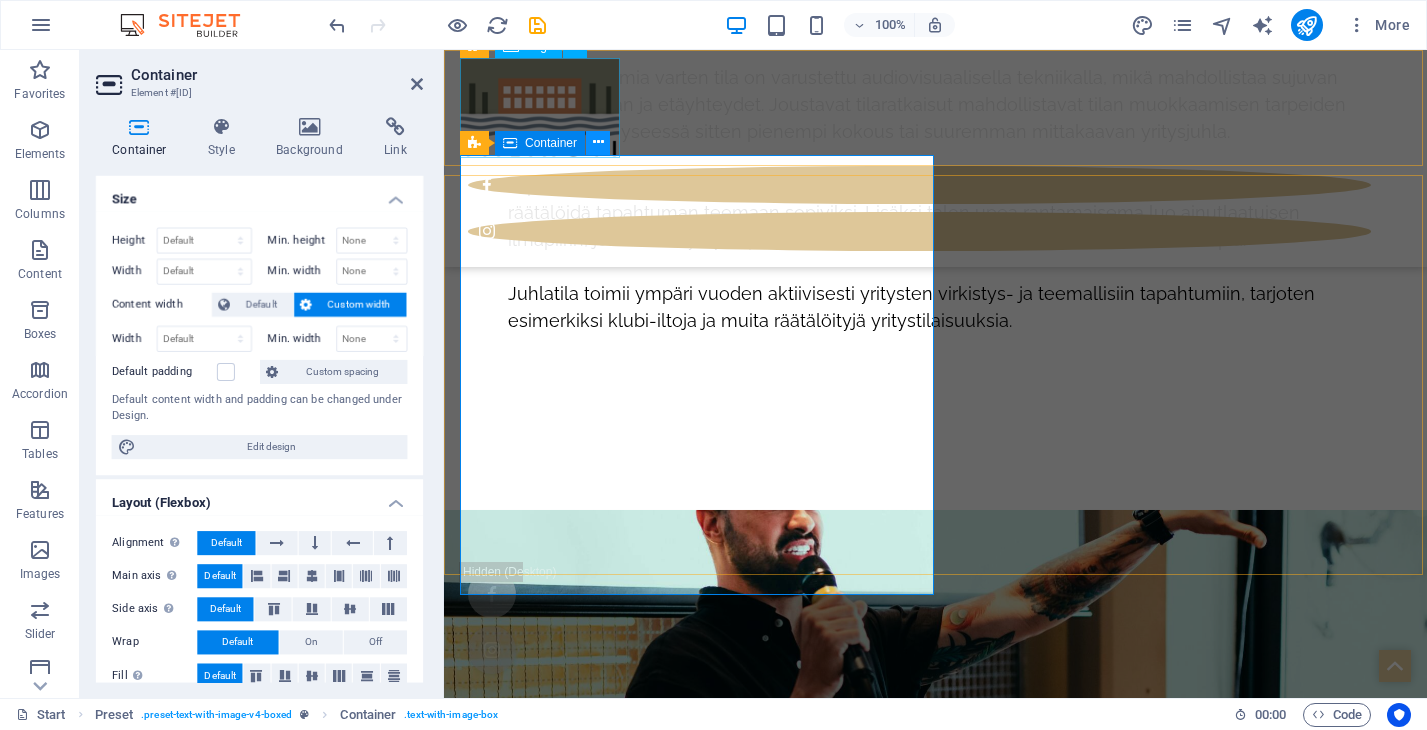 click at bounding box center (598, 142) 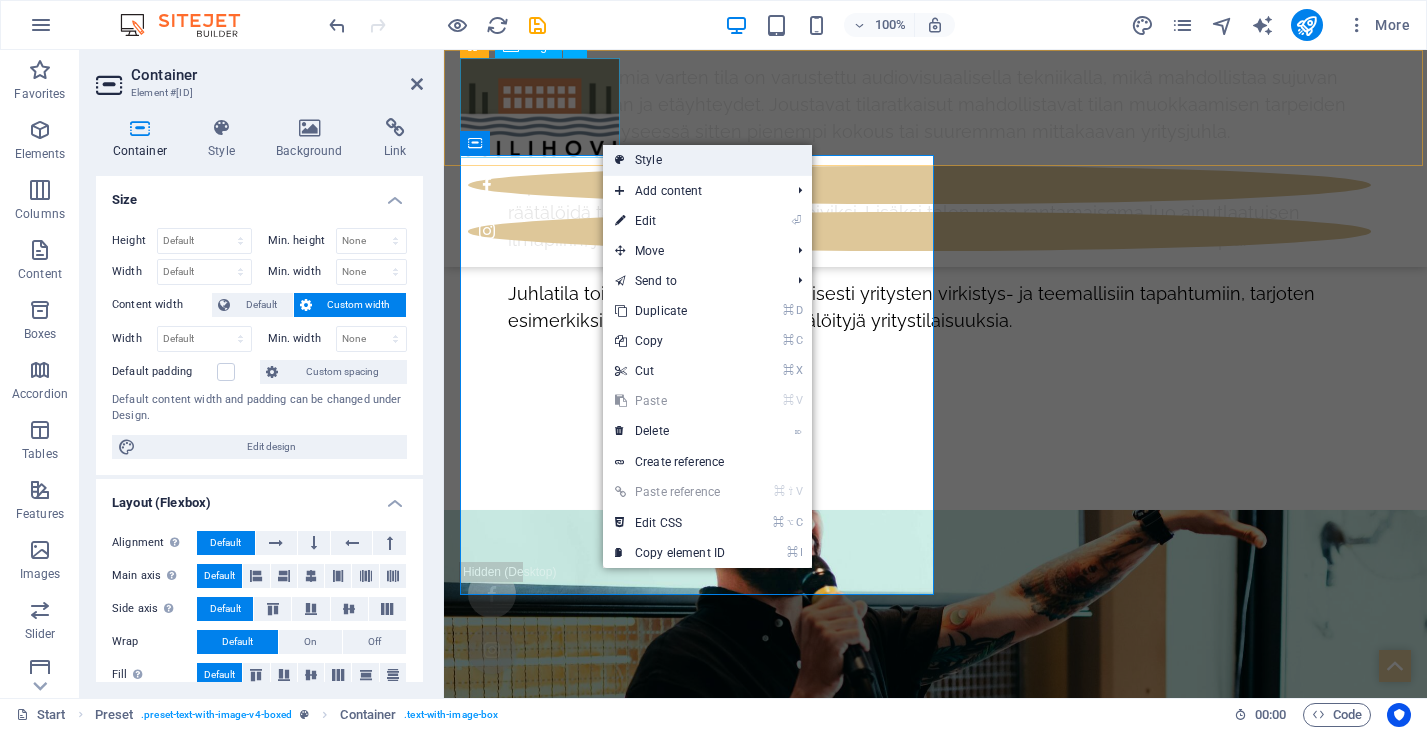 click on "Style" at bounding box center [707, 160] 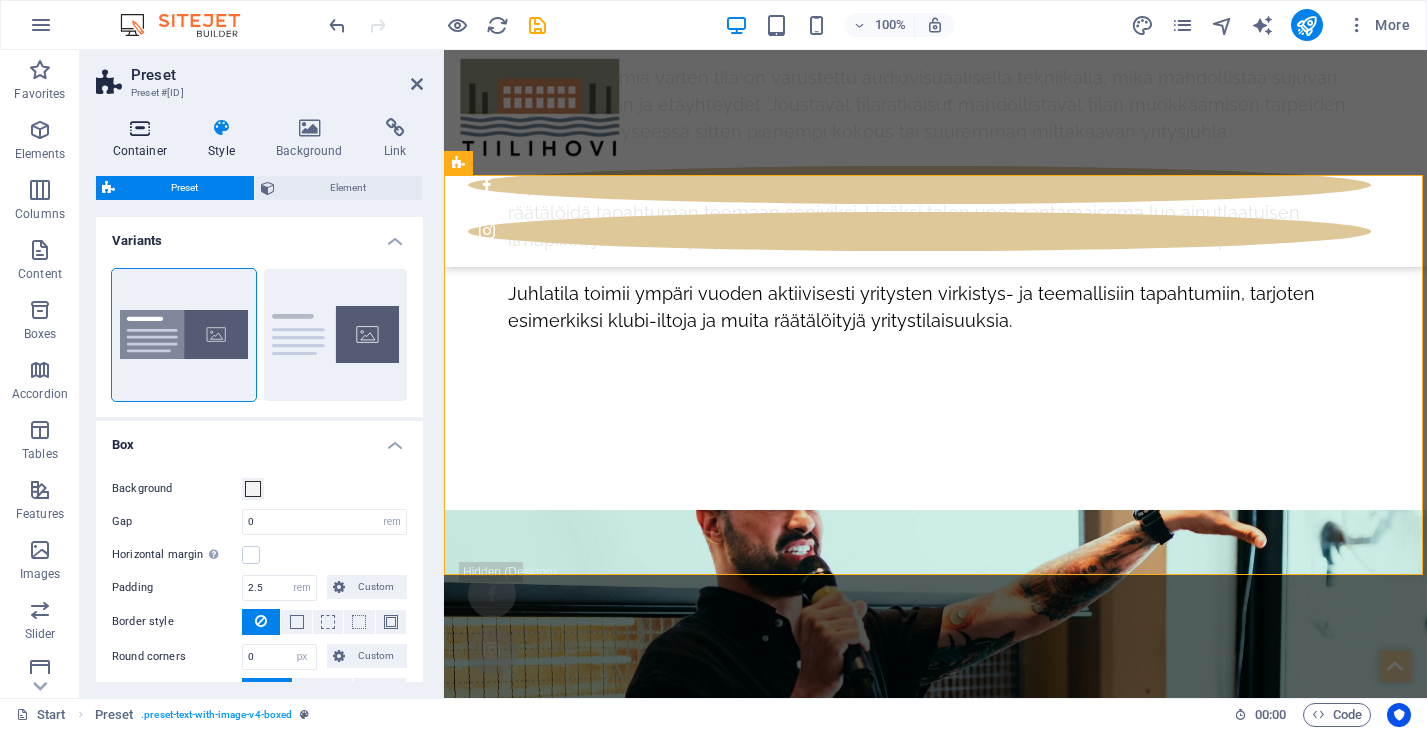 click at bounding box center [140, 128] 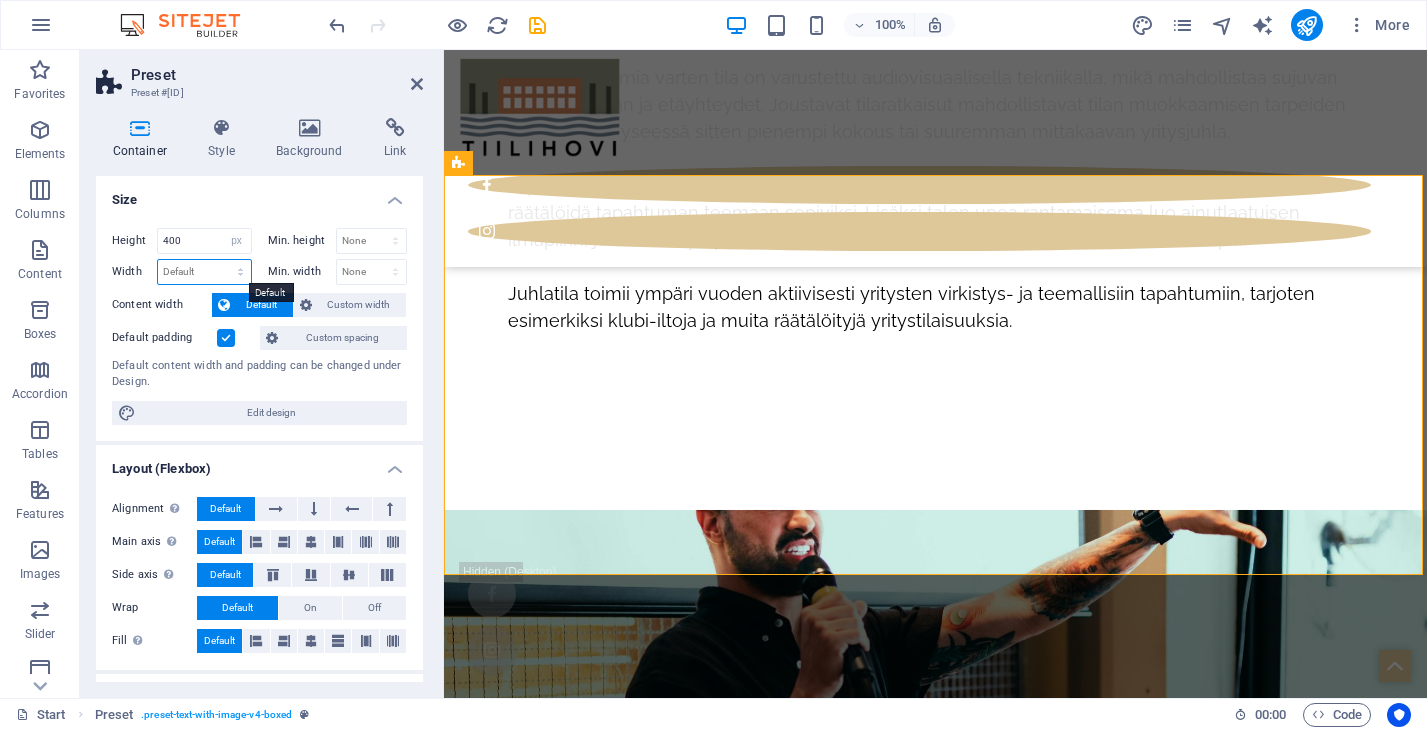 select on "px" 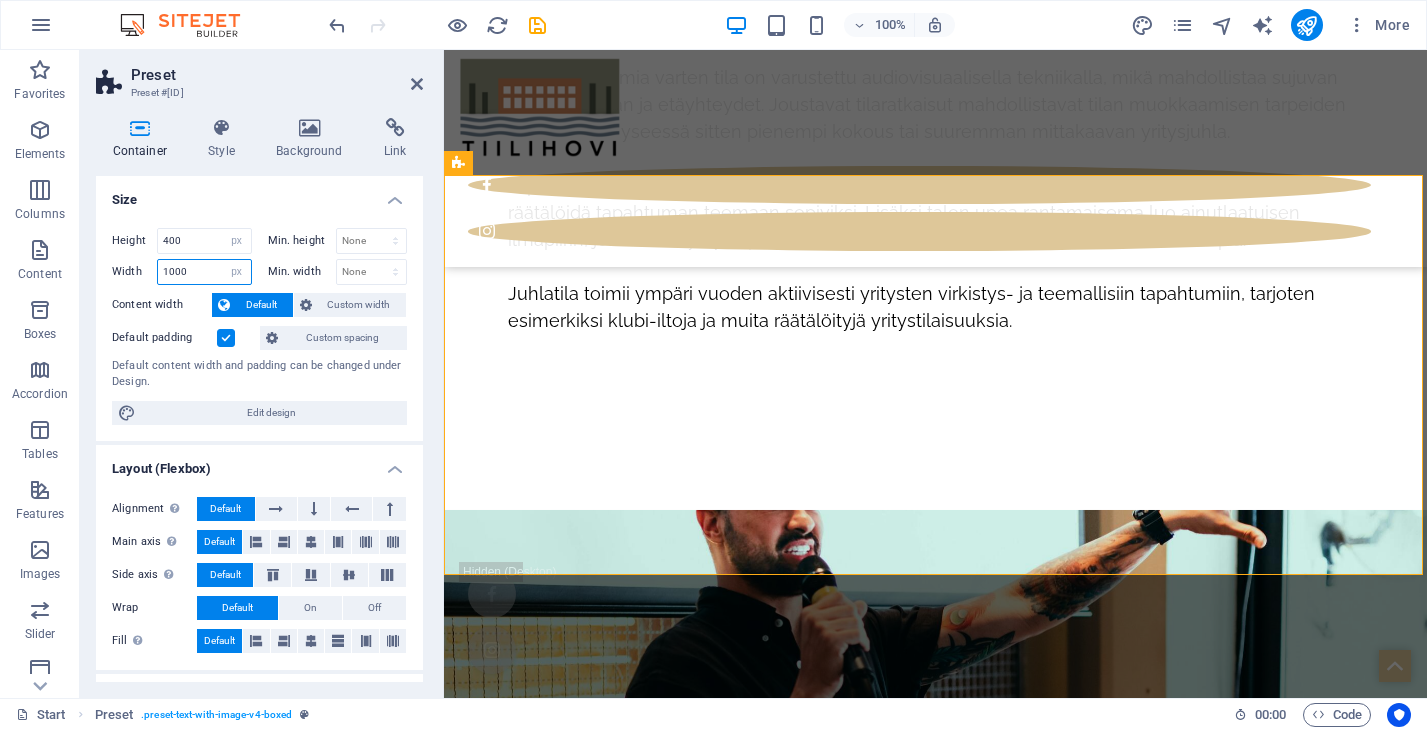 drag, startPoint x: 198, startPoint y: 265, endPoint x: 150, endPoint y: 265, distance: 48 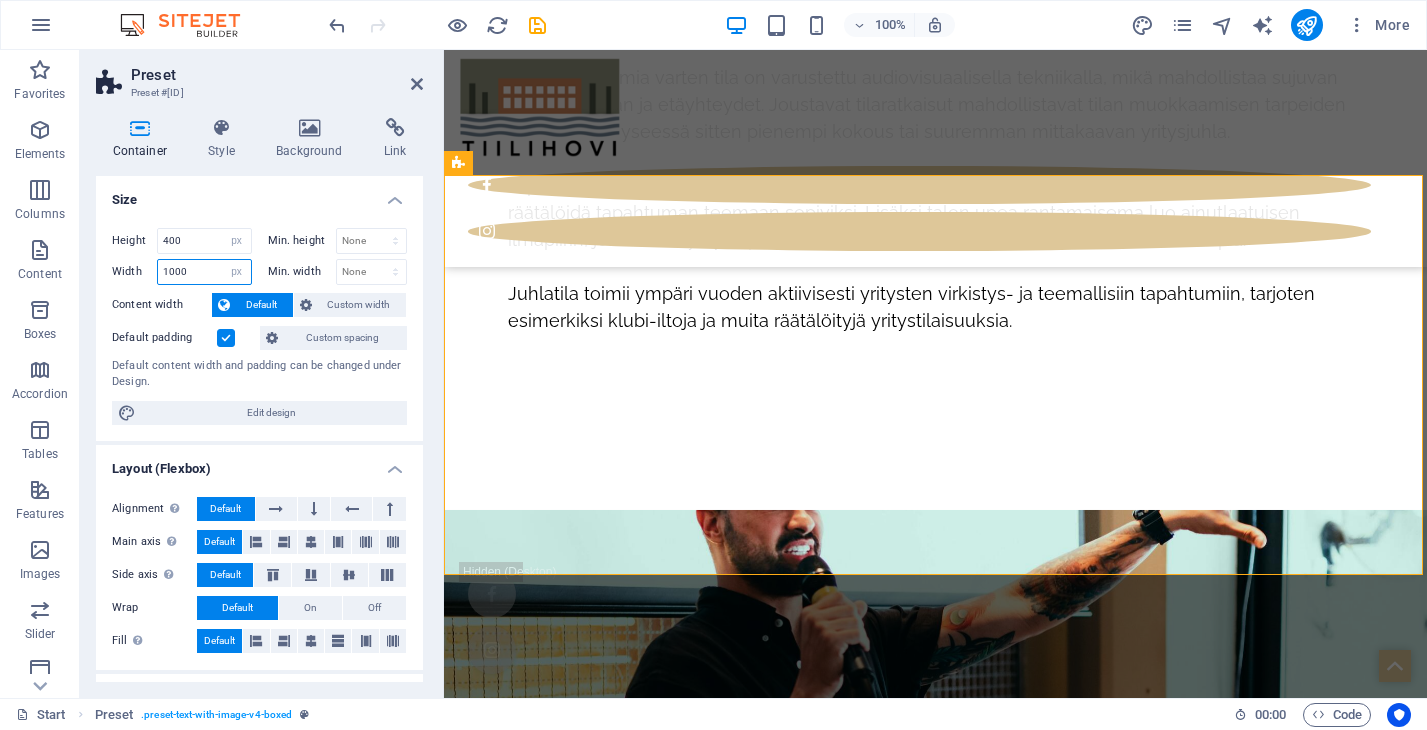 click on "Width 1000 Default px rem % em vh vw" at bounding box center (182, 272) 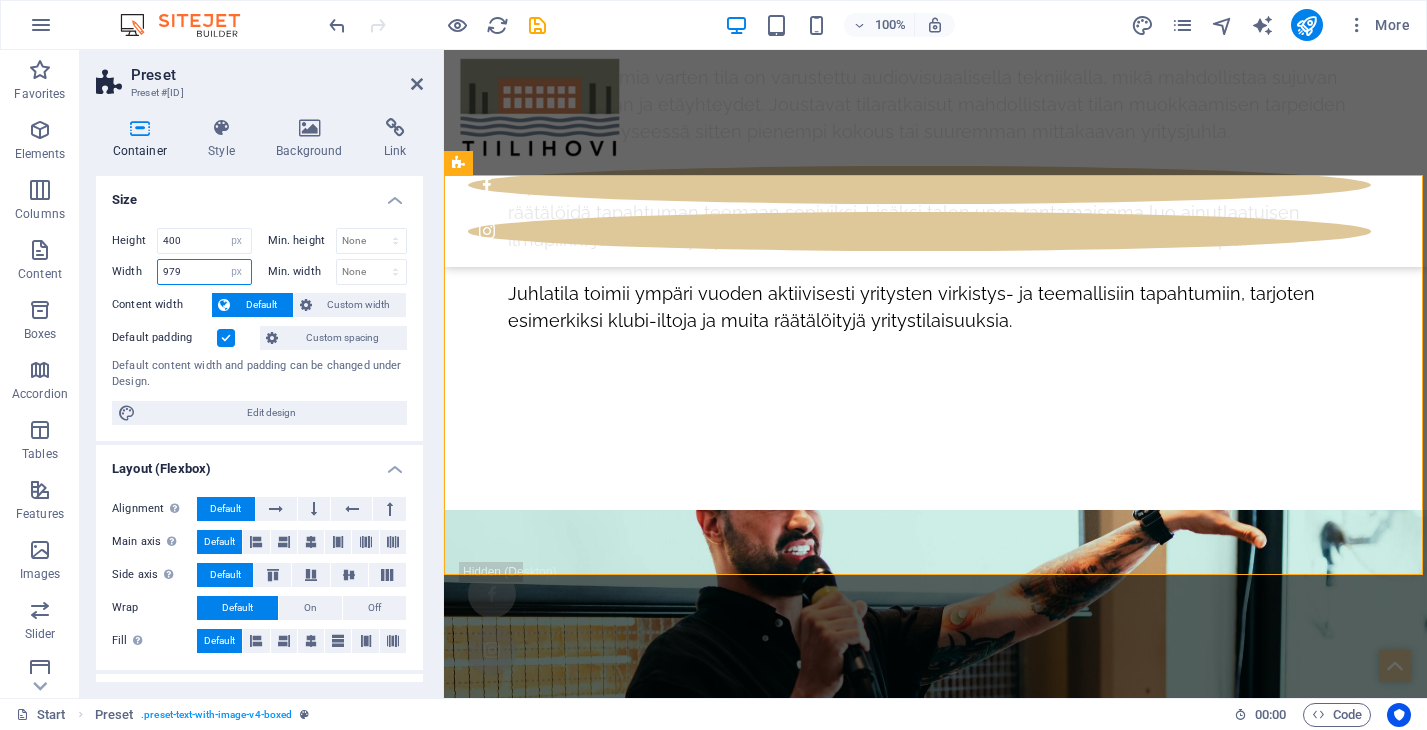 click on "979" at bounding box center [204, 272] 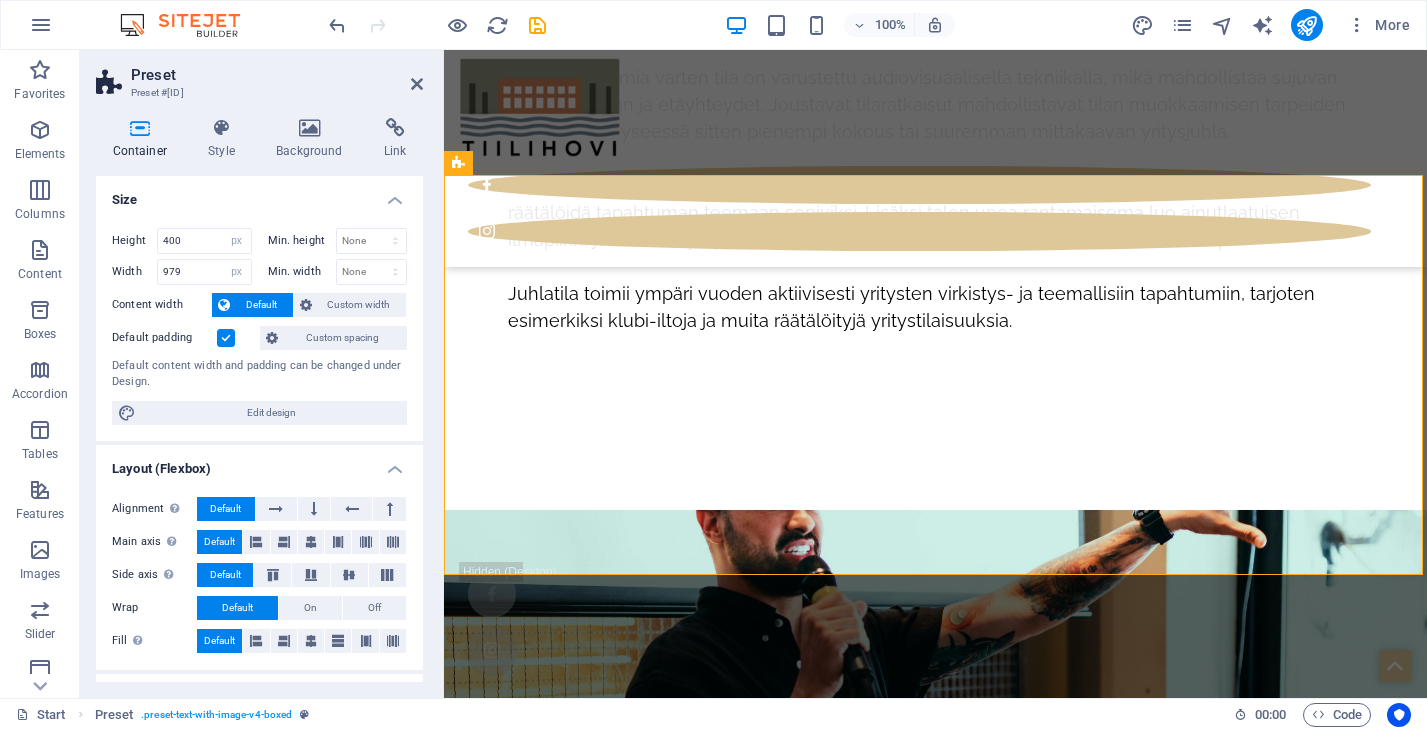 click on "Min. width None px rem % vh vw" at bounding box center [334, 272] 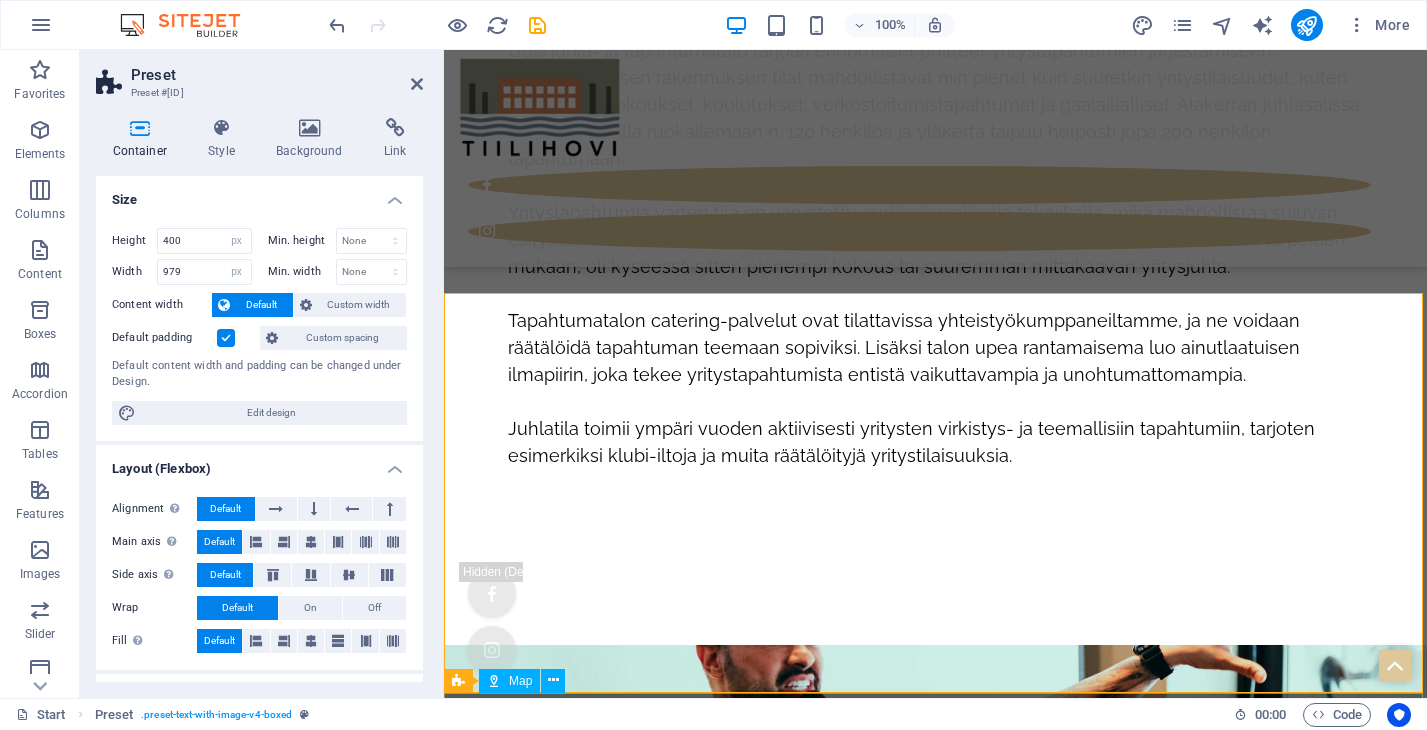 scroll, scrollTop: 9683, scrollLeft: 0, axis: vertical 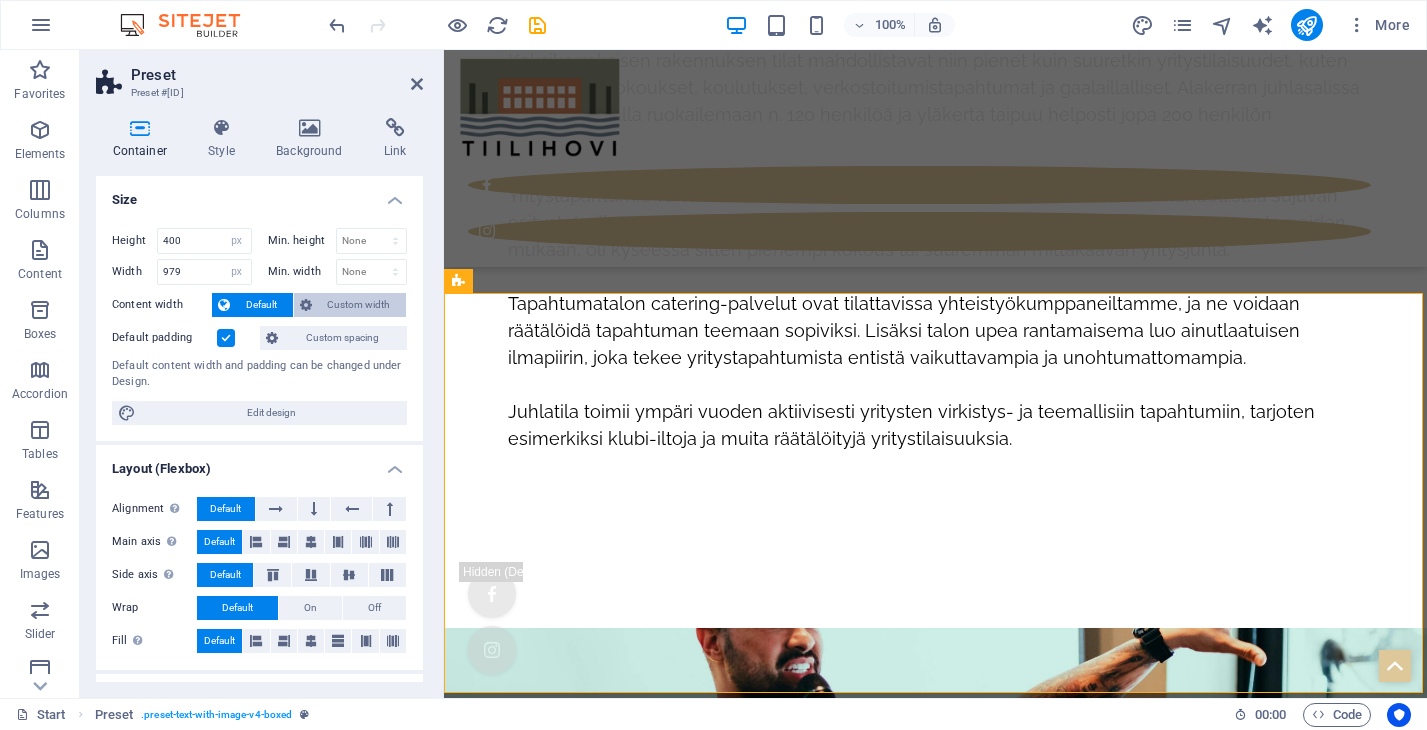 click on "Custom width" at bounding box center [359, 305] 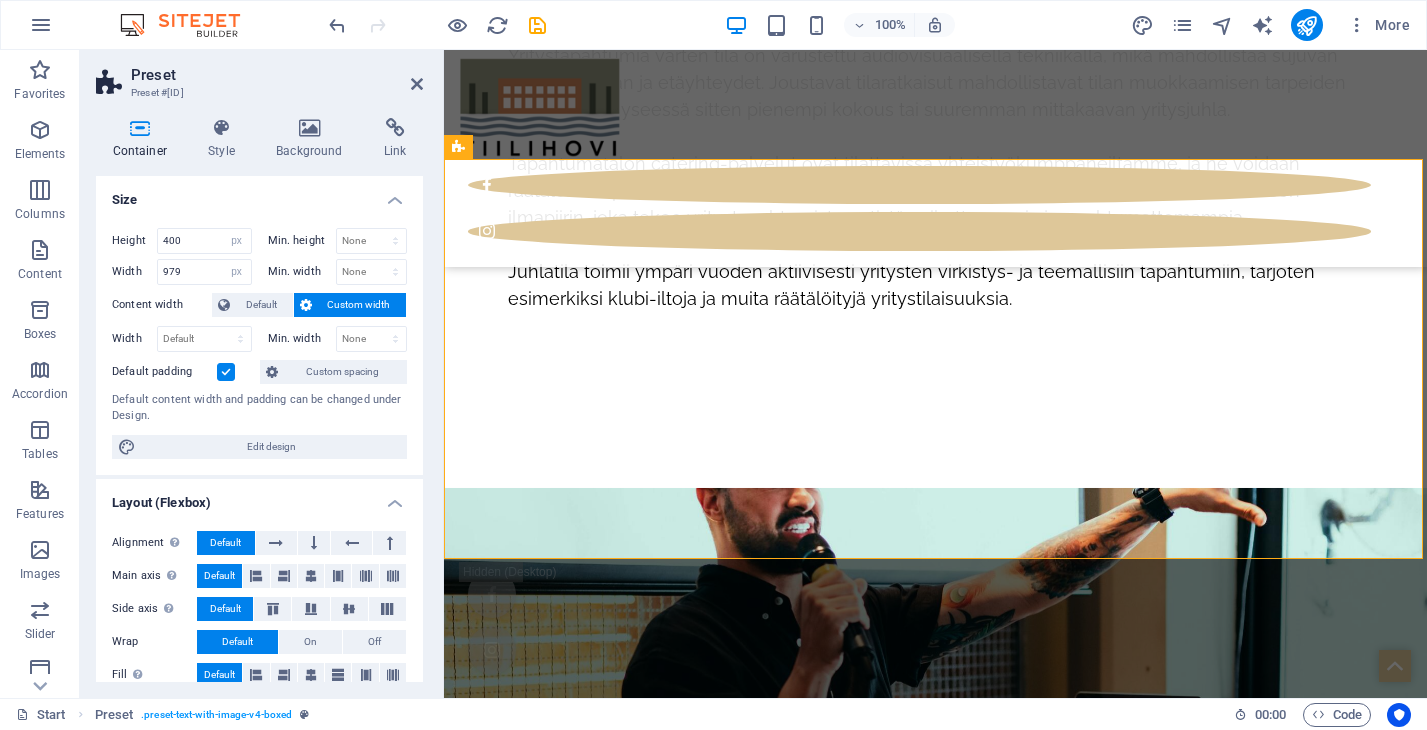 scroll, scrollTop: 9833, scrollLeft: 0, axis: vertical 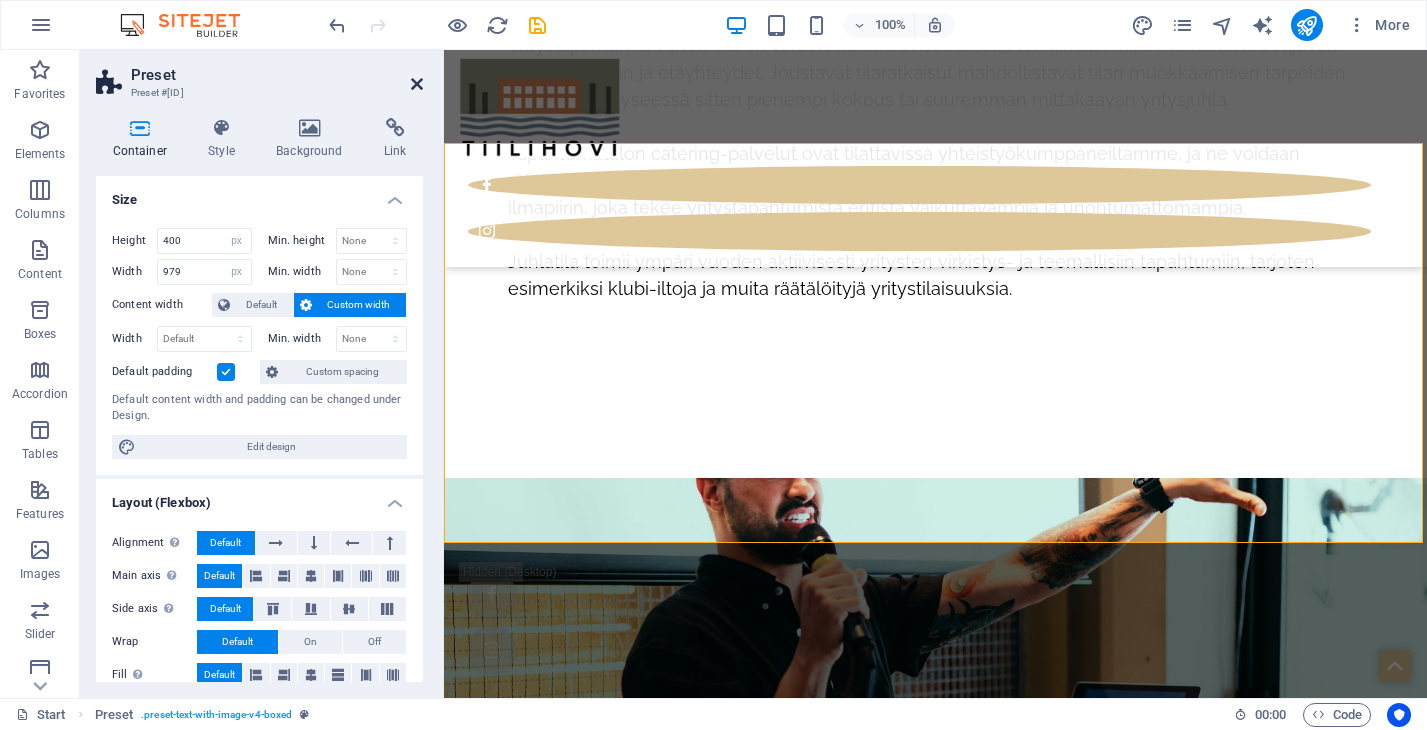 click at bounding box center (417, 84) 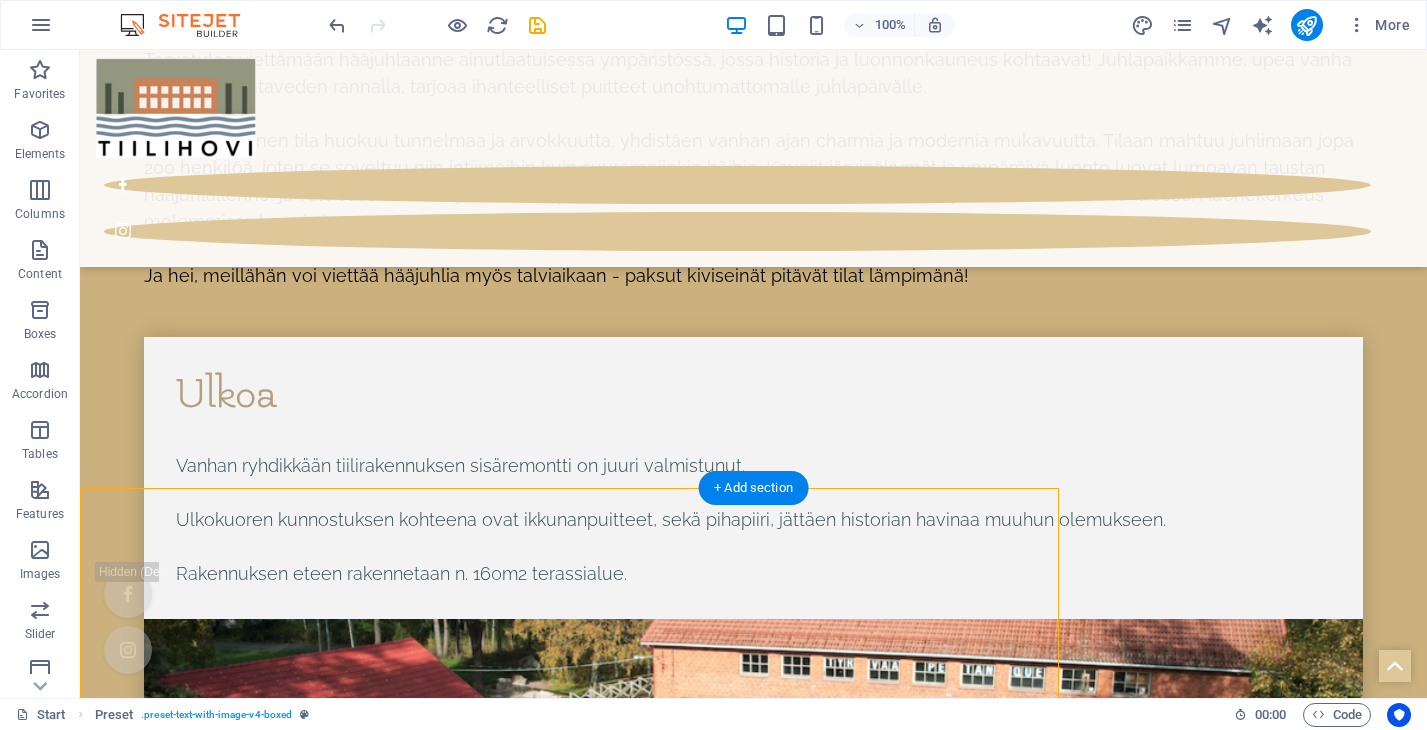 scroll, scrollTop: 7495, scrollLeft: 0, axis: vertical 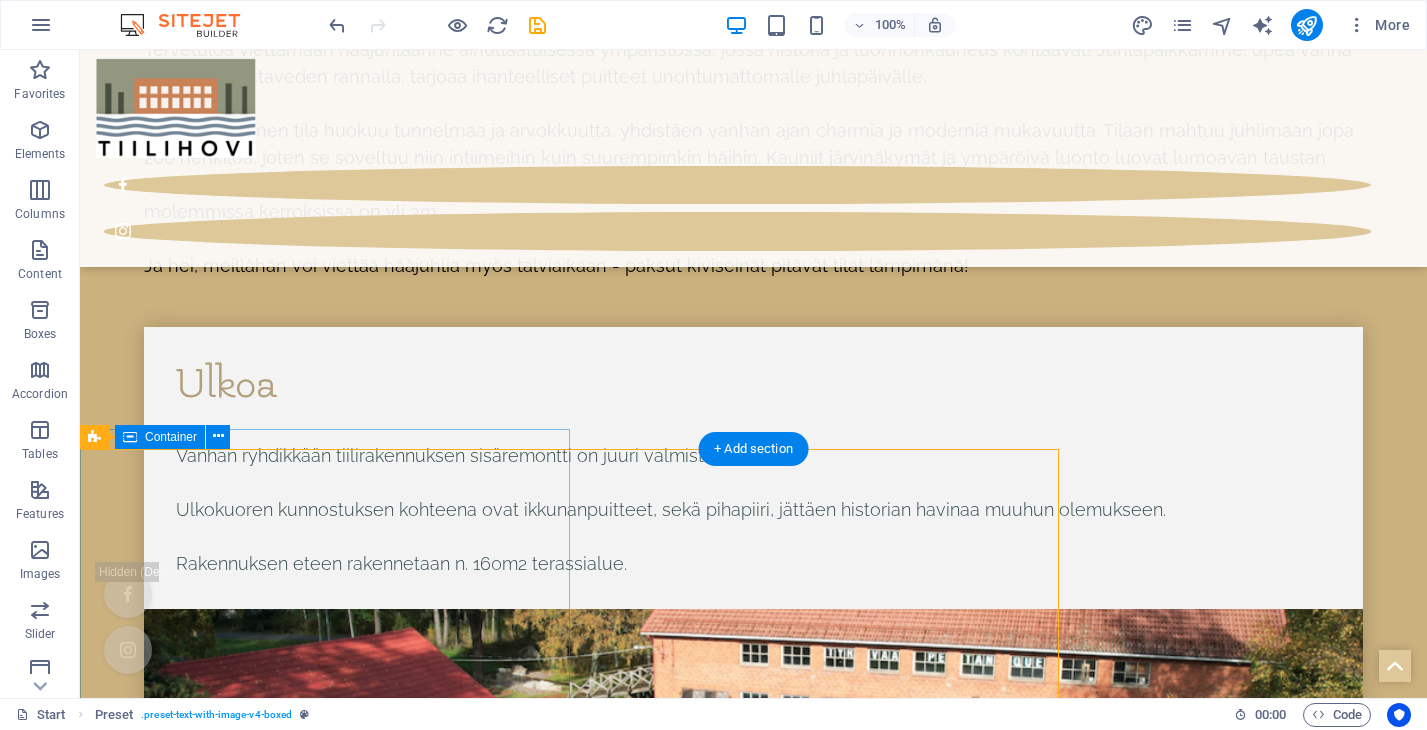 click on "Container" at bounding box center [171, 437] 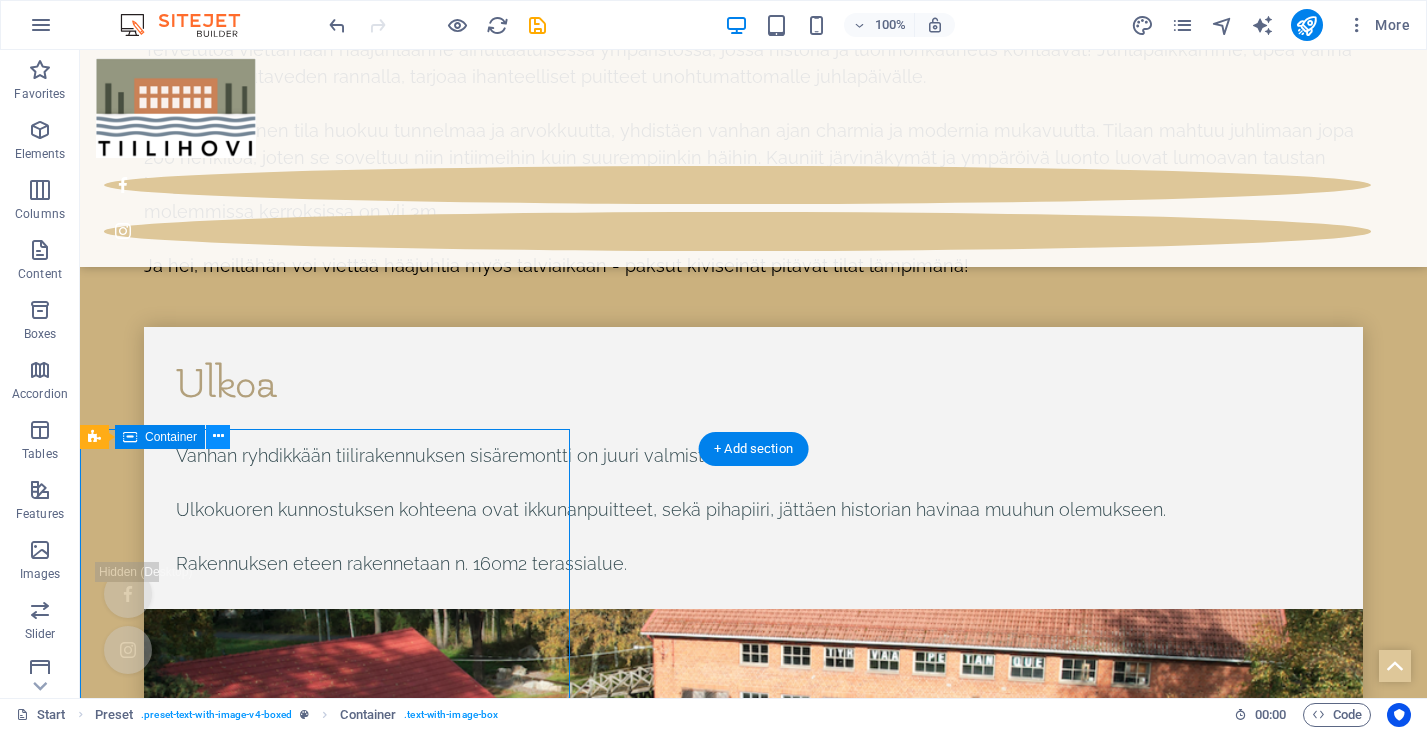 click at bounding box center (218, 436) 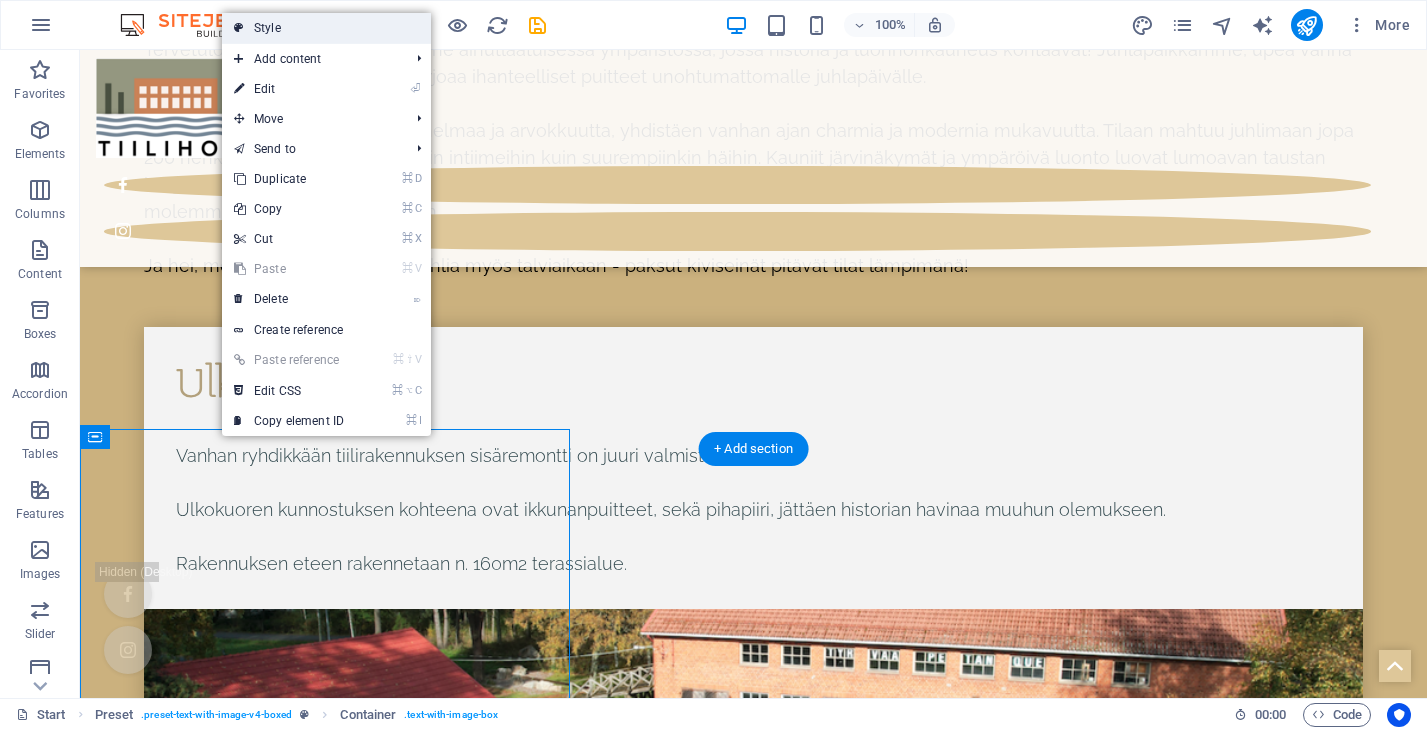click on "Style" at bounding box center (326, 28) 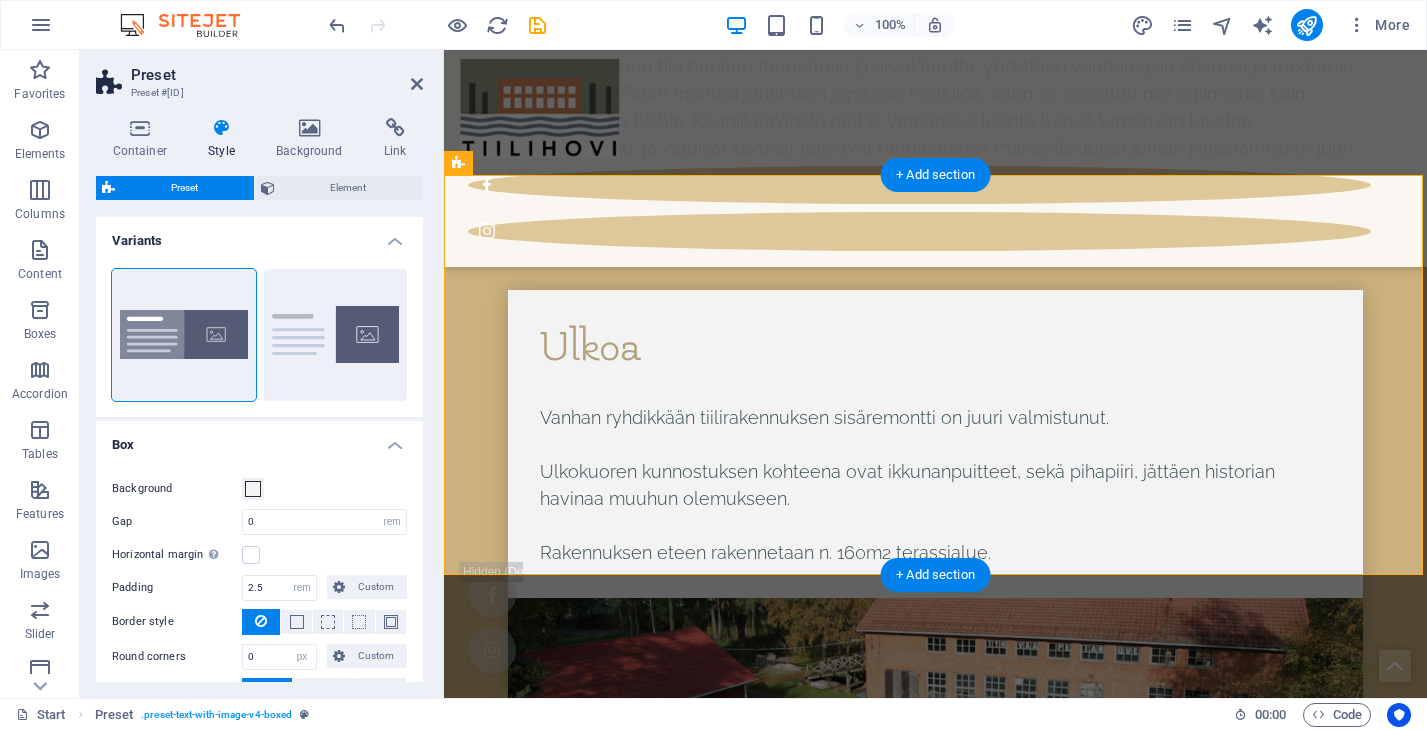 scroll, scrollTop: 9801, scrollLeft: 0, axis: vertical 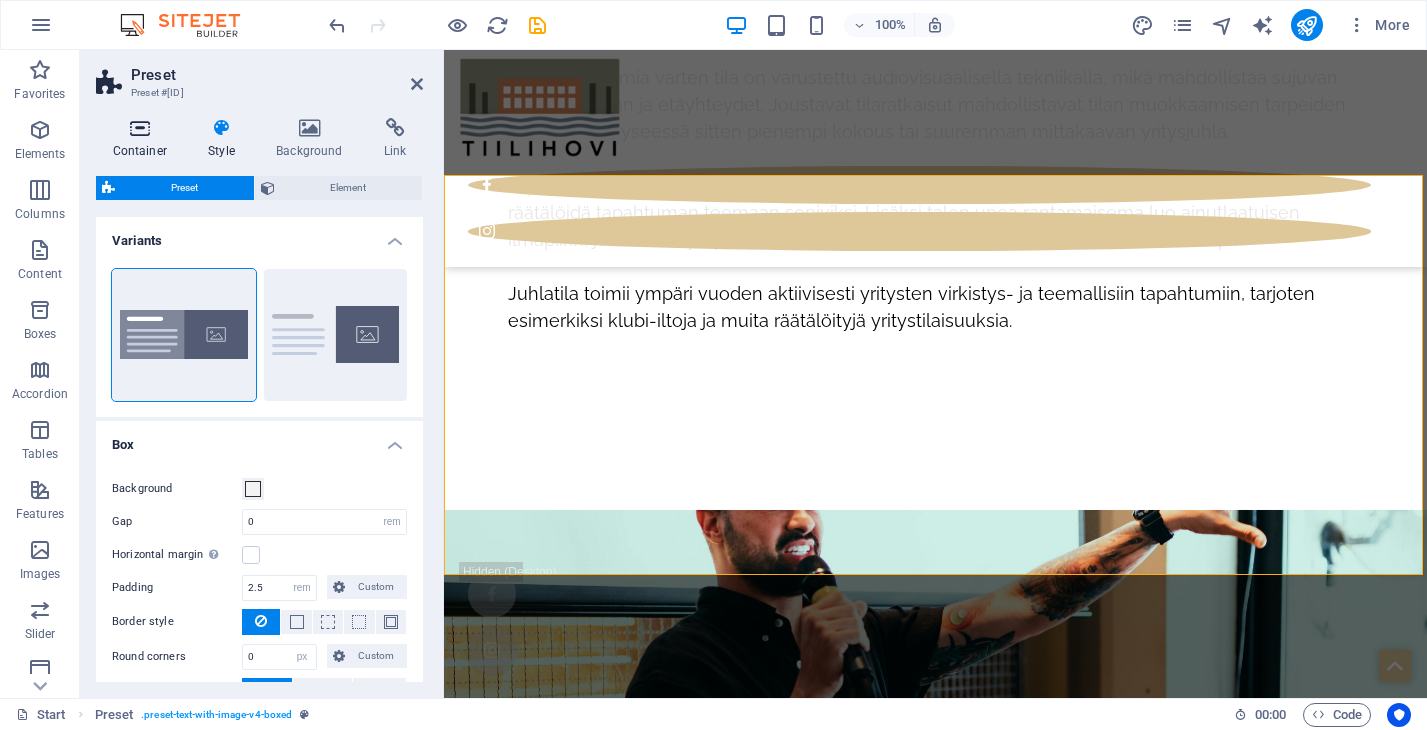 click at bounding box center [140, 128] 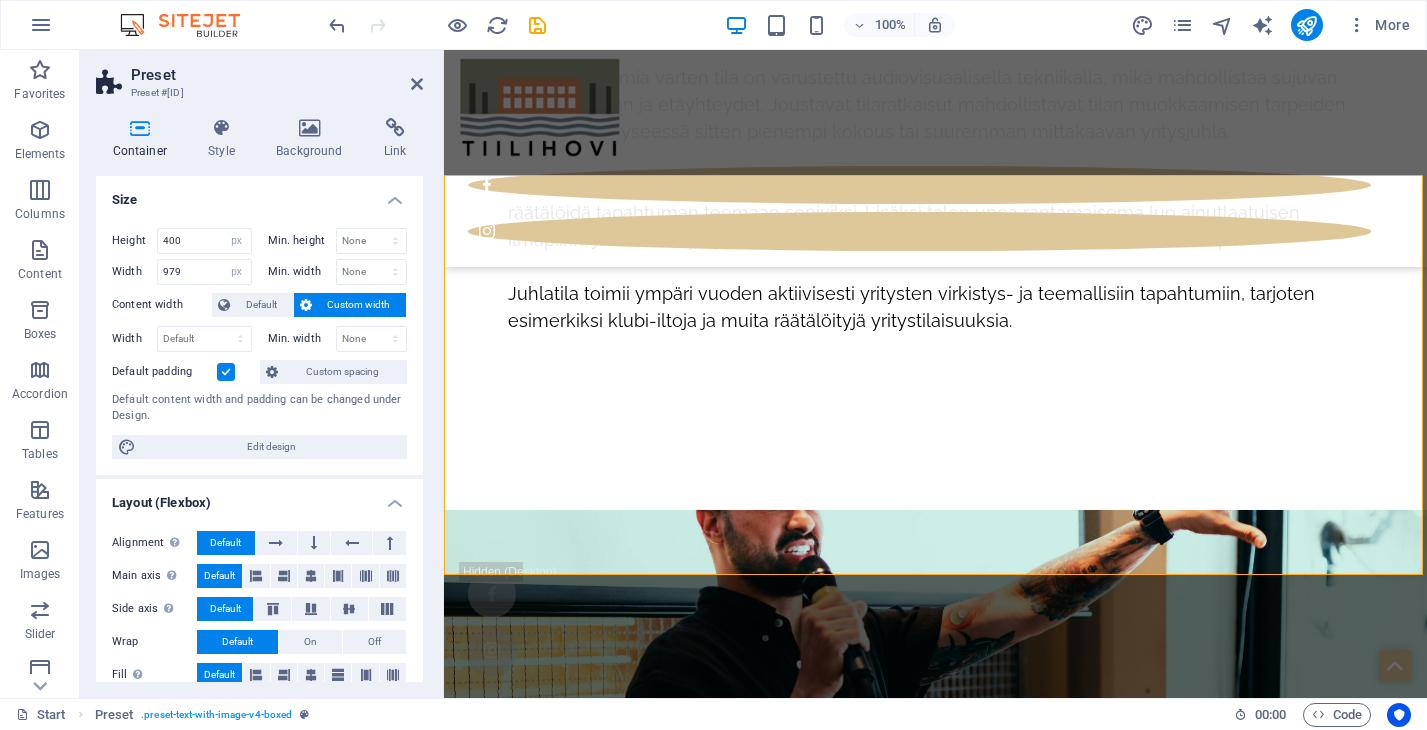 click on "Custom width" at bounding box center [359, 305] 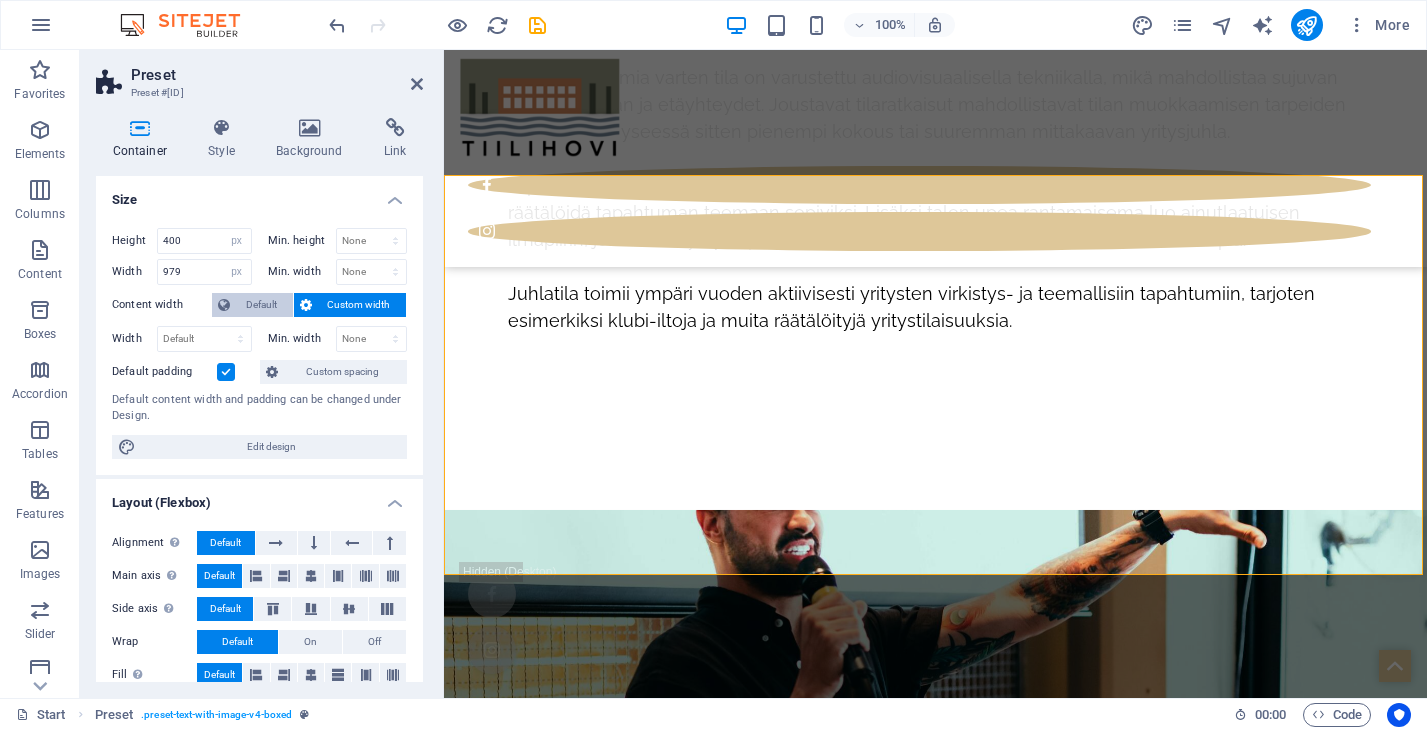 click on "Default" at bounding box center [261, 305] 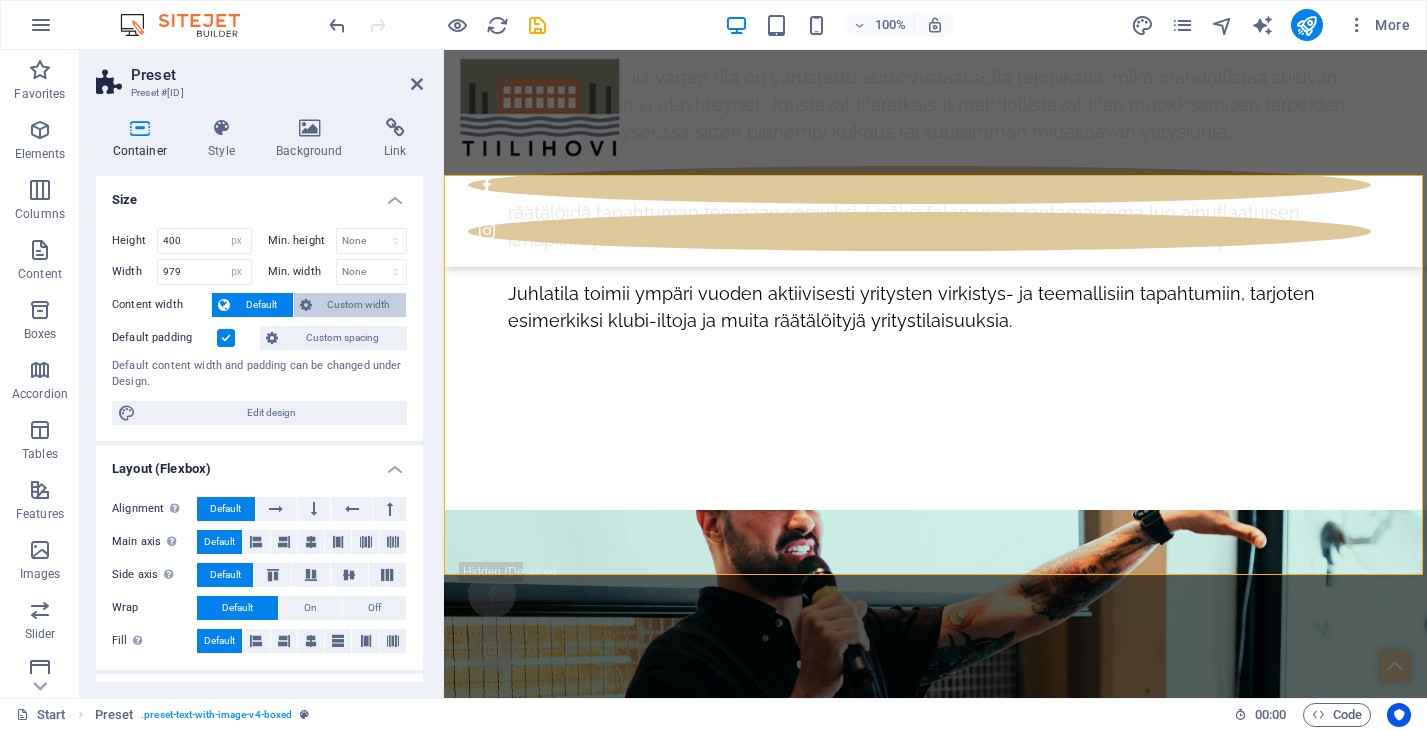 click on "Custom width" at bounding box center (359, 305) 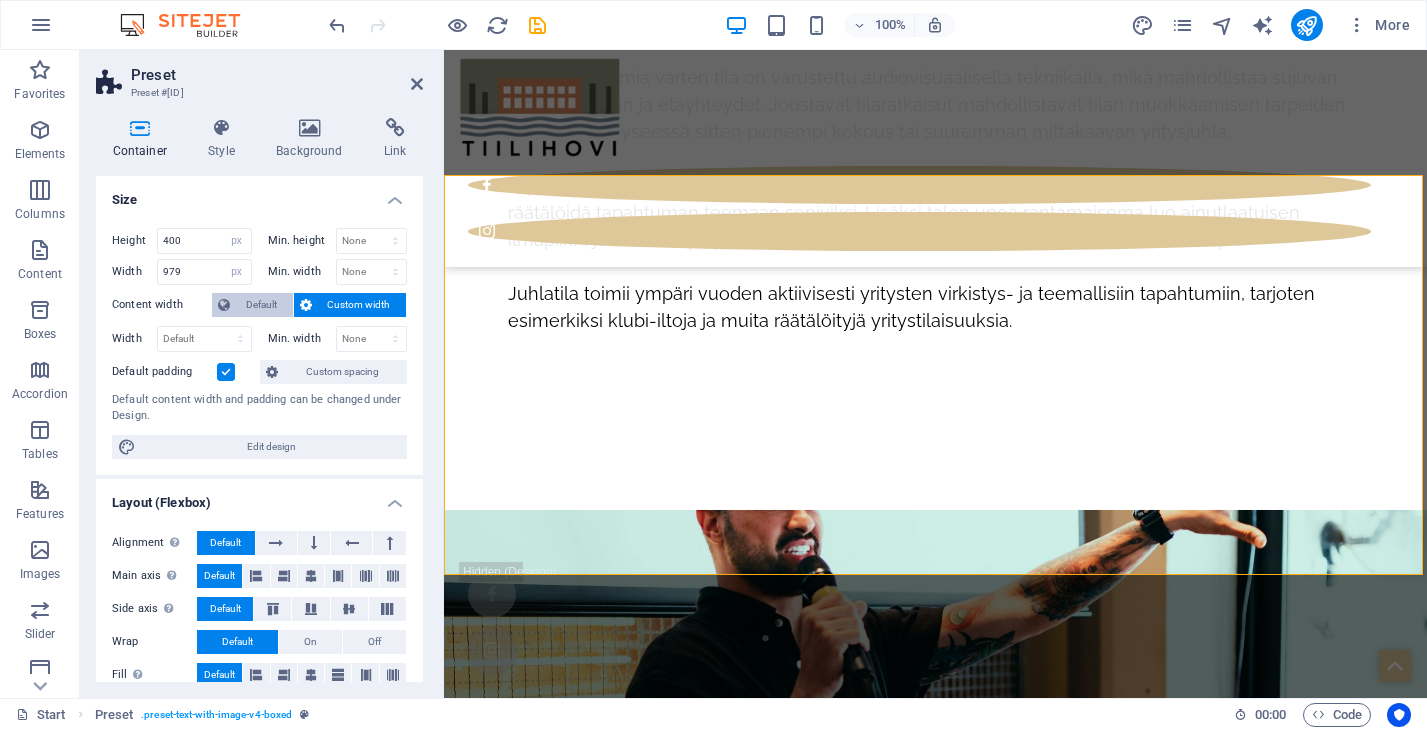 click on "Default" at bounding box center [261, 305] 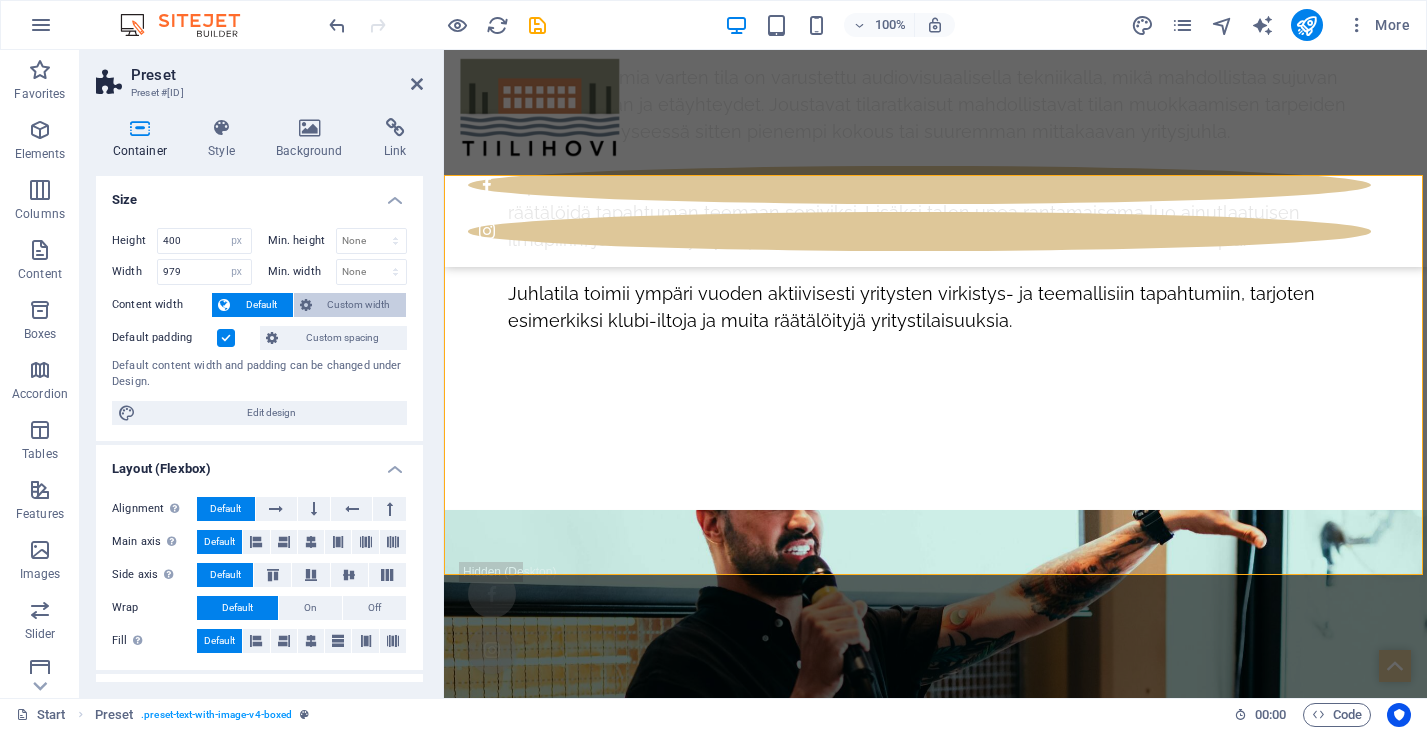 click on "Custom width" at bounding box center [359, 305] 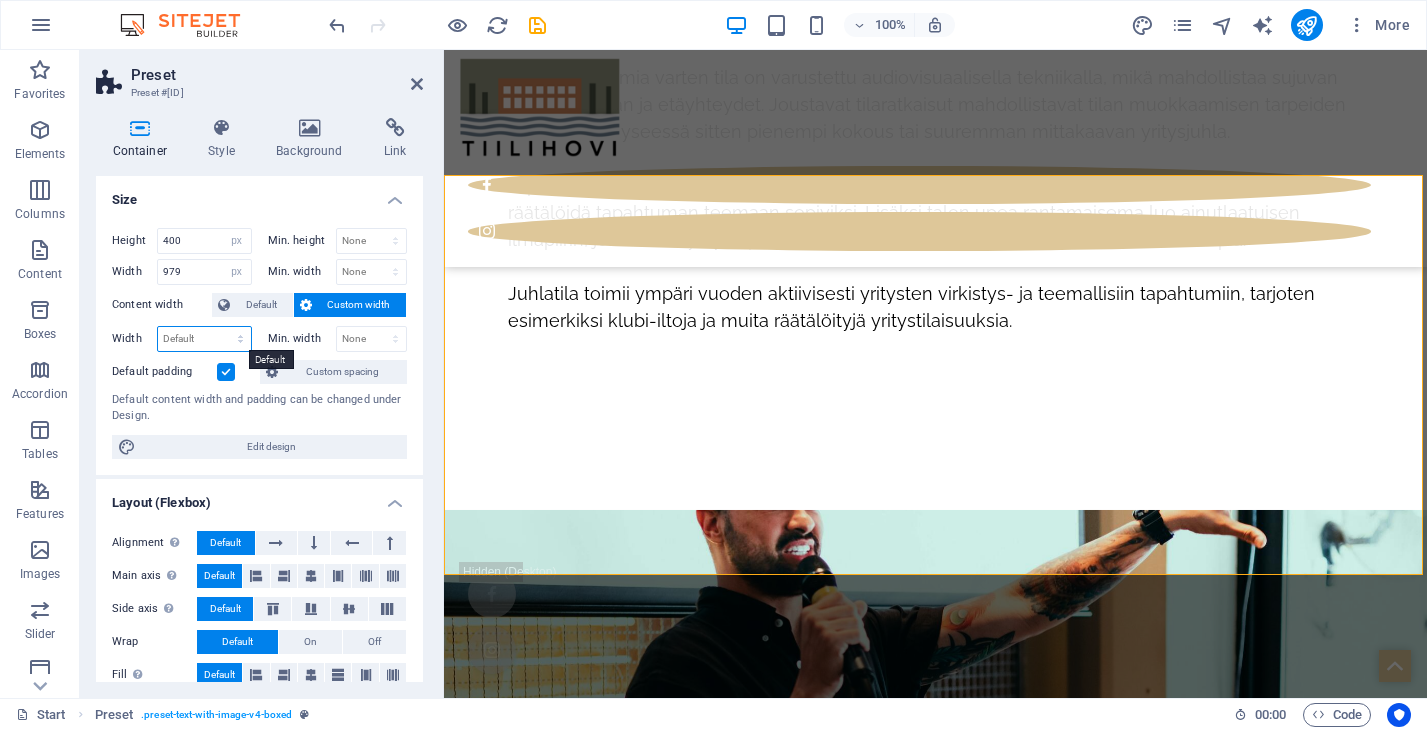 select on "px" 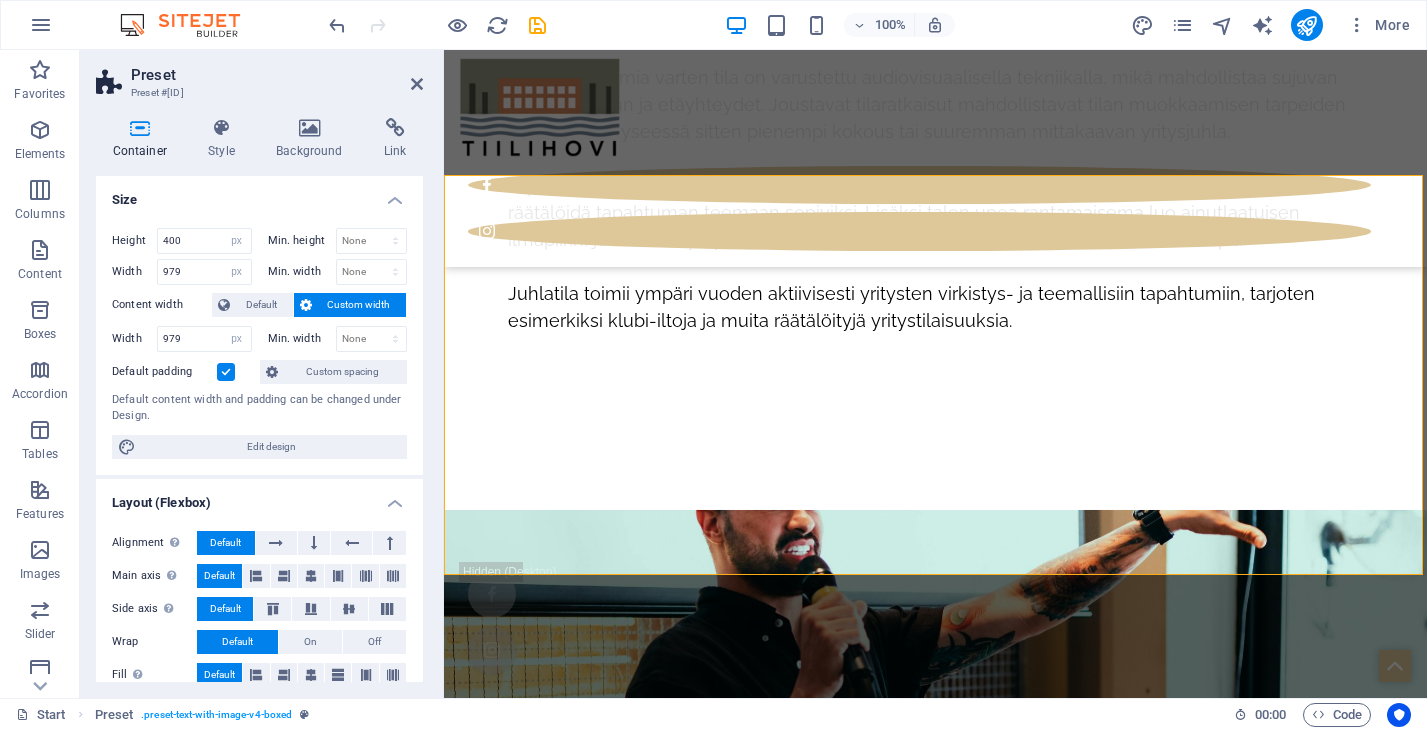 click at bounding box center [226, 372] 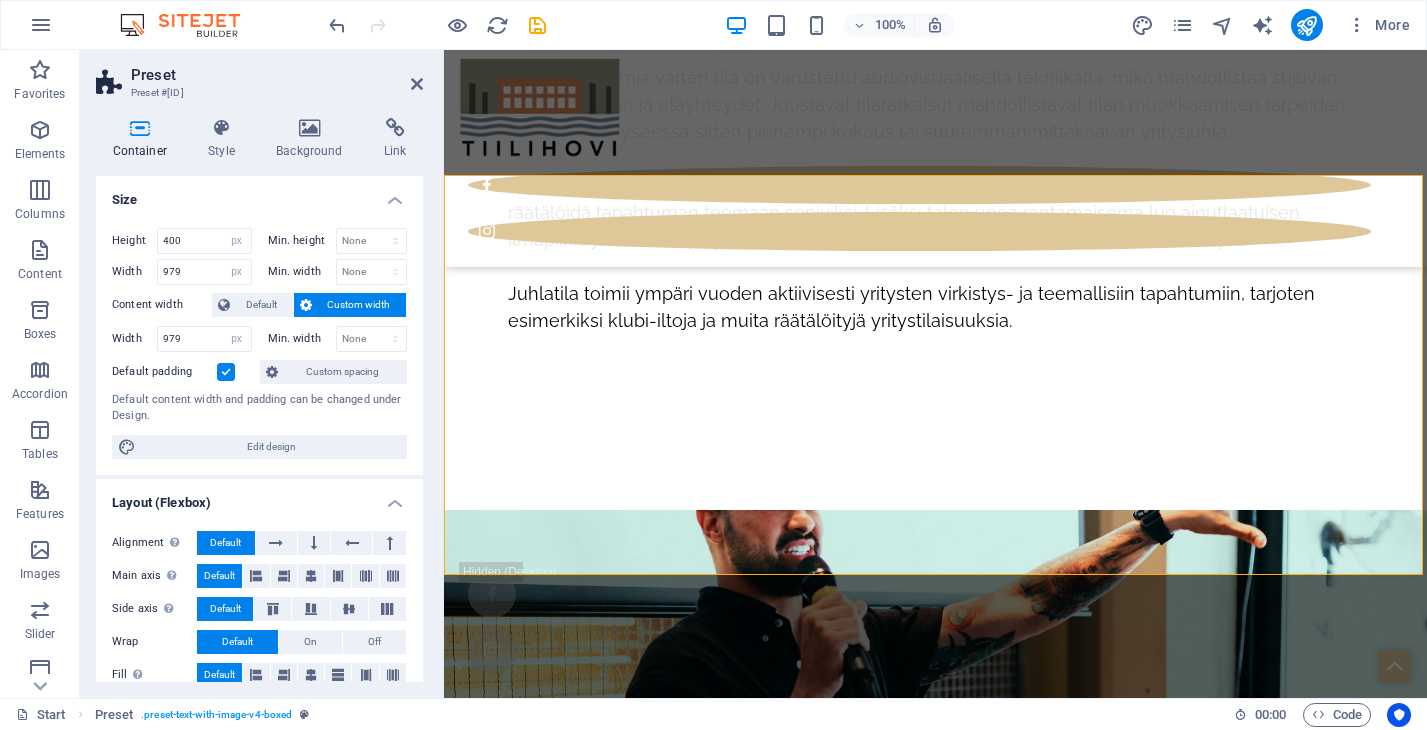 click on "Default padding" at bounding box center (0, 0) 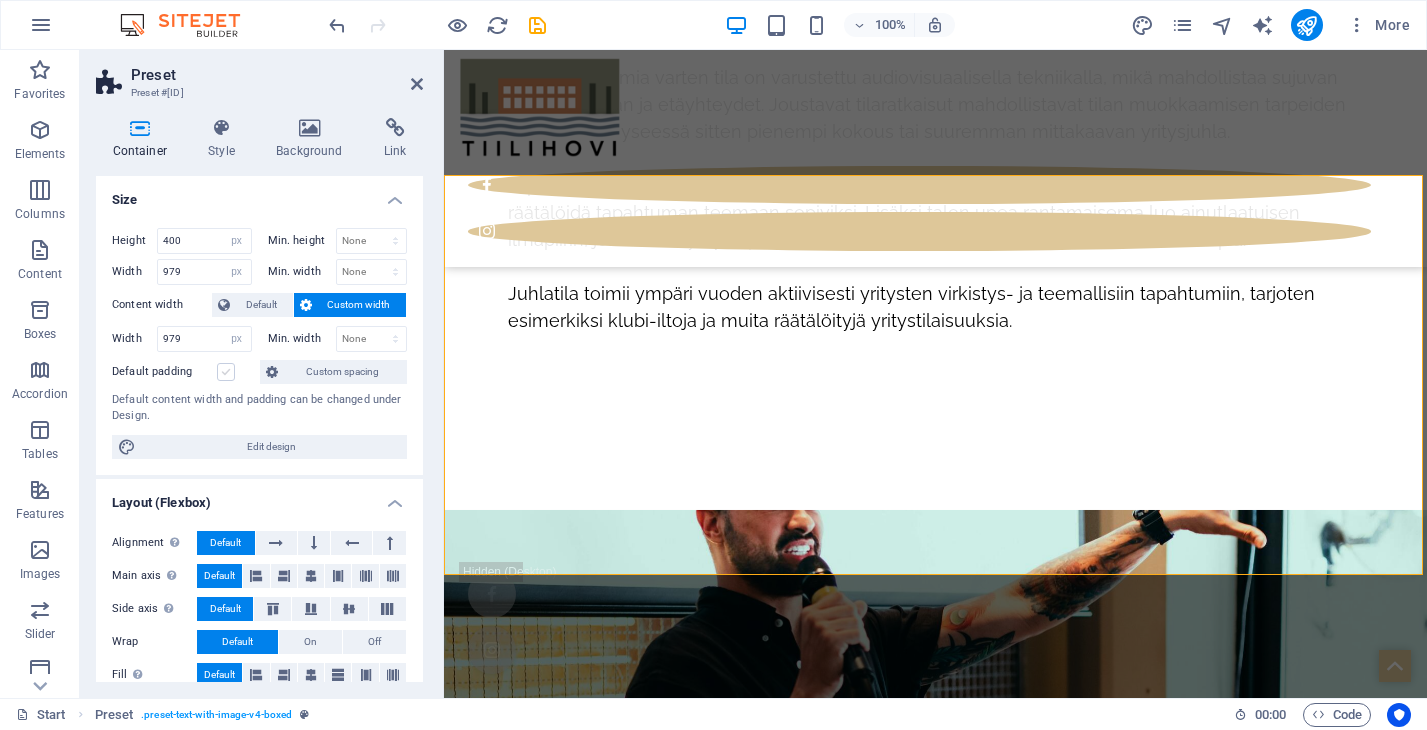 click at bounding box center [226, 372] 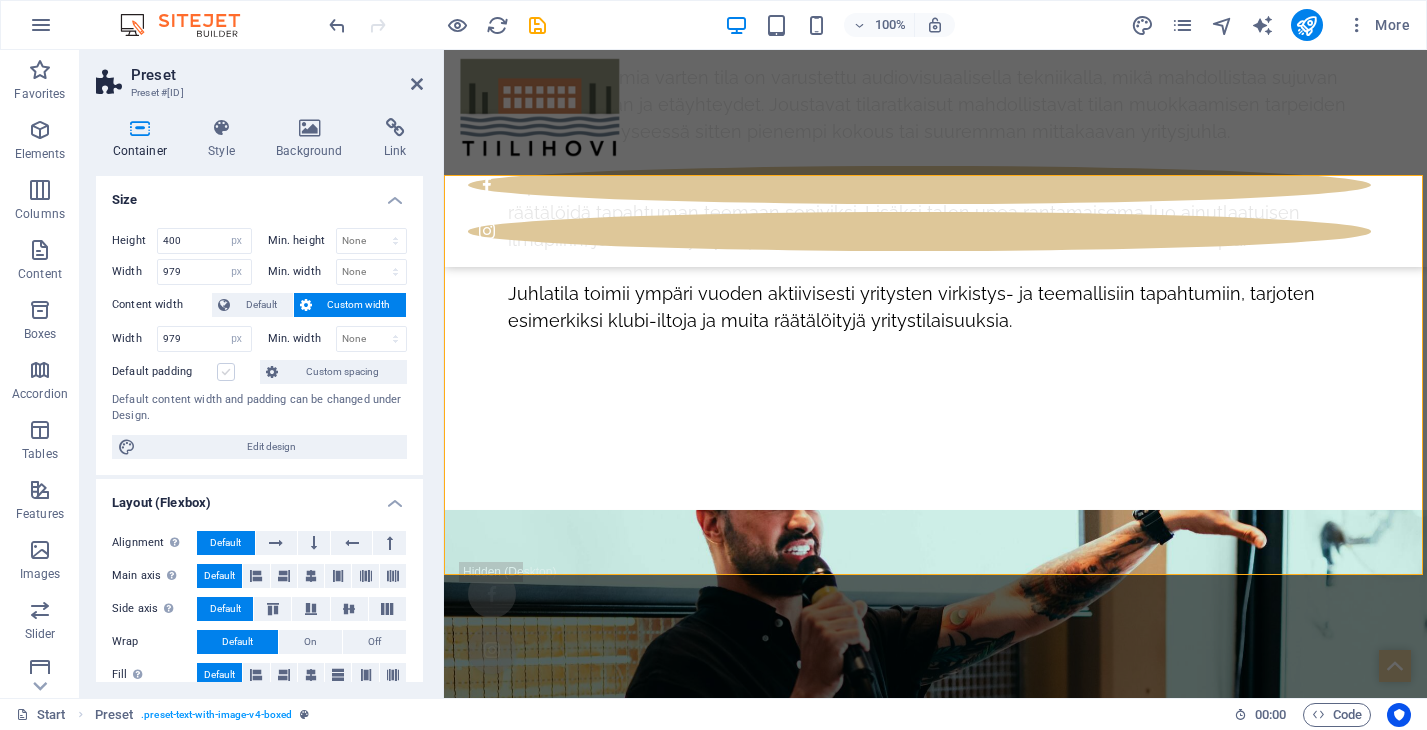 click on "Default padding" at bounding box center (0, 0) 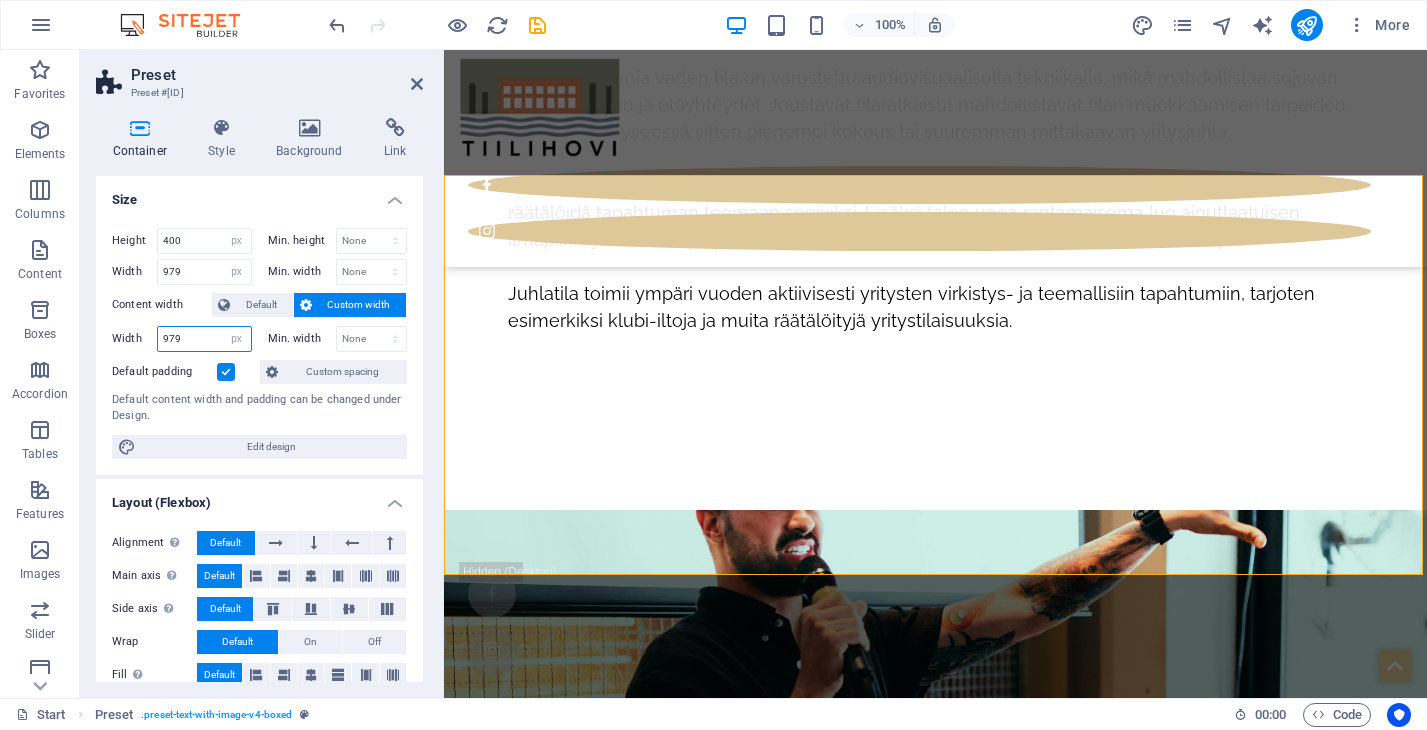 drag, startPoint x: 197, startPoint y: 340, endPoint x: 154, endPoint y: 337, distance: 43.104523 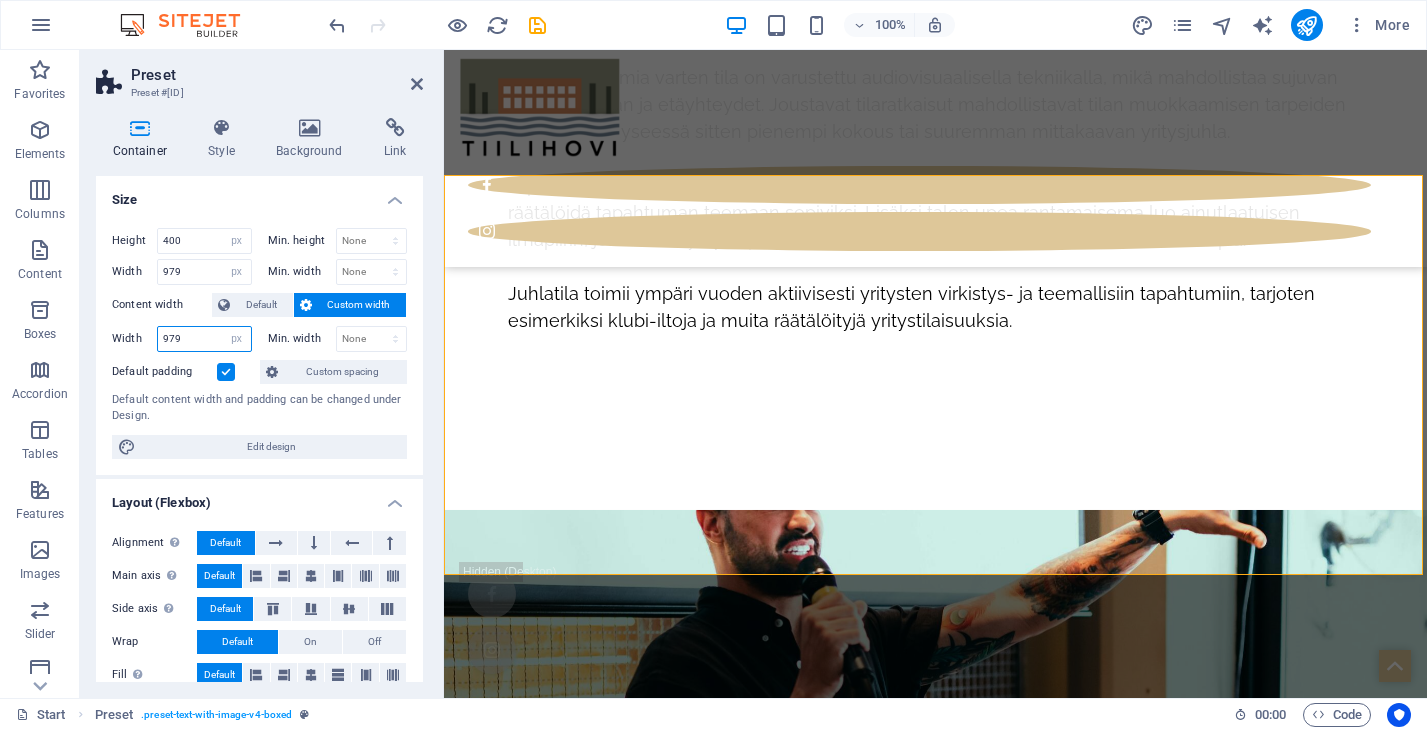 click on "Width 979 Default px rem % em vh vw" at bounding box center [182, 339] 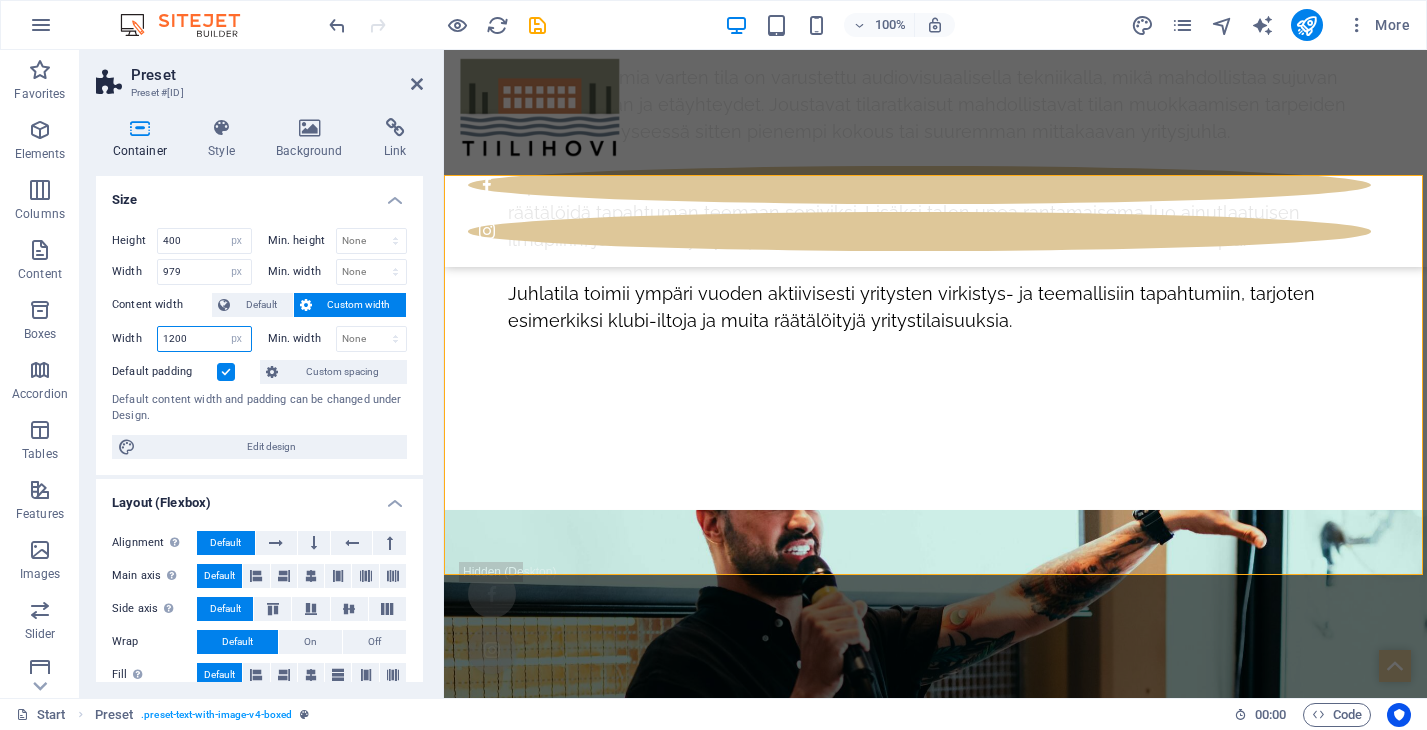 type on "1200" 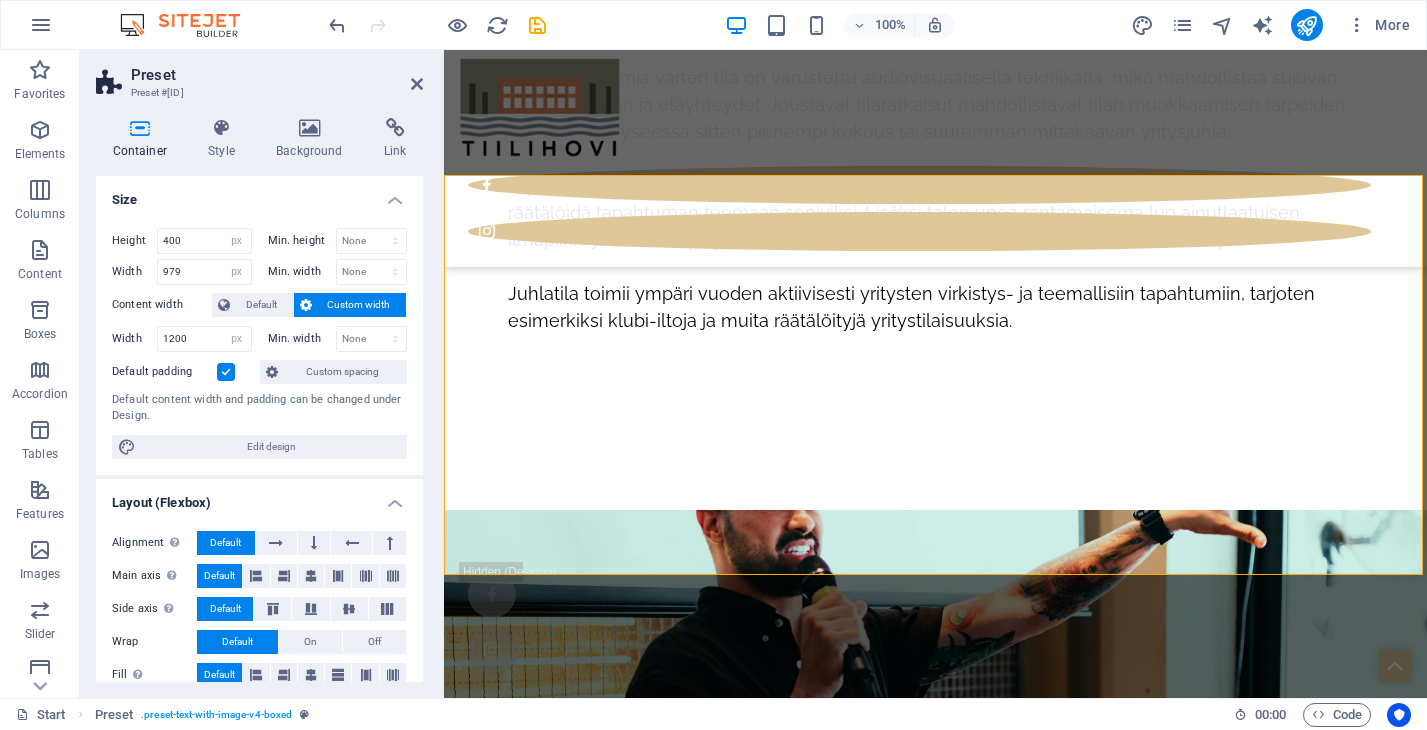 click on "Content width" at bounding box center [162, 305] 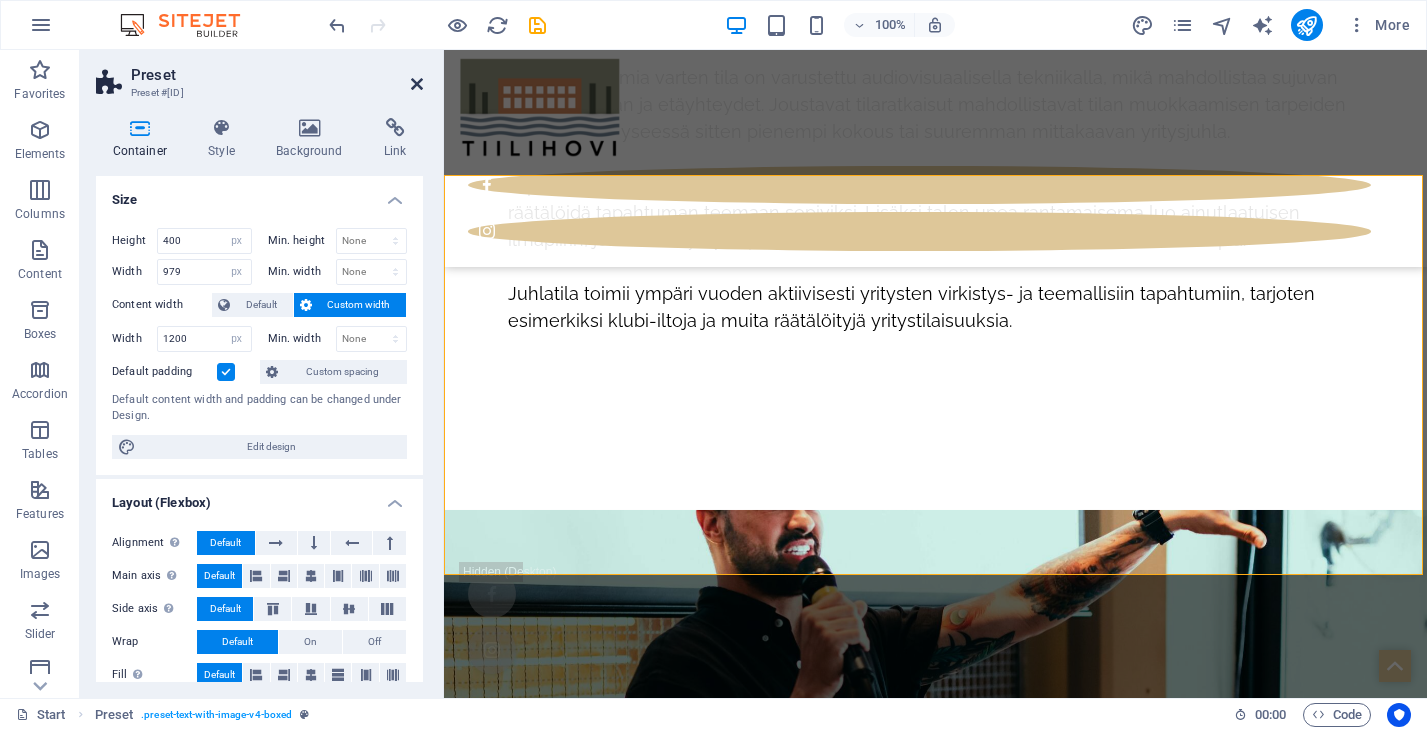click at bounding box center [417, 84] 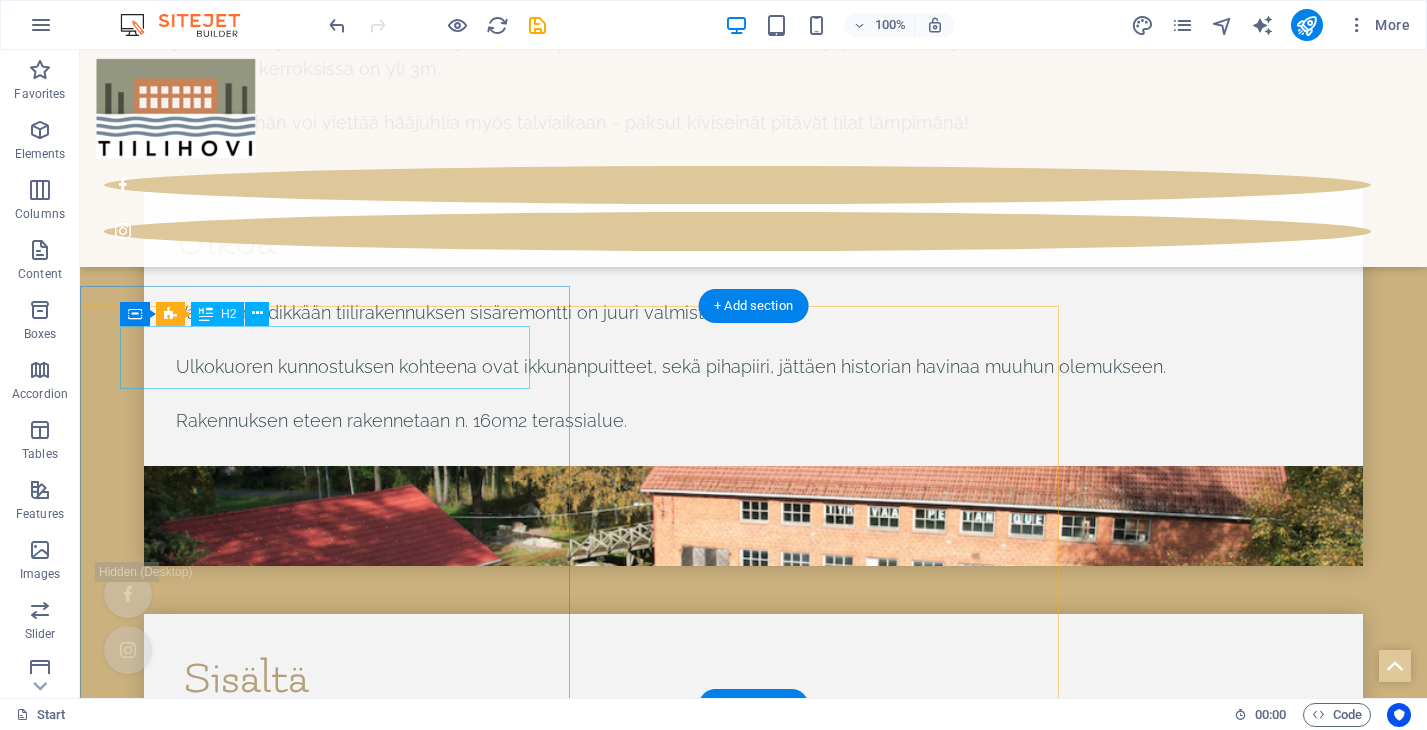 scroll, scrollTop: 7637, scrollLeft: 0, axis: vertical 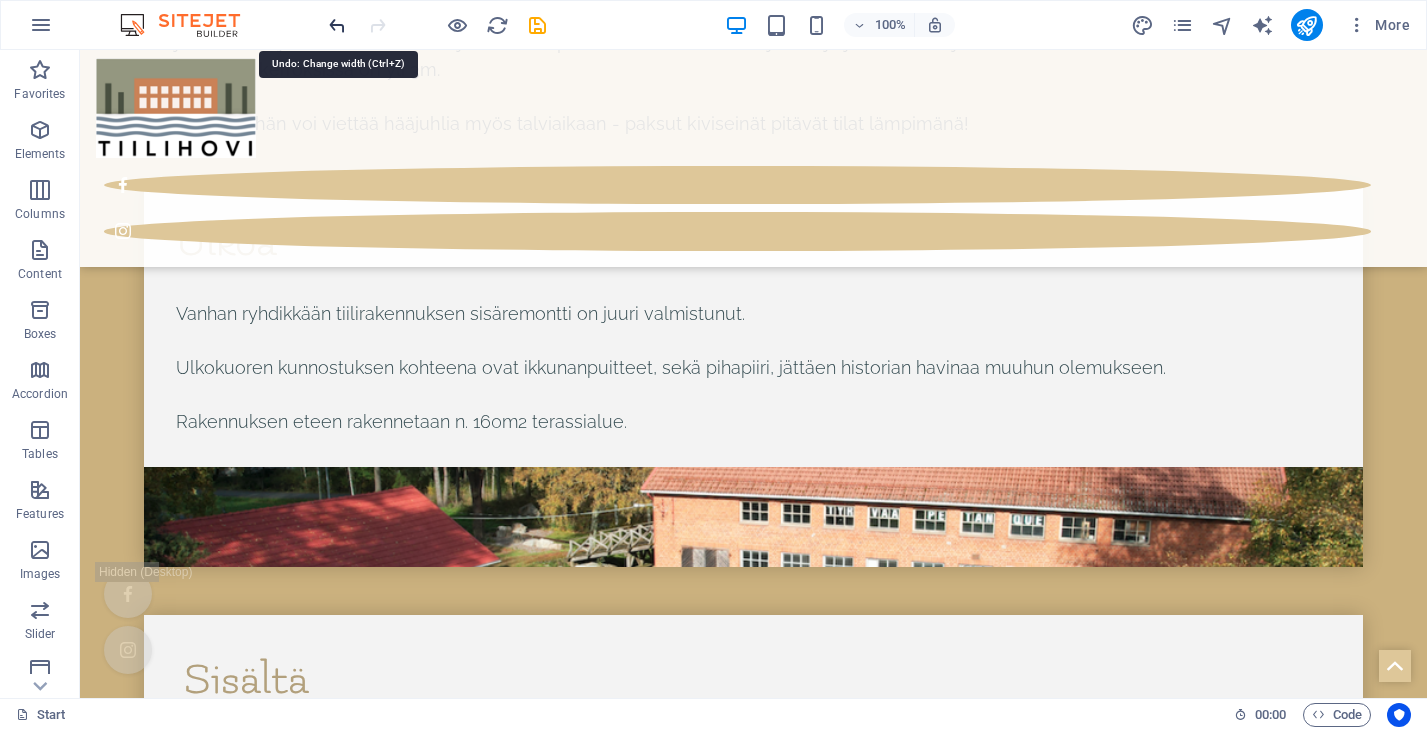 click at bounding box center (337, 25) 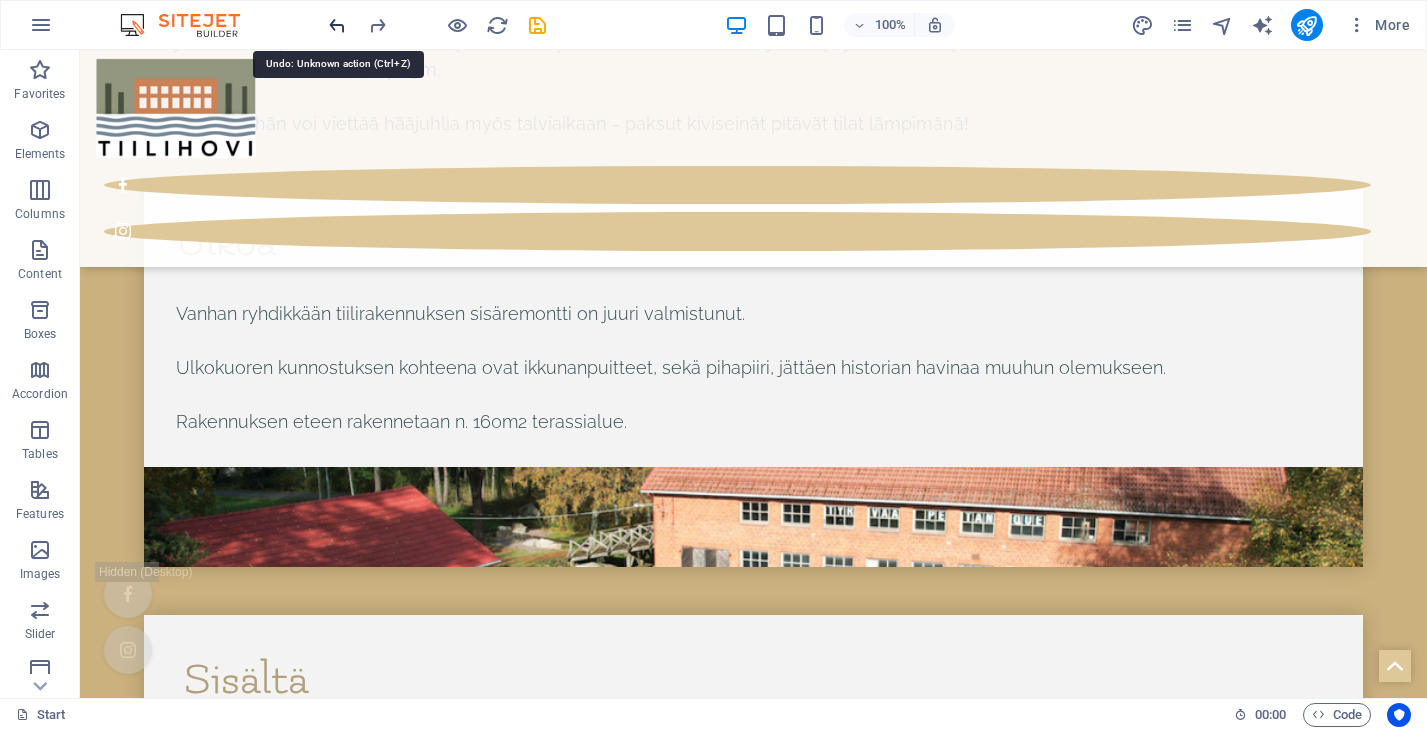 click at bounding box center [337, 25] 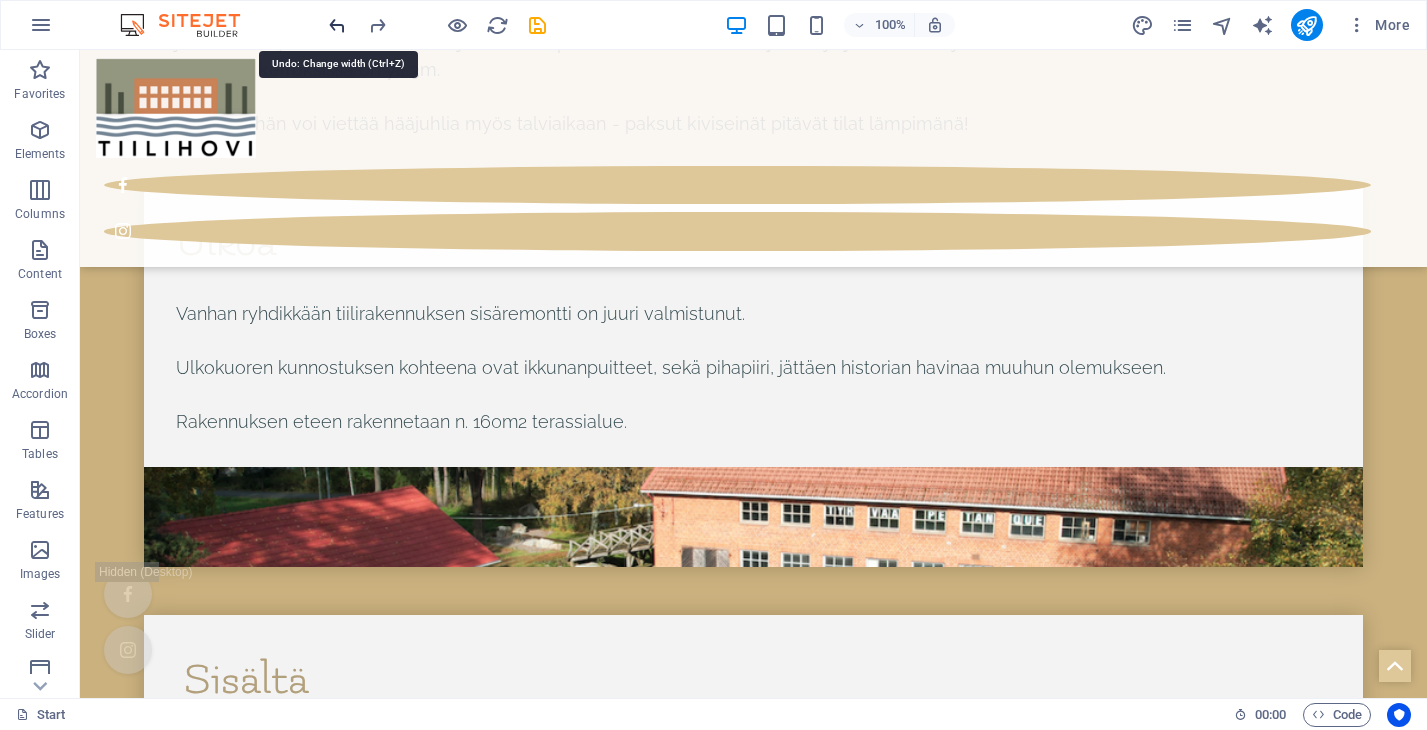 click at bounding box center (337, 25) 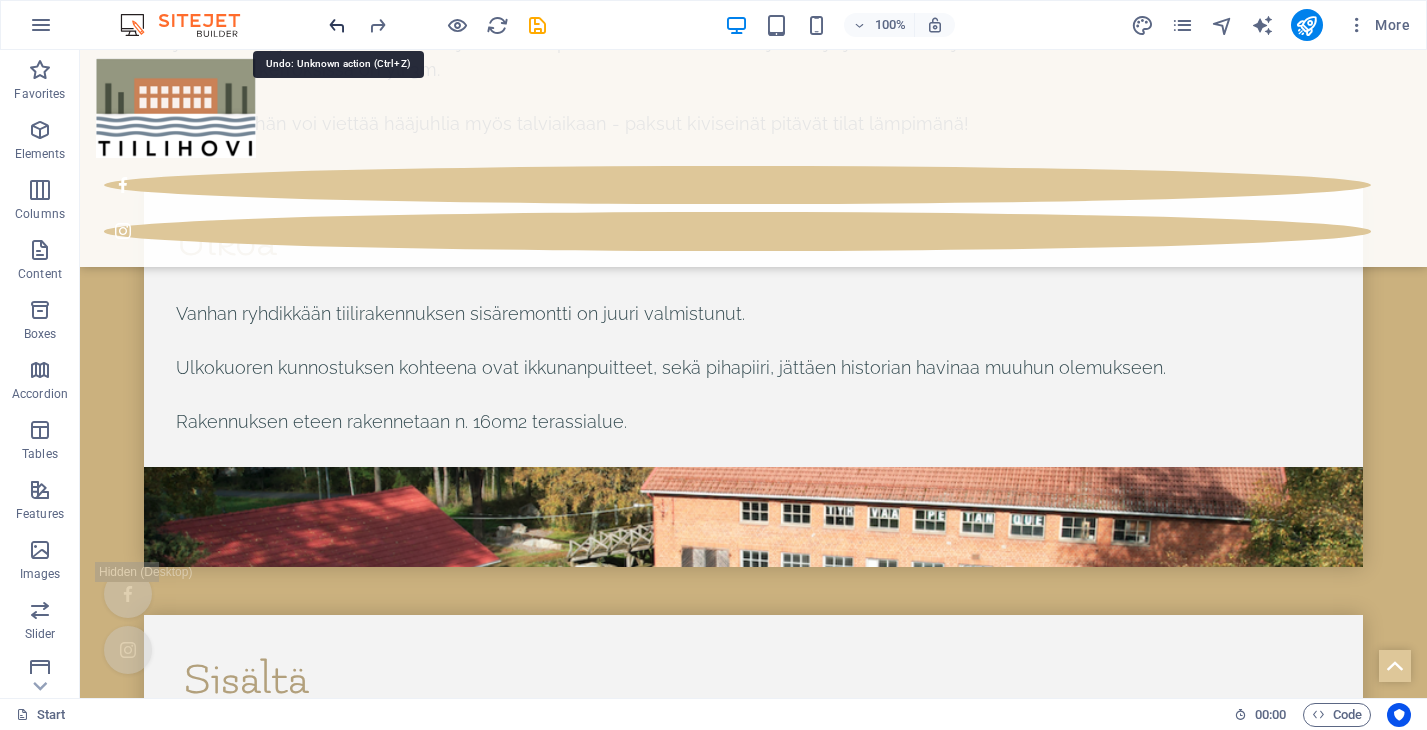 click at bounding box center (337, 25) 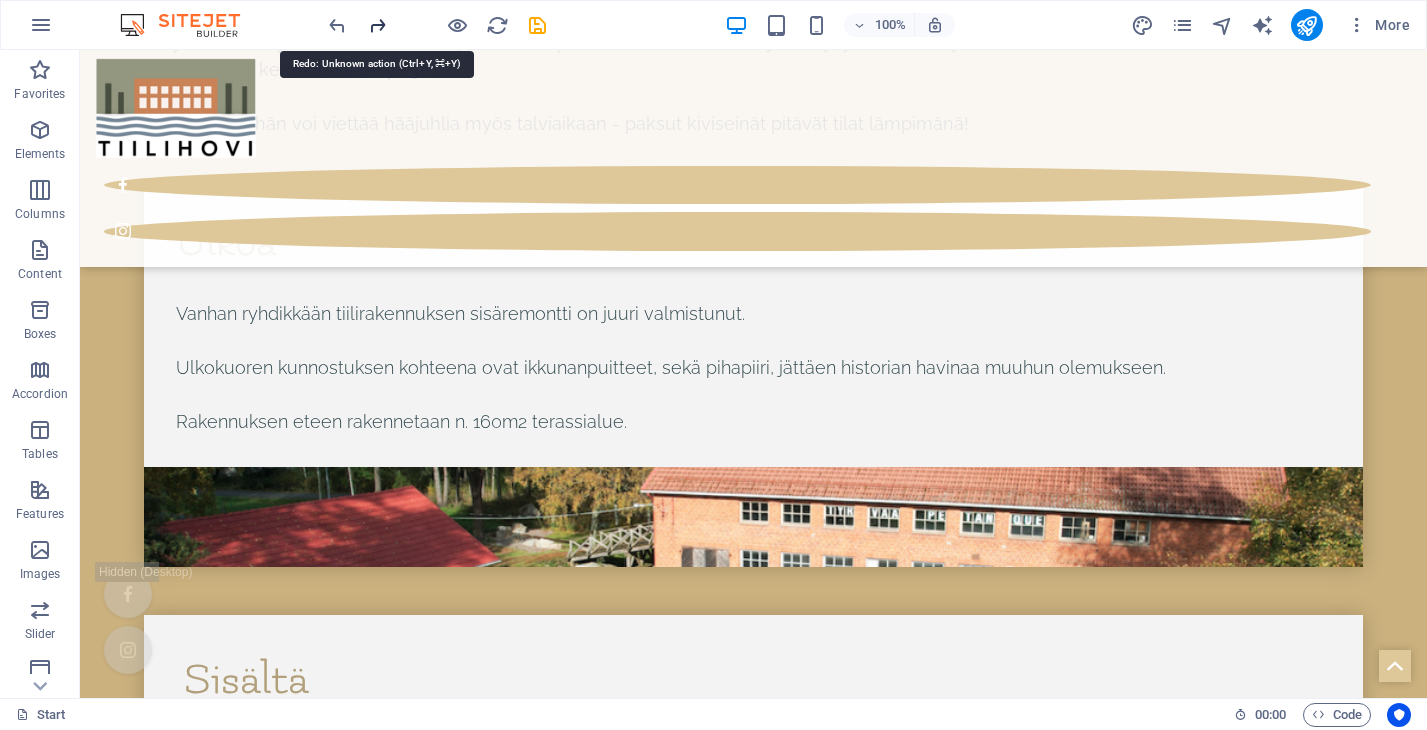 click at bounding box center [377, 25] 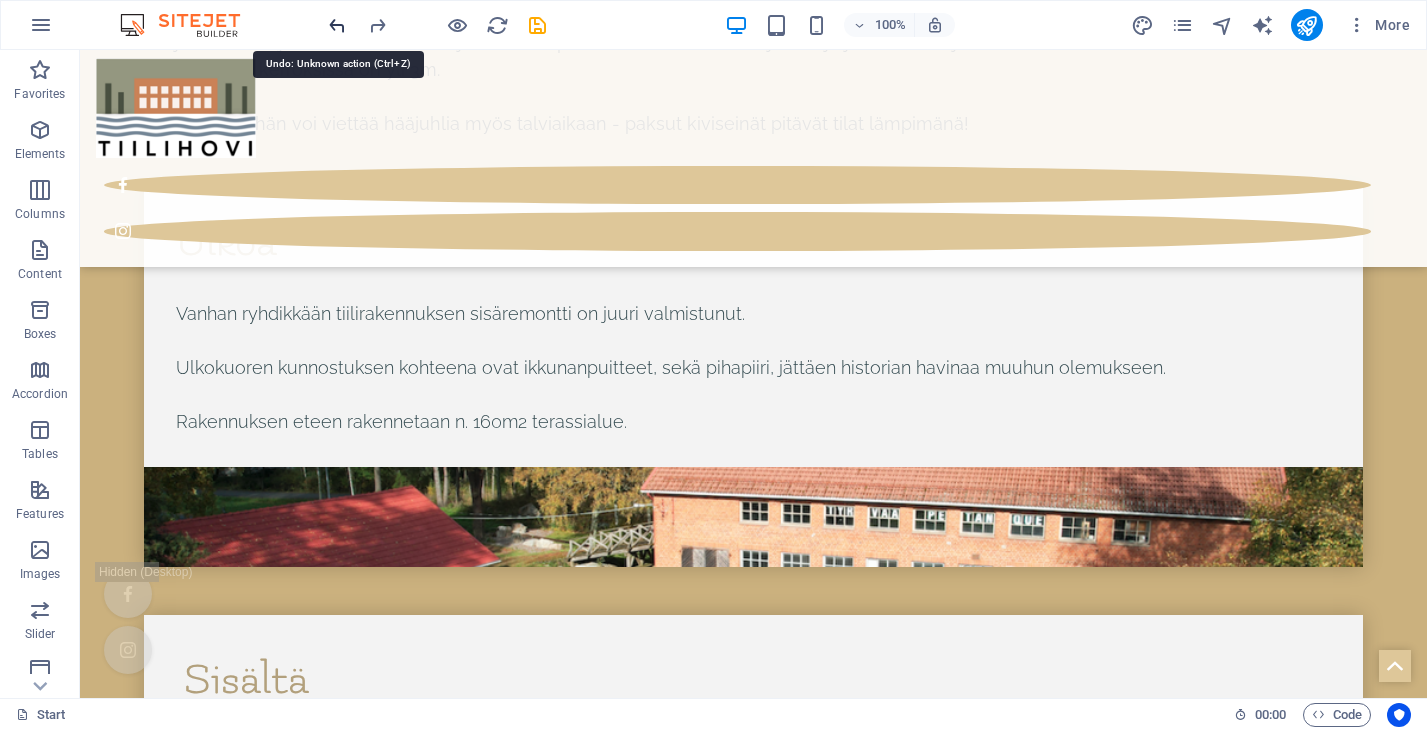 click at bounding box center (337, 25) 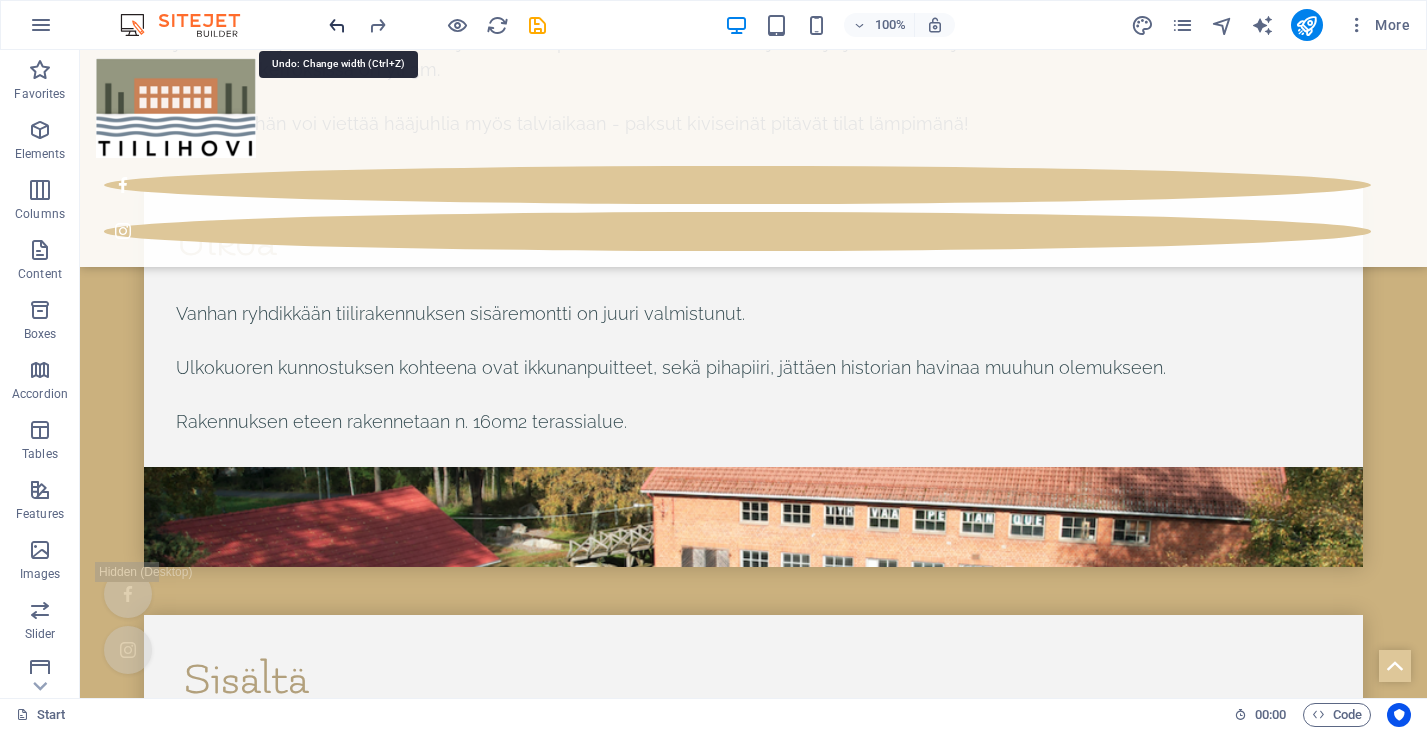 click at bounding box center (337, 25) 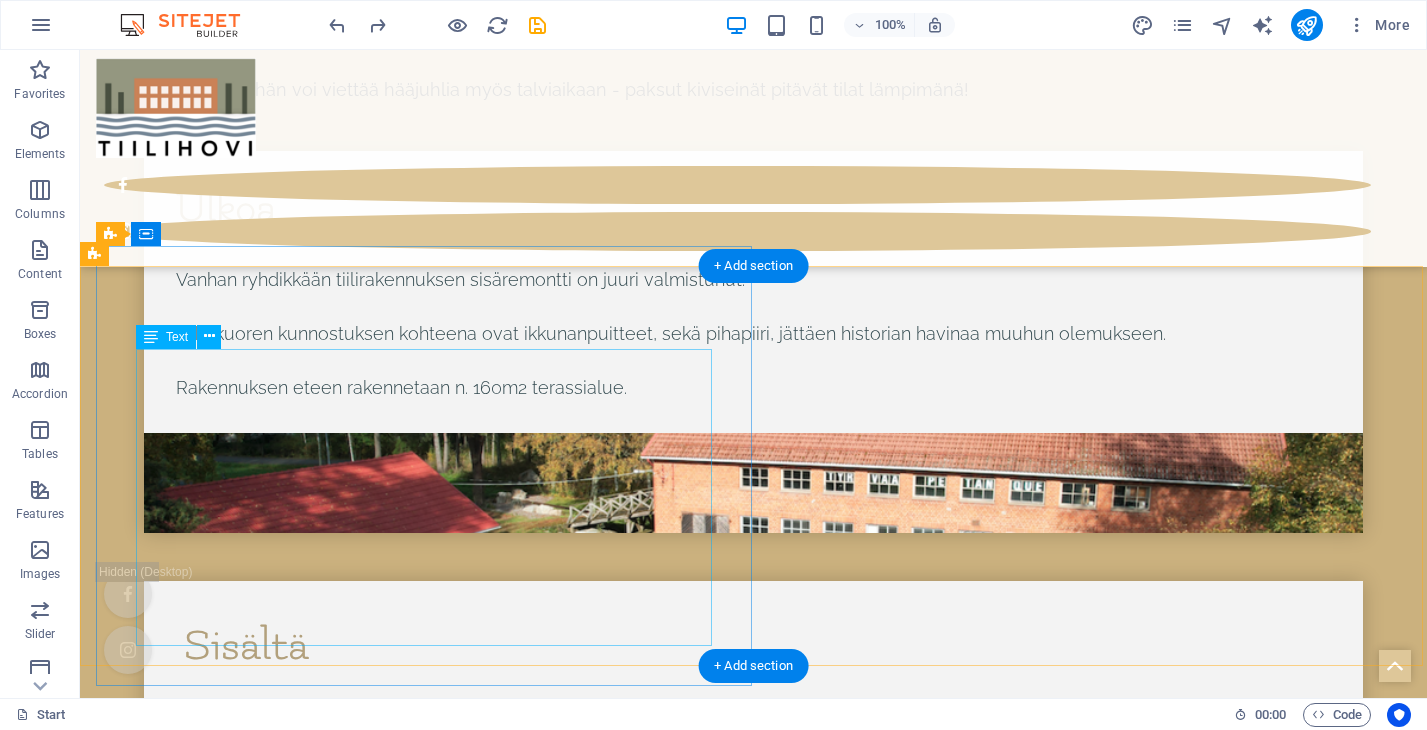 scroll, scrollTop: 7670, scrollLeft: 0, axis: vertical 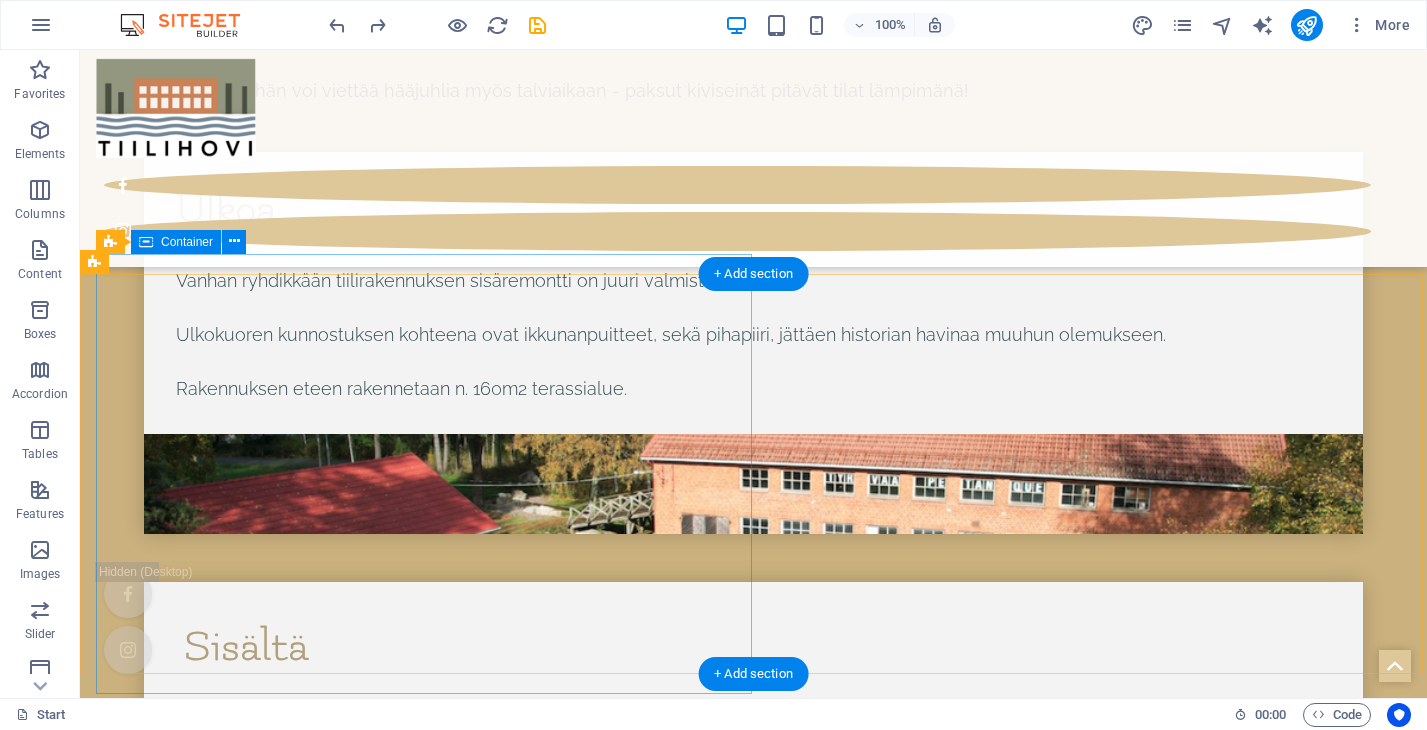 click on "Kuvagalleria Päivitämme lisää kuvia tuota pikaa. Tässä jo maistiaisia tilan yläkerrasta. Alakerran osalta kuvia luvassa lähipäivinä! :)" at bounding box center [753, 11184] 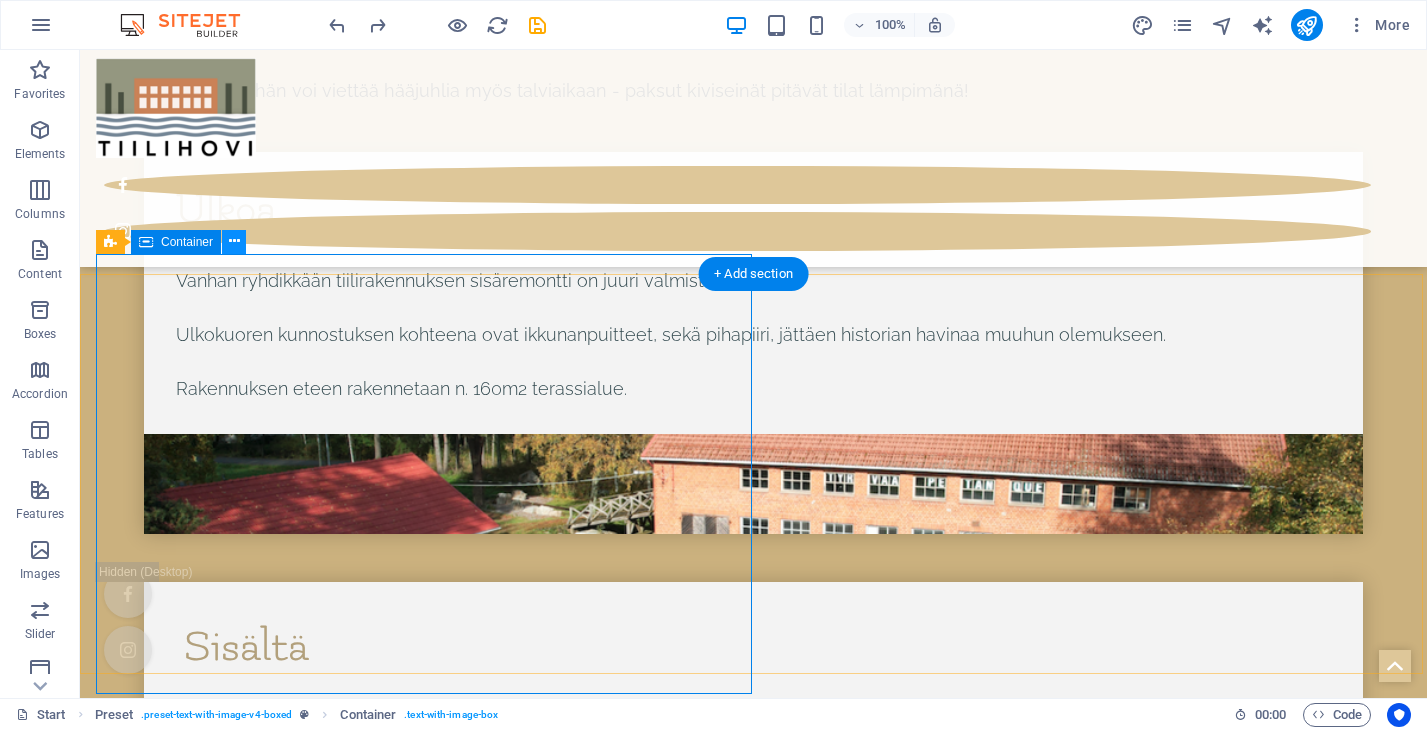 click at bounding box center [234, 241] 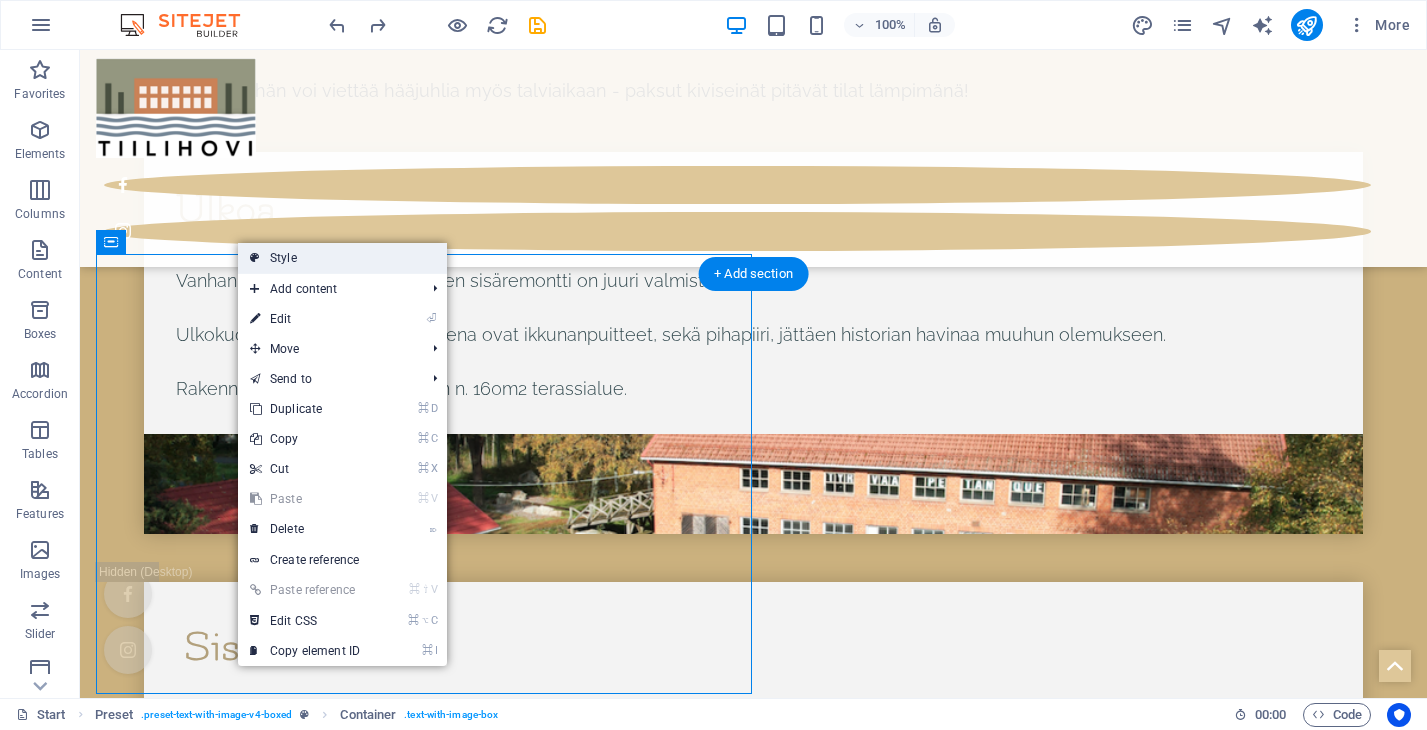click on "Style" at bounding box center [342, 258] 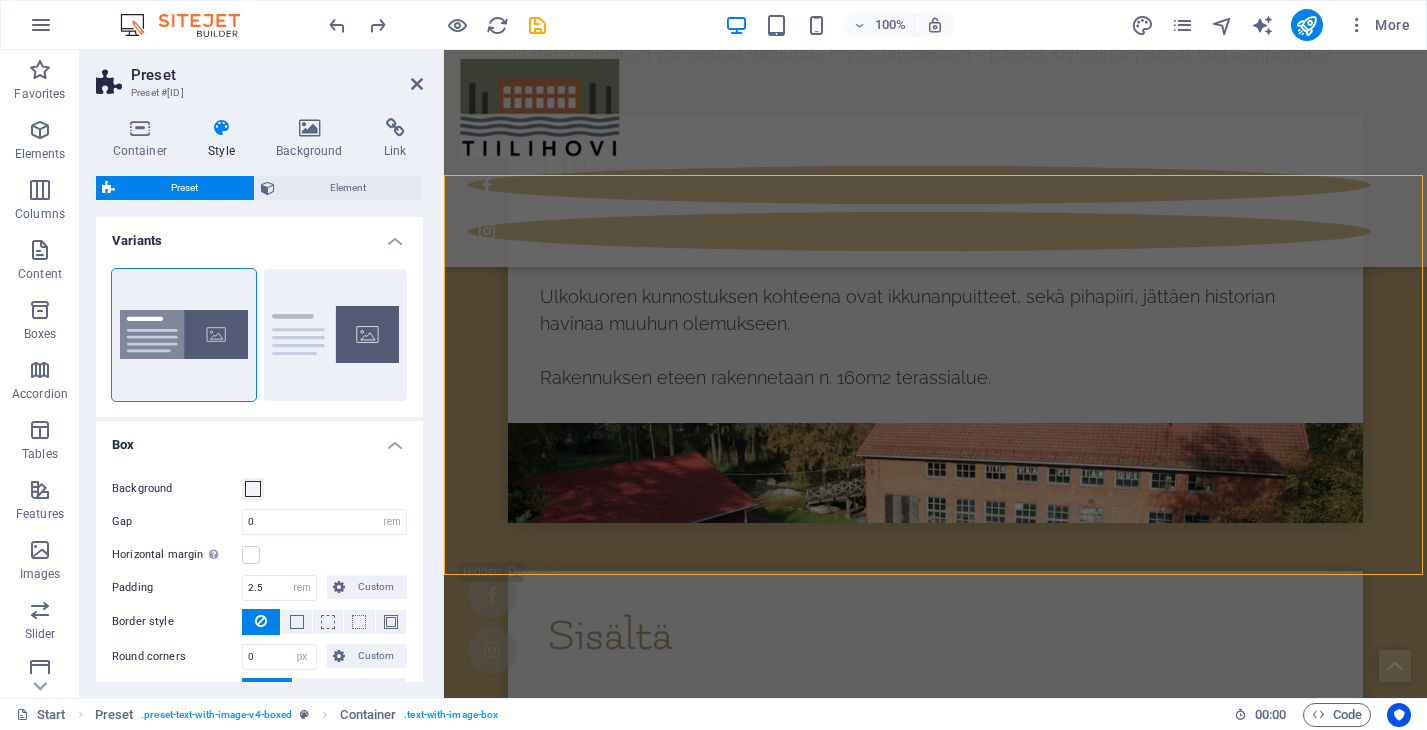 scroll, scrollTop: 9801, scrollLeft: 0, axis: vertical 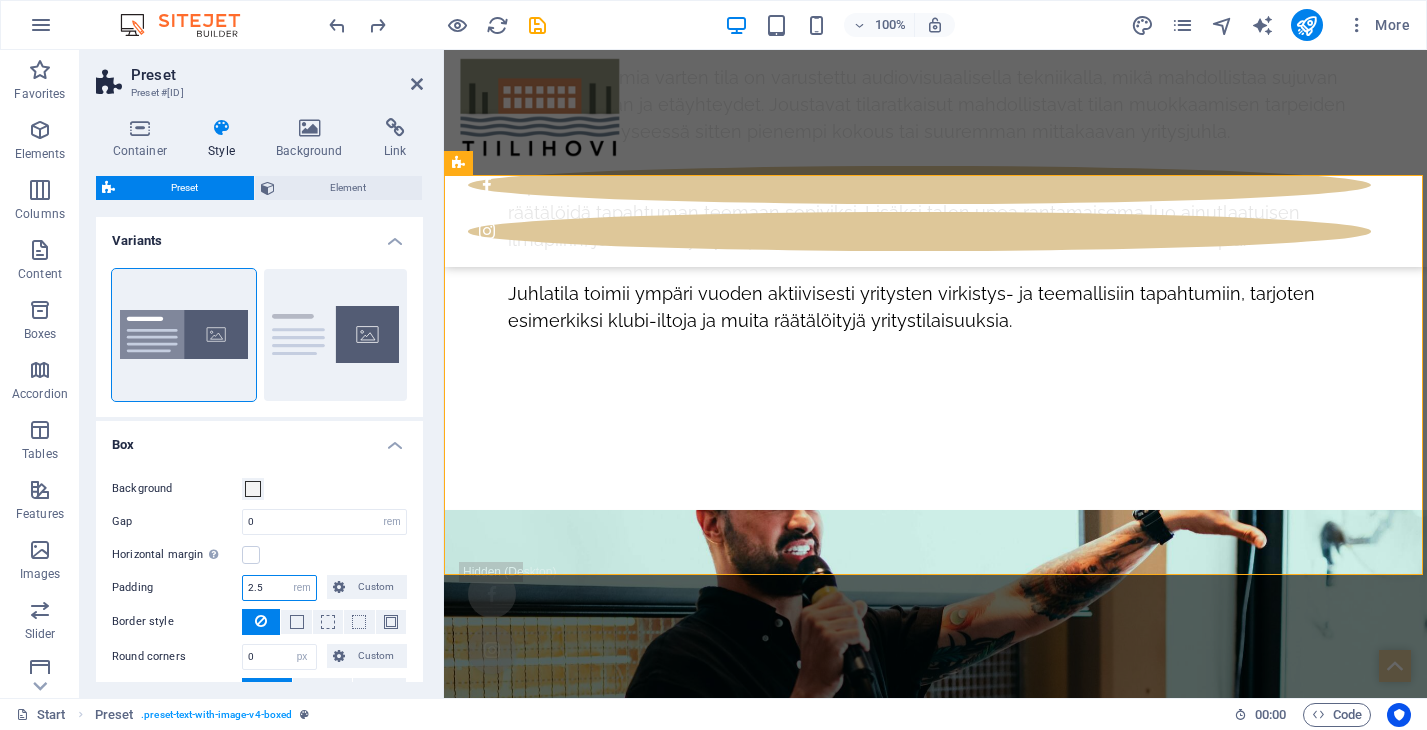 drag, startPoint x: 266, startPoint y: 584, endPoint x: 233, endPoint y: 584, distance: 33 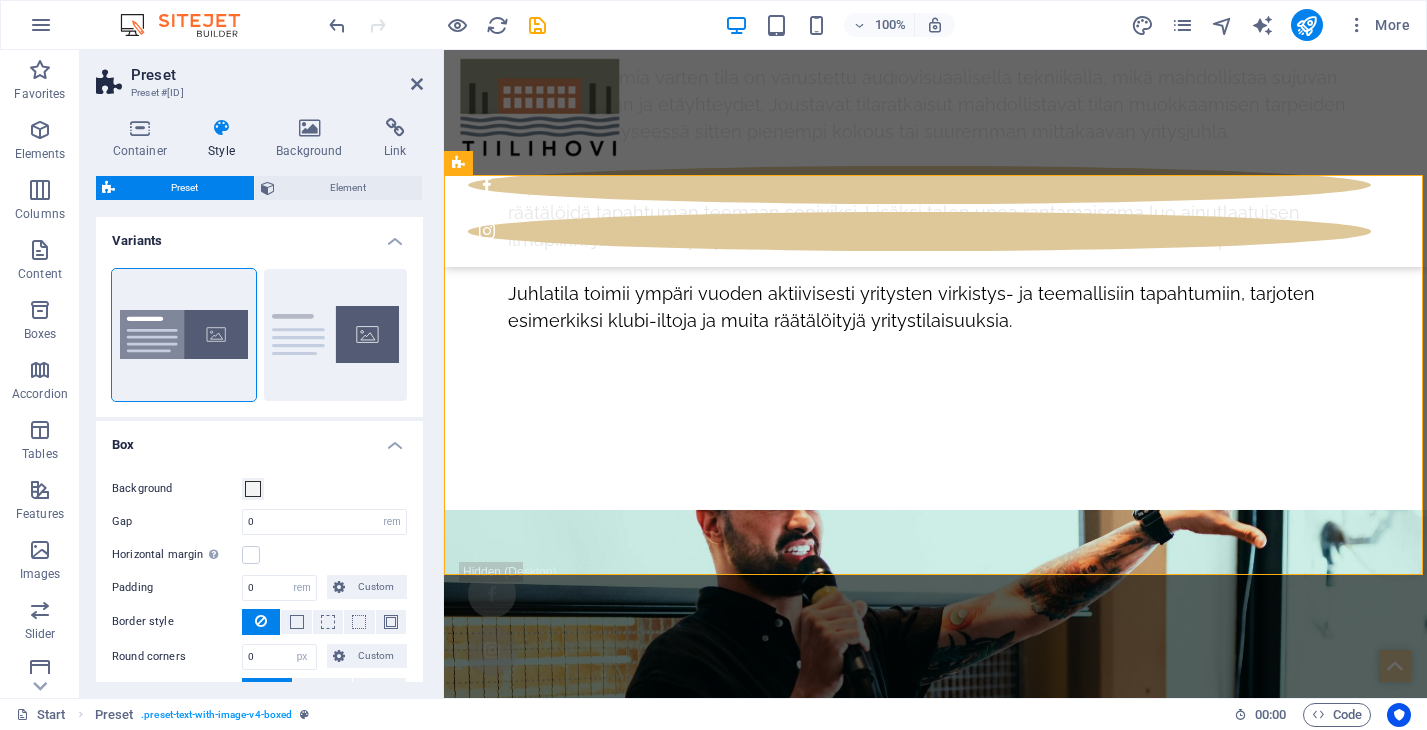 click on "Horizontal margin Only if the containers "Content width" is not set to "Default"" at bounding box center [259, 555] 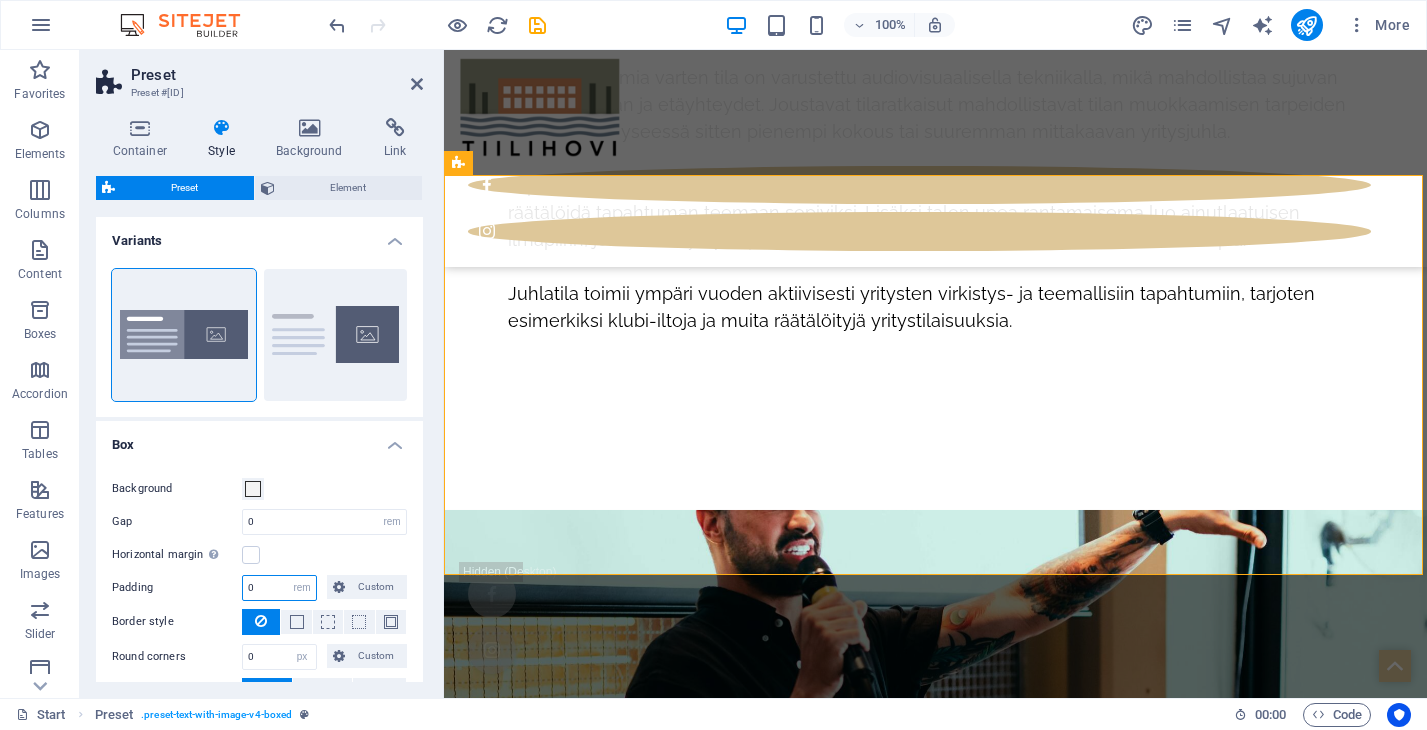 drag, startPoint x: 280, startPoint y: 585, endPoint x: 236, endPoint y: 585, distance: 44 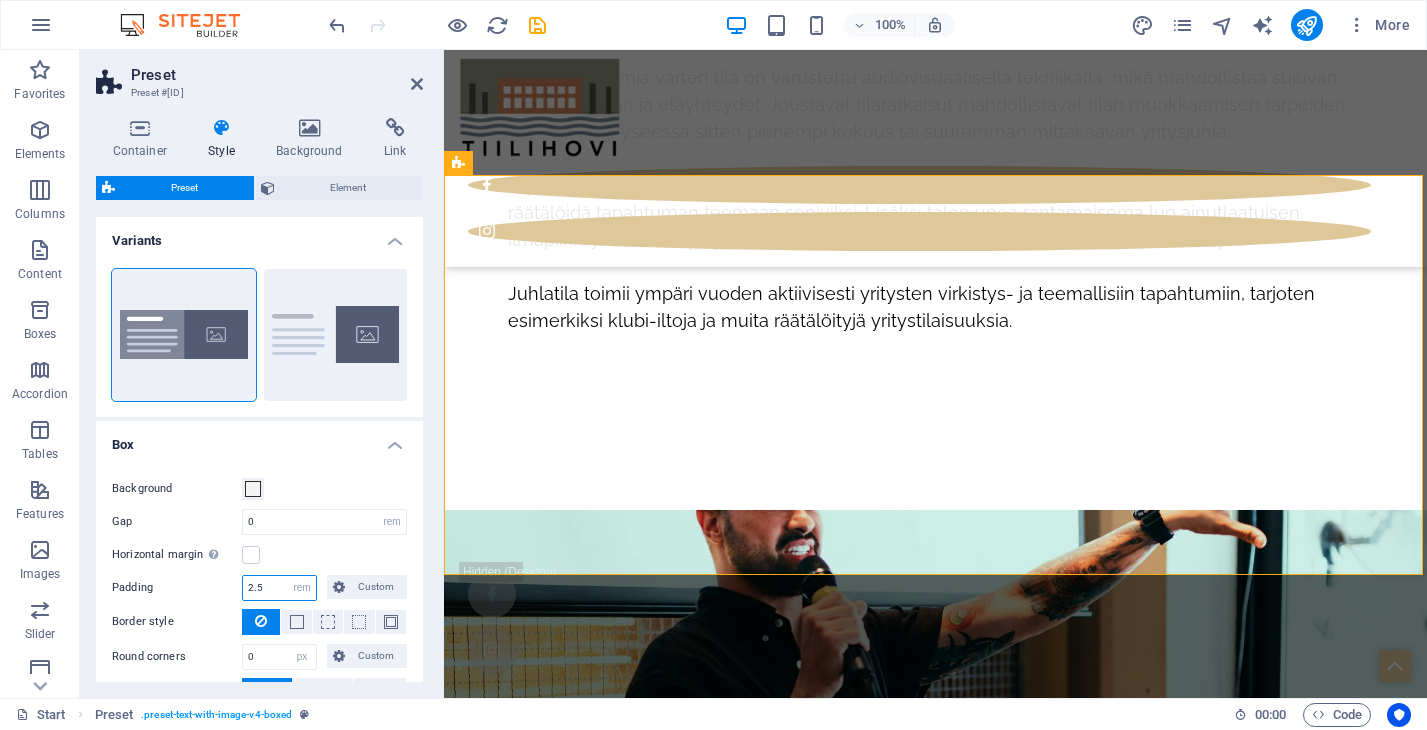 type on "2.5" 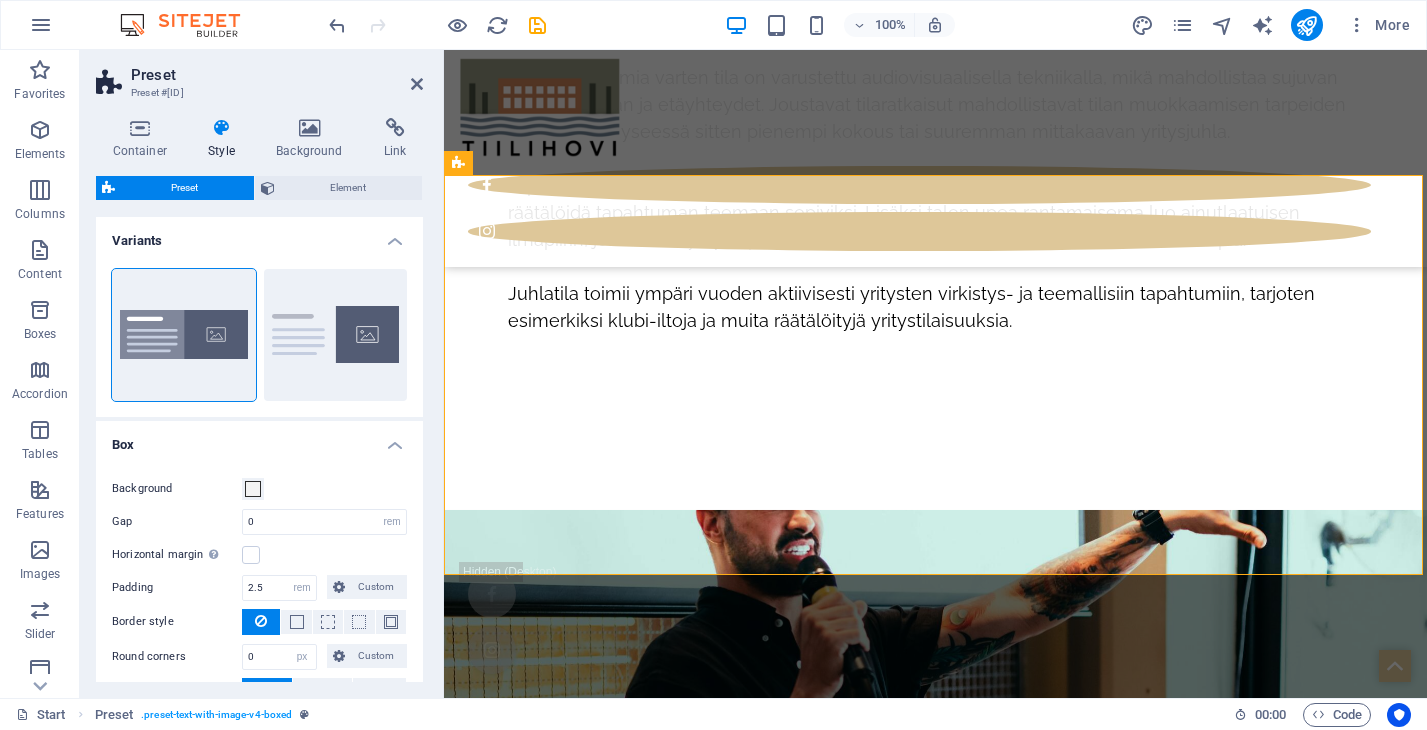 click on "Horizontal margin Only if the containers "Content width" is not set to "Default"" at bounding box center [259, 555] 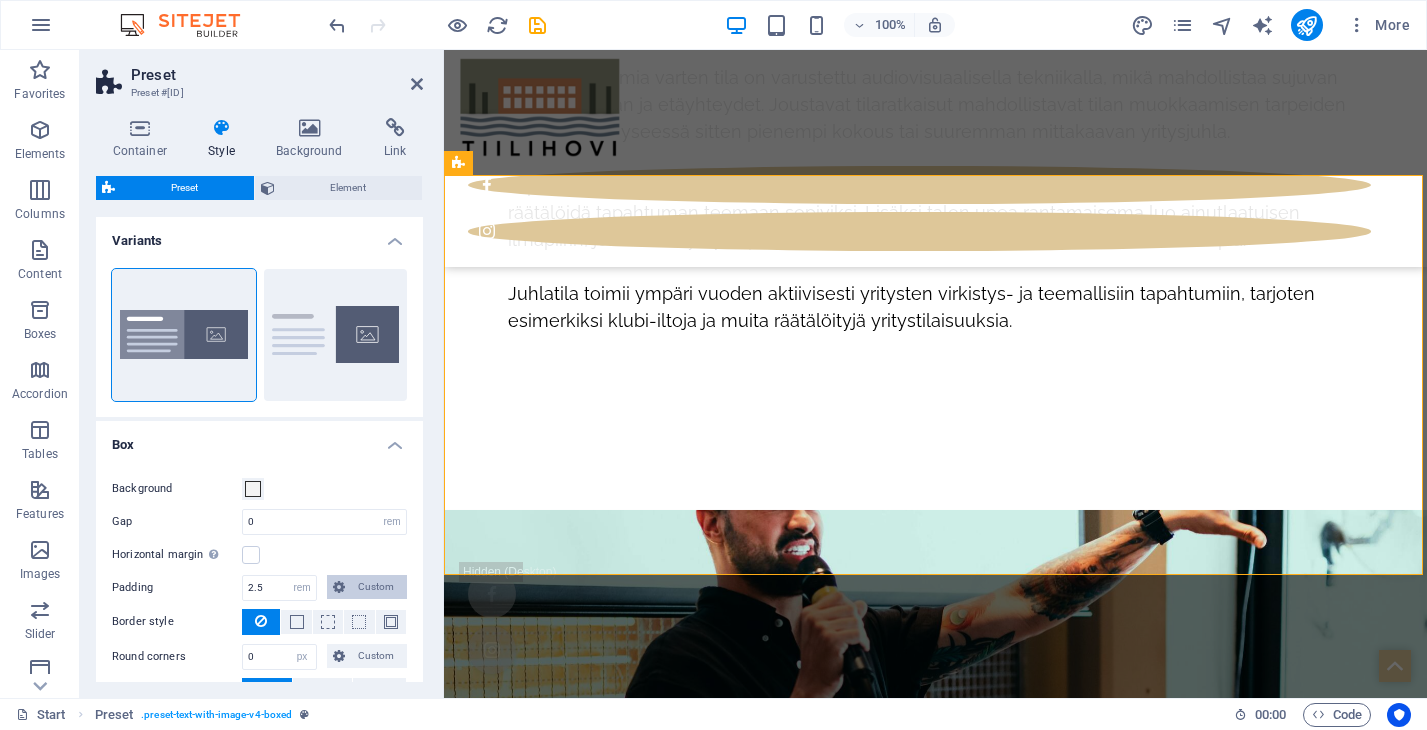 click at bounding box center [339, 587] 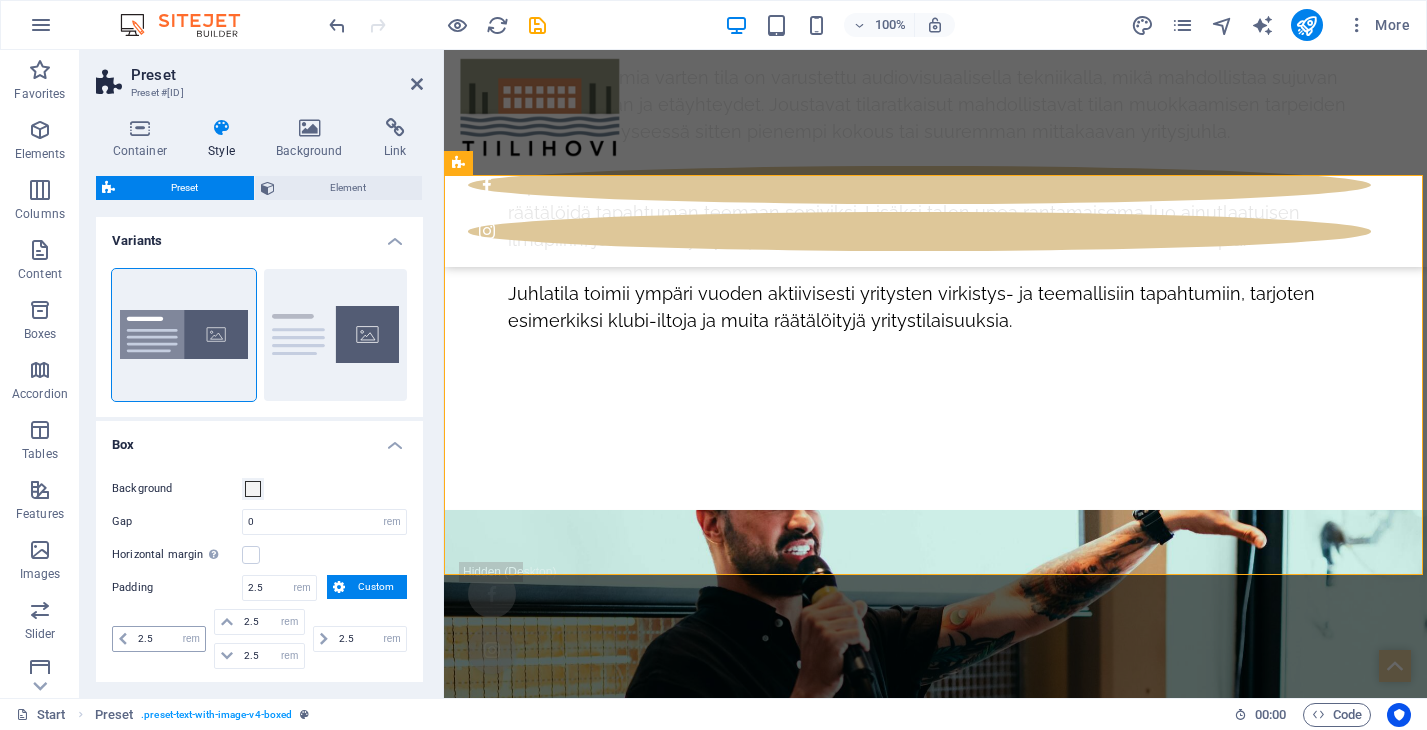 click at bounding box center (123, 639) 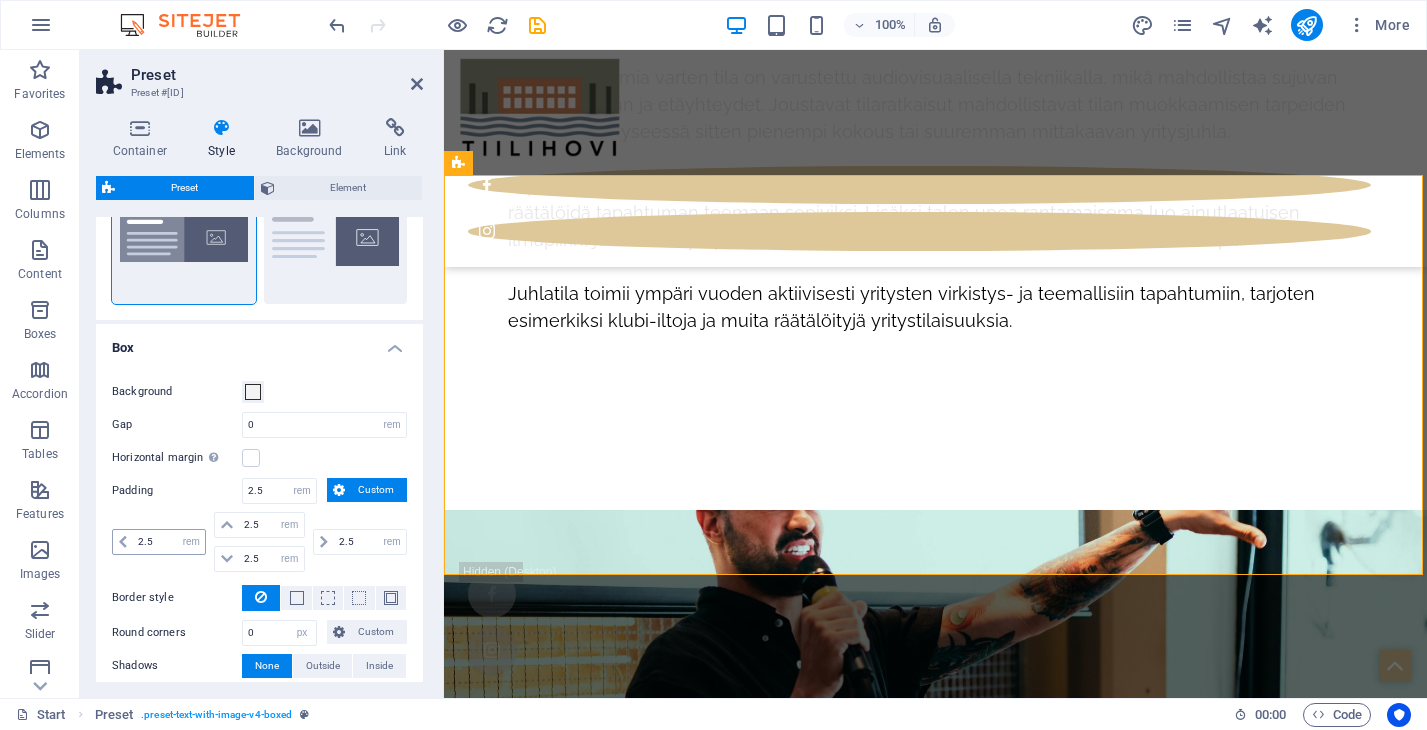 scroll, scrollTop: 101, scrollLeft: 0, axis: vertical 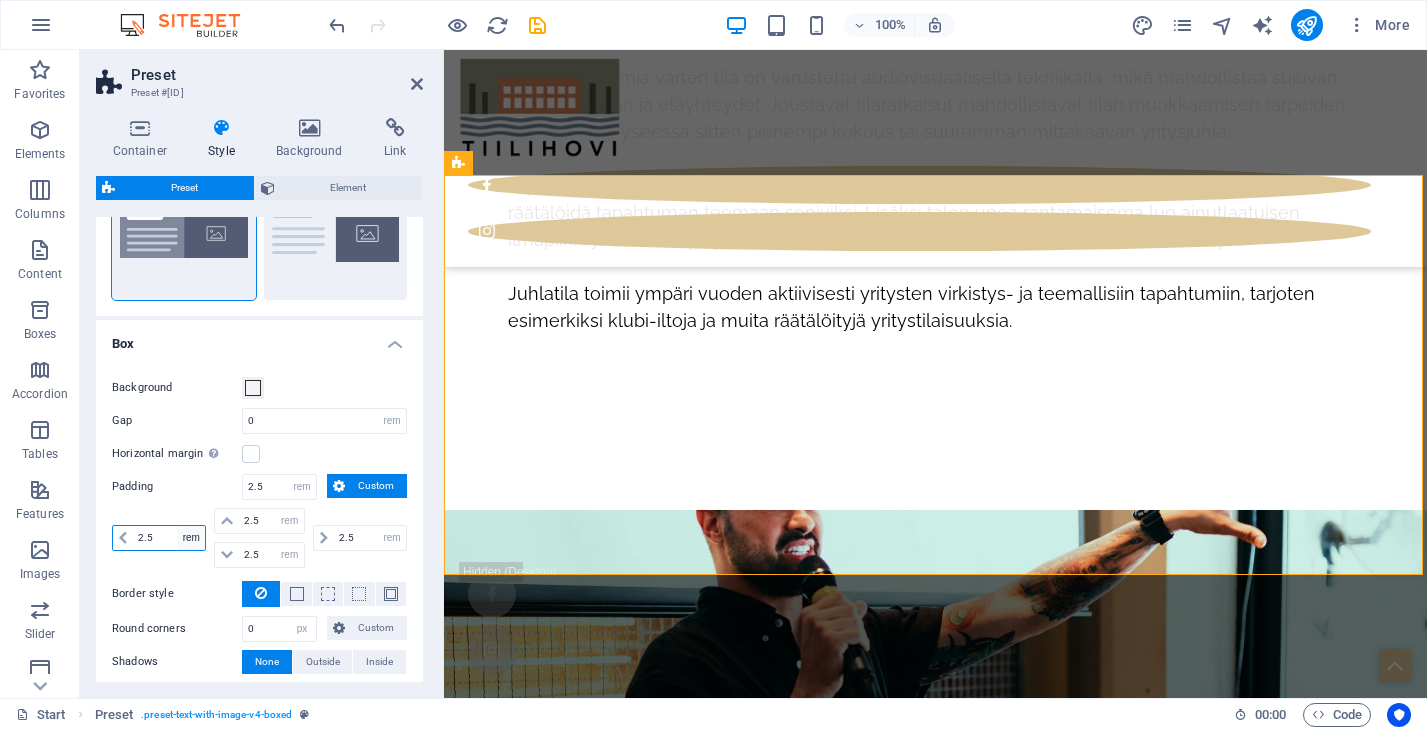 select on "%" 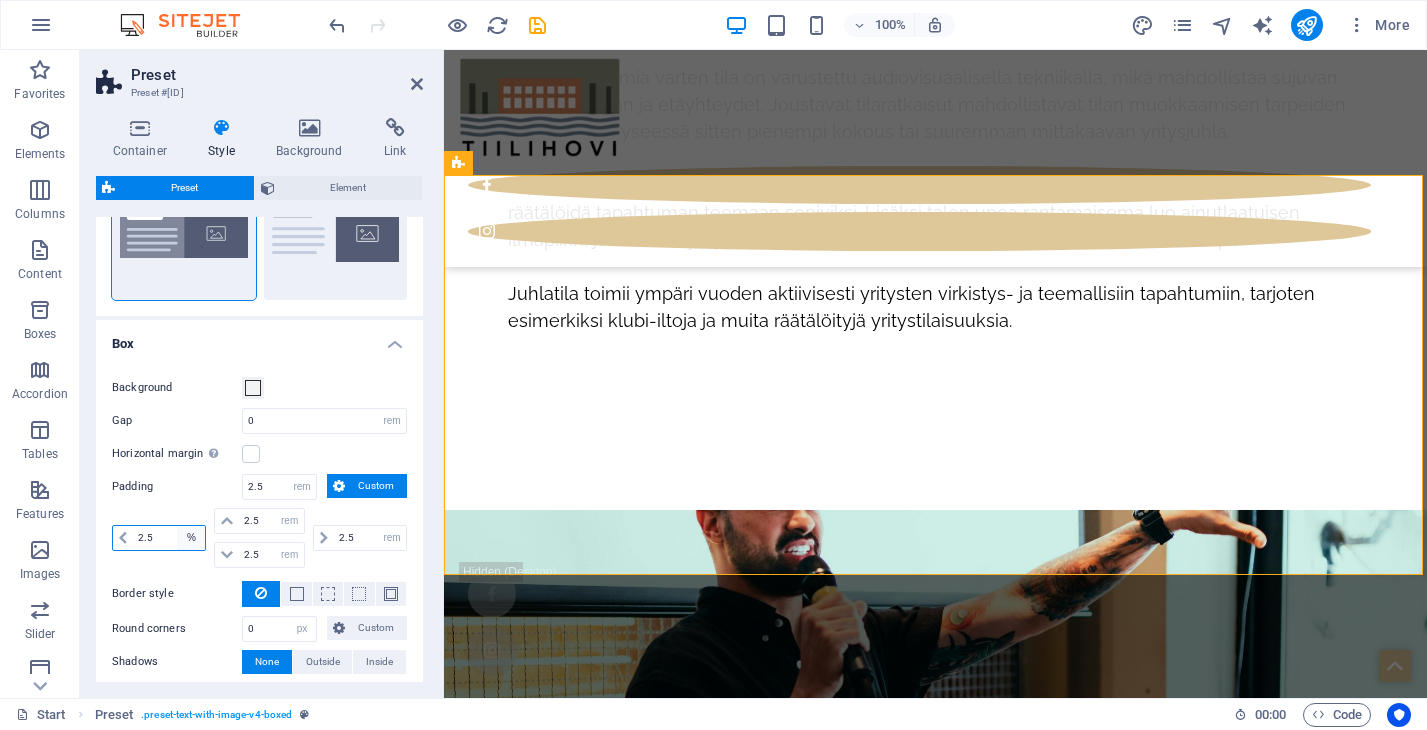 type 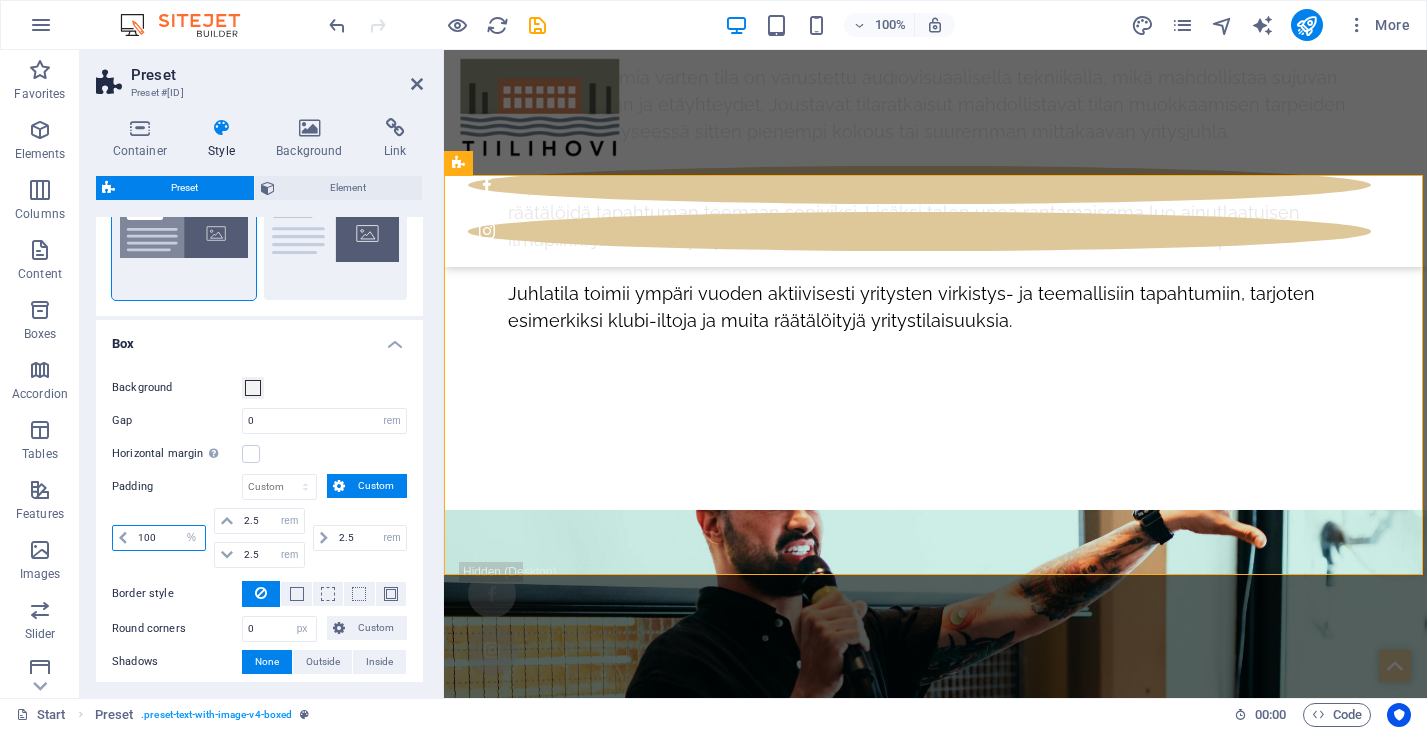drag, startPoint x: 165, startPoint y: 535, endPoint x: 127, endPoint y: 535, distance: 38 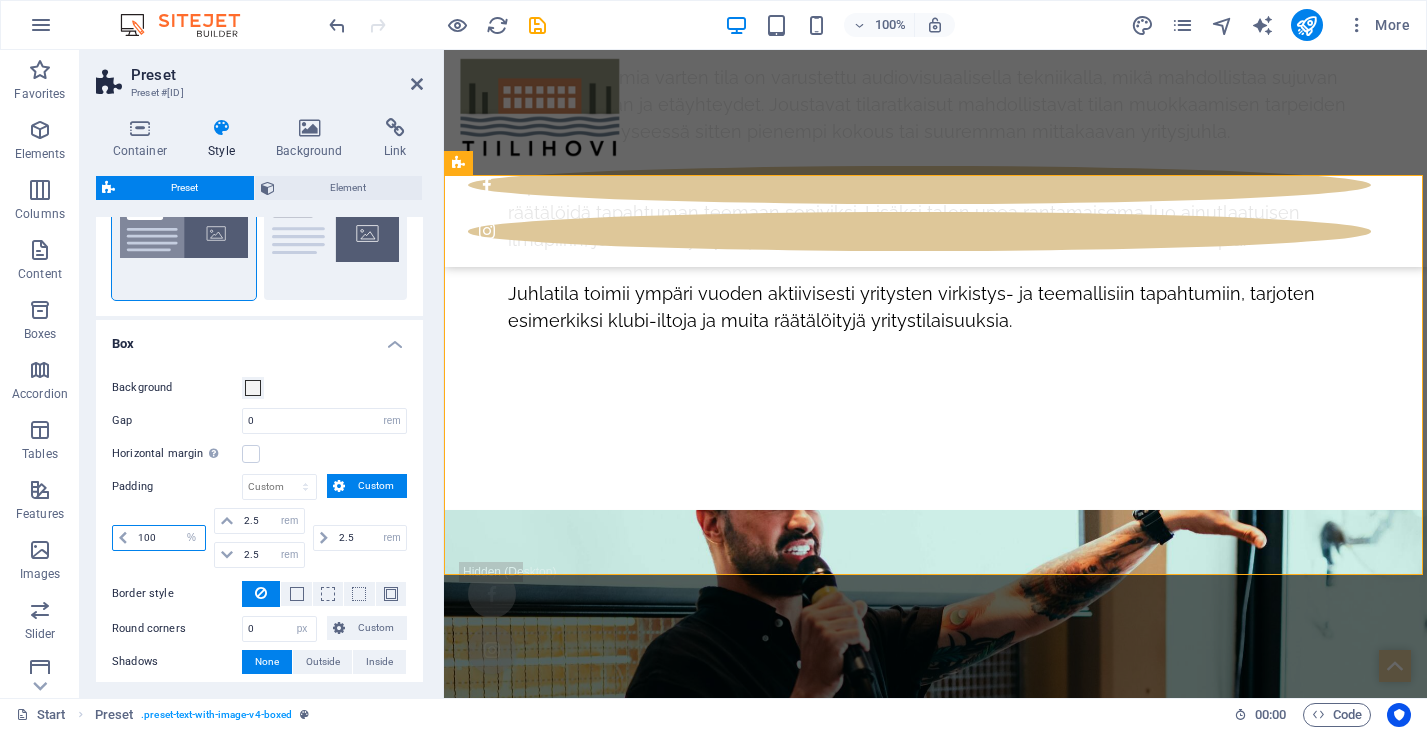click on "100 rem px % vh vw" at bounding box center [159, 538] 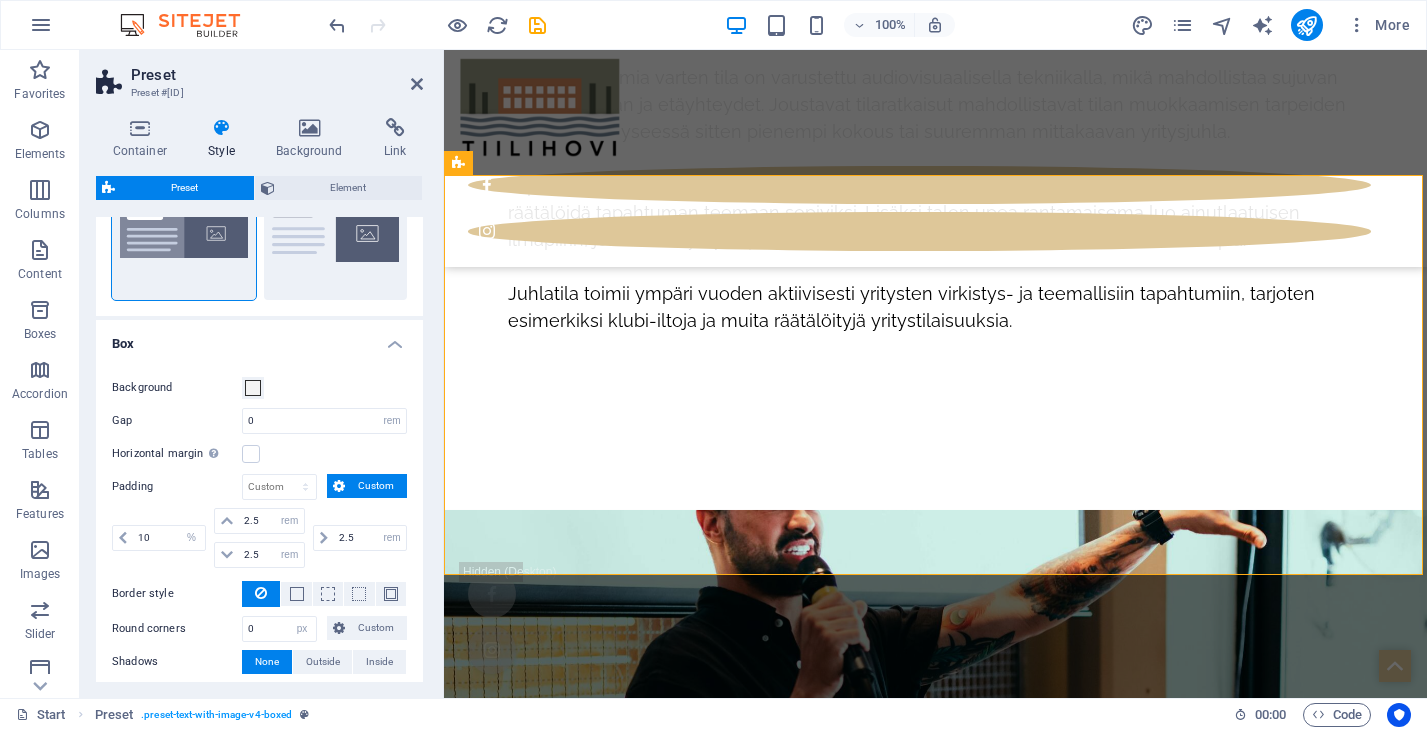 click on "10 rem px % vh vw" at bounding box center (161, 538) 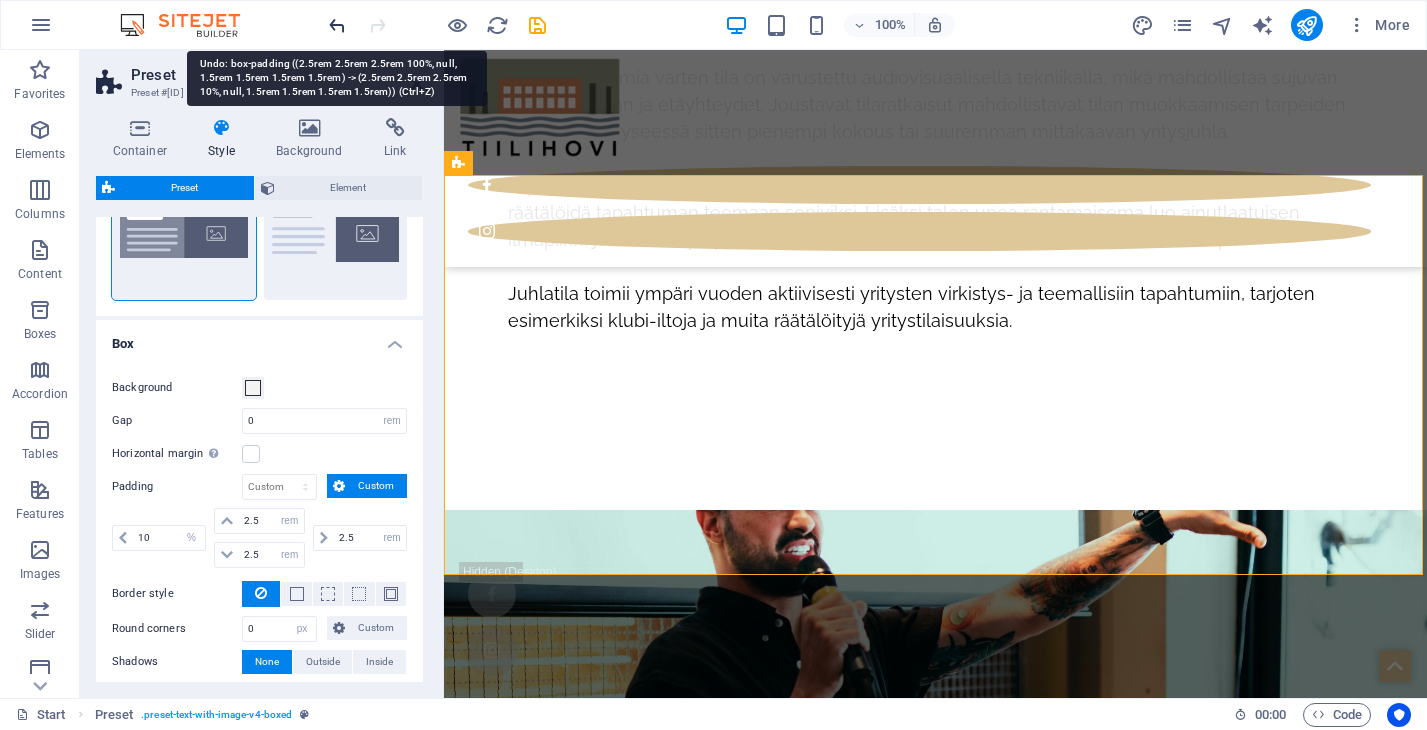 click at bounding box center (337, 25) 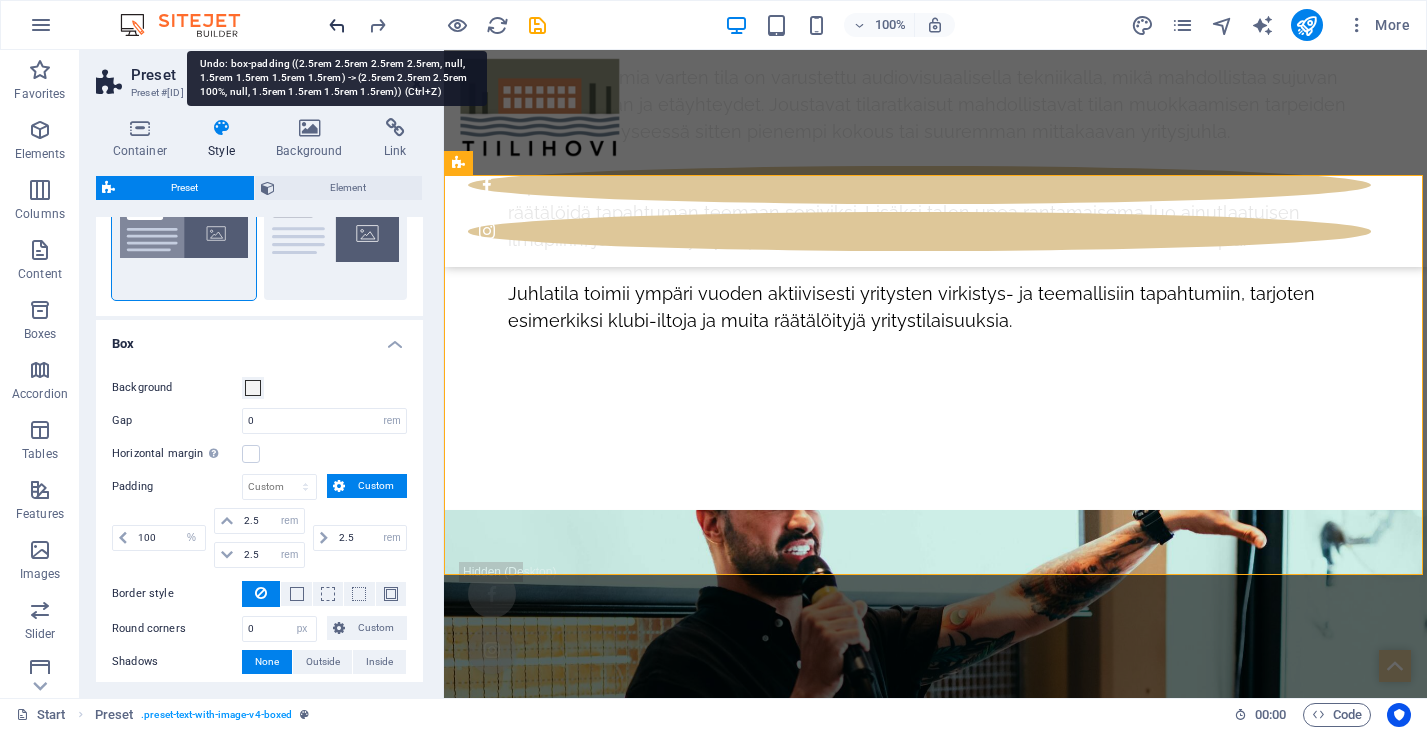 click at bounding box center [337, 25] 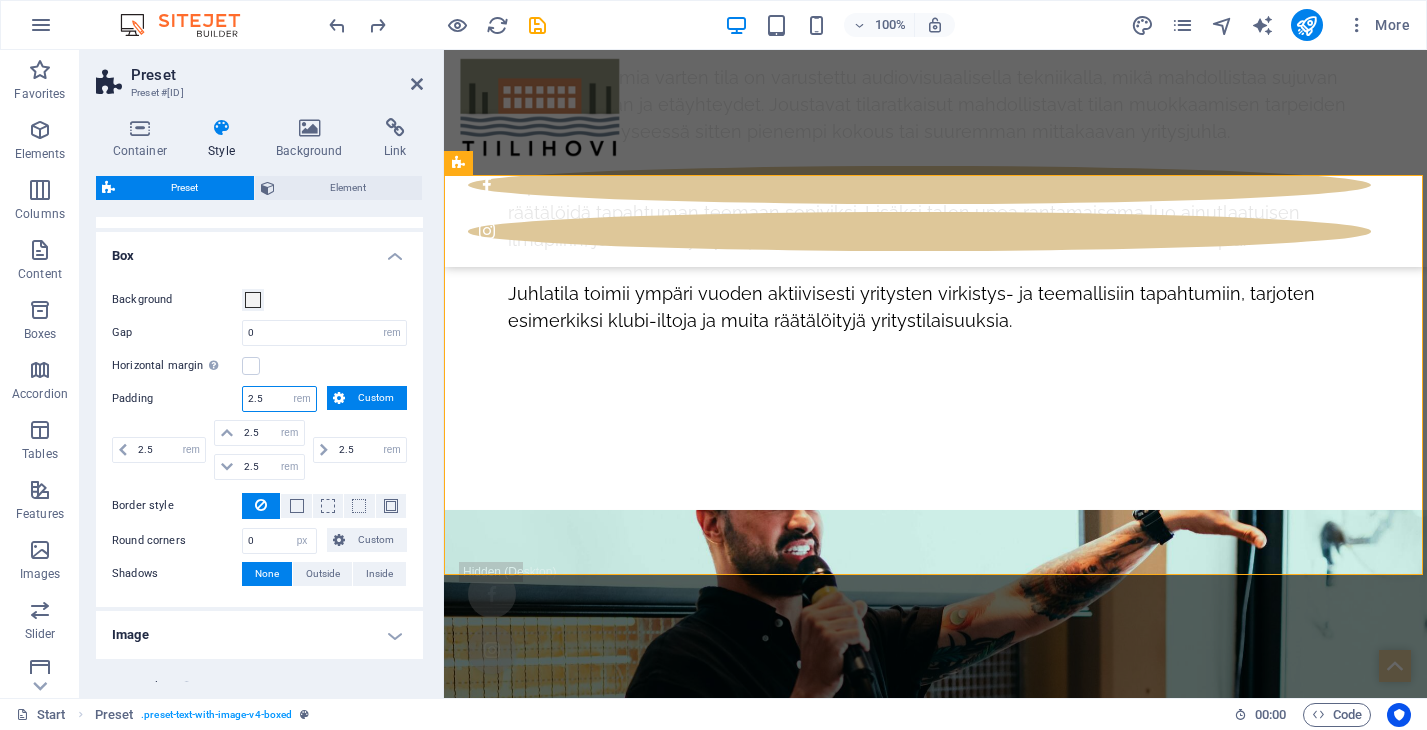 scroll, scrollTop: 193, scrollLeft: 0, axis: vertical 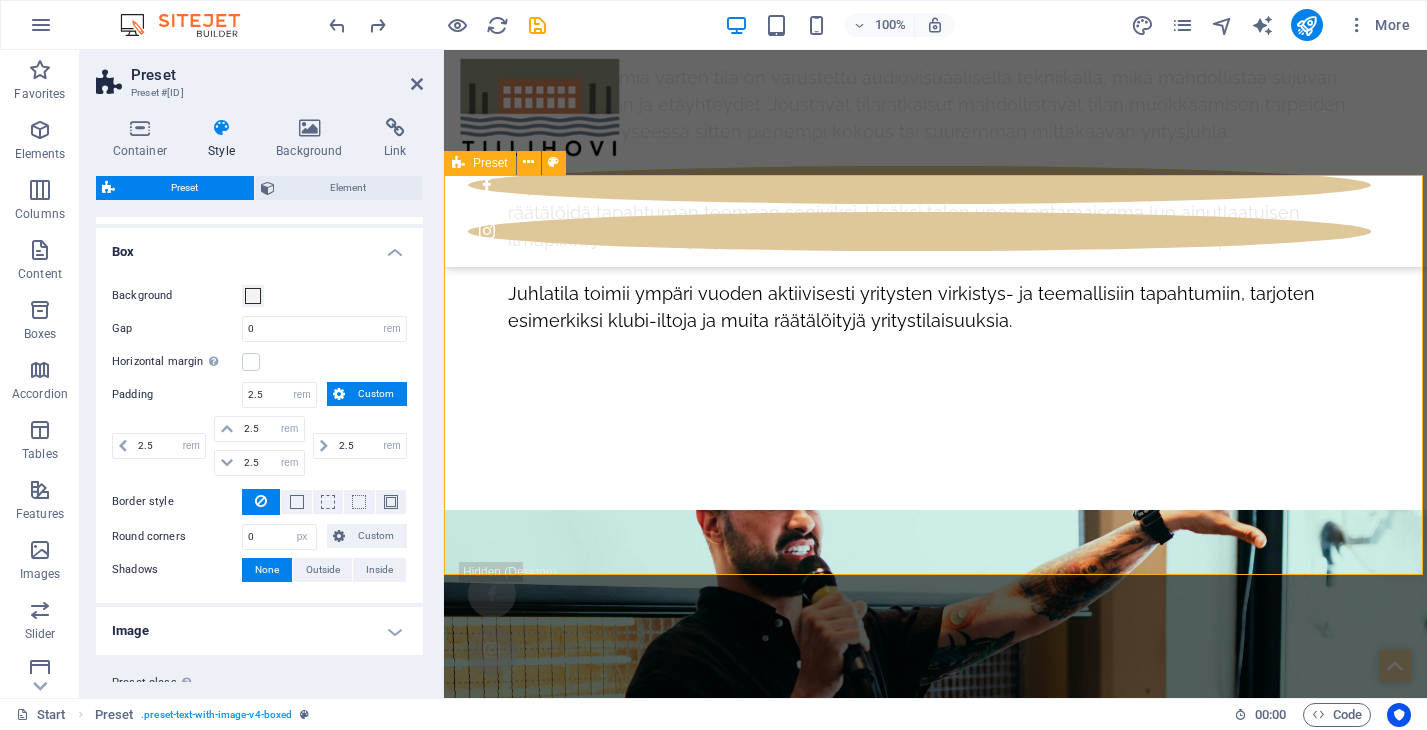 click on "Kuvagalleria Päivitämme lisää kuvia tuota pikaa. Tässä jo maistiaisia tilan yläkerrasta. Alakerran osalta kuvia luvassa lähipäivinä! :) Drop content here or  Add elements  Paste clipboard" at bounding box center [935, 8278] 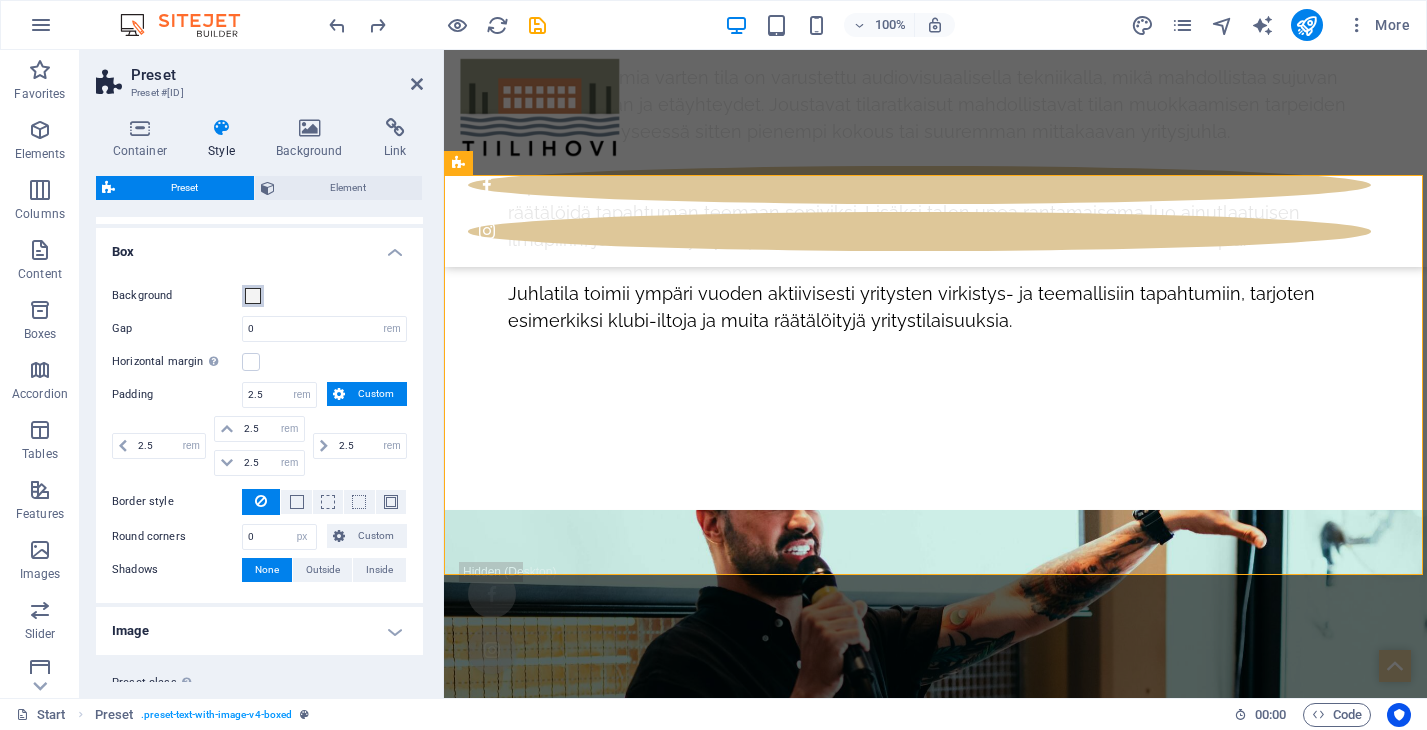 click at bounding box center (253, 296) 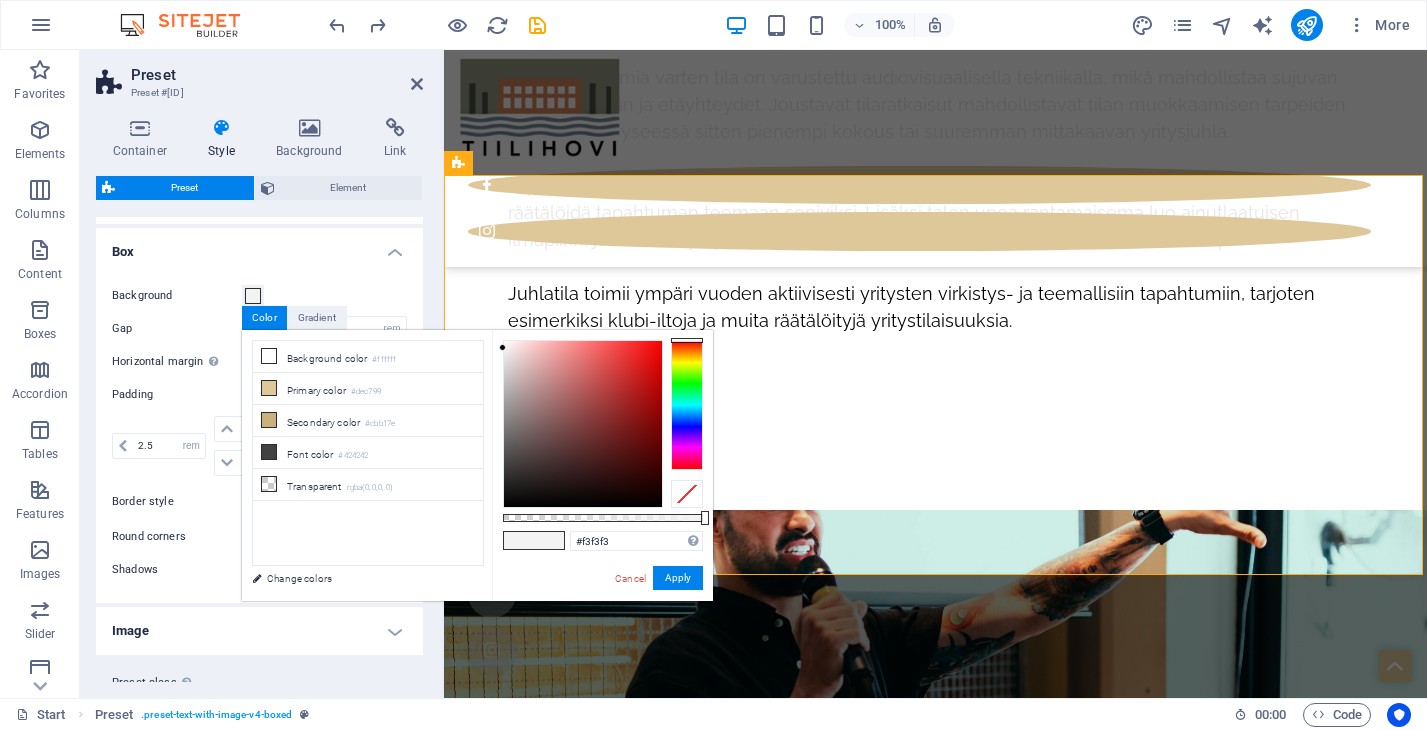 click on "Box" at bounding box center (259, 246) 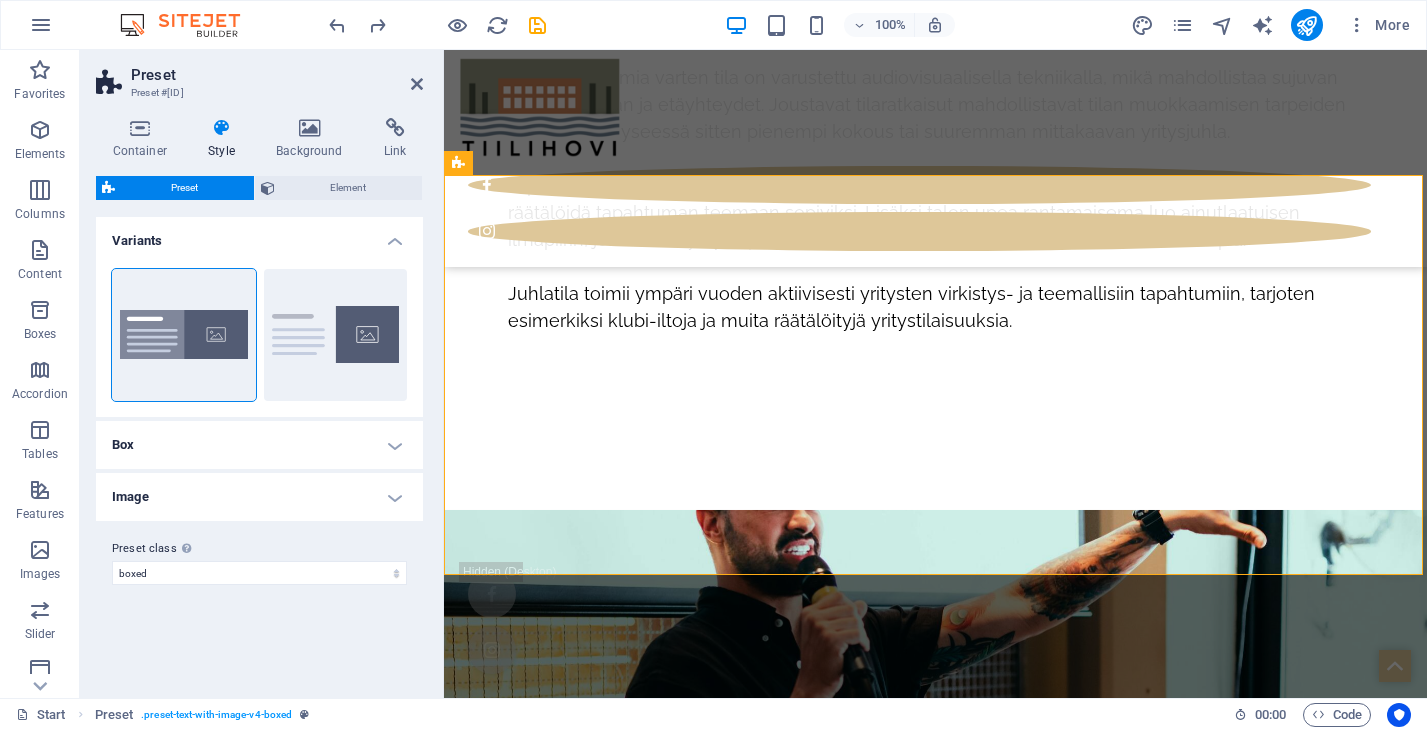 scroll, scrollTop: 0, scrollLeft: 0, axis: both 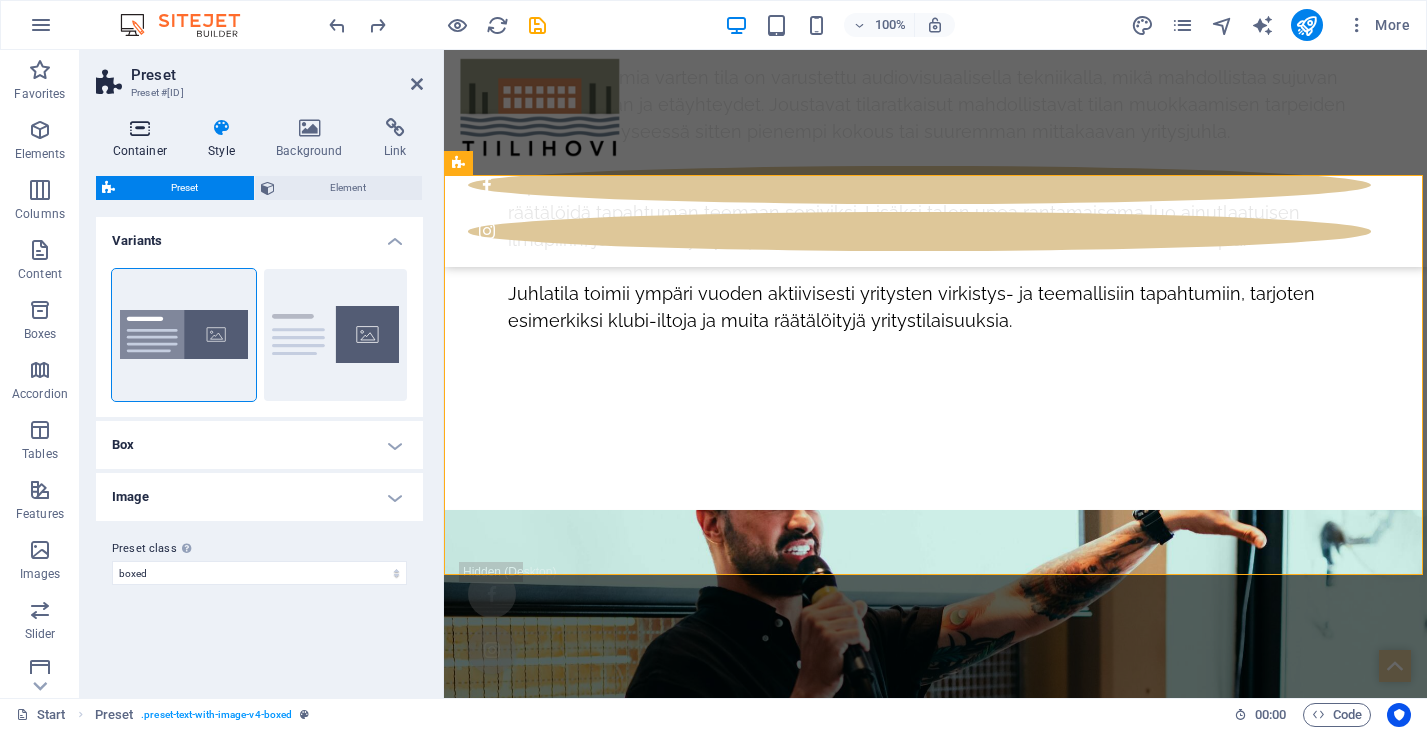 click at bounding box center (140, 128) 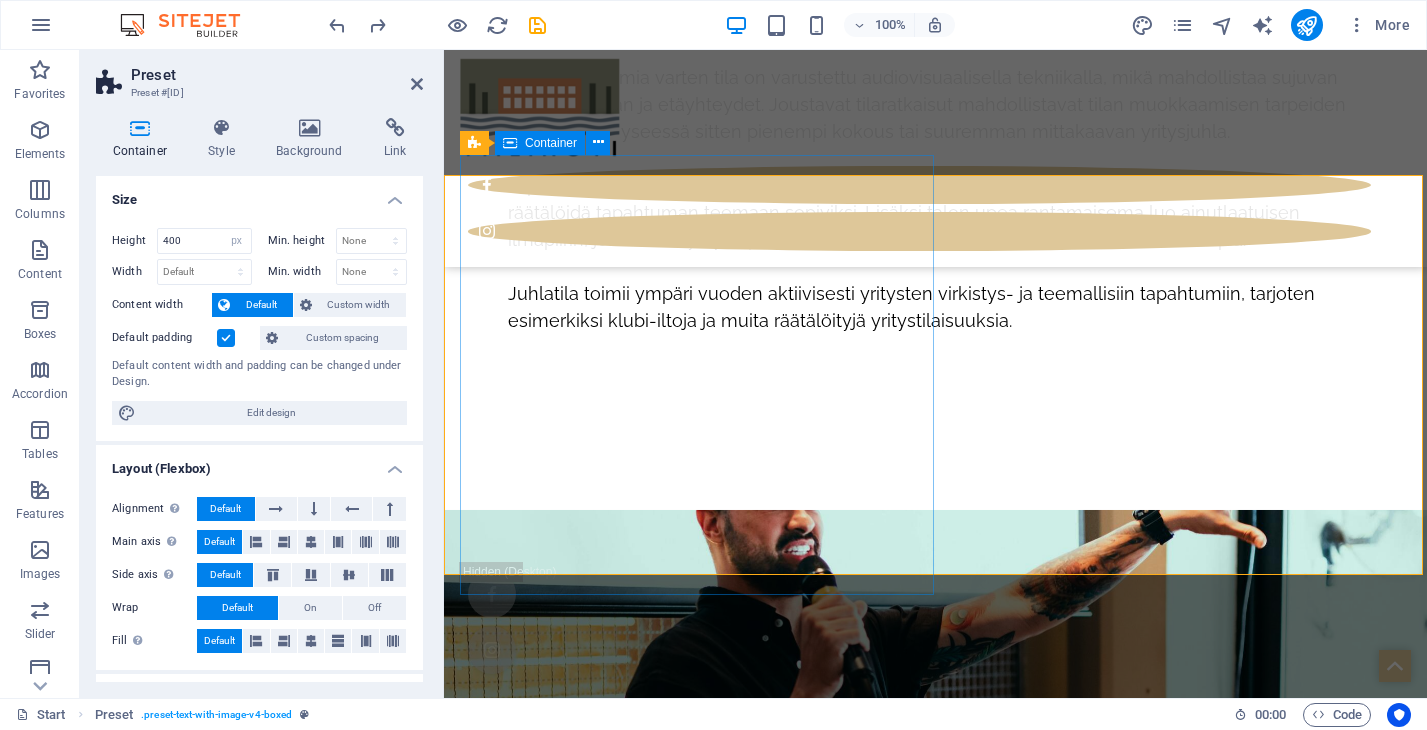 click on "Kuvagalleria Päivitämme lisää kuvia tuota pikaa. Tässä jo maistiaisia tilan yläkerrasta. Alakerran osalta kuvia luvassa lähipäivinä! :)" at bounding box center (935, 8413) 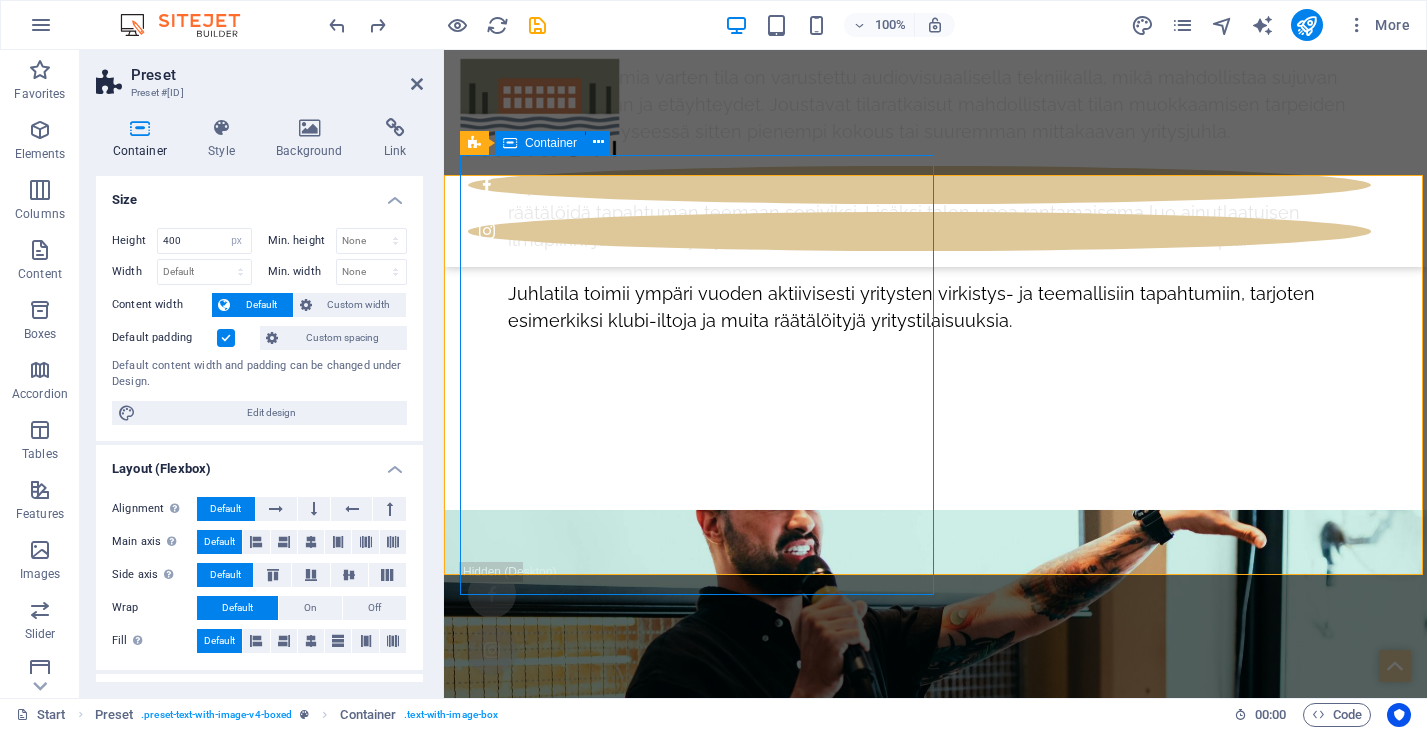 click on "Kuvagalleria Päivitämme lisää kuvia tuota pikaa. Tässä jo maistiaisia tilan yläkerrasta. Alakerran osalta kuvia luvassa lähipäivinä! :)" at bounding box center (935, 8413) 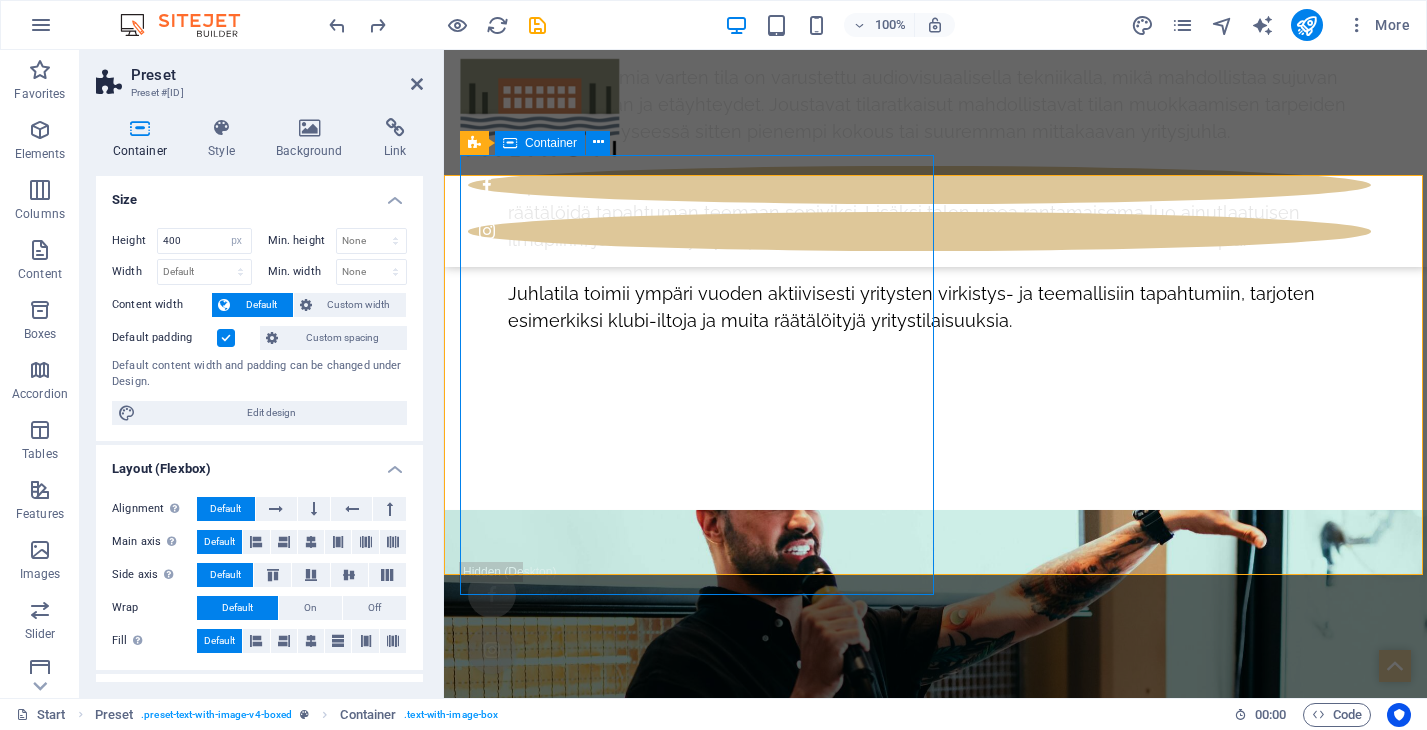 click on "Kuvagalleria Päivitämme lisää kuvia tuota pikaa. Tässä jo maistiaisia tilan yläkerrasta. Alakerran osalta kuvia luvassa lähipäivinä! :)" at bounding box center (935, 8413) 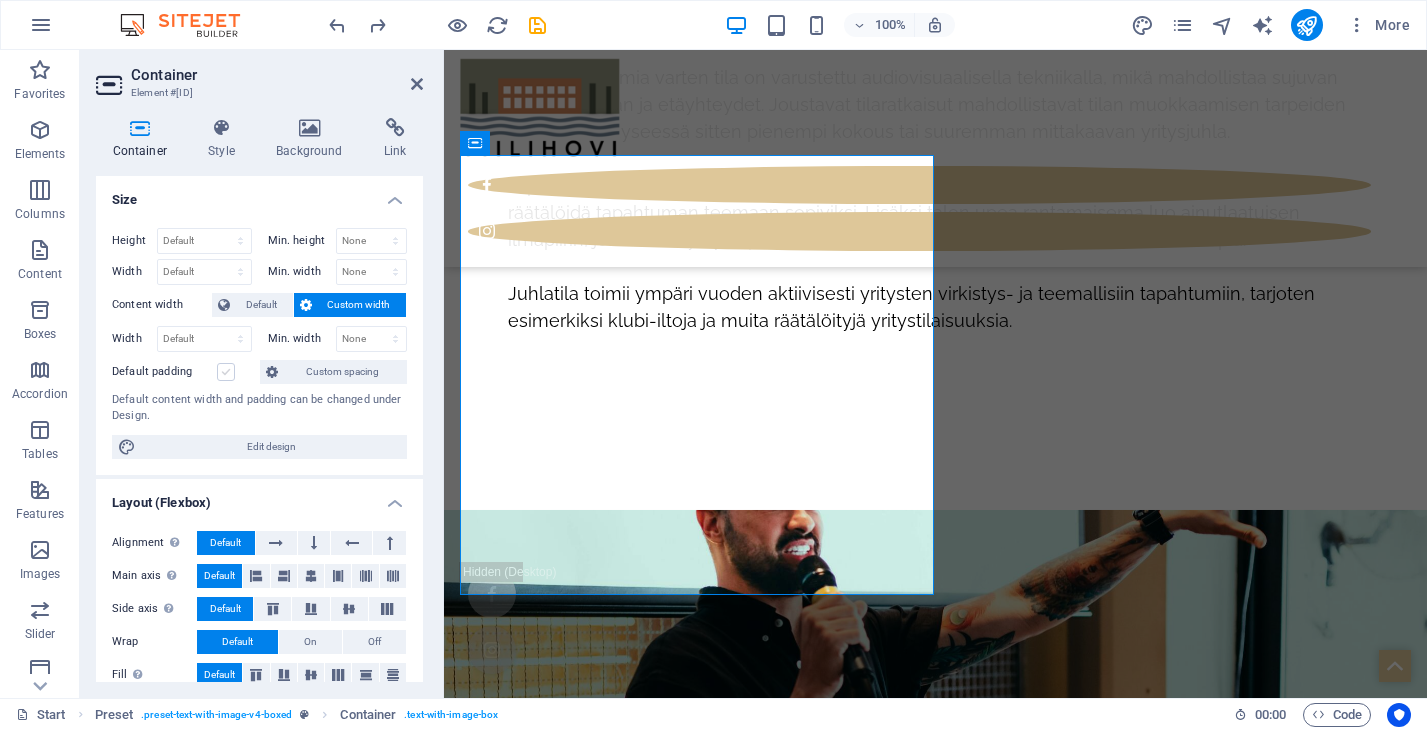 click at bounding box center [226, 372] 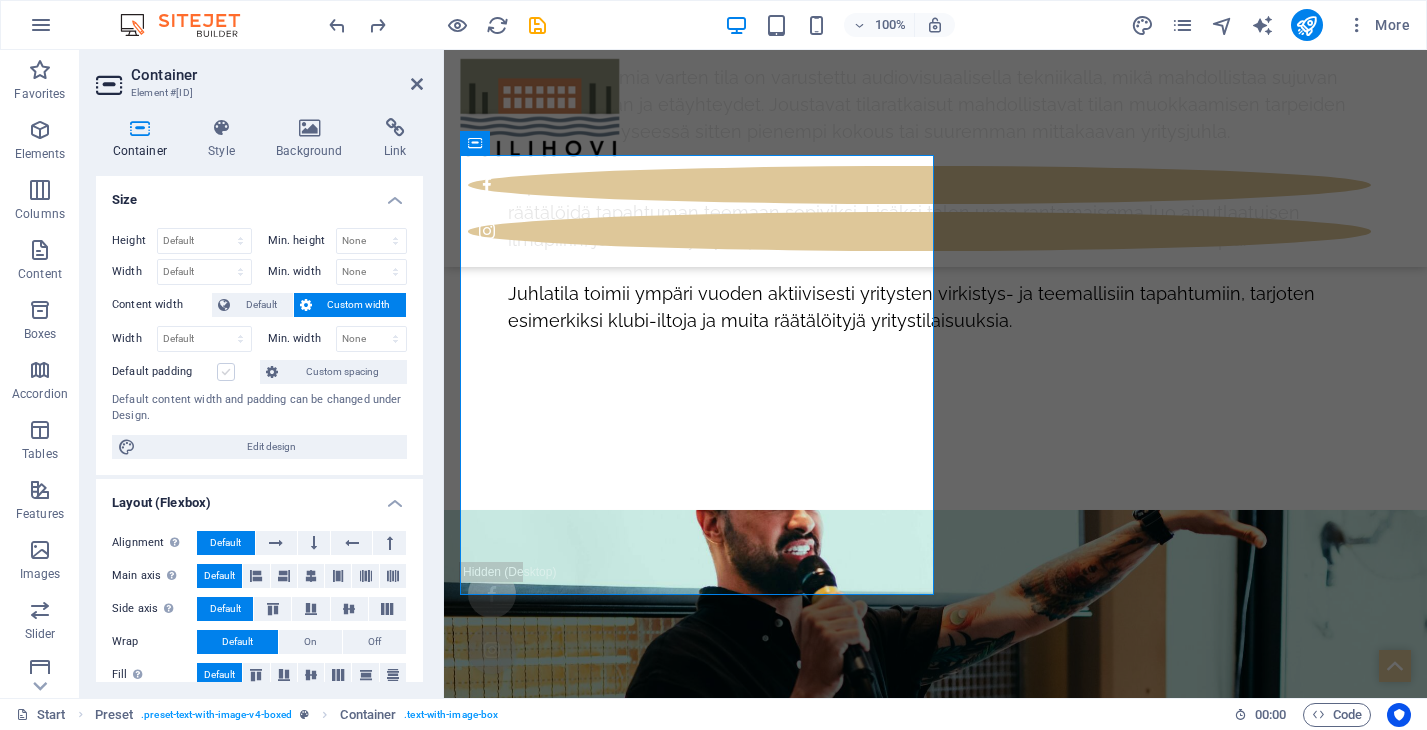 click on "Default padding" at bounding box center [0, 0] 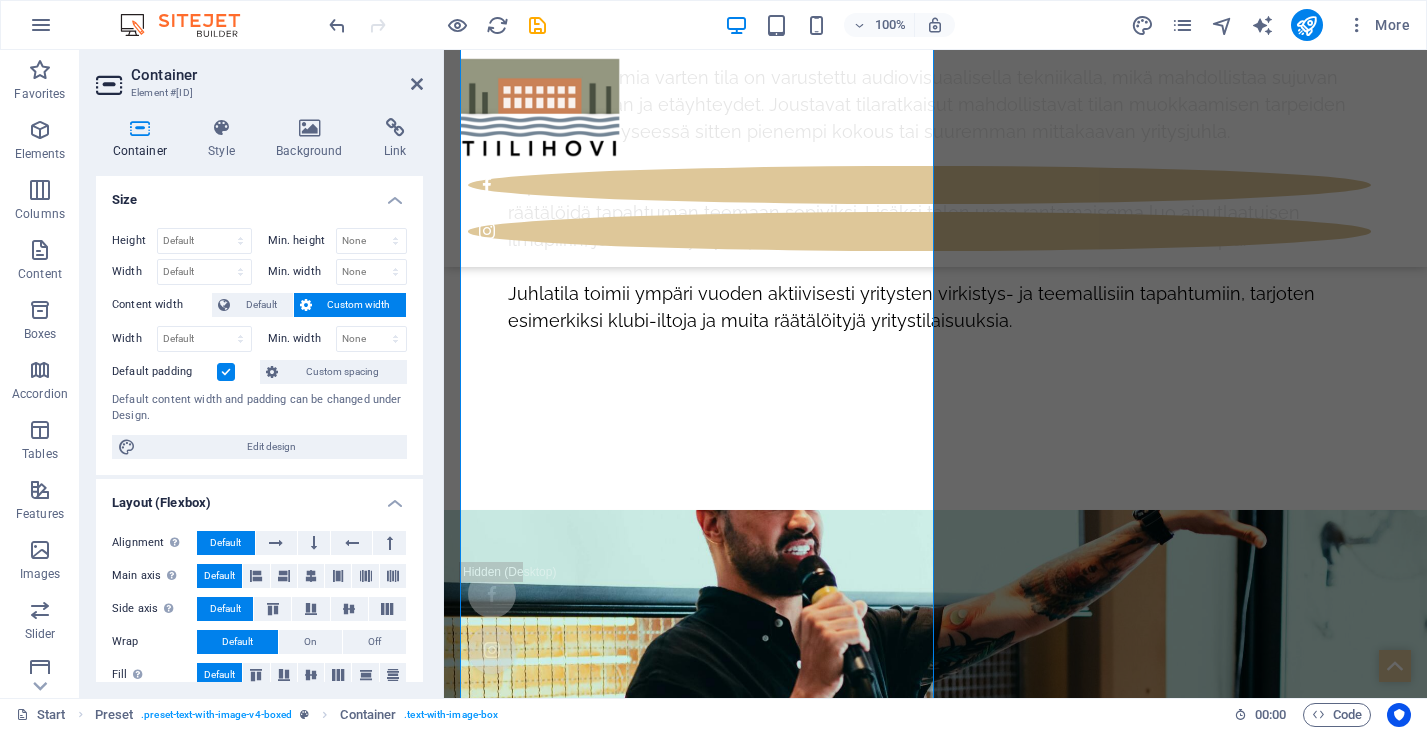 click at bounding box center [226, 372] 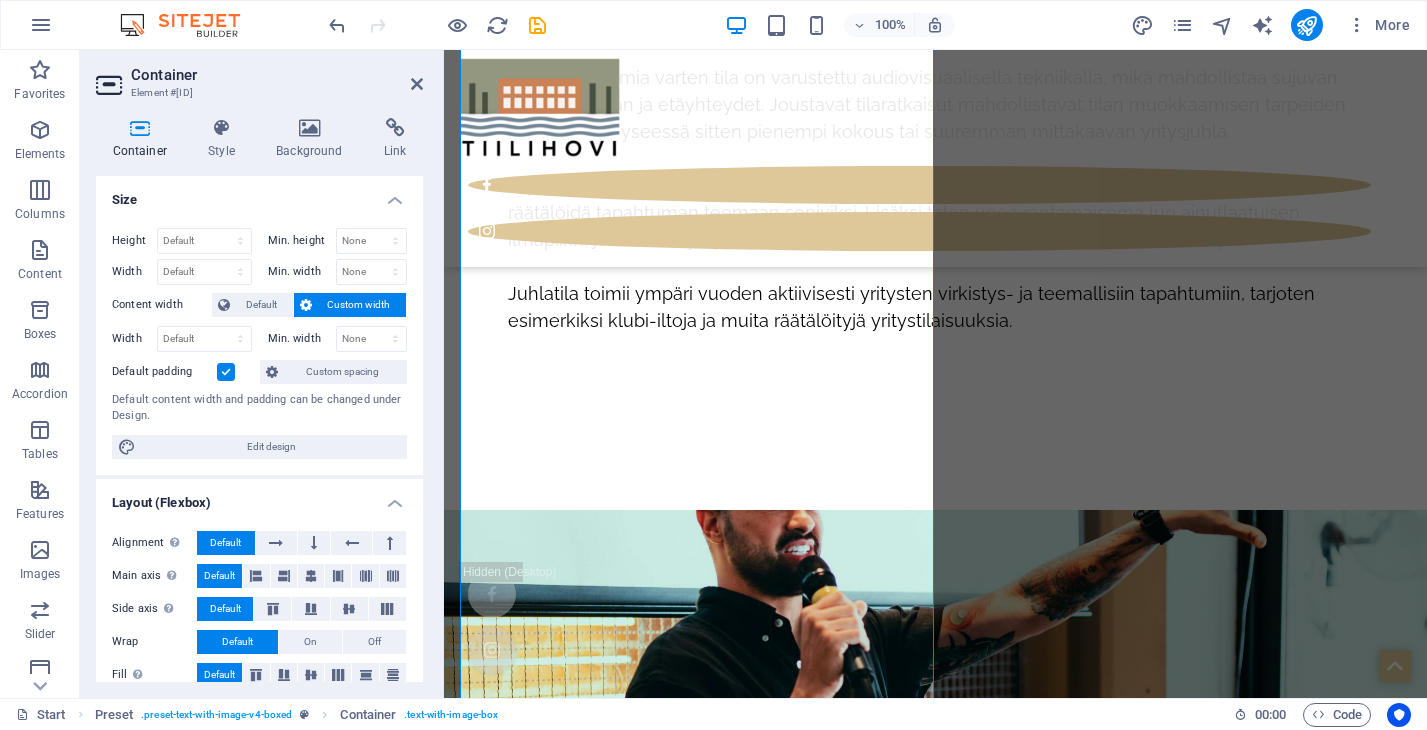 click on "Default padding" at bounding box center (0, 0) 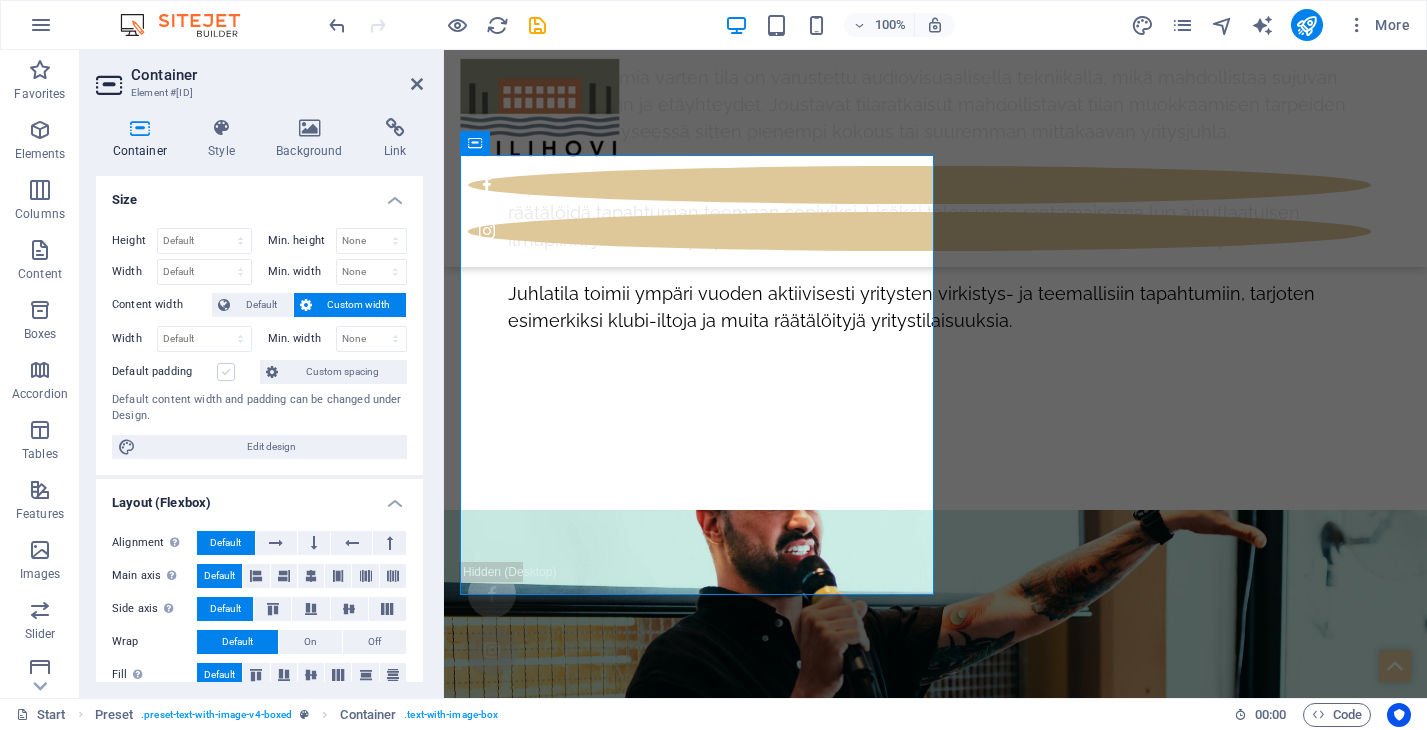 click at bounding box center (226, 372) 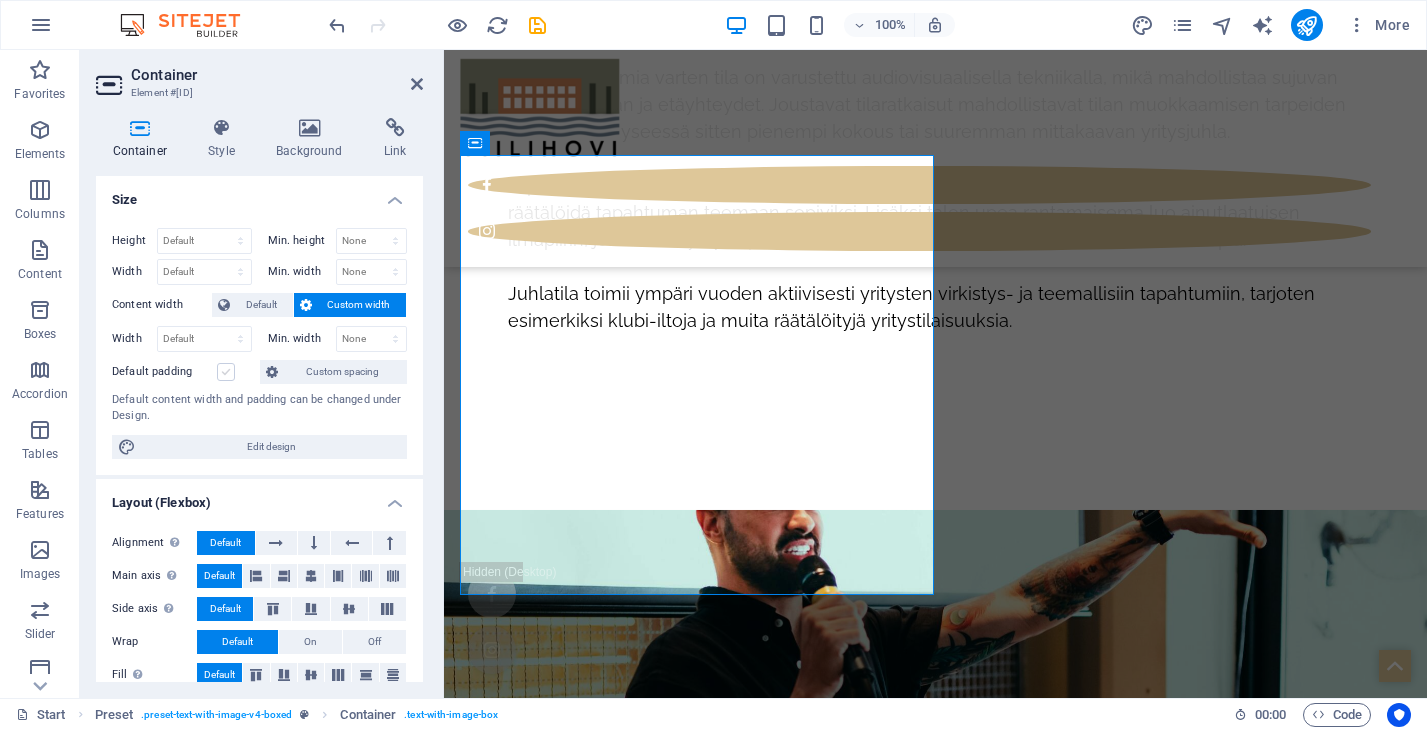 click on "Default padding" at bounding box center (0, 0) 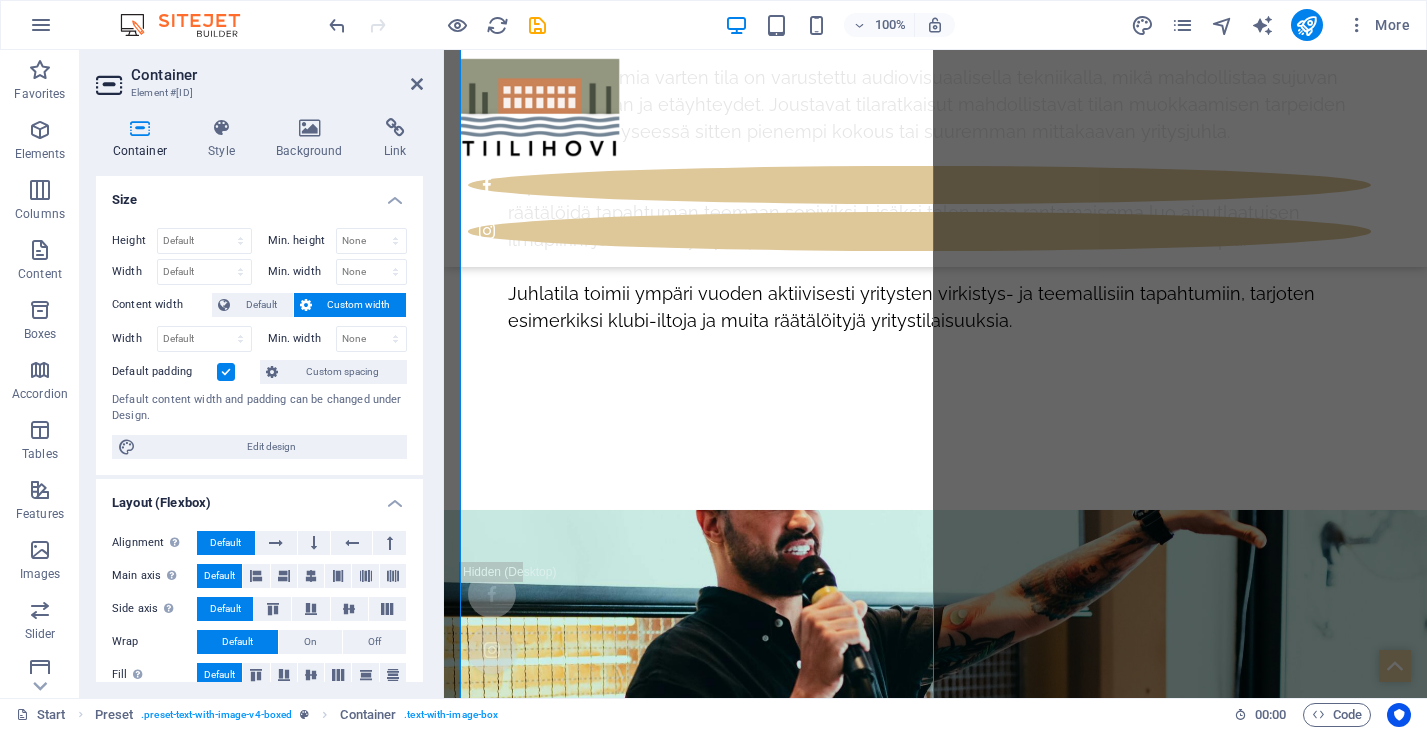 click at bounding box center (226, 372) 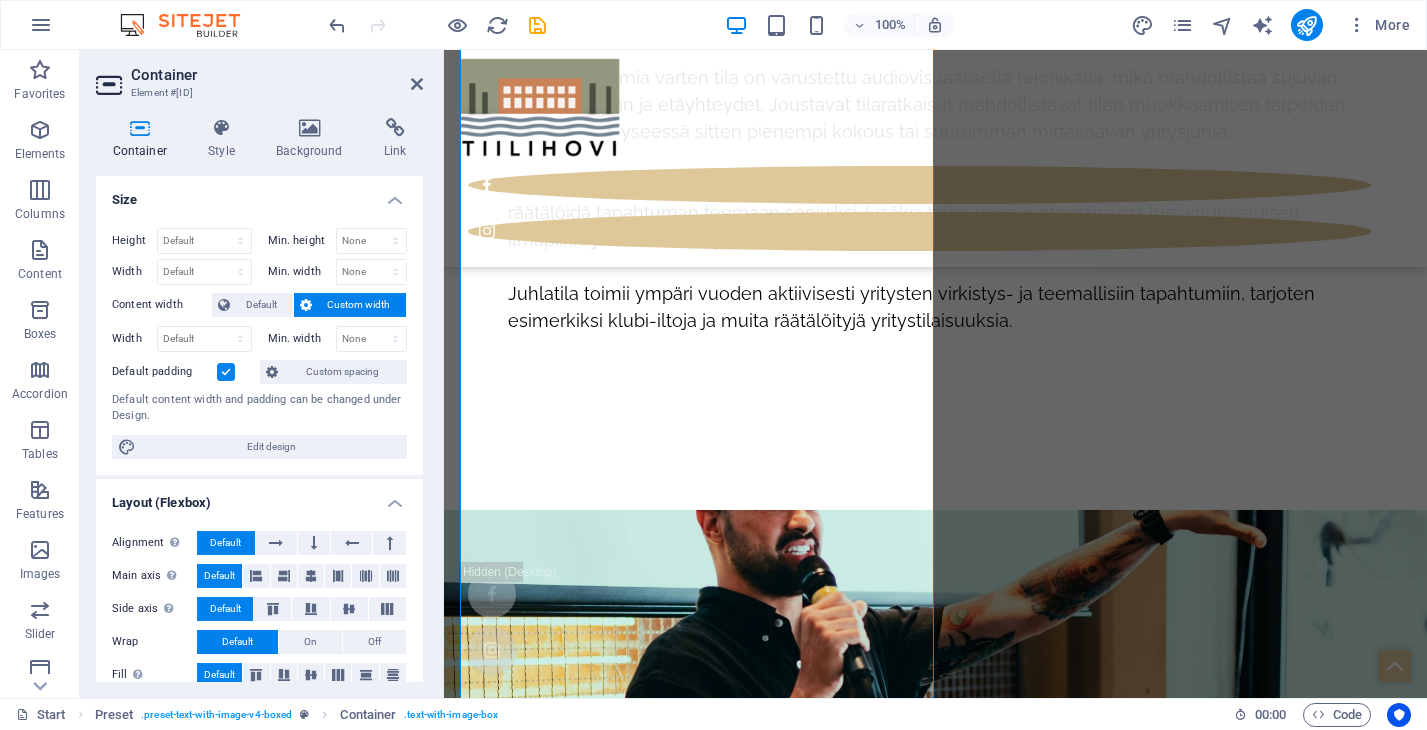 click on "Default padding" at bounding box center [0, 0] 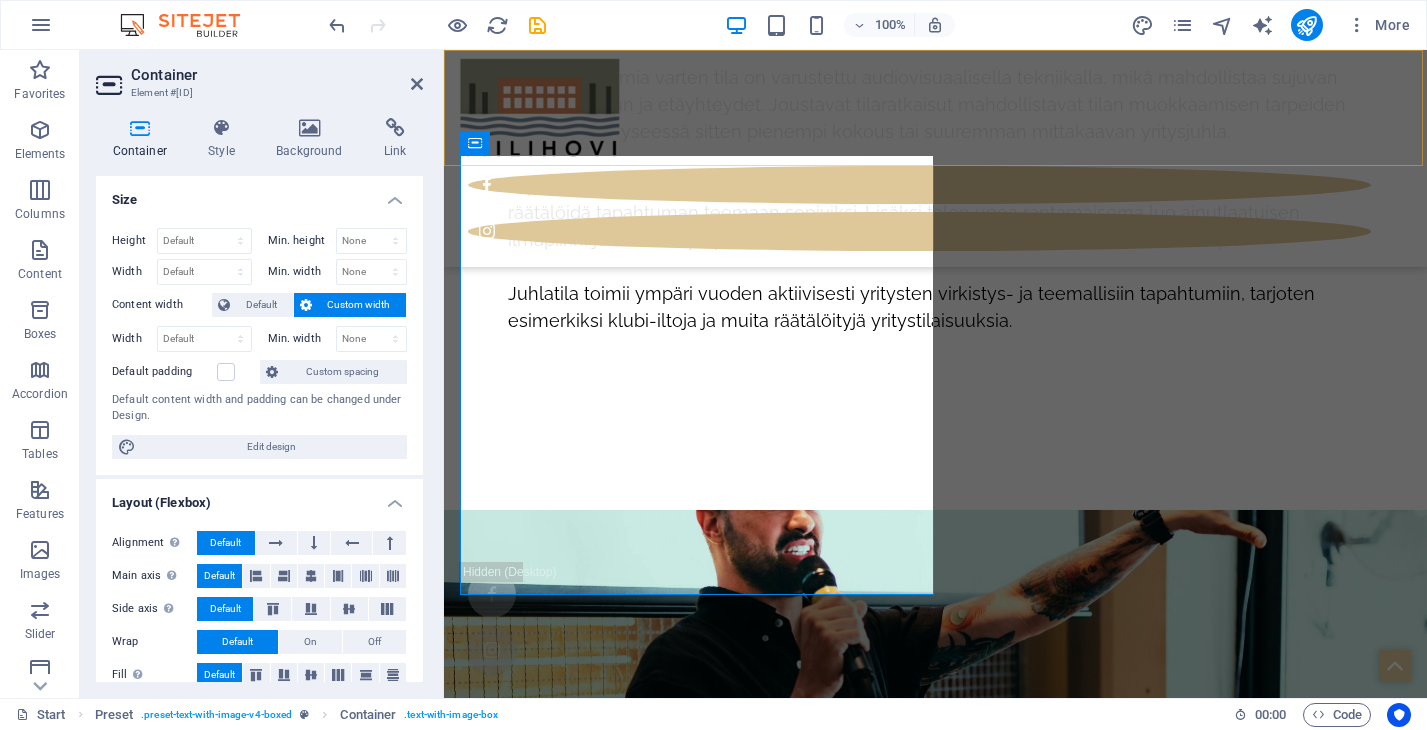 click on "Start Blog Wedding Stationery Bridal & Groom's fashion Florist Decorations & Events Contact us" at bounding box center (935, 158) 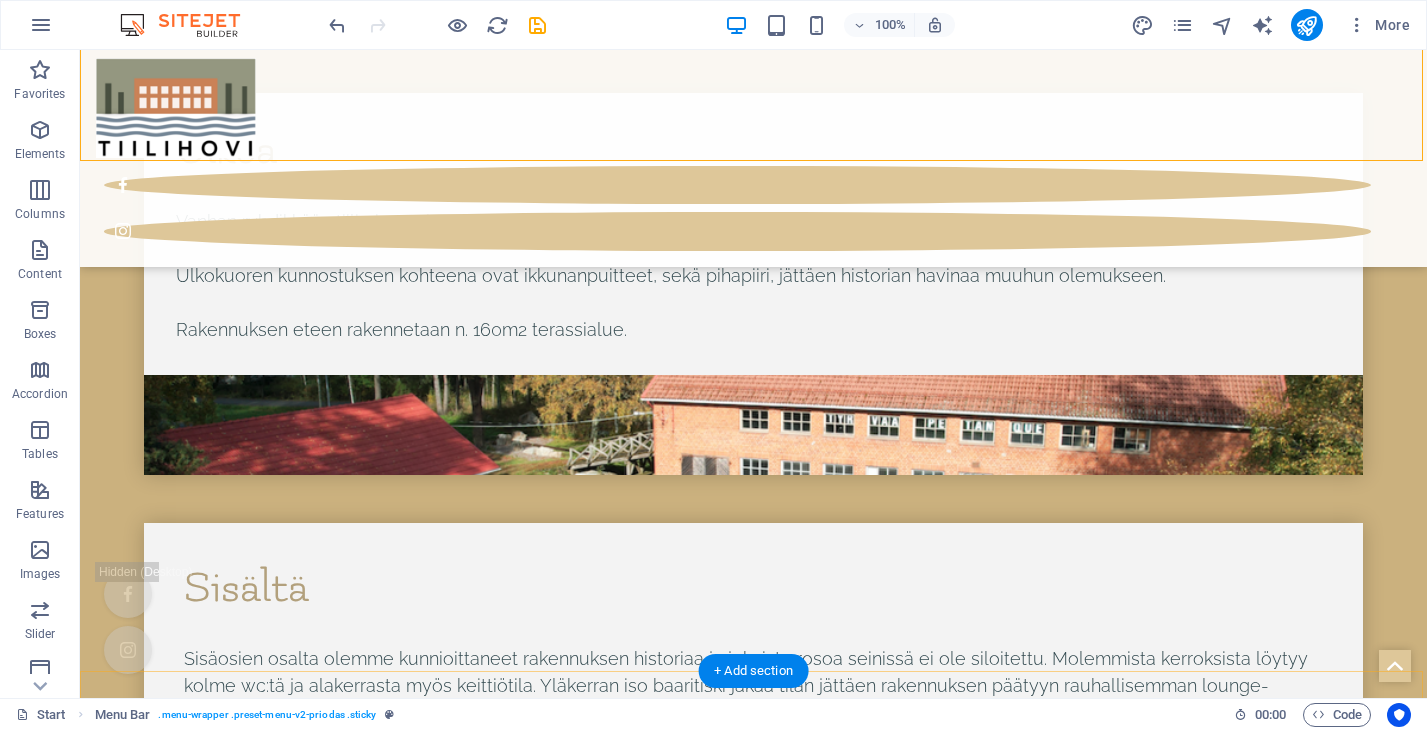 scroll, scrollTop: 7731, scrollLeft: 0, axis: vertical 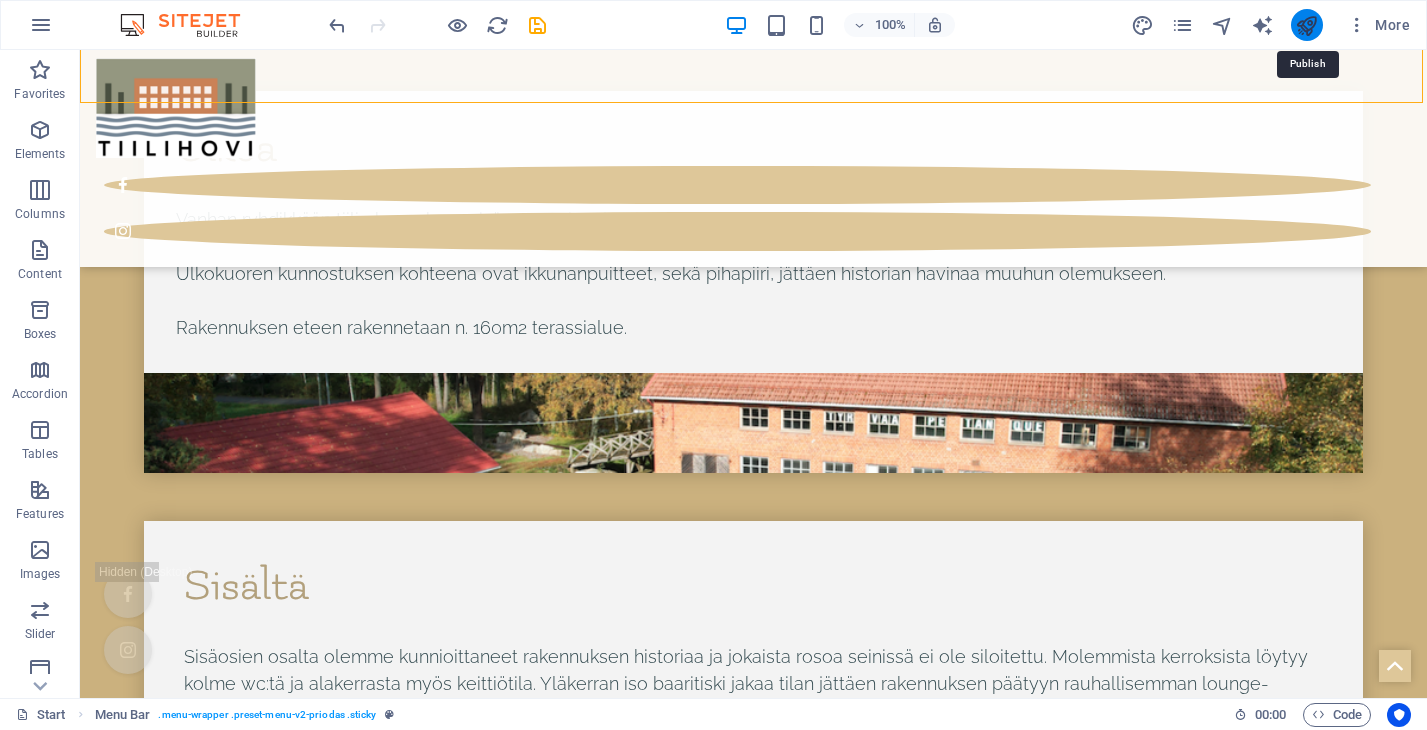 click at bounding box center [1306, 25] 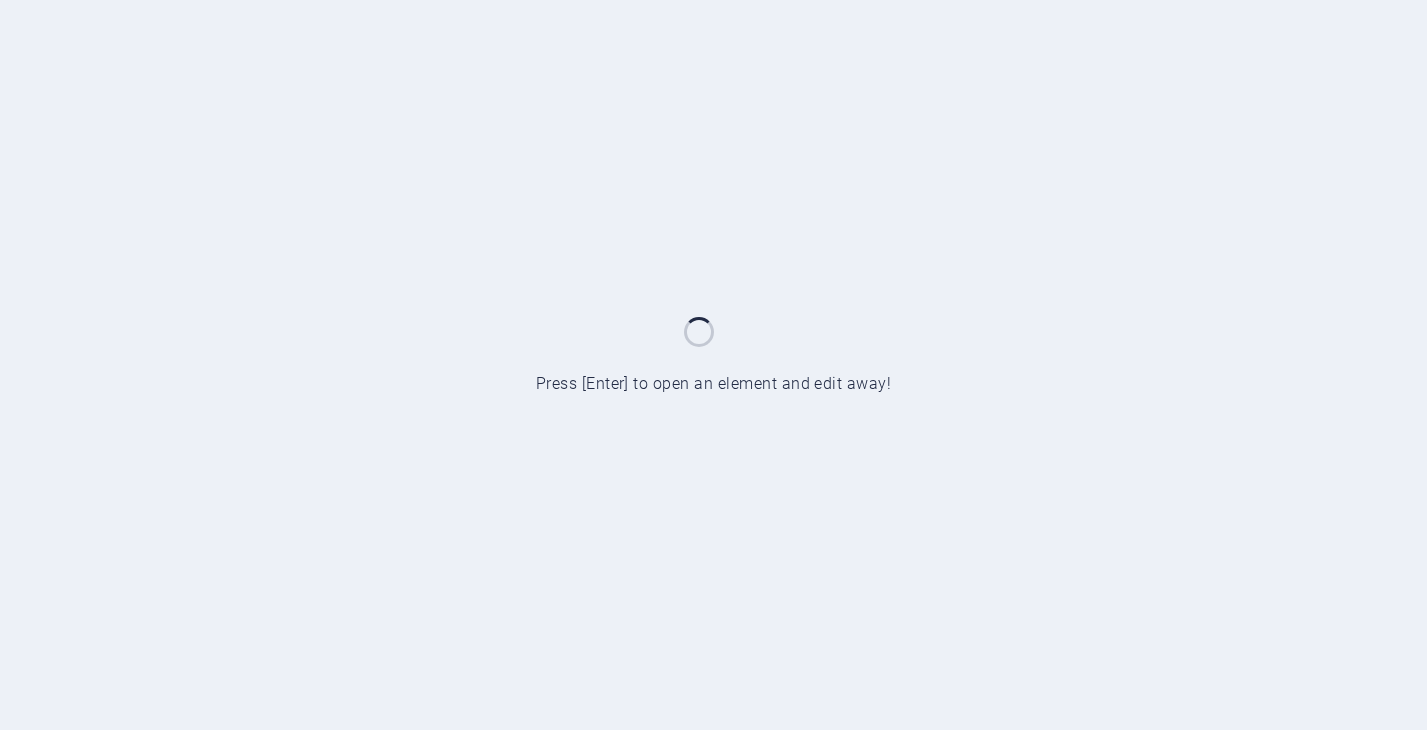 scroll, scrollTop: 0, scrollLeft: 0, axis: both 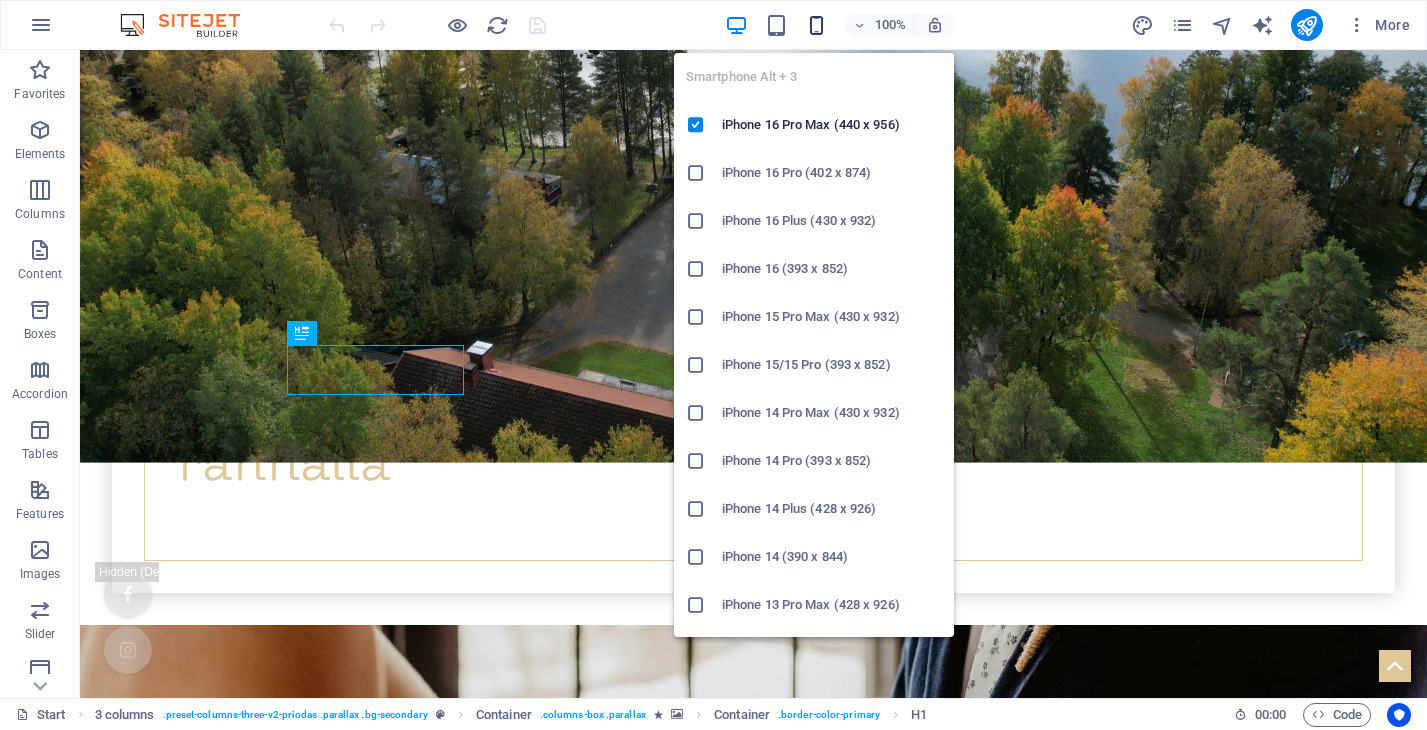 click at bounding box center [816, 25] 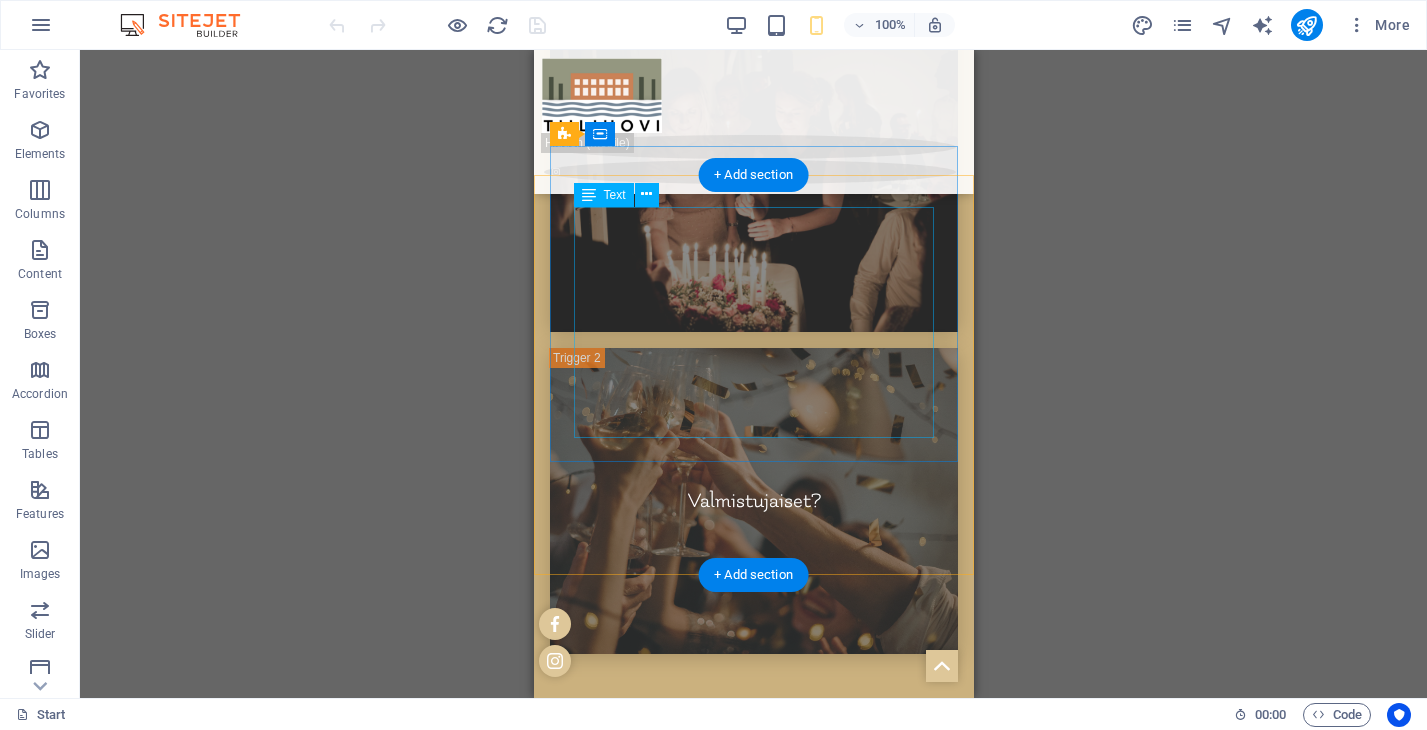 scroll, scrollTop: 9844, scrollLeft: 0, axis: vertical 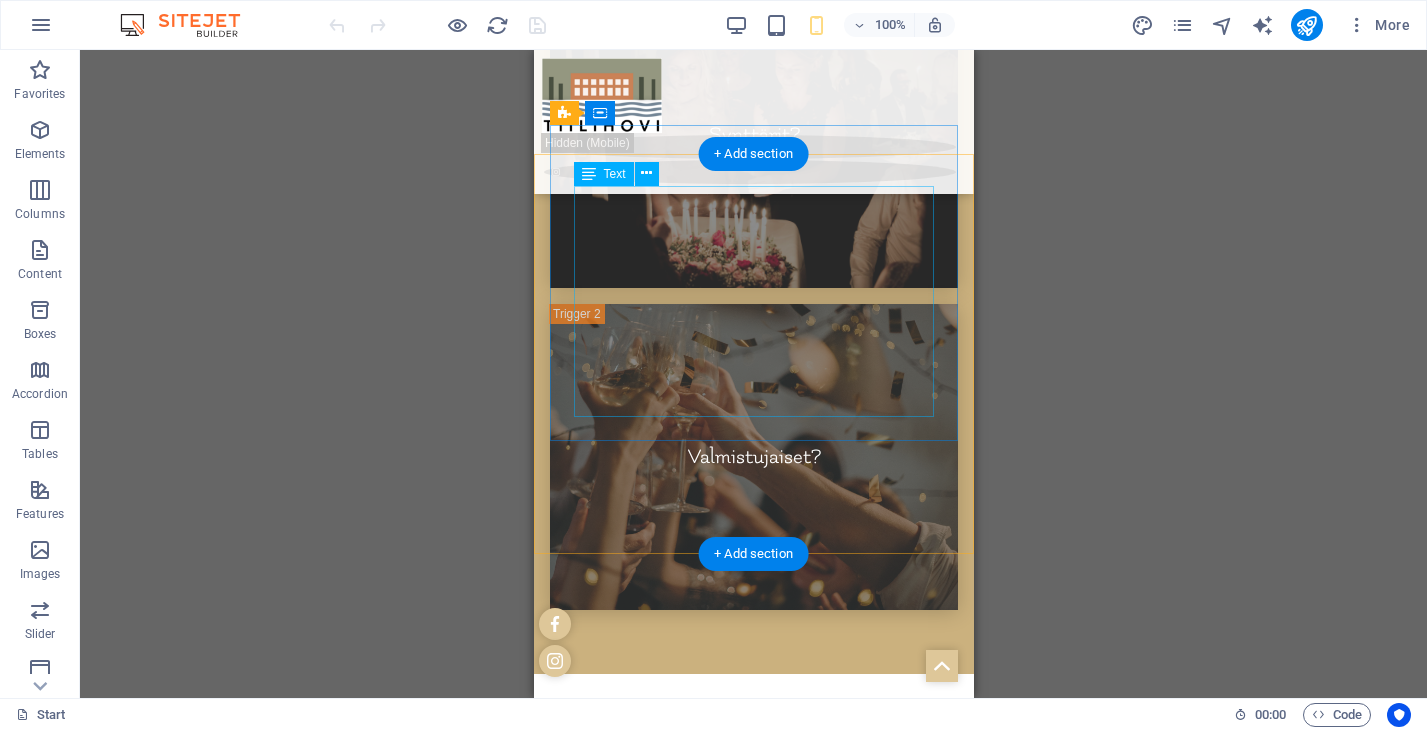 click on "Päivitämme lisää kuvia tuota pikaa. Tässä jo maistiaisia tilan yläkerrasta. Alakerran osalta kuvia luvassa lähipäivinä! :)" at bounding box center (753, 4834) 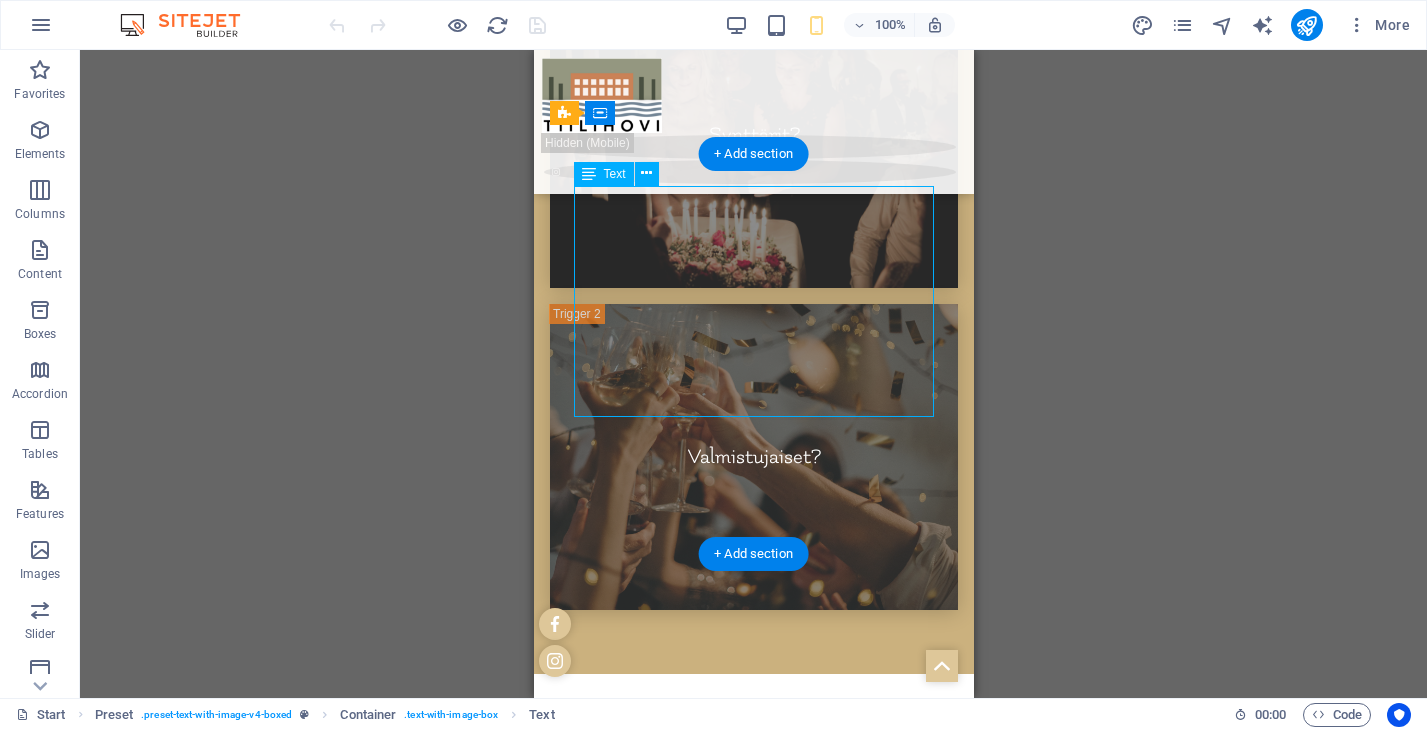 click on "Päivitämme lisää kuvia tuota pikaa. Tässä jo maistiaisia tilan yläkerrasta. Alakerran osalta kuvia luvassa lähipäivinä! :)" at bounding box center [753, 4834] 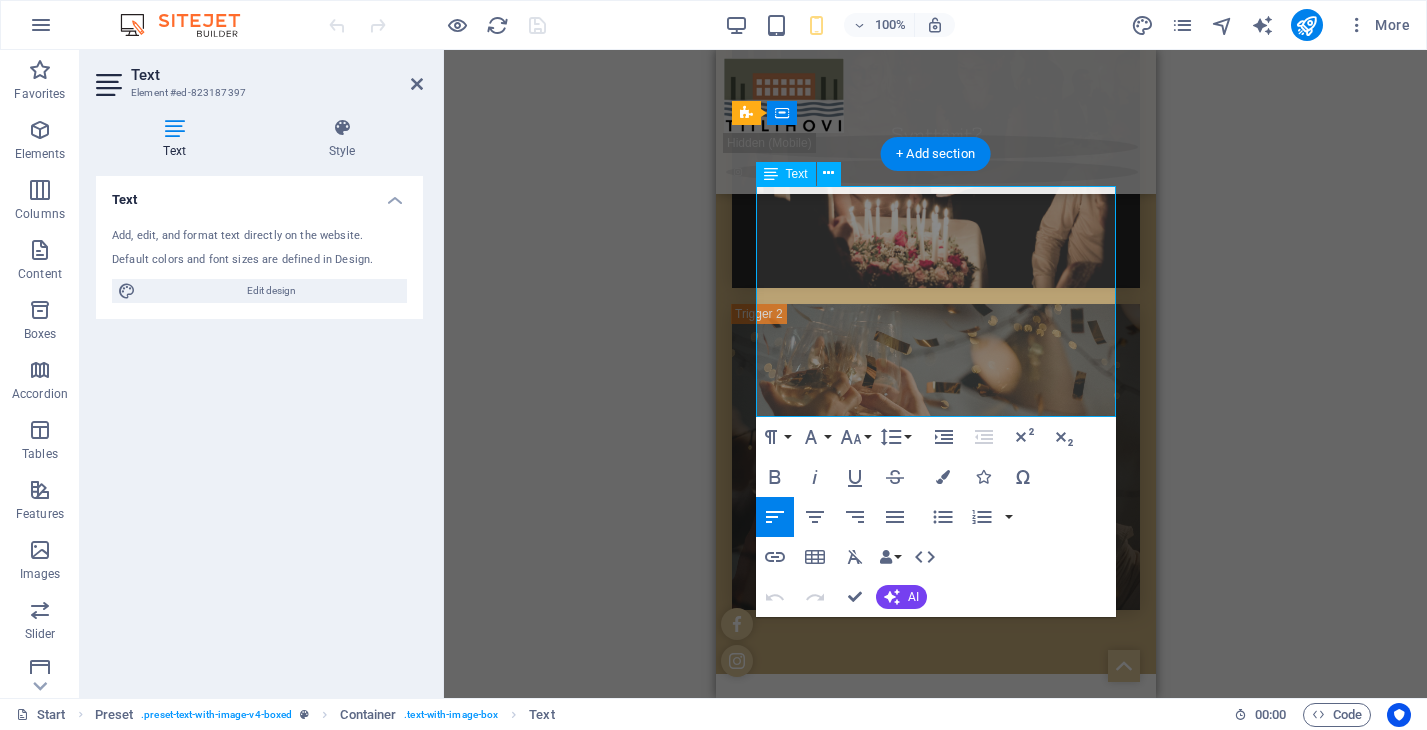 click at bounding box center [935, 4897] 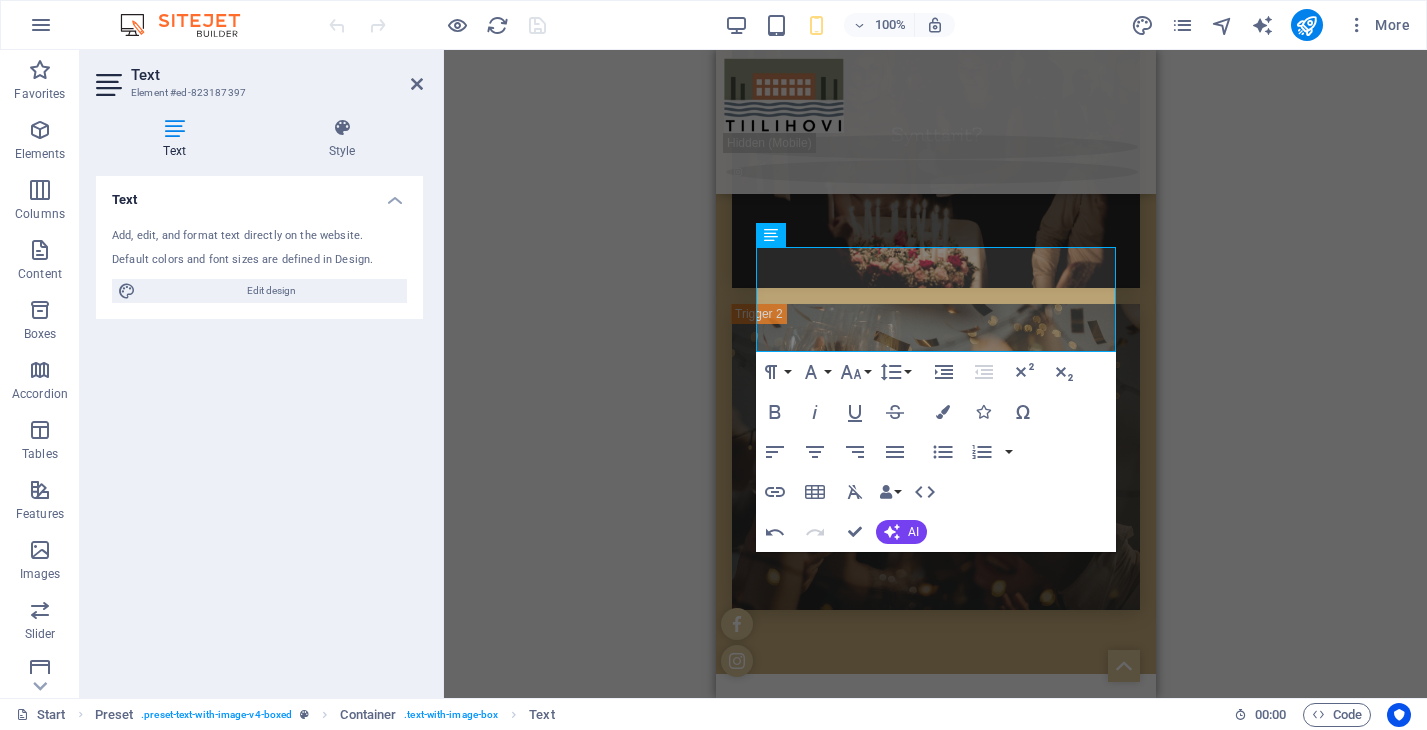 click on "H1 3 columns Container Container Container Container Container 3 columns Container 3 columns Container Banner Container Banner Container Preset H2 Preset Preset Container Container Preset Preset Image Container Preset Preset Text Preset Container Placeholder Container Paragraph Format Normal Heading 1 Heading 2 Heading 3 Heading 4 Heading 5 Heading 6 Code Font Family Arial Georgia Impact Tahoma Times New Roman Verdana Flamenco Raleway Font Size 8 9 10 11 12 14 18 24 30 36 48 60 72 96 Line Height Default Single 1.15 1.5 Double Increase Indent Decrease Indent Superscript Subscript Bold Italic Underline Strikethrough Colors Icons Special Characters Align Left Align Center Align Right Align Justify Unordered List Default Circle Disc Square Ordered List Default Lower Alpha Lower Greek Lower Roman Upper Alpha Upper Roman Insert Link Insert Table Clear Formatting Data Bindings [FIRST_NAME] [LAST_NAME] [STREET] [ZIP_CODE] [CITY]" at bounding box center [935, 374] 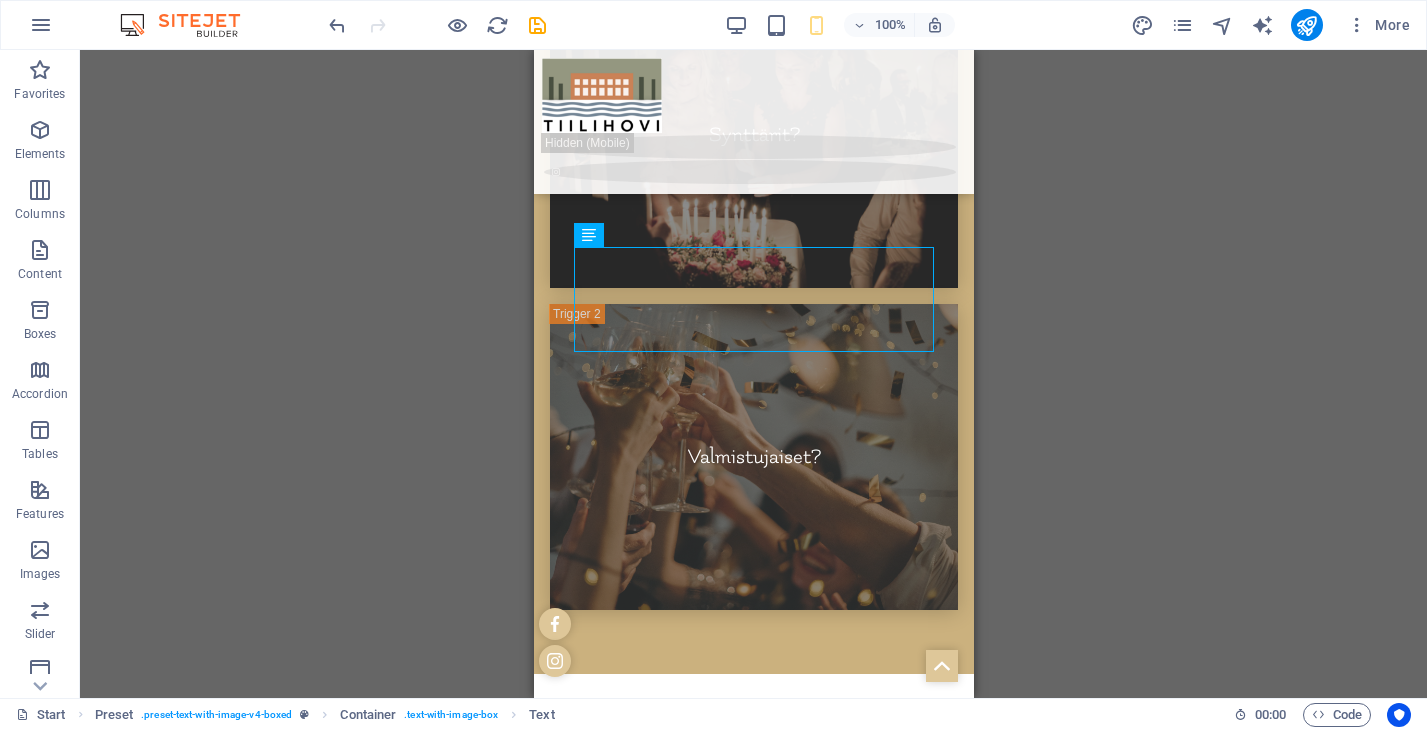 click on "H1   3 columns   Container   Container   Container   Container   Container   3 columns   Container   3 columns   Container   Banner   Container   Banner   Container   Preset   H2   Preset   Preset   Container   Container   Preset   Preset   Image   Container   Preset   Preset   Text   Preset   Container   Placeholder   Container   H2" at bounding box center (753, 374) 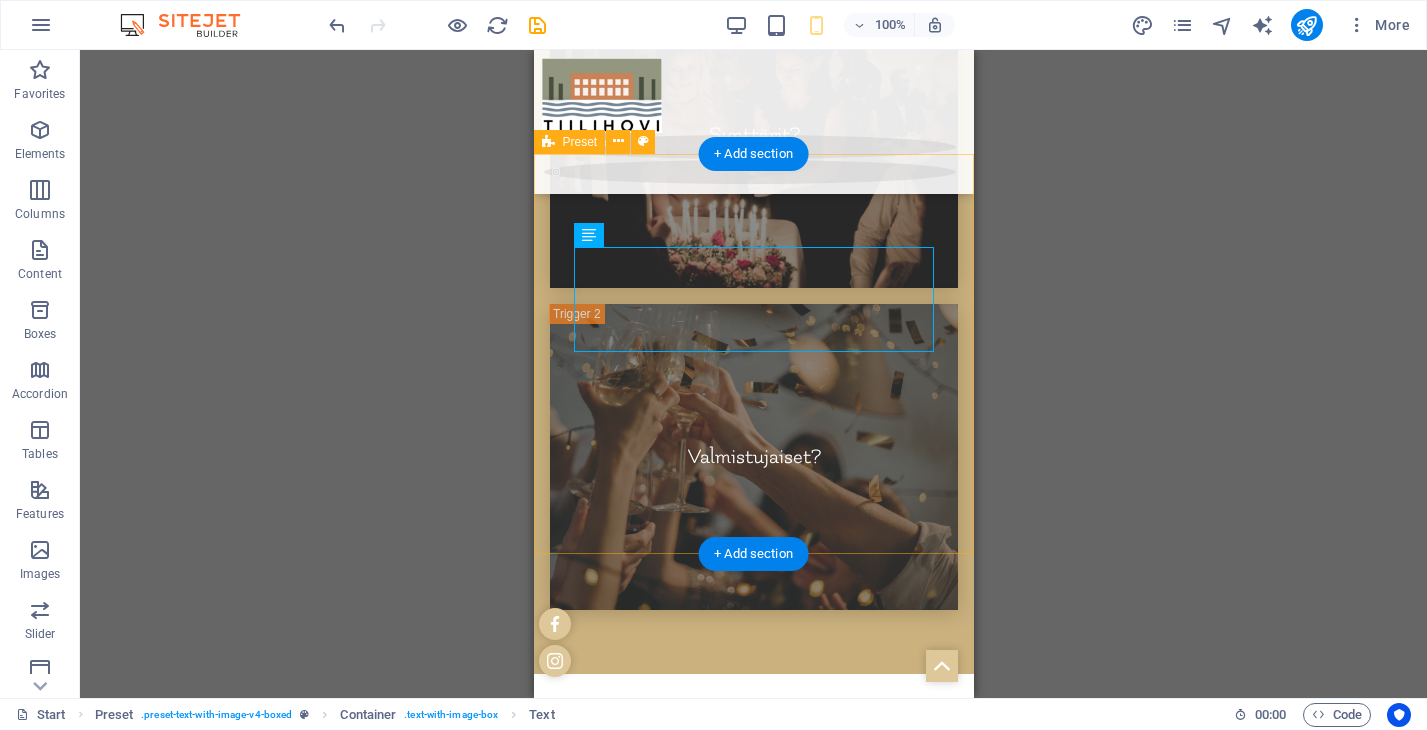 click on "Kuvagalleria Päivitämme lisää kuvia tuota pikaa. Tässä jo maistiaisia tilan yläkerrasta. Alakerran osalta kuvia luvassa lähipäivinä! :) Drop content here or  Add elements  Paste clipboard" at bounding box center [753, 4826] 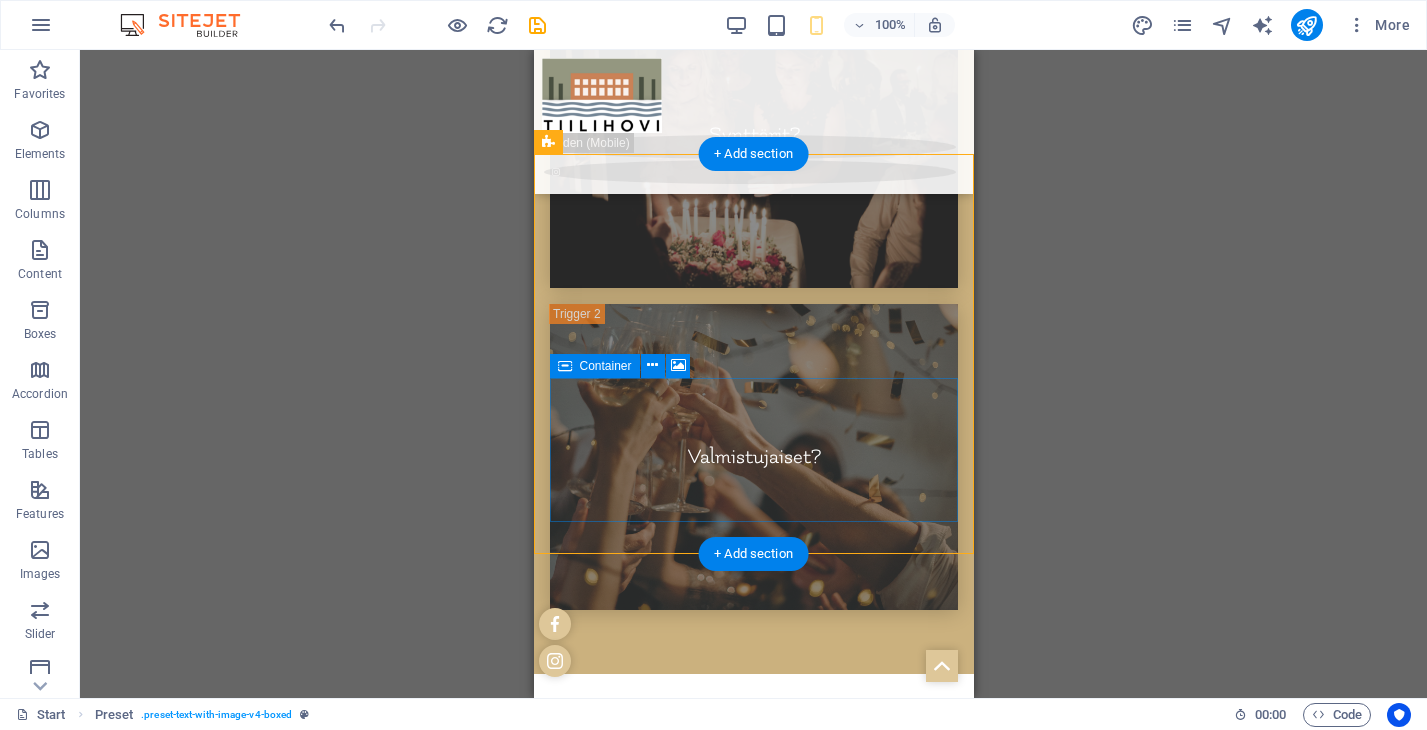 click on "Drop content here or  Add elements  Paste clipboard" at bounding box center [753, 5063] 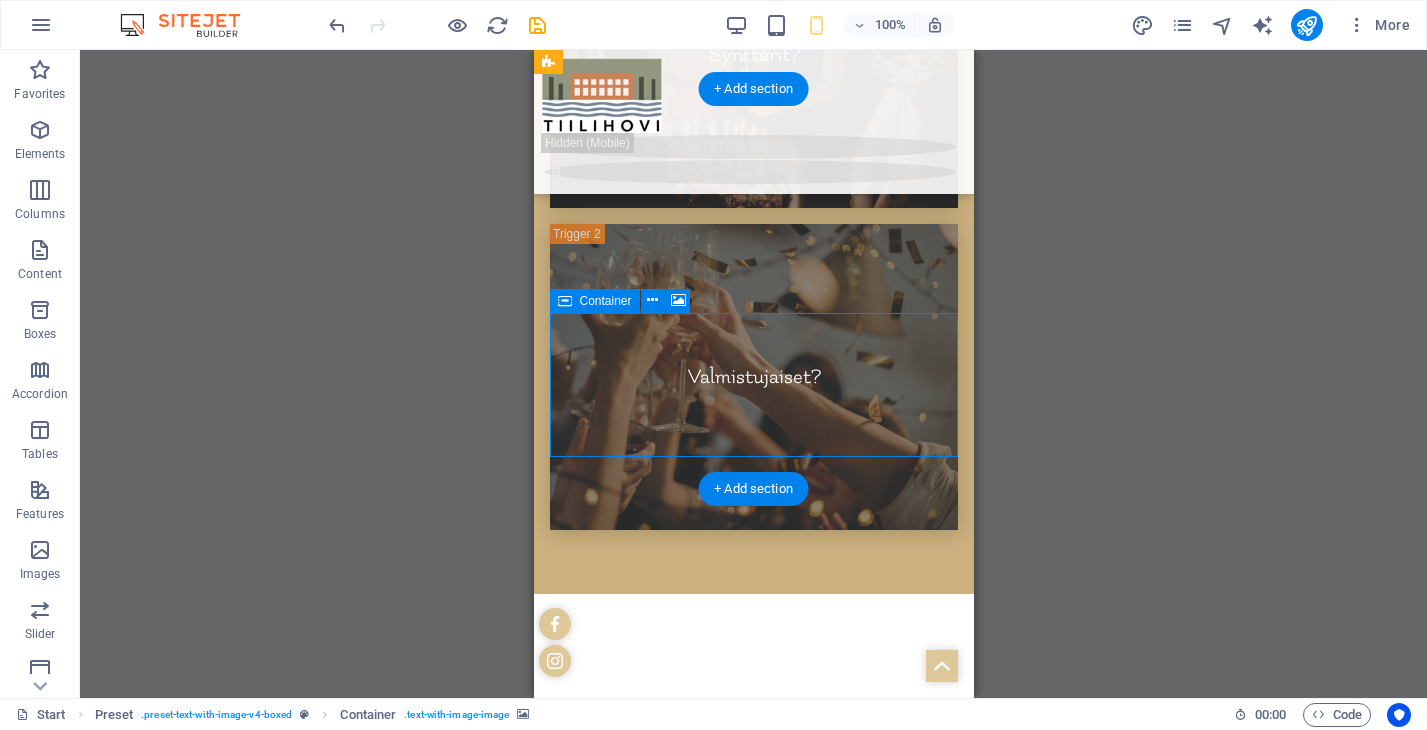 scroll, scrollTop: 9908, scrollLeft: 0, axis: vertical 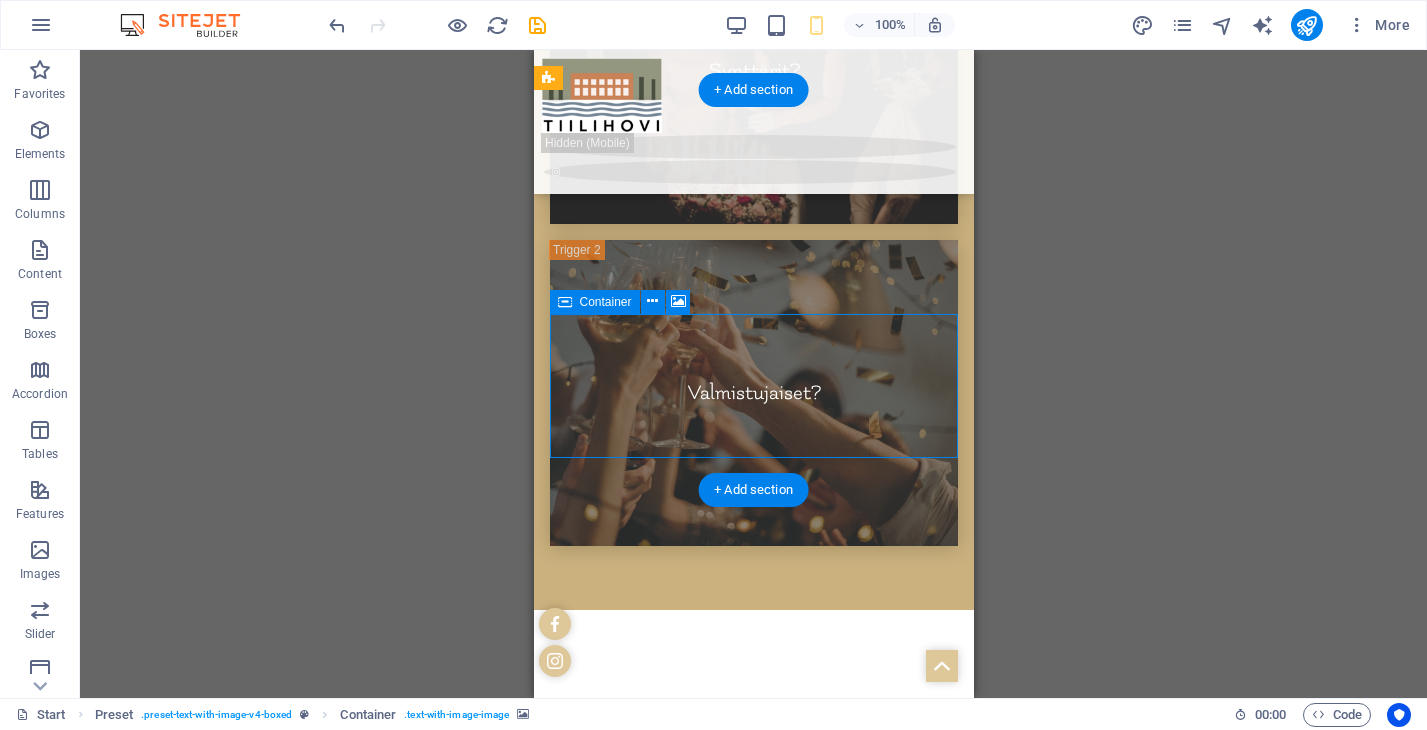 click on "Drop content here or  Add elements  Paste clipboard" at bounding box center (753, 4999) 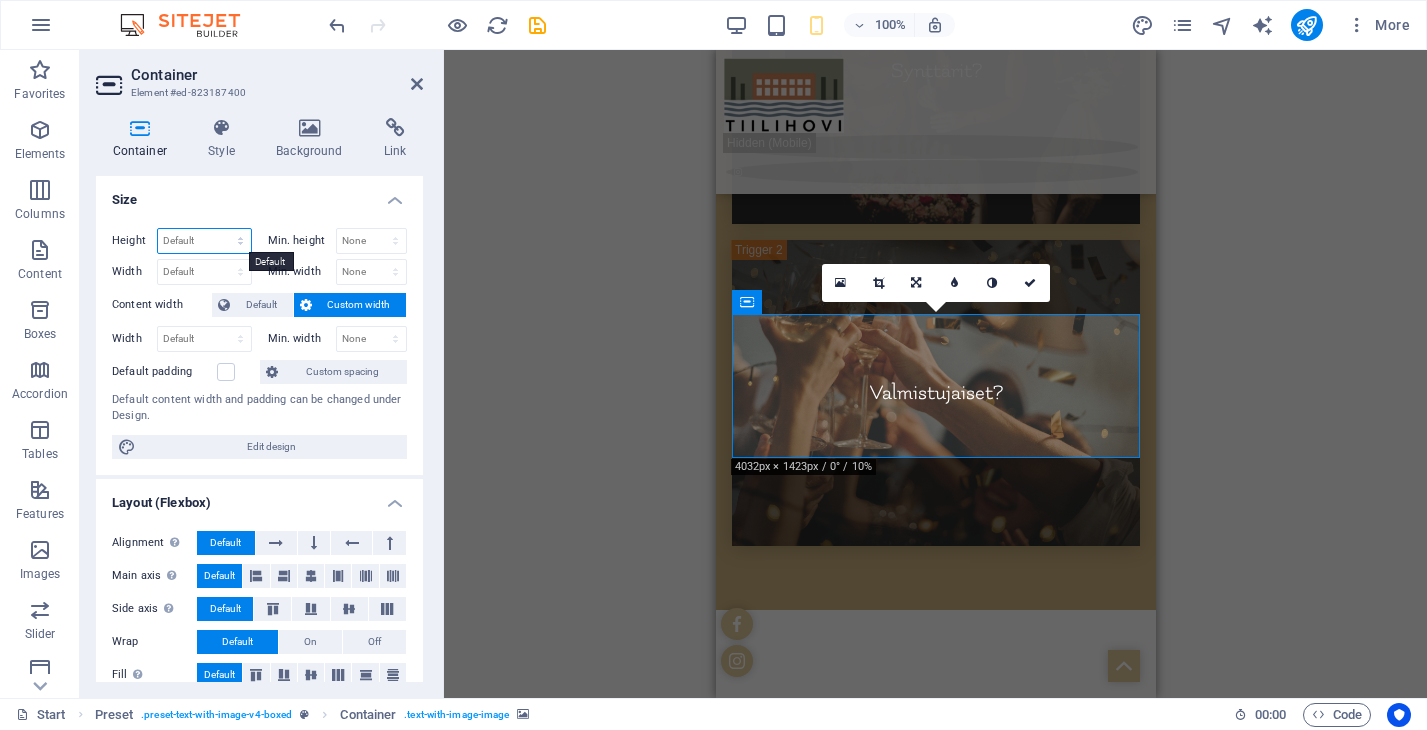 select on "px" 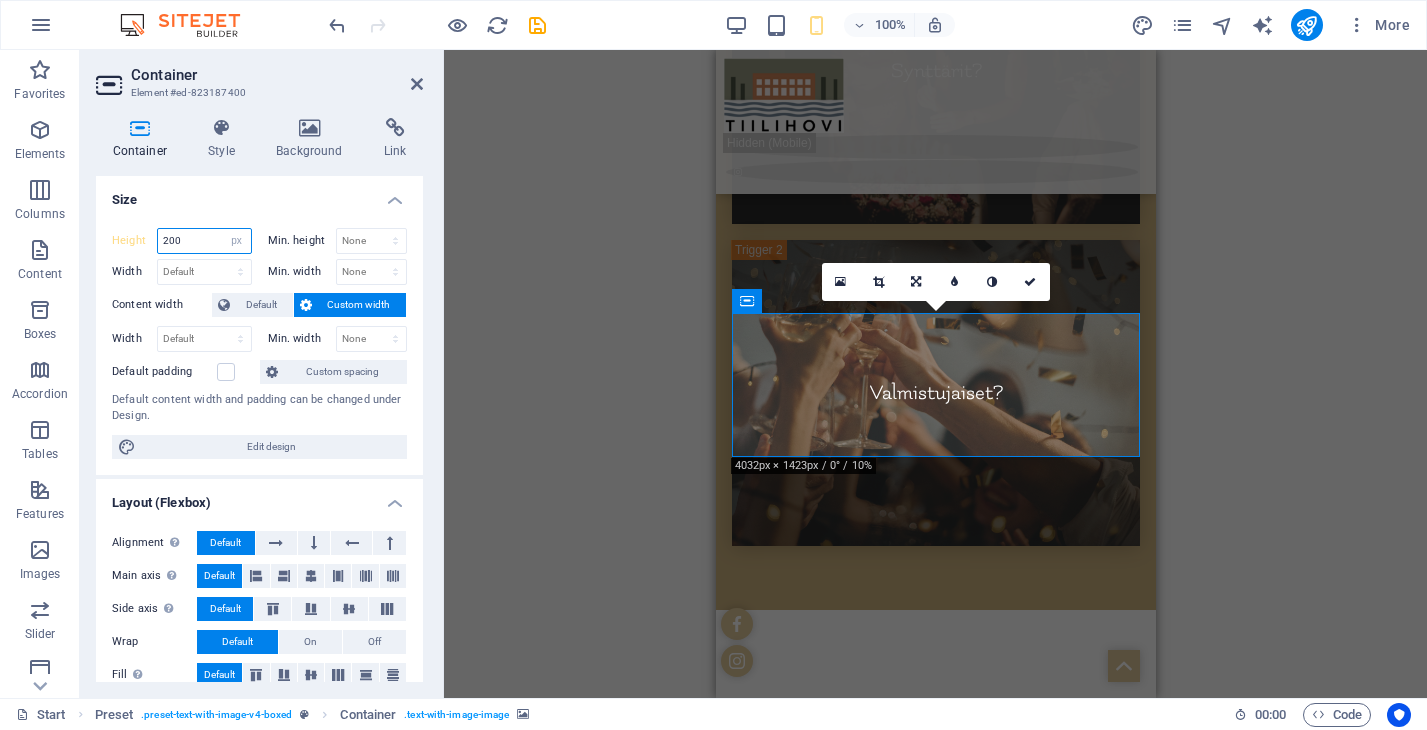 type on "200" 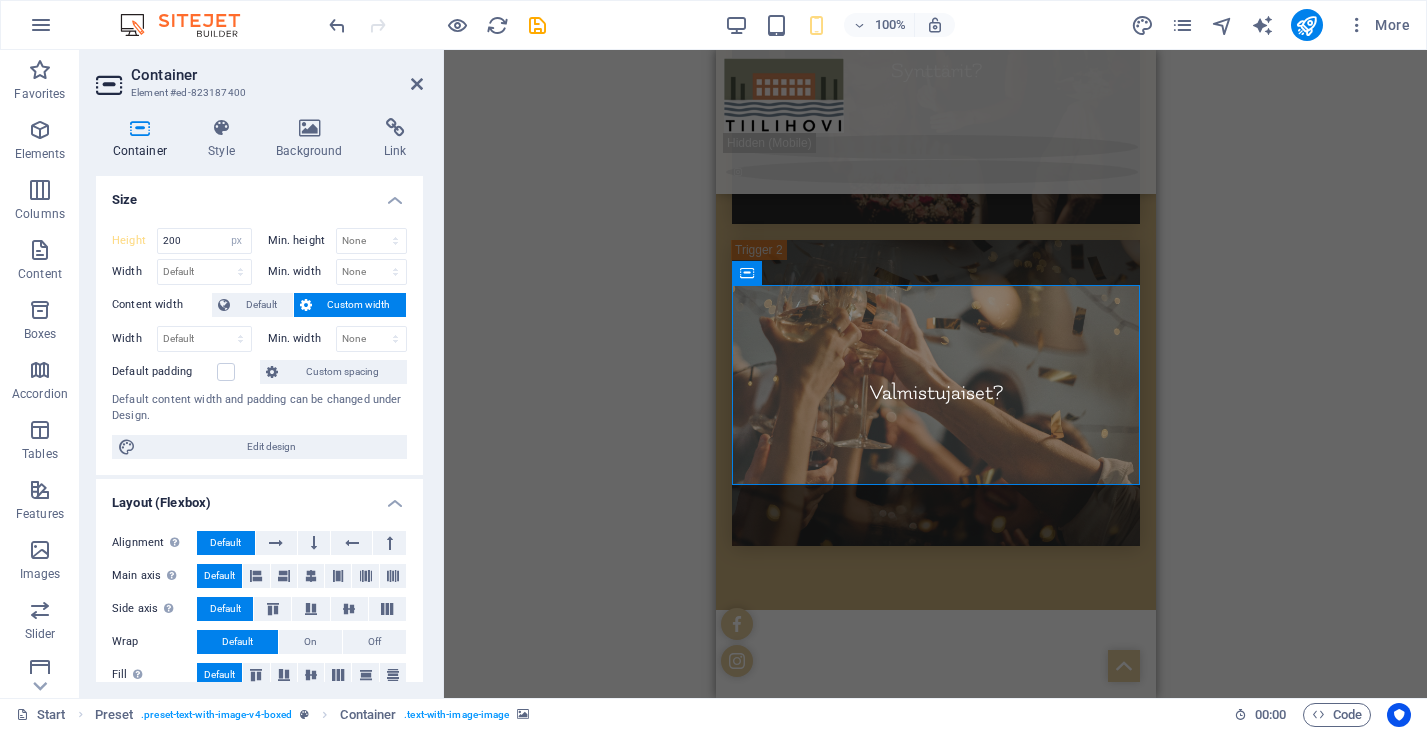 click on "Drag here to replace the existing content. Press “Ctrl” if you want to create a new element.
H1   3 columns   Container   Container   Container   Container   Container   3 columns   Container   3 columns   Container   Banner   Container   Banner   Container   Preset   H2   Preset   Preset   Container   Container   Preset   Preset   Image   Container   Preset   Preset   Text   Preset   Container   Placeholder   Container   H2 180 170 160 150 140 130 120 110 100 90 80 70 60 50 40 30 20 10 0 -10 -20 -30 -40 -50 -60 -70 -80 -90 -100 -110 -120 -130 -140 -150 -160 -170 4032px × 1976px / 0° / 10% 16:10 16:9 4:3 1:1 1:2 0 180 170 160 150 140 130 120 110 100 90 80 70 60 50 40 30 20 10 0 -10 -20 -30 -40 -50 -60 -70 -80 -90 -100 -110 -120 -130 -140 -150 -160 -170 4032px × 1976px / 0° / 10% 16:10 16:9 4:3 1:1 1:2 0 180 170 160 150 140 130 120 110 100 90 80 70 60 50 40 30 20 10 0 -10 -20 -30 -40 -50 -60 -70 -80 -90 -100 -110 -120 -130 -140 -150 -160 -170 4032px × 1976px / 0° / 10% 16:10 16:9" at bounding box center (935, 374) 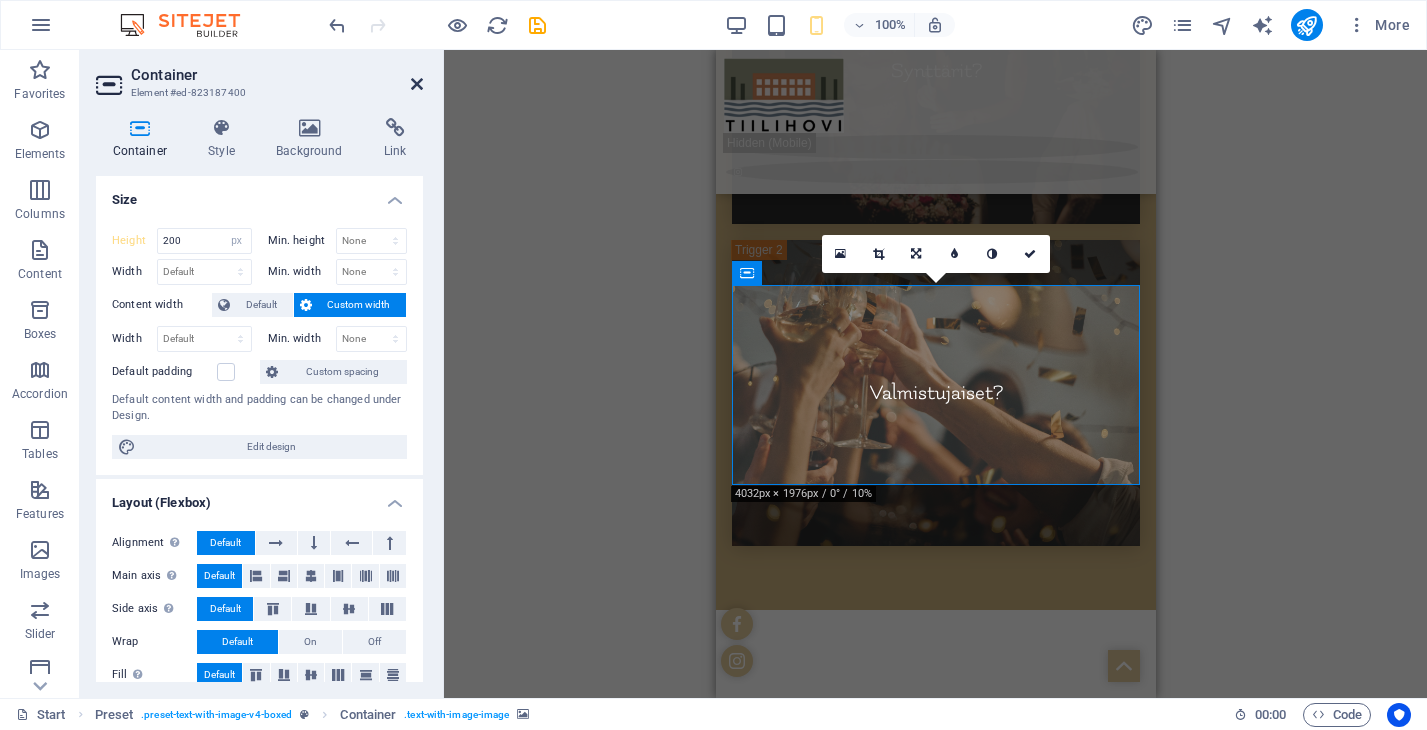 click at bounding box center [417, 84] 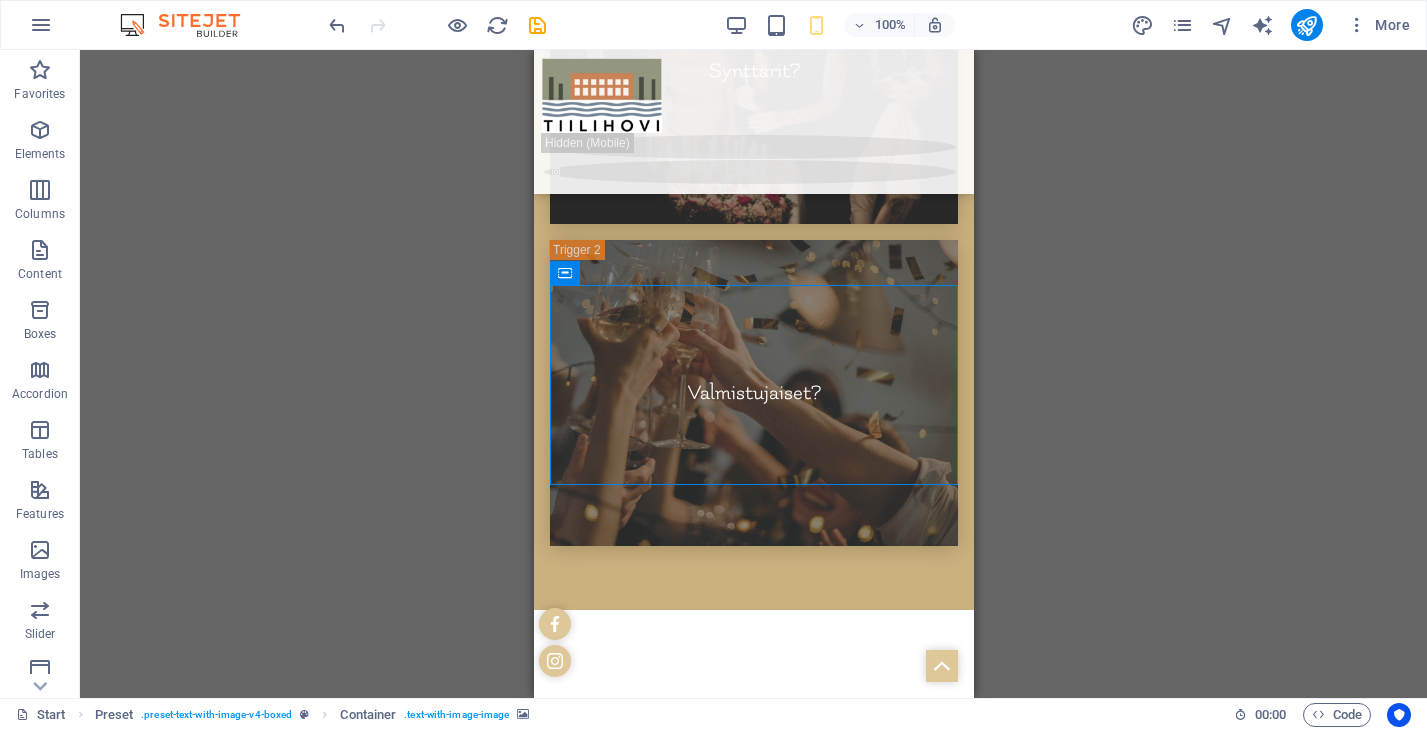click on "Drag here to replace the existing content. Press “Ctrl” if you want to create a new element.
H1   3 columns   Container   Container   Container   Container   Container   3 columns   Container   3 columns   Container   Banner   Container   Banner   Container   Preset   H2   Preset   Preset   Container   Container   Preset   Preset   Image   Container   Preset   Preset   Text   Preset   Container   Placeholder   Container   H2   Menu Bar" at bounding box center [753, 374] 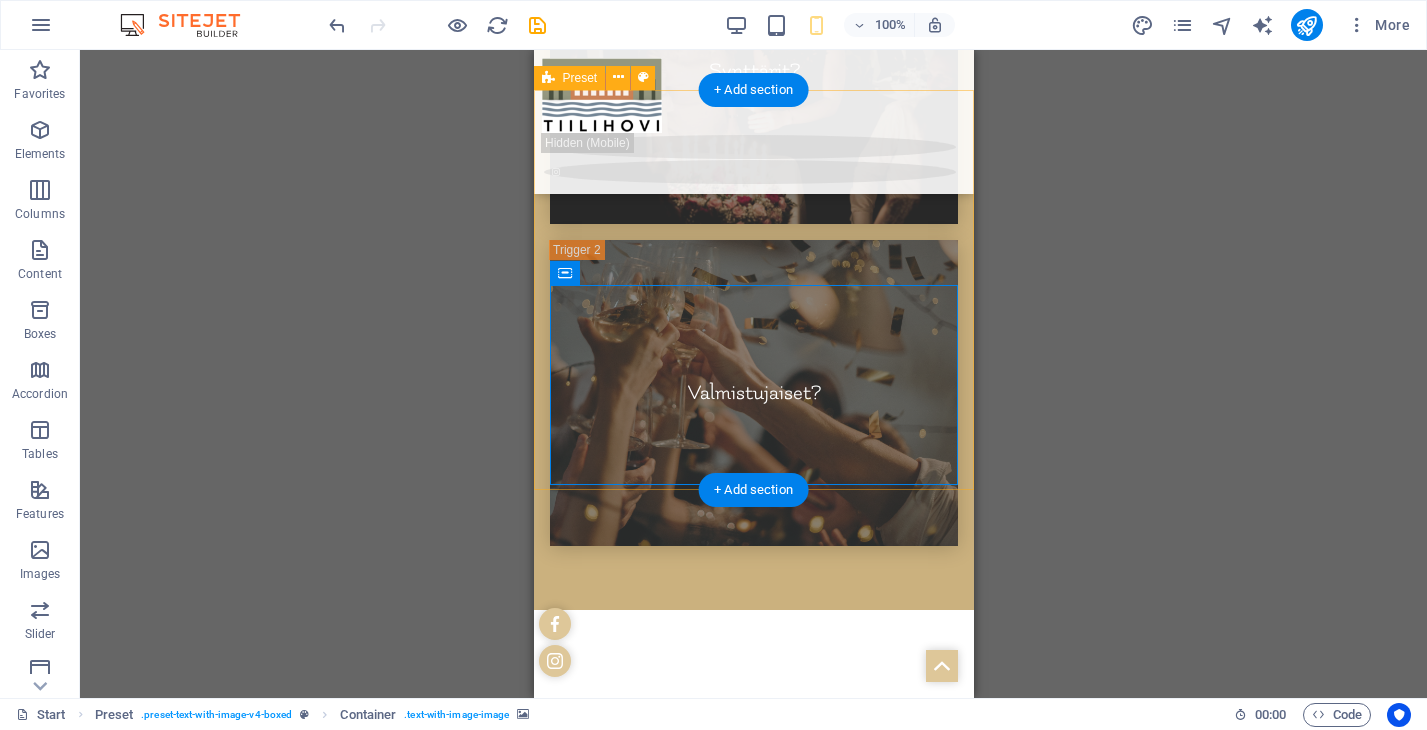click on "Kuvagalleria Päivitämme lisää kuvia tuota pikaa. Tässä jo maistiaisia tilan yläkerrasta. Alakerran osalta kuvia luvassa lähipäivinä! :) Drop content here or  Add elements  Paste clipboard" at bounding box center [753, 4762] 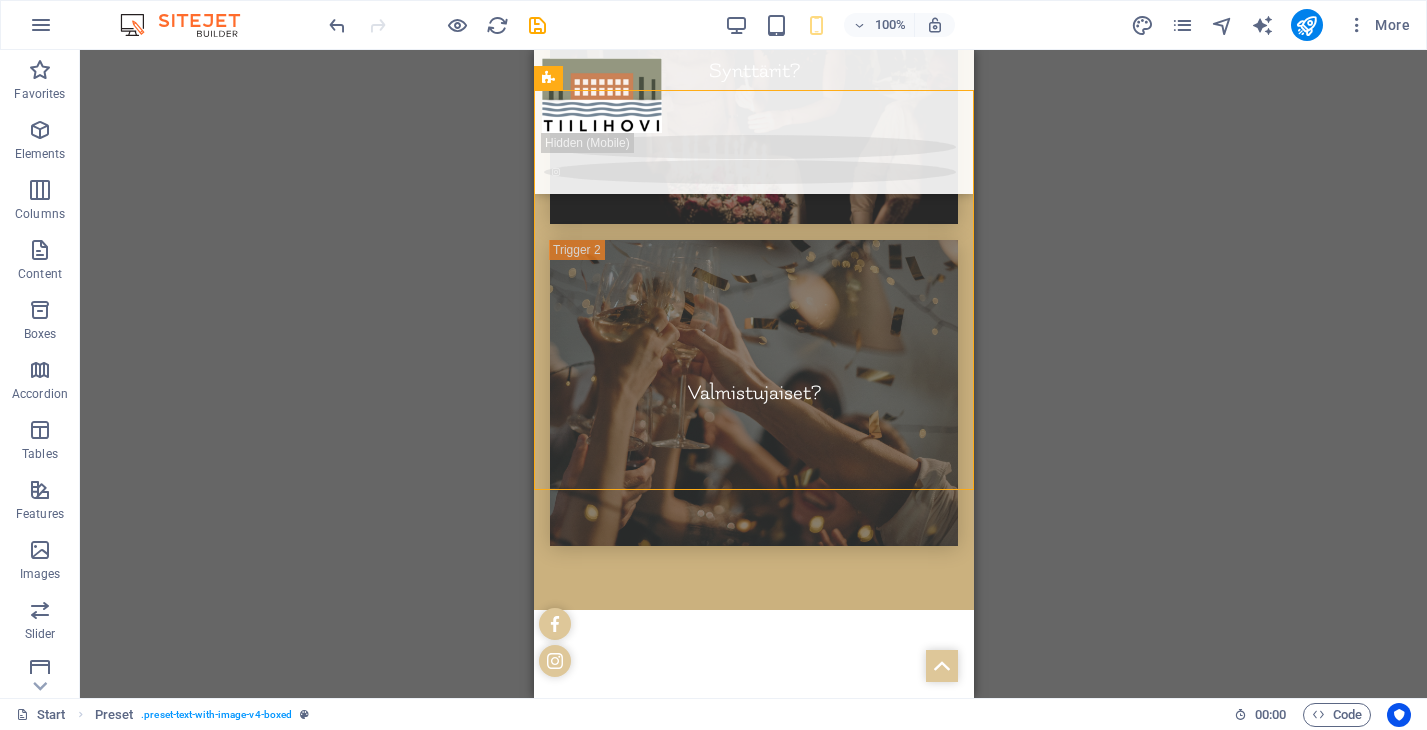 click on "Drag here to replace the existing content. Press “Ctrl” if you want to create a new element.
H1   3 columns   Container   Container   Container   Container   Container   3 columns   Container   3 columns   Container   Banner   Container   Banner   Container   Preset   H2   Preset   Preset   Container   Container   Preset   Preset   Image   Container   Preset   Preset   Text   Preset   Container   Placeholder   Container   H2   Menu Bar" at bounding box center (753, 374) 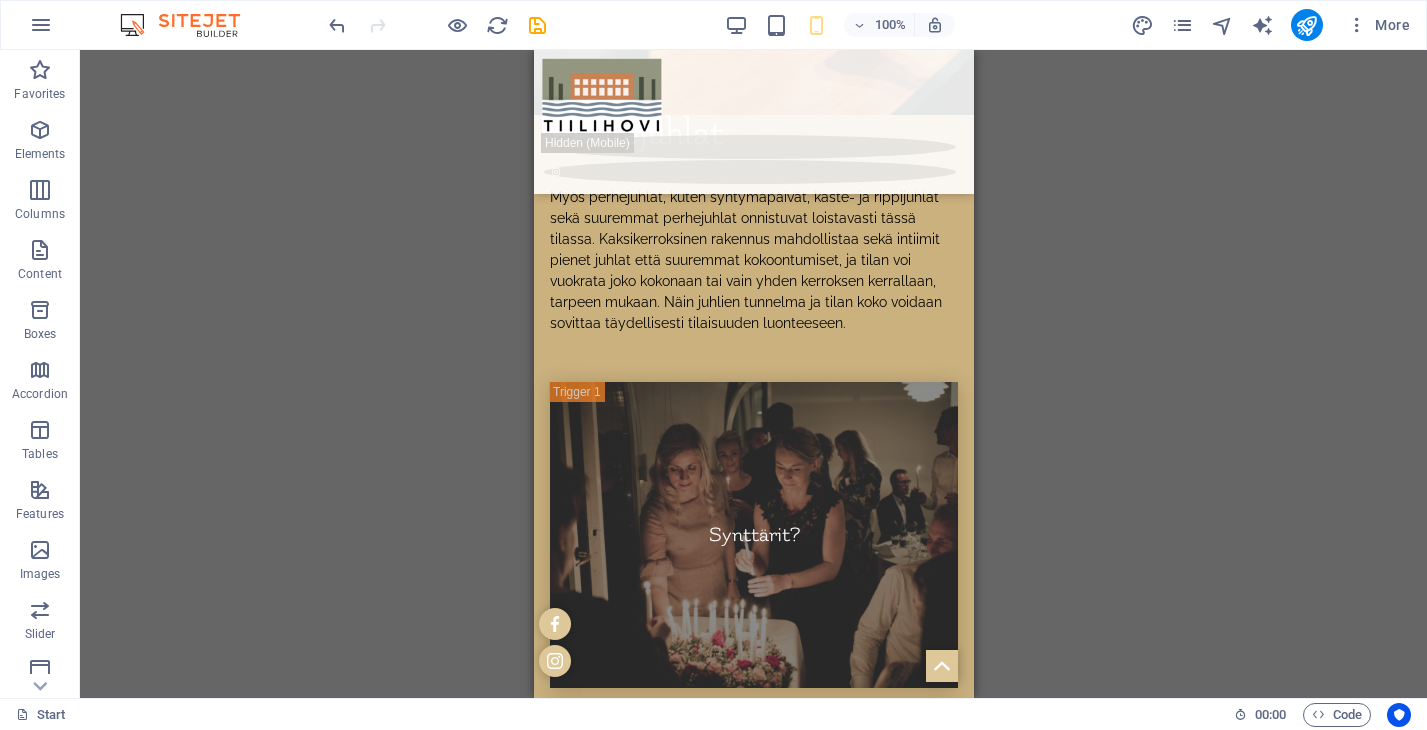 scroll, scrollTop: 9426, scrollLeft: 0, axis: vertical 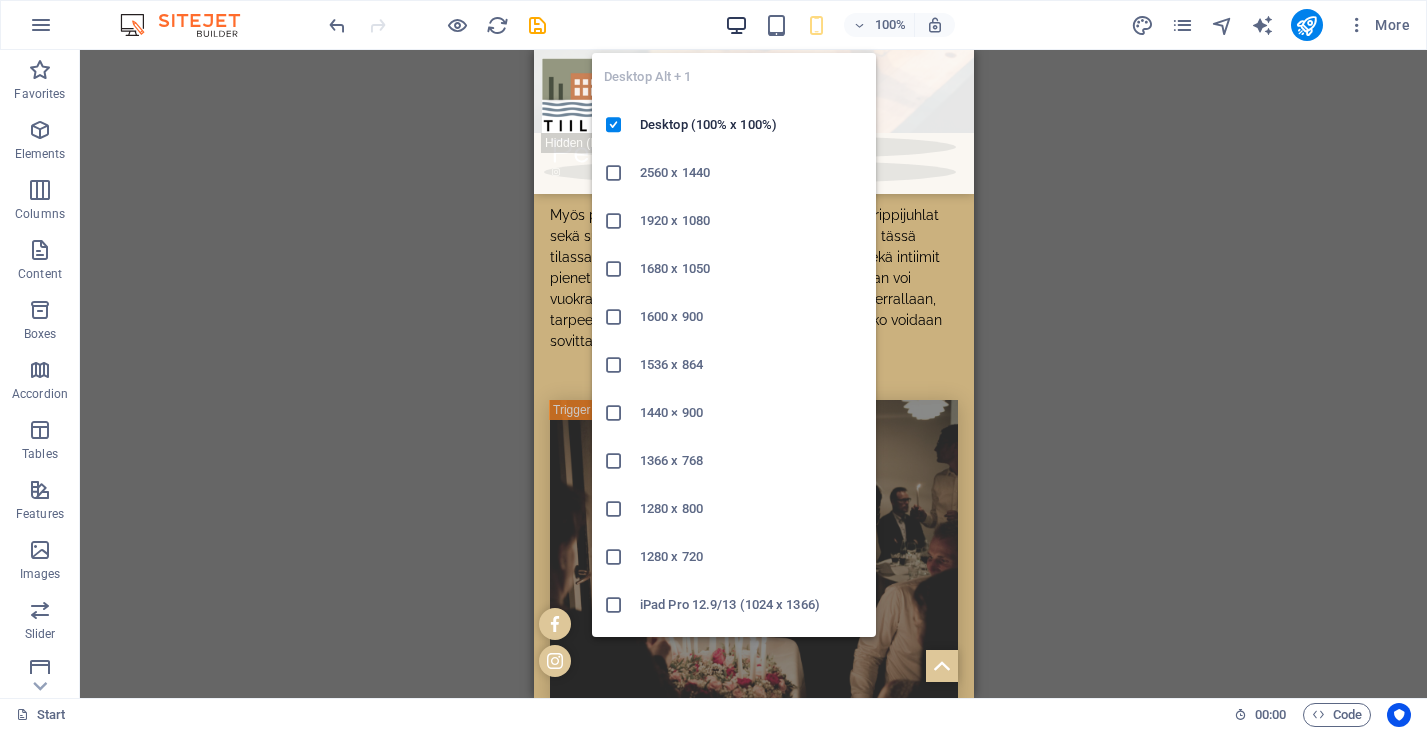 click at bounding box center [736, 25] 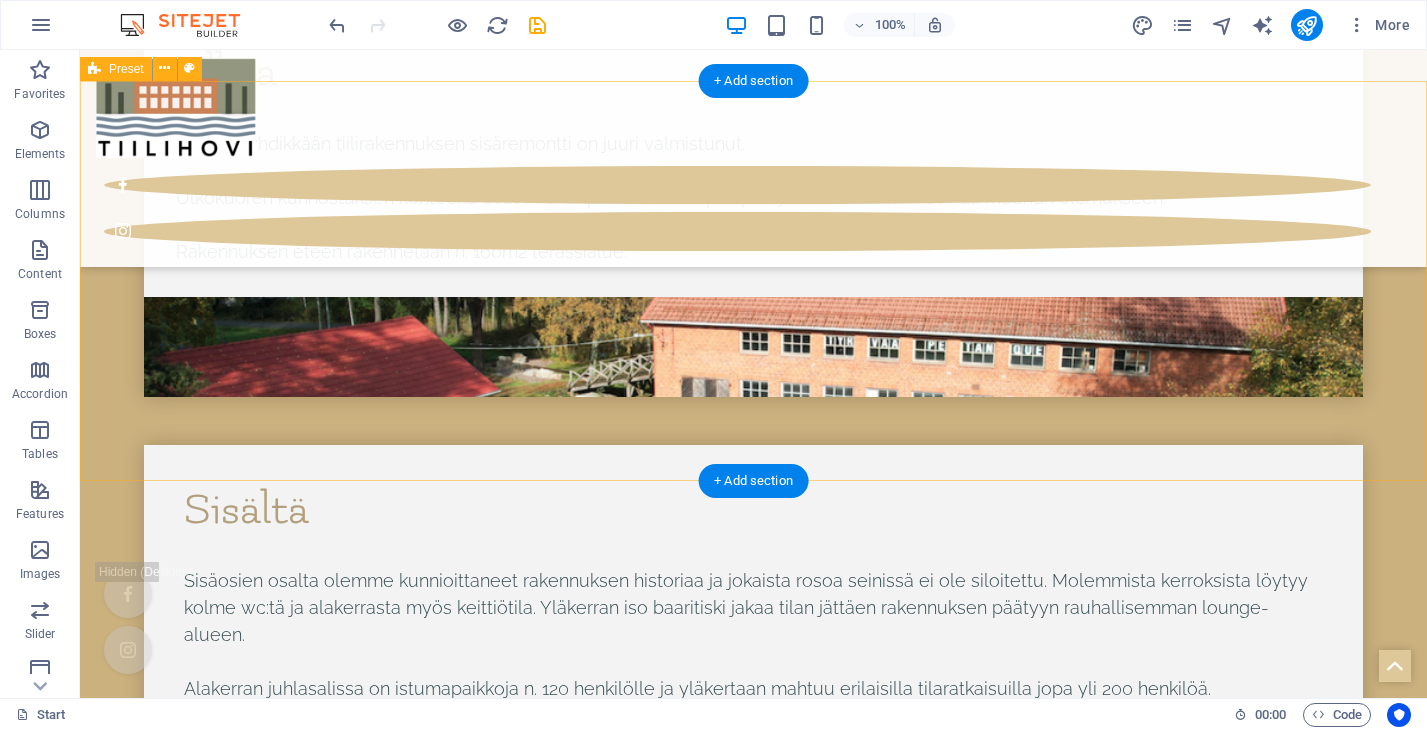 scroll, scrollTop: 7803, scrollLeft: 0, axis: vertical 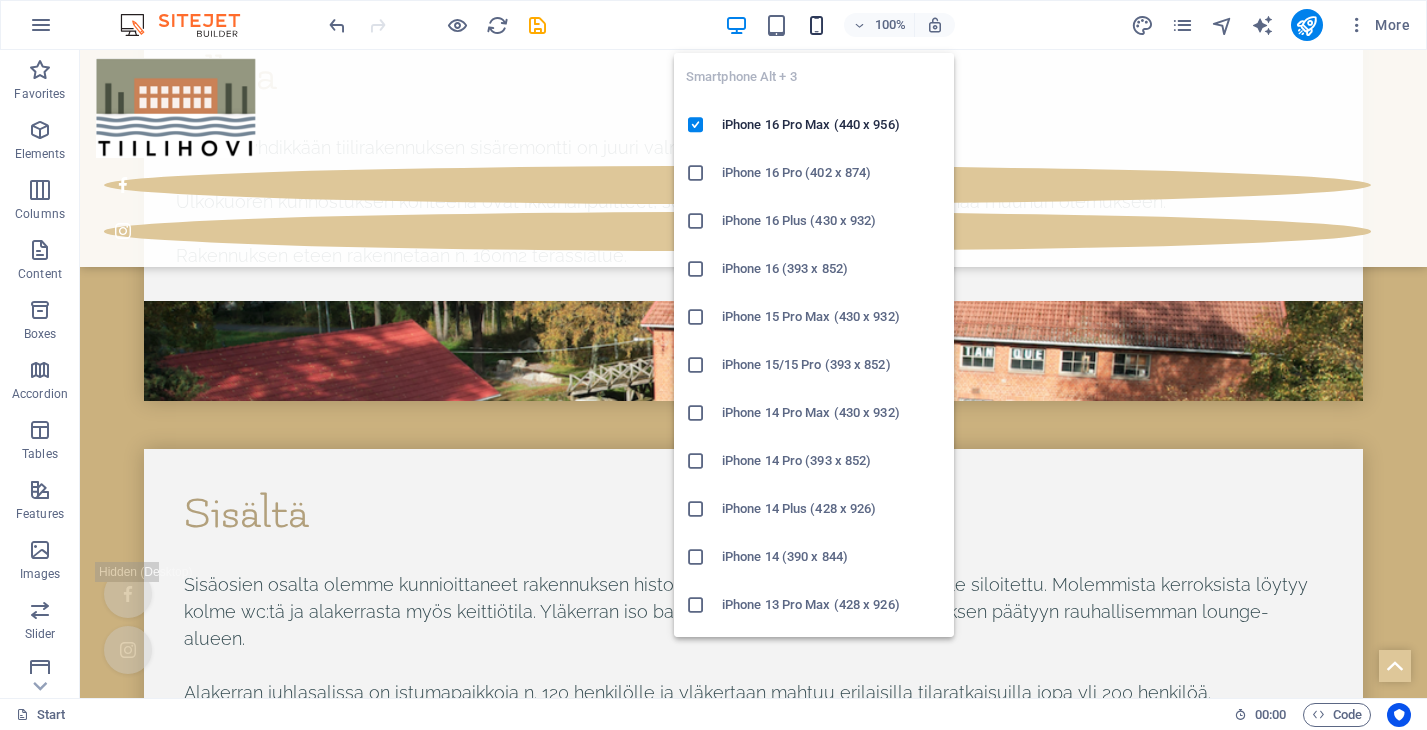 click at bounding box center [816, 25] 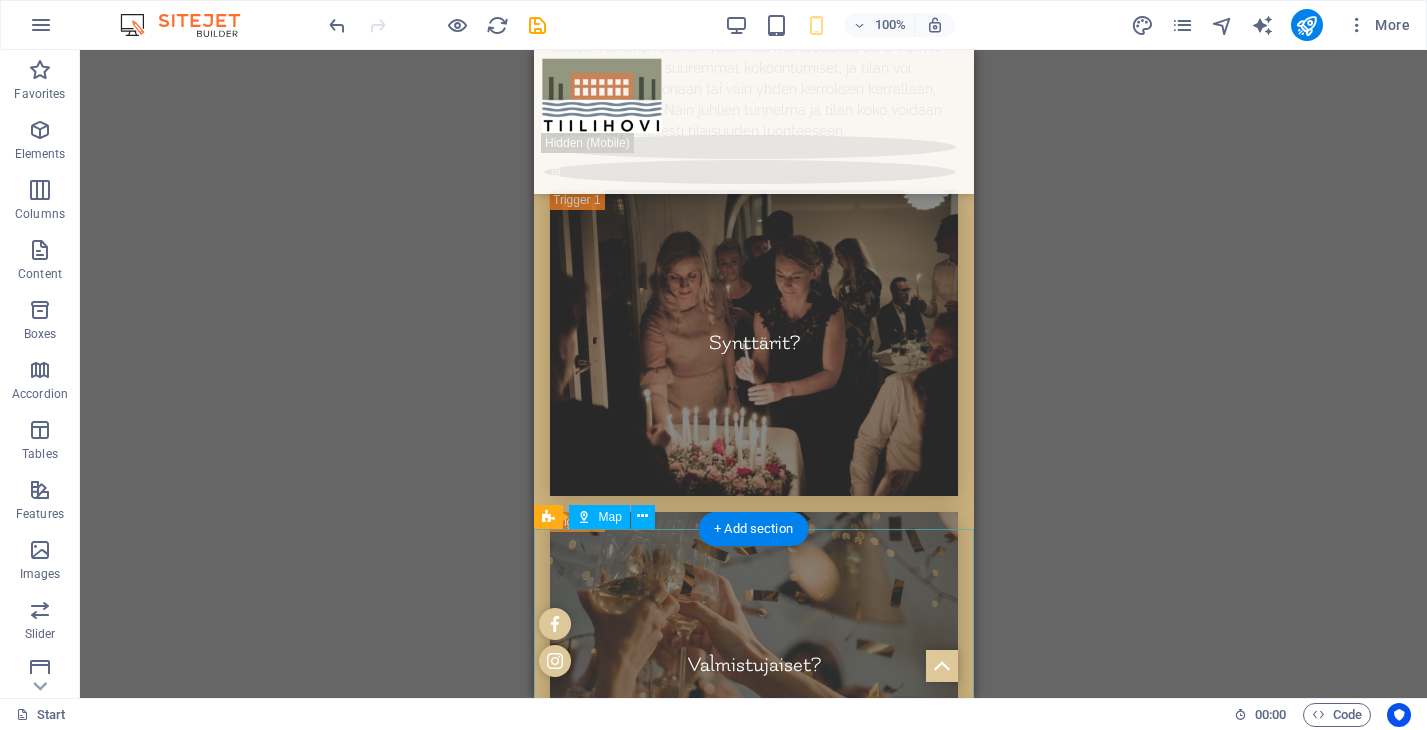 scroll, scrollTop: 9365, scrollLeft: 0, axis: vertical 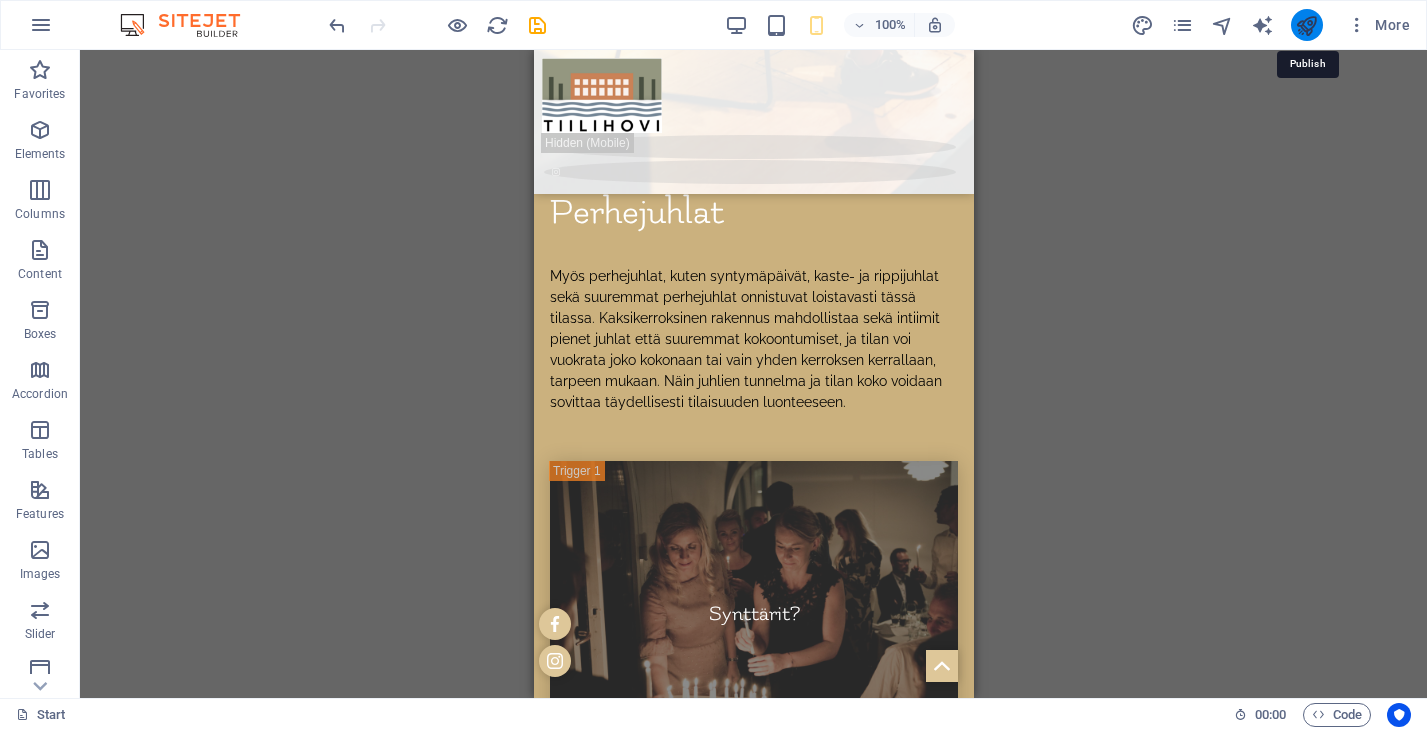 click at bounding box center [1306, 25] 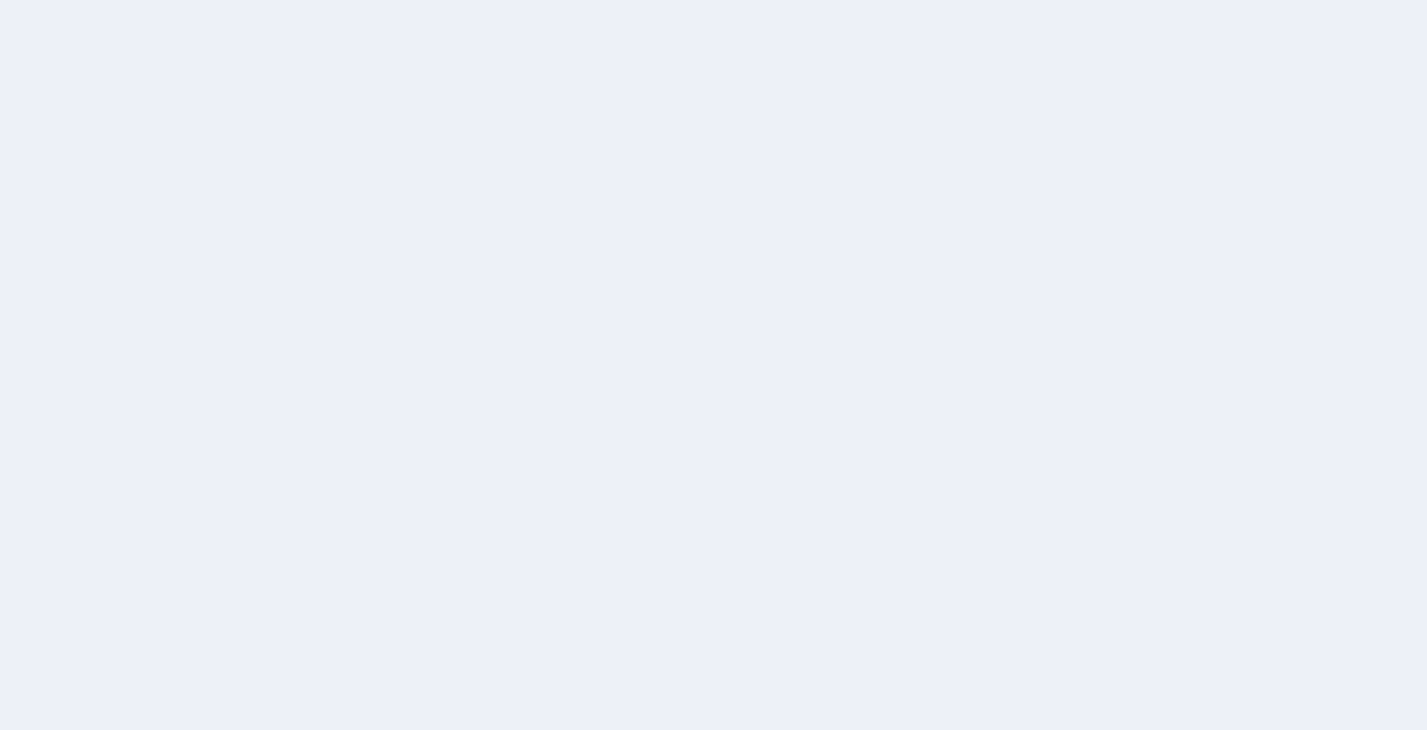 scroll, scrollTop: 0, scrollLeft: 0, axis: both 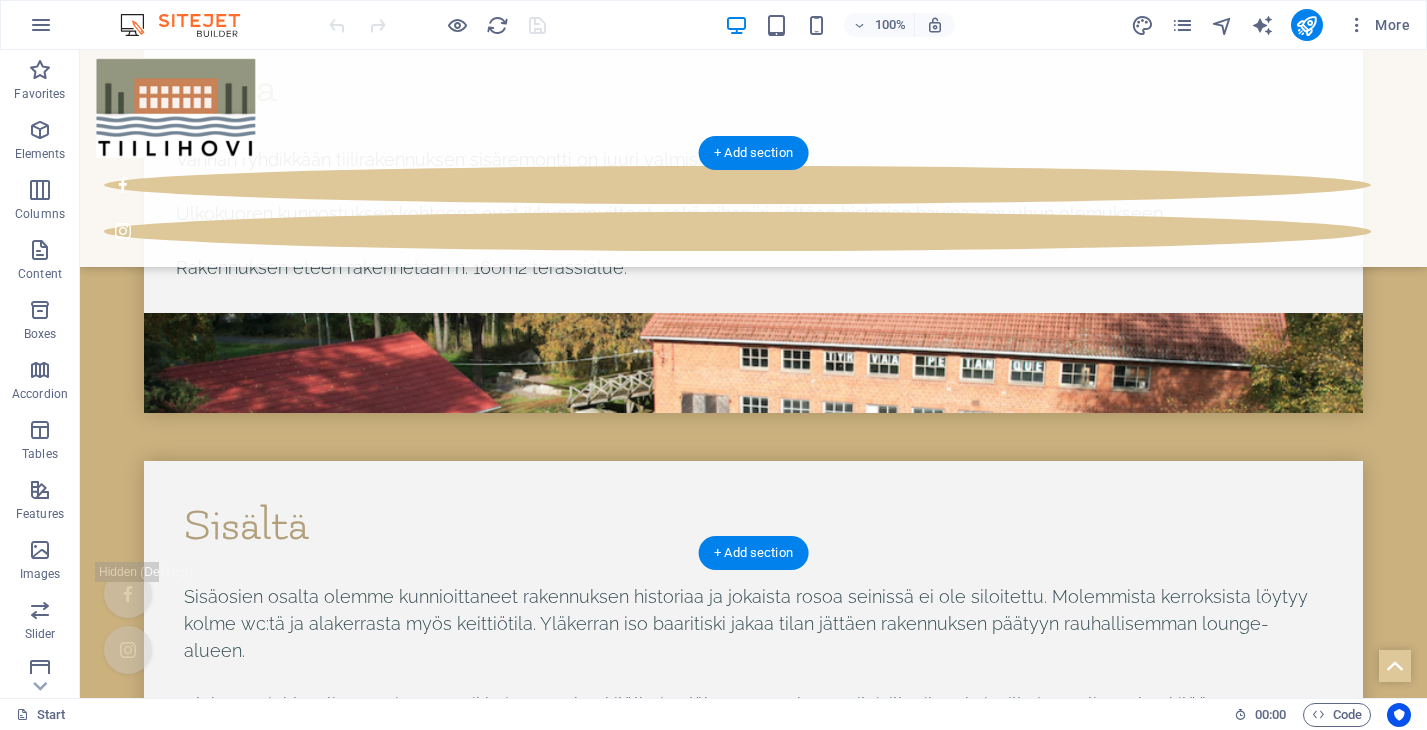 click at bounding box center (-232, 11108) 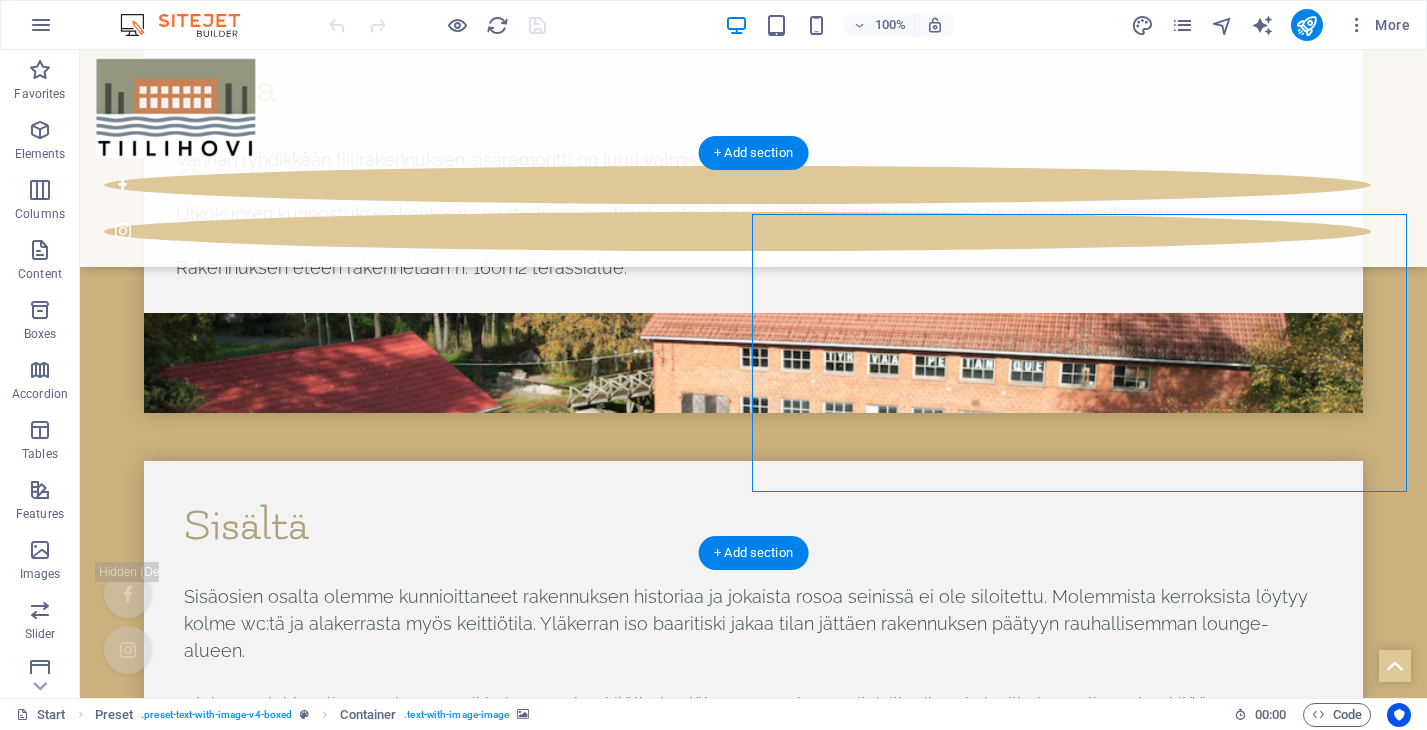 click at bounding box center (-232, 11108) 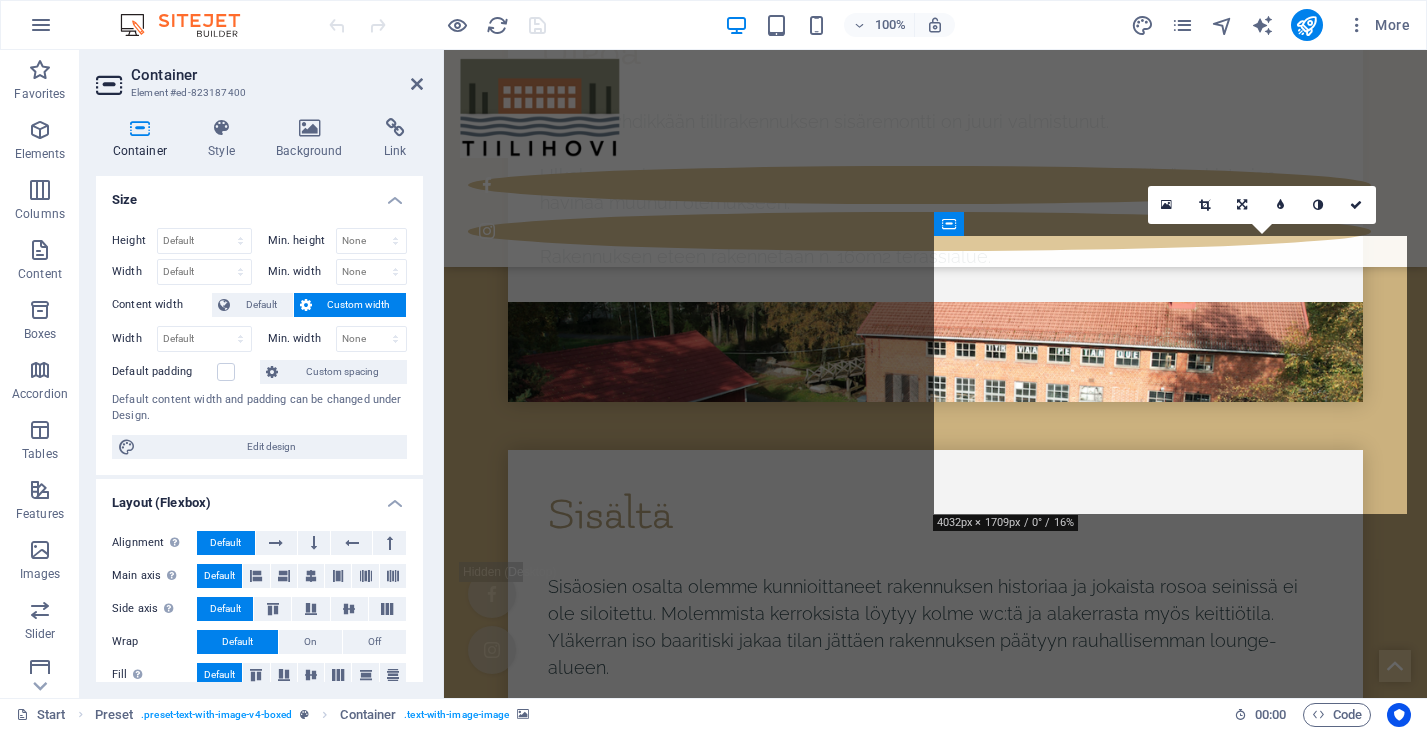 scroll, scrollTop: 9801, scrollLeft: 0, axis: vertical 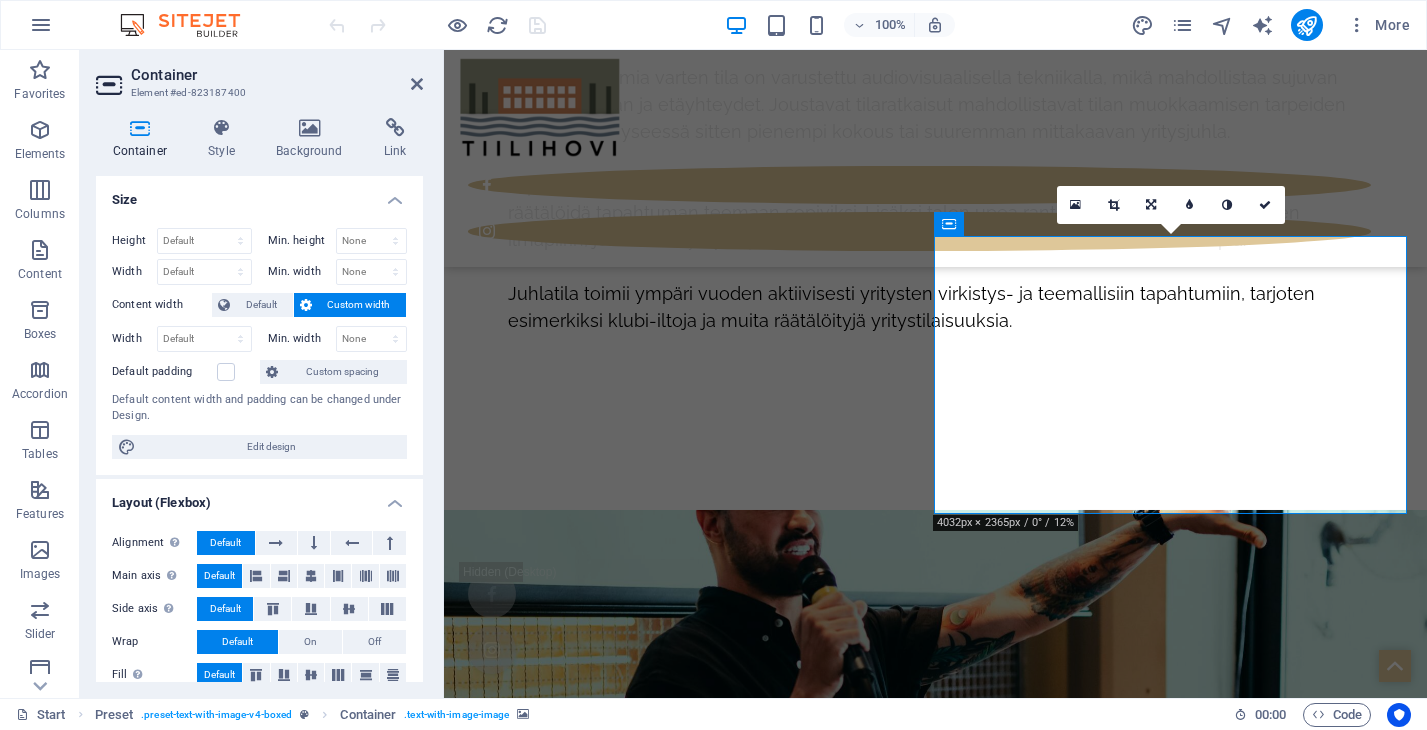 click at bounding box center [223, 8458] 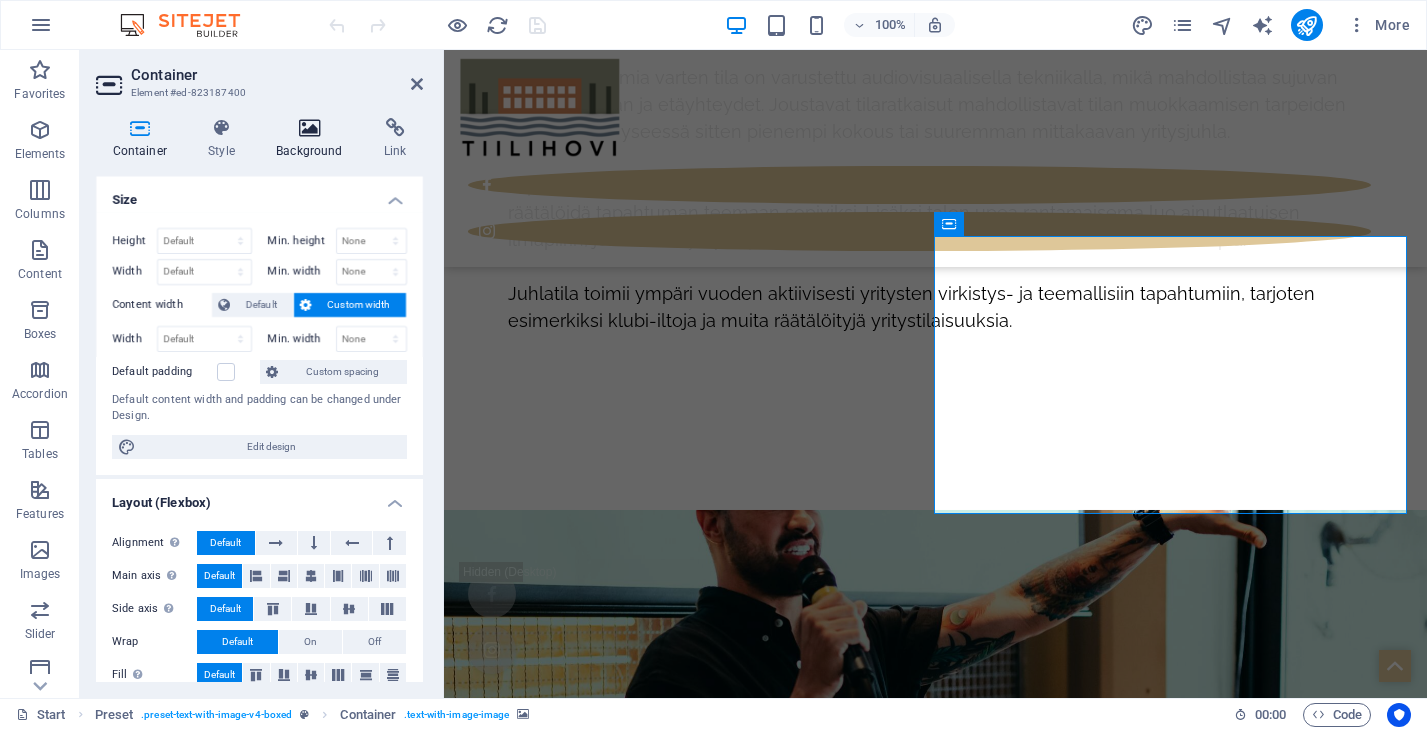 click at bounding box center (310, 128) 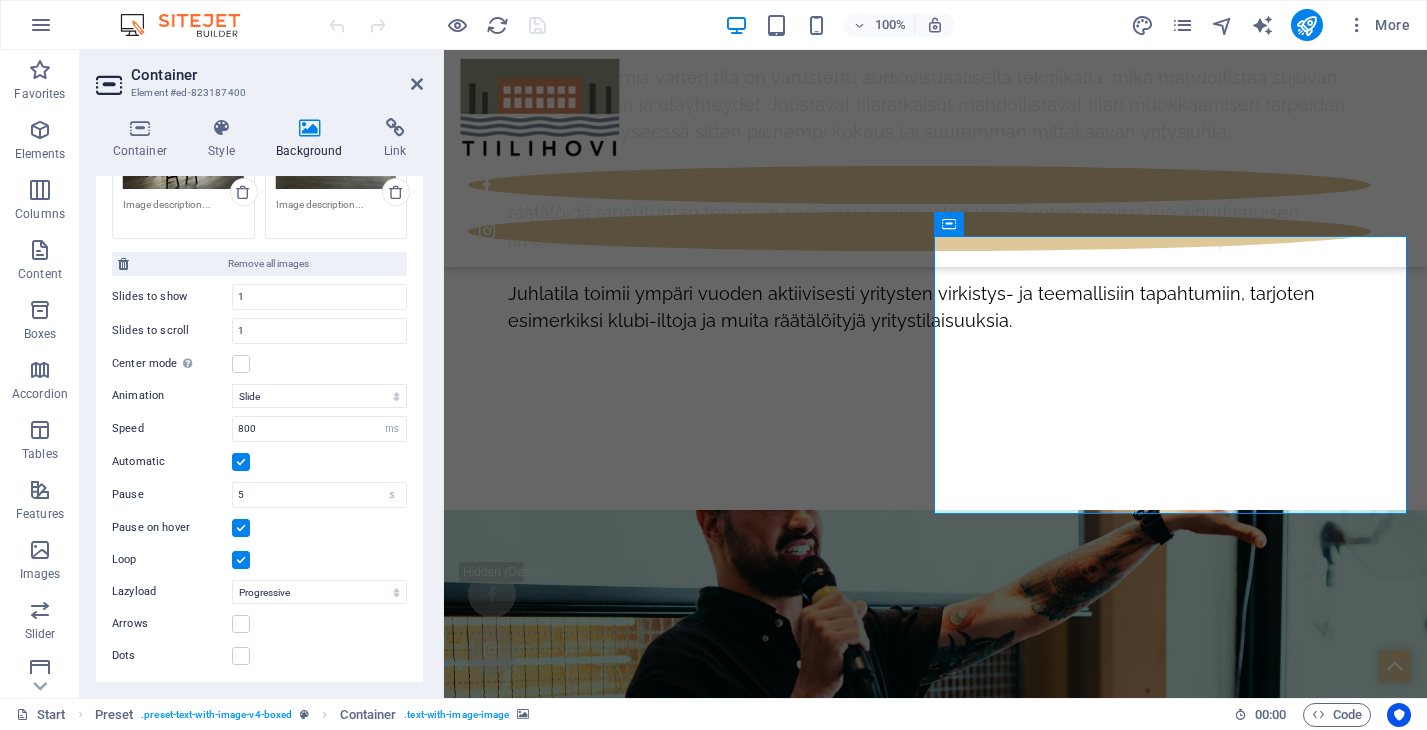 scroll, scrollTop: 668, scrollLeft: 0, axis: vertical 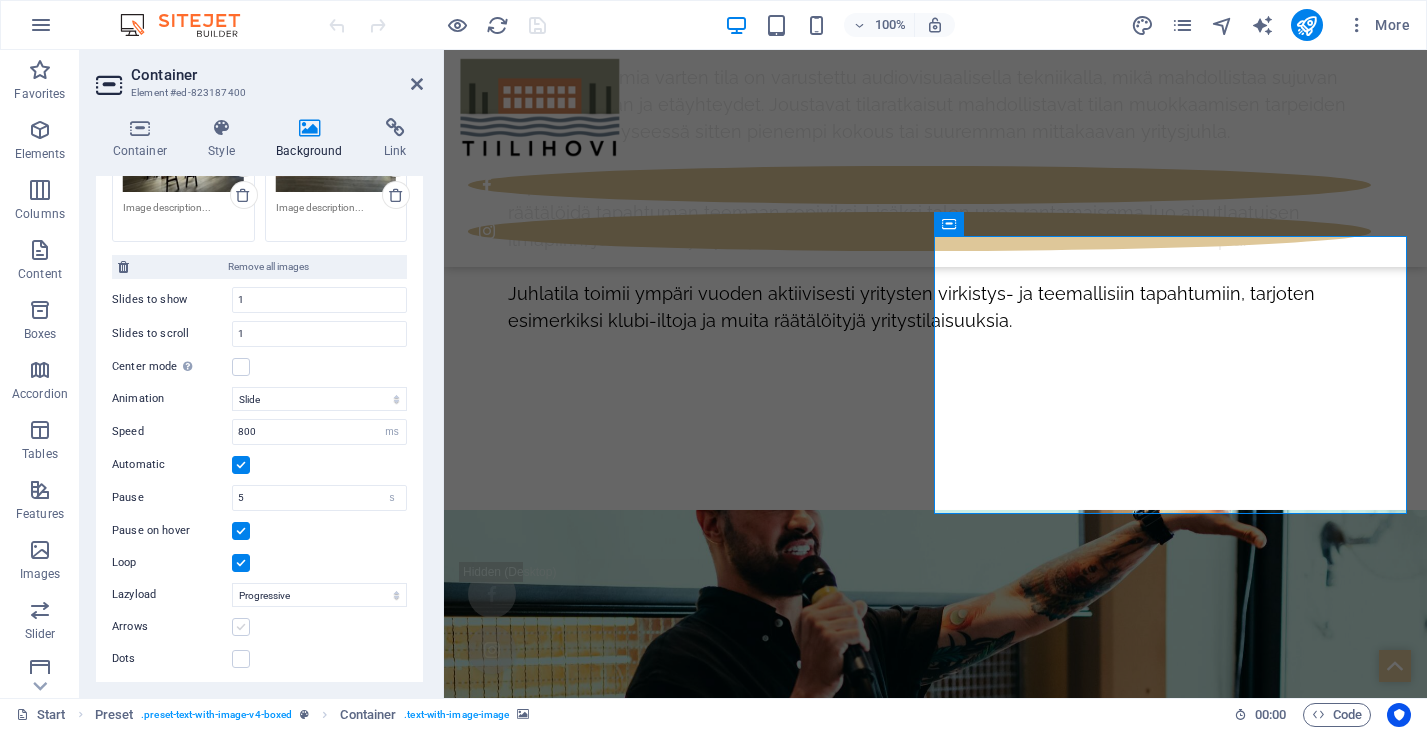 click at bounding box center [241, 627] 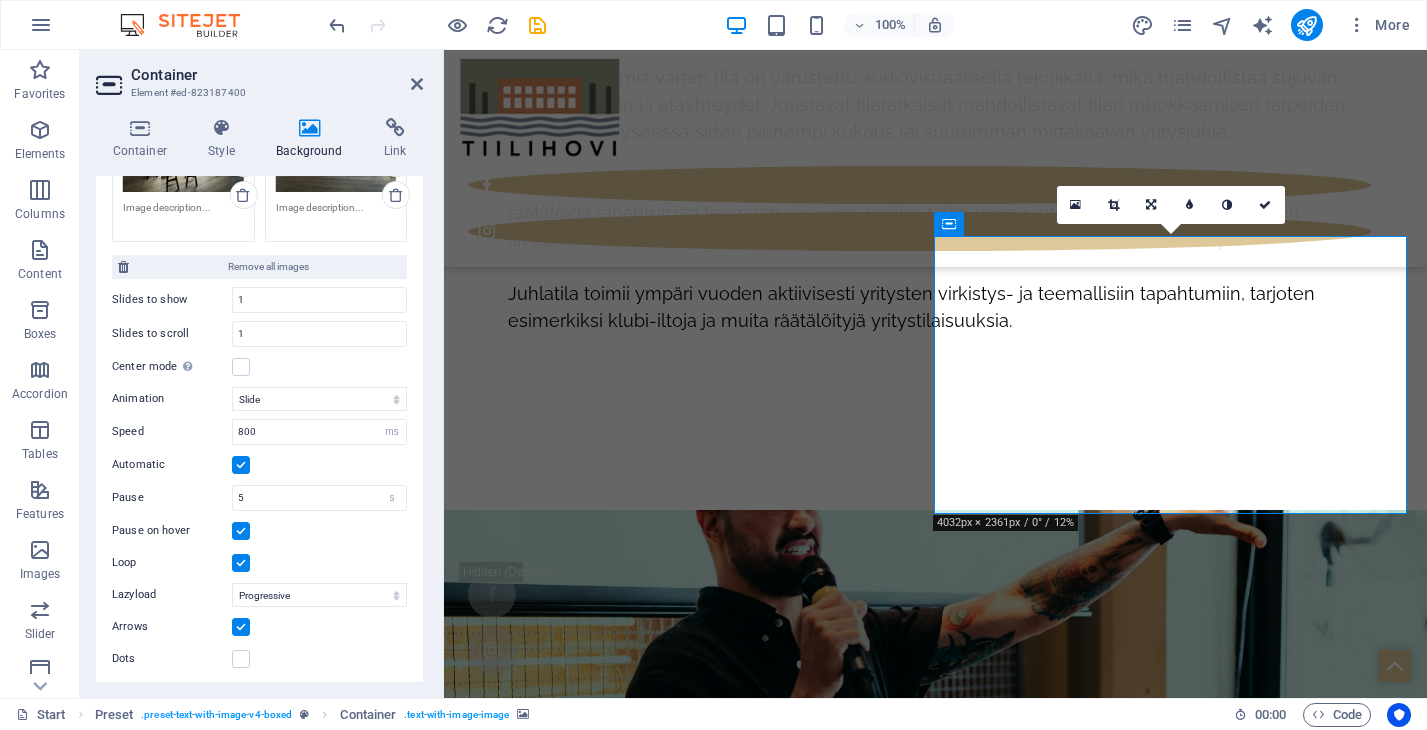 click at bounding box center [241, 627] 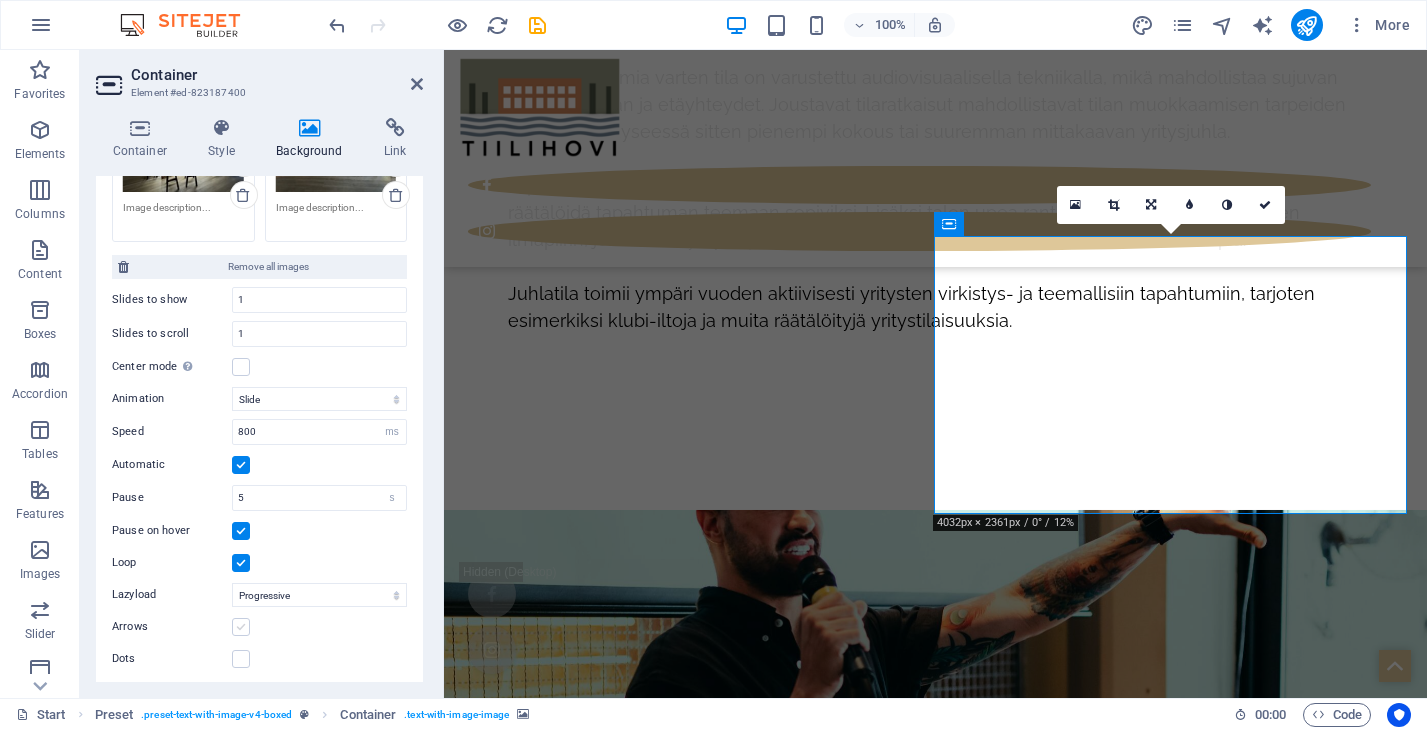 click at bounding box center [241, 627] 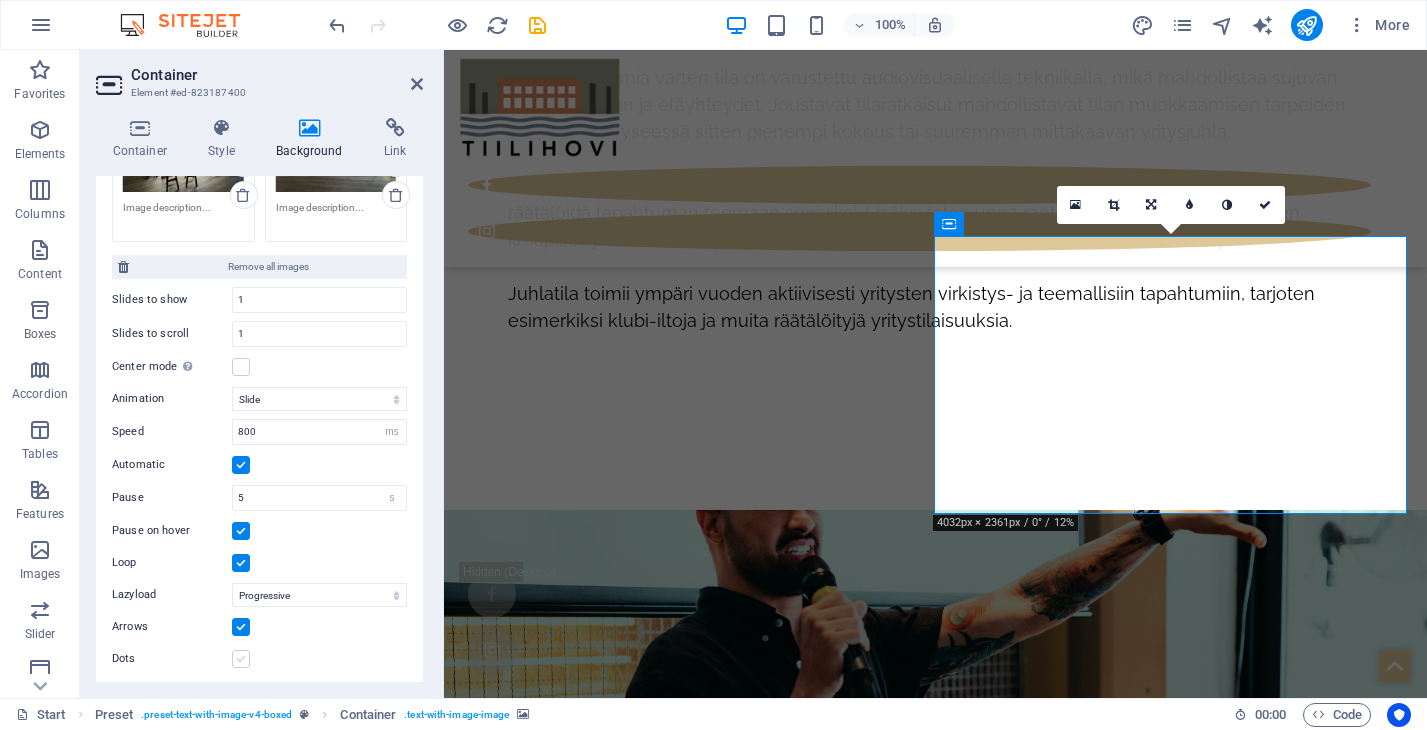 click at bounding box center [241, 659] 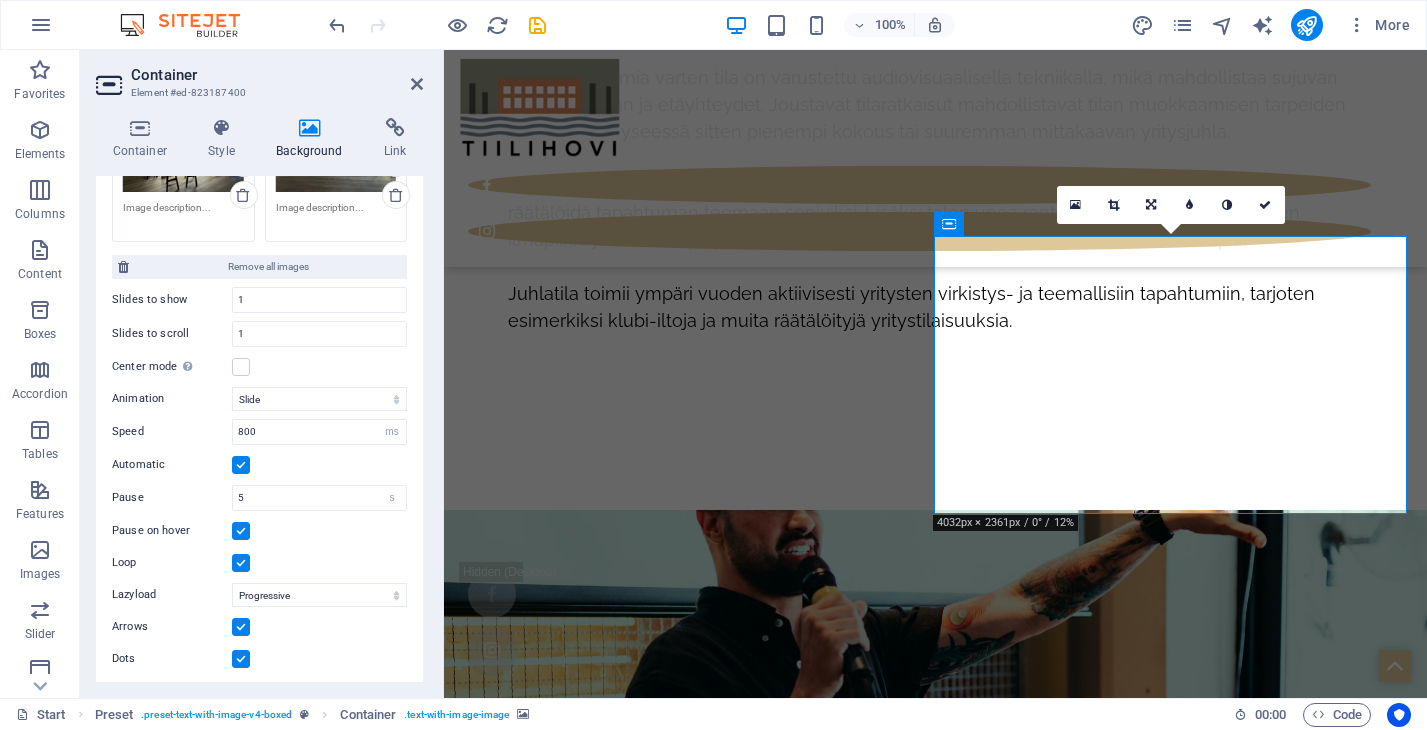 click at bounding box center (241, 659) 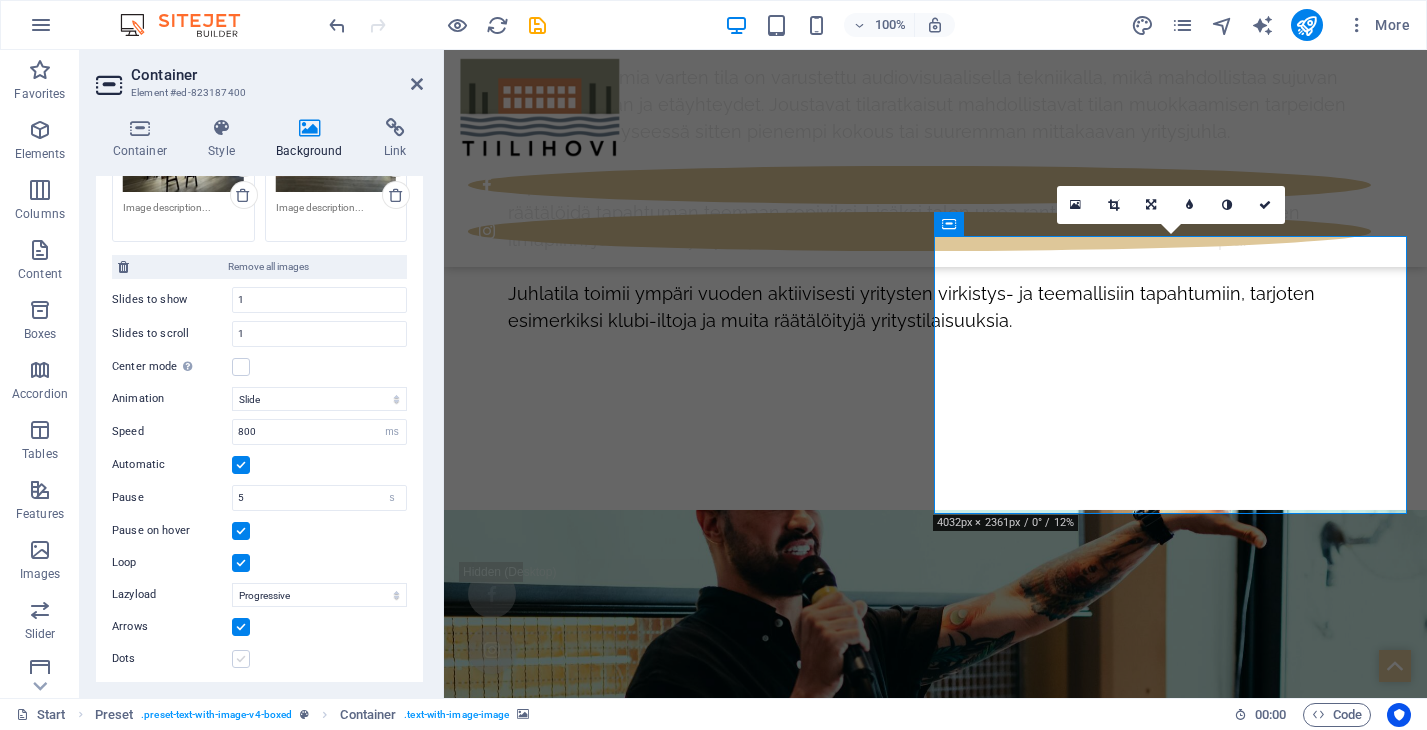 click at bounding box center (241, 659) 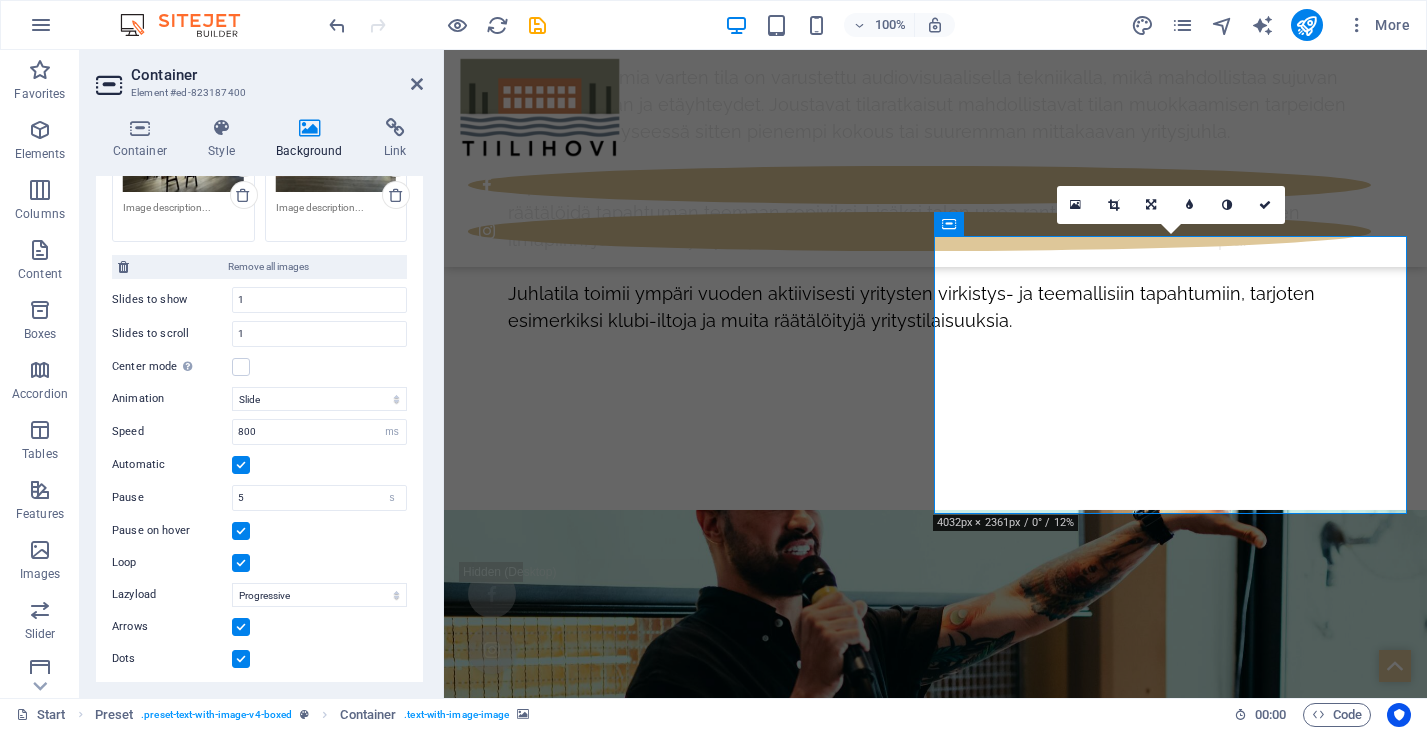 click at bounding box center [241, 627] 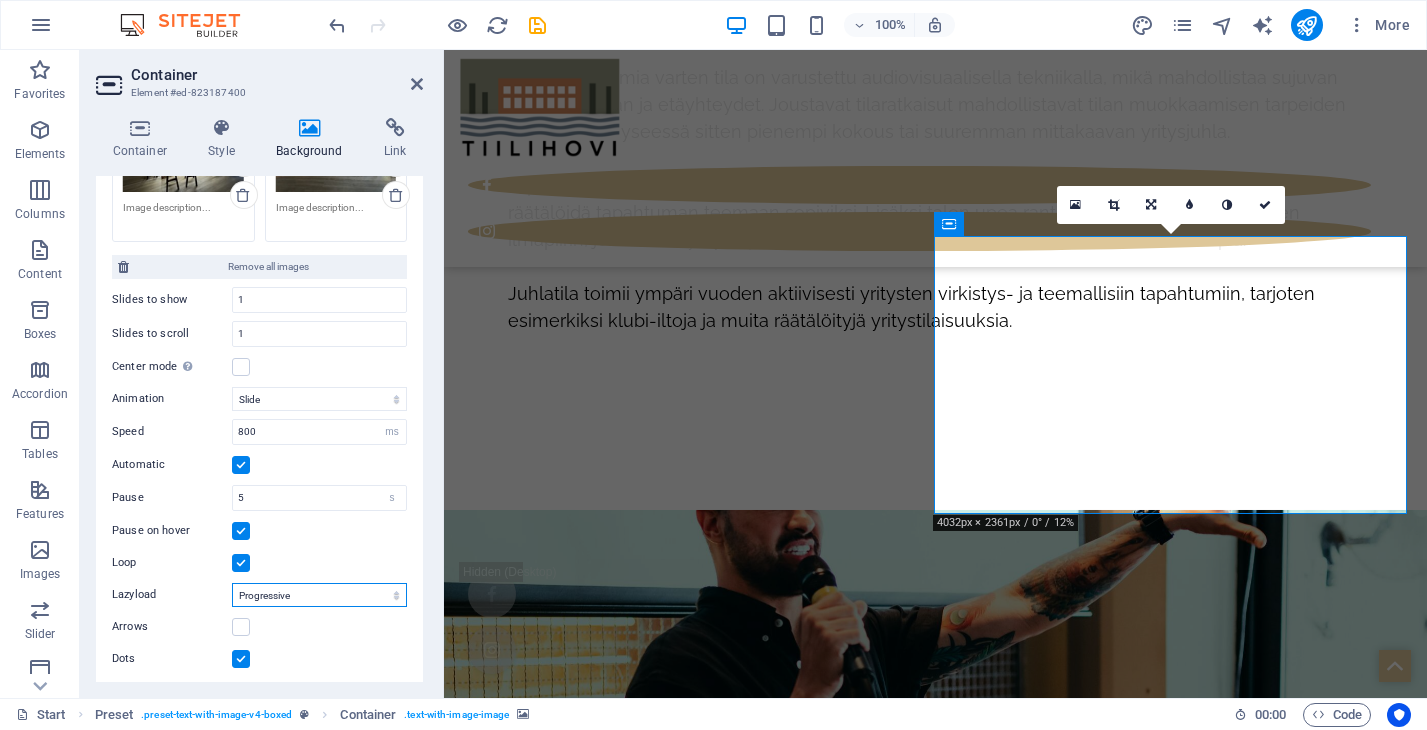 click on "Off On demand Progressive" at bounding box center [319, 595] 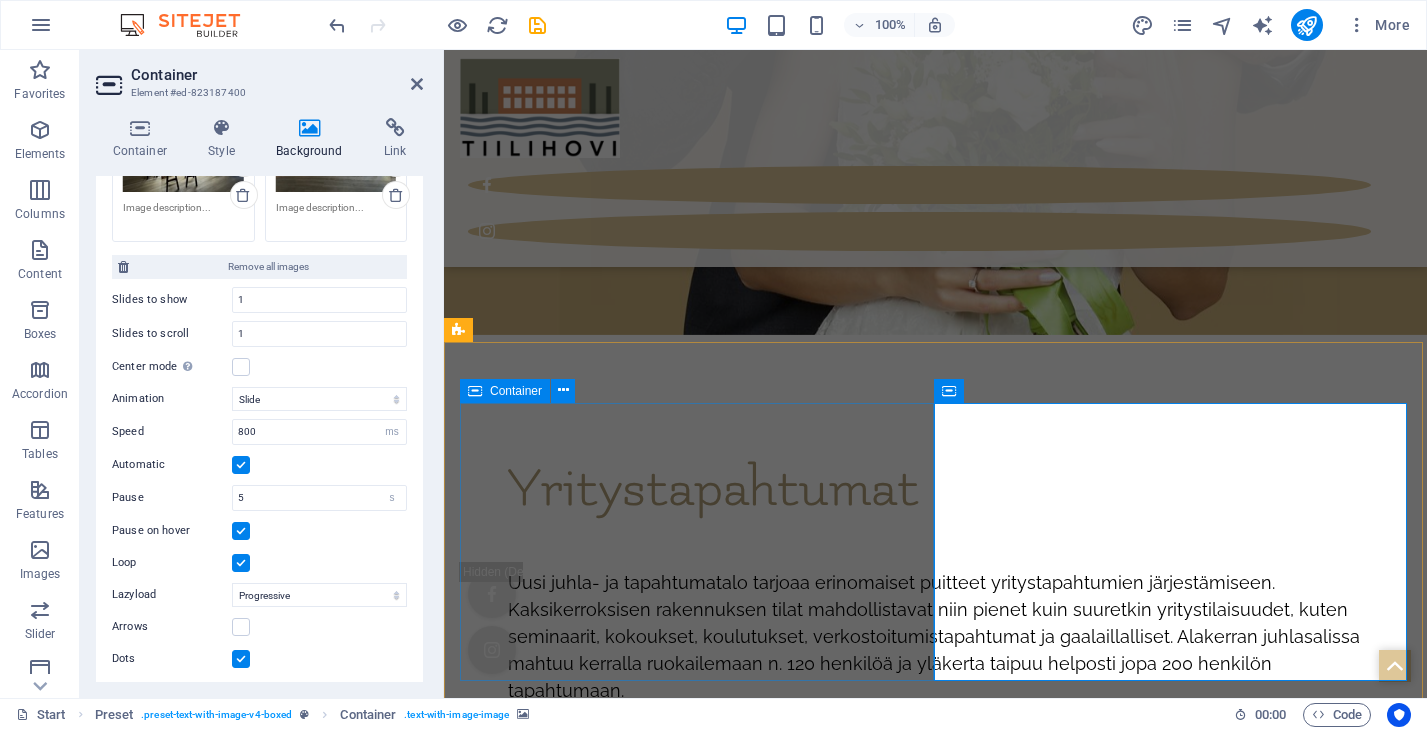 scroll, scrollTop: 8935, scrollLeft: 0, axis: vertical 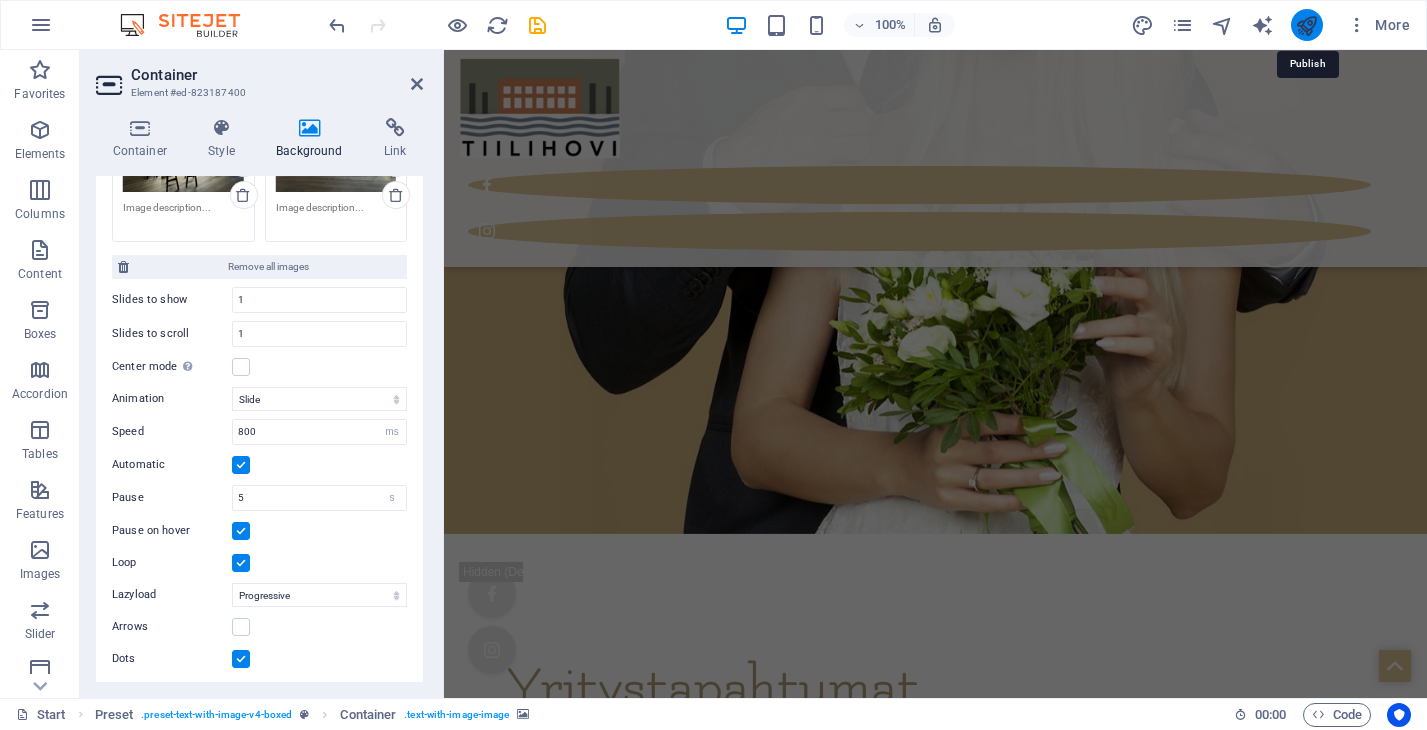 click at bounding box center [1306, 25] 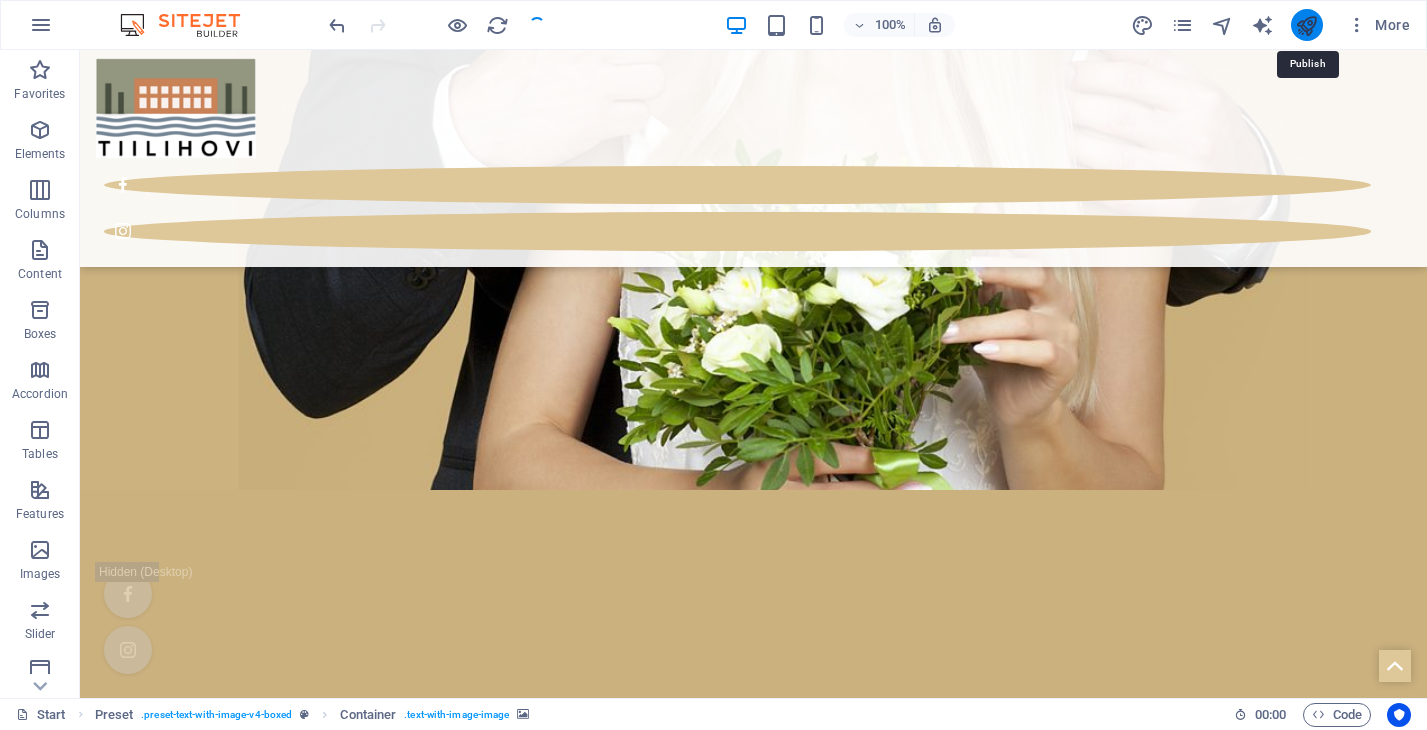 scroll, scrollTop: 7769, scrollLeft: 0, axis: vertical 